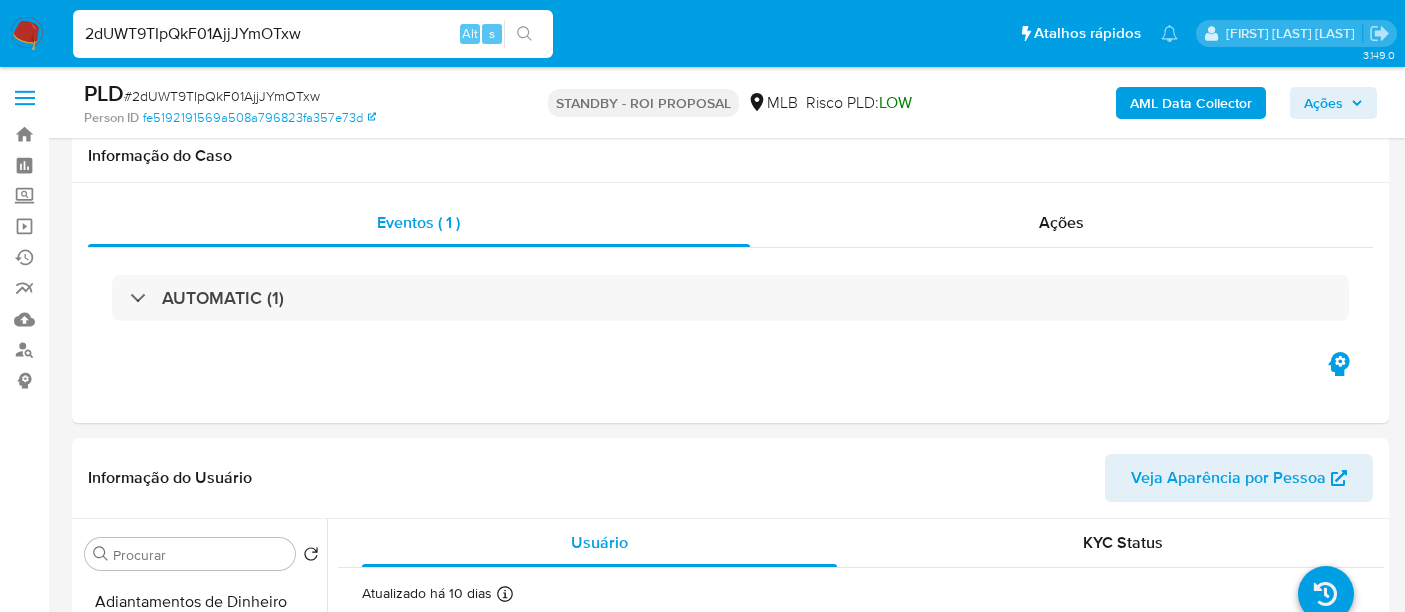 select on "10" 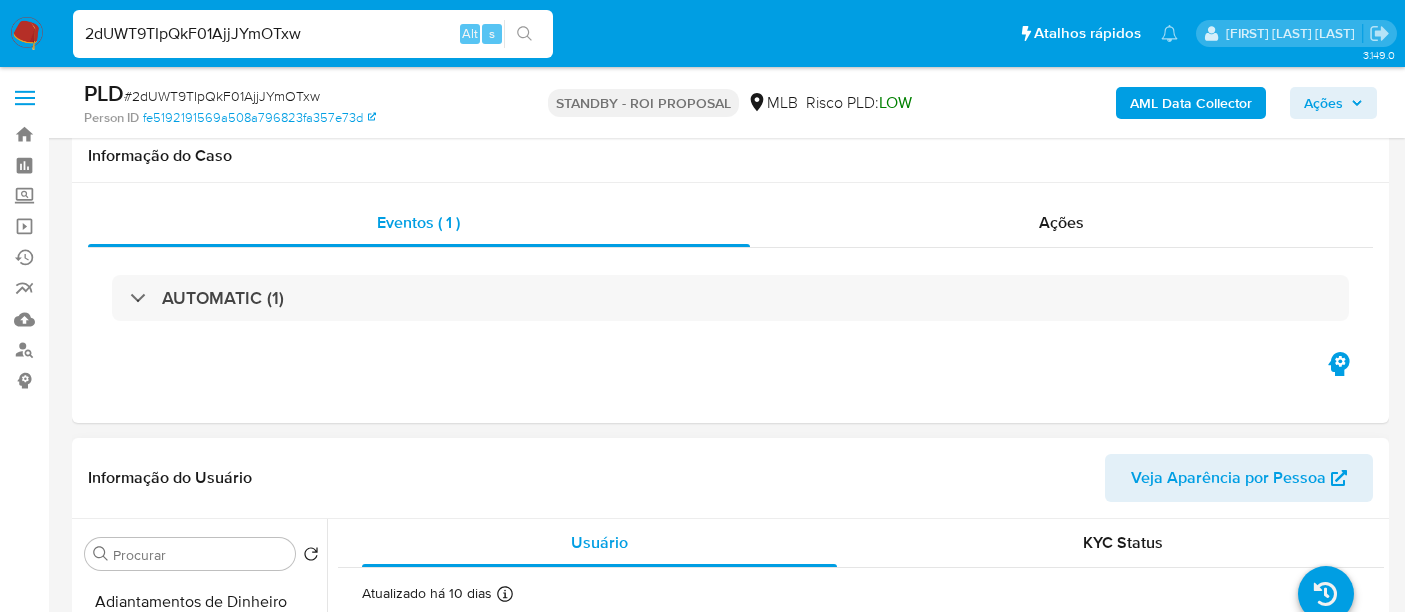 scroll, scrollTop: 555, scrollLeft: 0, axis: vertical 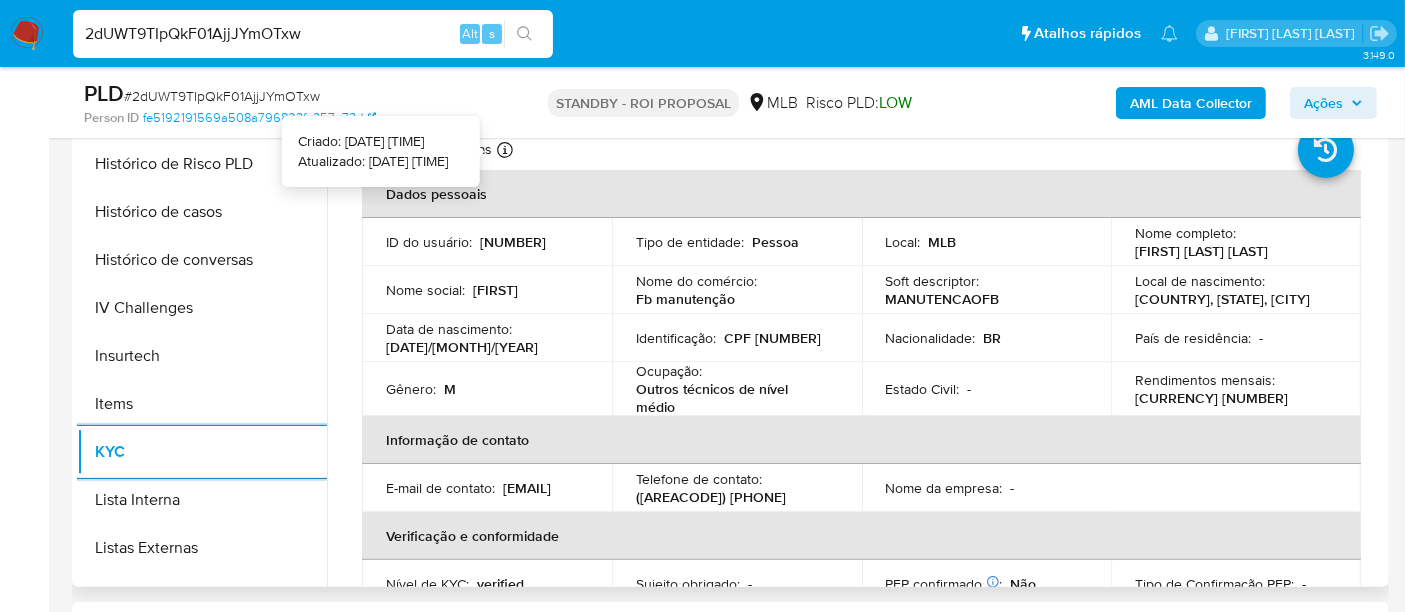 type 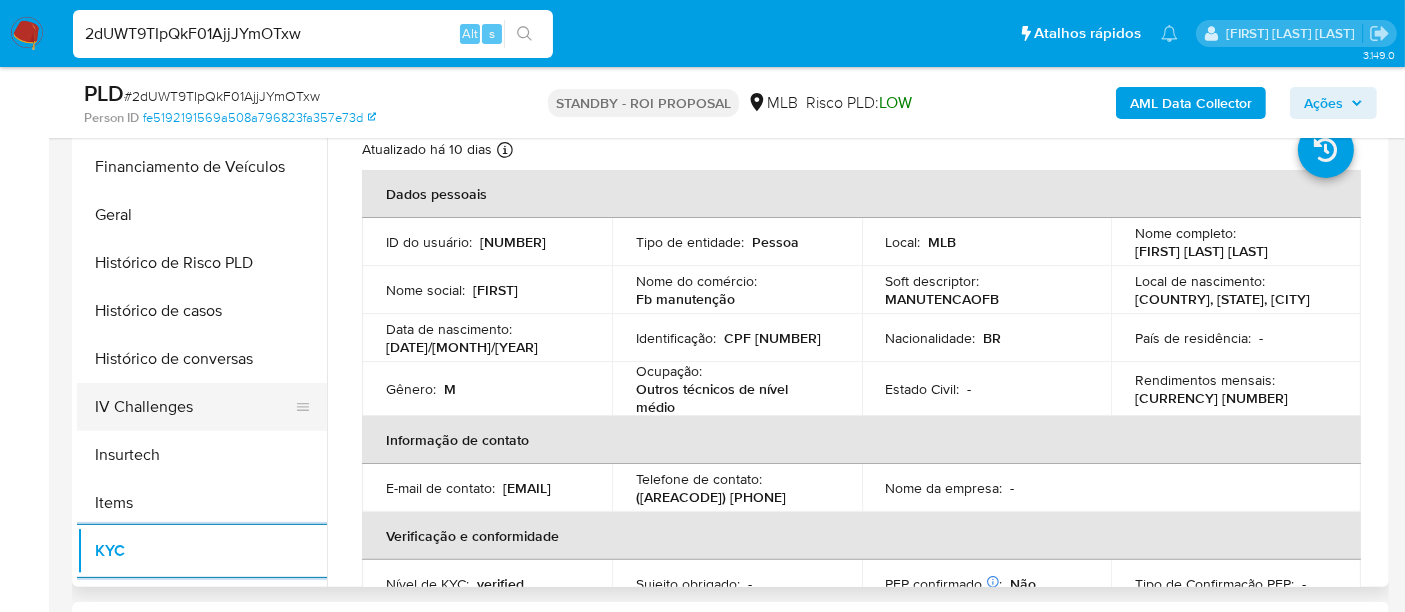 scroll, scrollTop: 444, scrollLeft: 0, axis: vertical 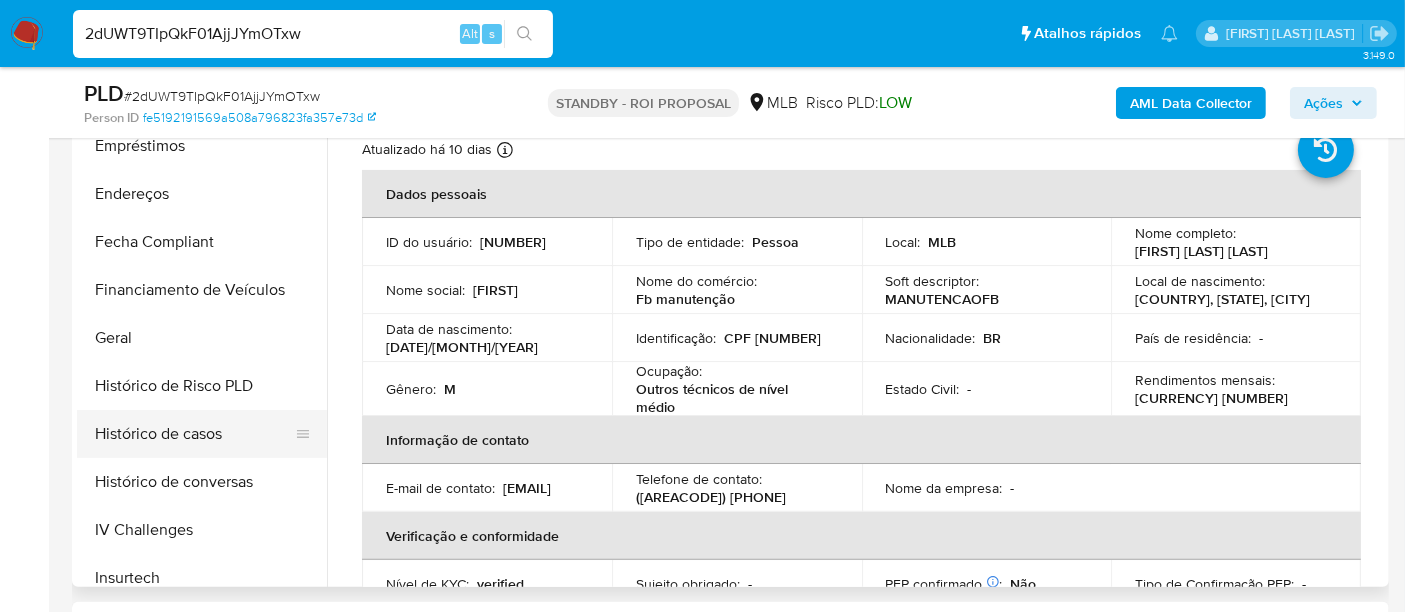 click on "Histórico de casos" at bounding box center (194, 434) 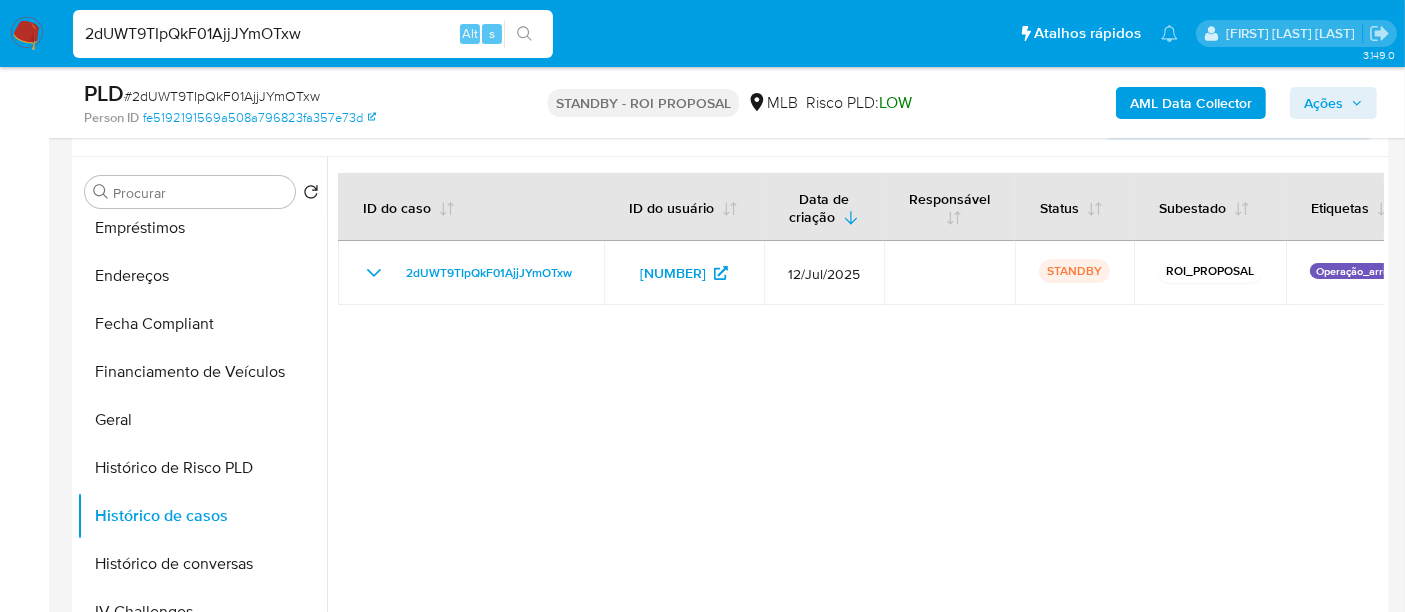 scroll, scrollTop: 333, scrollLeft: 0, axis: vertical 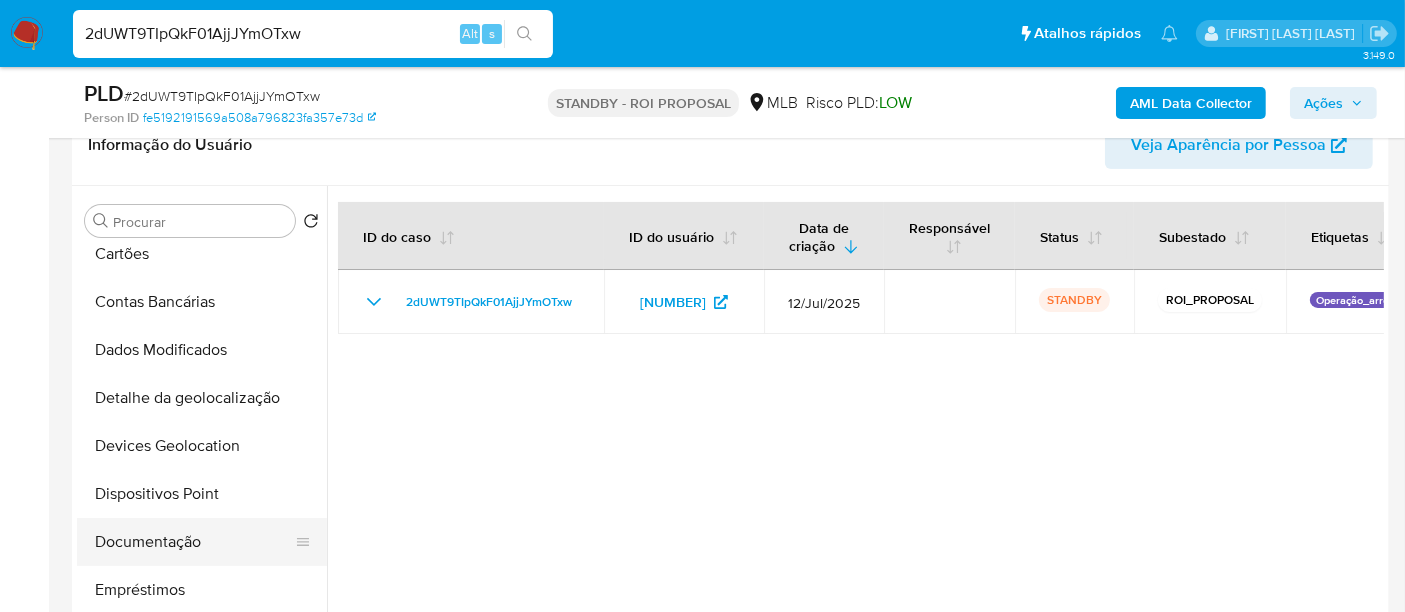 click on "Documentação" at bounding box center [194, 542] 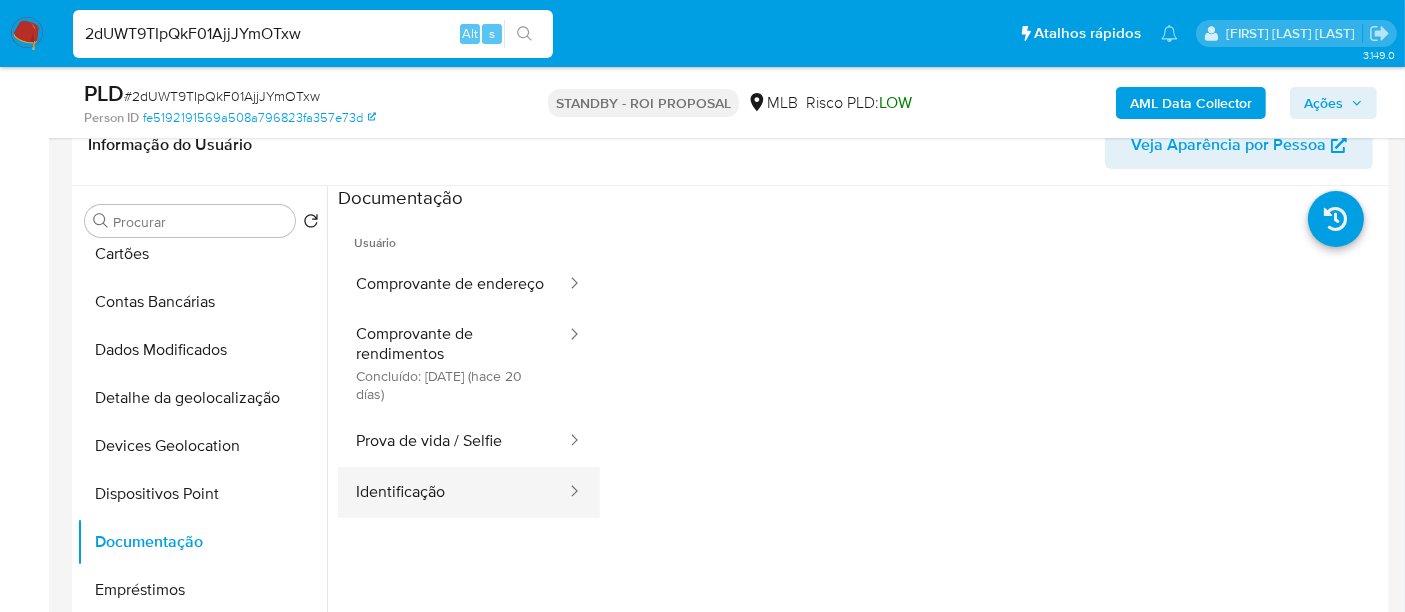 click on "Identificação" at bounding box center [453, 492] 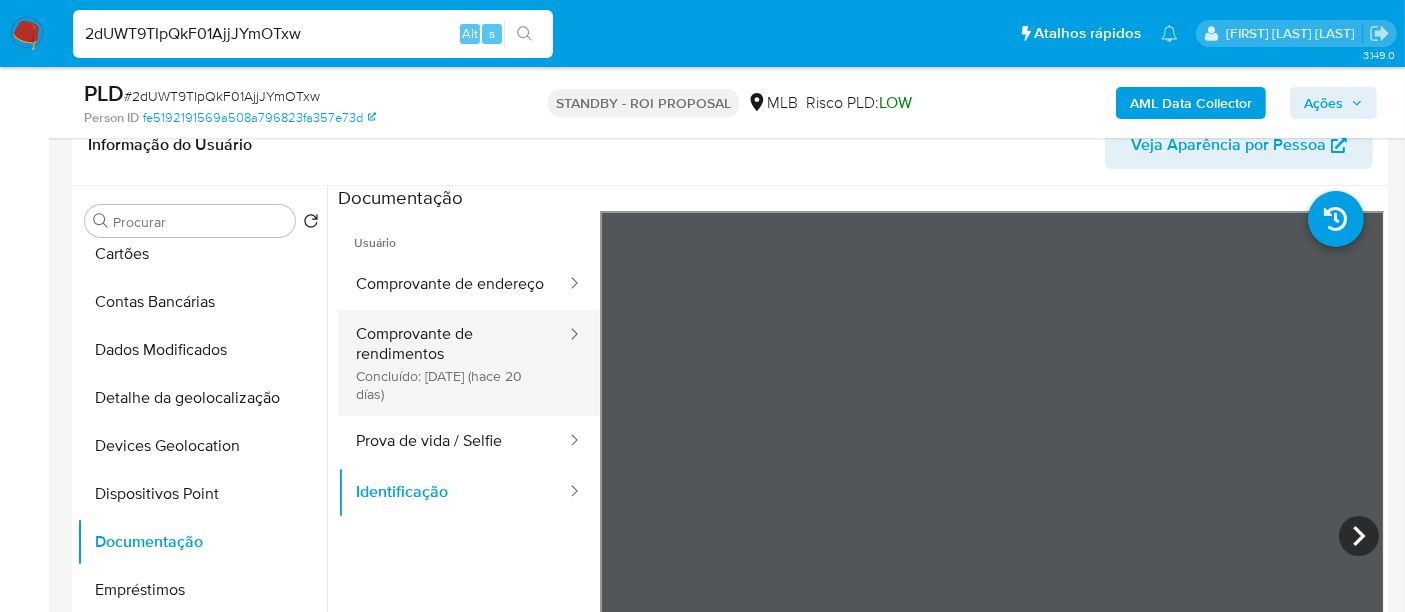 type 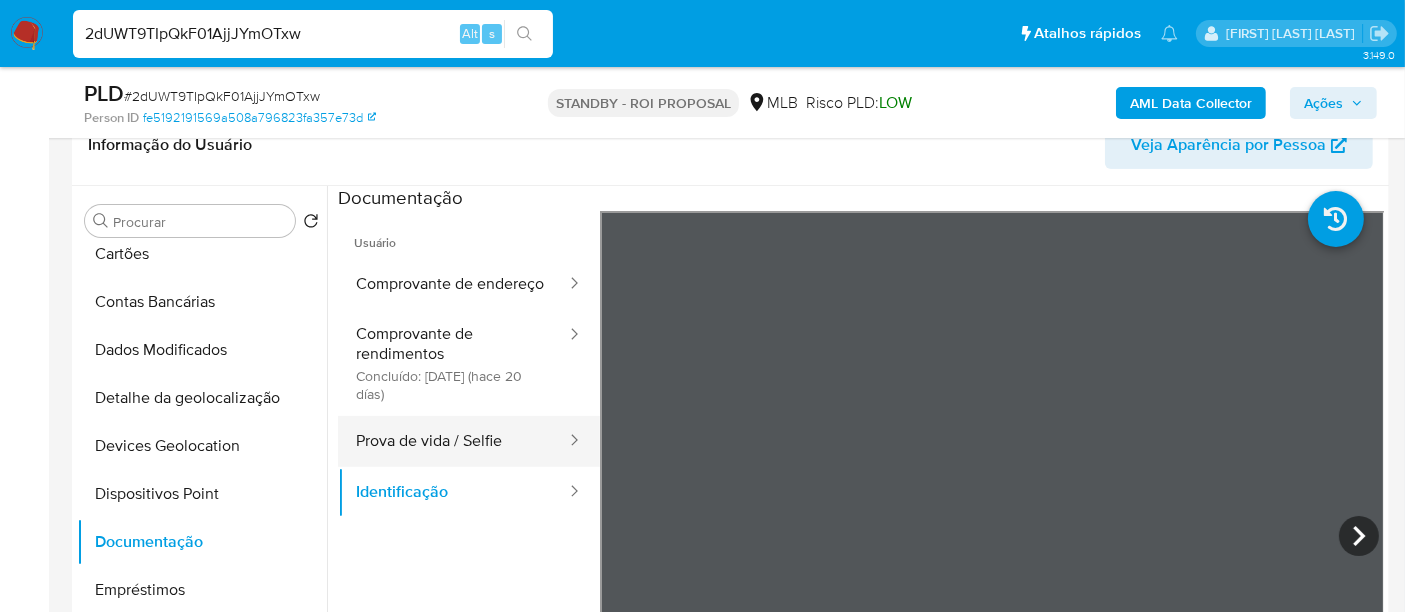 click on "Prova de vida / Selfie" at bounding box center [453, 441] 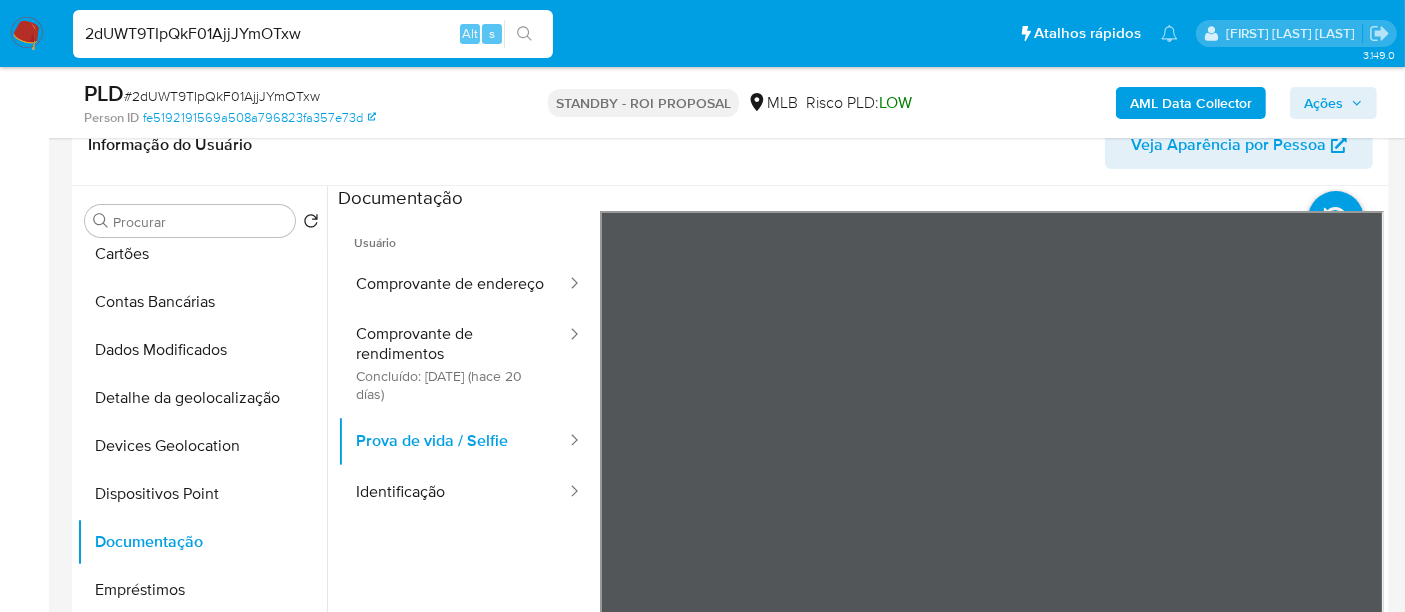 type 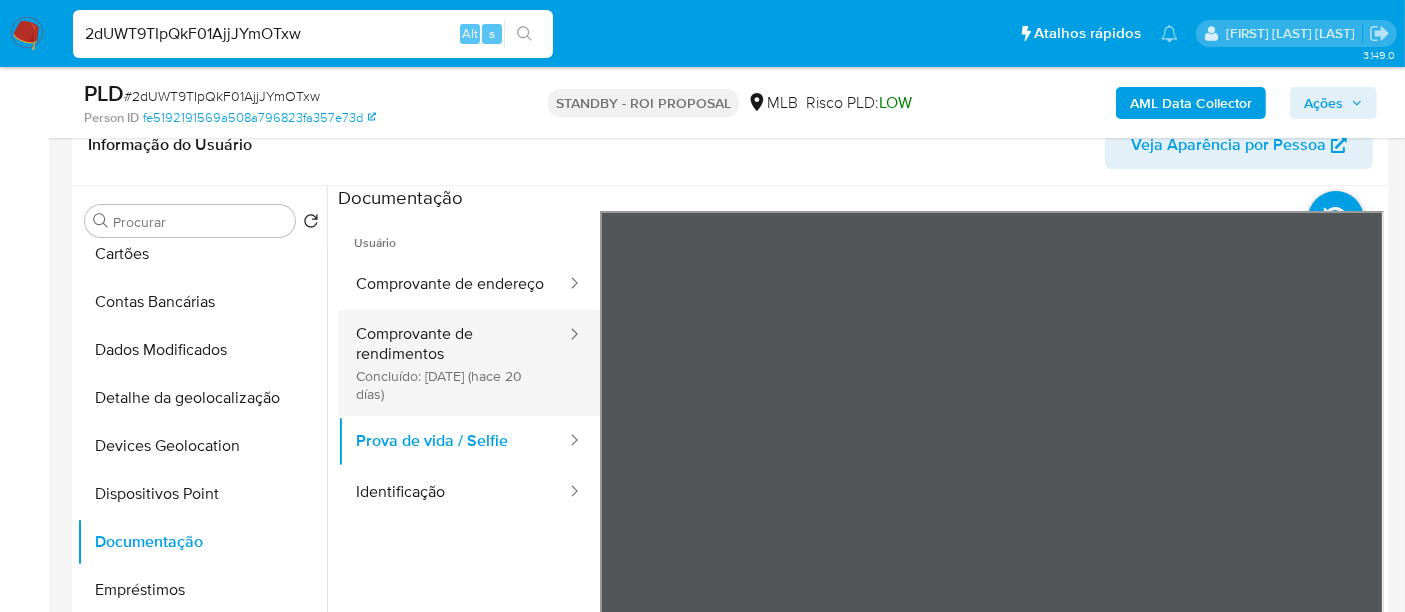 click on "Comprovante de rendimentos Concluído: [DATE] (hace 20 días)" at bounding box center (453, 363) 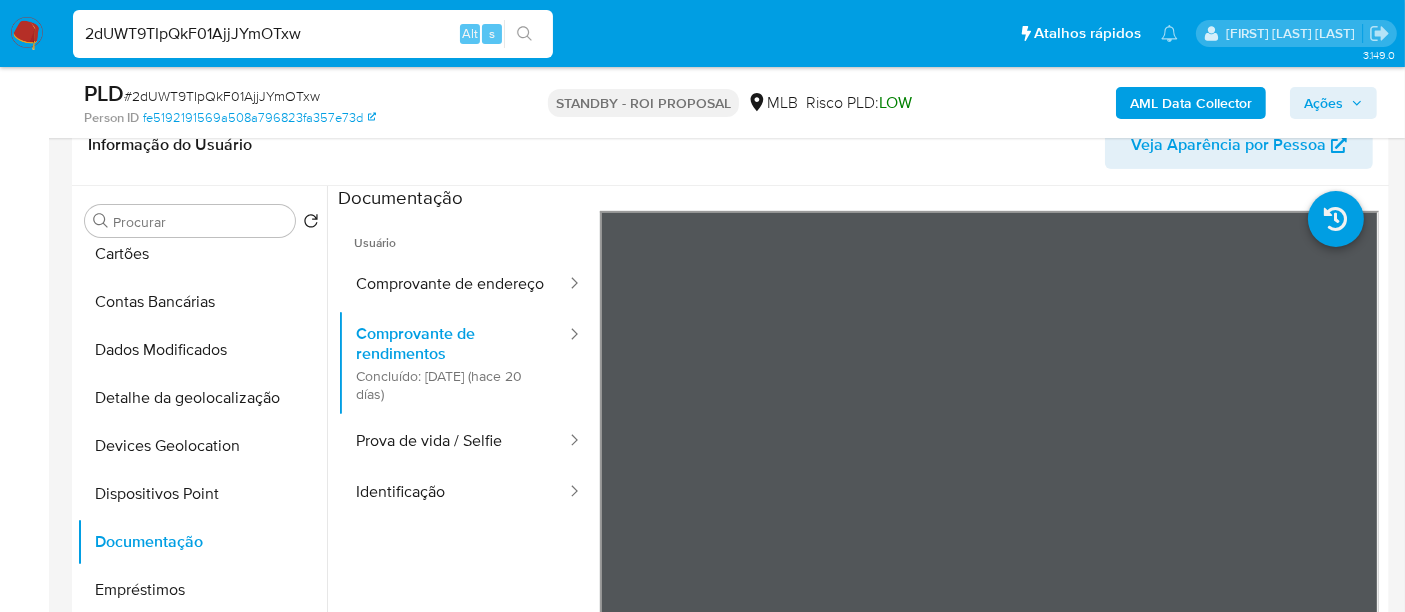 scroll, scrollTop: 111, scrollLeft: 0, axis: vertical 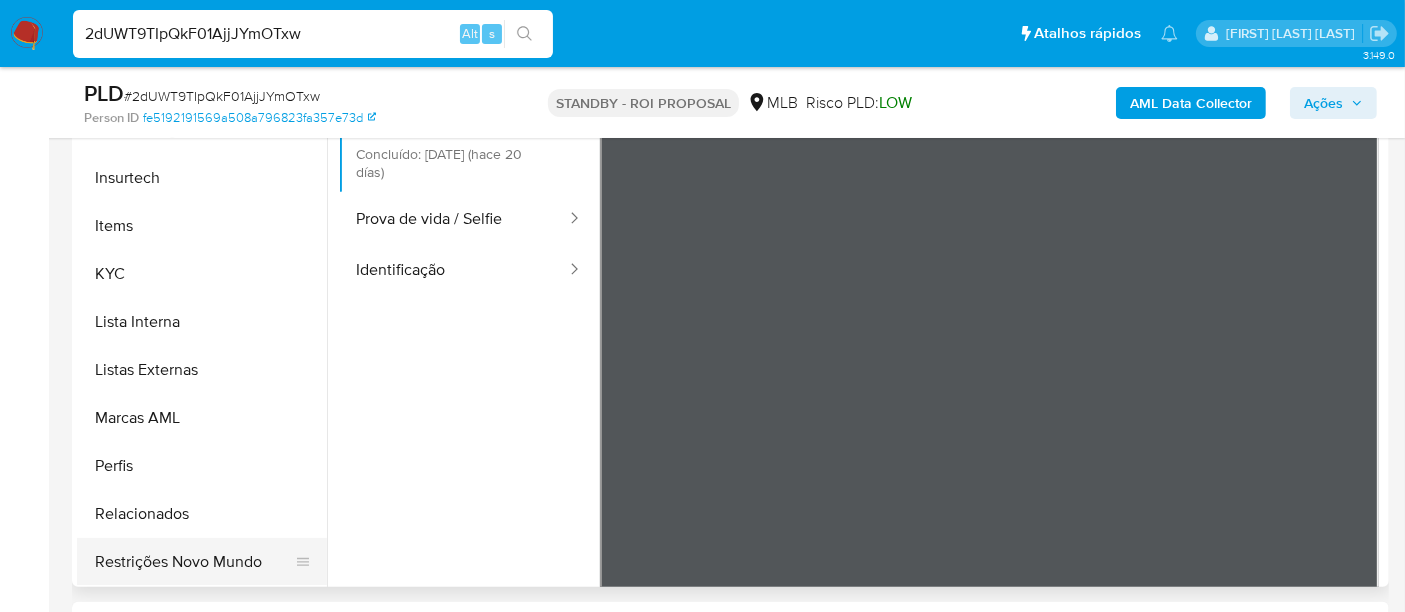 click on "Restrições Novo Mundo" at bounding box center (194, 562) 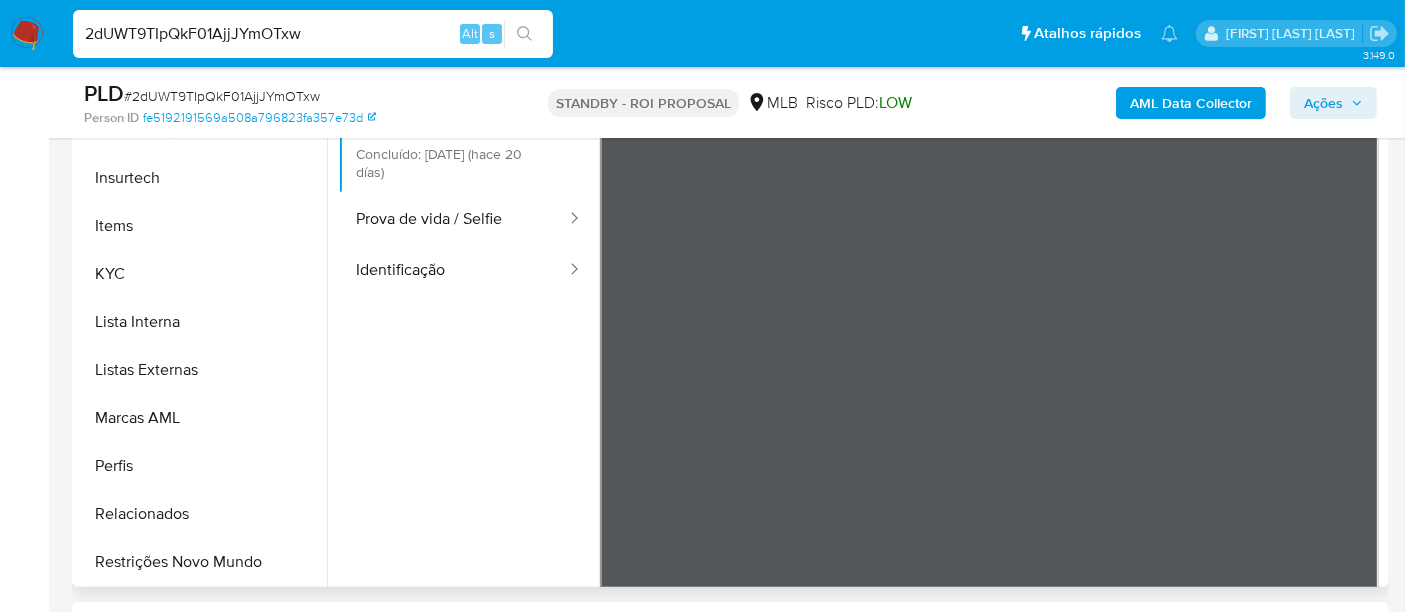 scroll, scrollTop: 0, scrollLeft: 0, axis: both 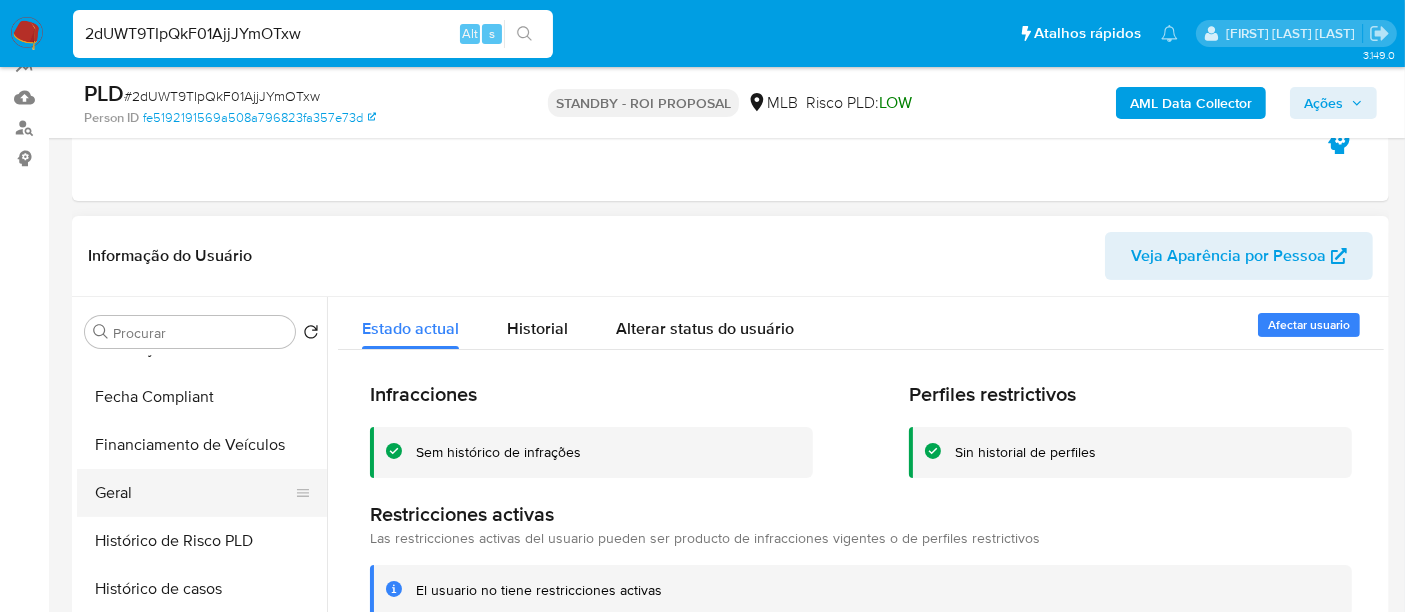 click on "Geral" at bounding box center [194, 493] 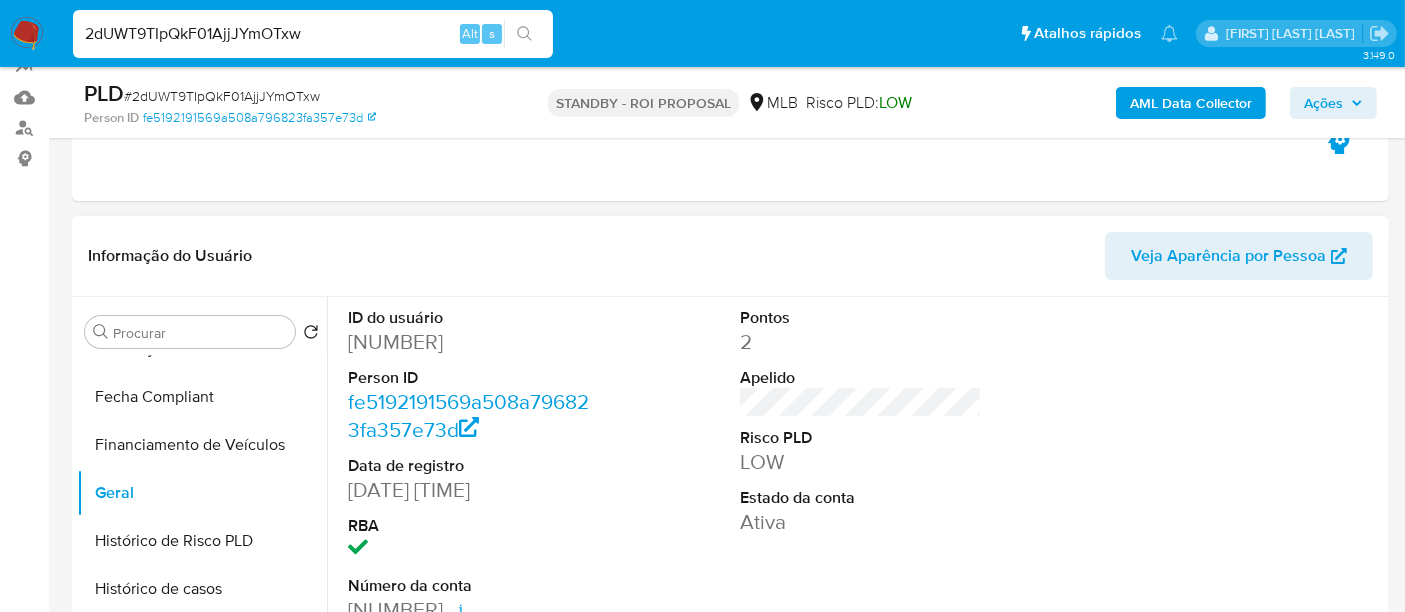 scroll, scrollTop: 444, scrollLeft: 0, axis: vertical 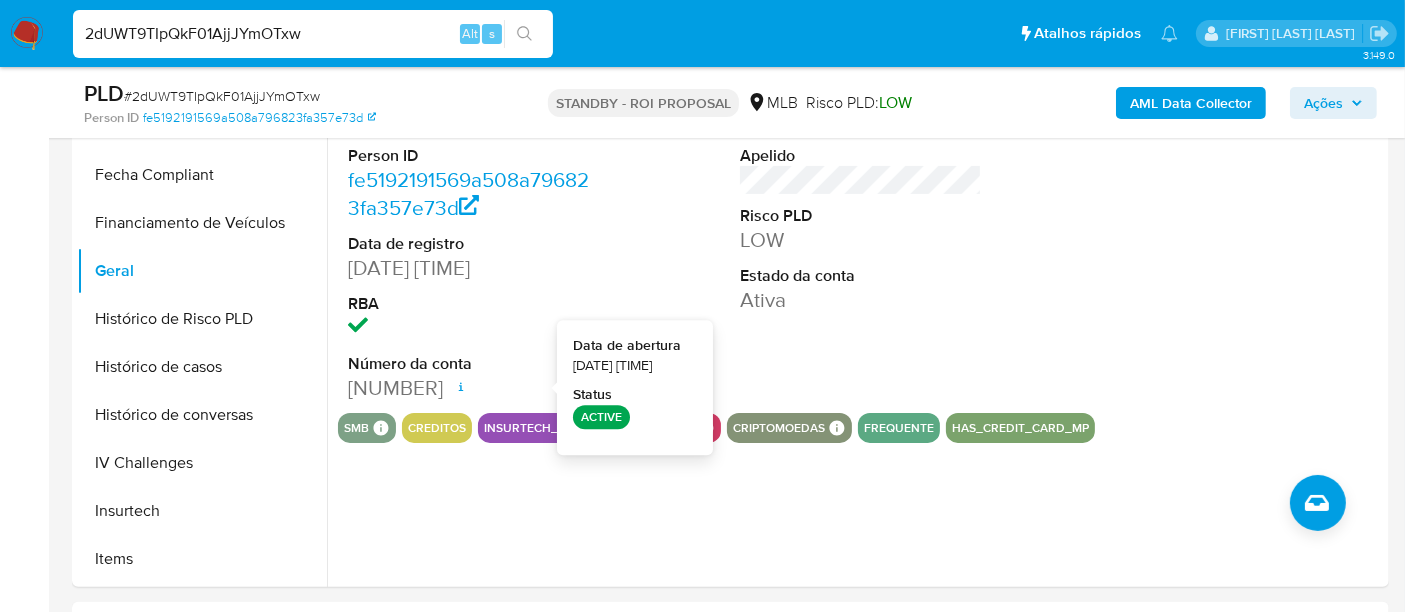 type 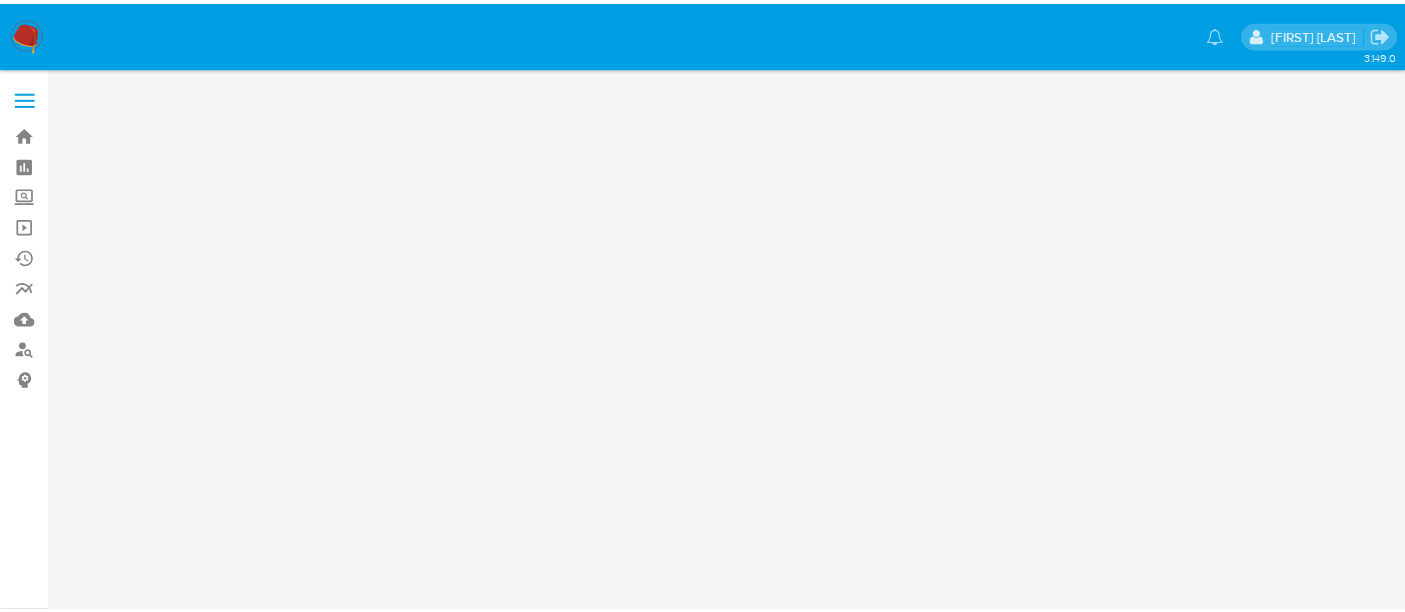 scroll, scrollTop: 0, scrollLeft: 0, axis: both 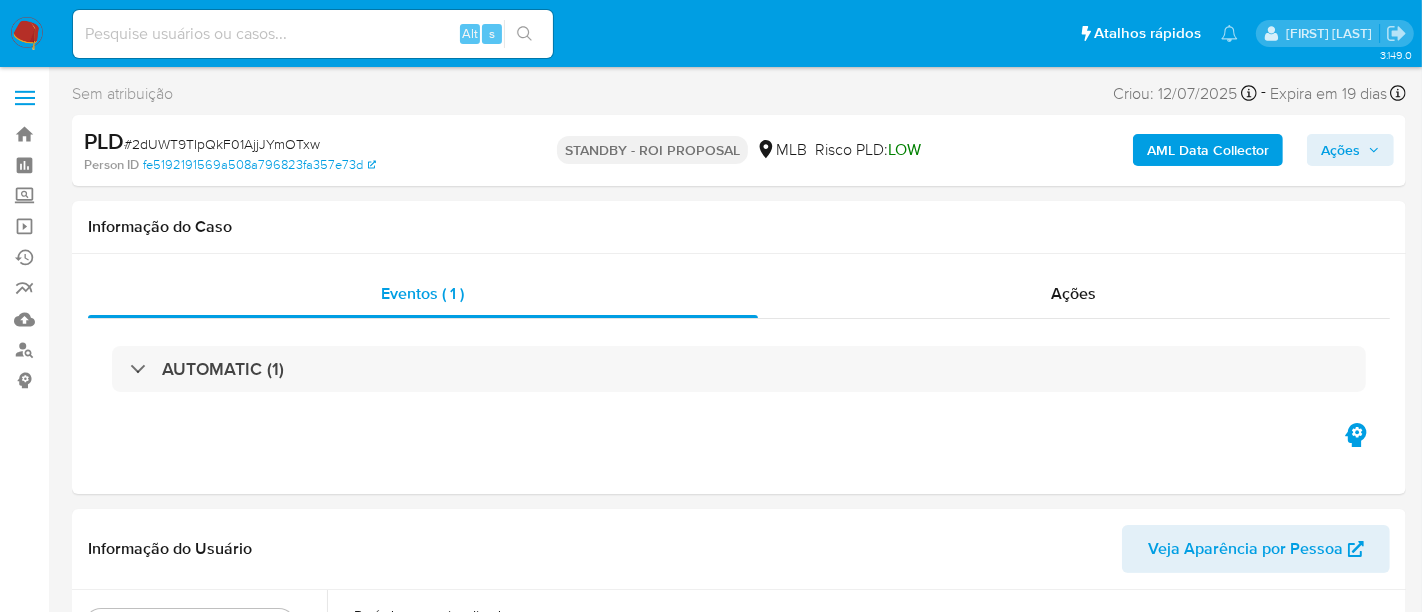 select on "10" 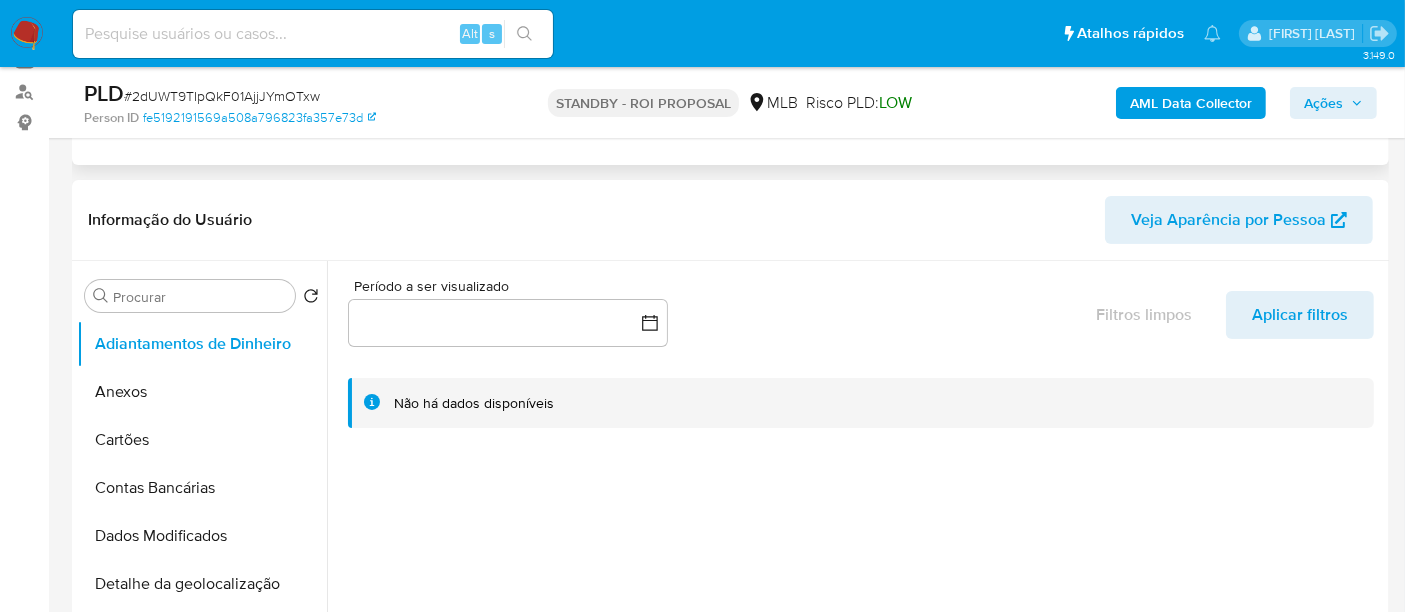 scroll, scrollTop: 333, scrollLeft: 0, axis: vertical 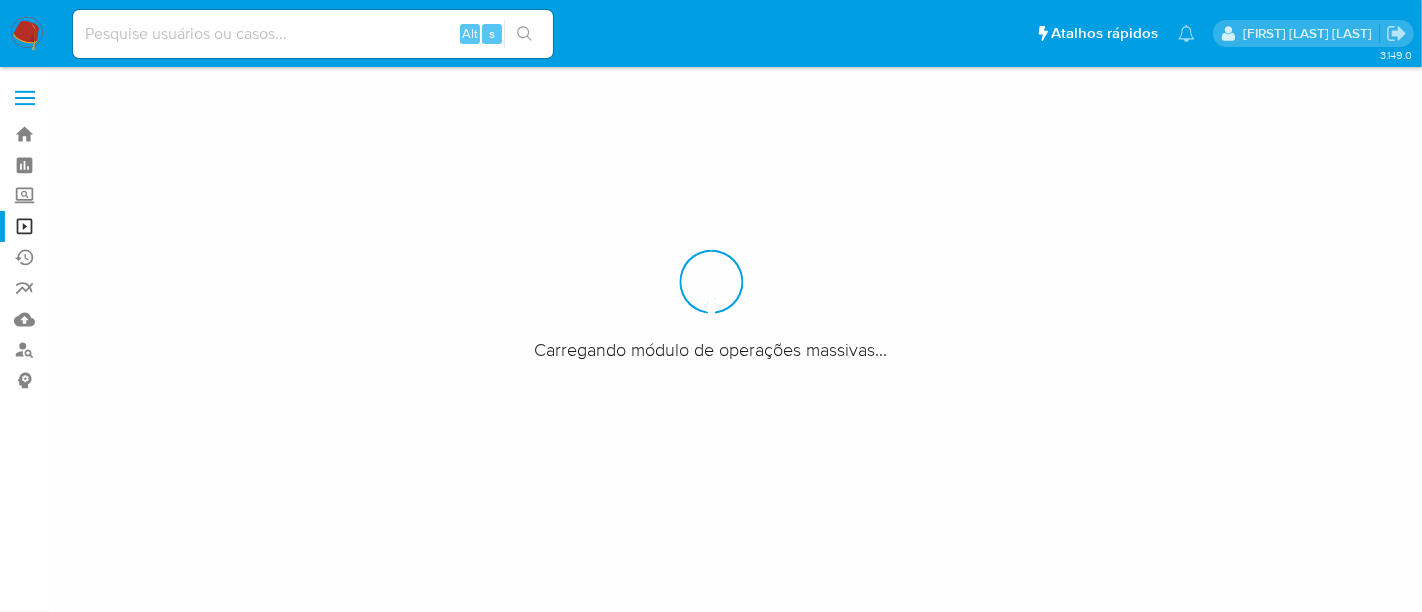 click at bounding box center (313, 34) 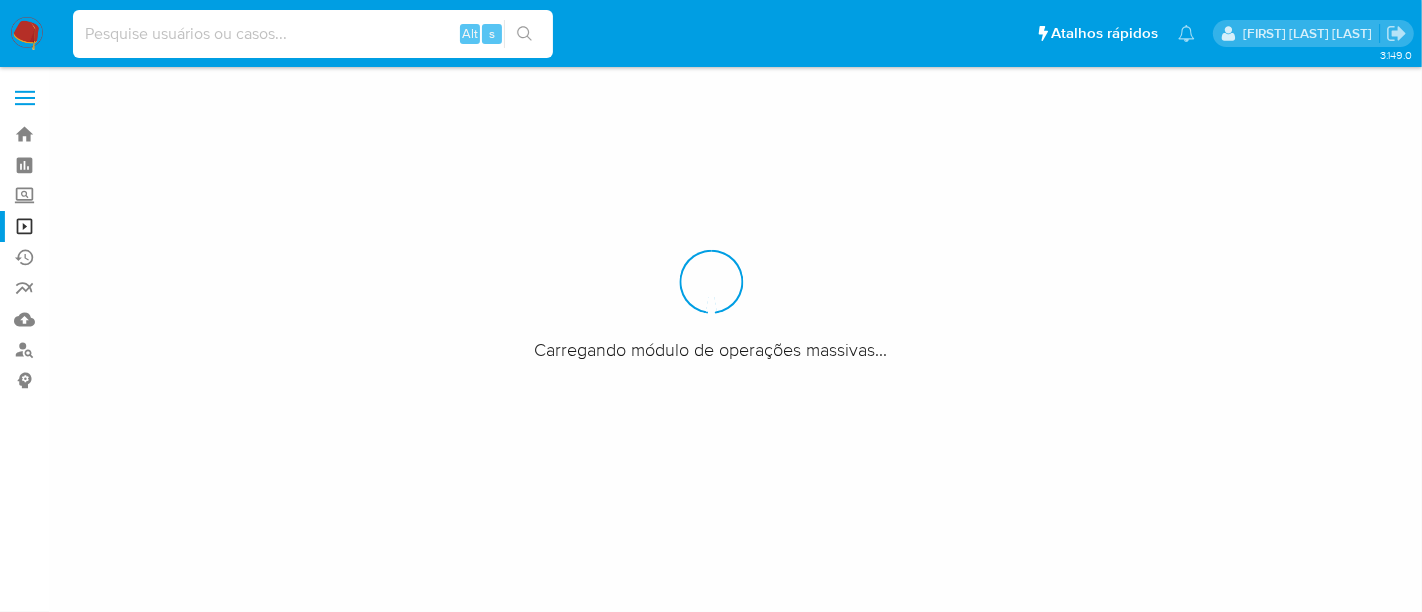 paste on "yTlazssXDA8ktm6lioFBL9gt" 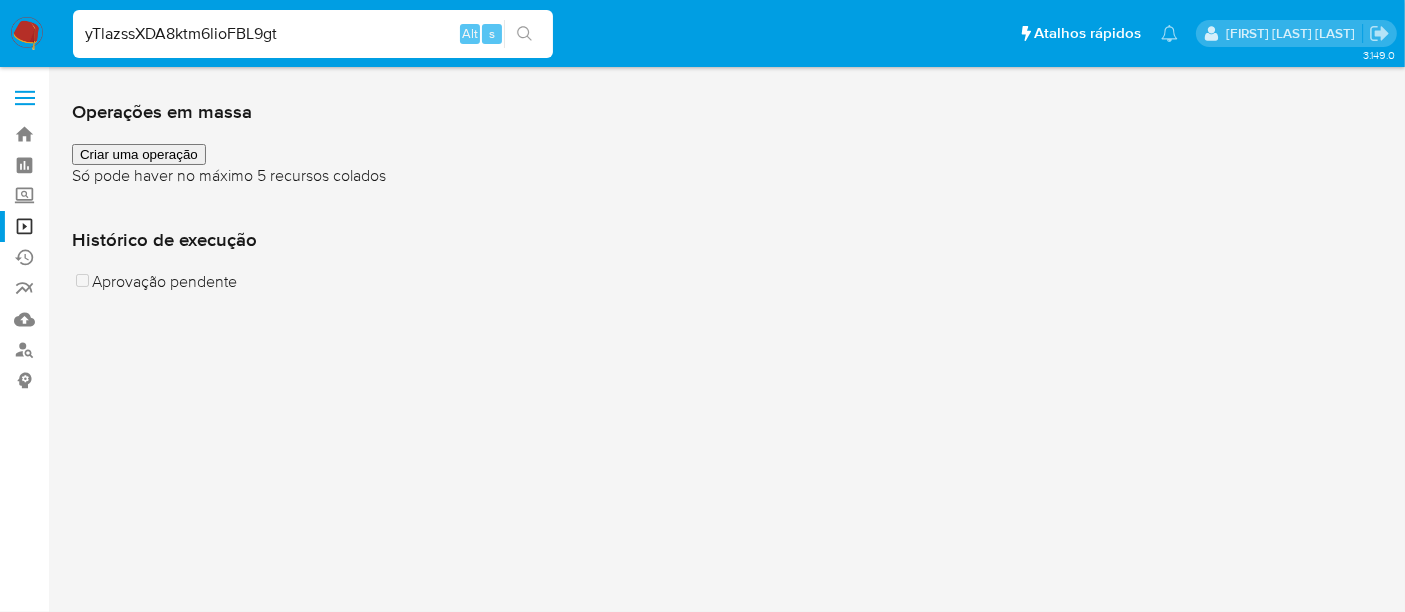 type on "yTlazssXDA8ktm6lioFBL9gt" 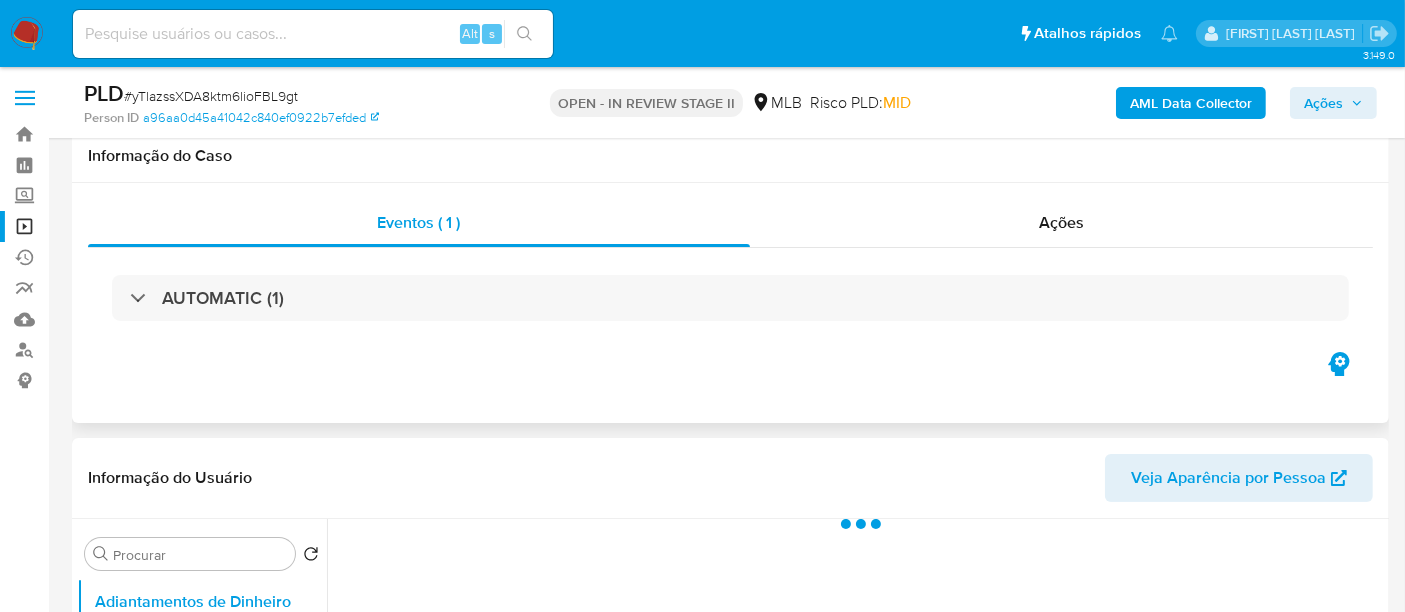 scroll, scrollTop: 444, scrollLeft: 0, axis: vertical 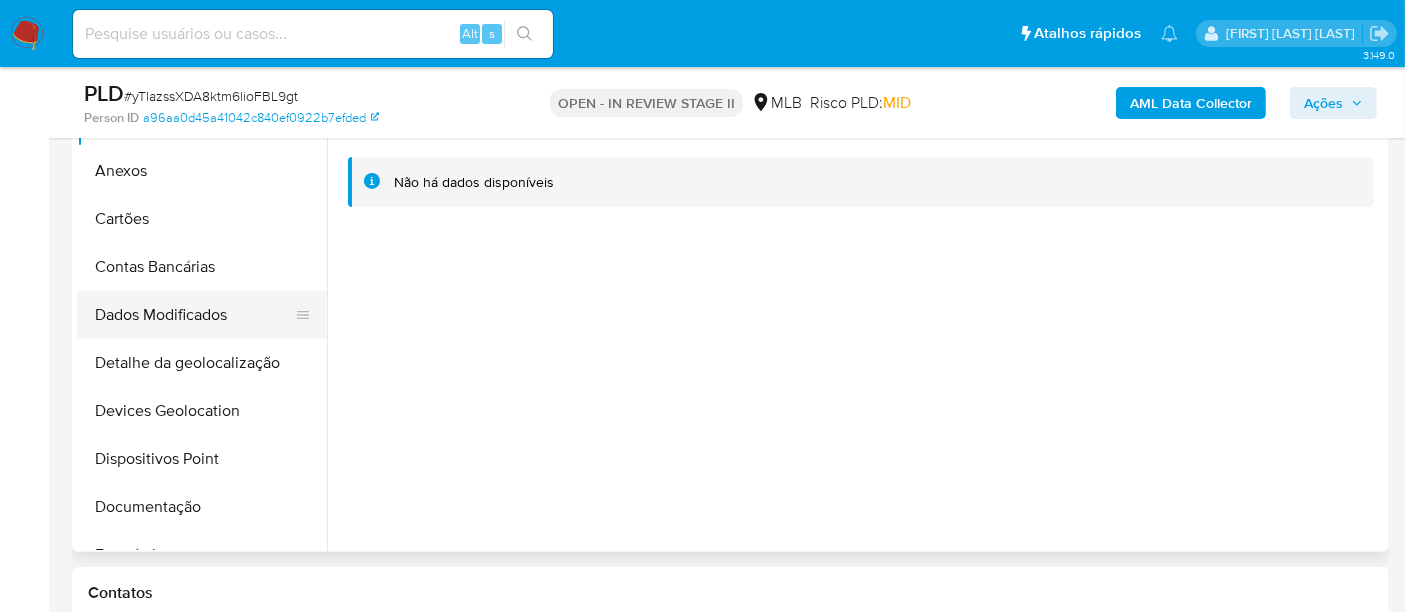 select on "10" 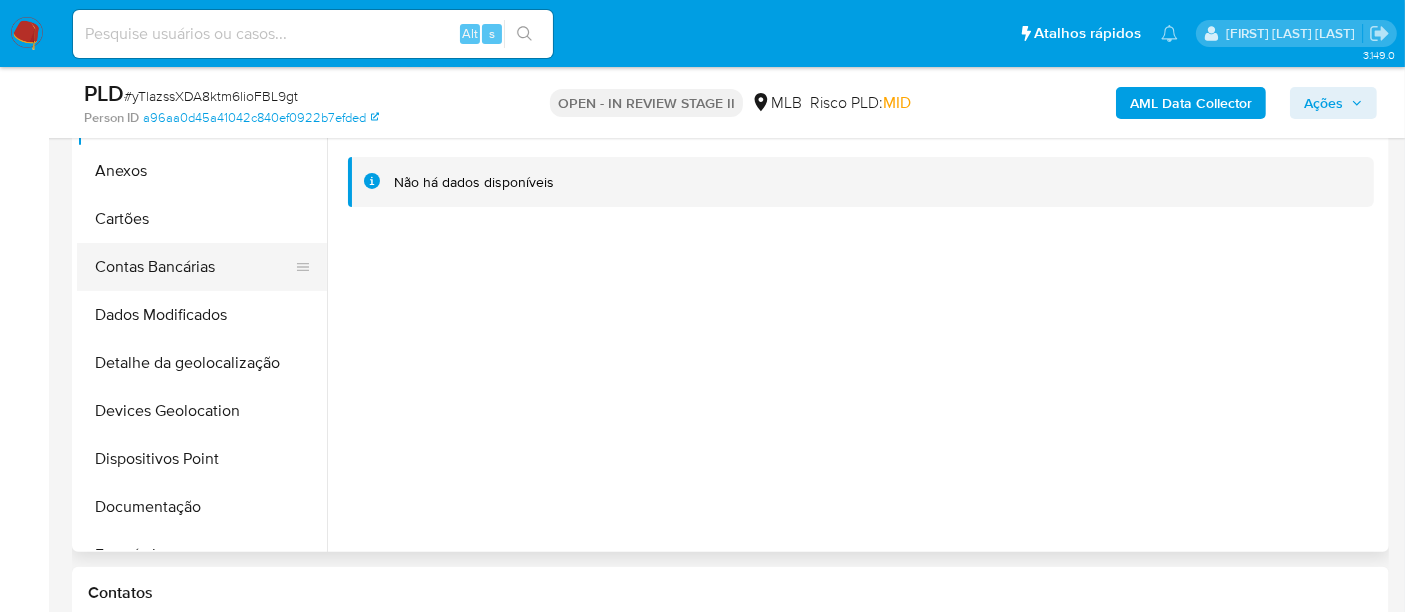 scroll, scrollTop: 333, scrollLeft: 0, axis: vertical 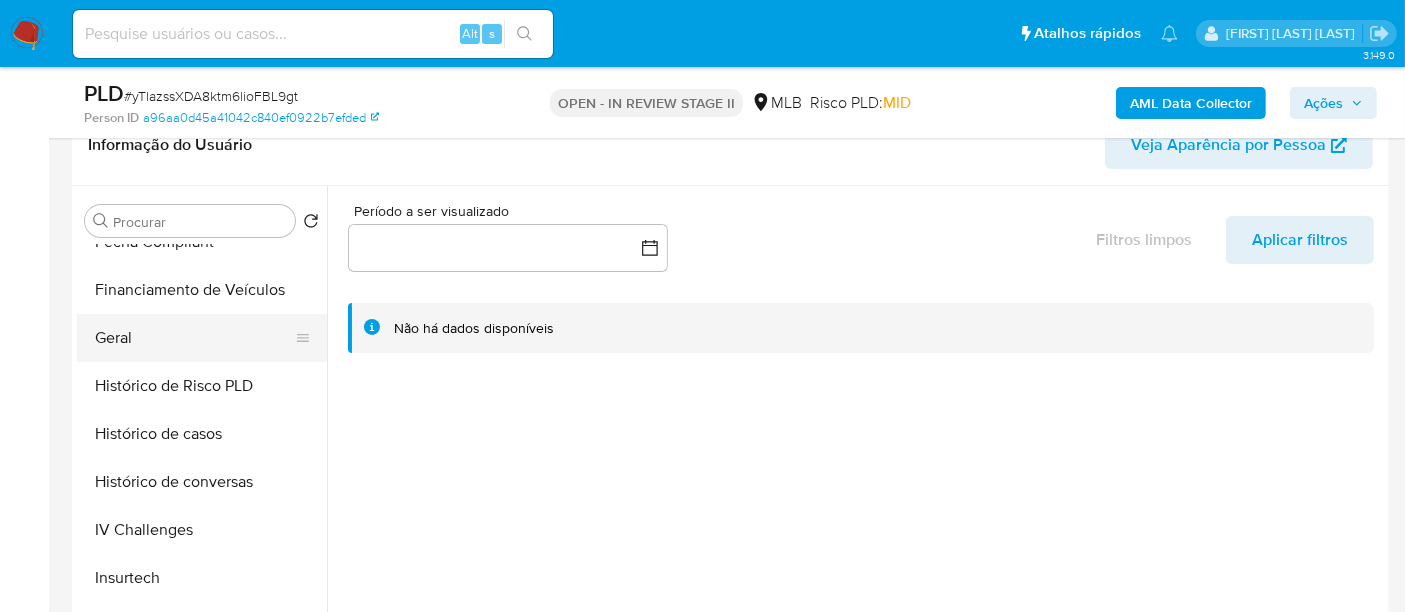click on "Geral" at bounding box center (194, 338) 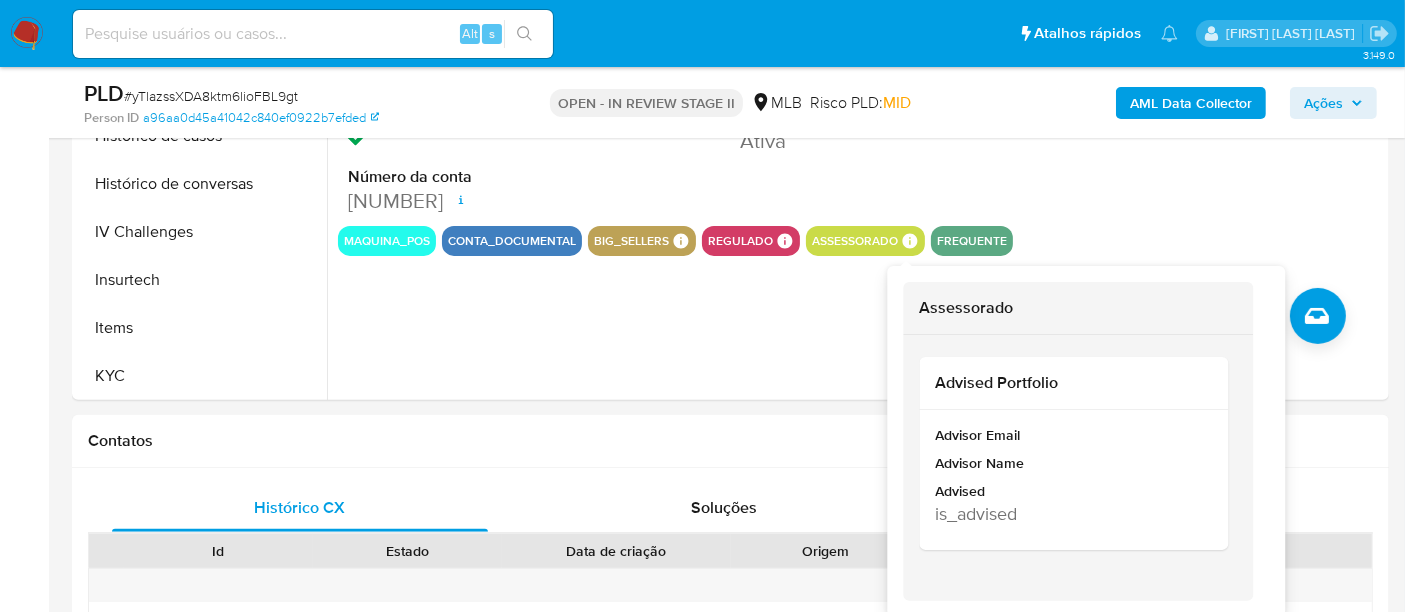 scroll, scrollTop: 666, scrollLeft: 0, axis: vertical 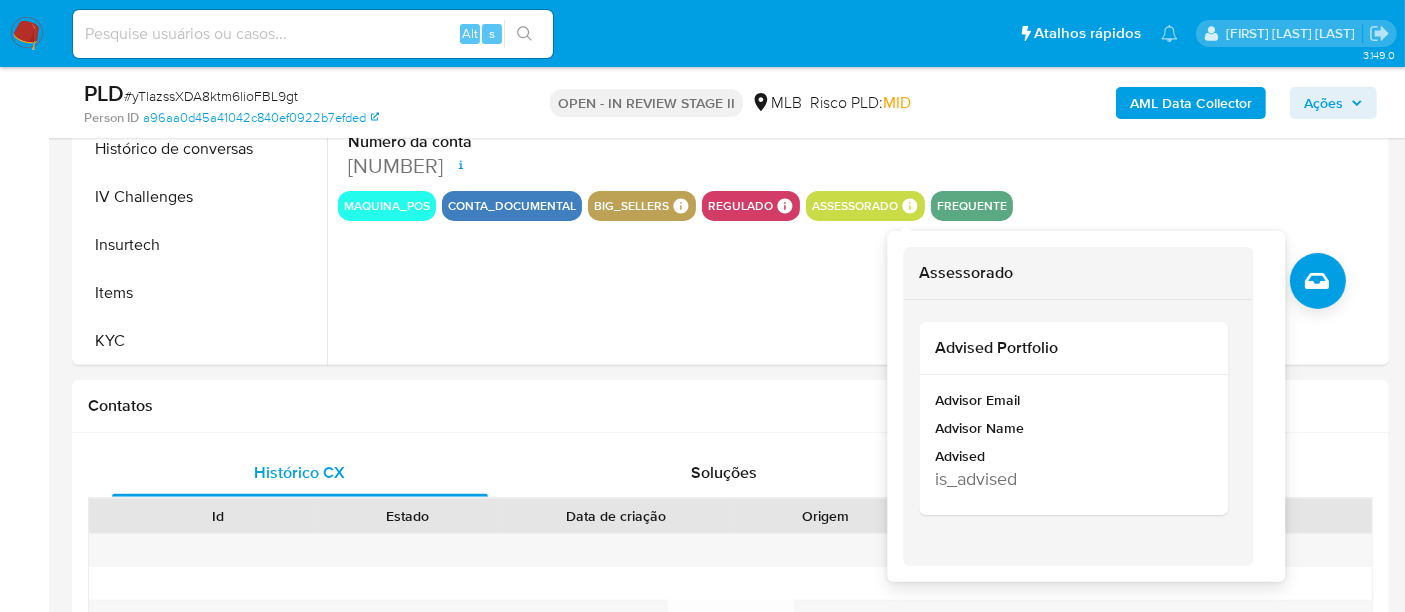 type 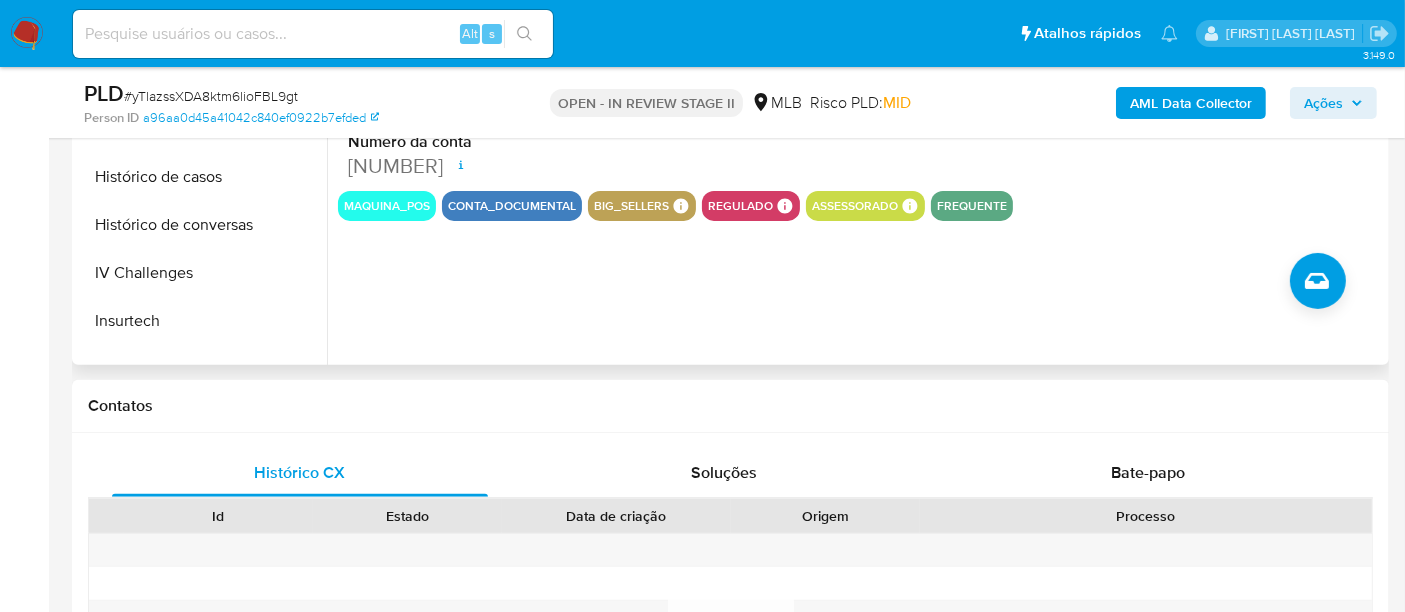 scroll, scrollTop: 444, scrollLeft: 0, axis: vertical 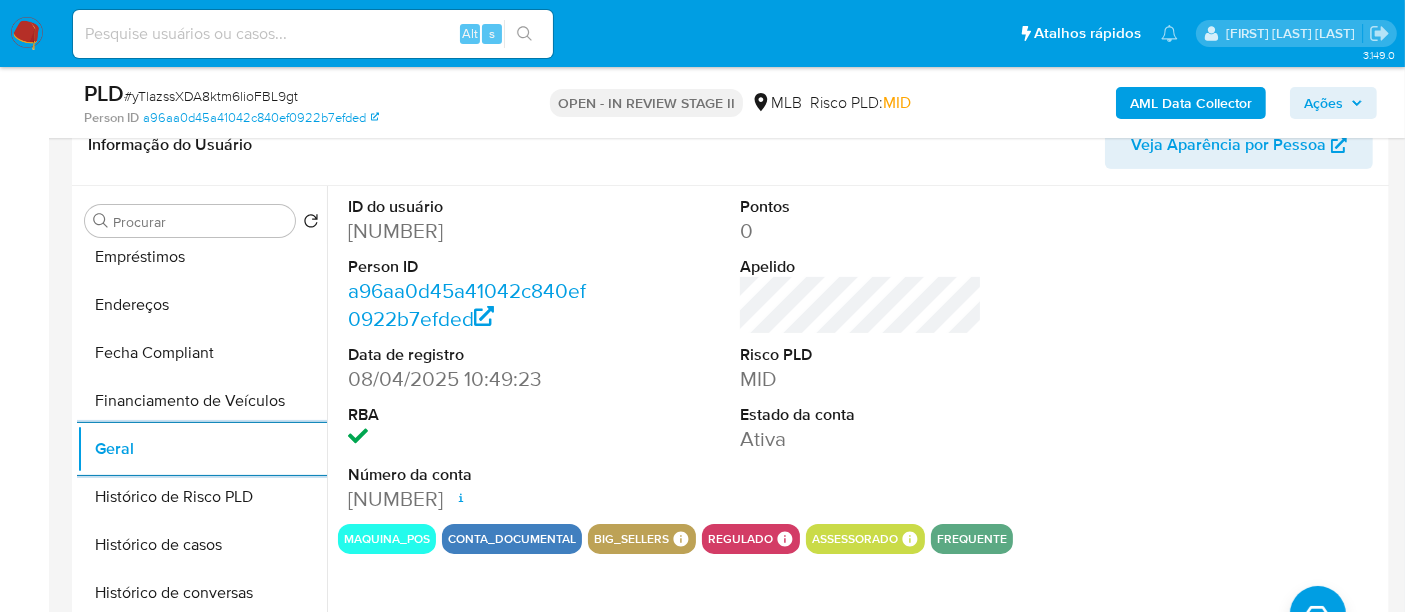 click on "2380729300" at bounding box center [469, 231] 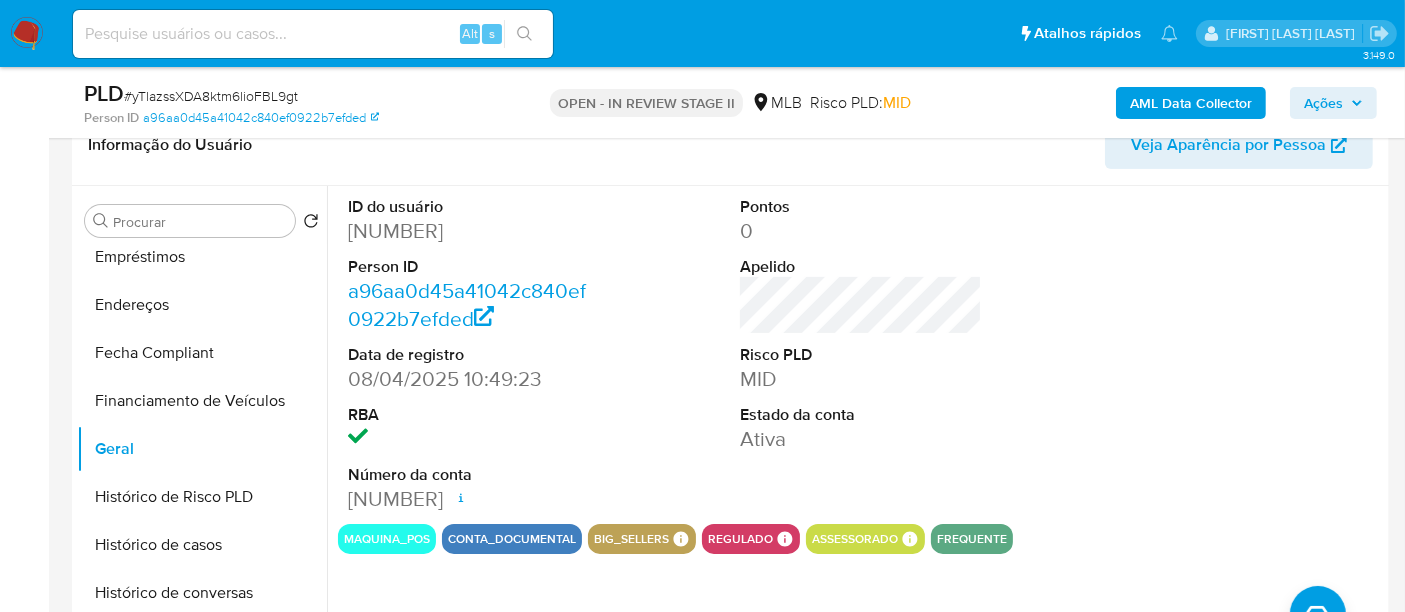 click on "2380729300" at bounding box center (469, 231) 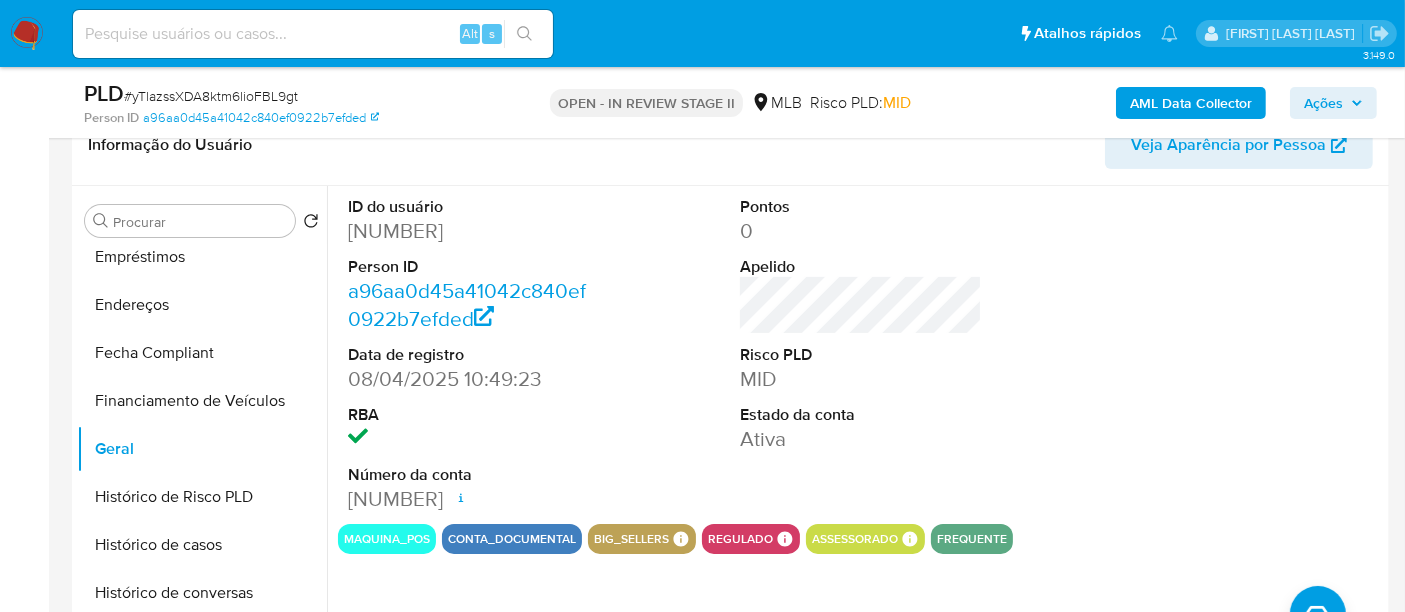 click on "2380729300" at bounding box center [469, 231] 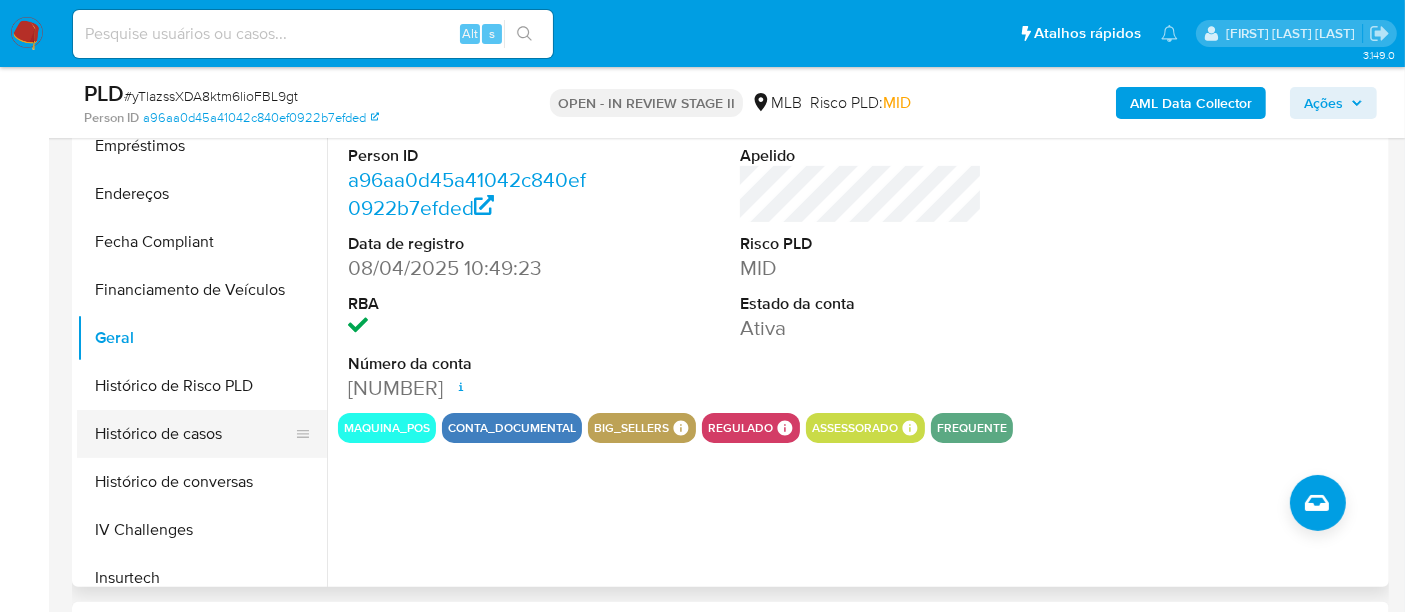click on "Histórico de casos" at bounding box center (194, 434) 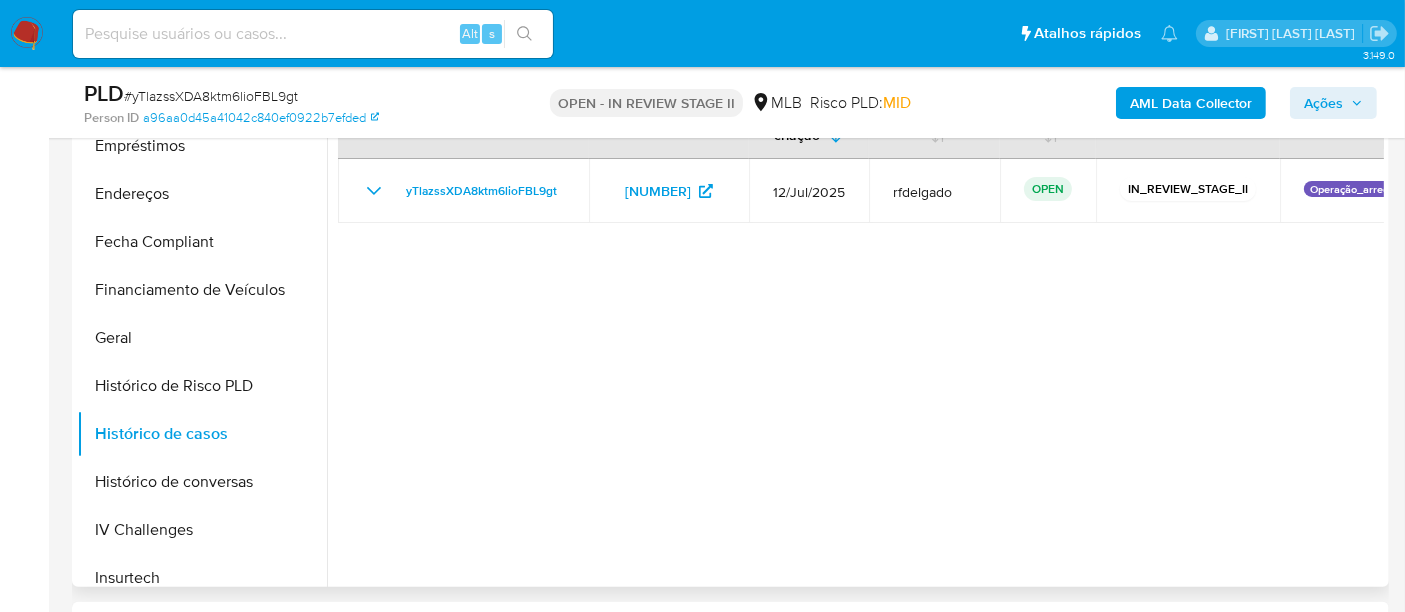 type 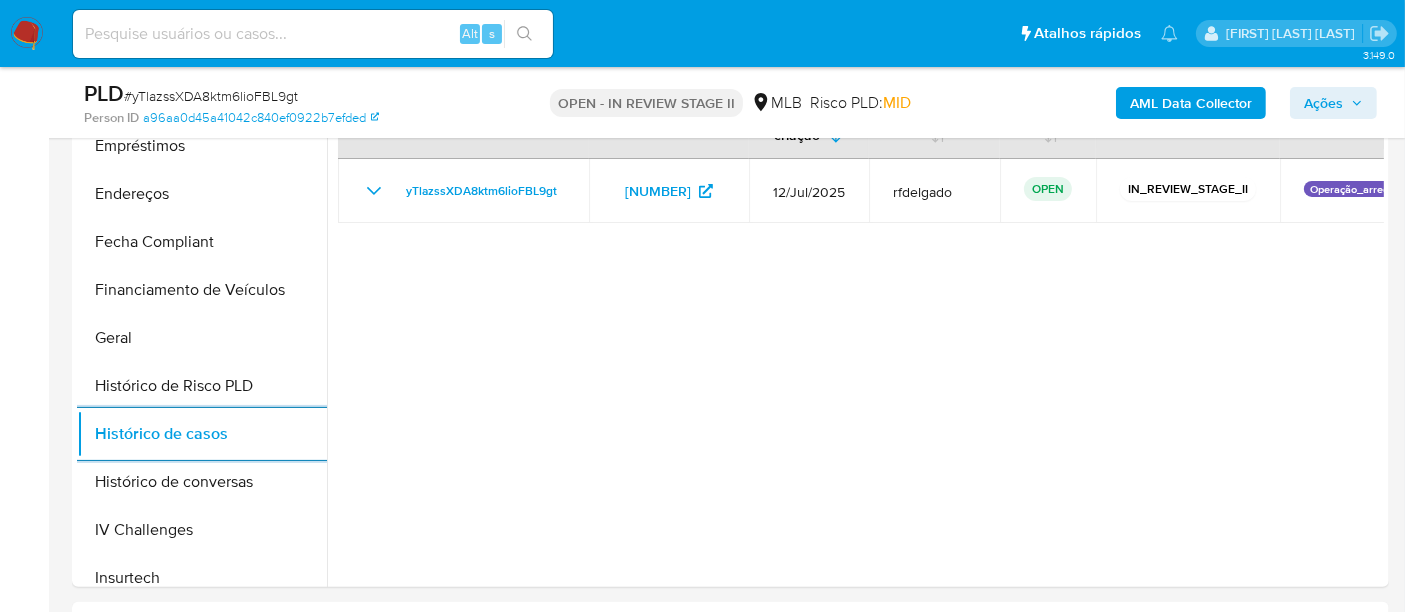click at bounding box center (313, 34) 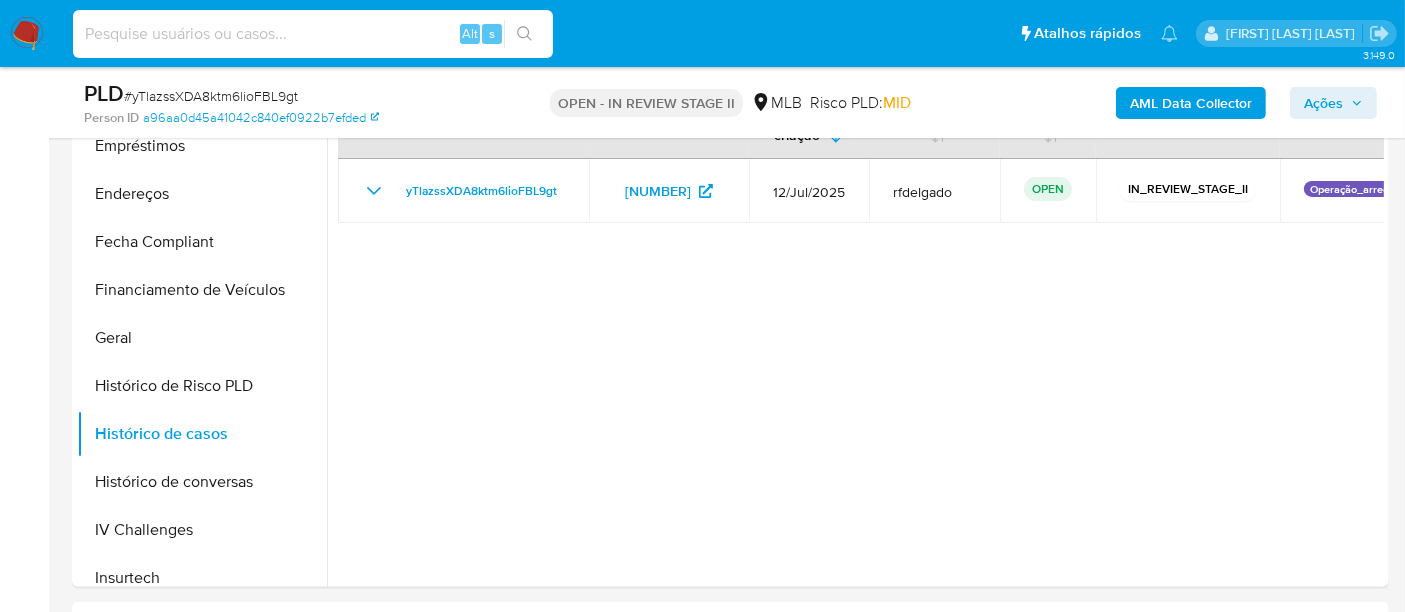 paste on "2380729298" 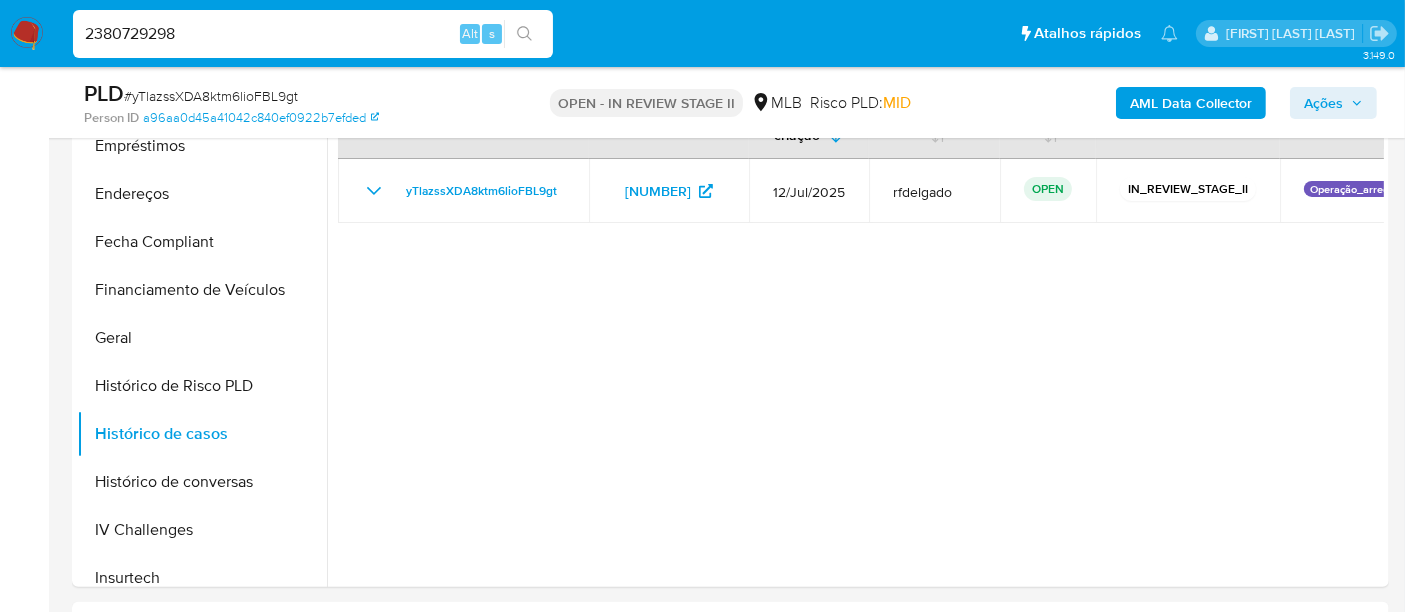type on "2380729298" 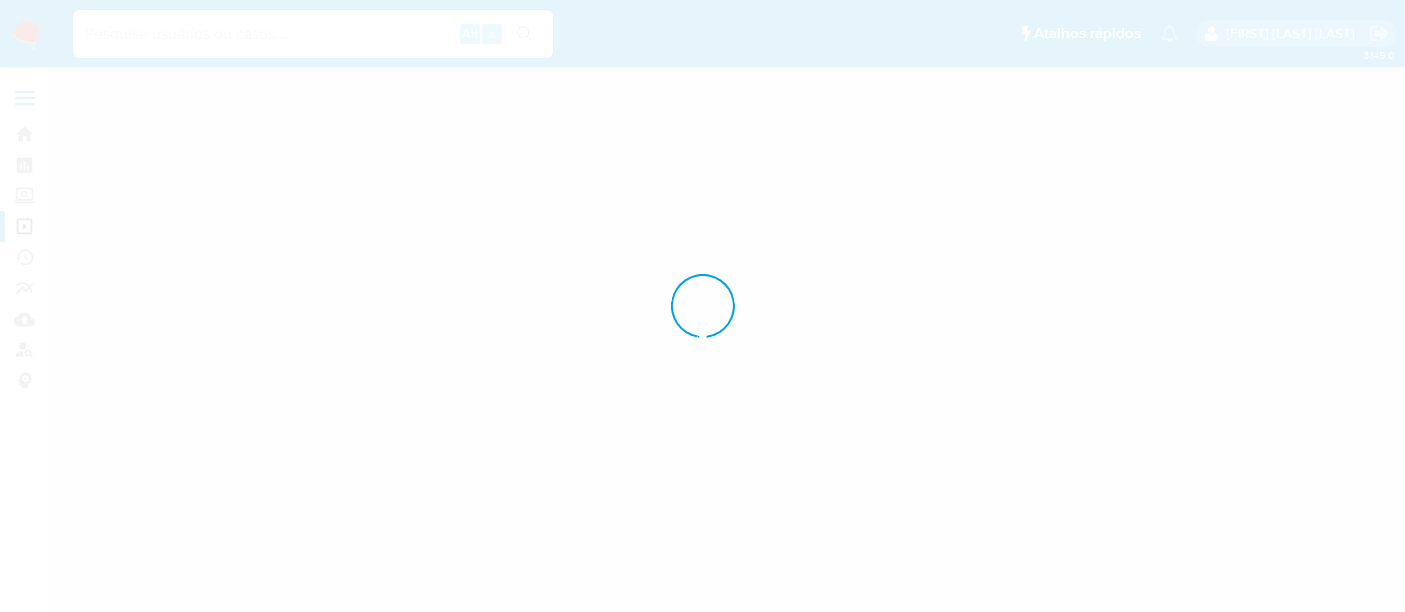 scroll, scrollTop: 0, scrollLeft: 0, axis: both 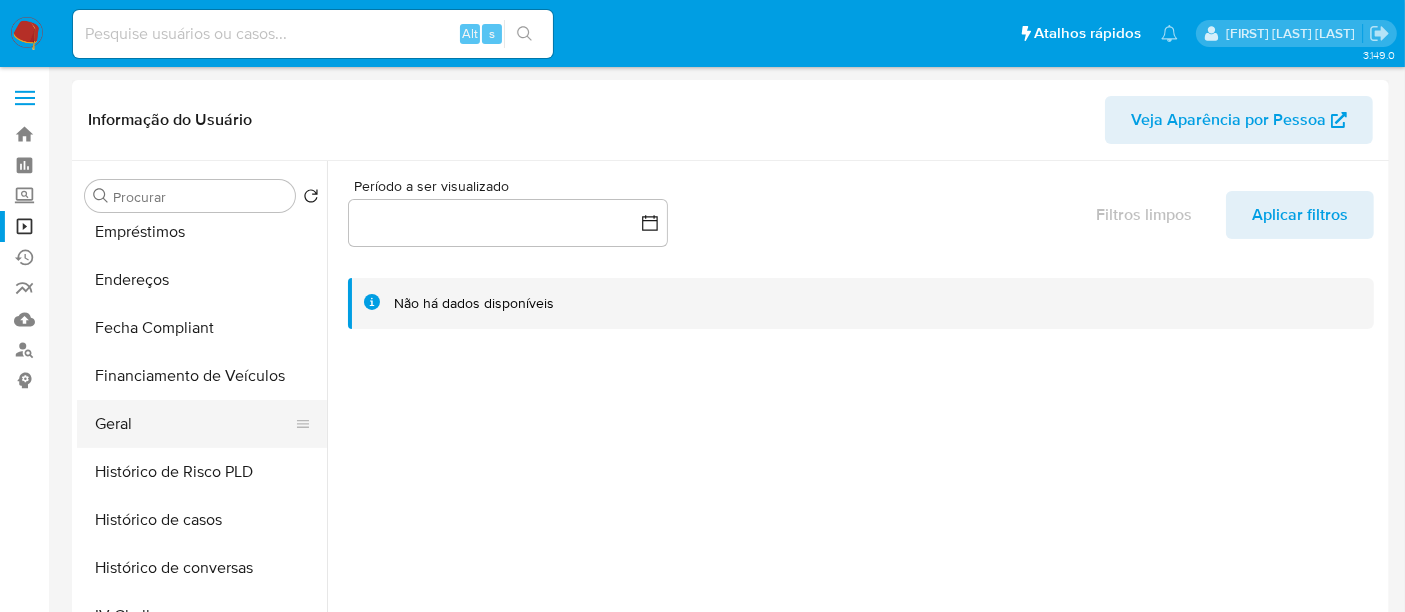 select on "10" 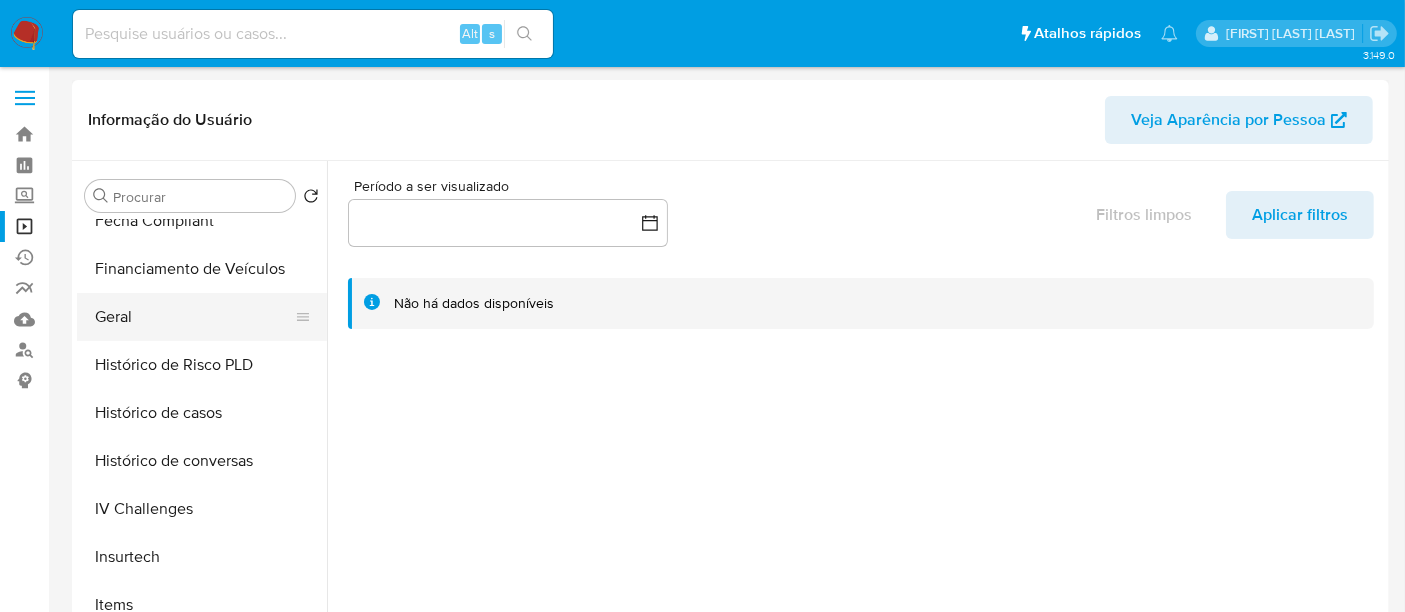 scroll, scrollTop: 444, scrollLeft: 0, axis: vertical 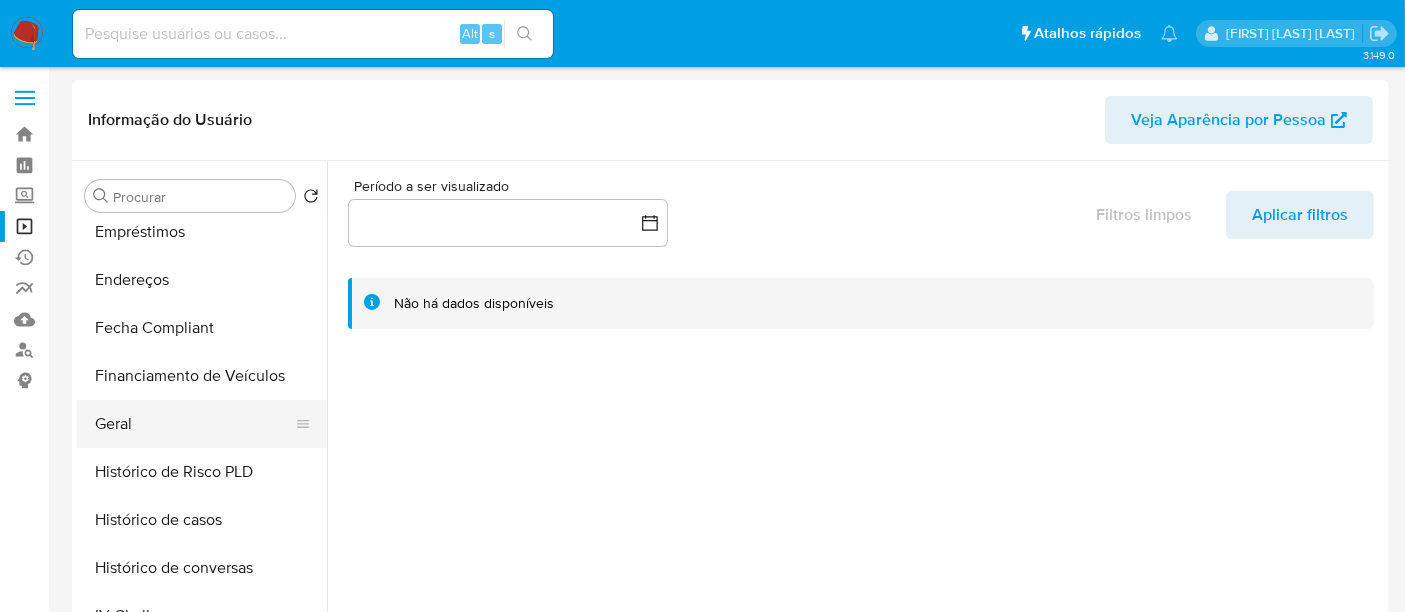 click on "Geral" at bounding box center (194, 424) 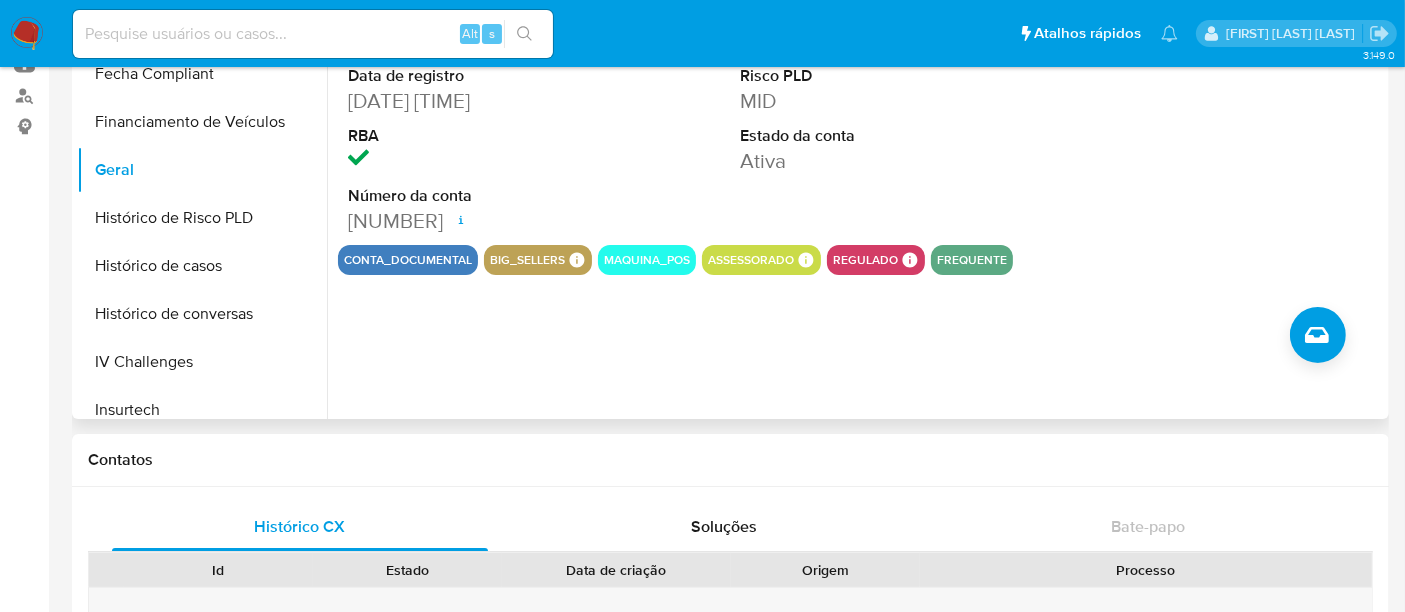 scroll, scrollTop: 111, scrollLeft: 0, axis: vertical 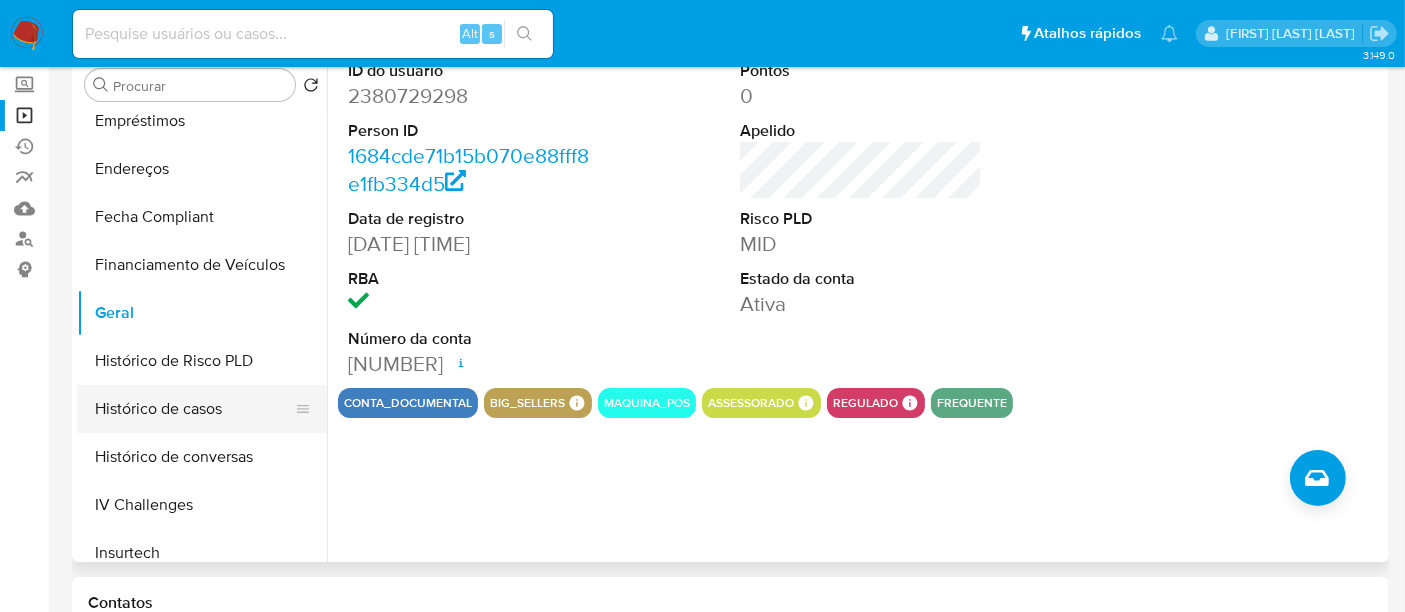 click on "Histórico de casos" at bounding box center [194, 409] 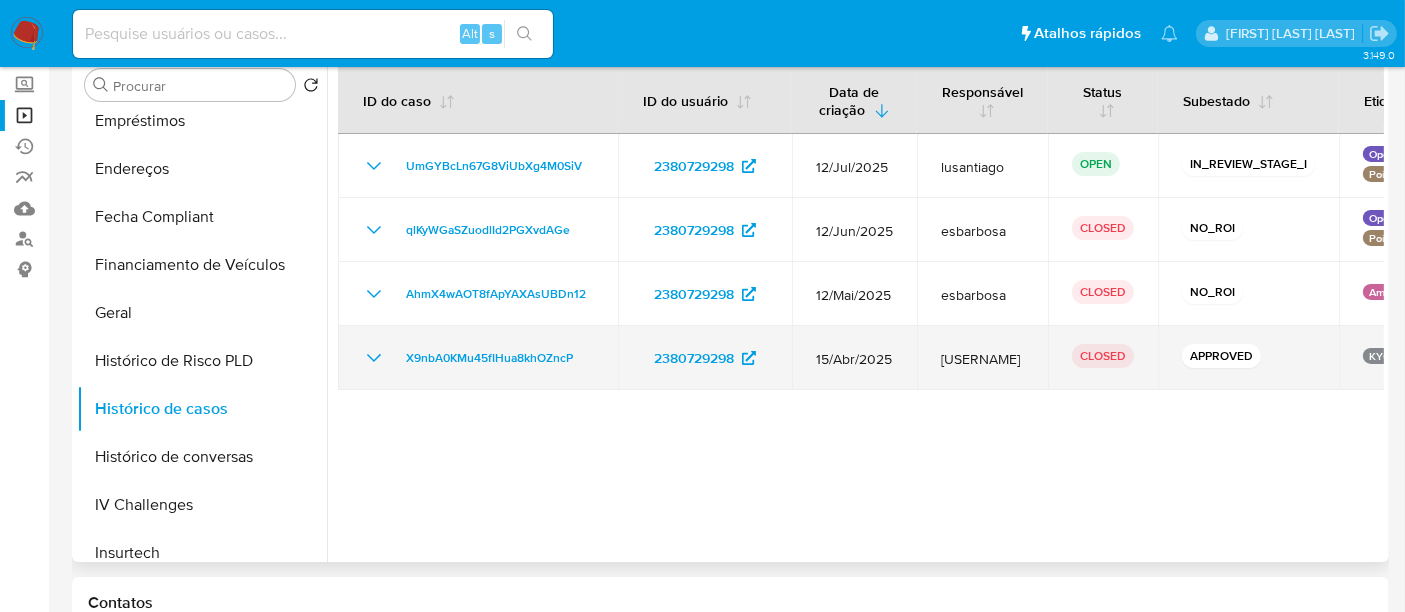 click 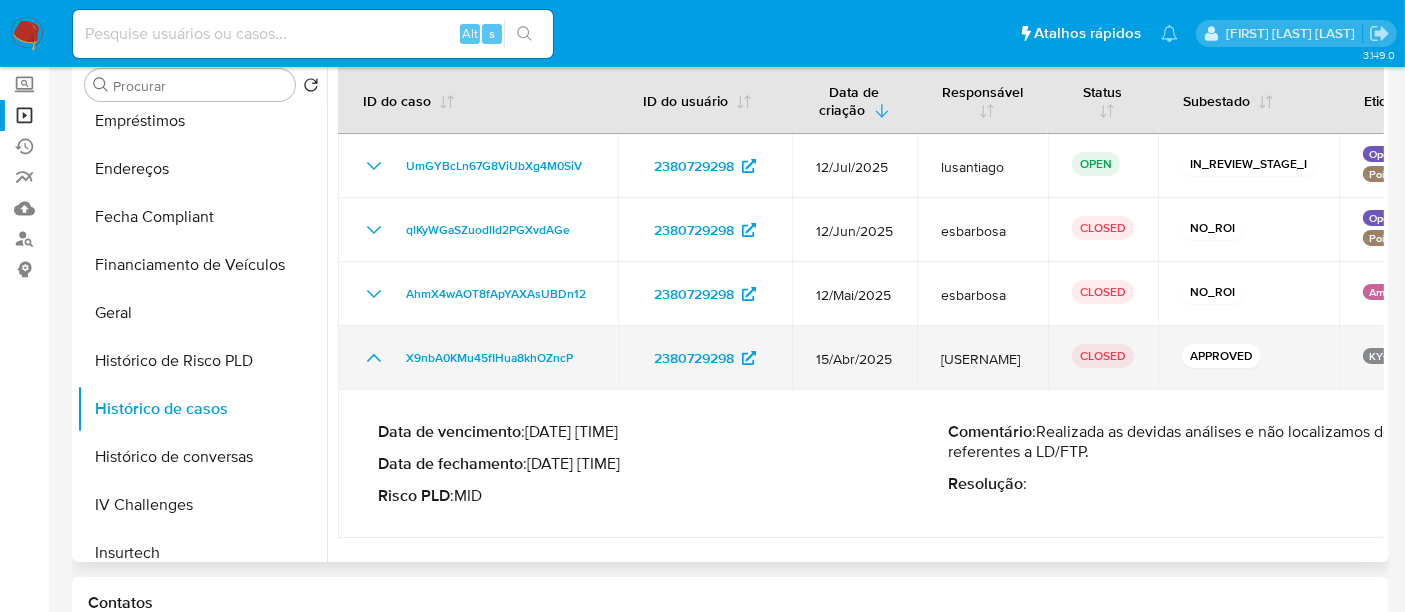 click 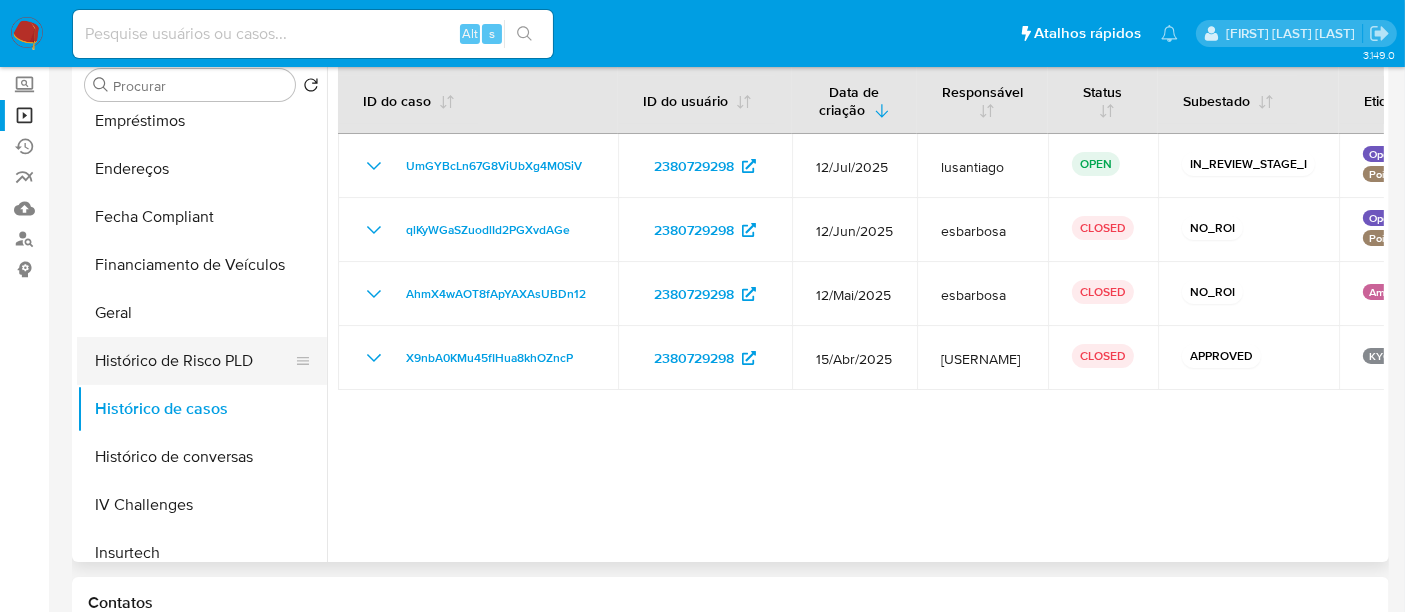 scroll, scrollTop: 333, scrollLeft: 0, axis: vertical 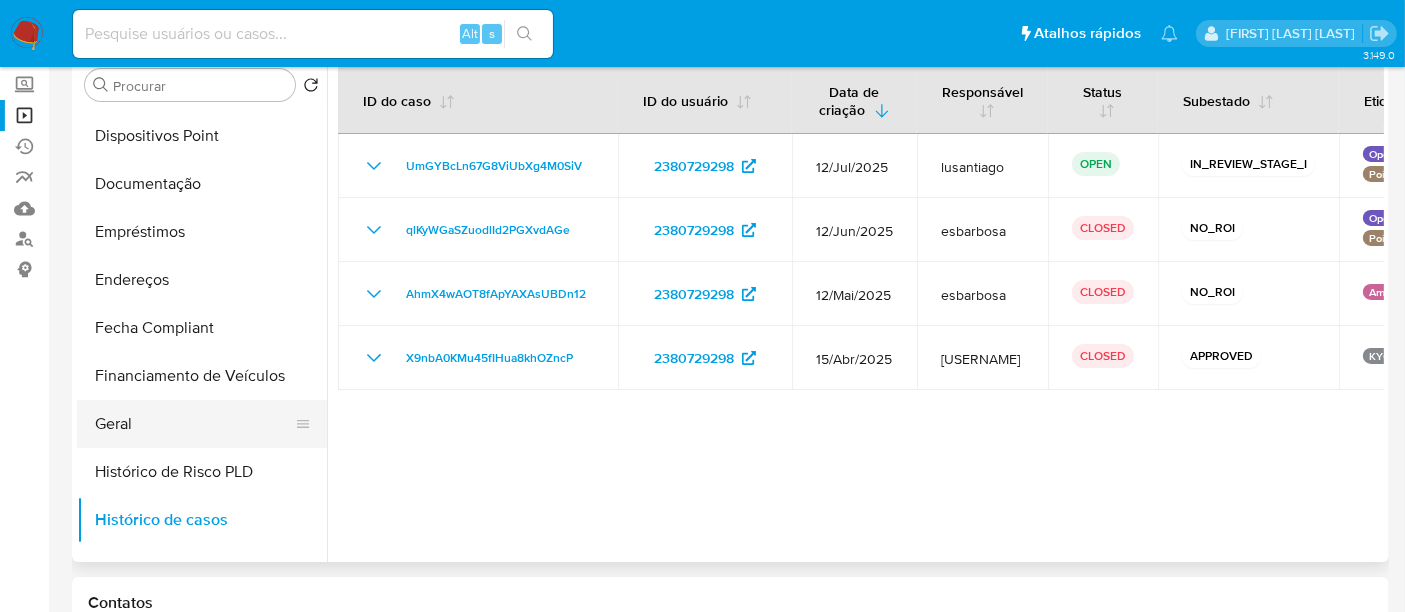 click on "Geral" at bounding box center (194, 424) 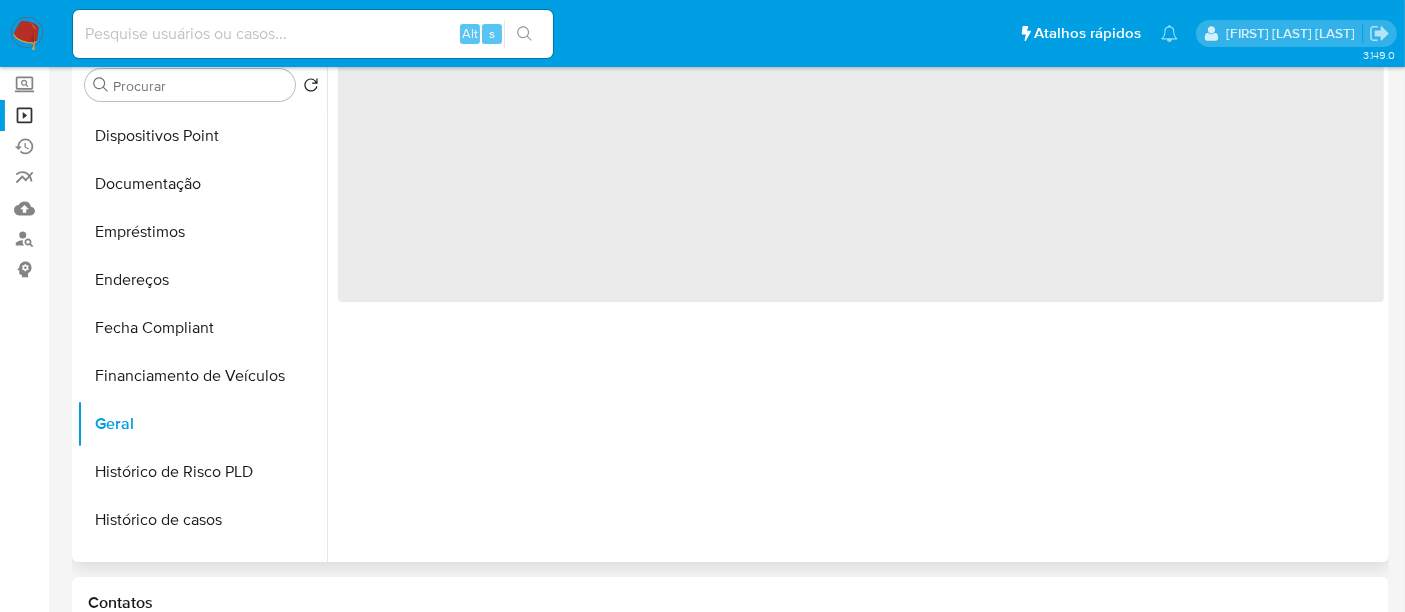 scroll, scrollTop: 0, scrollLeft: 0, axis: both 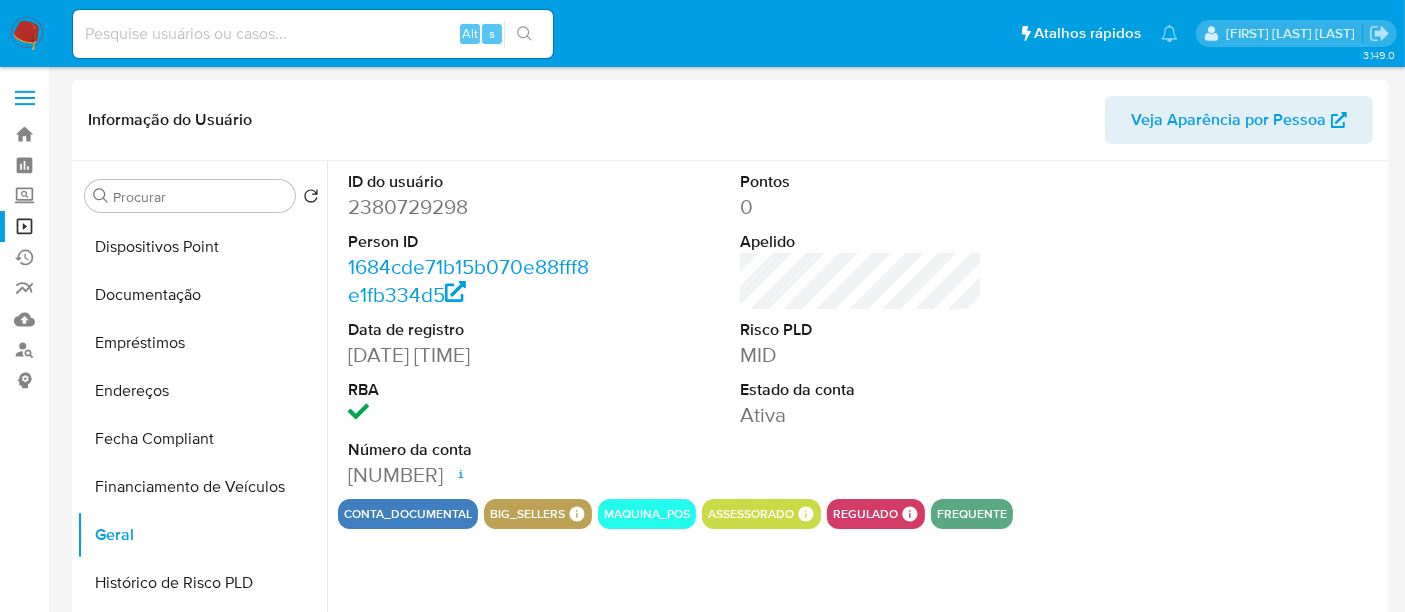click on "2380729298" at bounding box center [469, 207] 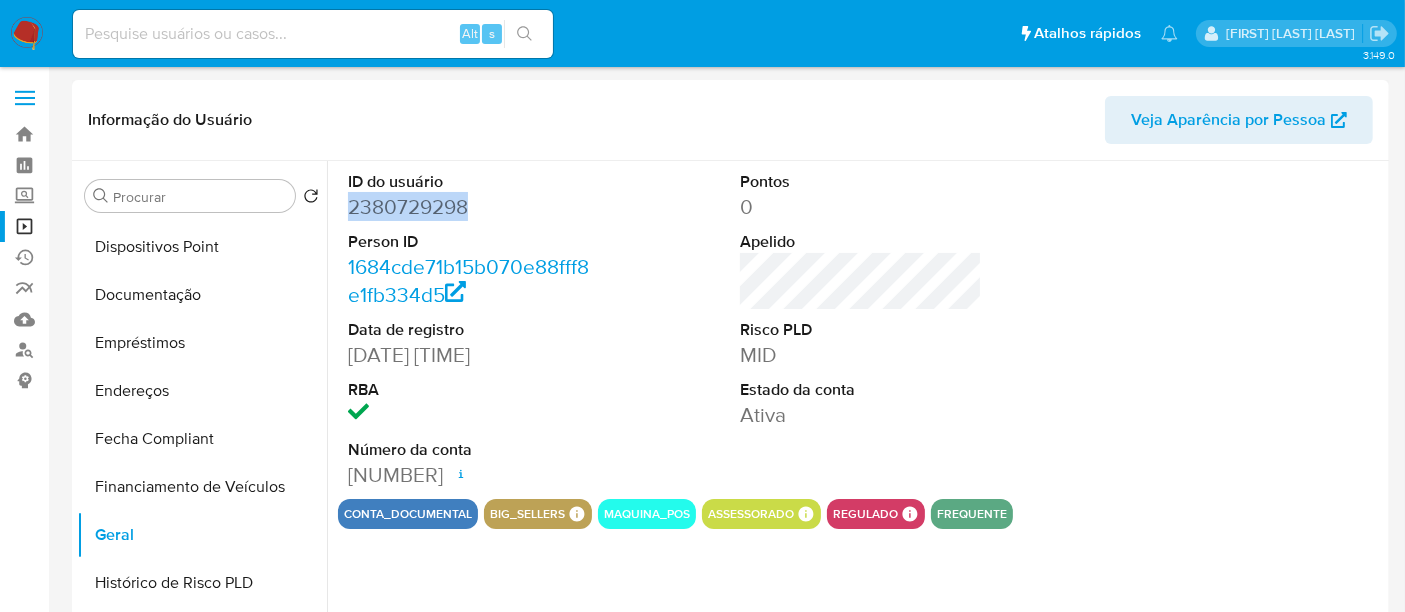 click on "2380729298" at bounding box center (469, 207) 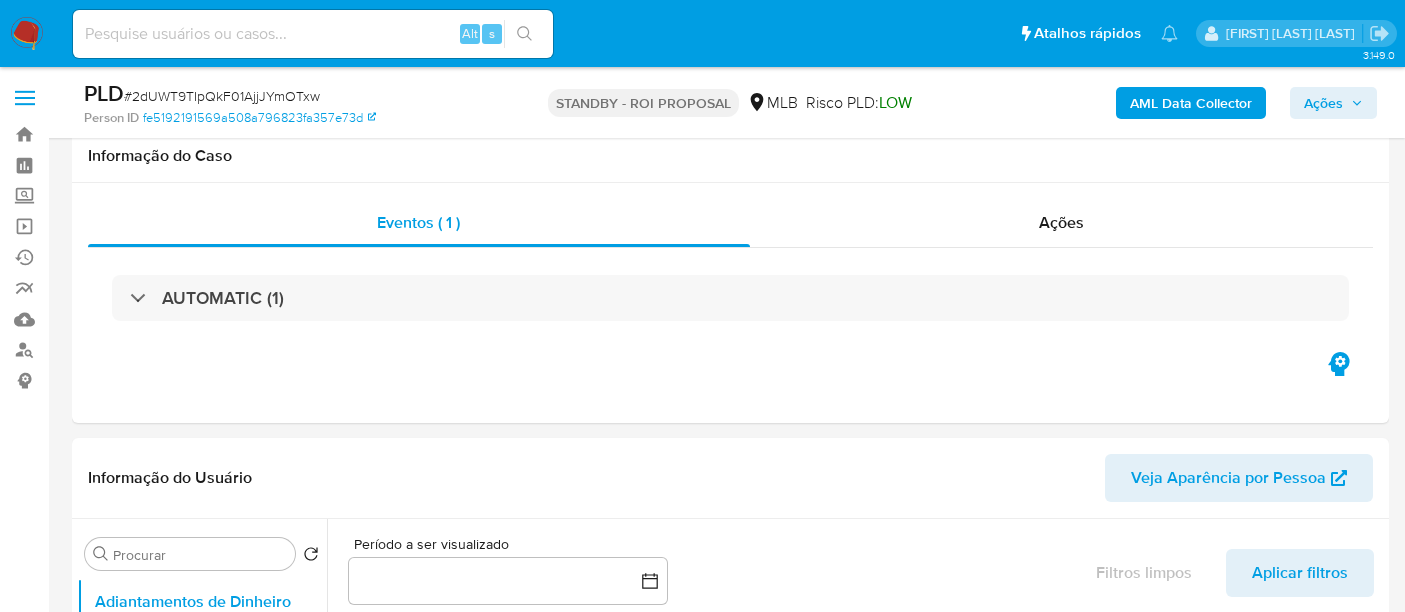 select on "10" 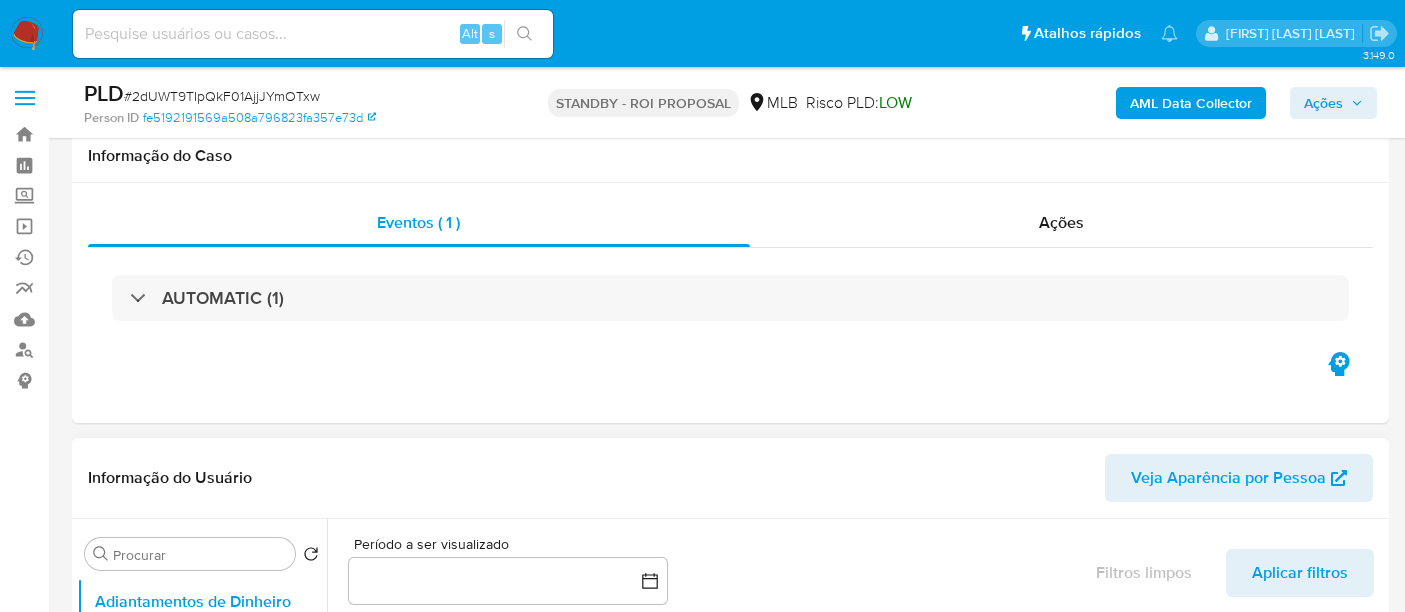 scroll, scrollTop: 333, scrollLeft: 0, axis: vertical 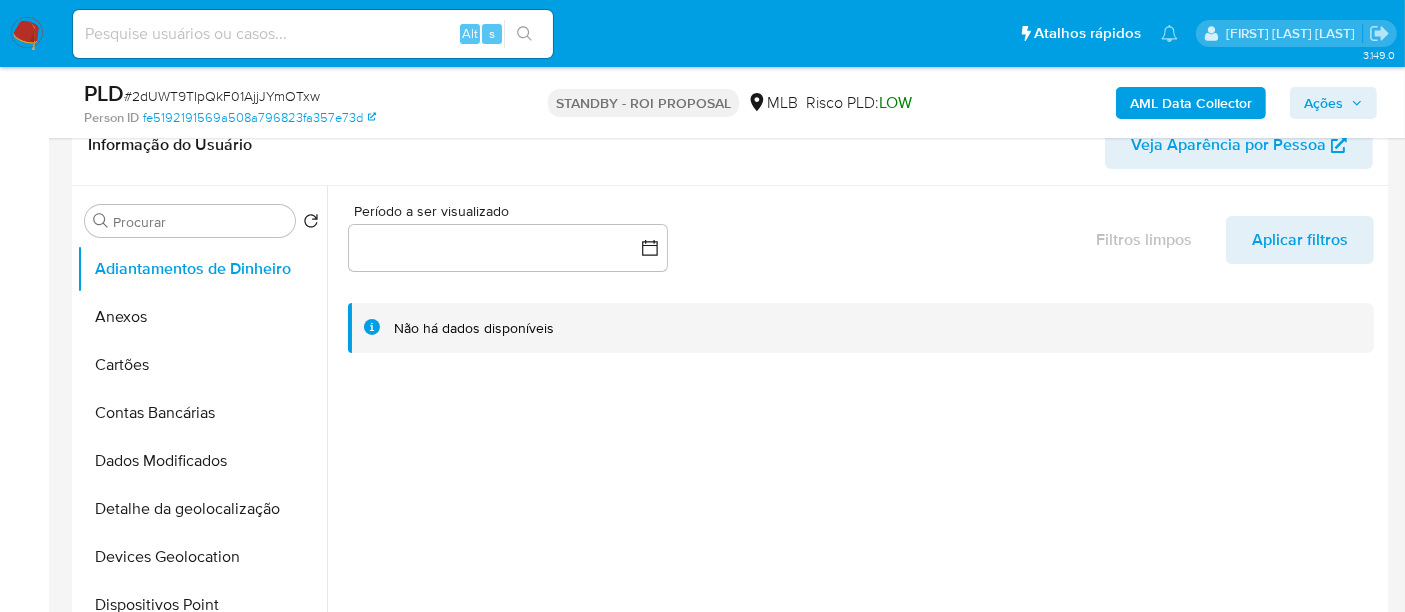 click at bounding box center [313, 34] 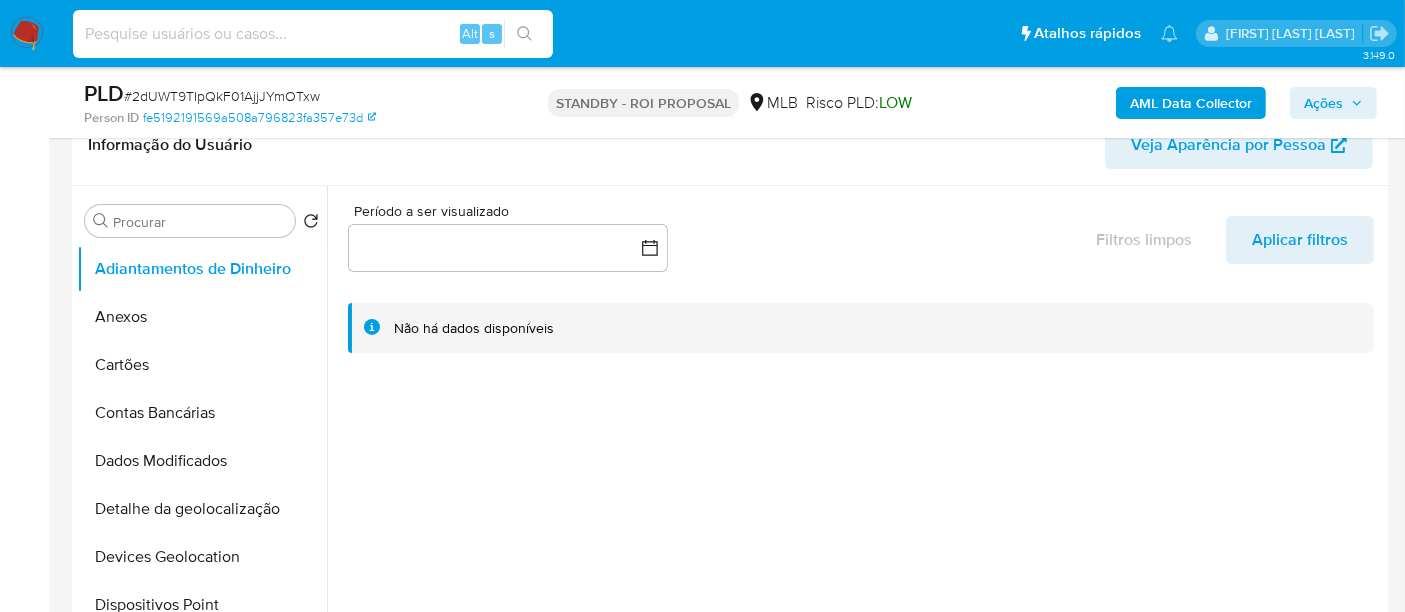 paste on "MNNxGYl6TZpHYNCShCZWqY7r" 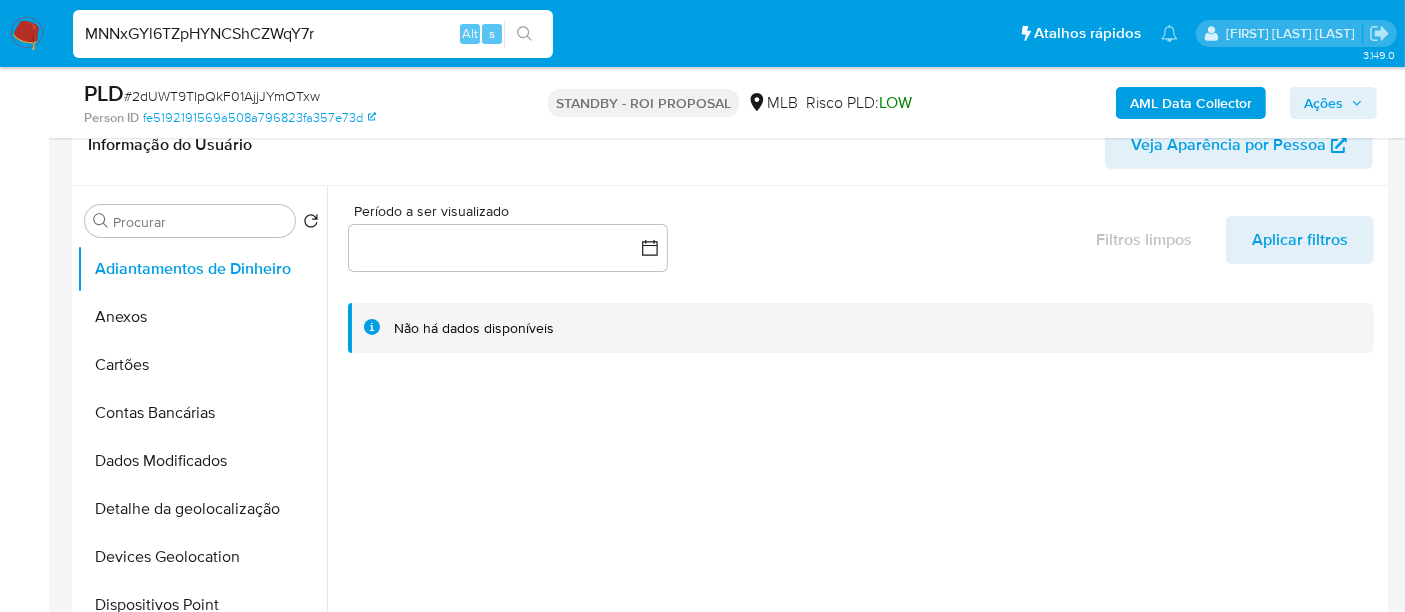 type on "MNNxGYl6TZpHYNCShCZWqY7r" 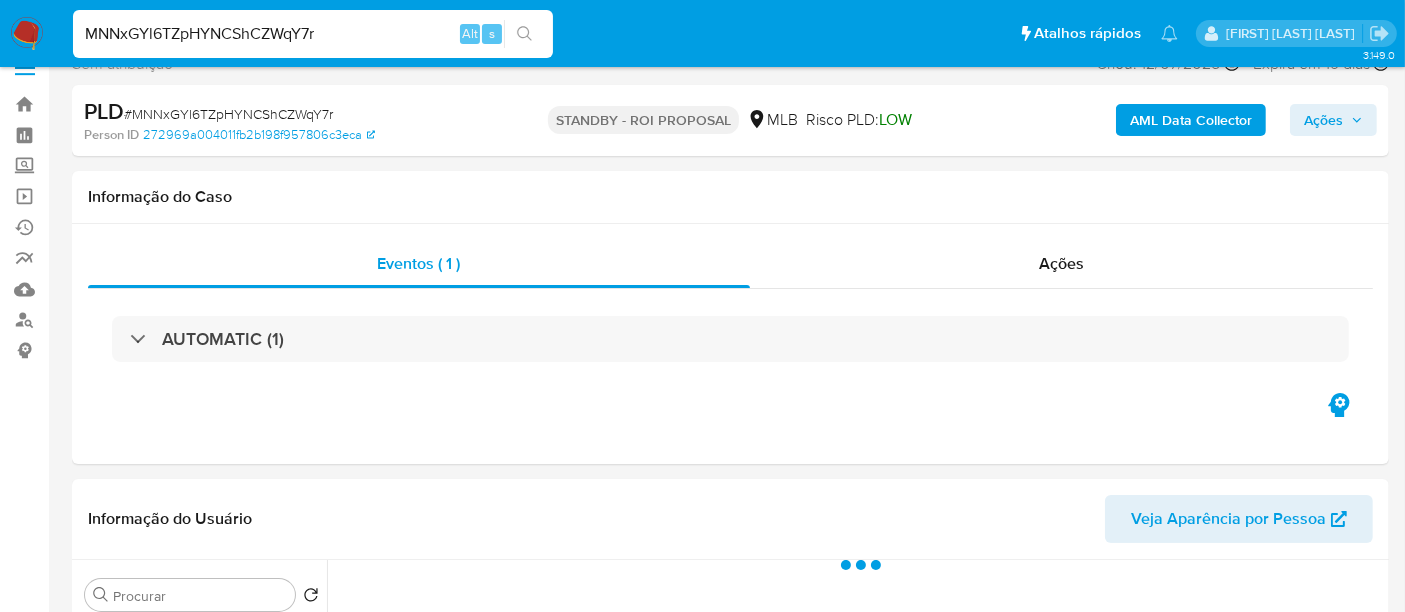 scroll, scrollTop: 222, scrollLeft: 0, axis: vertical 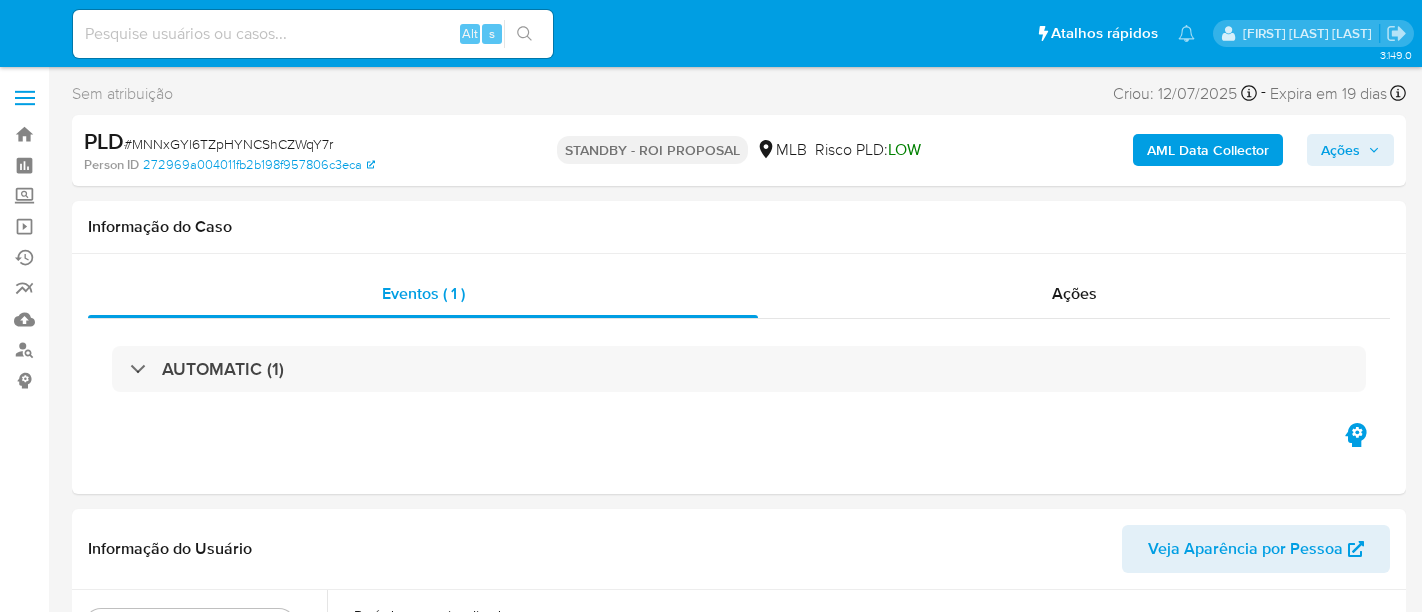select on "10" 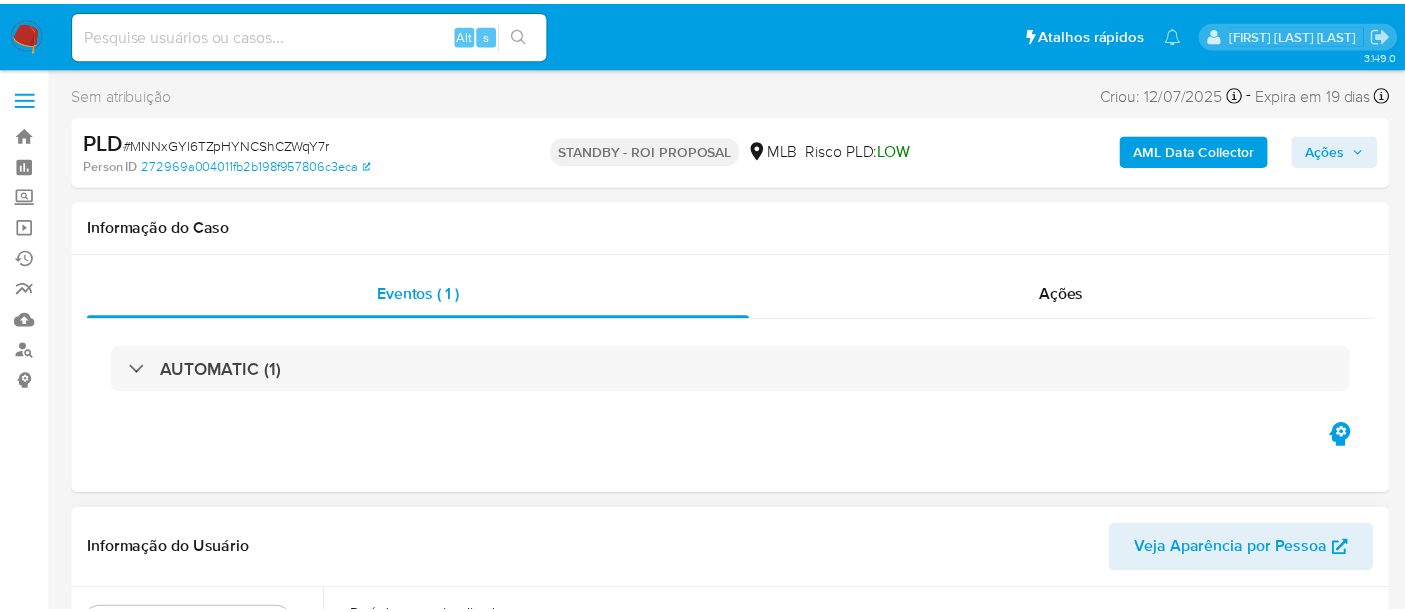 scroll, scrollTop: 0, scrollLeft: 0, axis: both 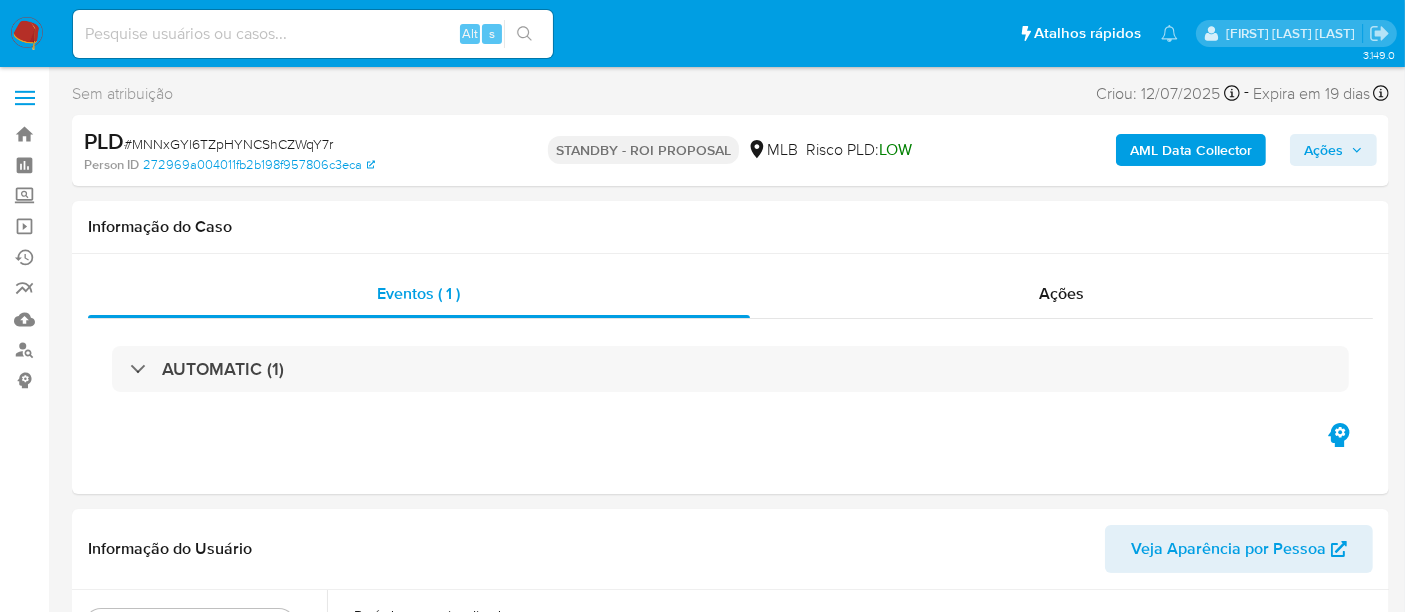 click at bounding box center [313, 34] 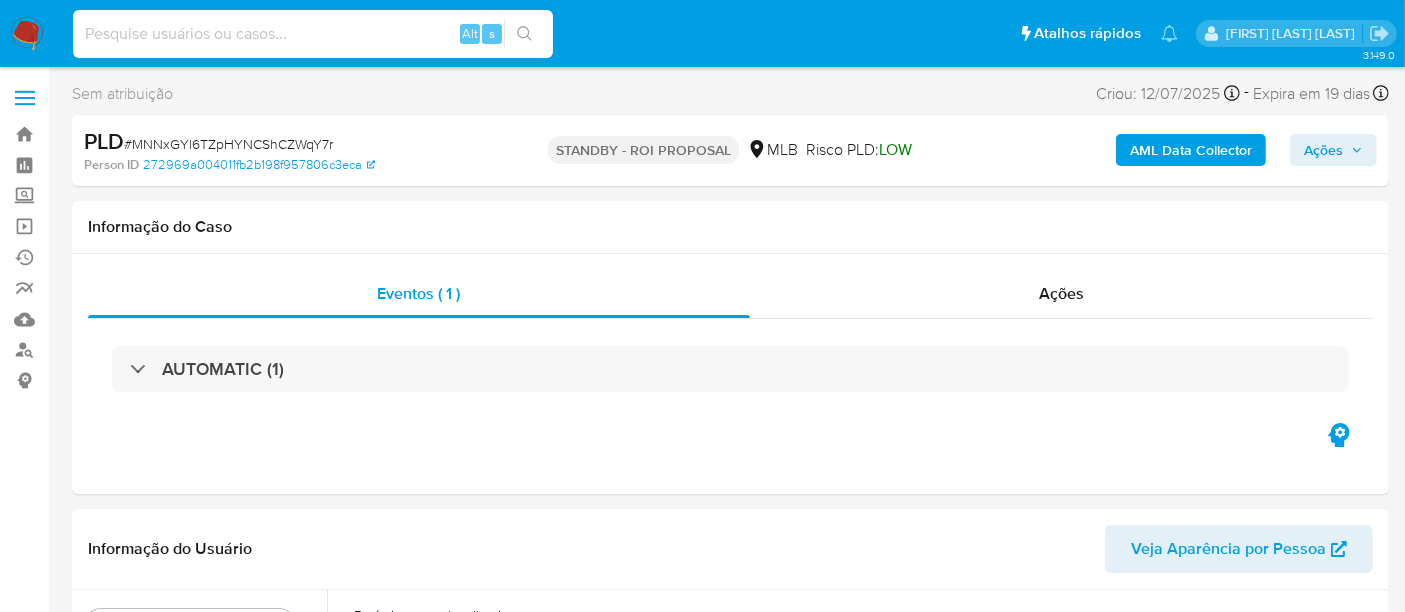 paste on "MNNxGYl6TZpHYNCShCZWqY7r" 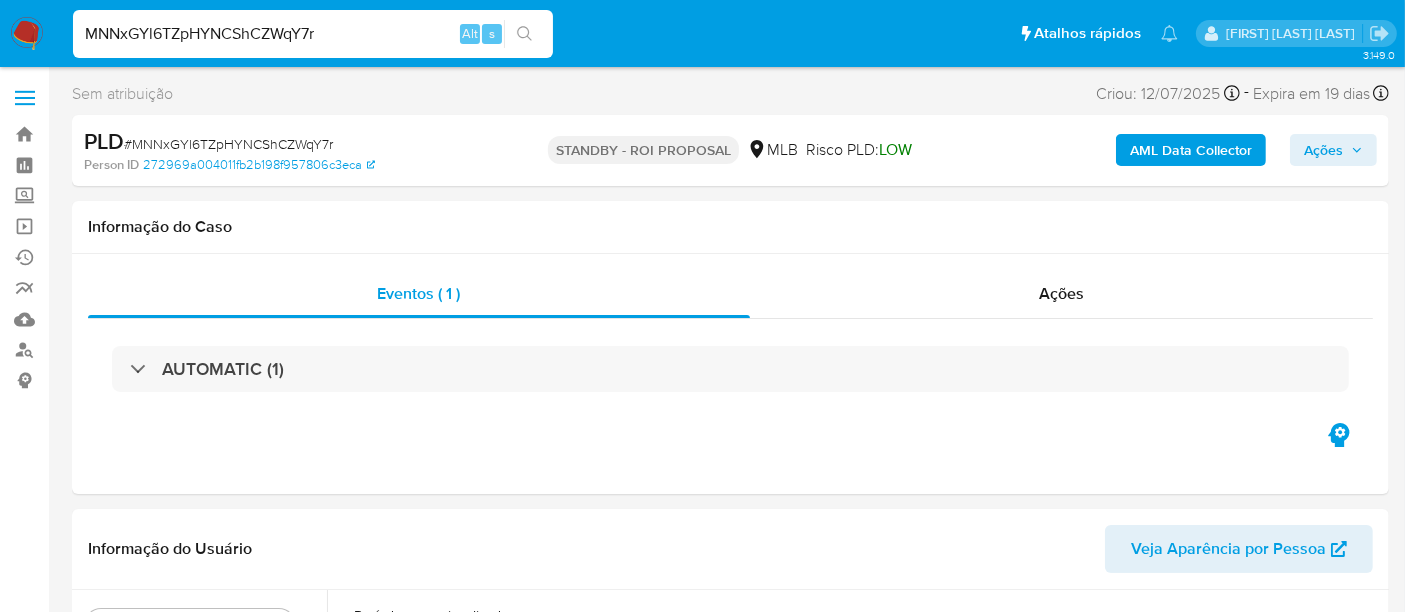 type on "MNNxGYl6TZpHYNCShCZWqY7r" 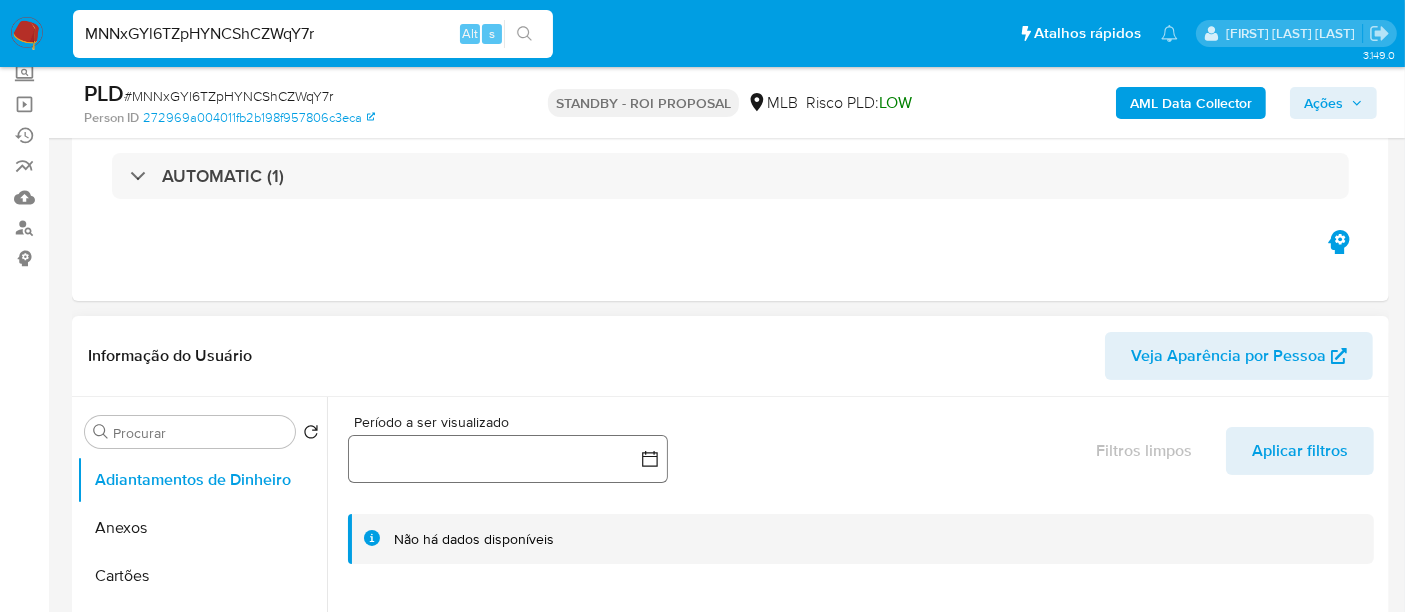 scroll, scrollTop: 333, scrollLeft: 0, axis: vertical 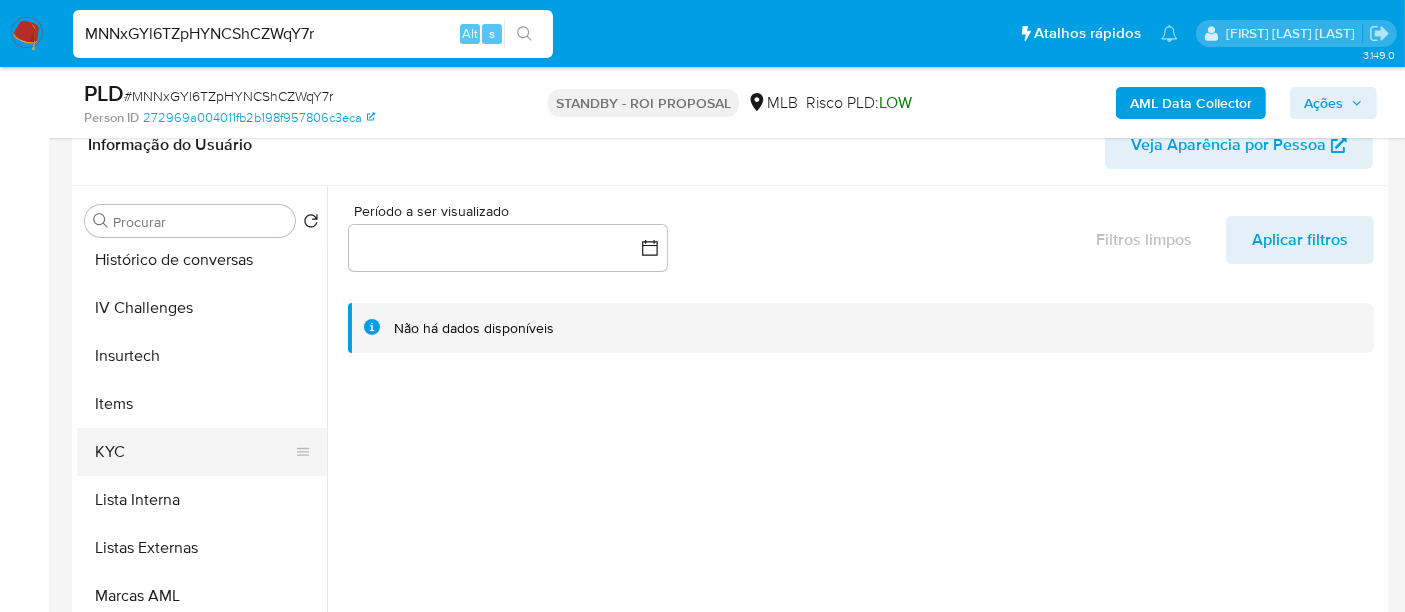 click on "KYC" at bounding box center (194, 452) 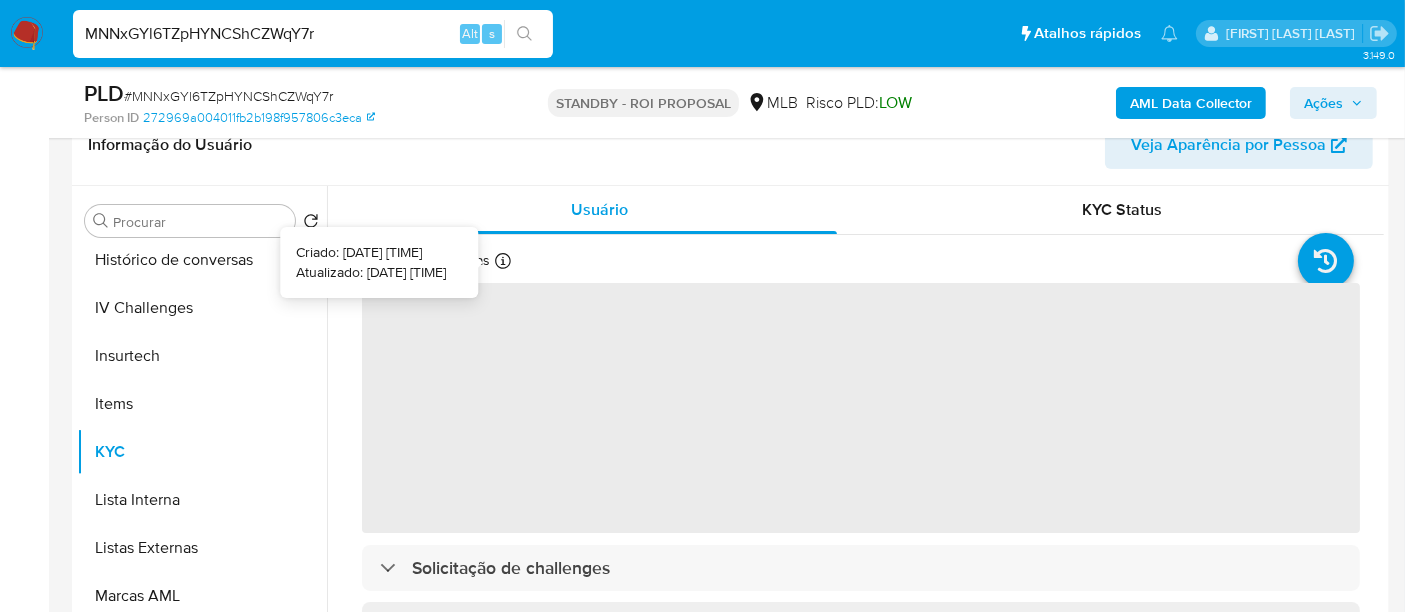 type 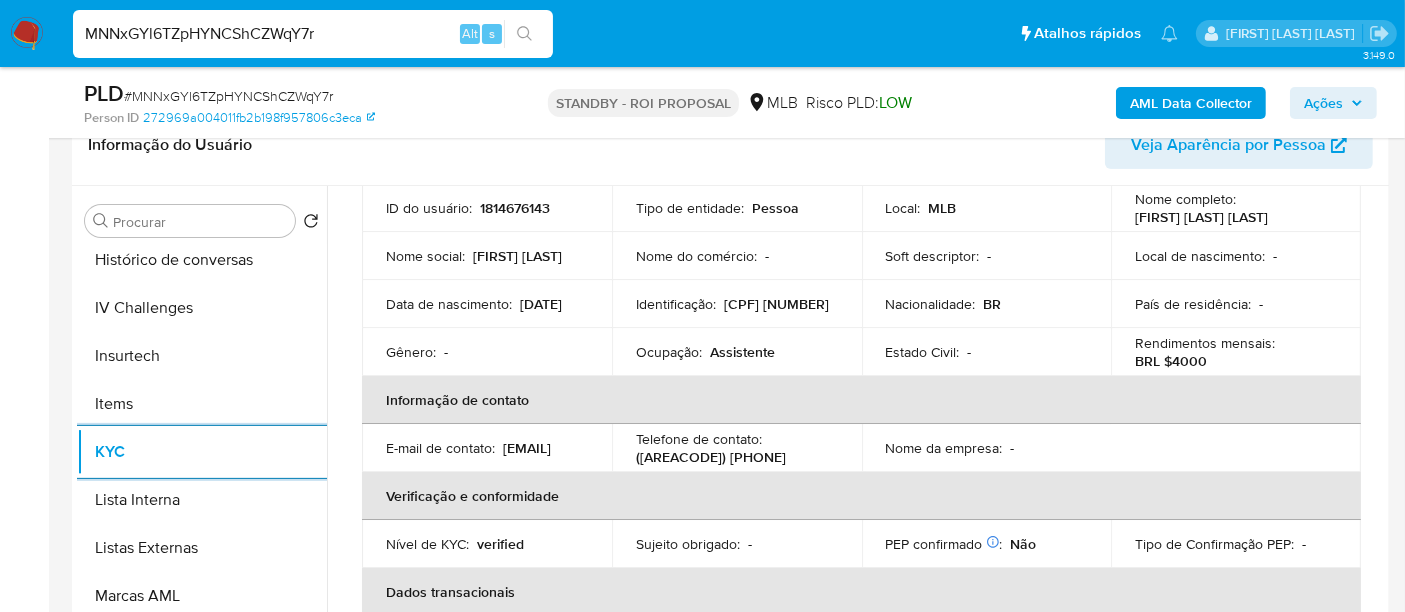 scroll, scrollTop: 111, scrollLeft: 0, axis: vertical 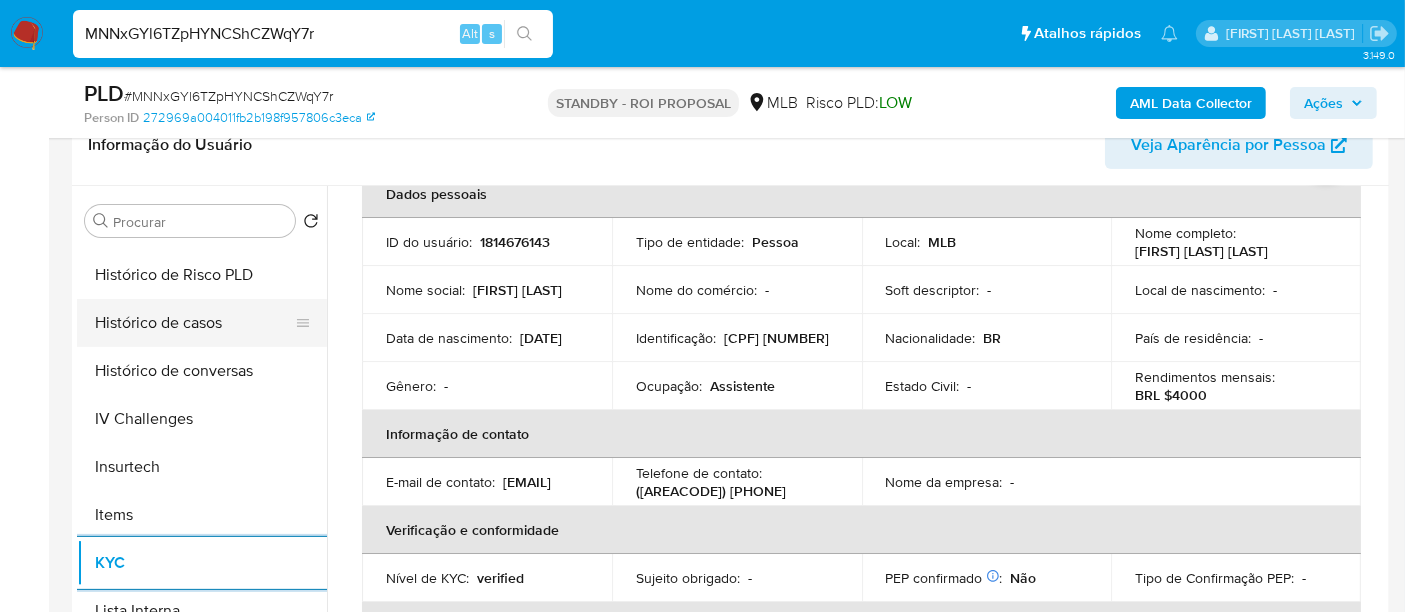 click on "Histórico de casos" at bounding box center [194, 323] 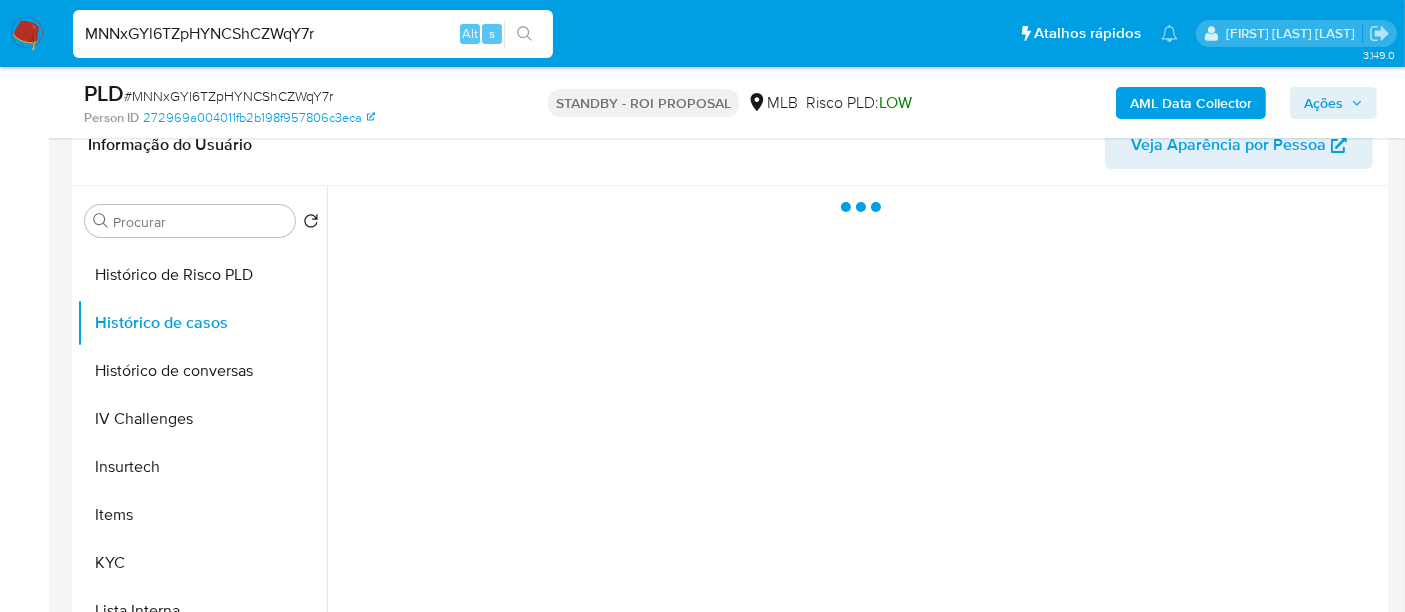 scroll, scrollTop: 0, scrollLeft: 0, axis: both 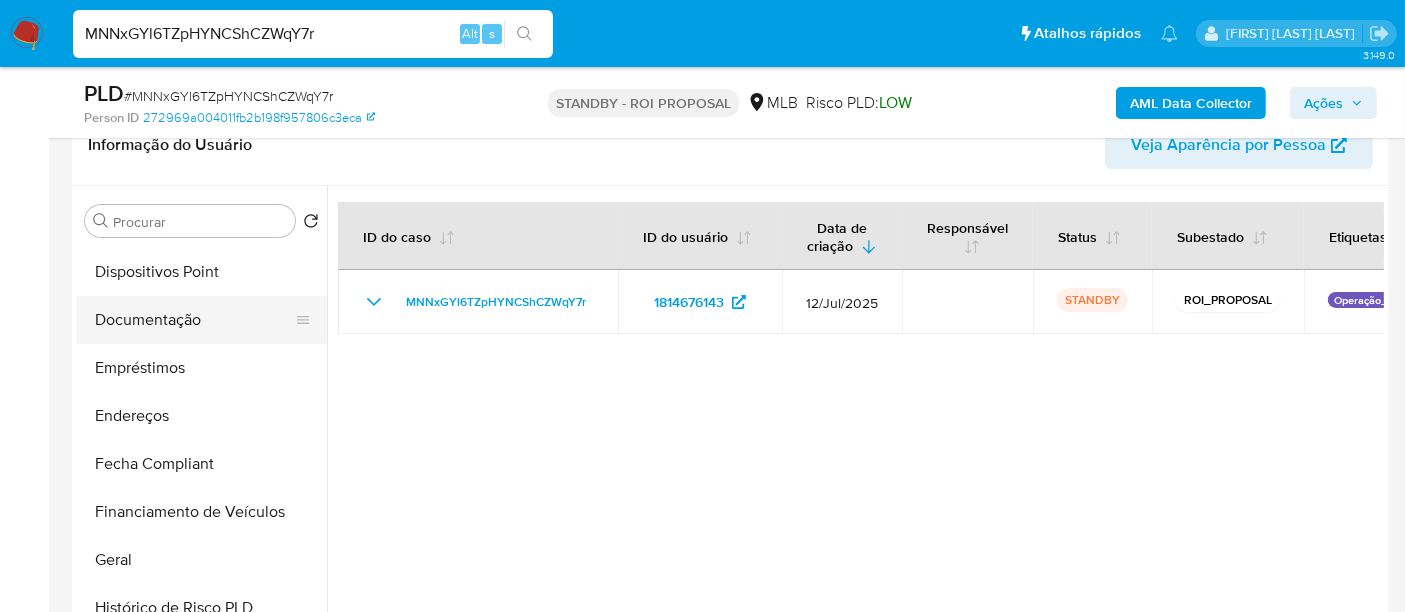click on "Documentação" at bounding box center [194, 320] 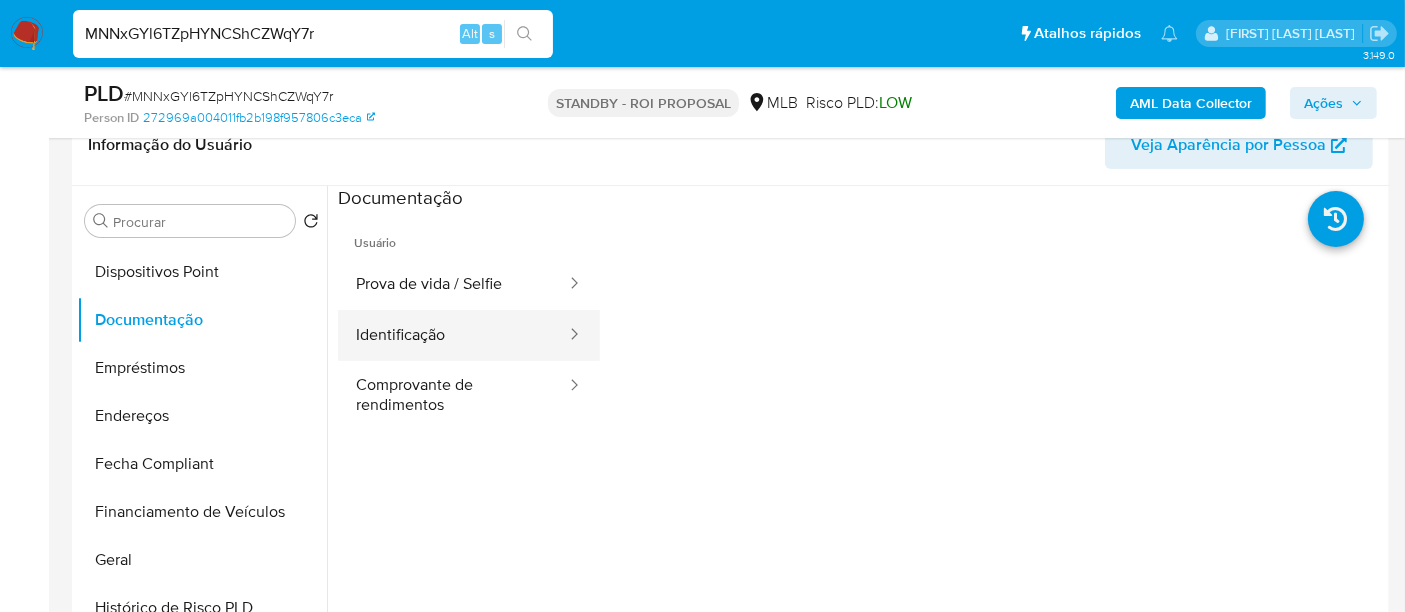 click on "Identificação" at bounding box center [453, 335] 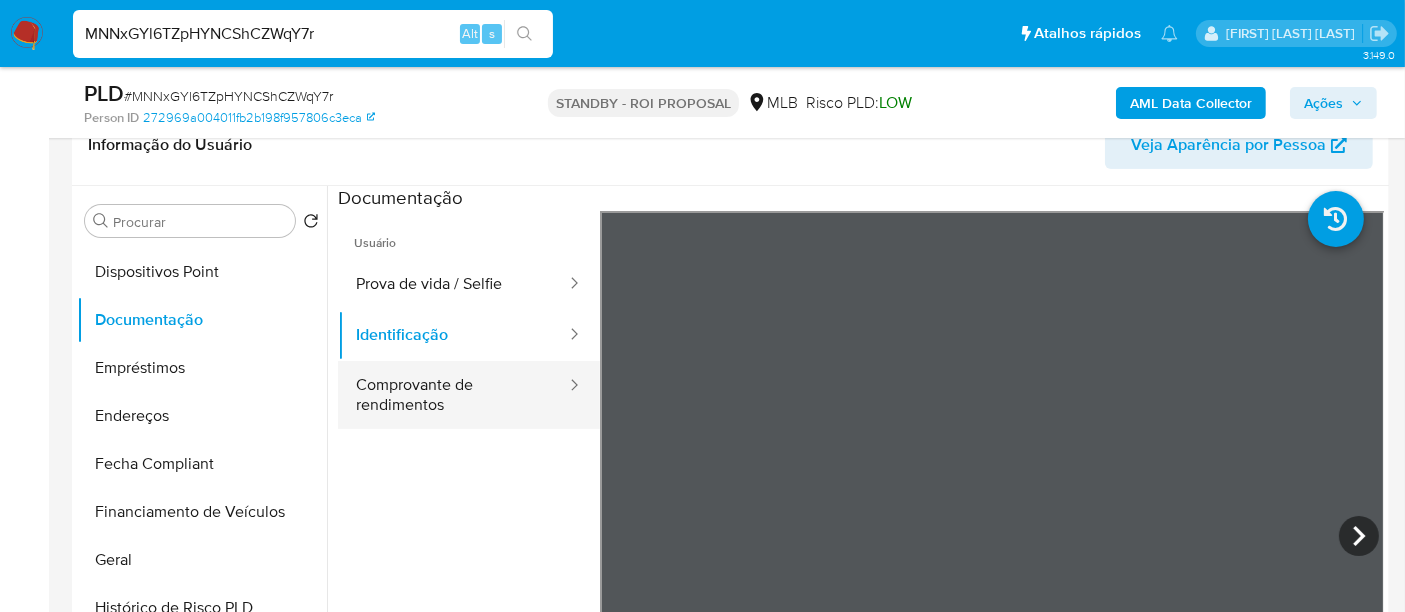 click on "Comprovante de rendimentos" at bounding box center (453, 395) 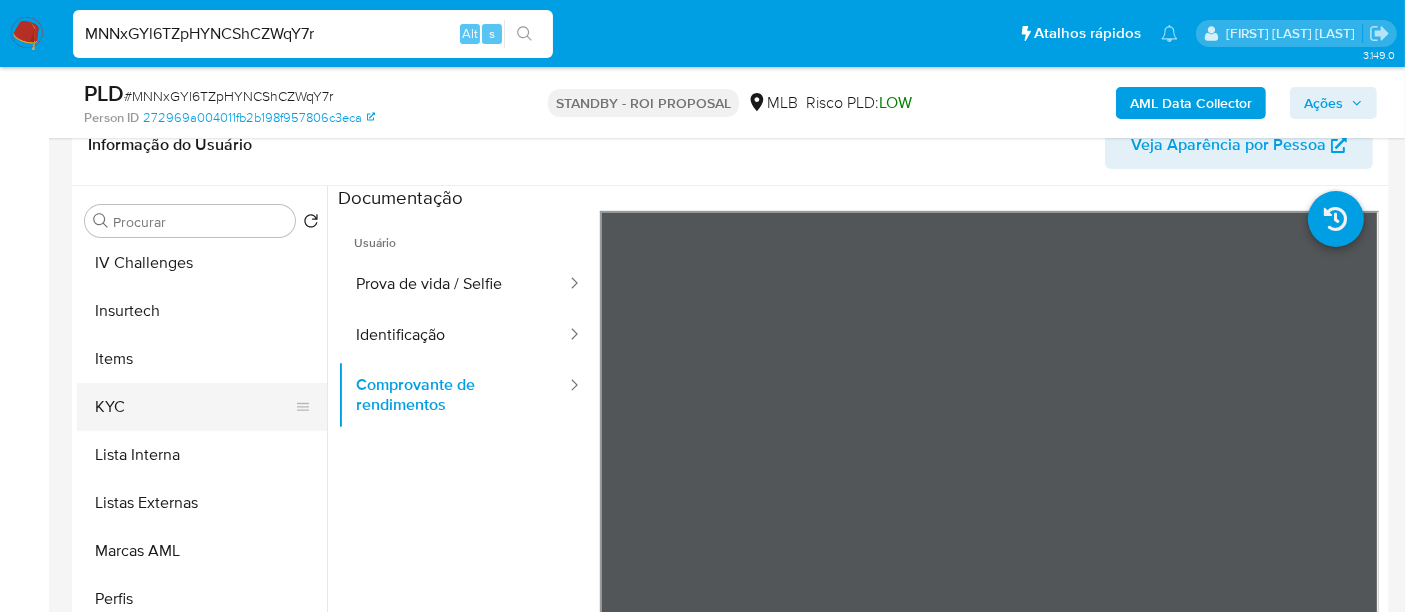 scroll, scrollTop: 844, scrollLeft: 0, axis: vertical 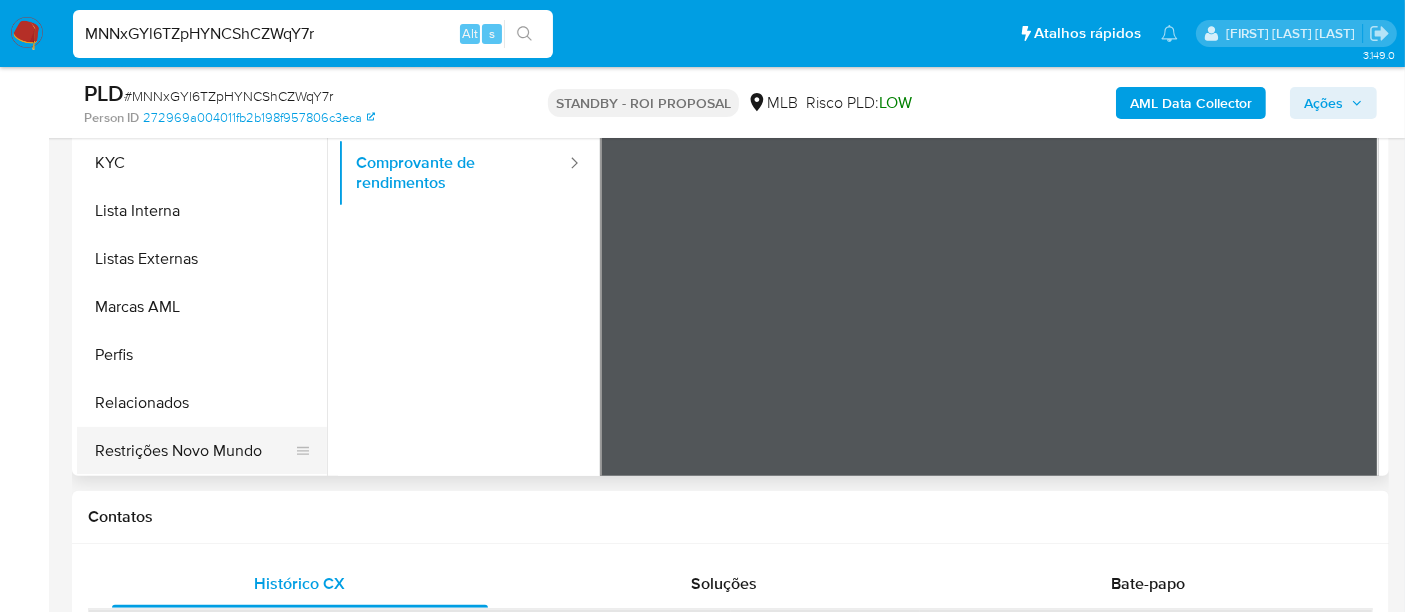 click on "Restrições Novo Mundo" at bounding box center [194, 451] 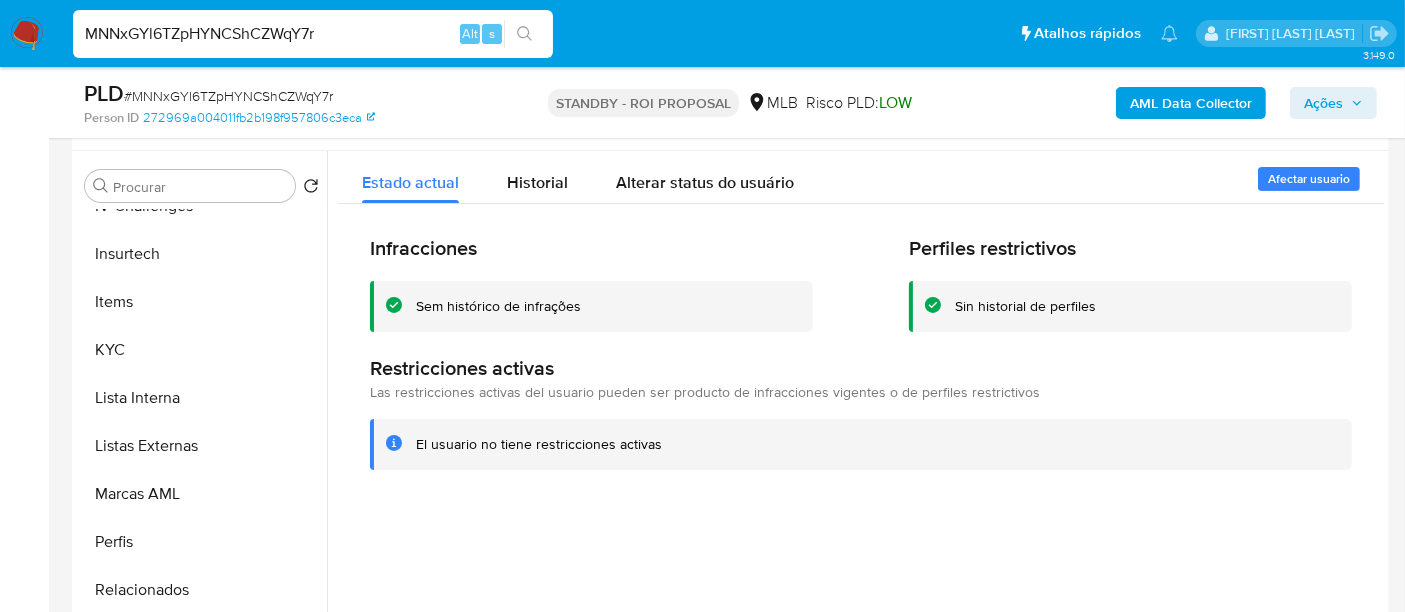 scroll, scrollTop: 333, scrollLeft: 0, axis: vertical 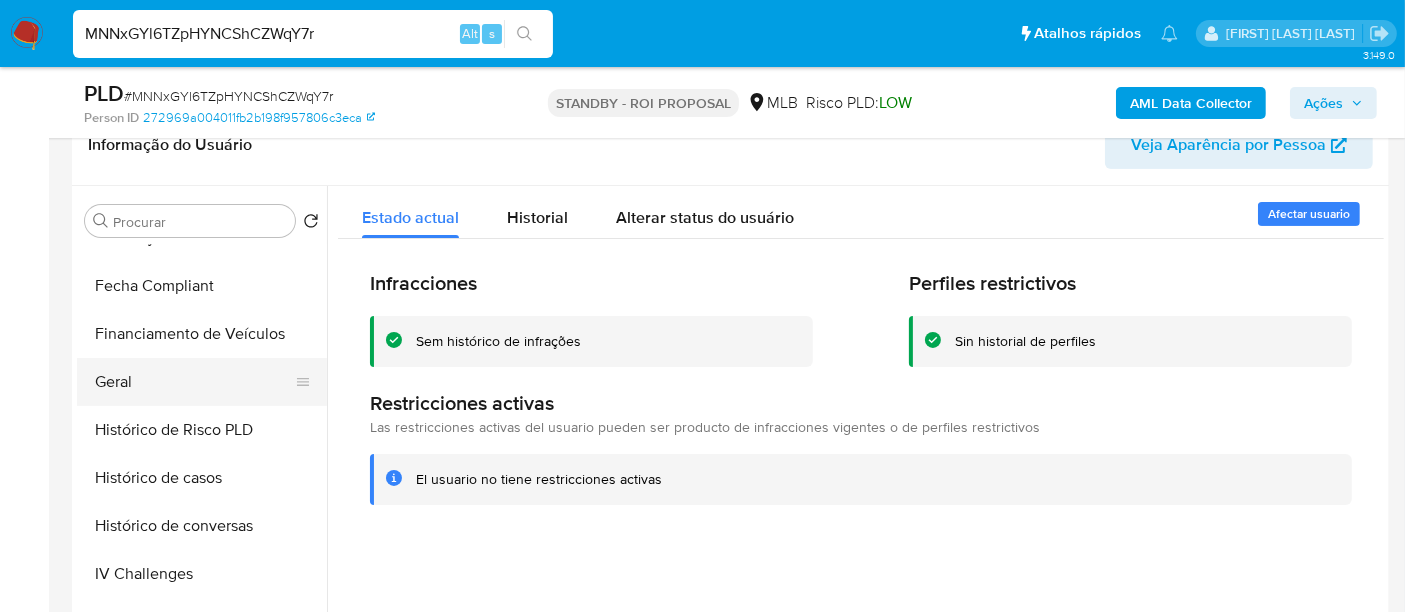 click on "Geral" at bounding box center (194, 382) 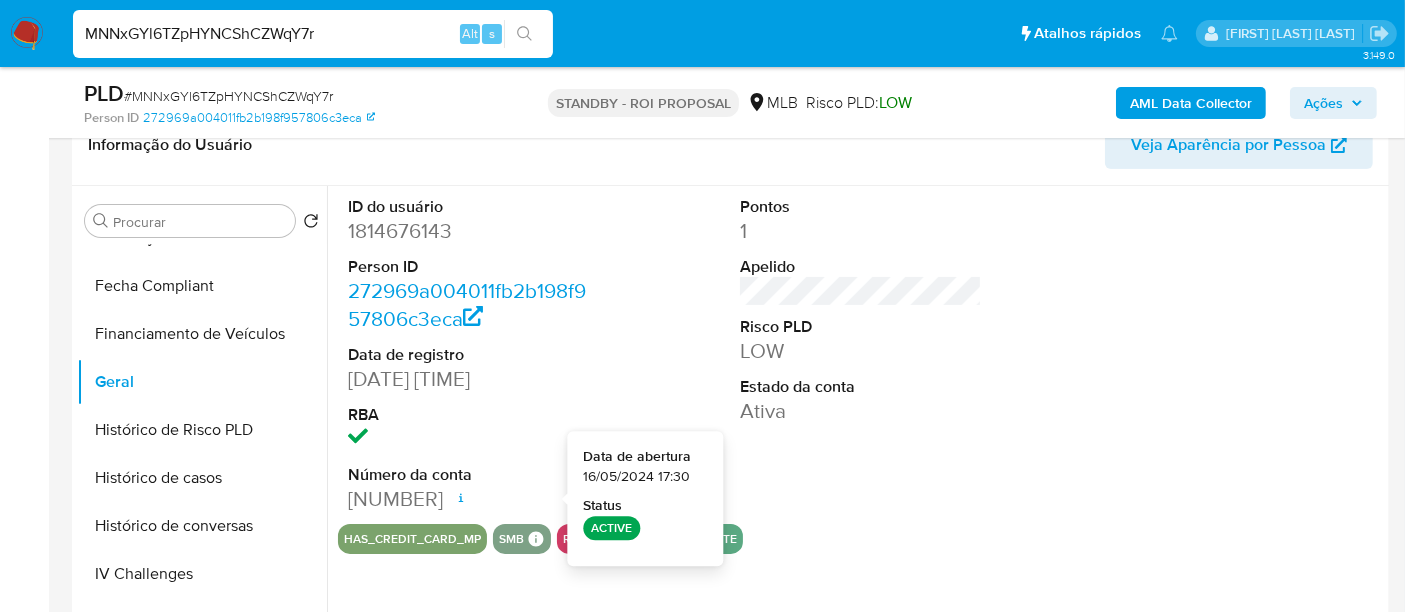 type 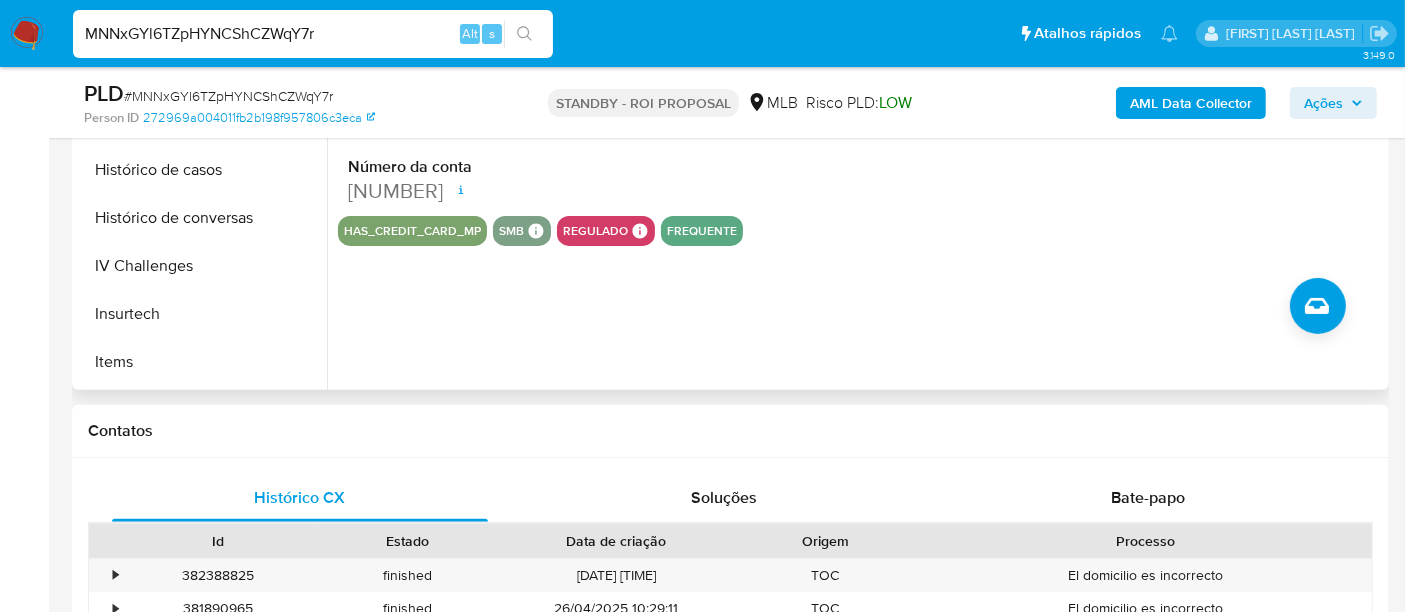 scroll, scrollTop: 777, scrollLeft: 0, axis: vertical 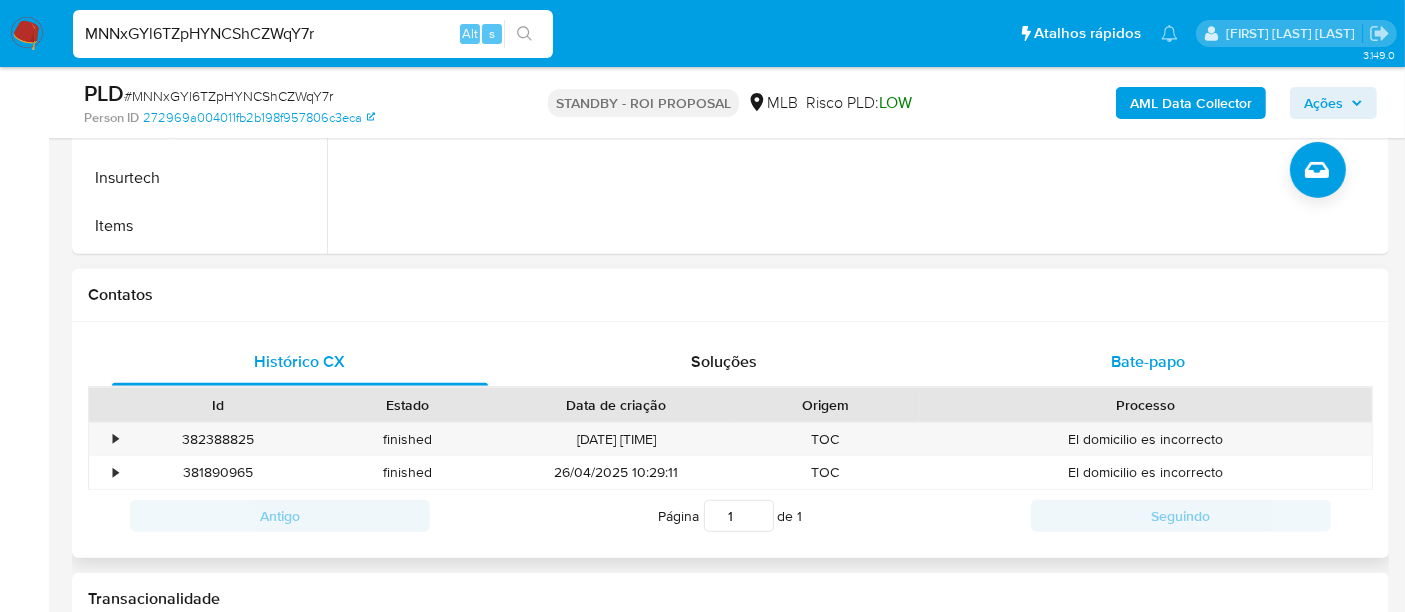 click on "Bate-papo" at bounding box center [1148, 361] 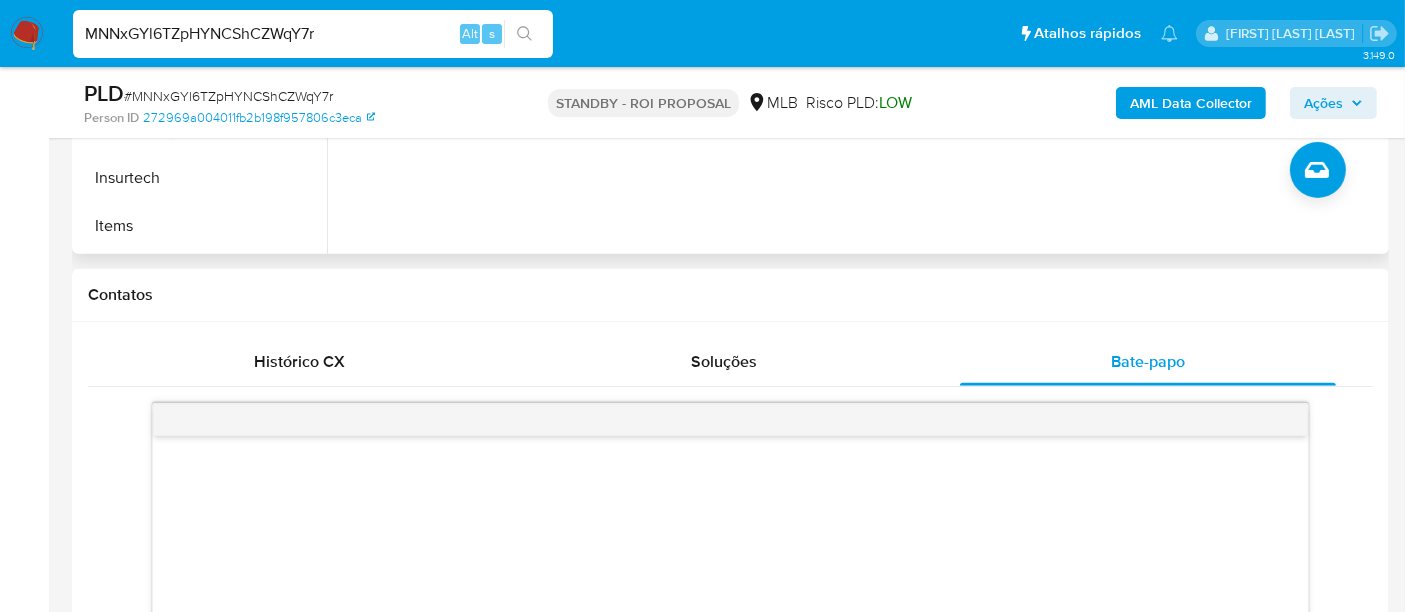 scroll, scrollTop: 444, scrollLeft: 0, axis: vertical 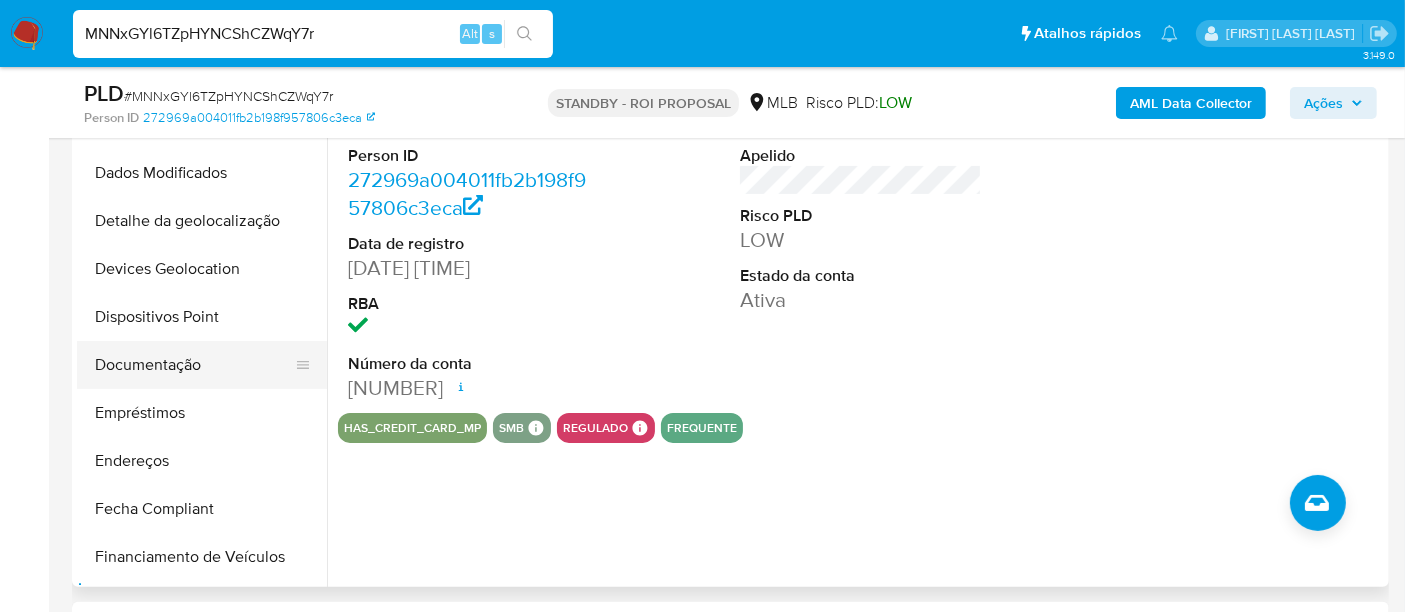 click on "Documentação" at bounding box center [194, 365] 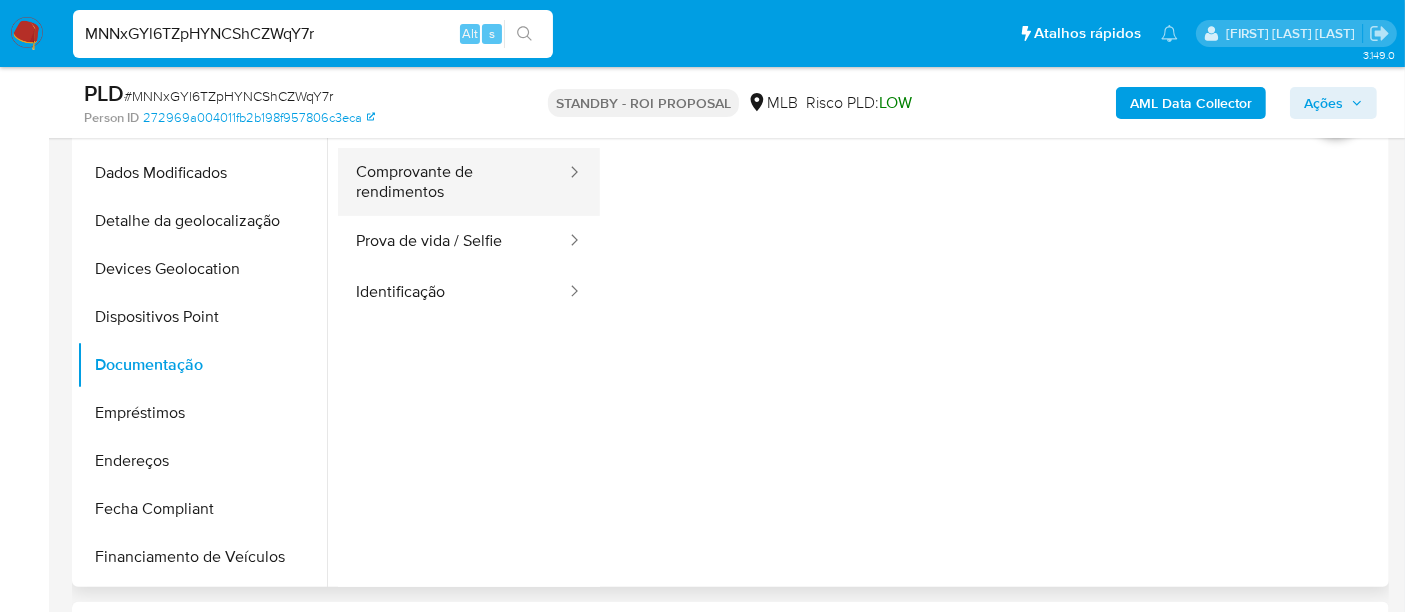click on "Comprovante de rendimentos" at bounding box center (453, 182) 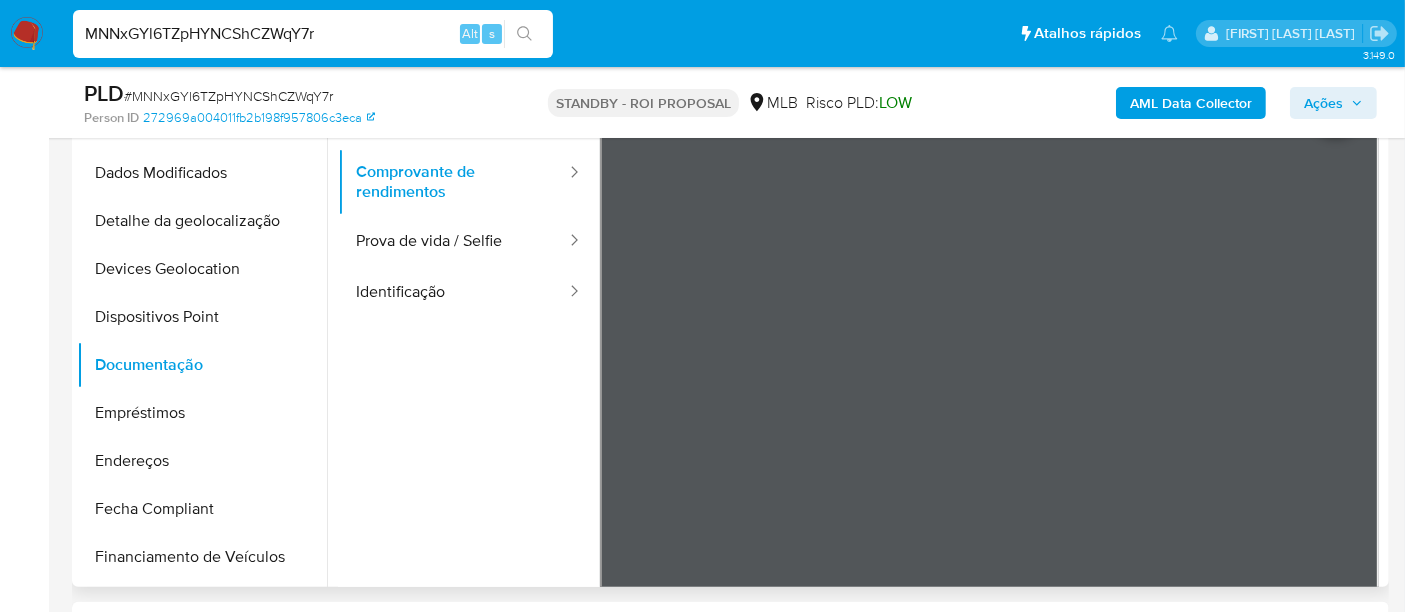 type 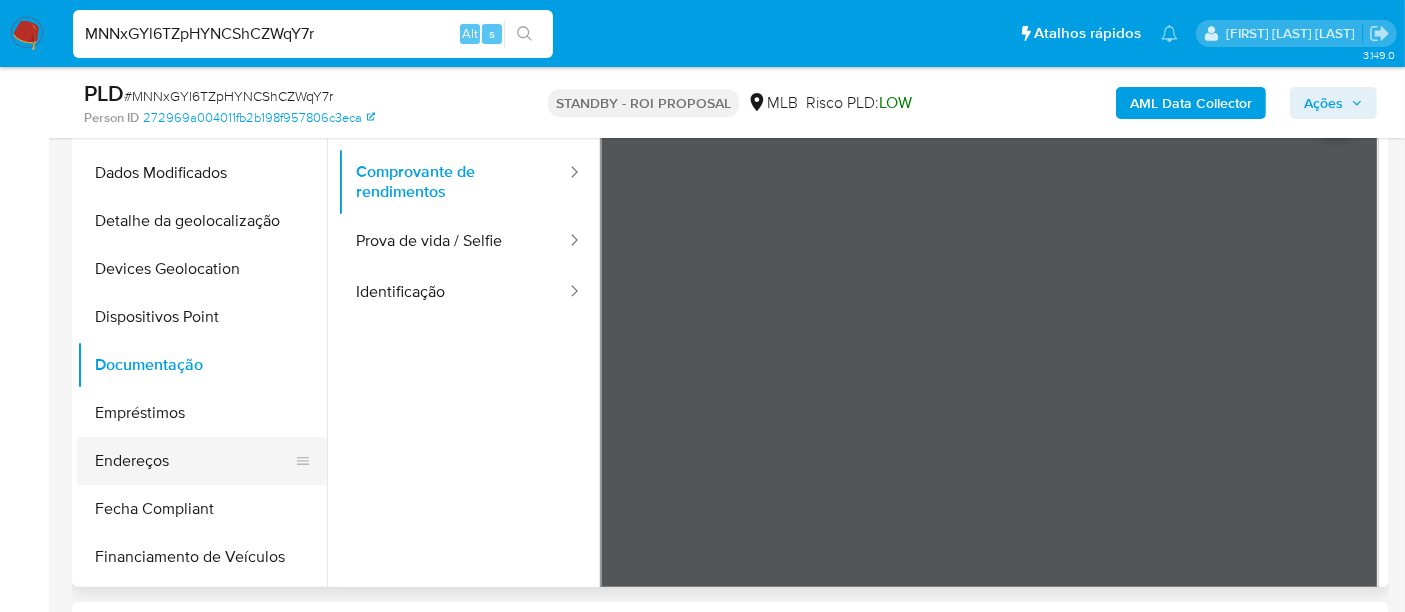 scroll, scrollTop: 400, scrollLeft: 0, axis: vertical 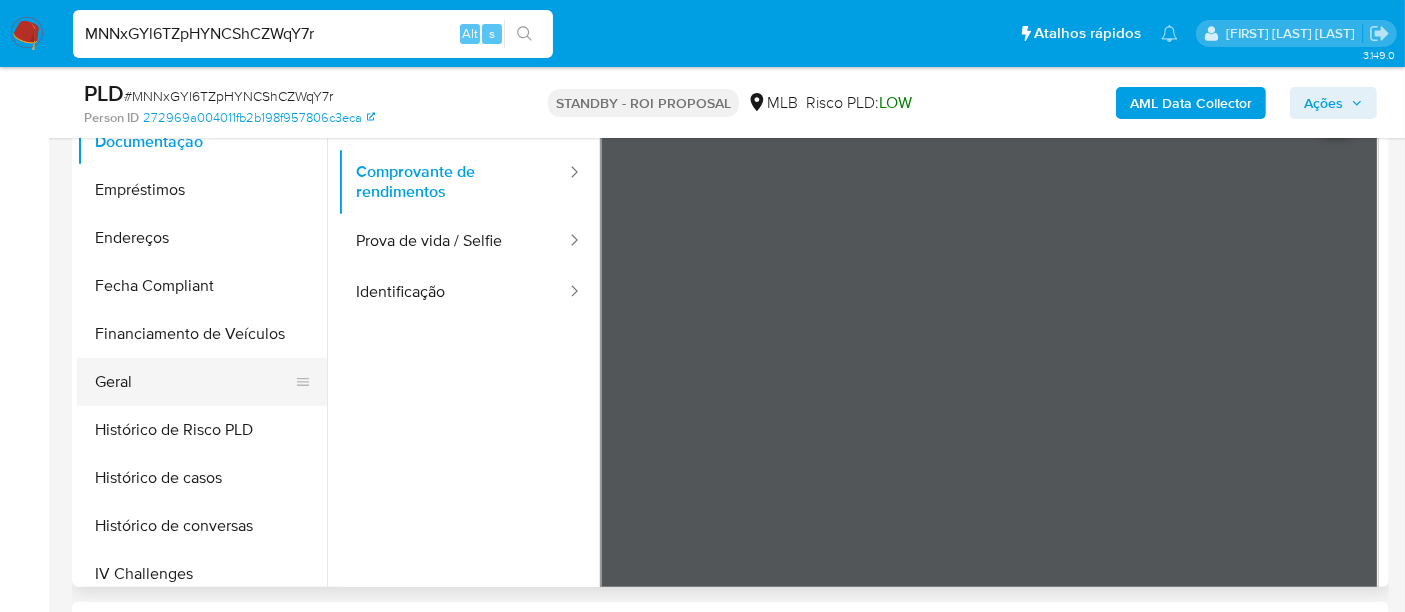 click on "Geral" at bounding box center (194, 382) 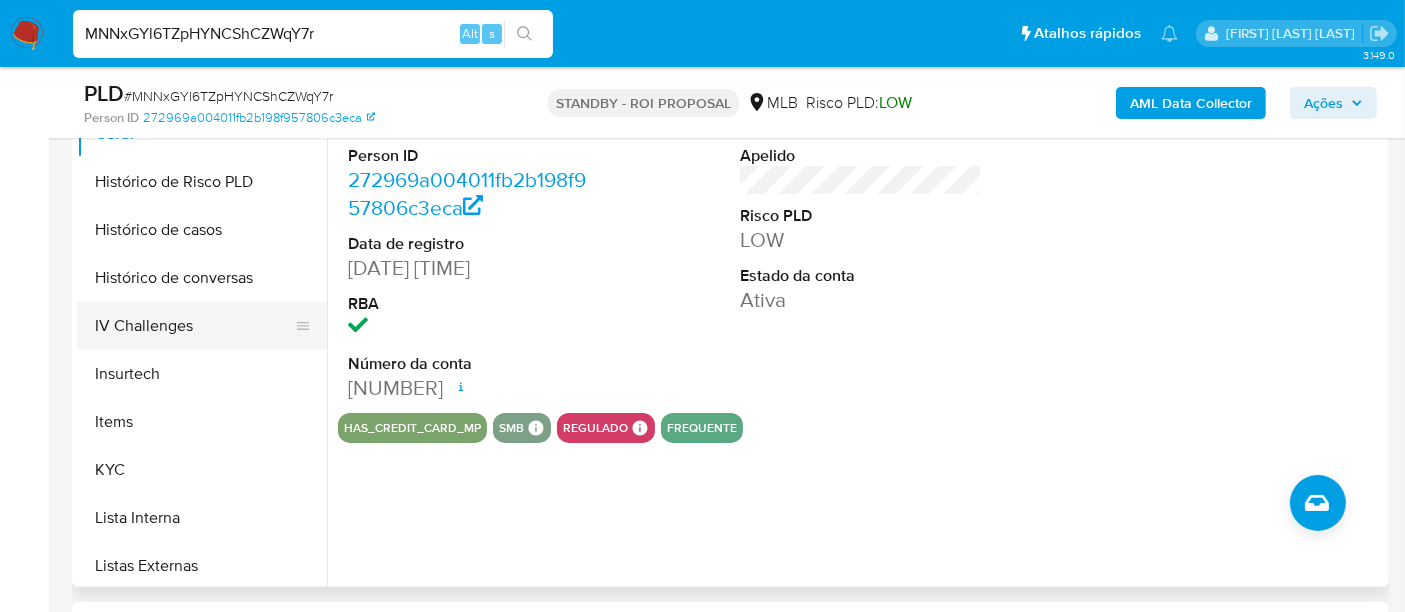 scroll, scrollTop: 732, scrollLeft: 0, axis: vertical 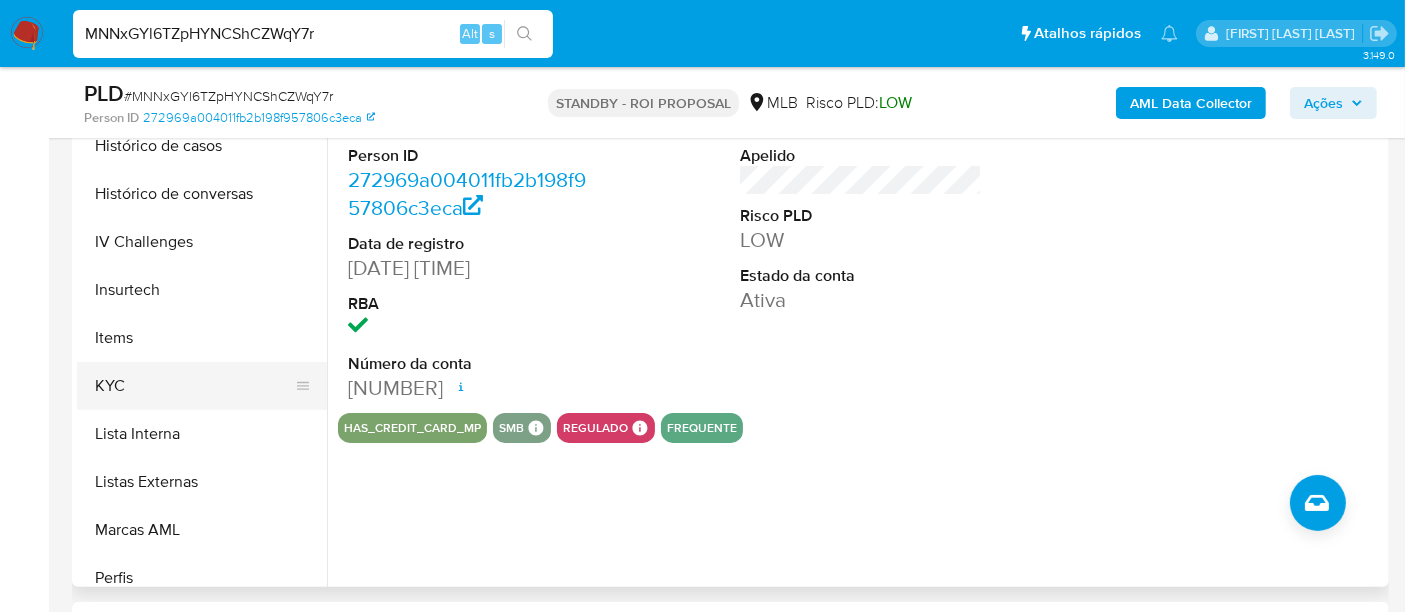 drag, startPoint x: 122, startPoint y: 388, endPoint x: 153, endPoint y: 387, distance: 31.016125 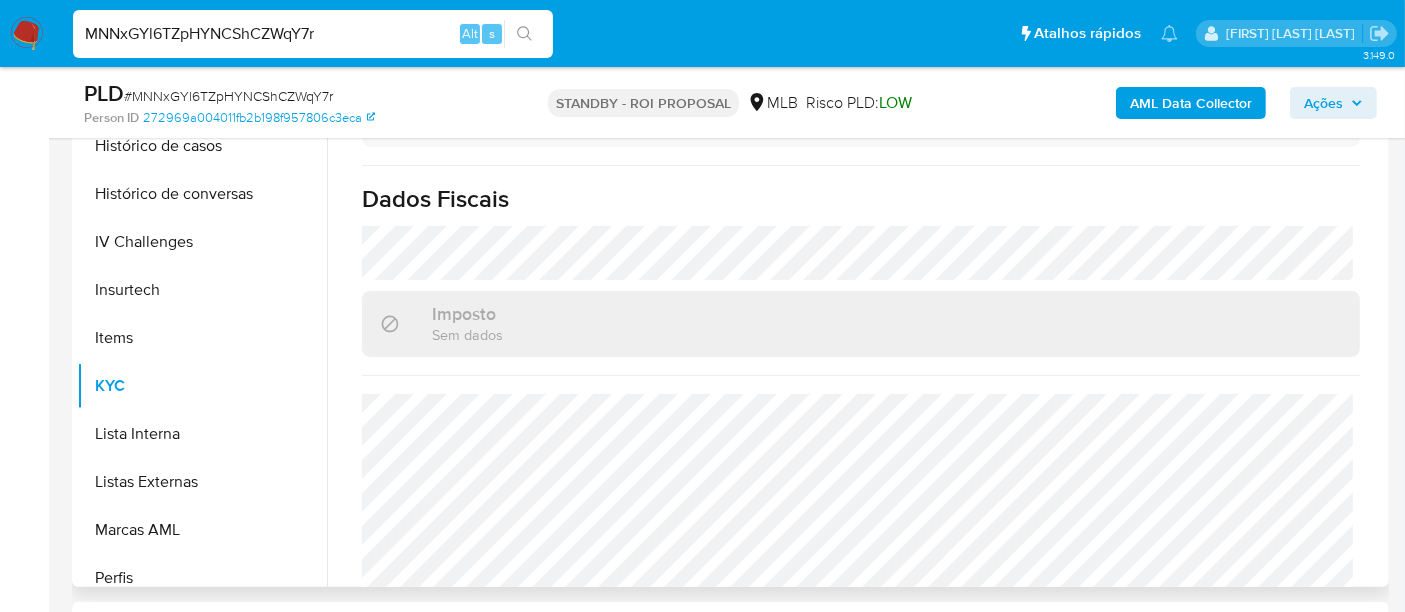 scroll, scrollTop: 914, scrollLeft: 0, axis: vertical 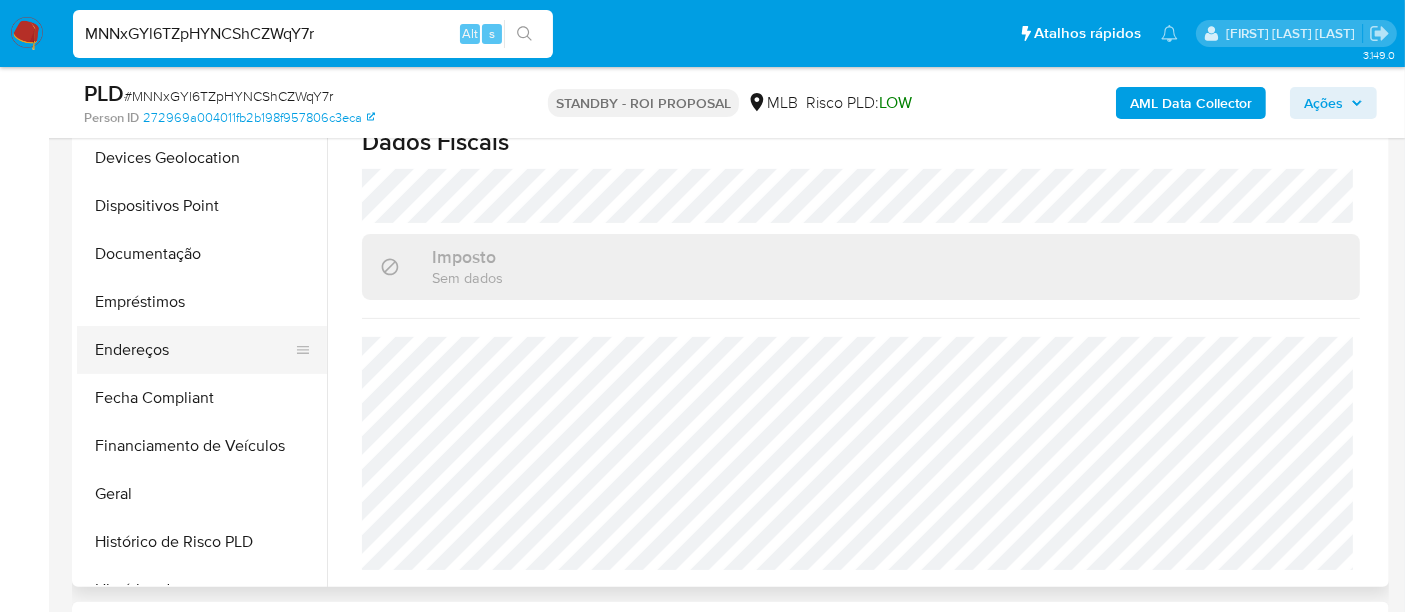 click on "Endereços" at bounding box center [194, 350] 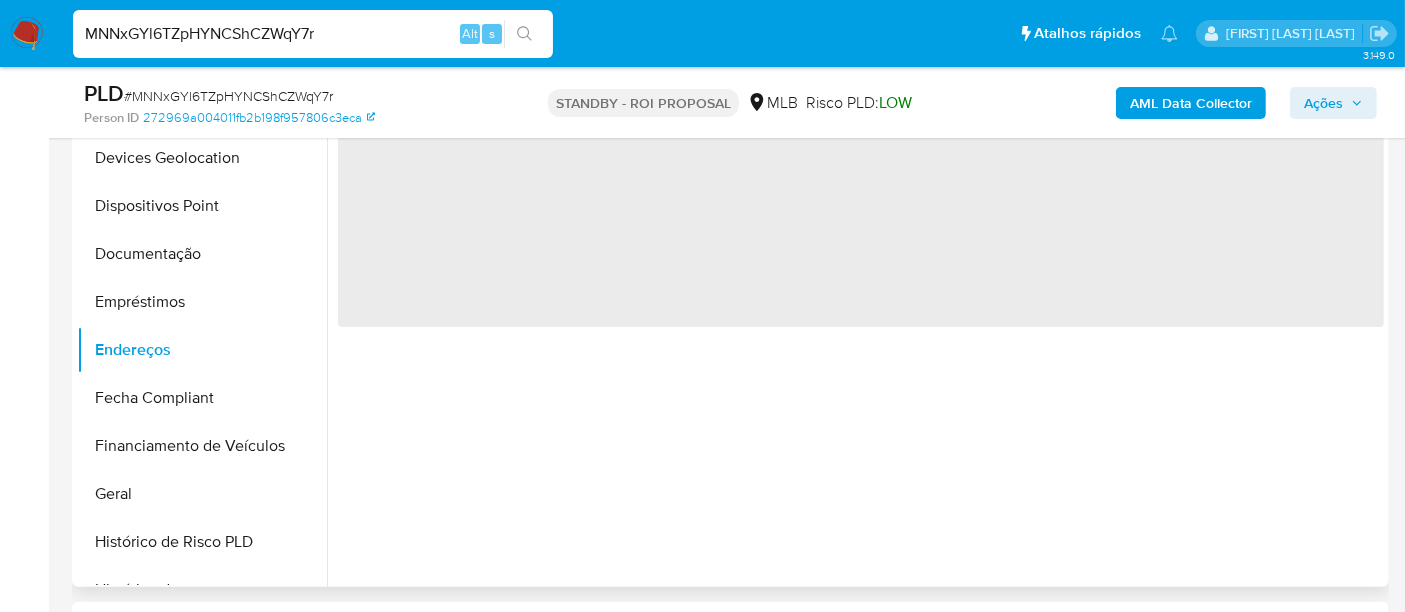 scroll, scrollTop: 0, scrollLeft: 0, axis: both 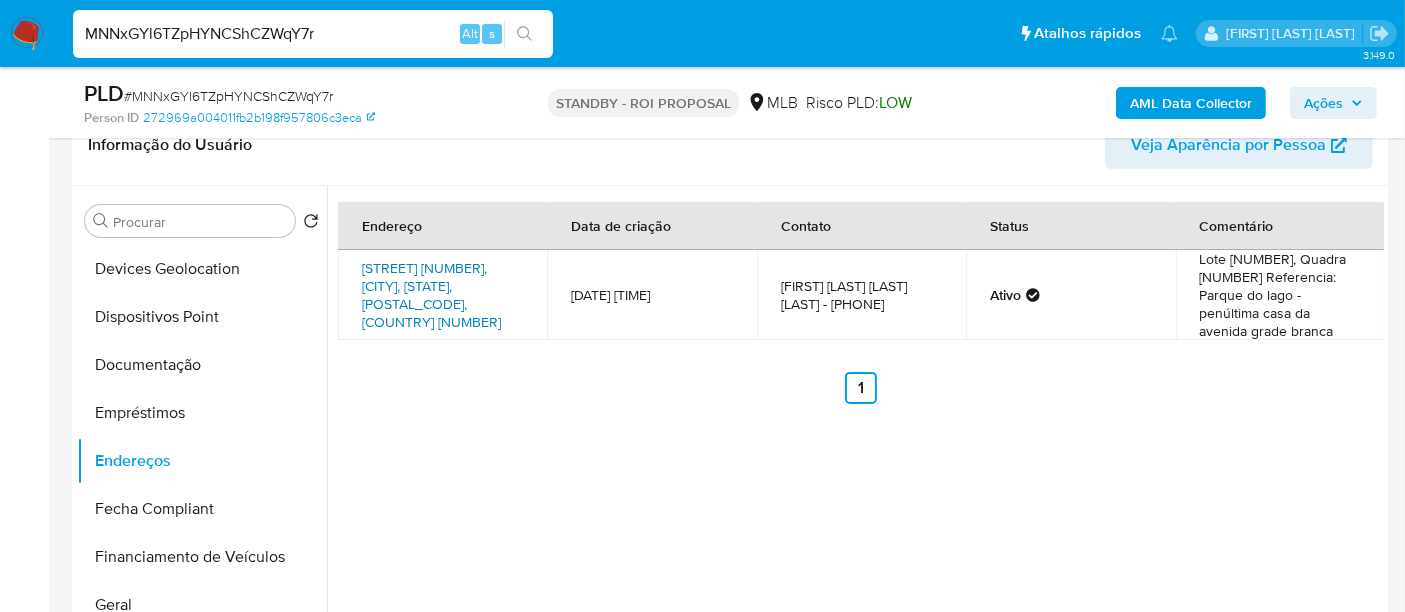 click on "Avenida Araguaia Sn, Araguaína, Tocantins, 77814510, Brasil SN" at bounding box center [431, 295] 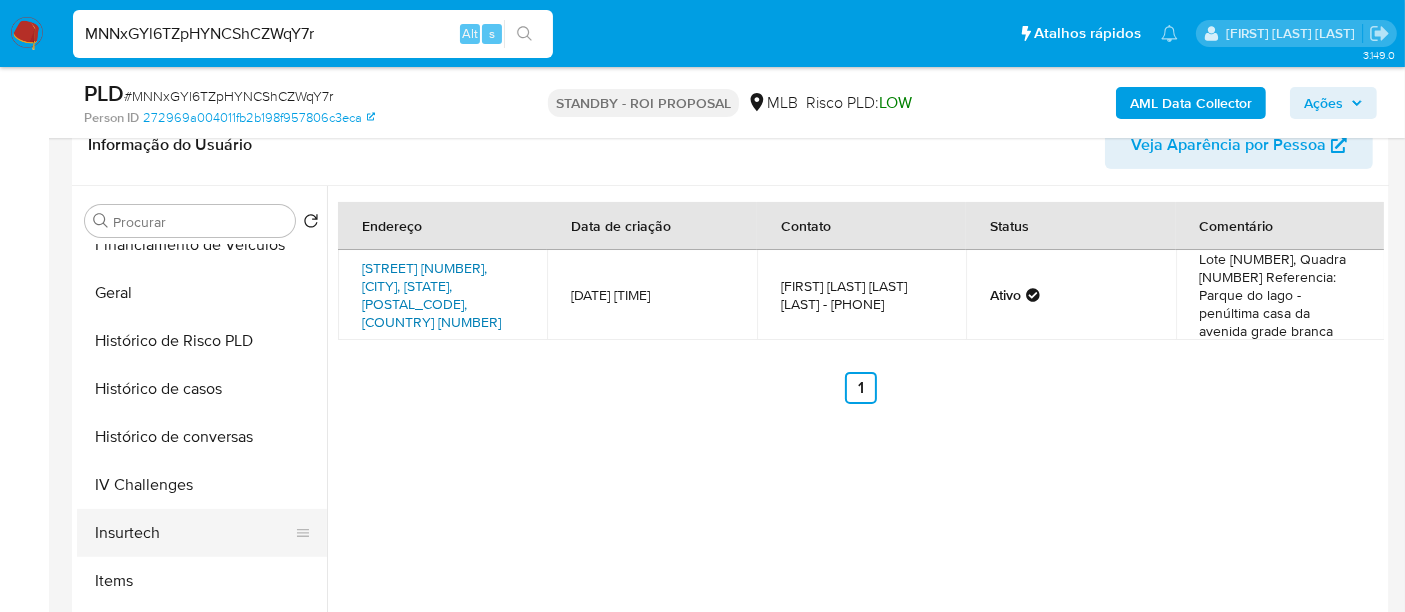scroll, scrollTop: 731, scrollLeft: 0, axis: vertical 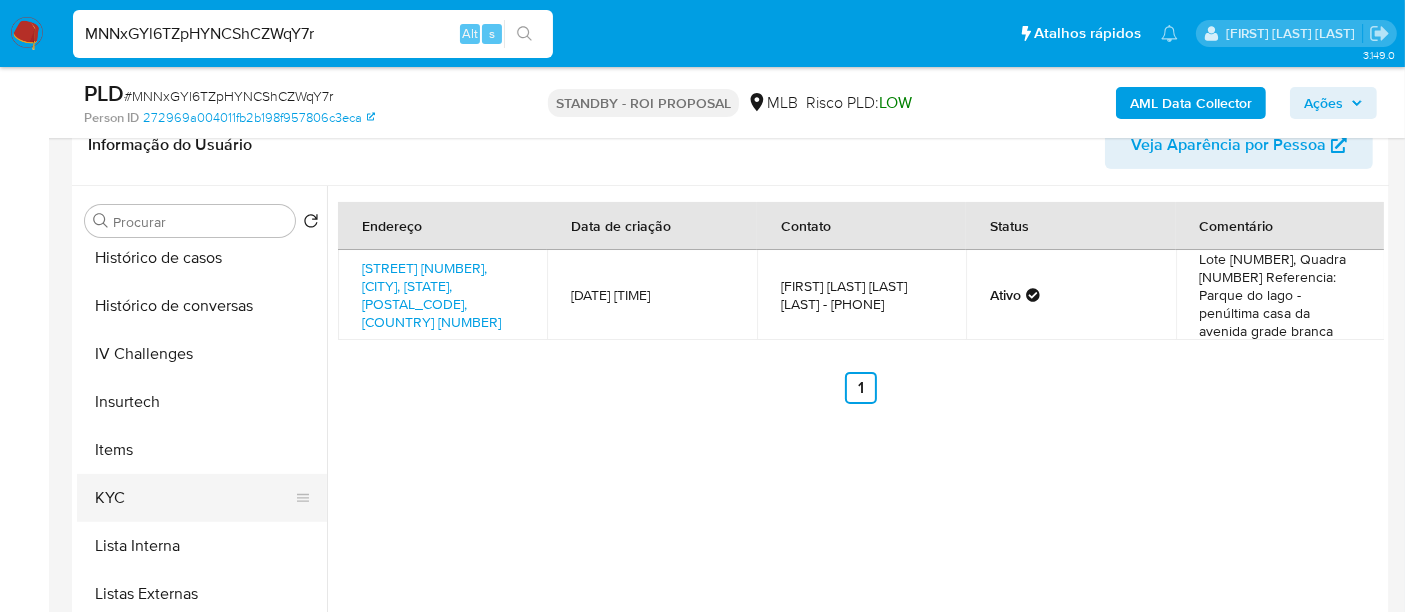 click on "KYC" at bounding box center [194, 498] 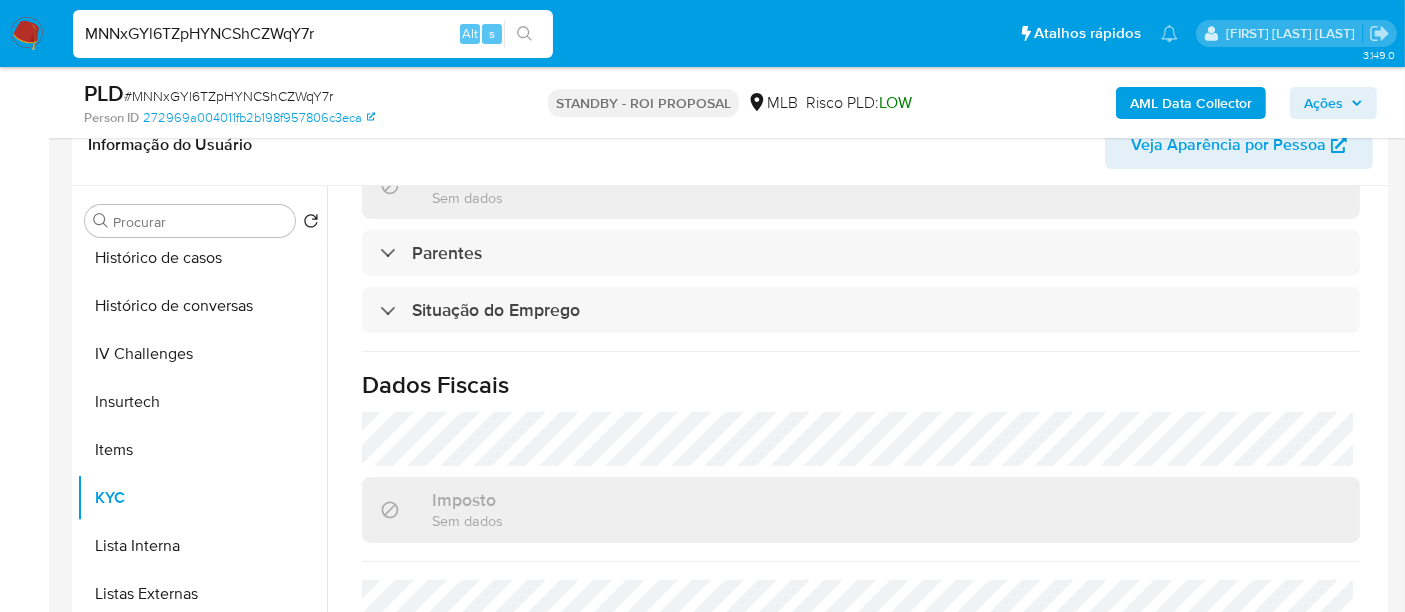 scroll, scrollTop: 914, scrollLeft: 0, axis: vertical 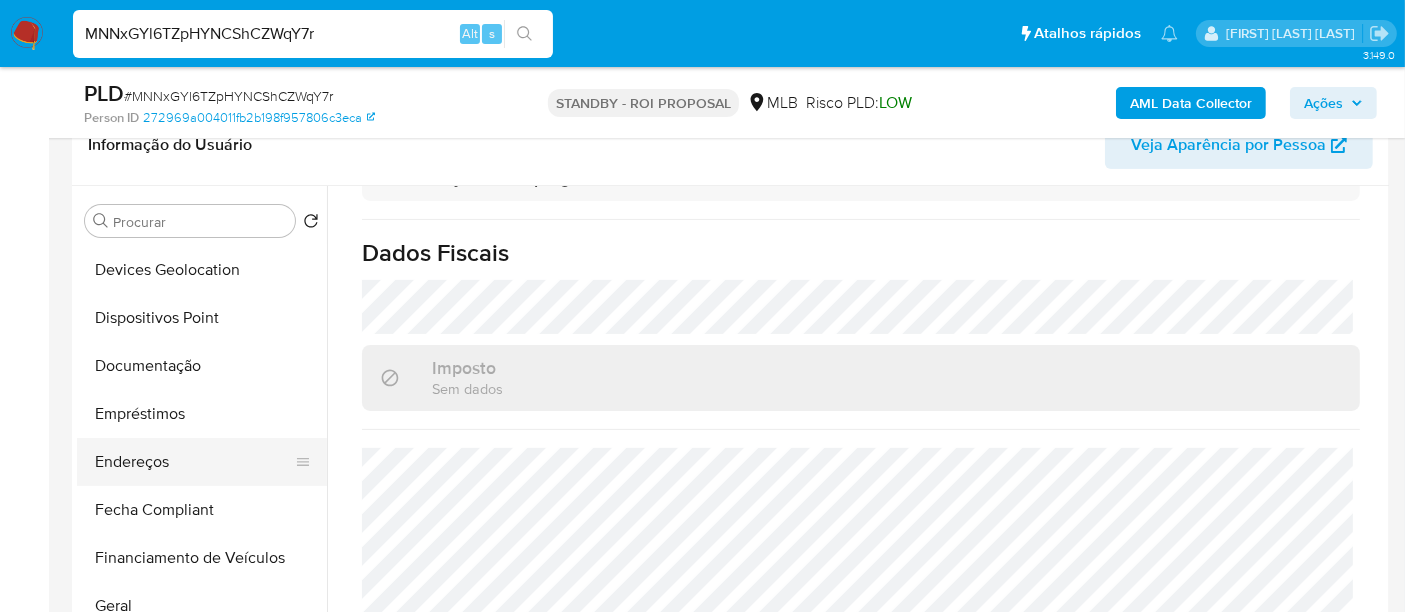 click on "Endereços" at bounding box center [194, 462] 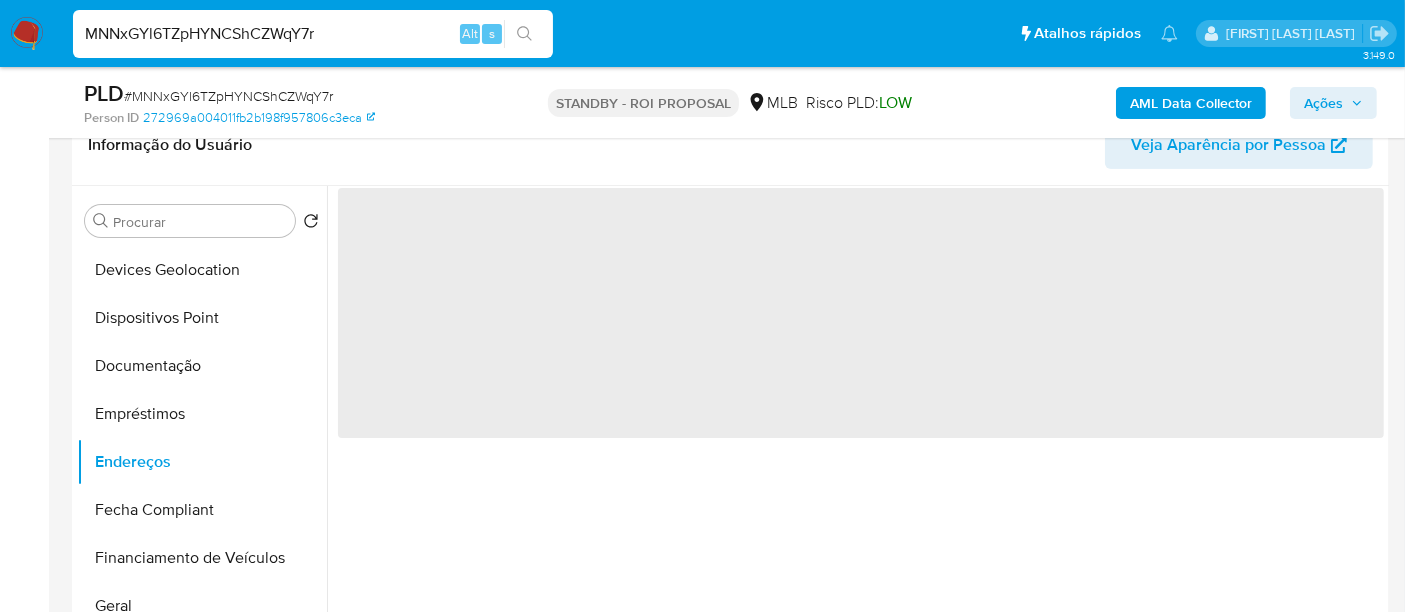 scroll, scrollTop: 0, scrollLeft: 0, axis: both 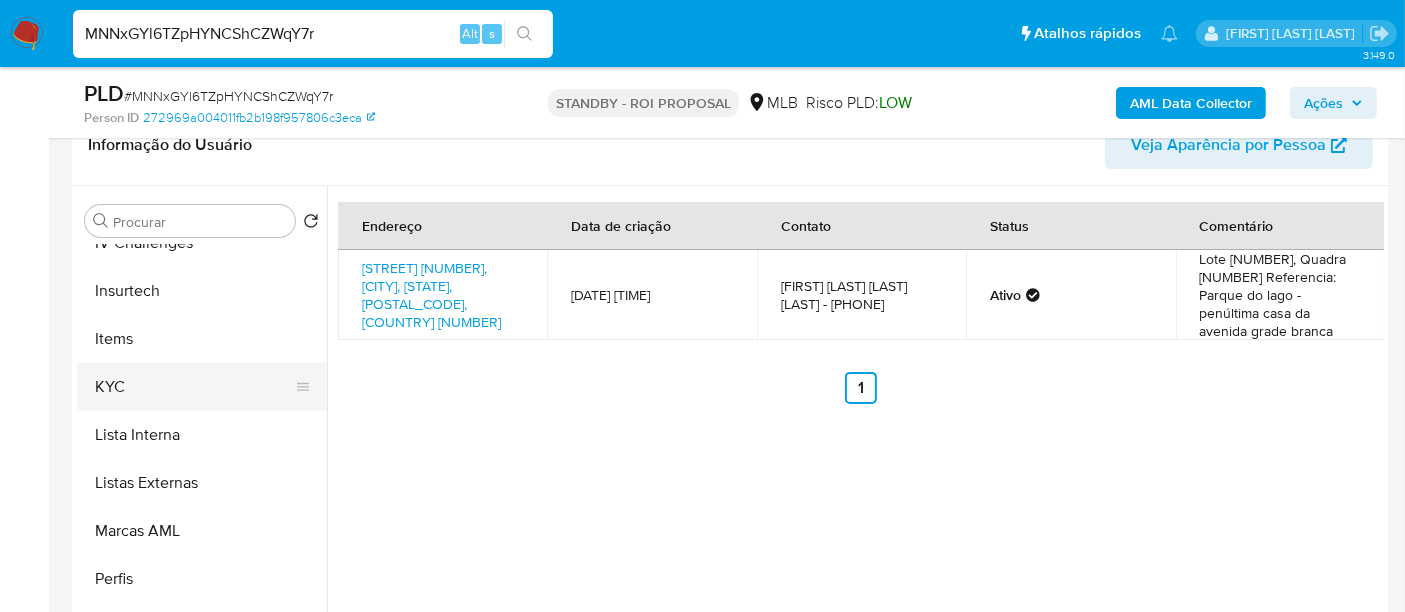 click on "KYC" at bounding box center [194, 387] 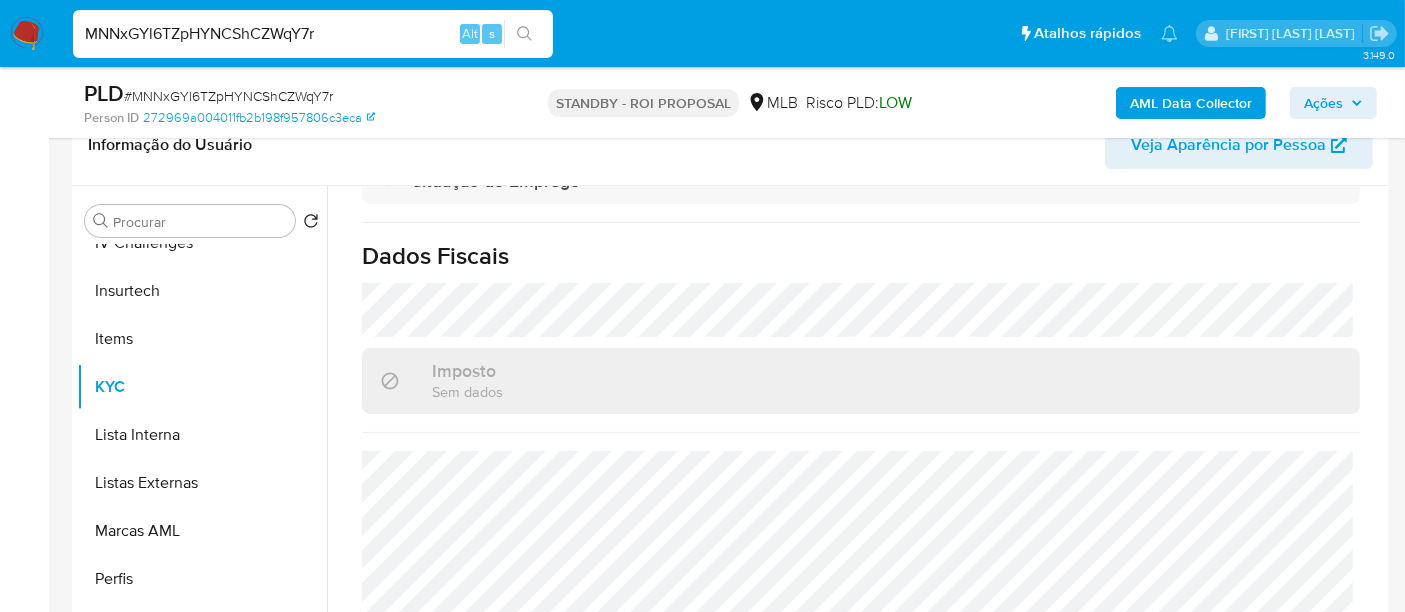 scroll, scrollTop: 914, scrollLeft: 0, axis: vertical 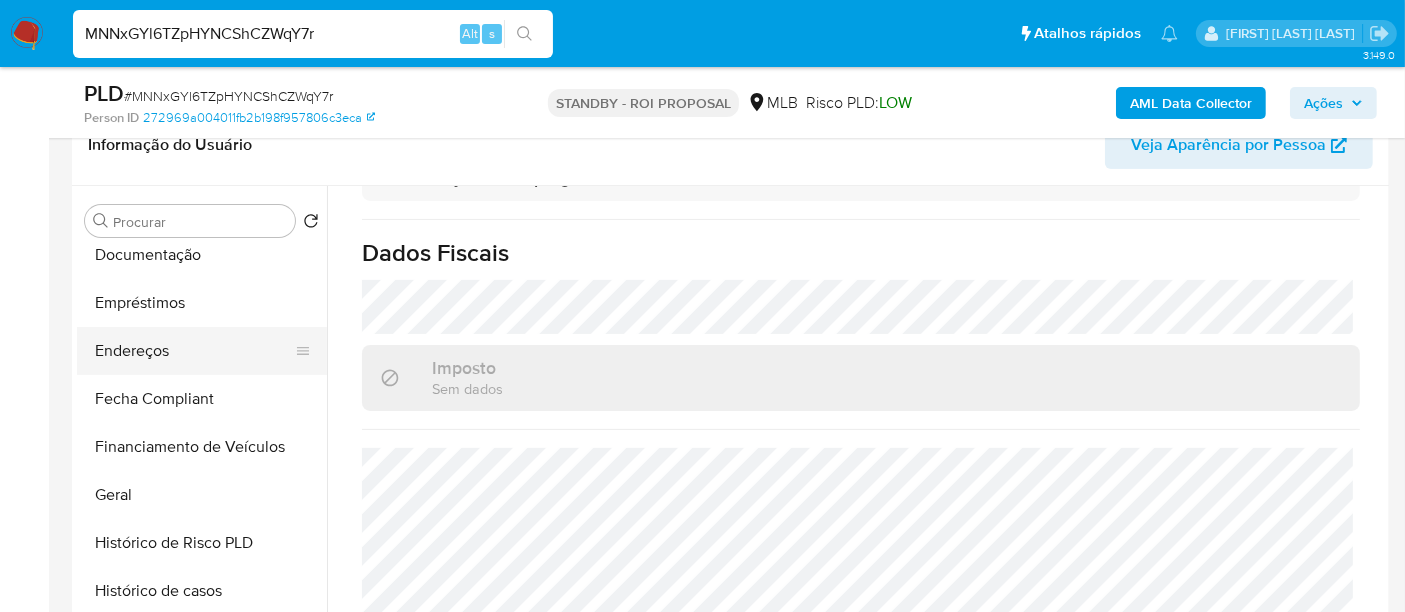 click on "Endereços" at bounding box center (194, 351) 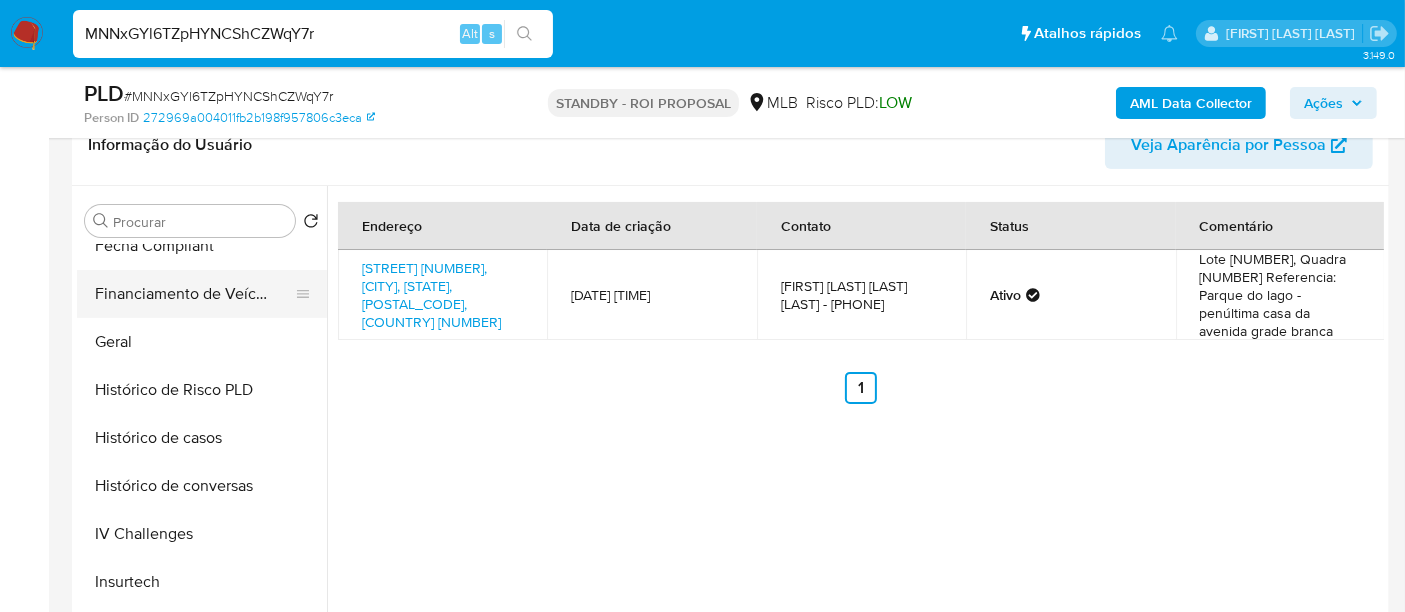 scroll, scrollTop: 620, scrollLeft: 0, axis: vertical 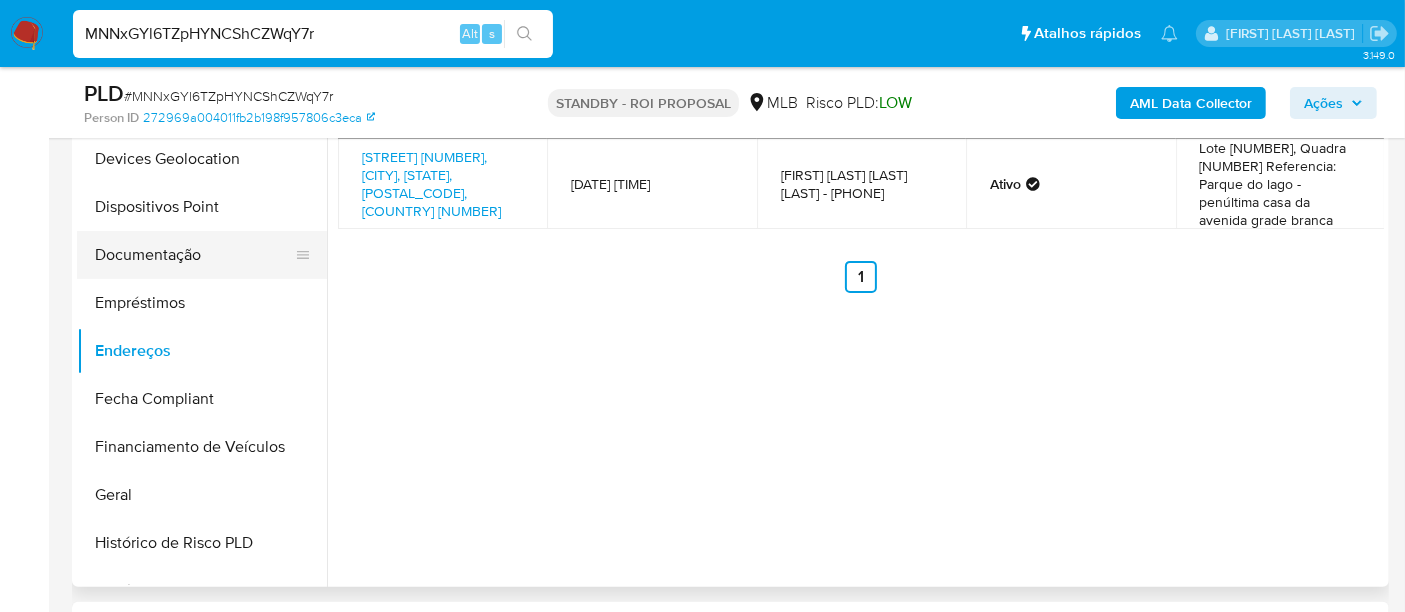 click on "Documentação" at bounding box center (194, 255) 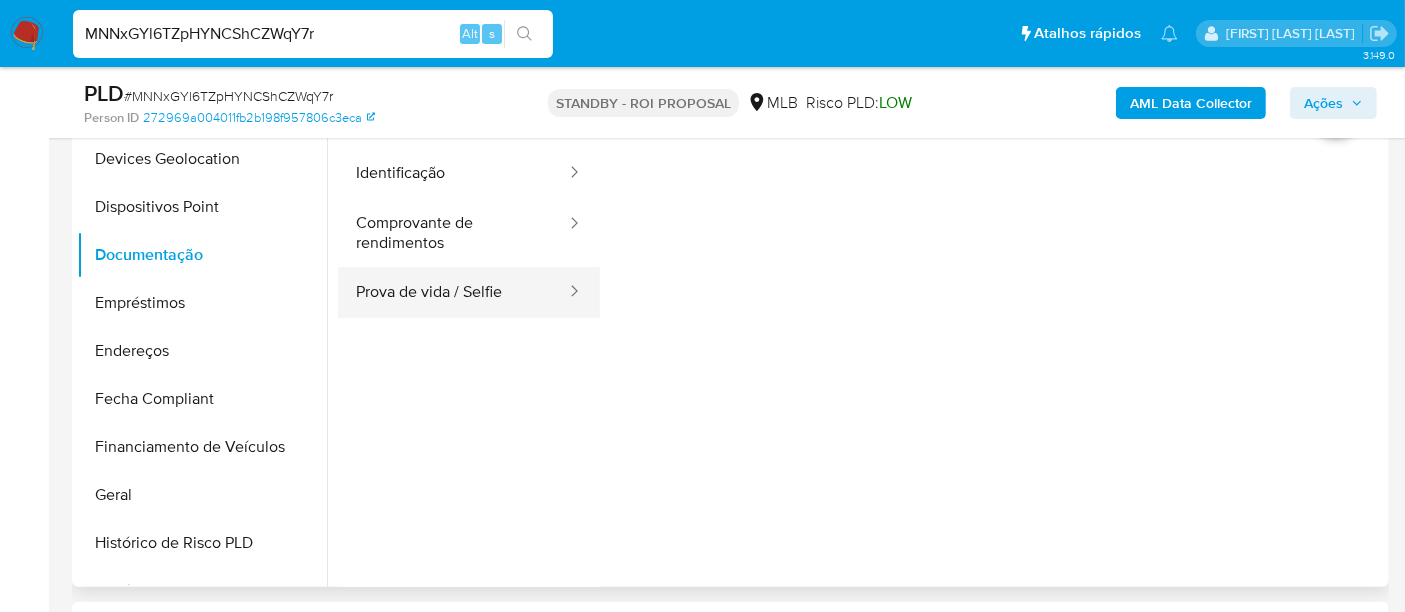 click on "Prova de vida / Selfie" at bounding box center [453, 292] 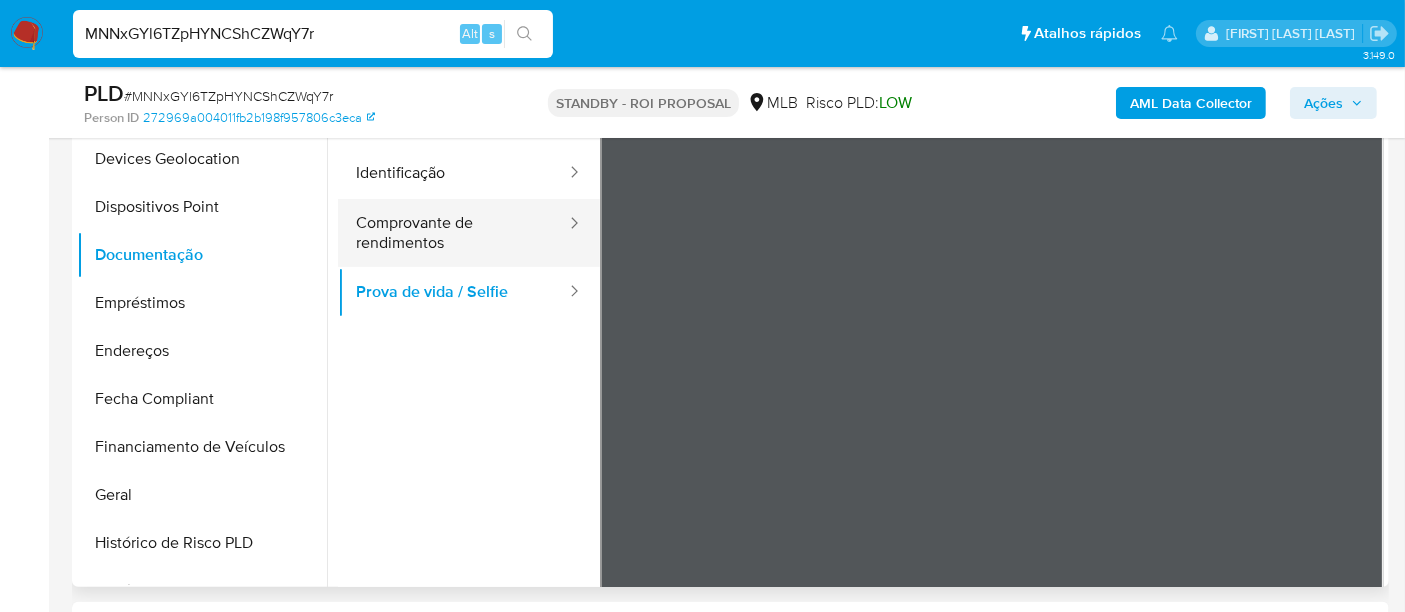 click on "Comprovante de rendimentos" at bounding box center [453, 233] 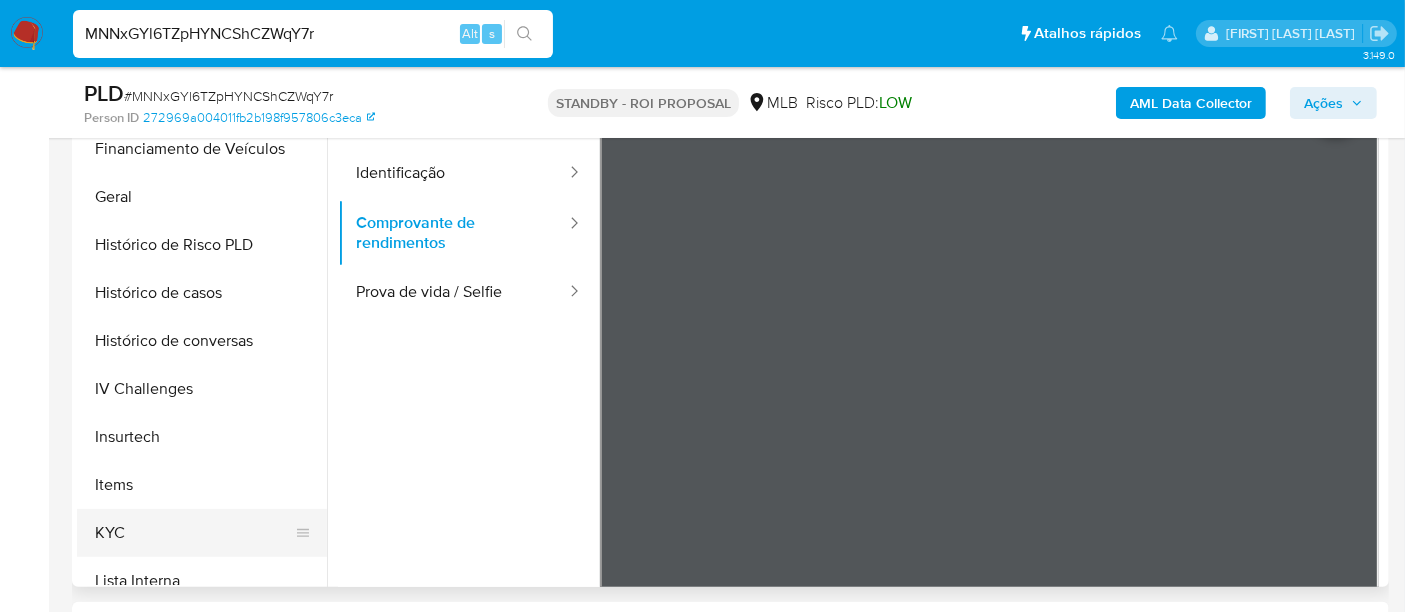 scroll, scrollTop: 620, scrollLeft: 0, axis: vertical 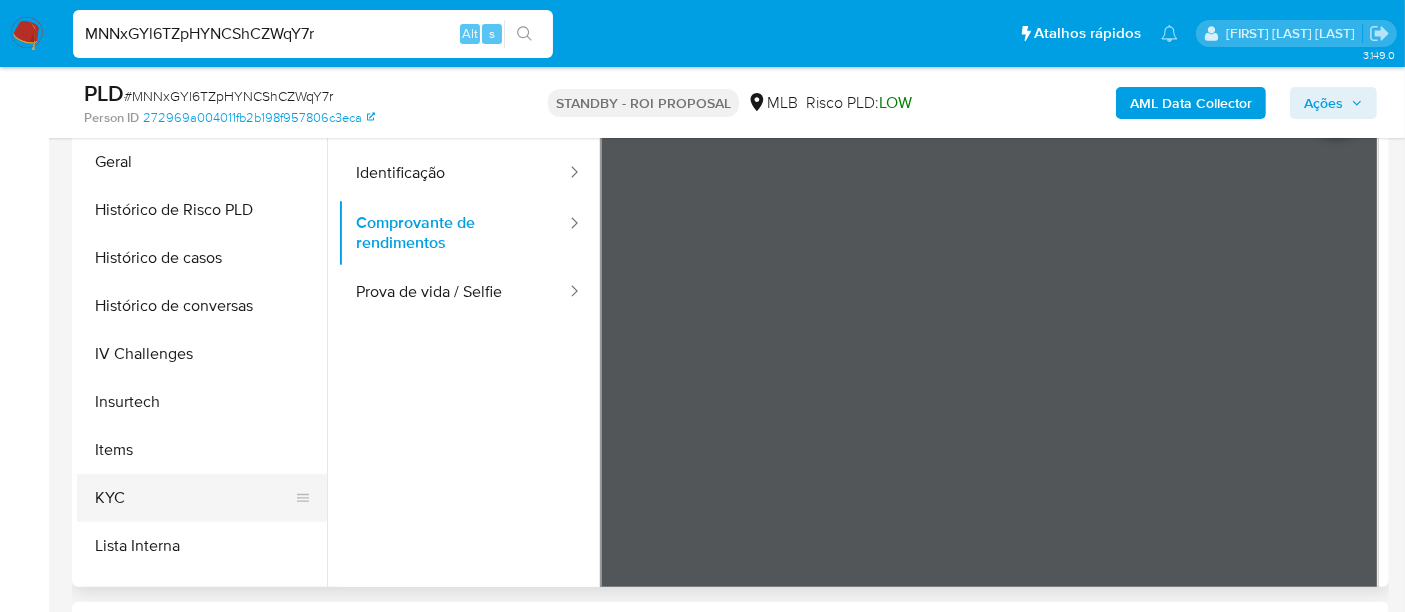 click on "KYC" at bounding box center [194, 498] 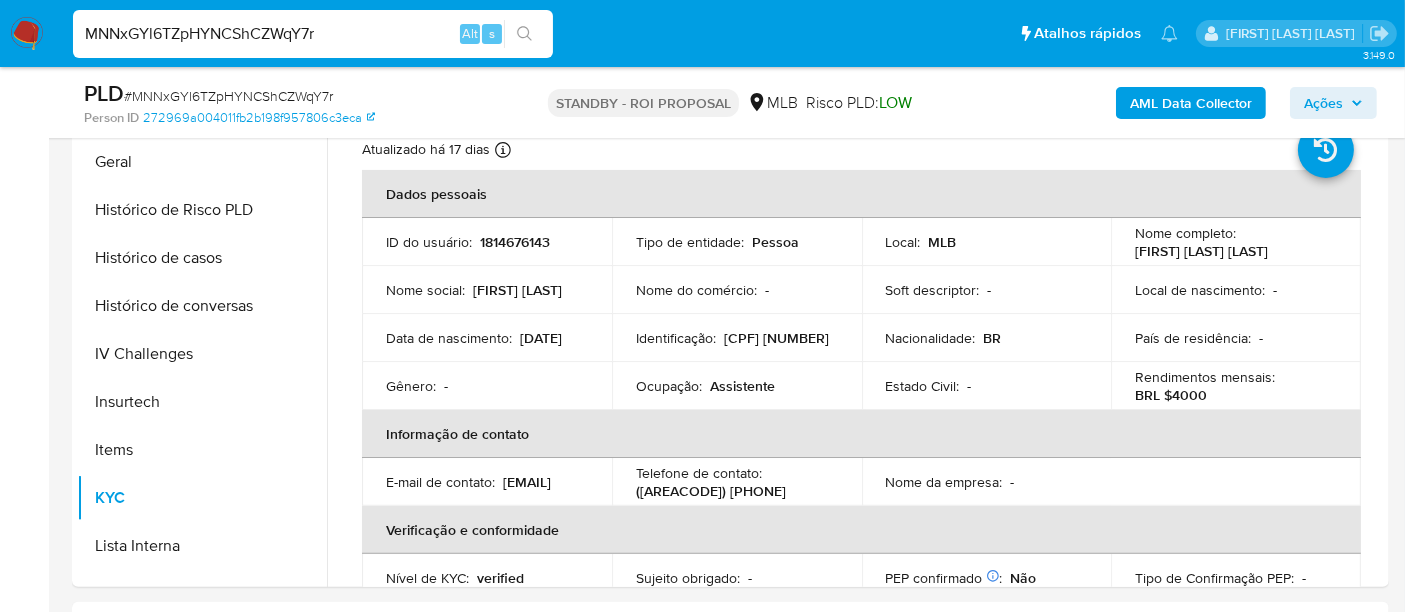click on "MNNxGYl6TZpHYNCShCZWqY7r" at bounding box center (313, 34) 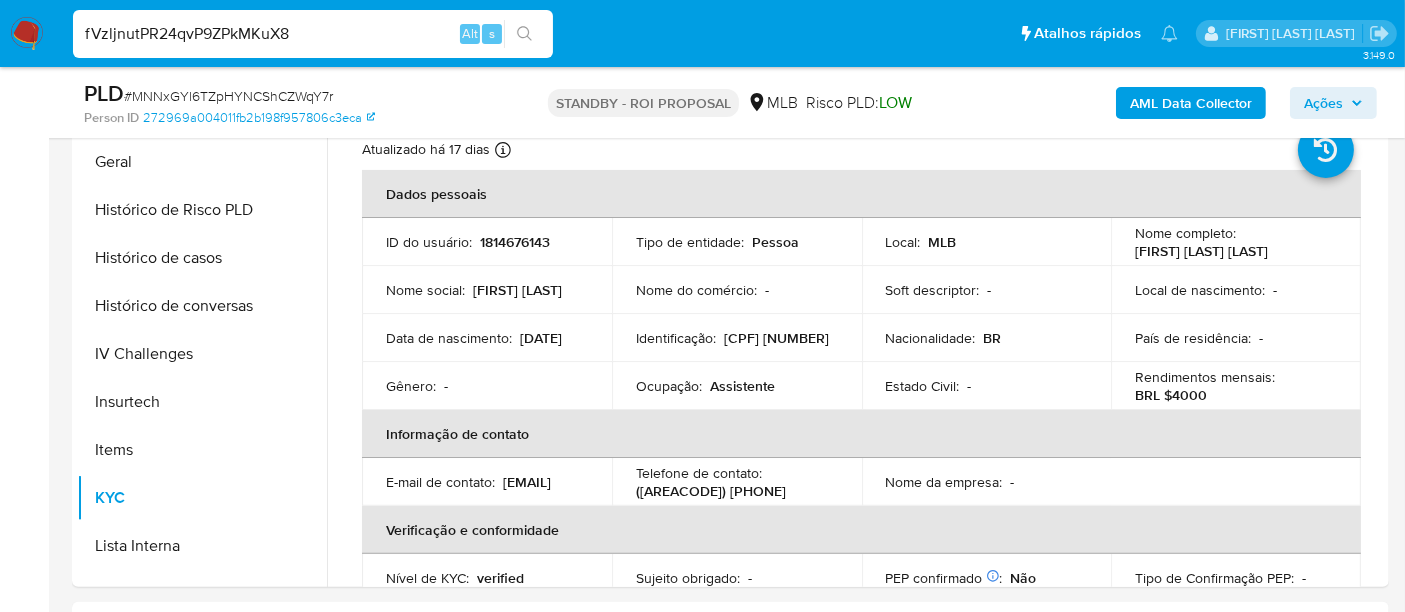 type on "fVzljnutPR24qvP9ZPkMKuX8" 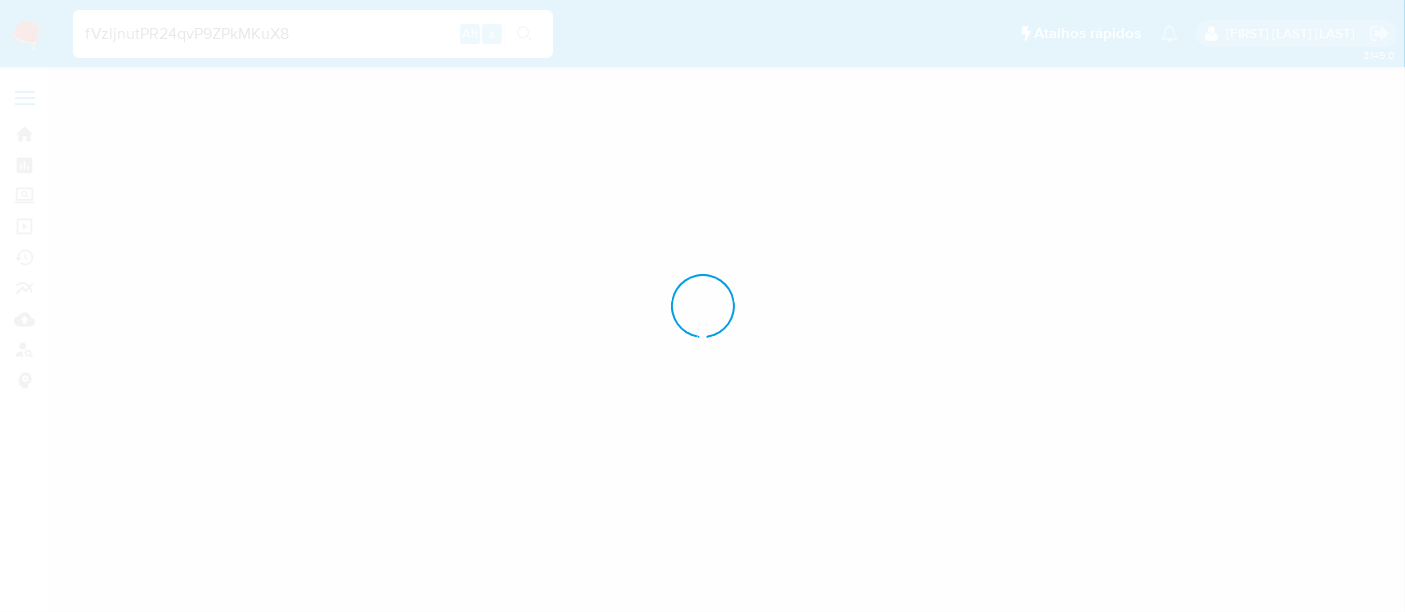 scroll, scrollTop: 0, scrollLeft: 0, axis: both 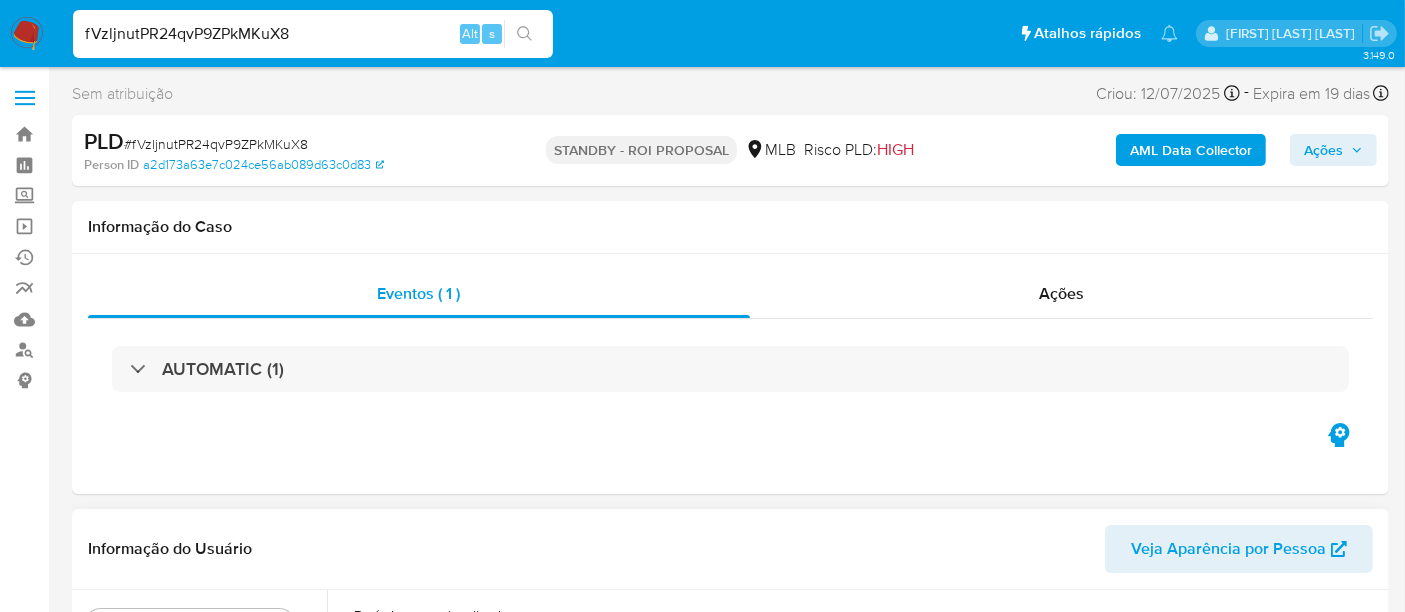 select on "10" 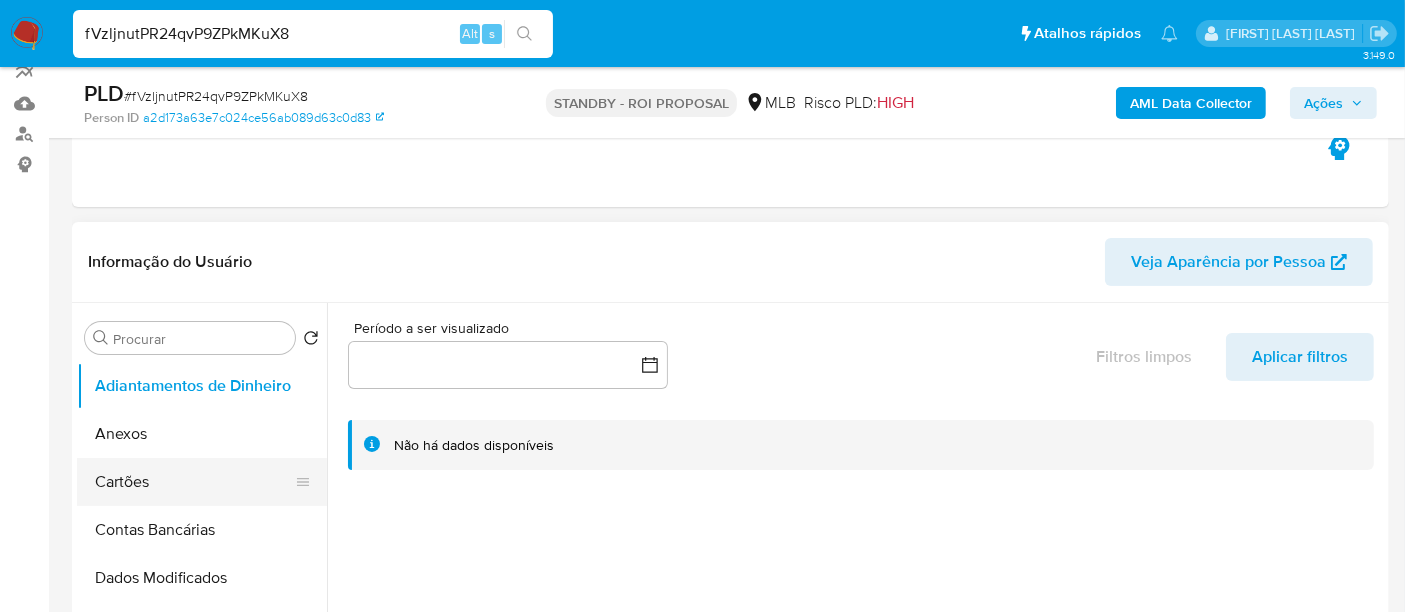 scroll, scrollTop: 444, scrollLeft: 0, axis: vertical 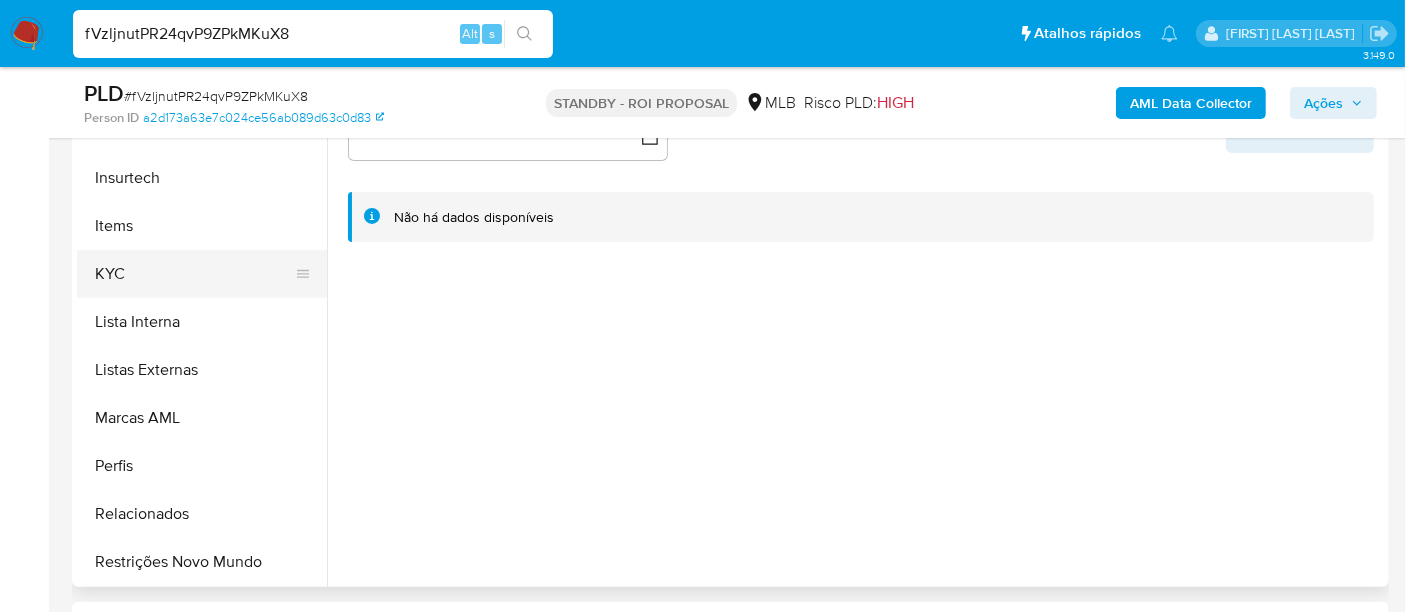 click on "KYC" at bounding box center [194, 274] 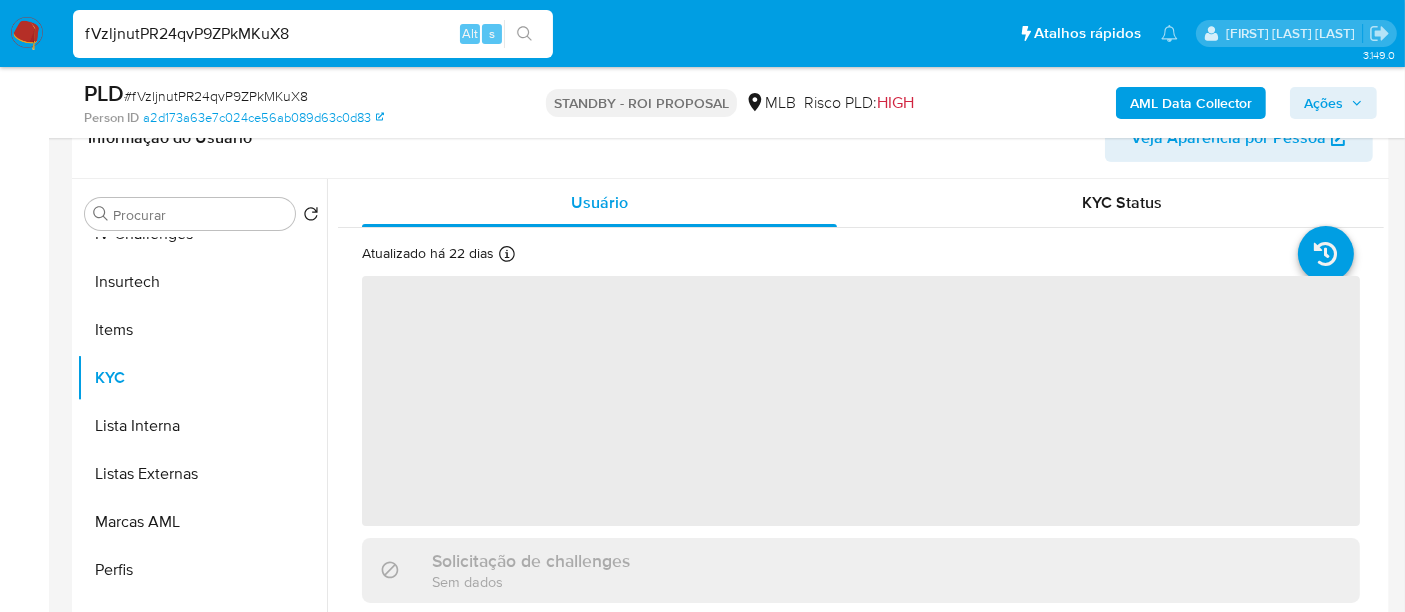 scroll, scrollTop: 222, scrollLeft: 0, axis: vertical 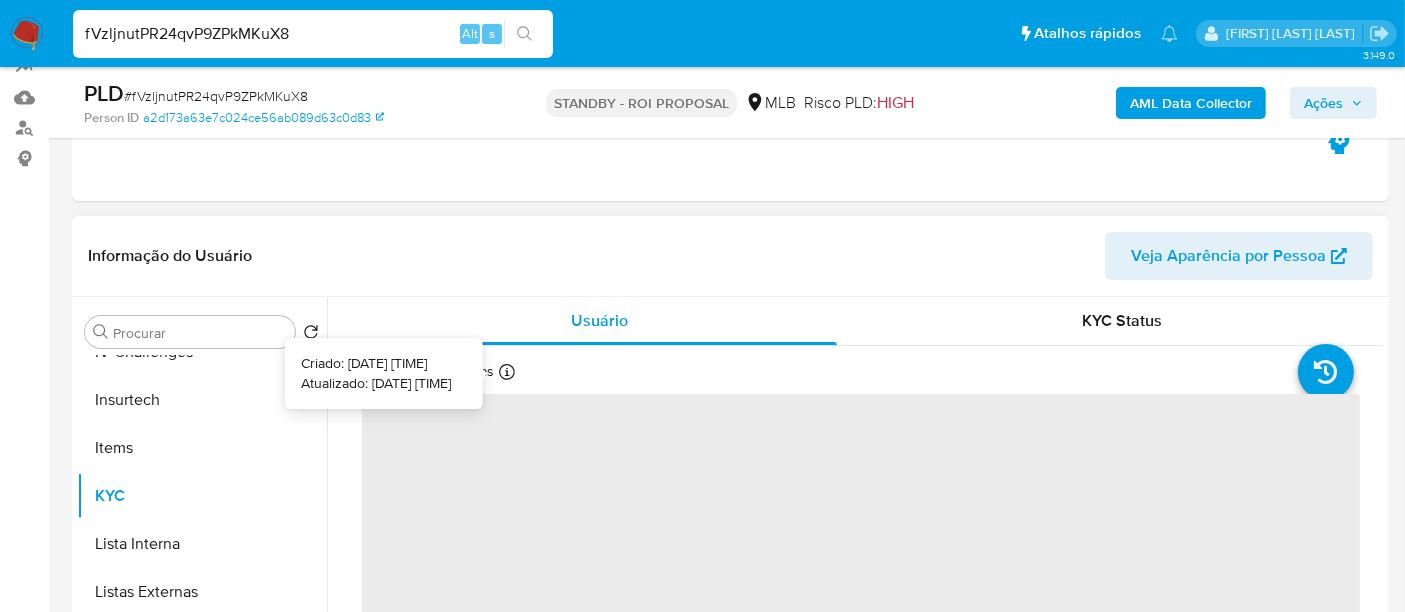 type 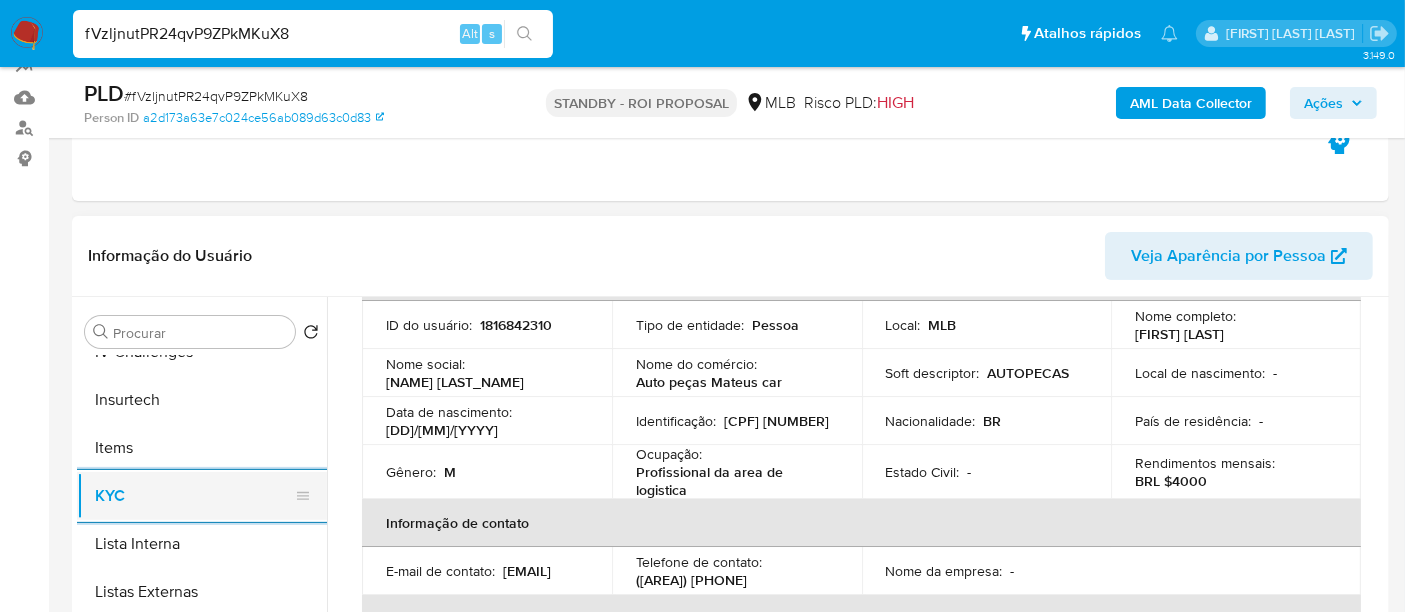 scroll, scrollTop: 111, scrollLeft: 0, axis: vertical 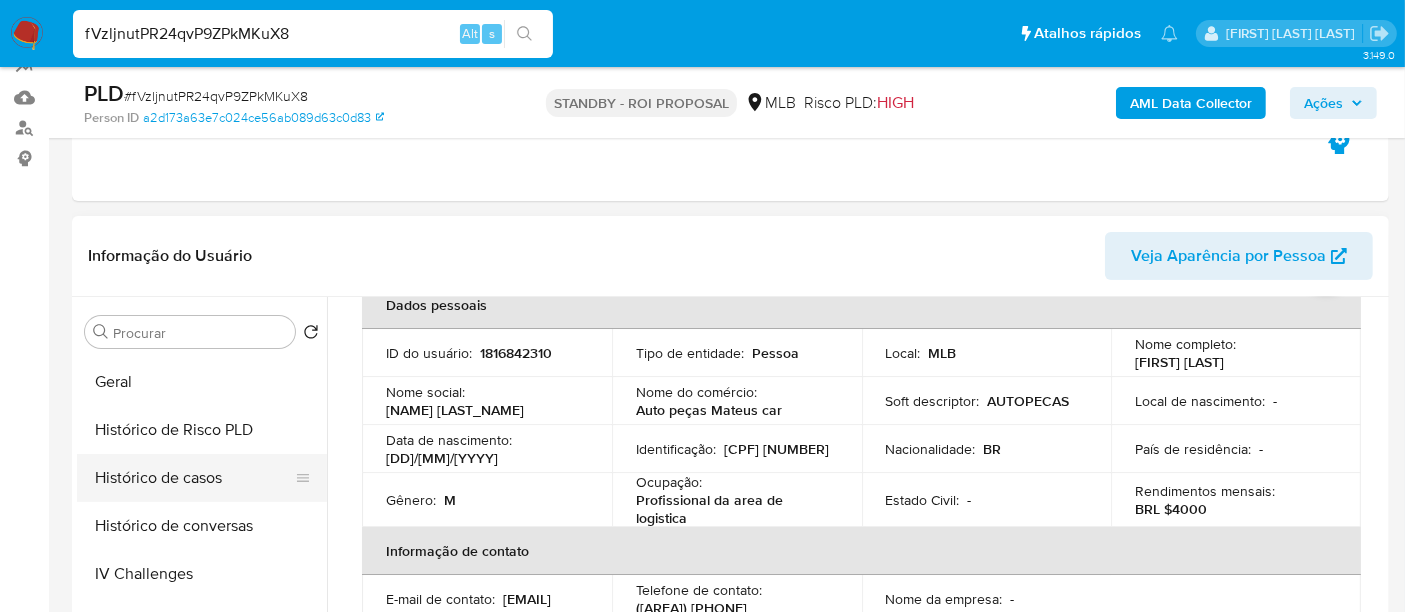 click on "Histórico de casos" at bounding box center (194, 478) 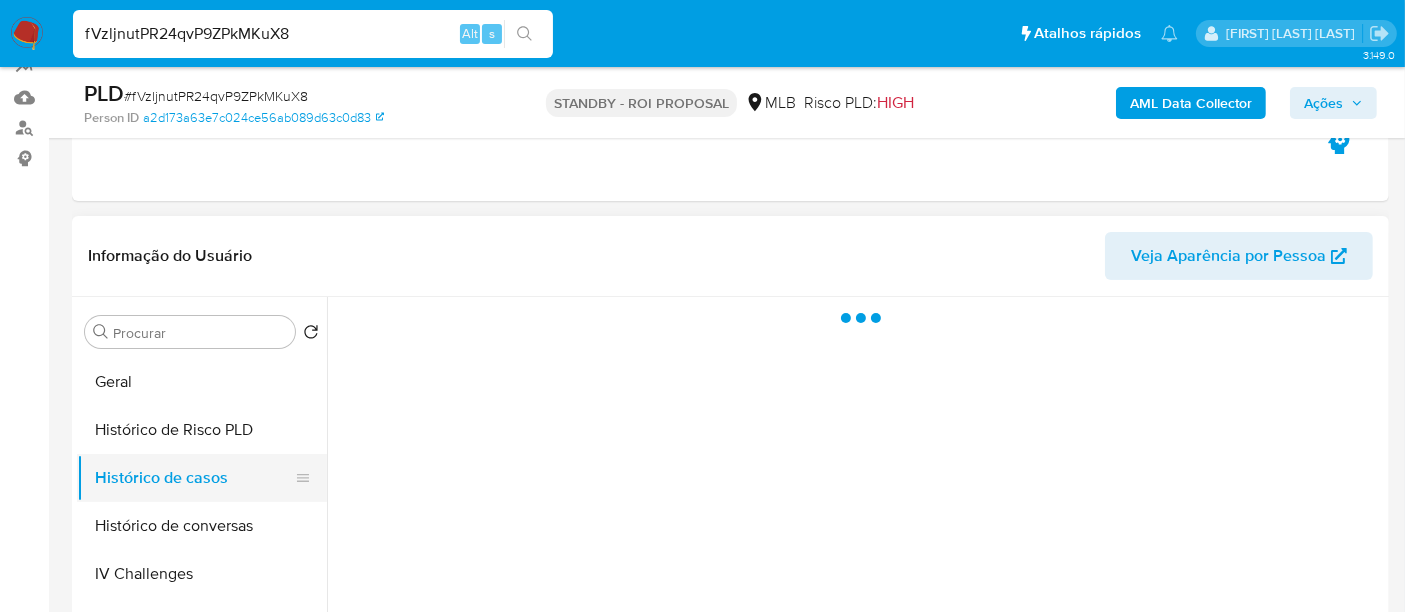 scroll, scrollTop: 0, scrollLeft: 0, axis: both 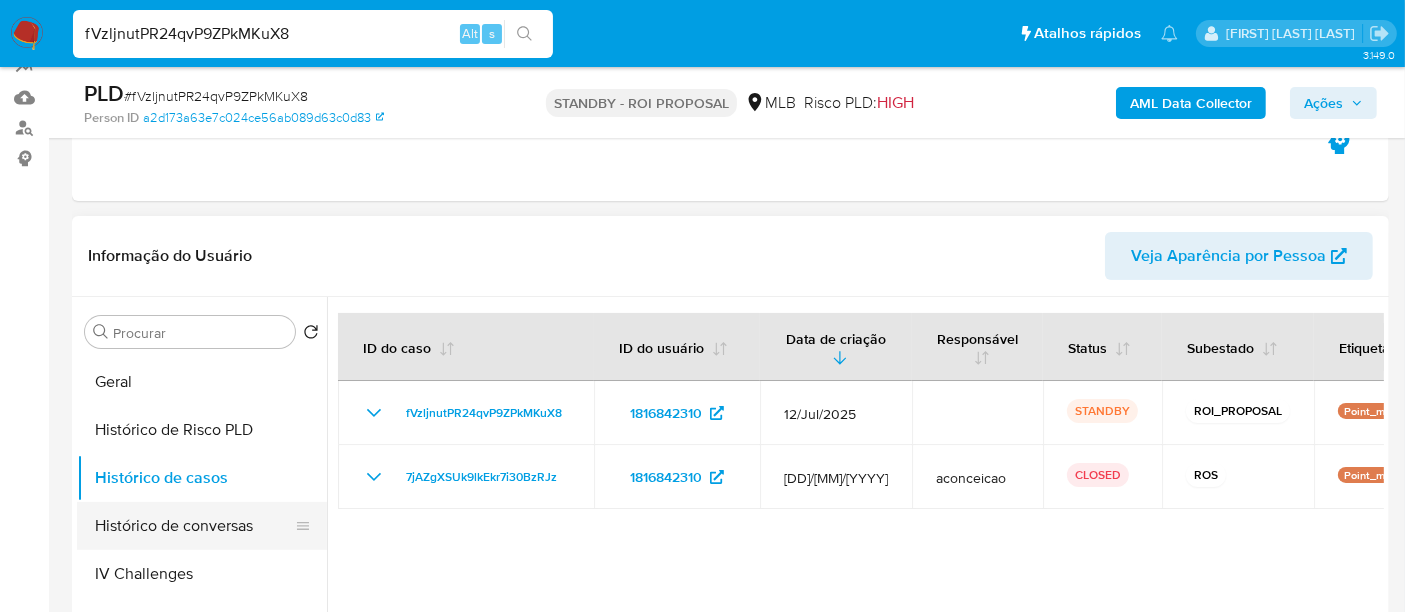 type 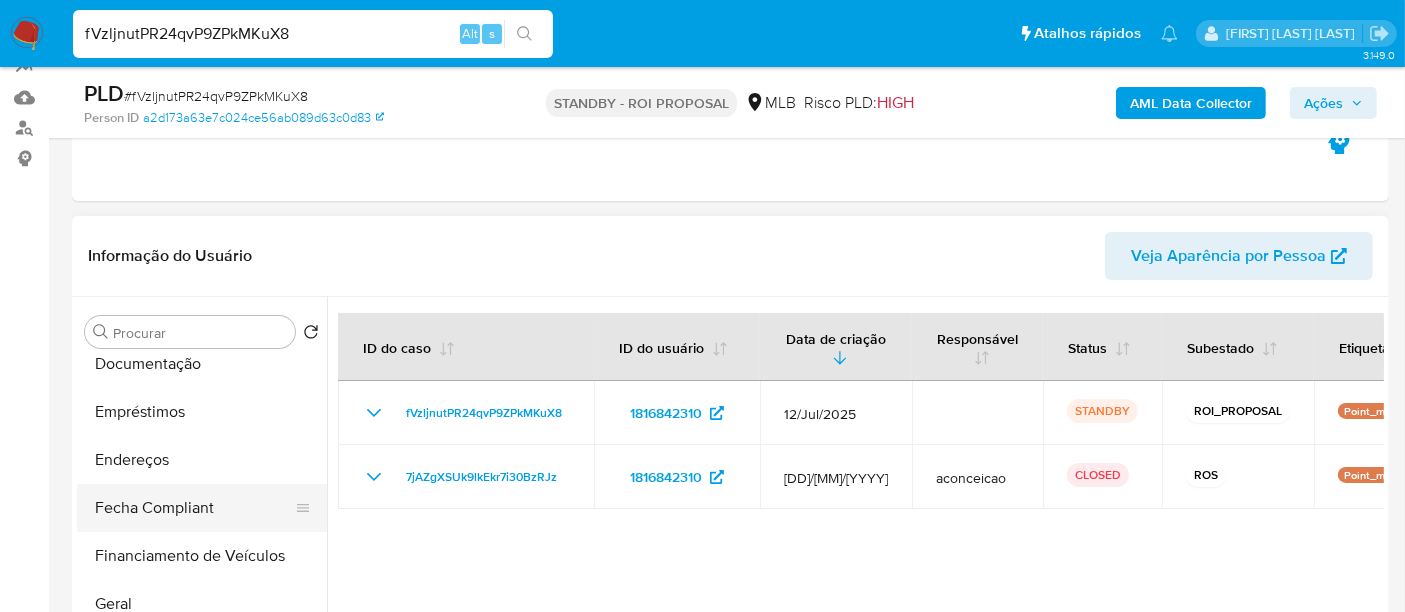 scroll, scrollTop: 288, scrollLeft: 0, axis: vertical 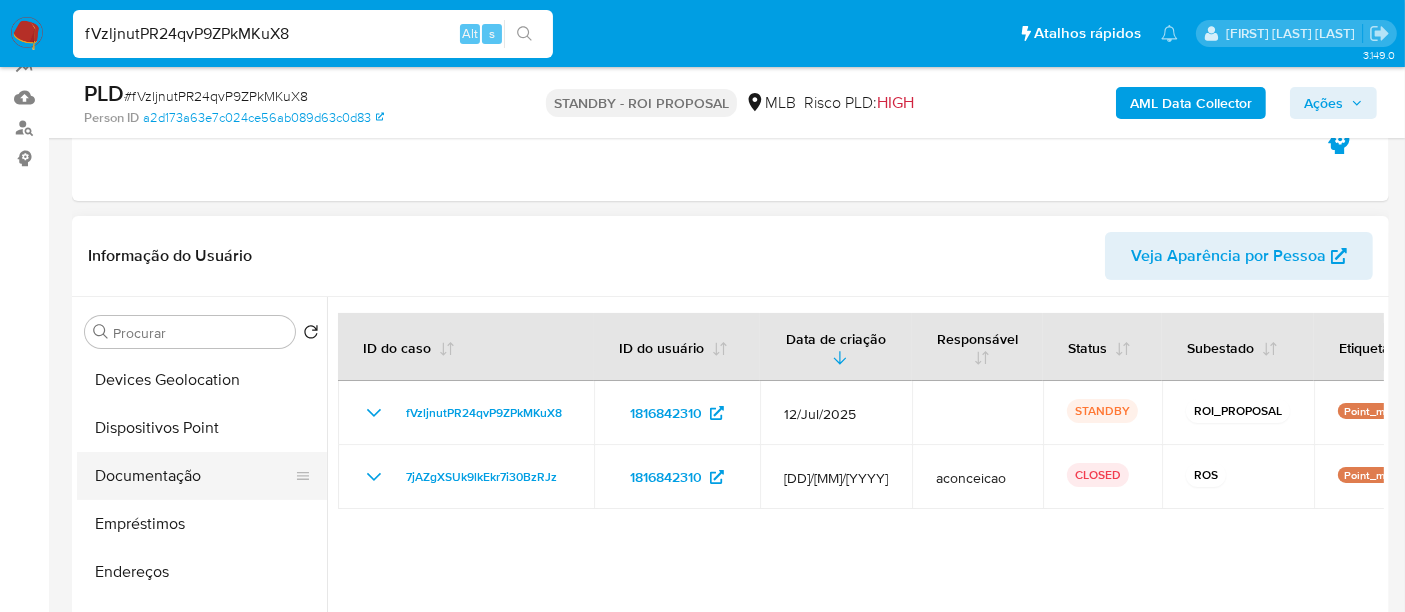 click on "Documentação" at bounding box center (194, 476) 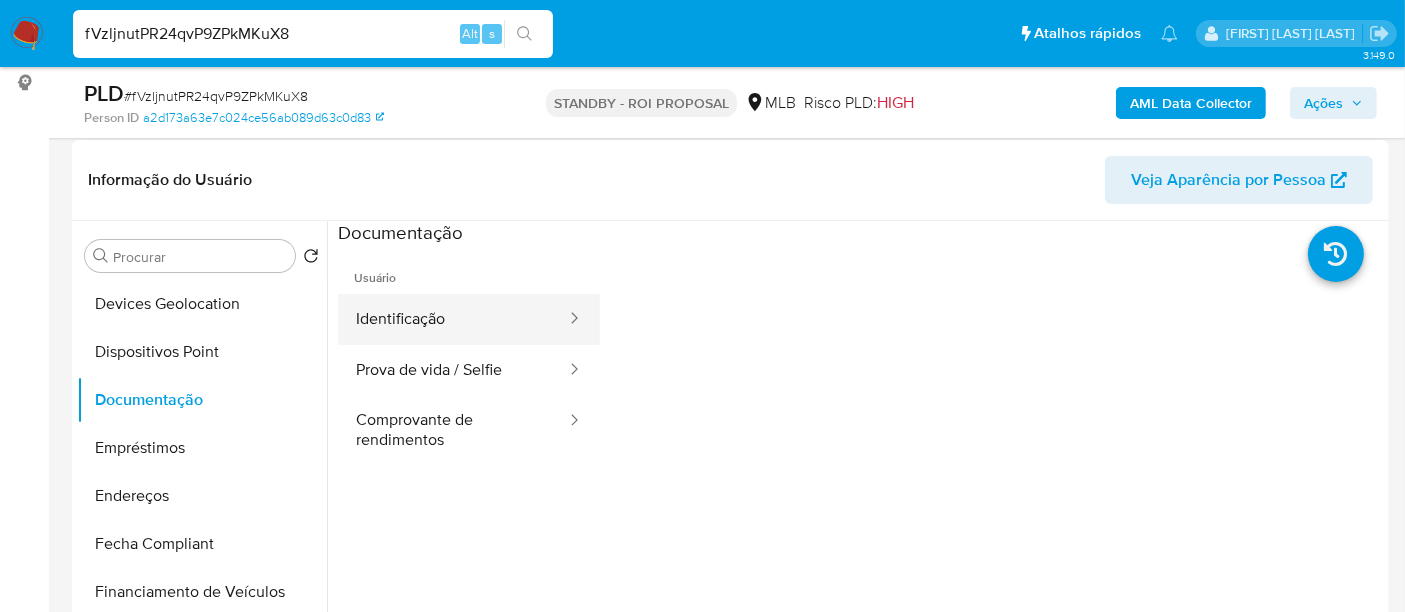 scroll, scrollTop: 333, scrollLeft: 0, axis: vertical 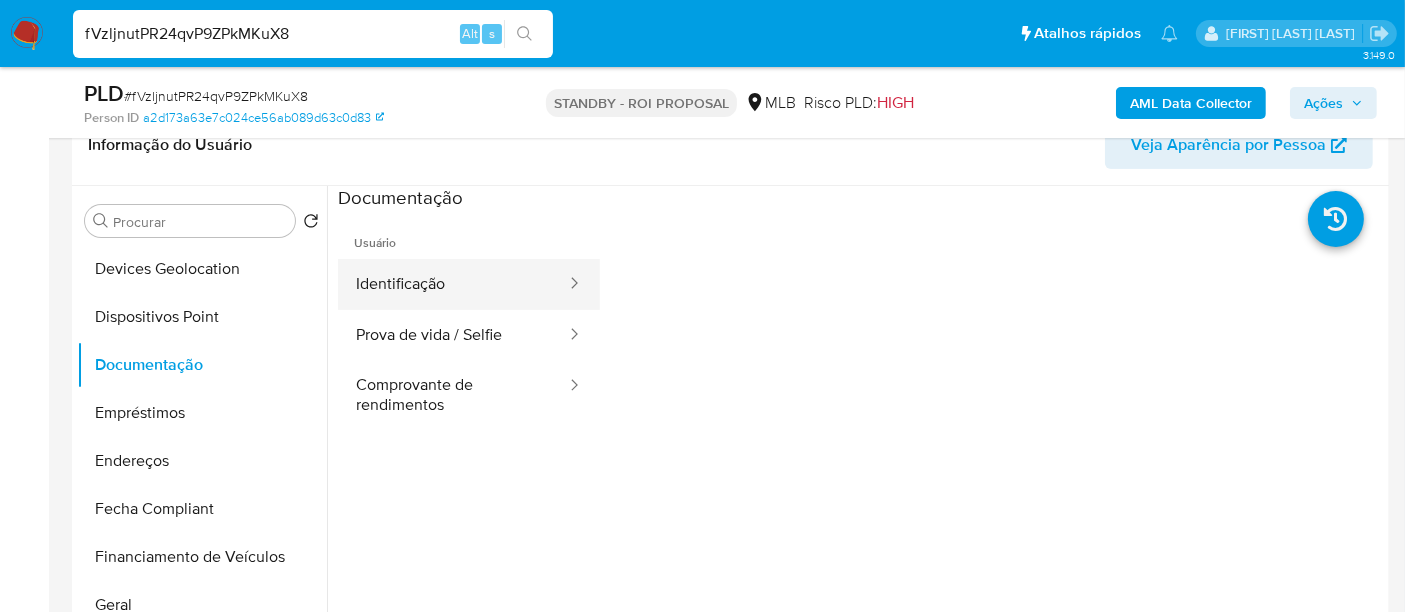 click on "Identificação" at bounding box center [453, 284] 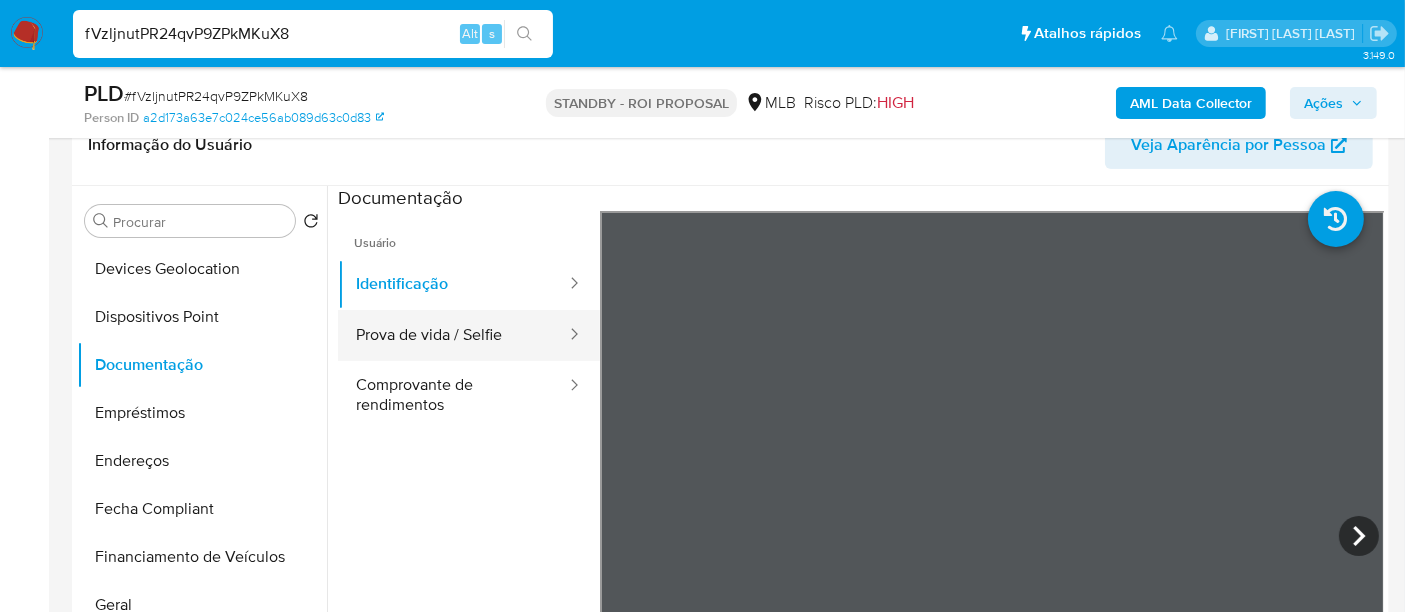 click on "Prova de vida / Selfie" at bounding box center [453, 335] 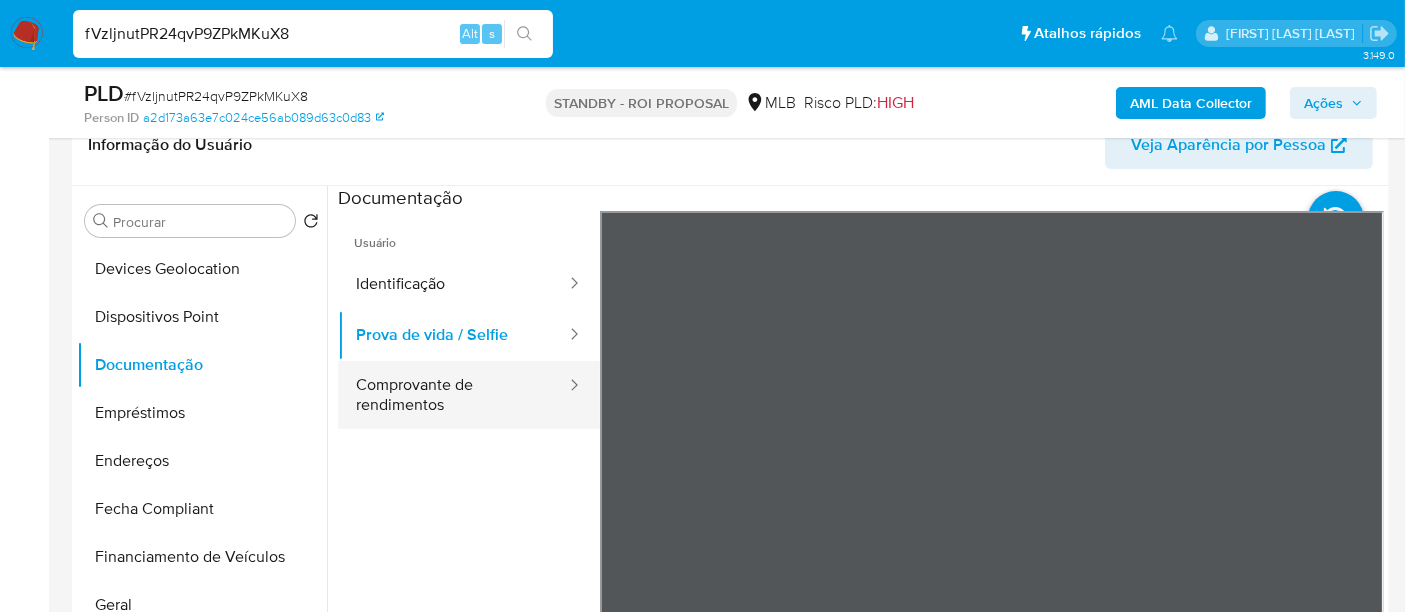 click on "Comprovante de rendimentos" at bounding box center (453, 395) 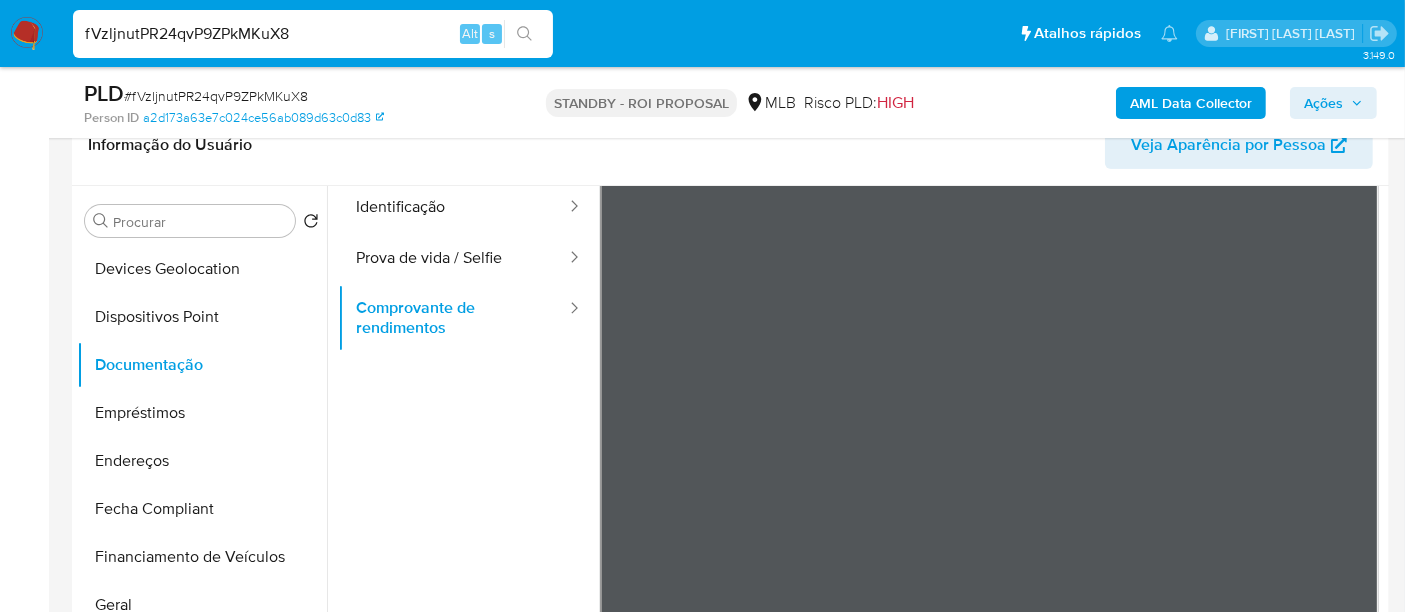 scroll, scrollTop: 111, scrollLeft: 0, axis: vertical 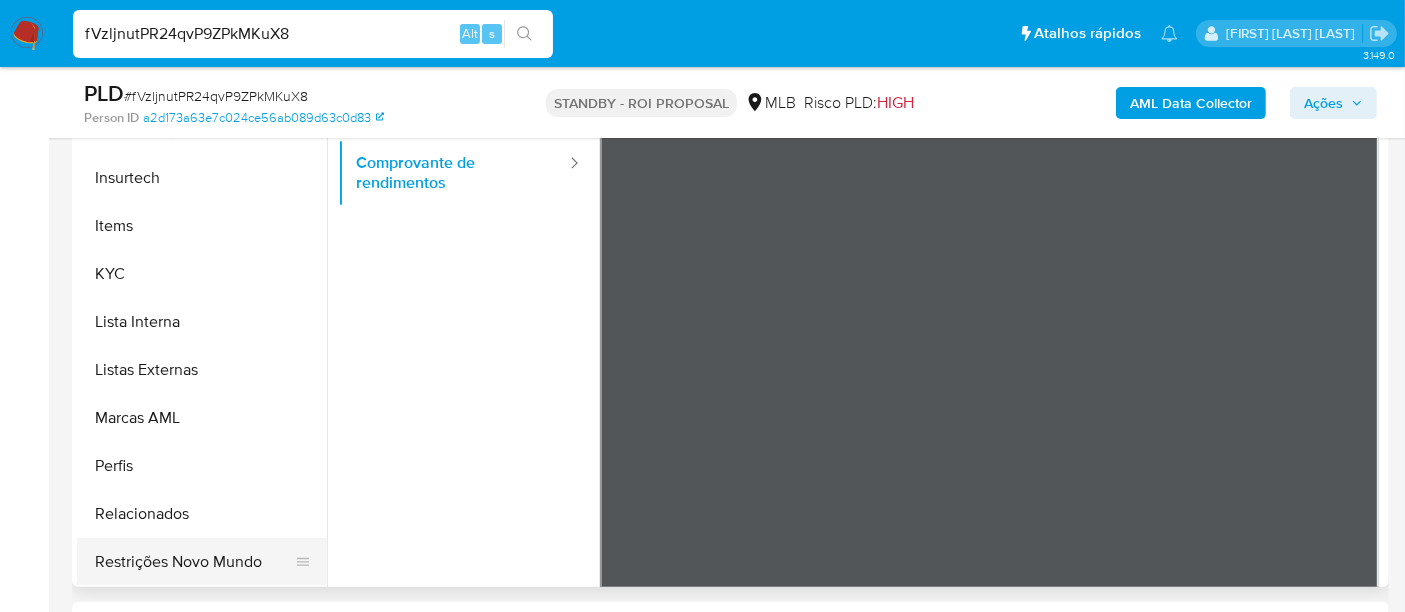drag, startPoint x: 210, startPoint y: 554, endPoint x: 251, endPoint y: 539, distance: 43.65776 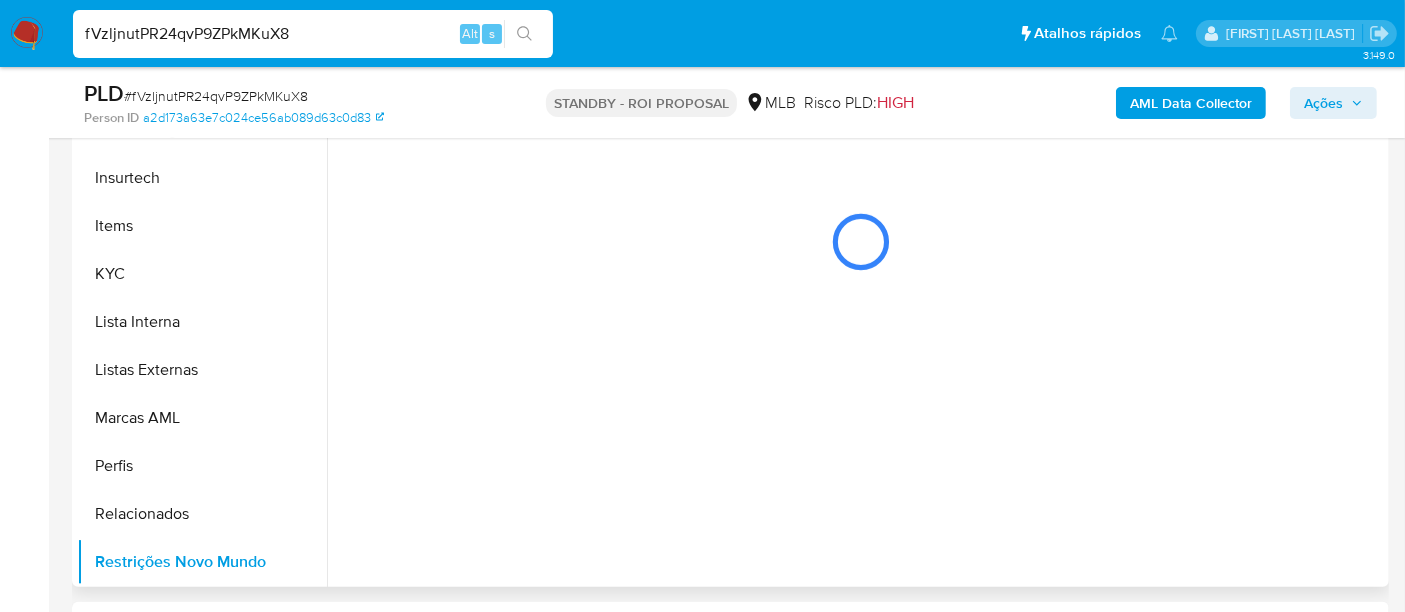 scroll, scrollTop: 0, scrollLeft: 0, axis: both 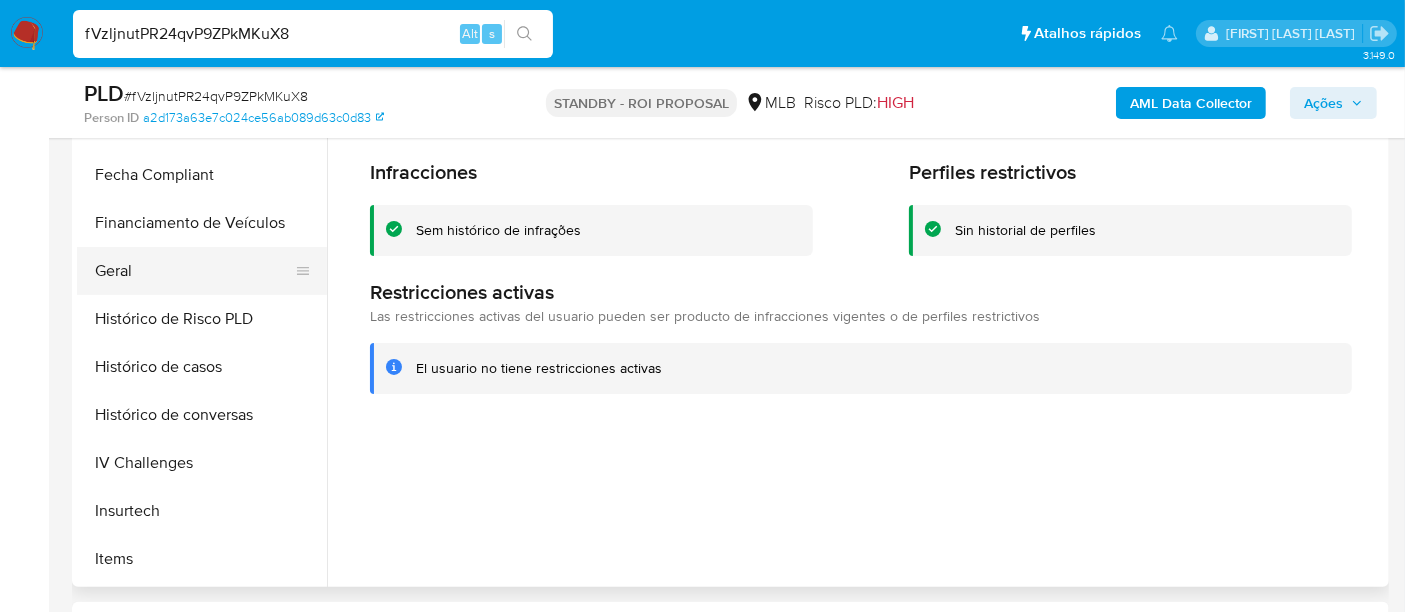 click on "Geral" at bounding box center [194, 271] 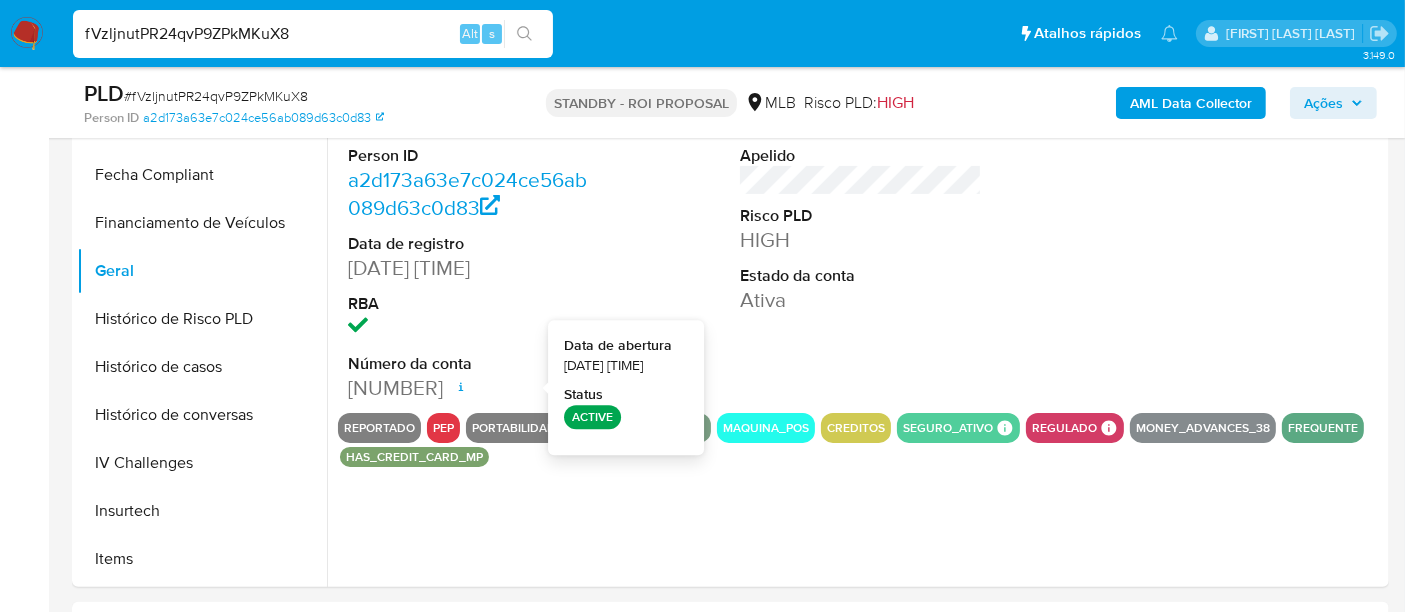 type 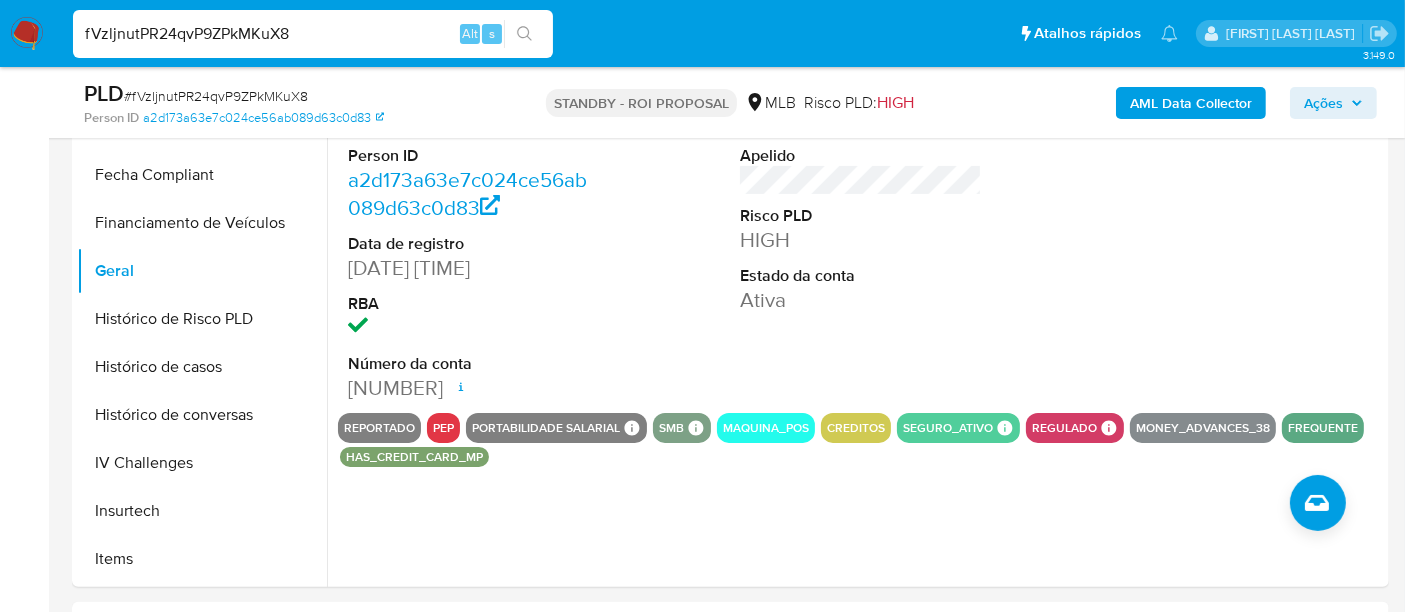 click on "fVzljnutPR24qvP9ZPkMKuX8" at bounding box center (313, 34) 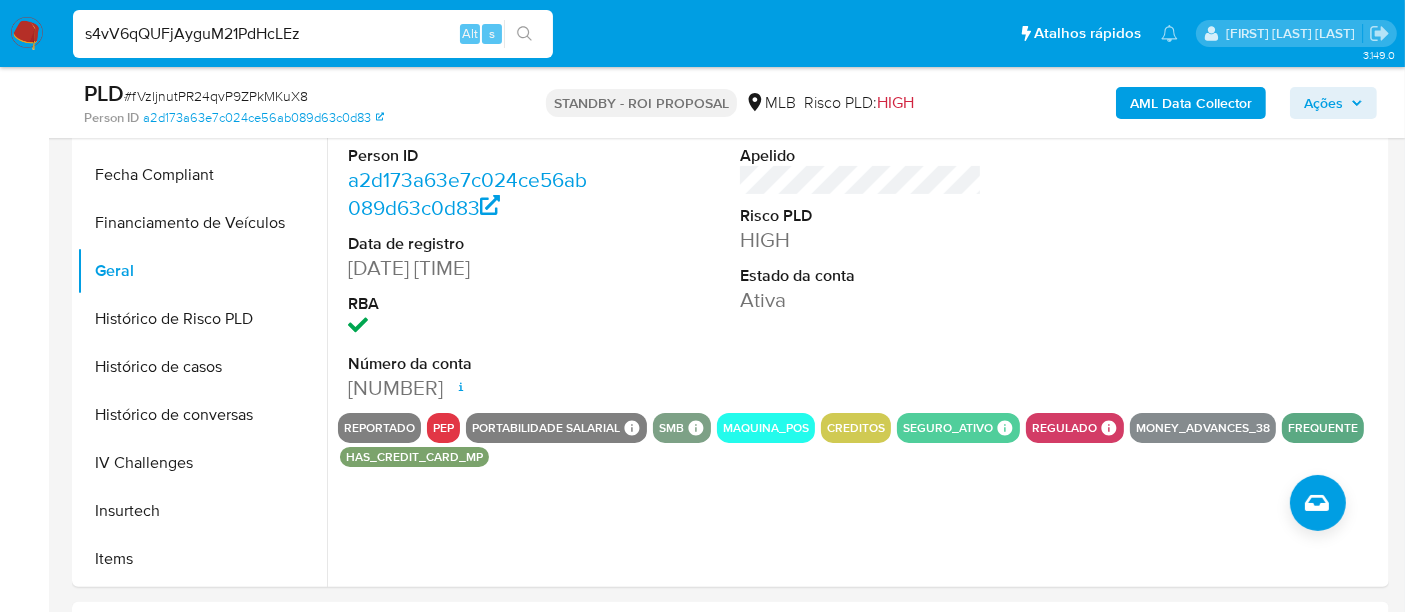 type on "s4vV6qQUFjAyguM21PdHcLEz" 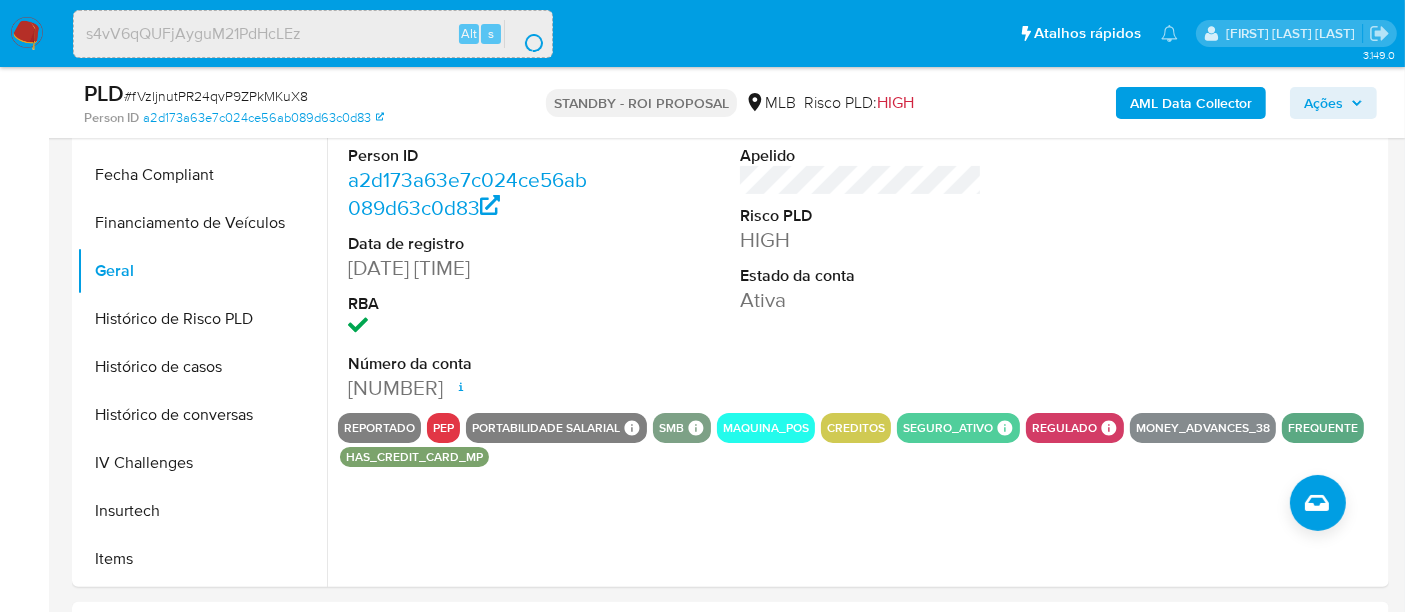 scroll, scrollTop: 0, scrollLeft: 0, axis: both 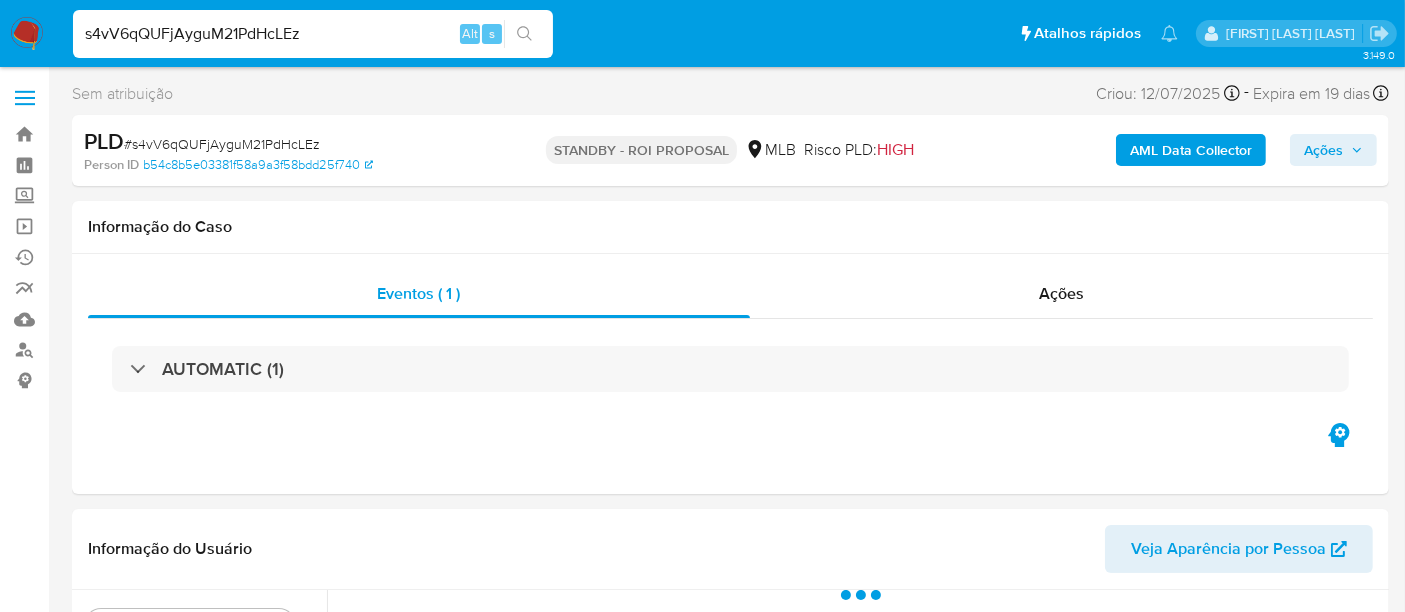 select on "10" 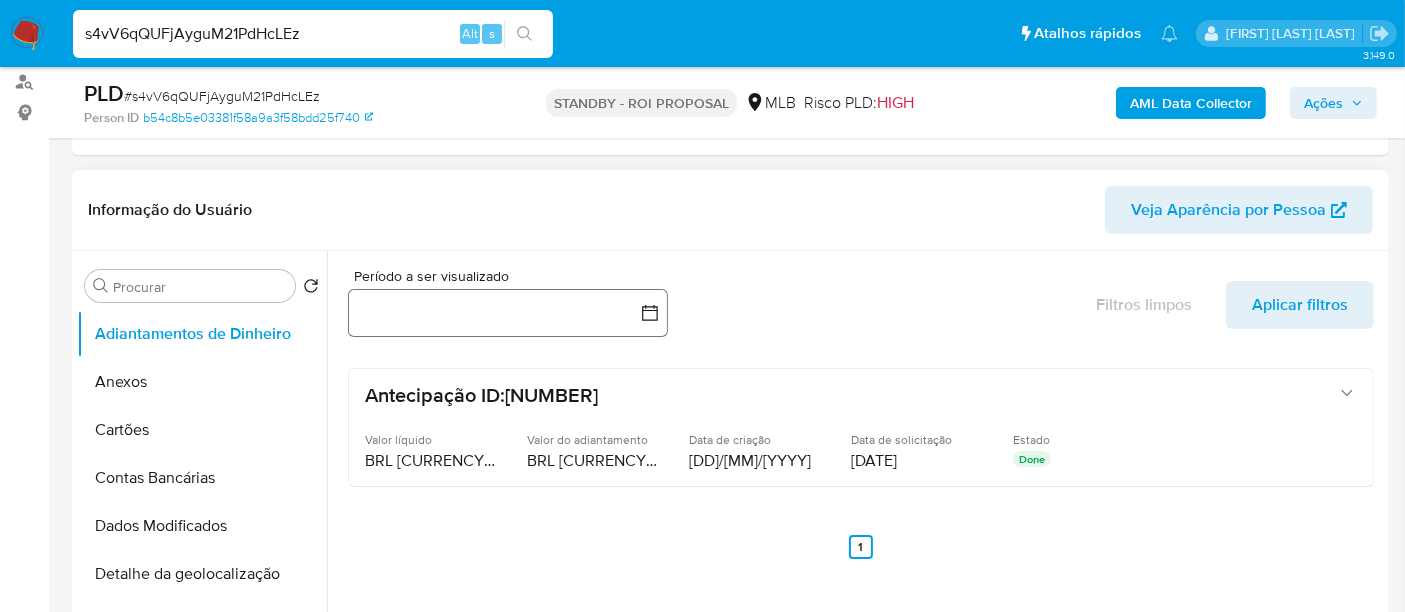 scroll, scrollTop: 333, scrollLeft: 0, axis: vertical 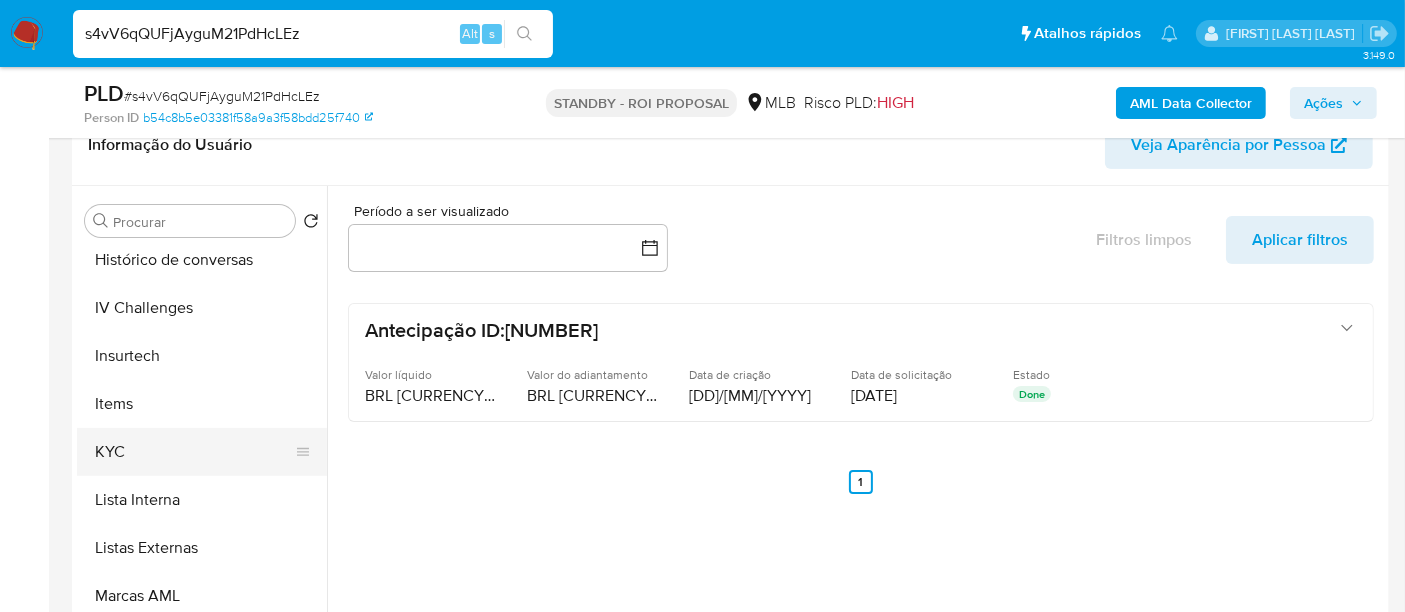 click on "KYC" at bounding box center (194, 452) 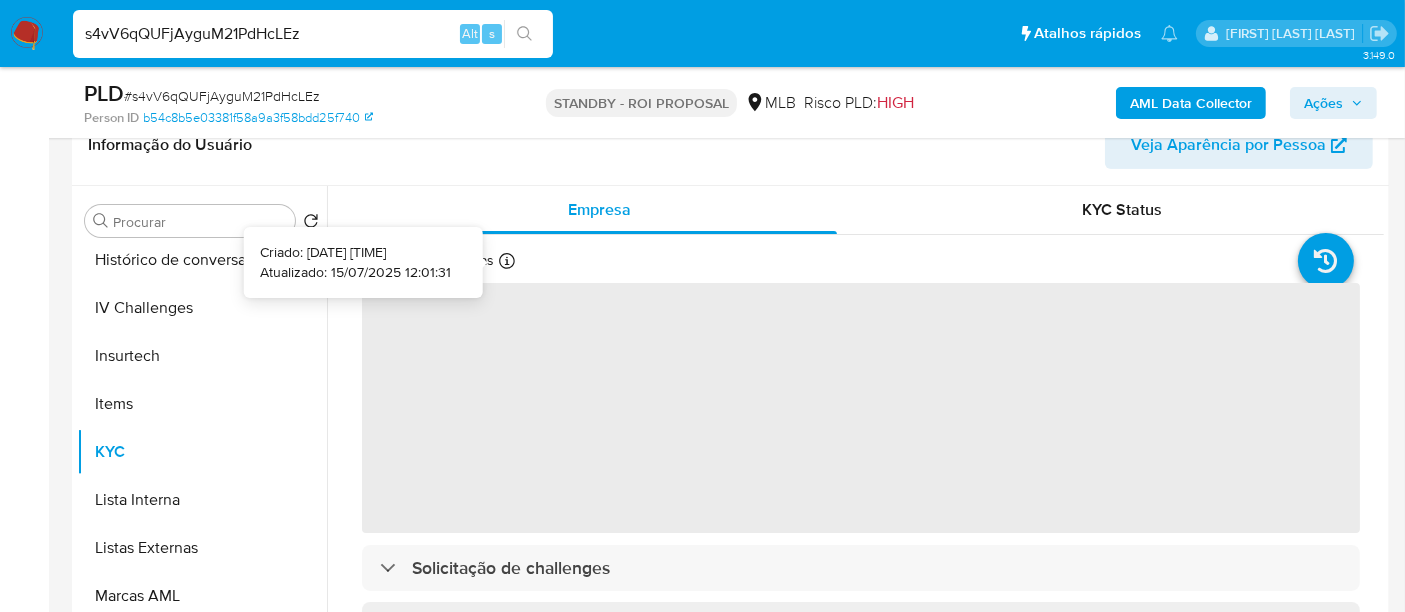 type 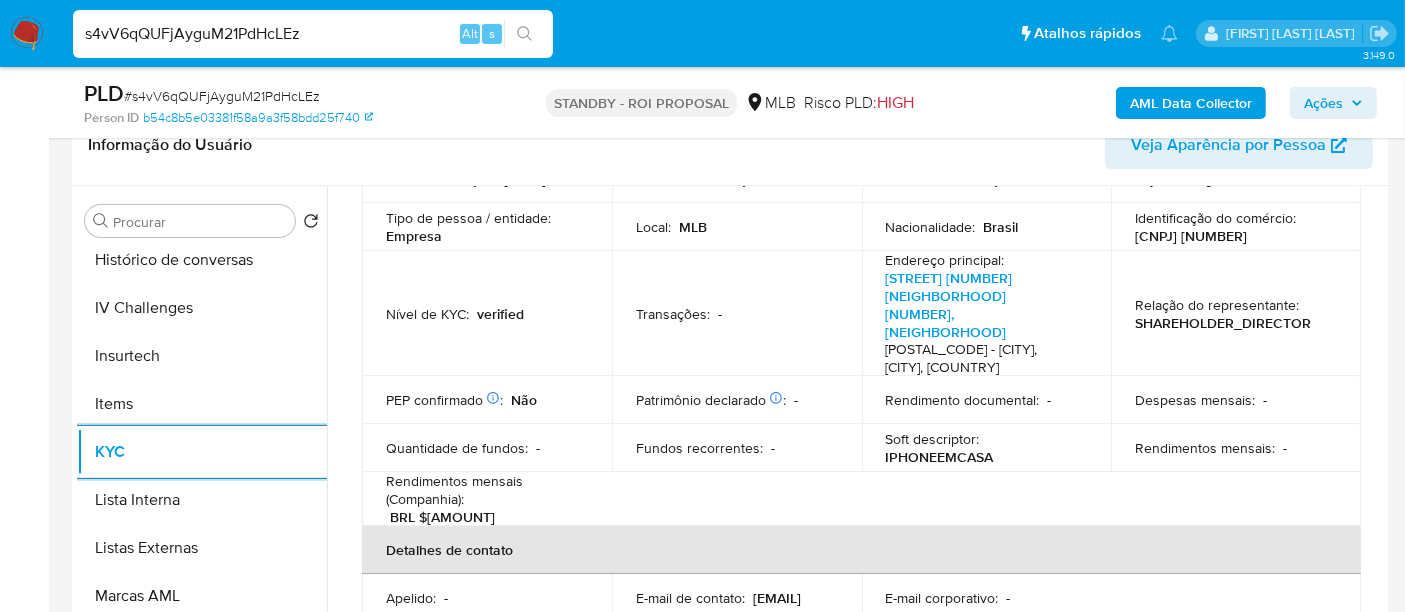 scroll, scrollTop: 111, scrollLeft: 0, axis: vertical 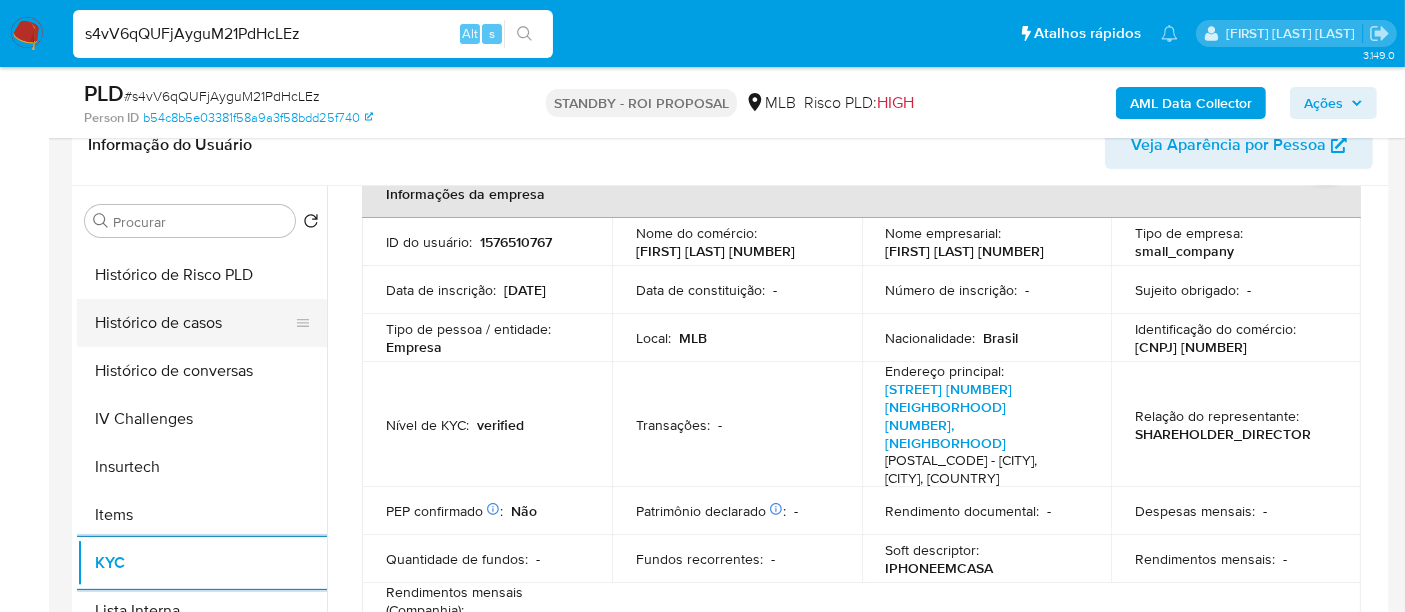 click on "Histórico de casos" at bounding box center [194, 323] 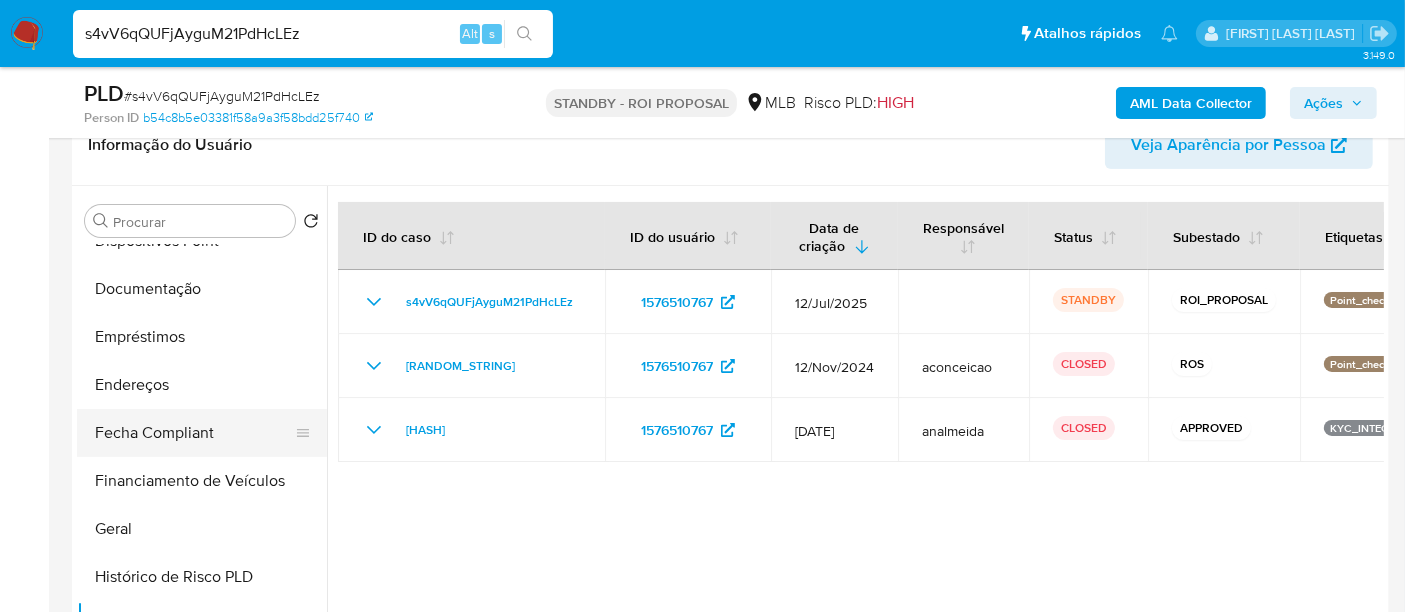 scroll, scrollTop: 333, scrollLeft: 0, axis: vertical 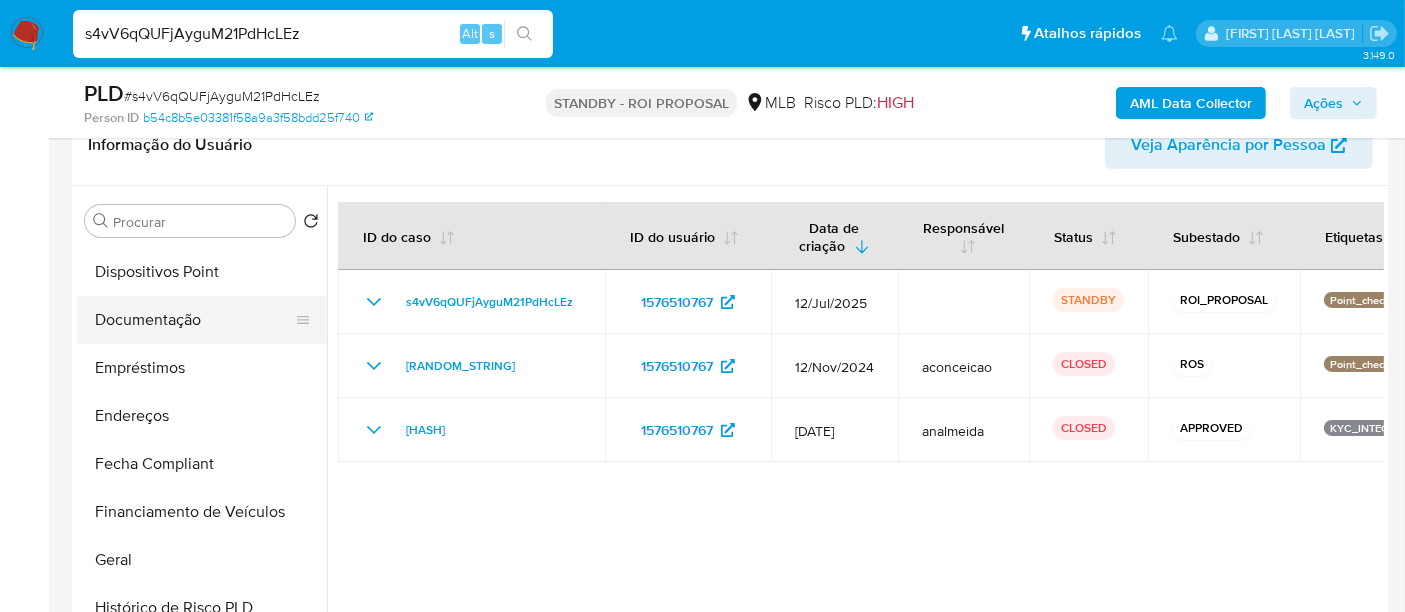 click on "Documentação" at bounding box center (194, 320) 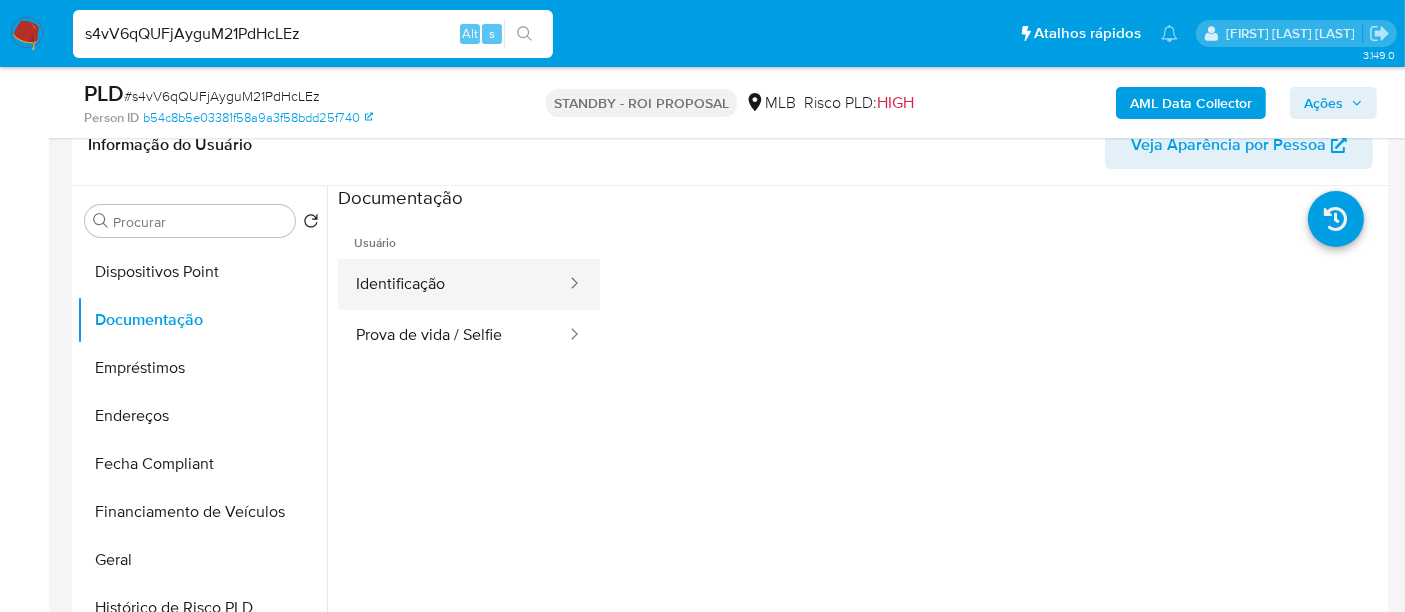 click on "Identificação" at bounding box center [453, 284] 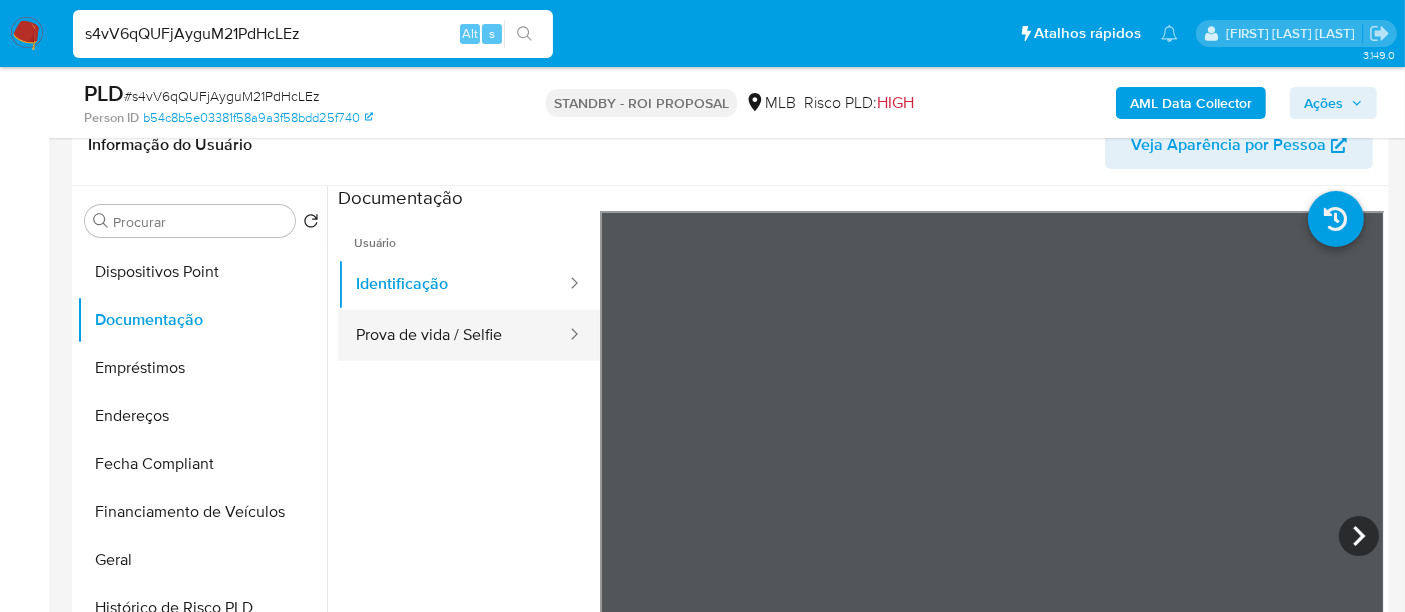 click on "Prova de vida / Selfie" at bounding box center (453, 335) 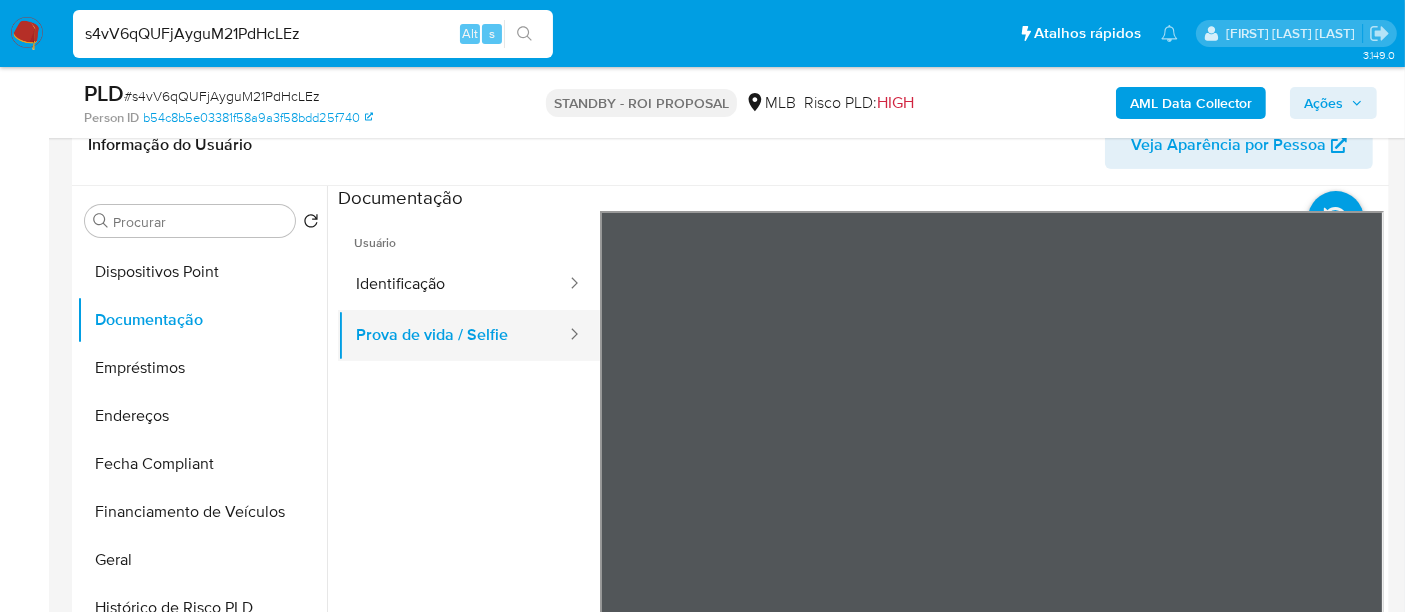 click on "Prova de vida / Selfie" at bounding box center [453, 335] 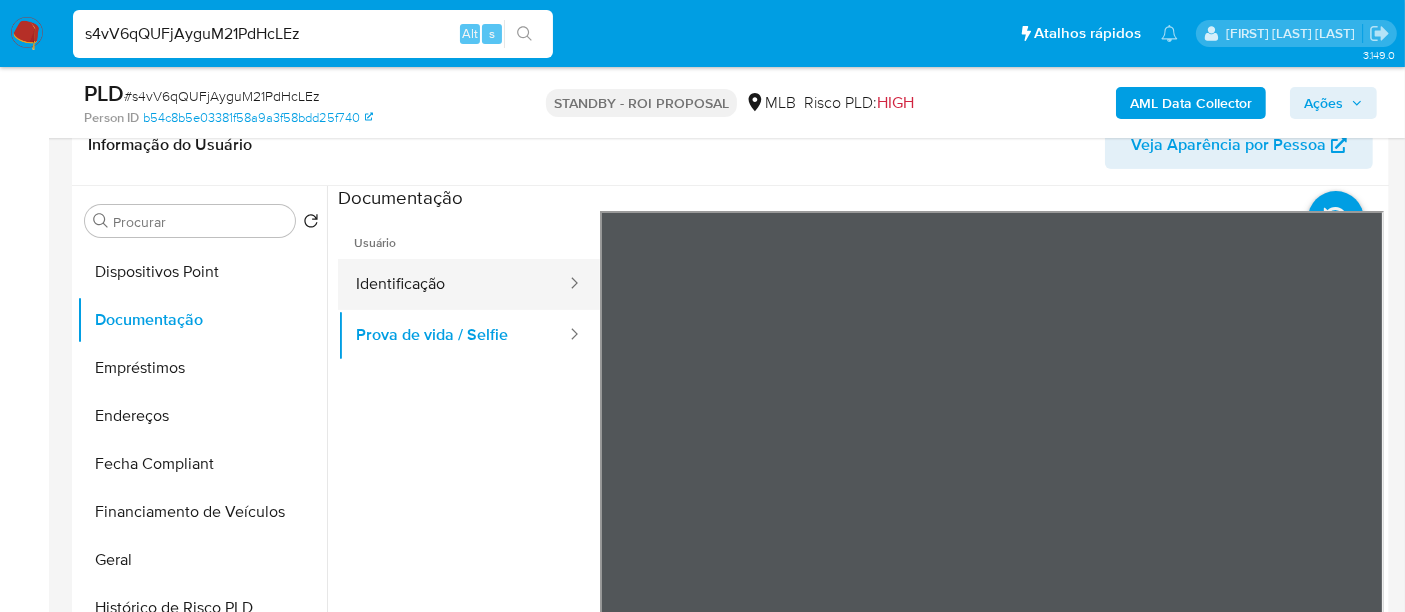 click on "Identificação" at bounding box center [453, 284] 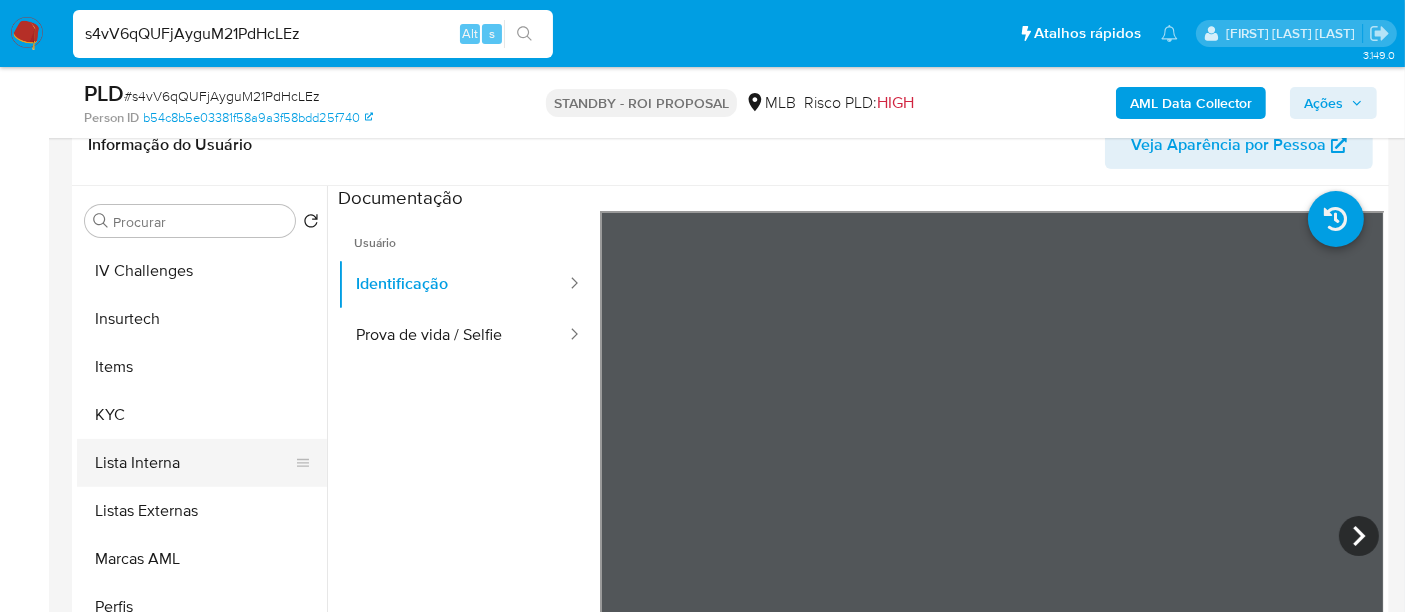 scroll, scrollTop: 844, scrollLeft: 0, axis: vertical 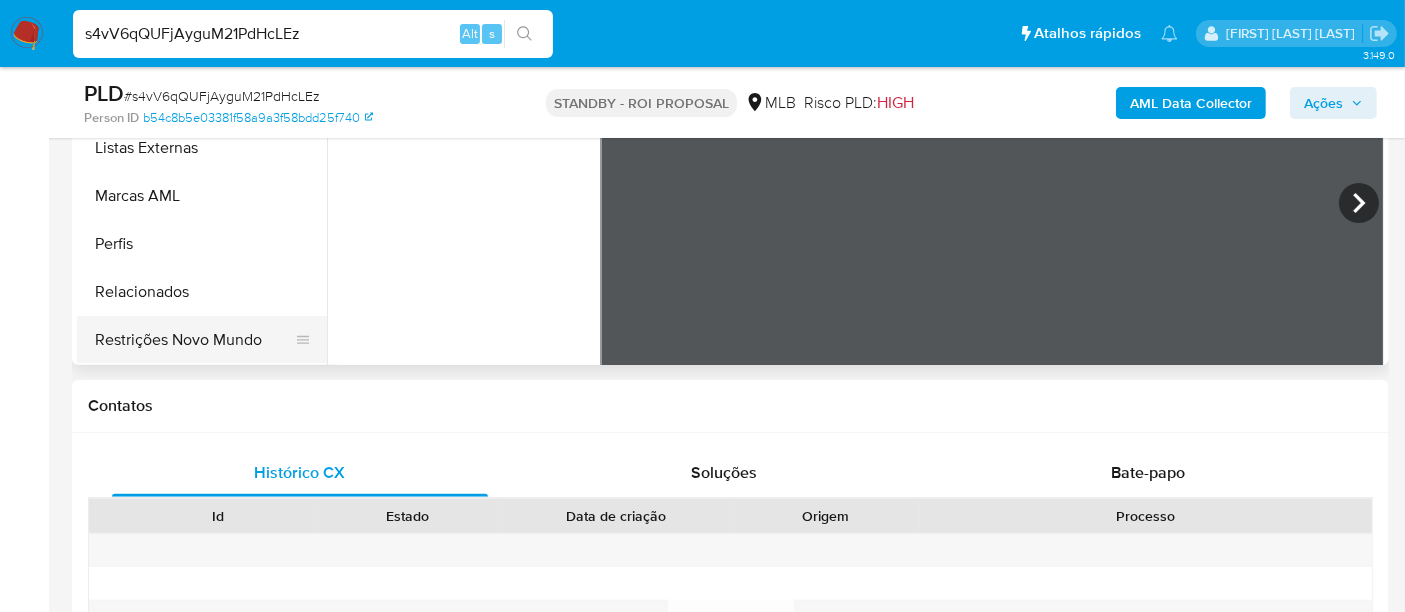 click on "Restrições Novo Mundo" at bounding box center (194, 340) 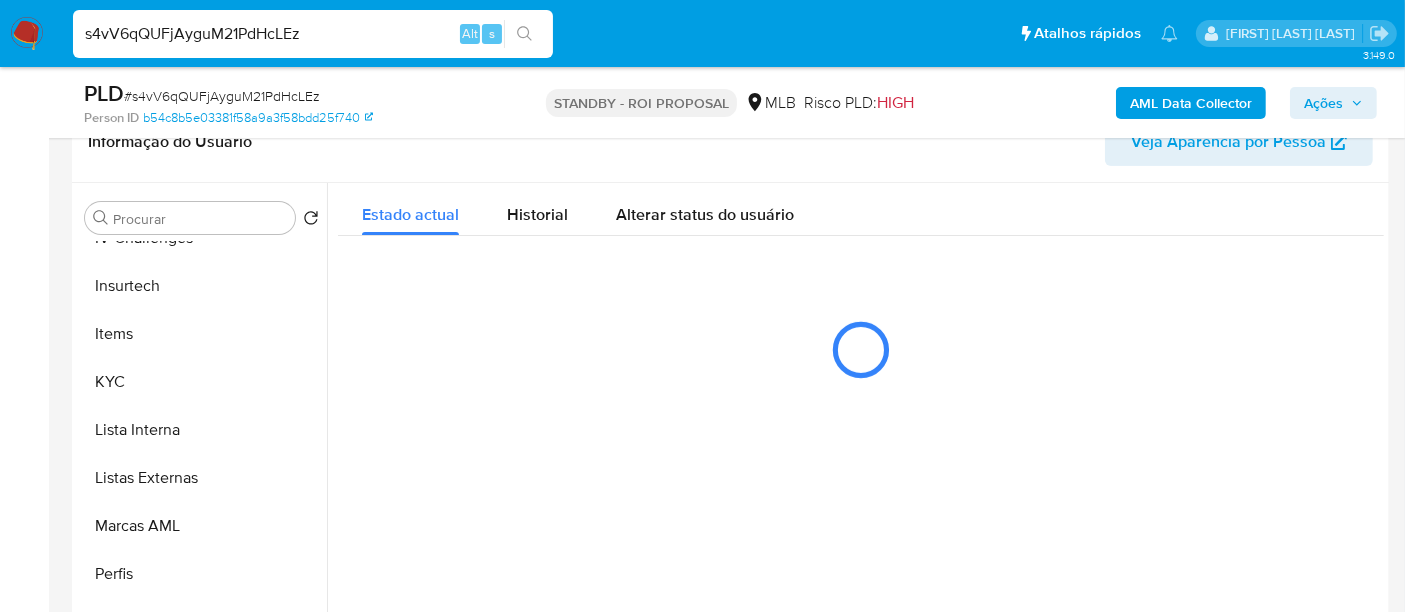 scroll, scrollTop: 333, scrollLeft: 0, axis: vertical 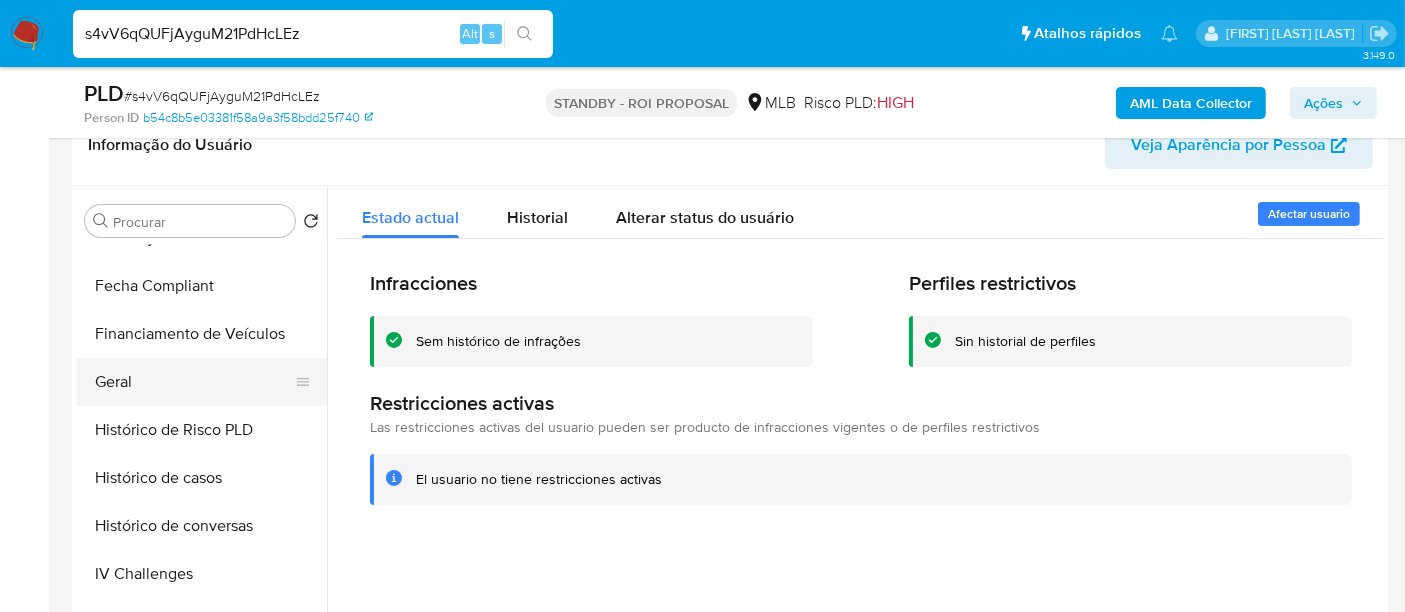 click on "Geral" at bounding box center (194, 382) 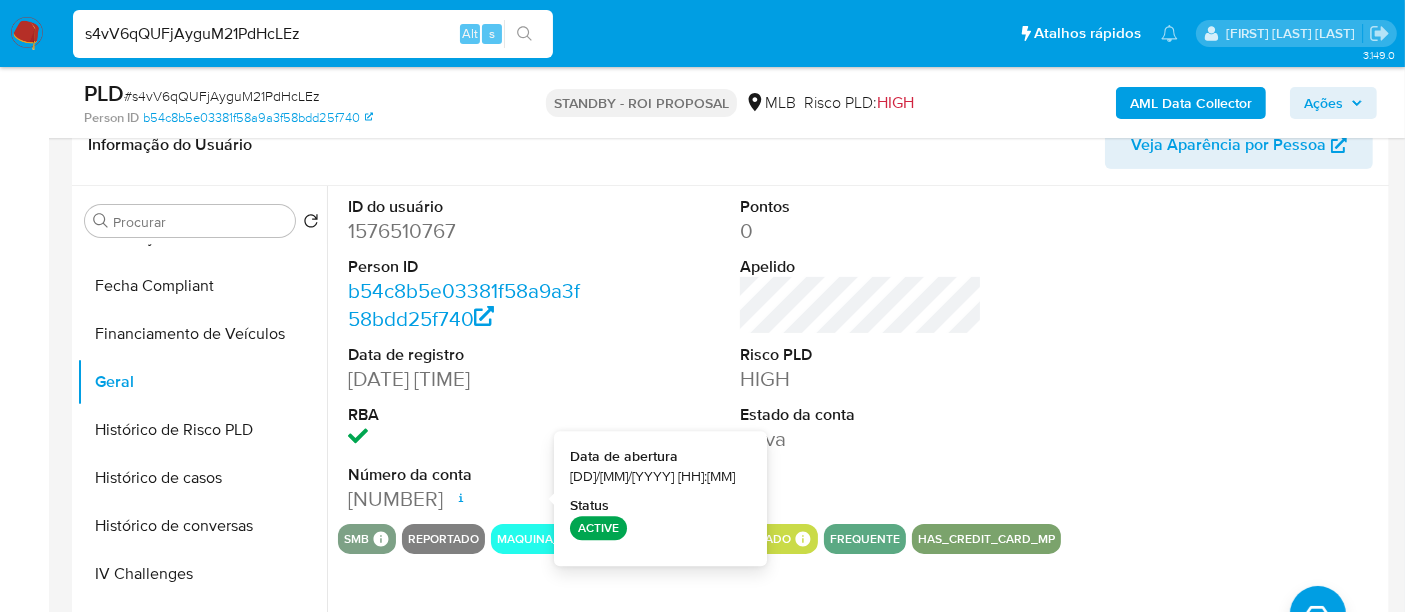 type 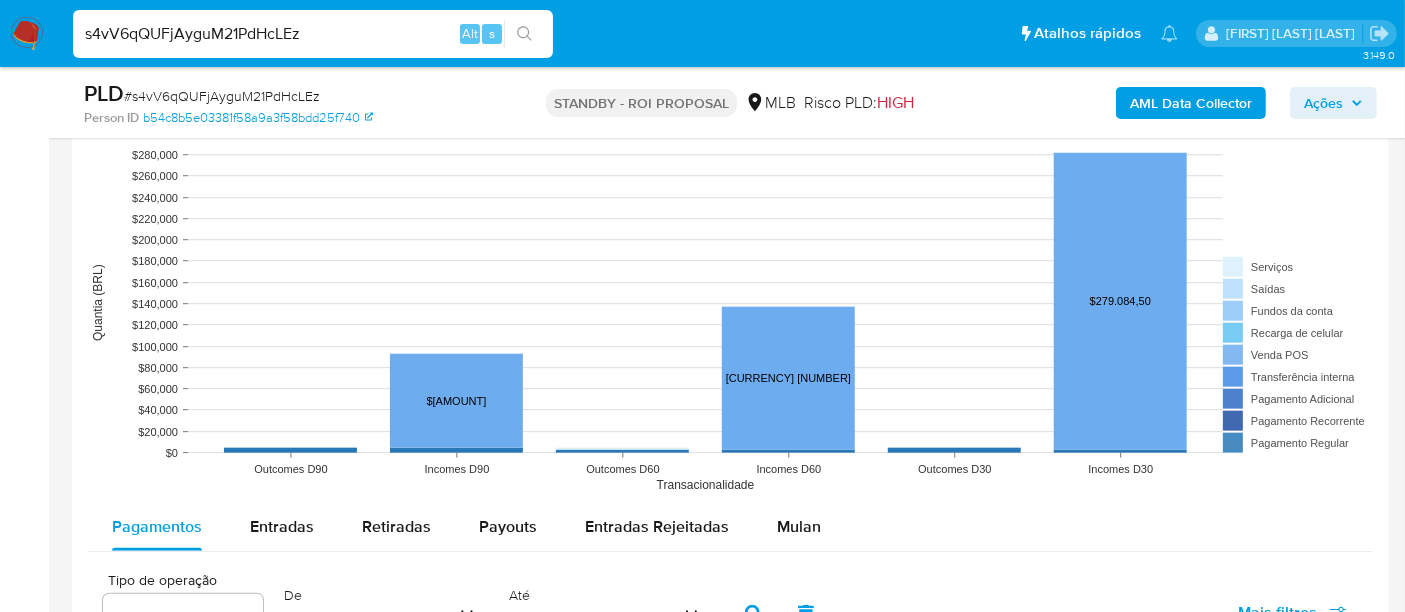 scroll, scrollTop: 2111, scrollLeft: 0, axis: vertical 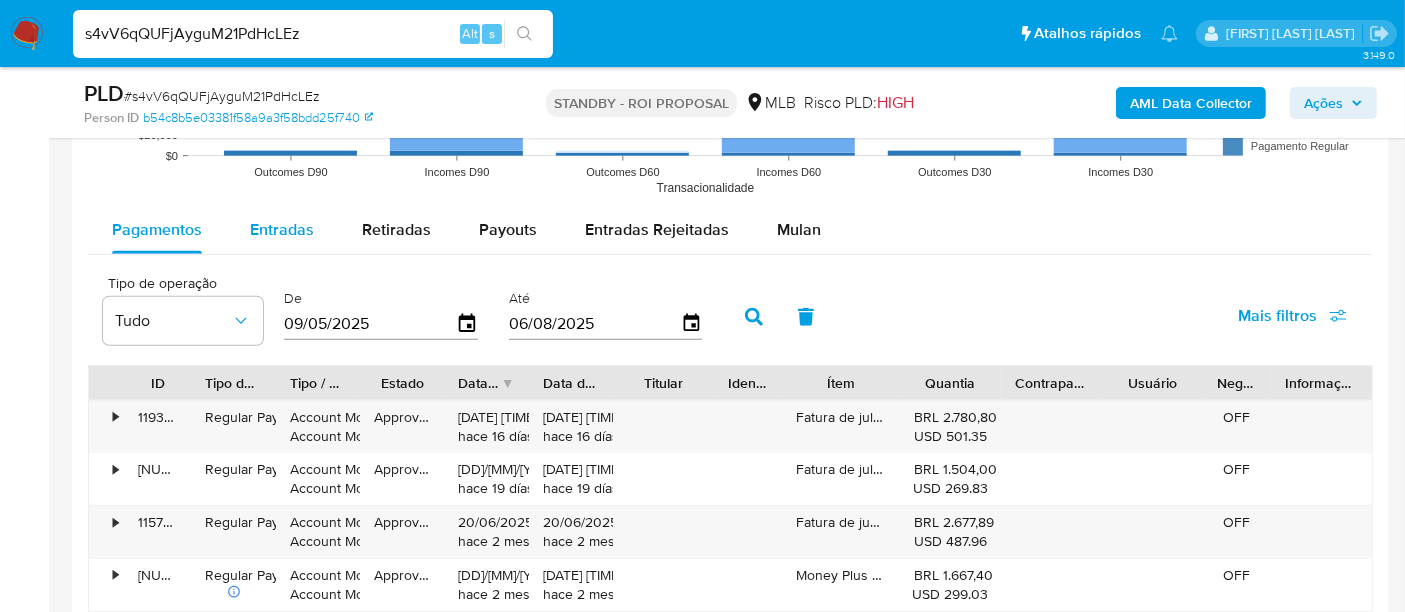 click on "Entradas" at bounding box center [282, 229] 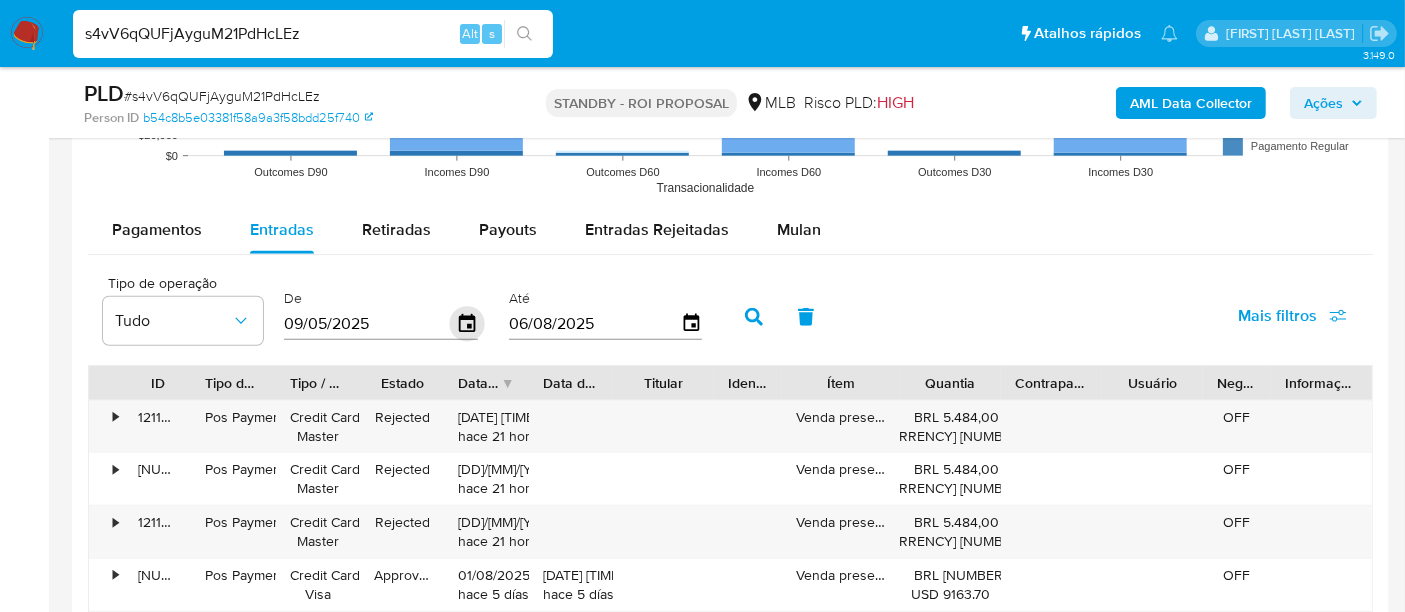click 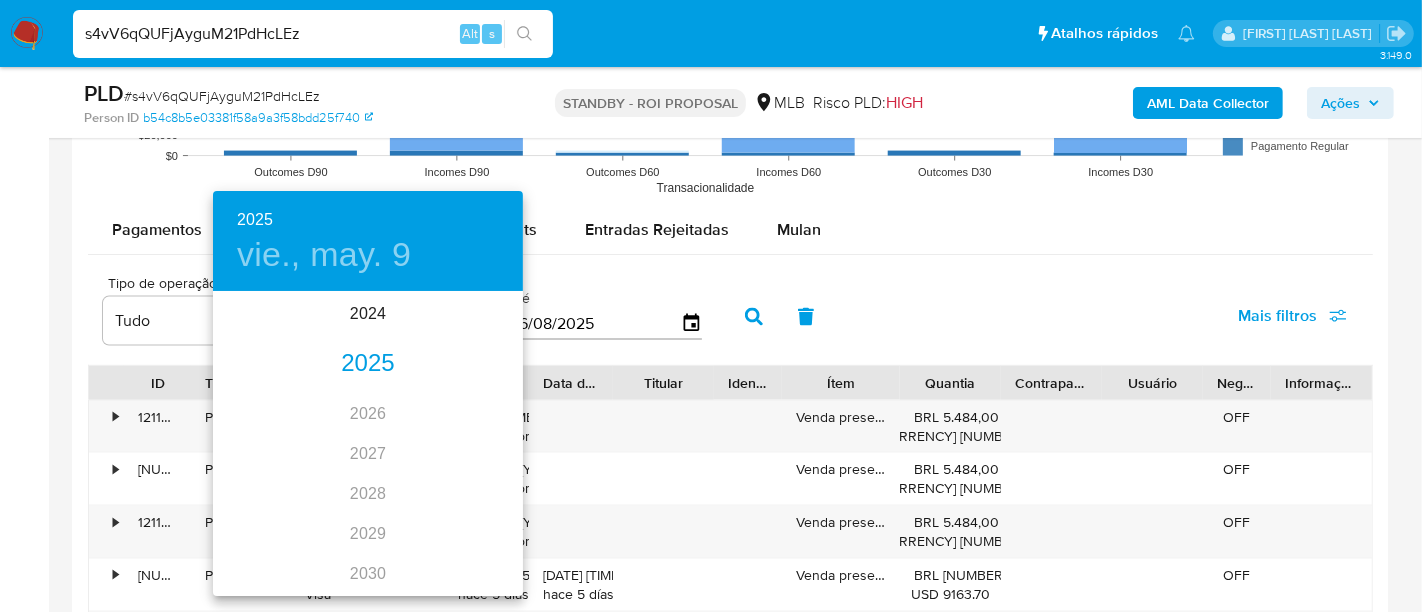 click on "2025" at bounding box center (368, 364) 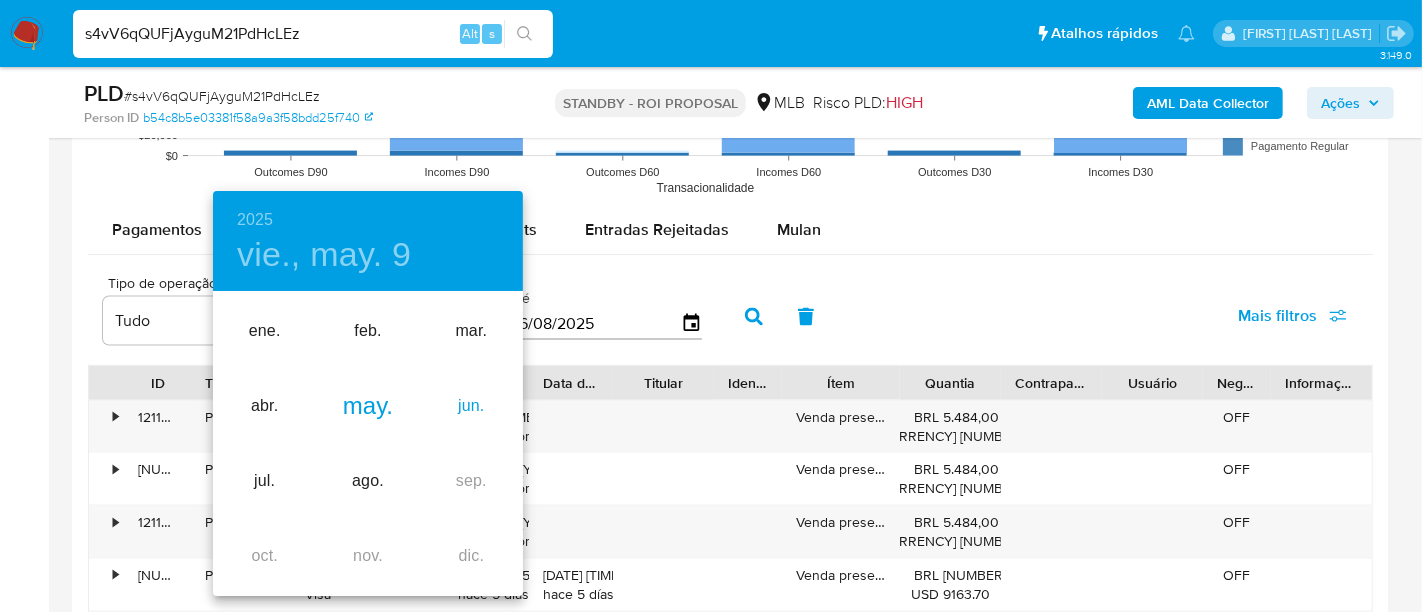 click on "jun." at bounding box center [471, 406] 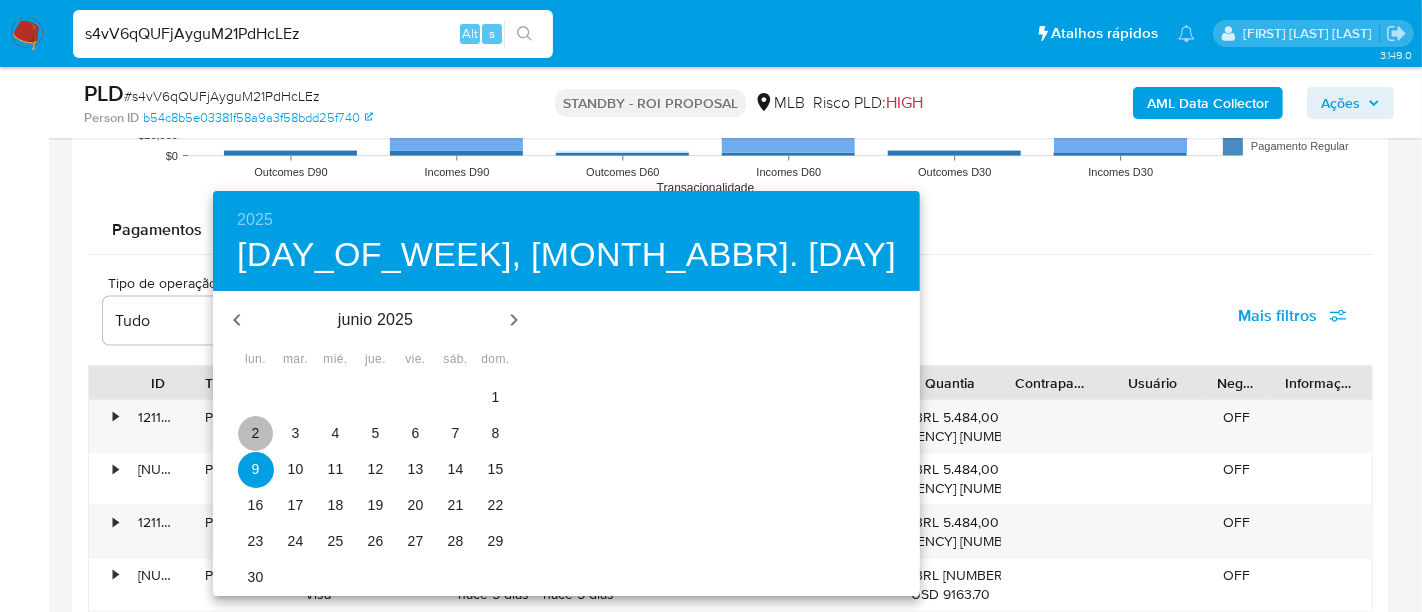 click on "2" at bounding box center [256, 433] 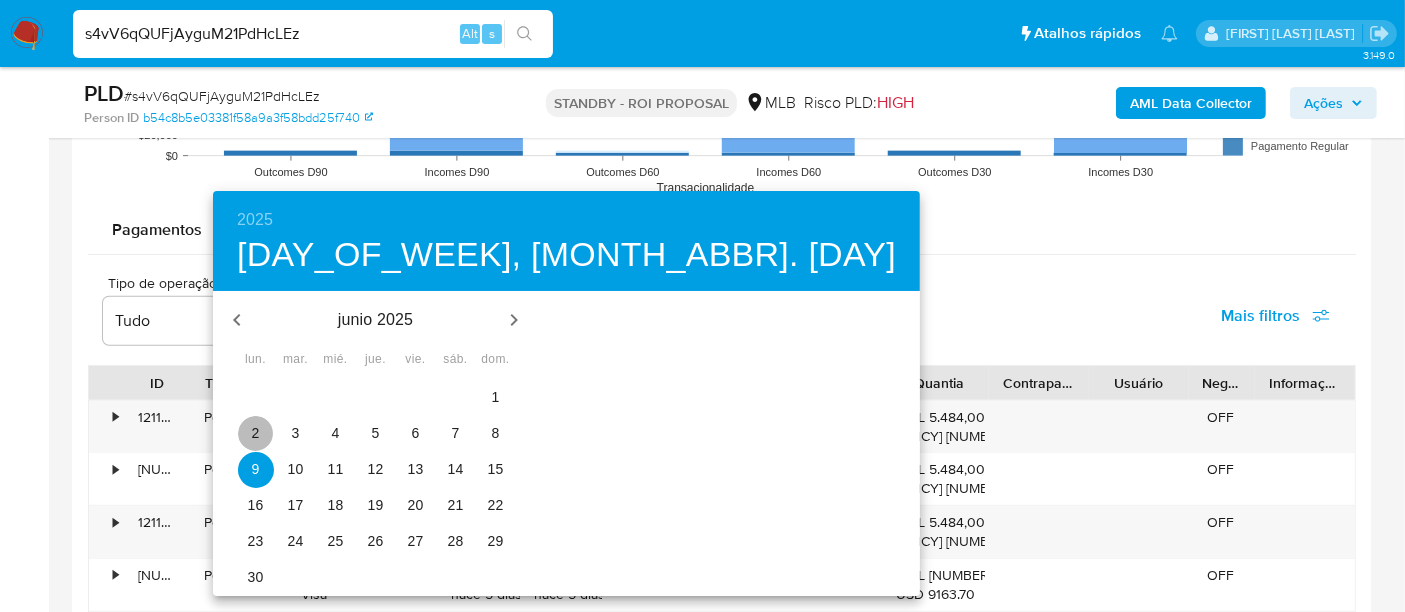 type on "02/06/2025" 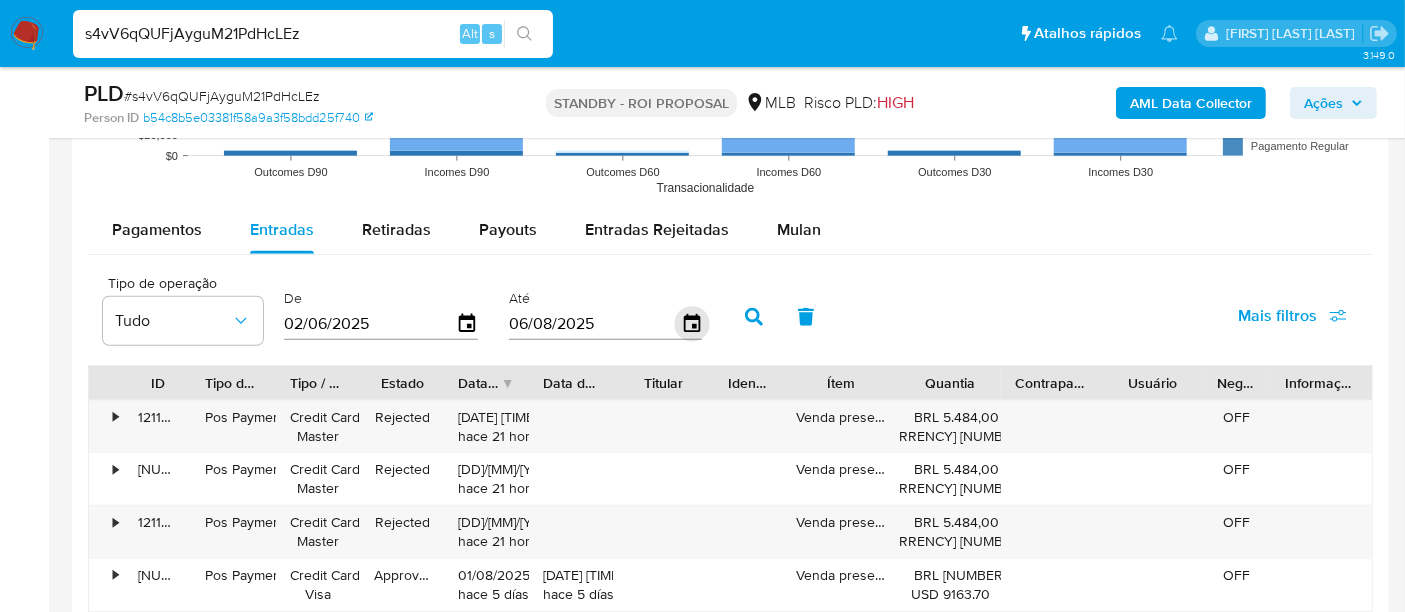 click 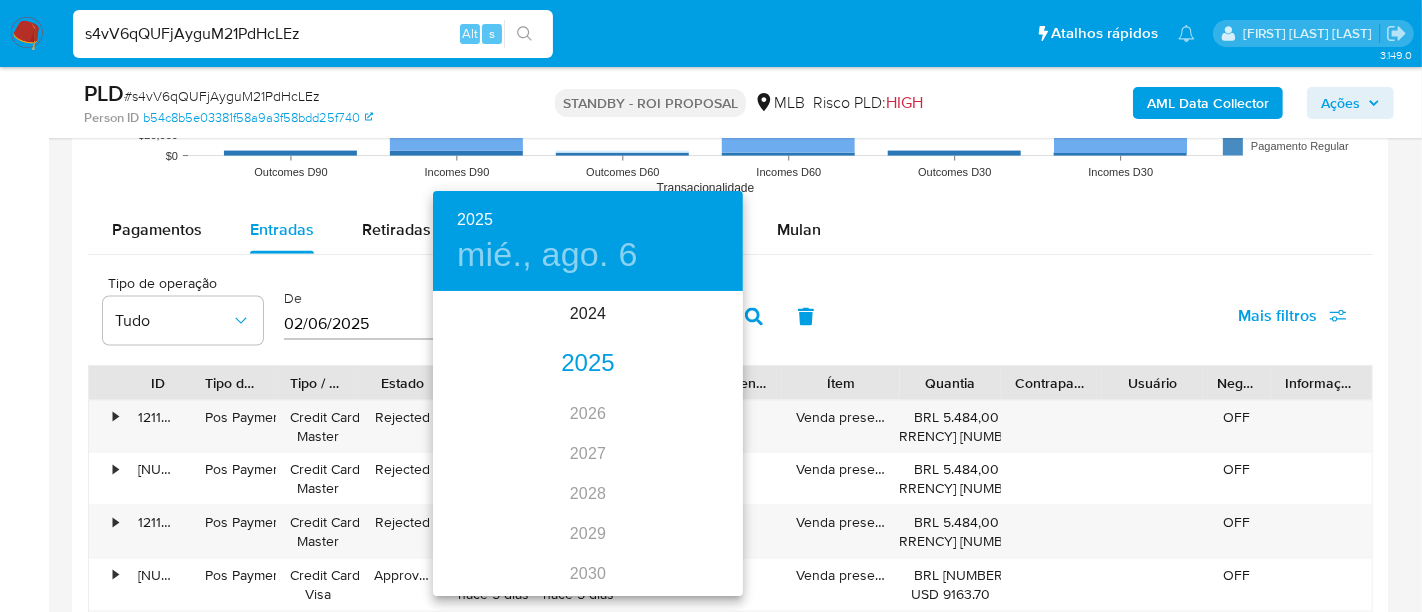 click on "2025" at bounding box center [588, 364] 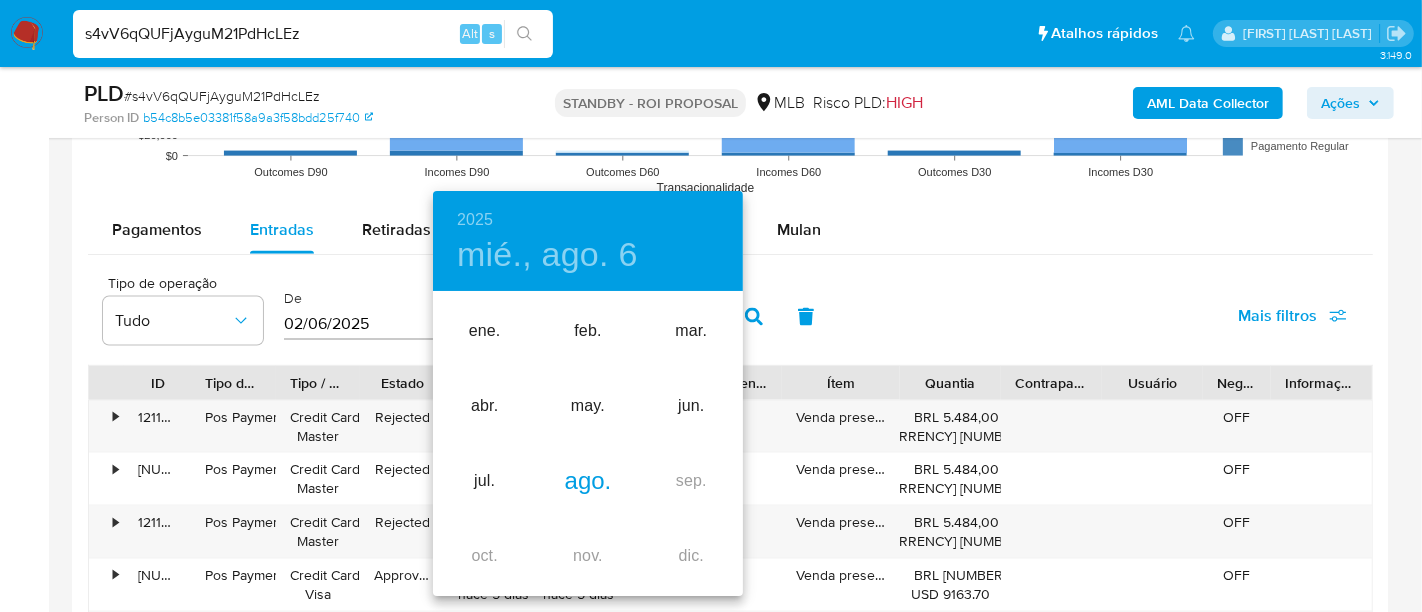 click on "ago." at bounding box center (587, 481) 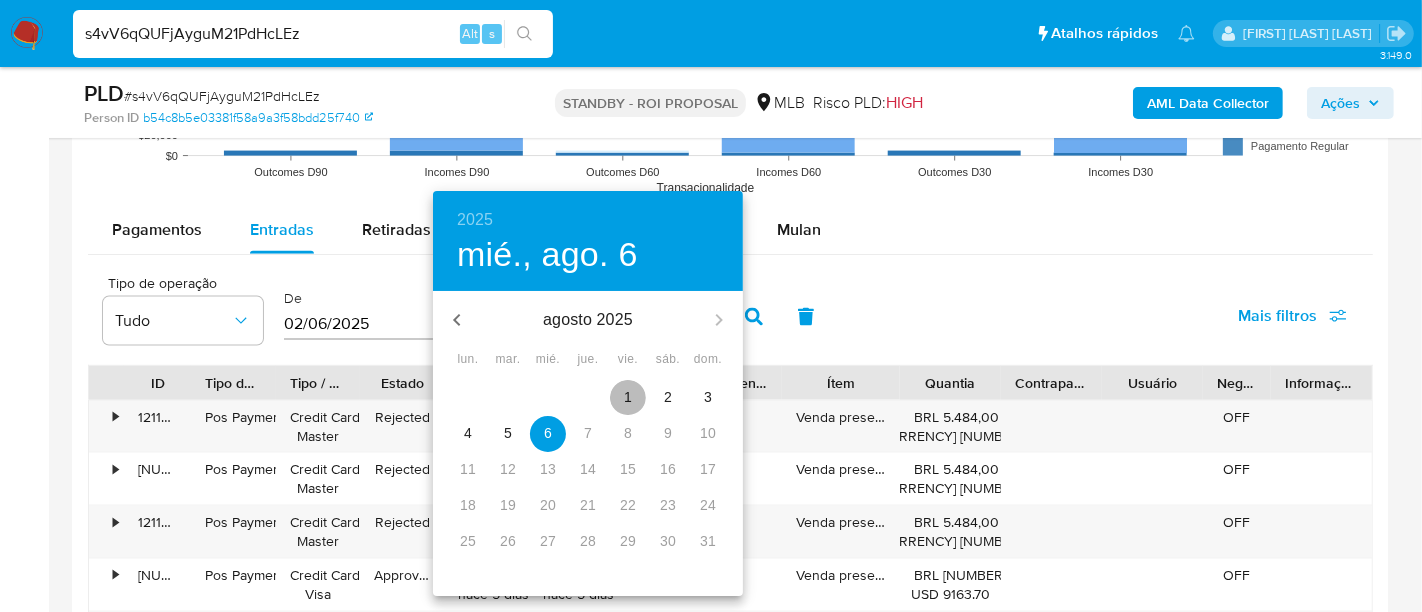 click on "1" at bounding box center (628, 397) 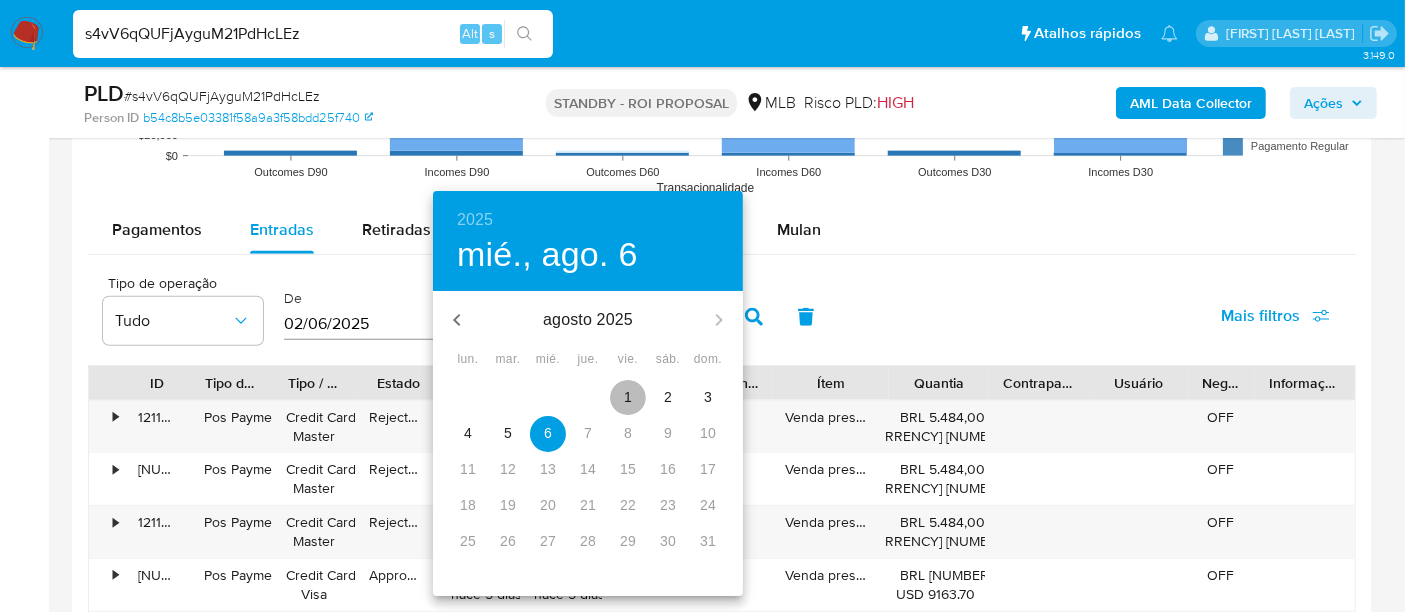 type on "01/08/2025" 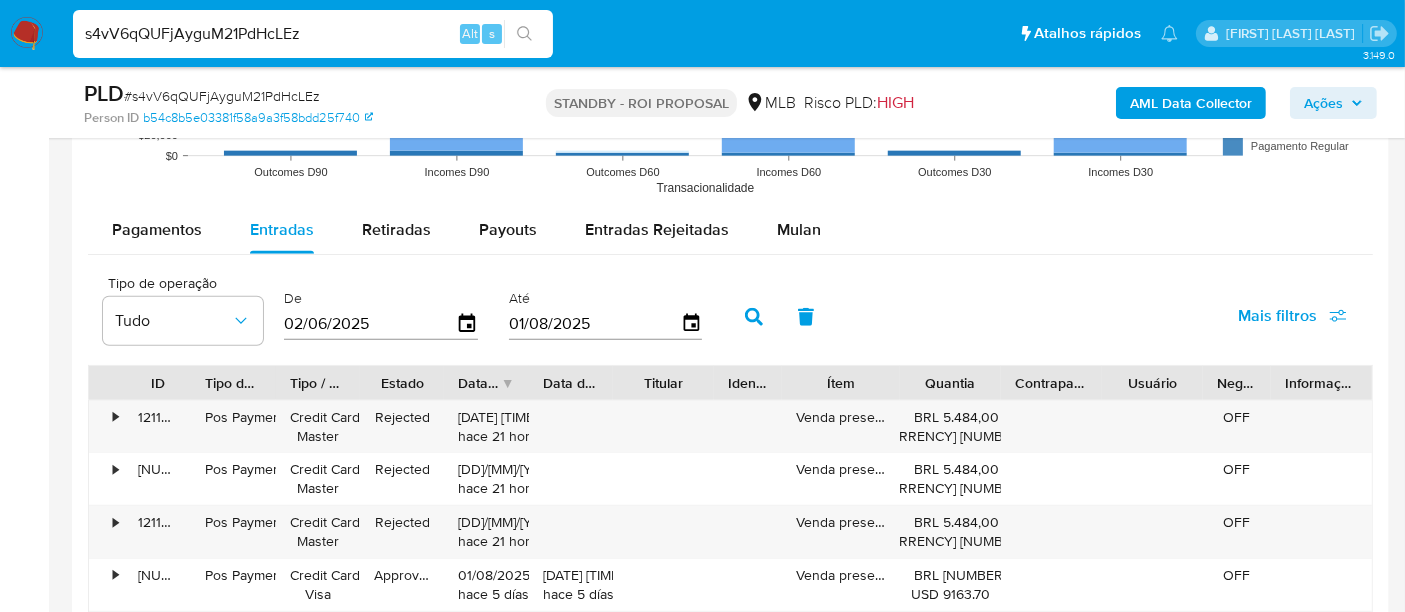click on "Mais filtros" at bounding box center [1277, 316] 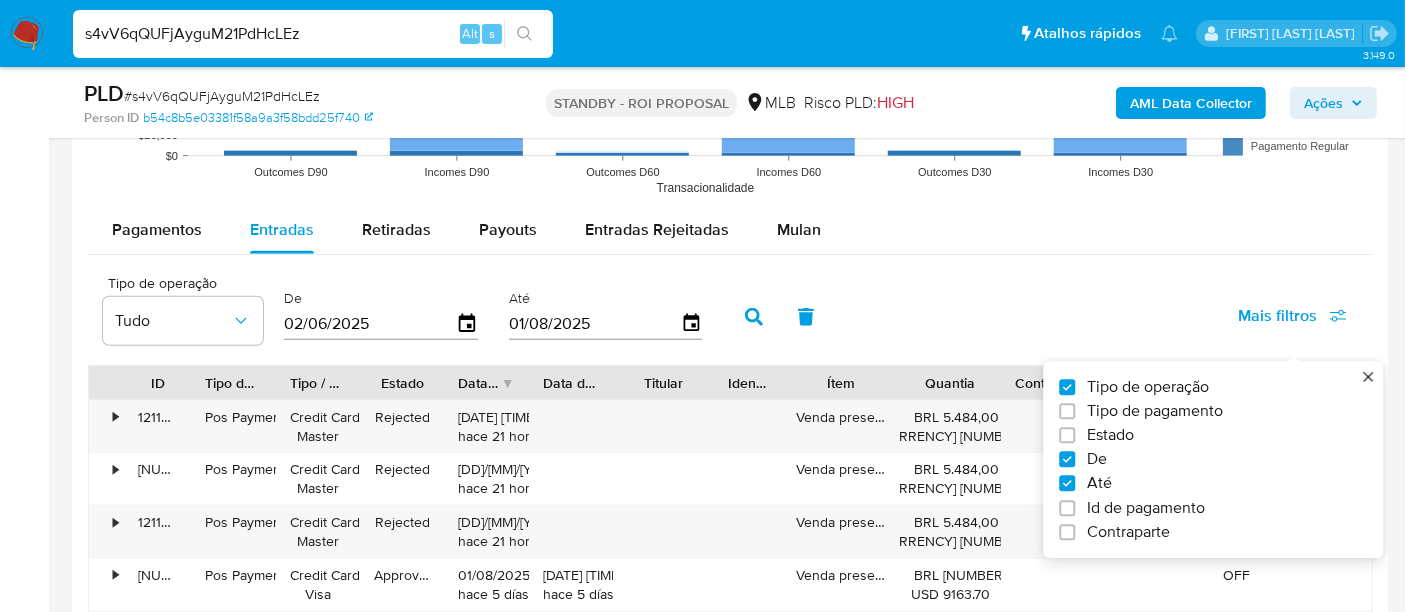 click on "Estado" at bounding box center [1110, 436] 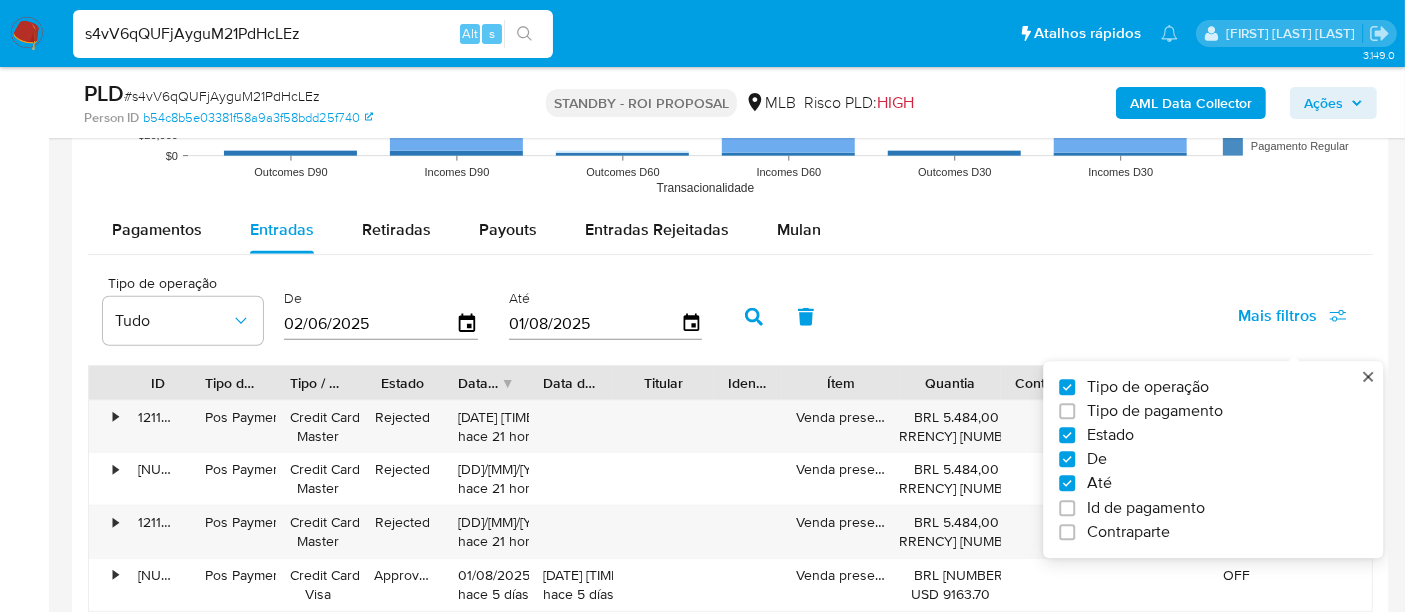 checkbox on "true" 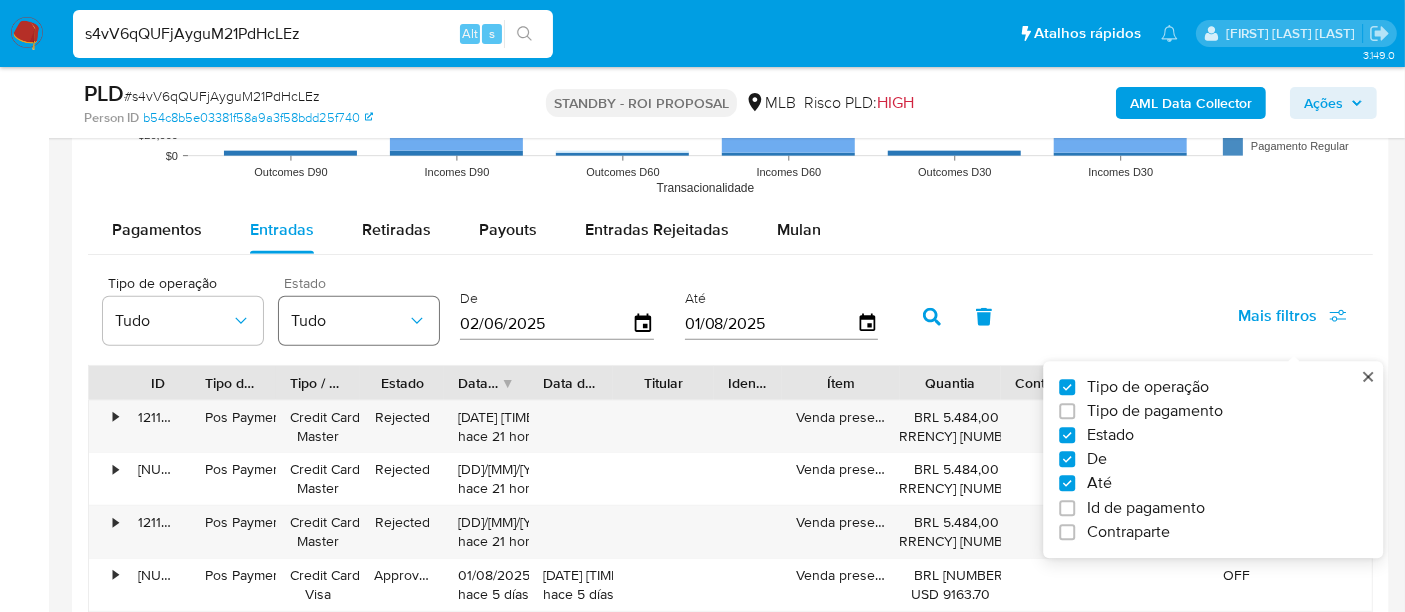 click 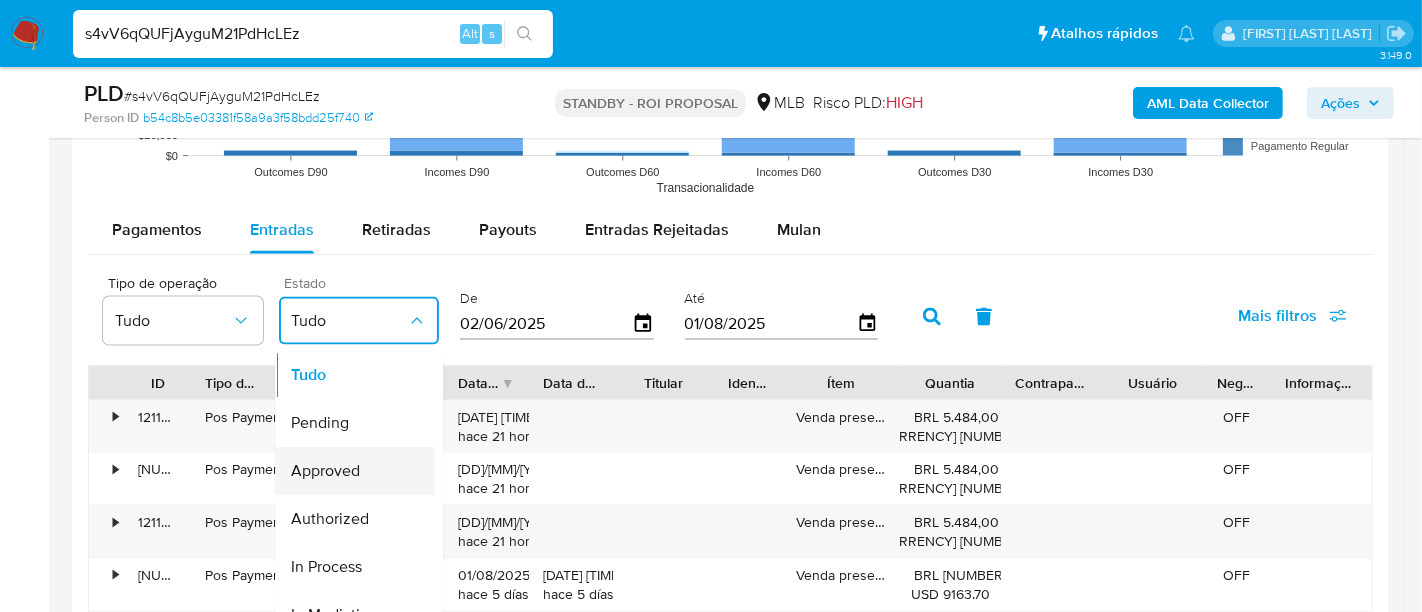 click on "Approved" at bounding box center (325, 471) 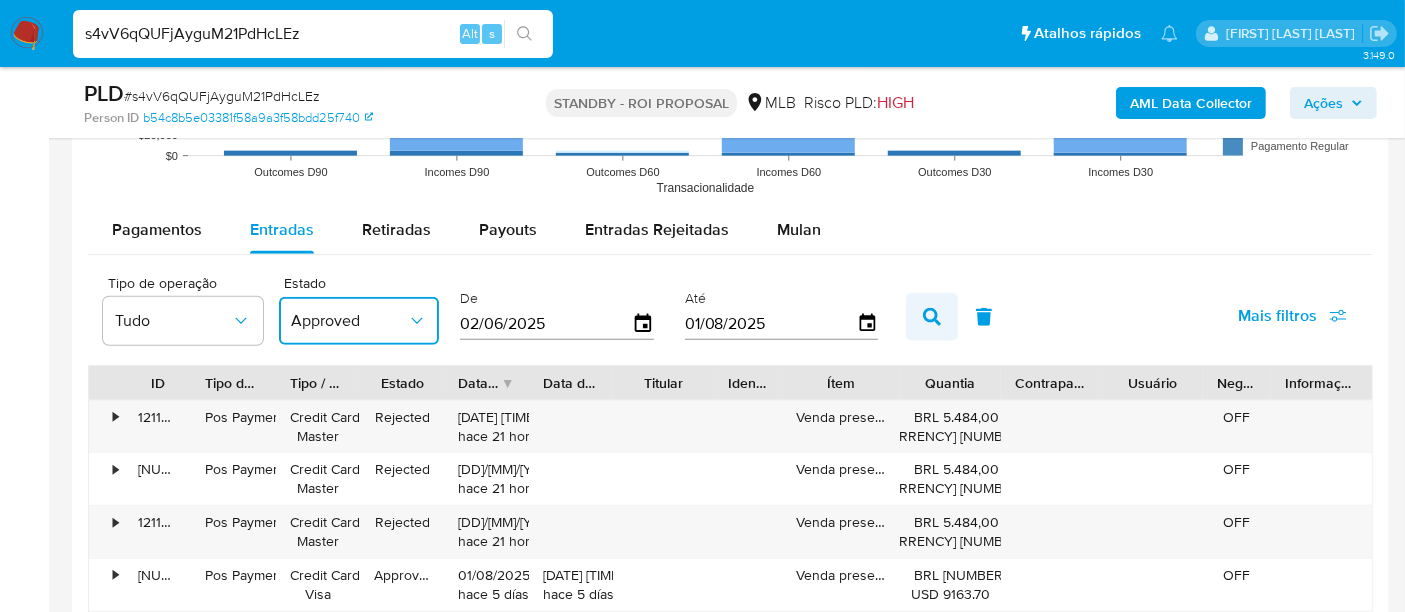 click 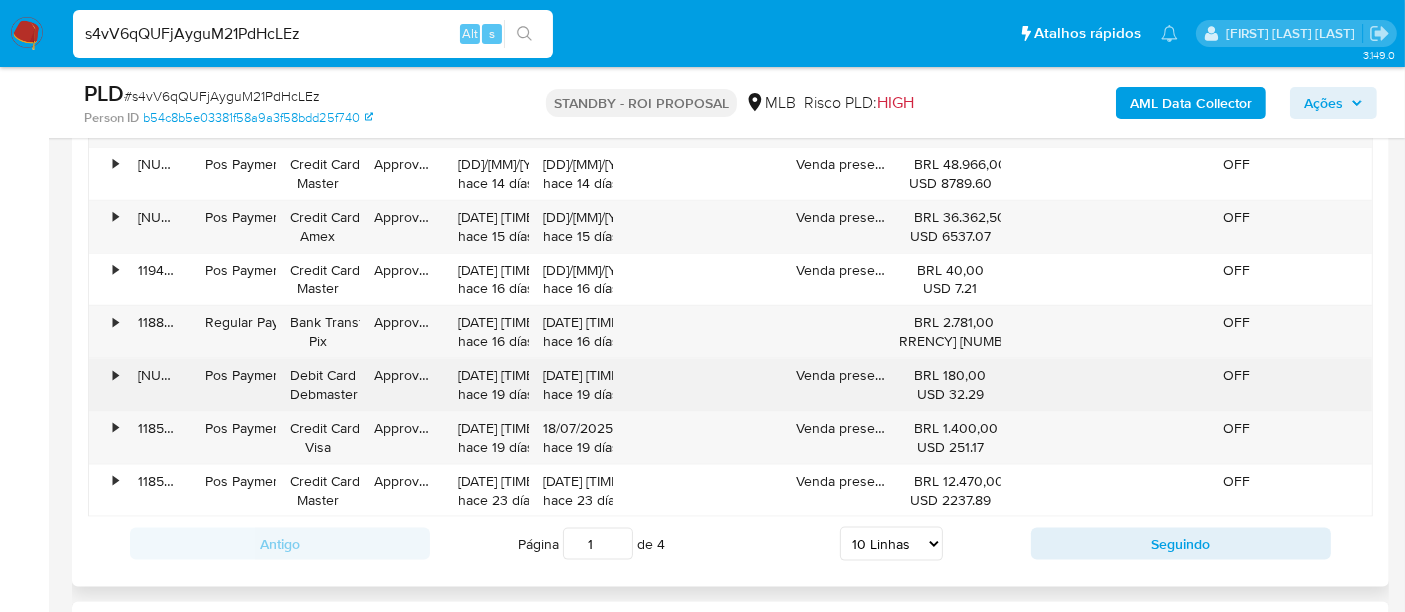 scroll, scrollTop: 2555, scrollLeft: 0, axis: vertical 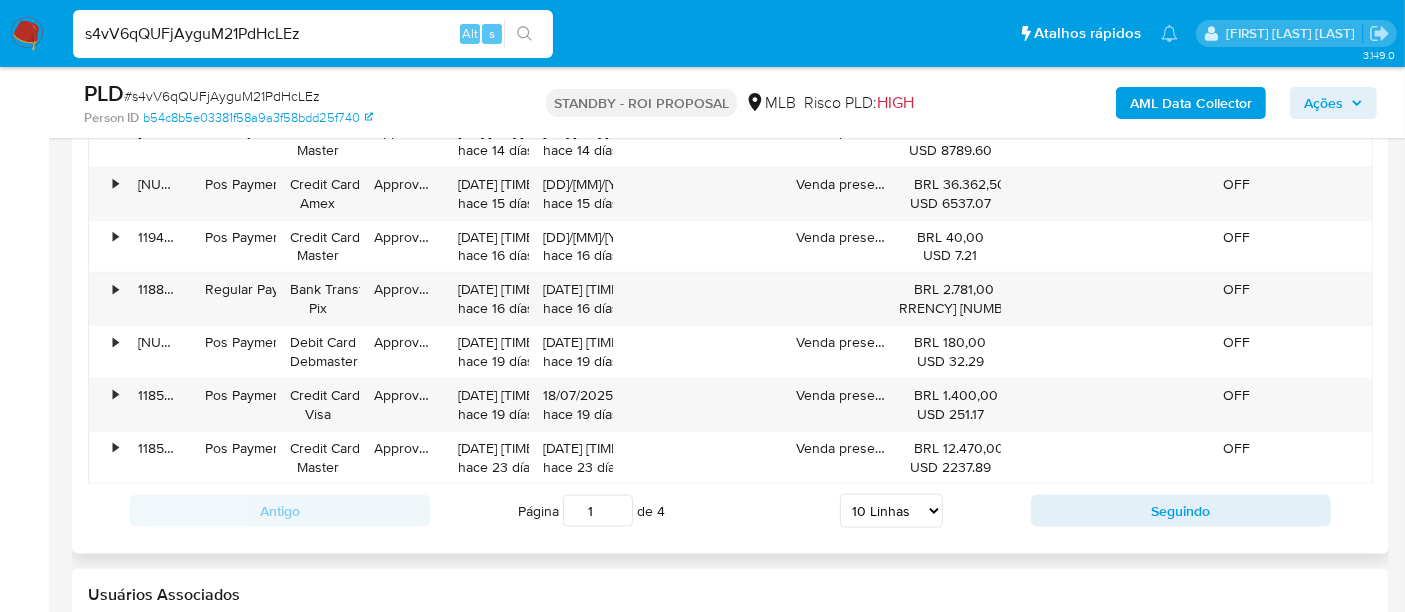 click on "5   Linhas 10   Linhas 20   Linhas 25   Linhas 50   Linhas 100   Linhas" at bounding box center (891, 511) 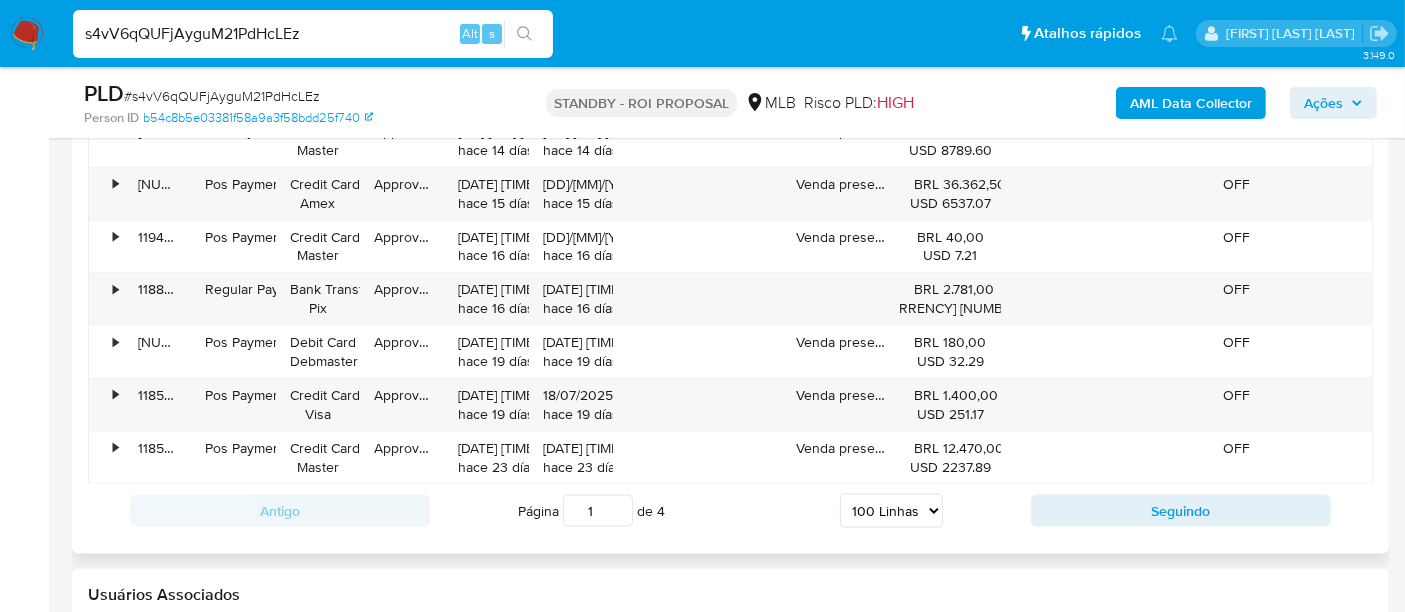 click on "5   Linhas 10   Linhas 20   Linhas 25   Linhas 50   Linhas 100   Linhas" at bounding box center (891, 511) 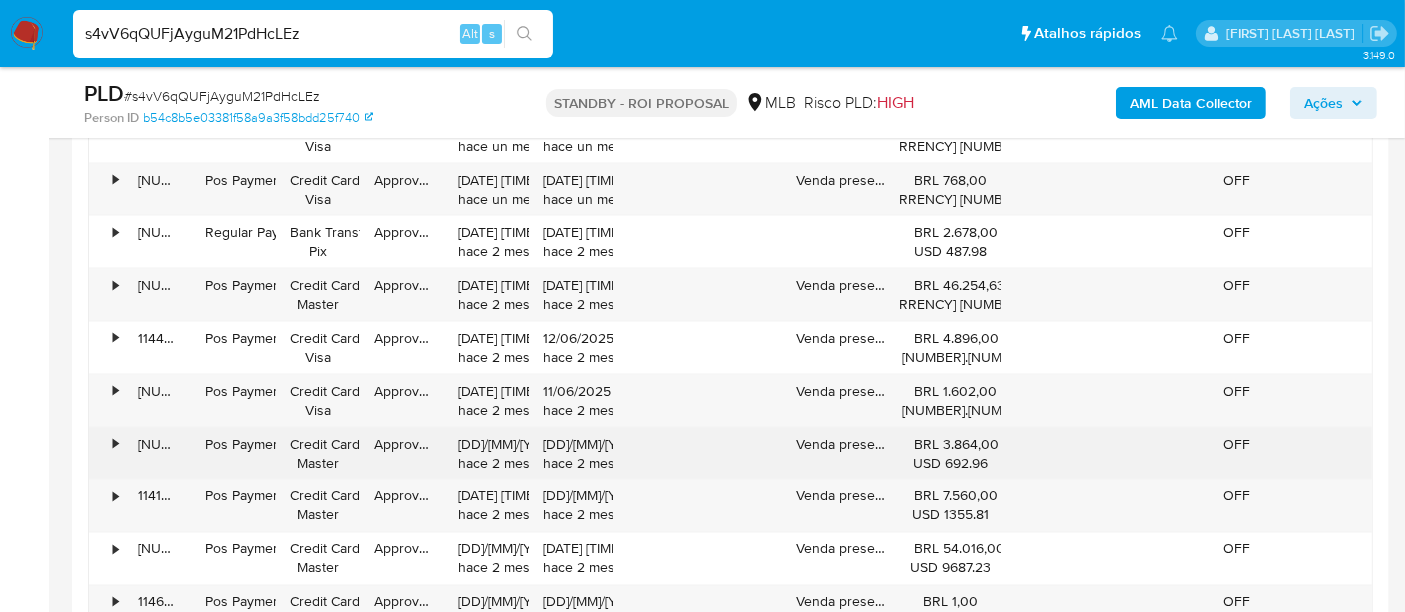 scroll, scrollTop: 3333, scrollLeft: 0, axis: vertical 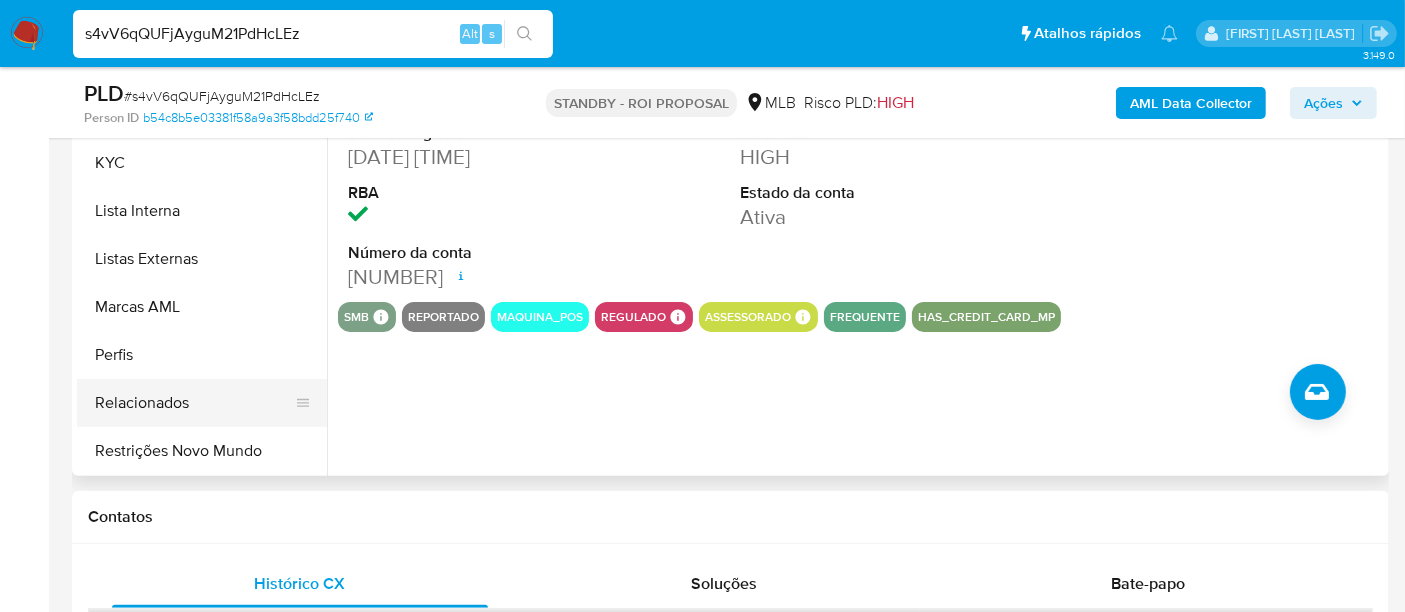 click on "Relacionados" at bounding box center (194, 403) 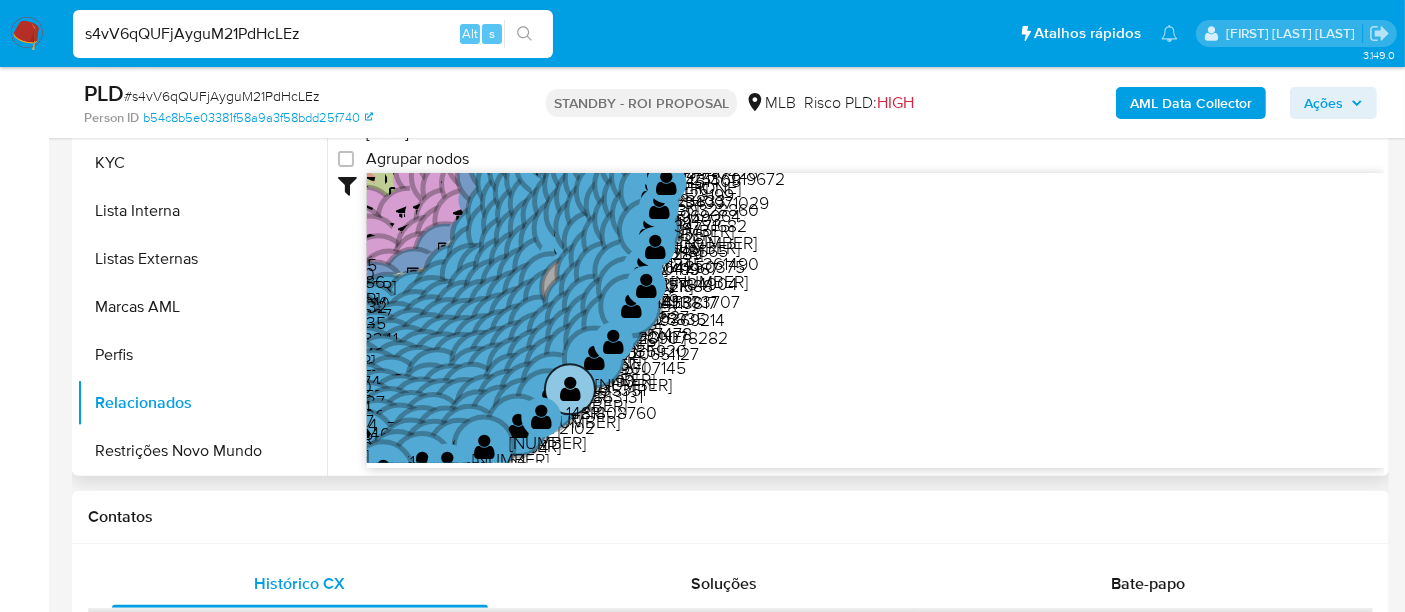 type 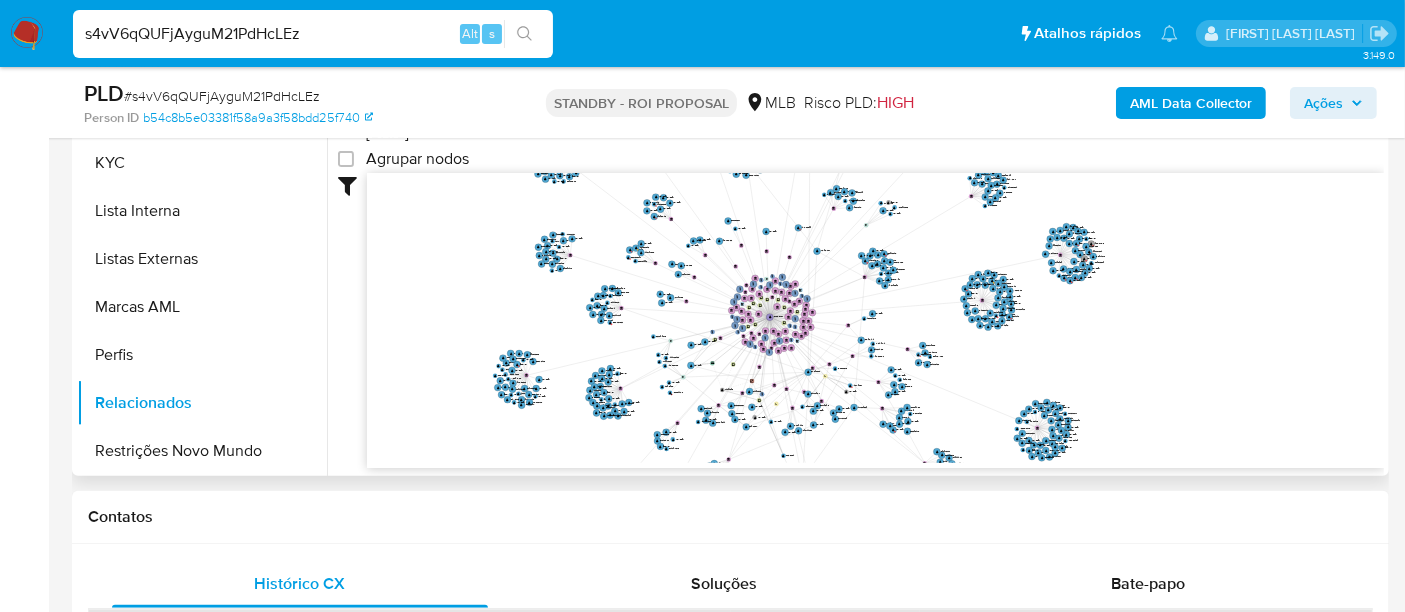 drag, startPoint x: 617, startPoint y: 340, endPoint x: 793, endPoint y: 269, distance: 189.78145 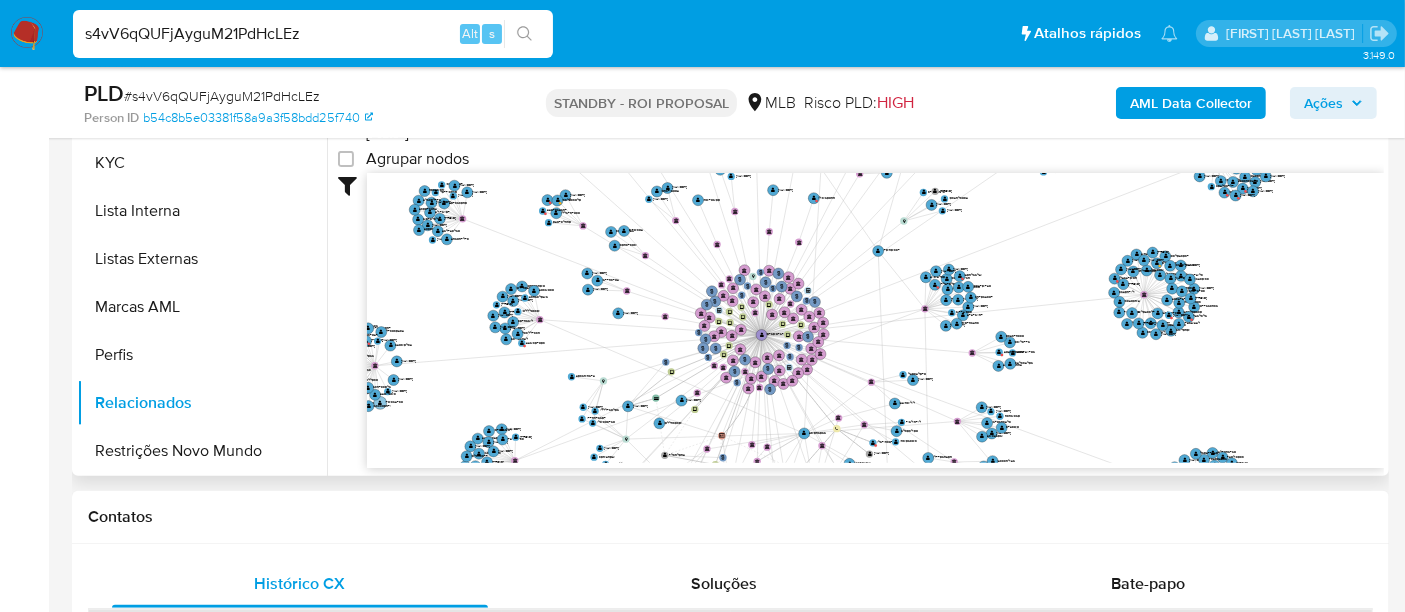scroll, scrollTop: 1, scrollLeft: 0, axis: vertical 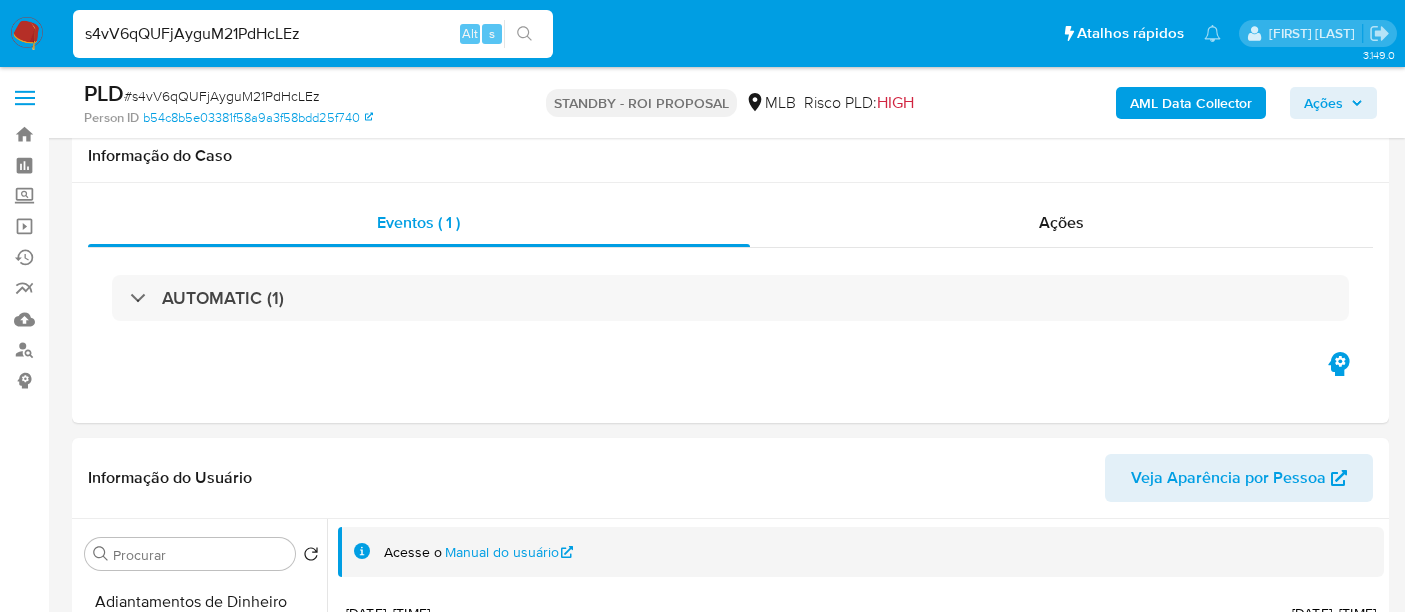 select on "100" 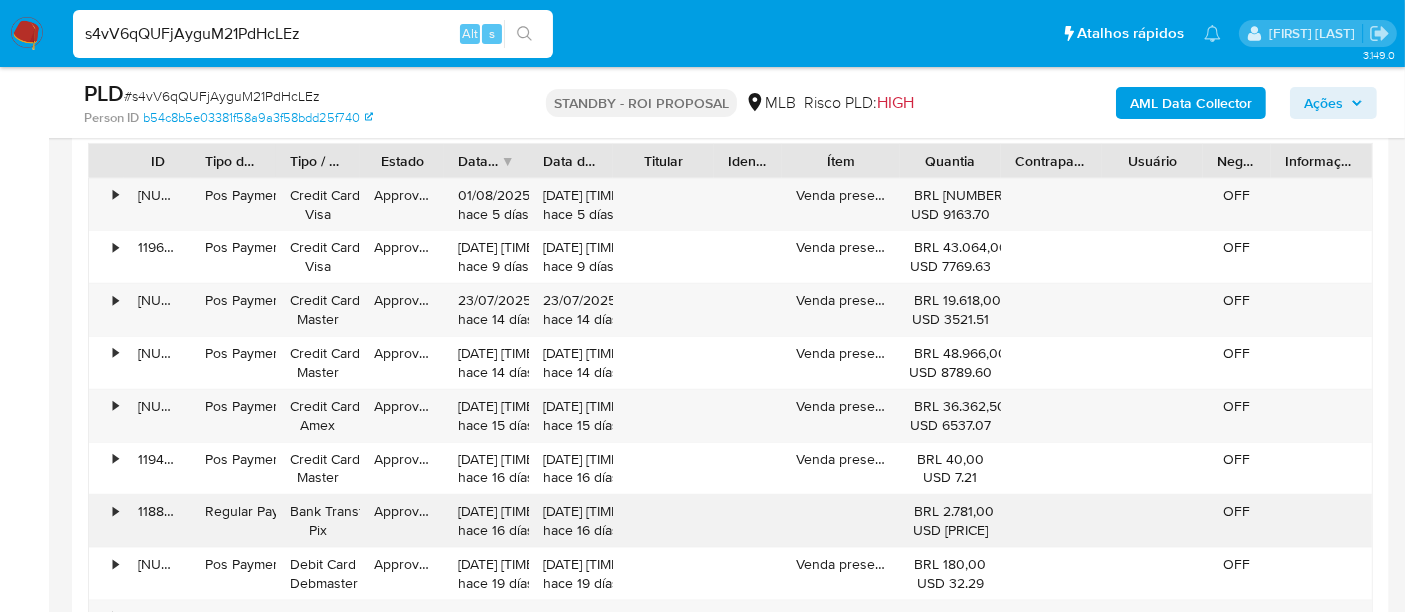 scroll, scrollTop: 2333, scrollLeft: 0, axis: vertical 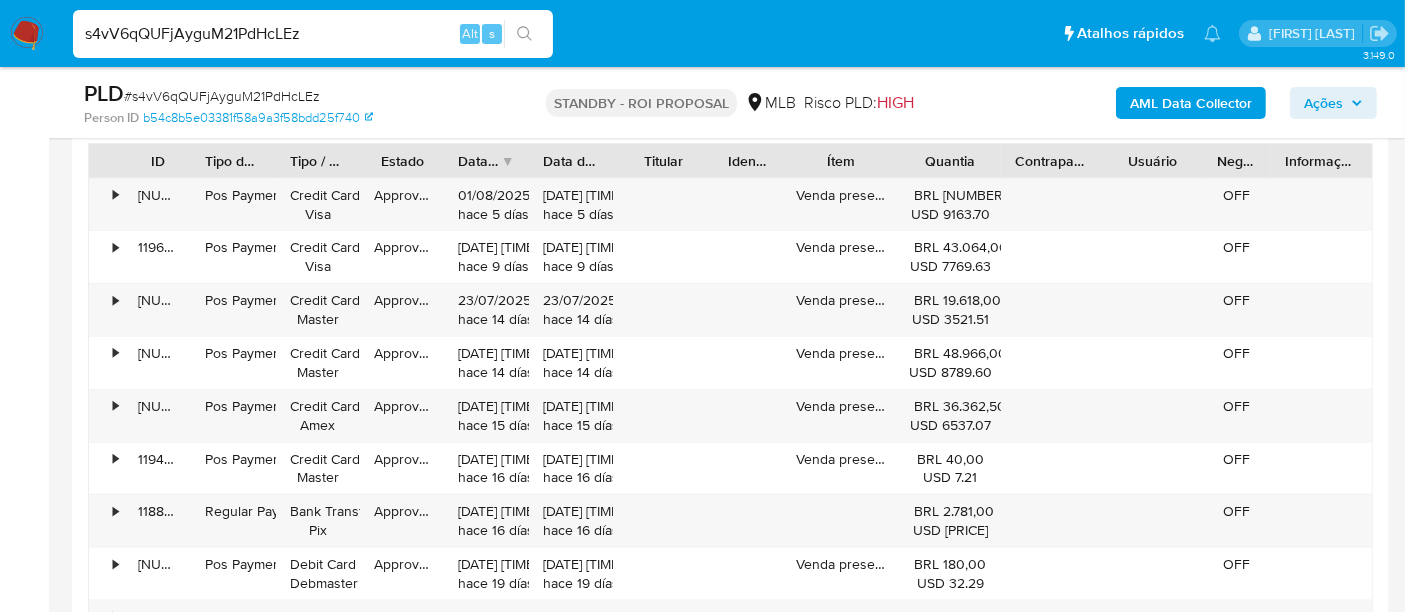 click on "s4vV6qQUFjAyguM21PdHcLEz" at bounding box center (313, 34) 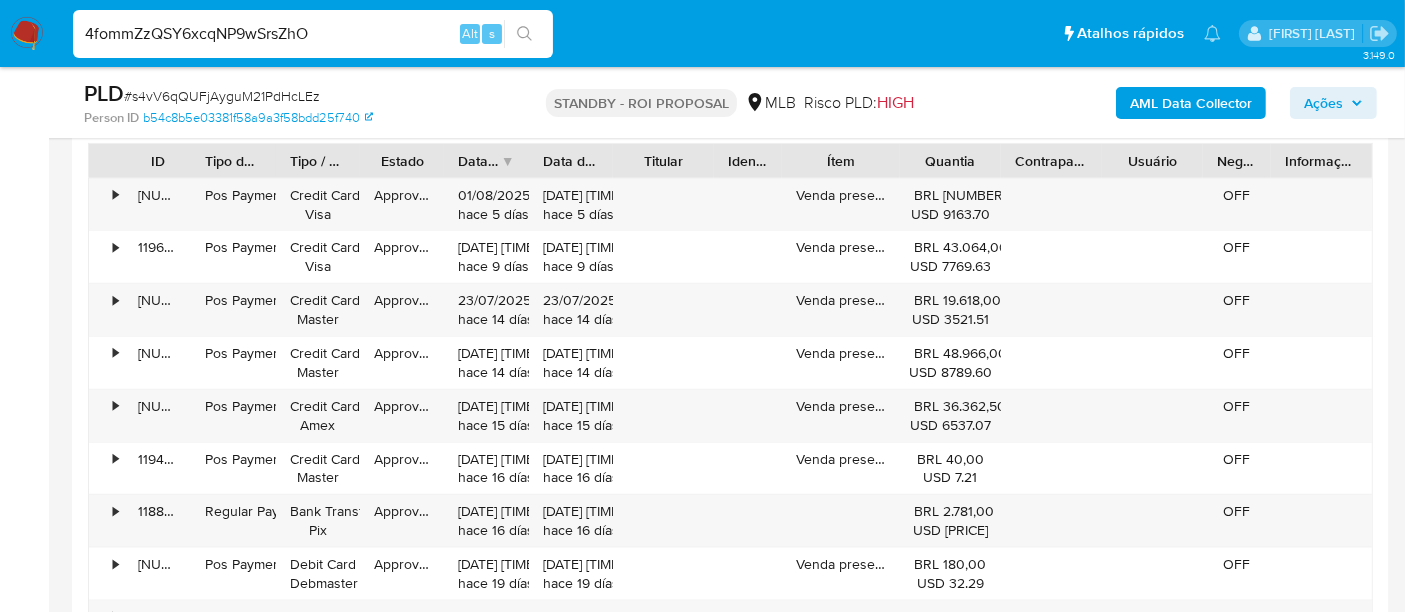 type on "4fommZzQSY6xcqNP9wSrsZhO" 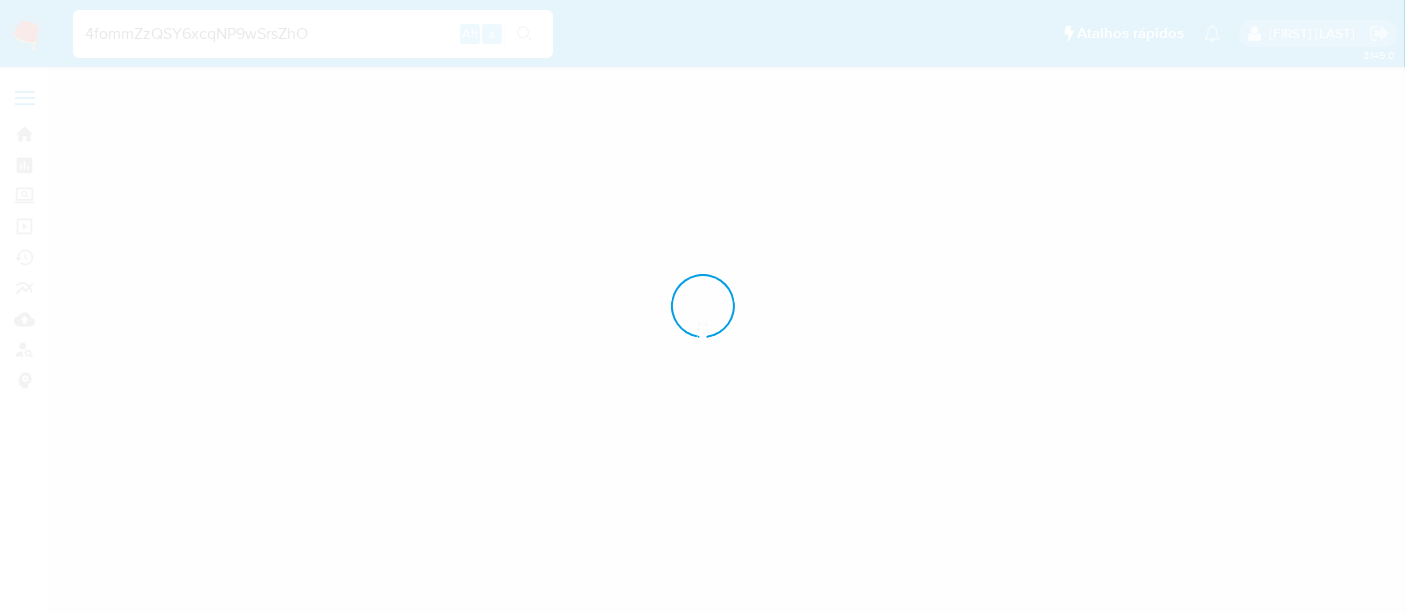 scroll, scrollTop: 0, scrollLeft: 0, axis: both 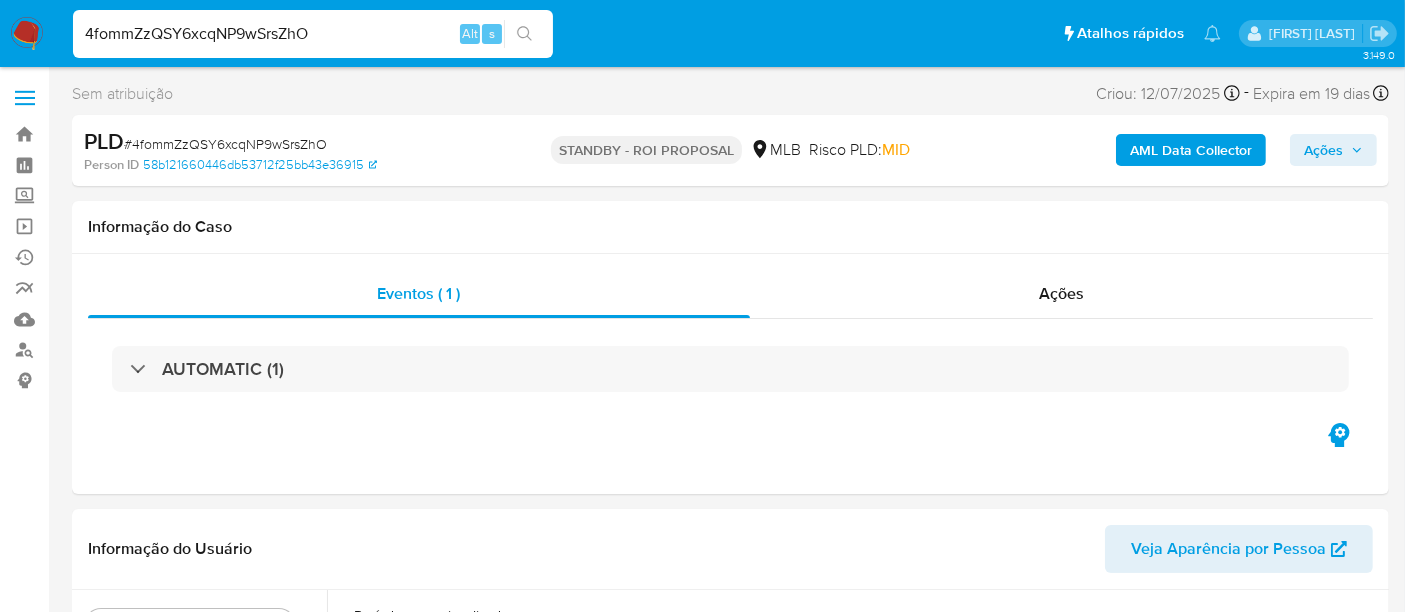 select on "10" 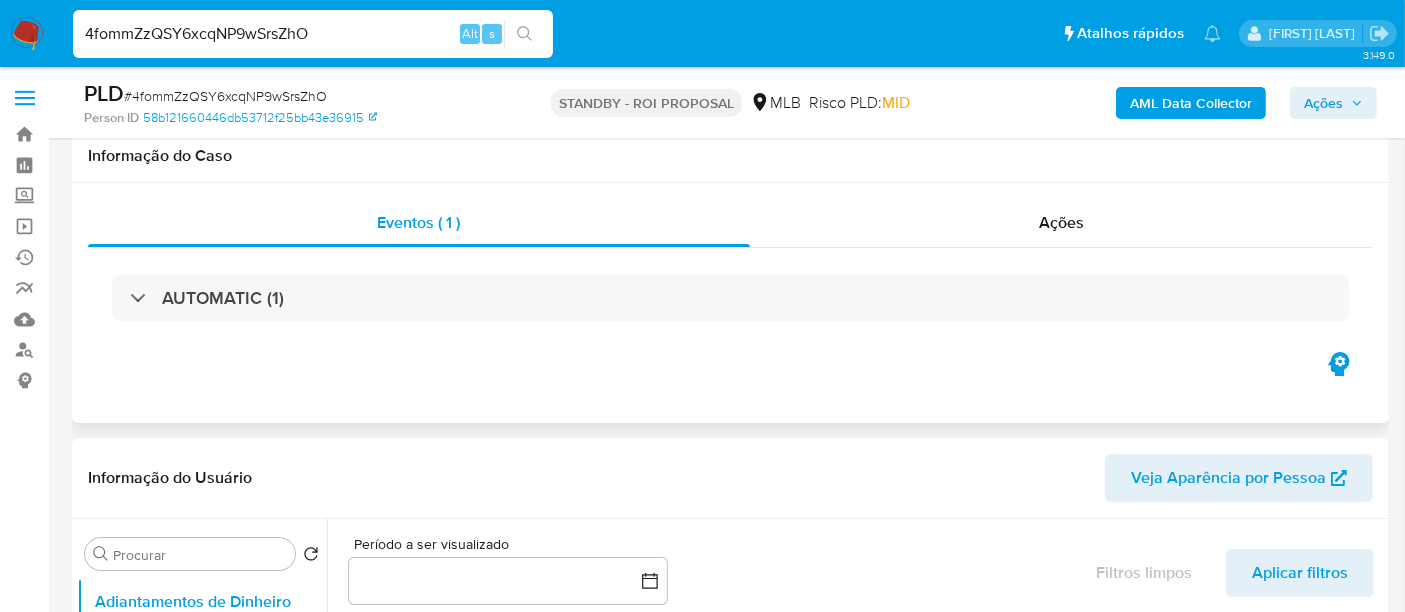 scroll, scrollTop: 444, scrollLeft: 0, axis: vertical 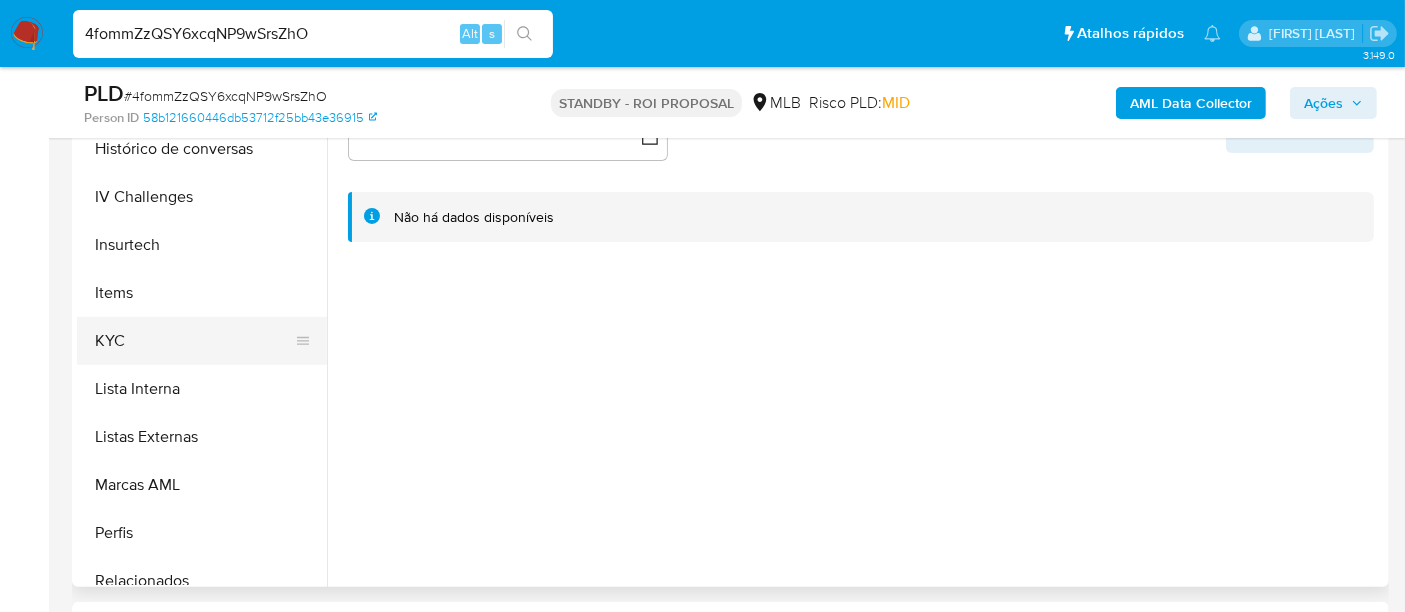 click on "KYC" at bounding box center (194, 341) 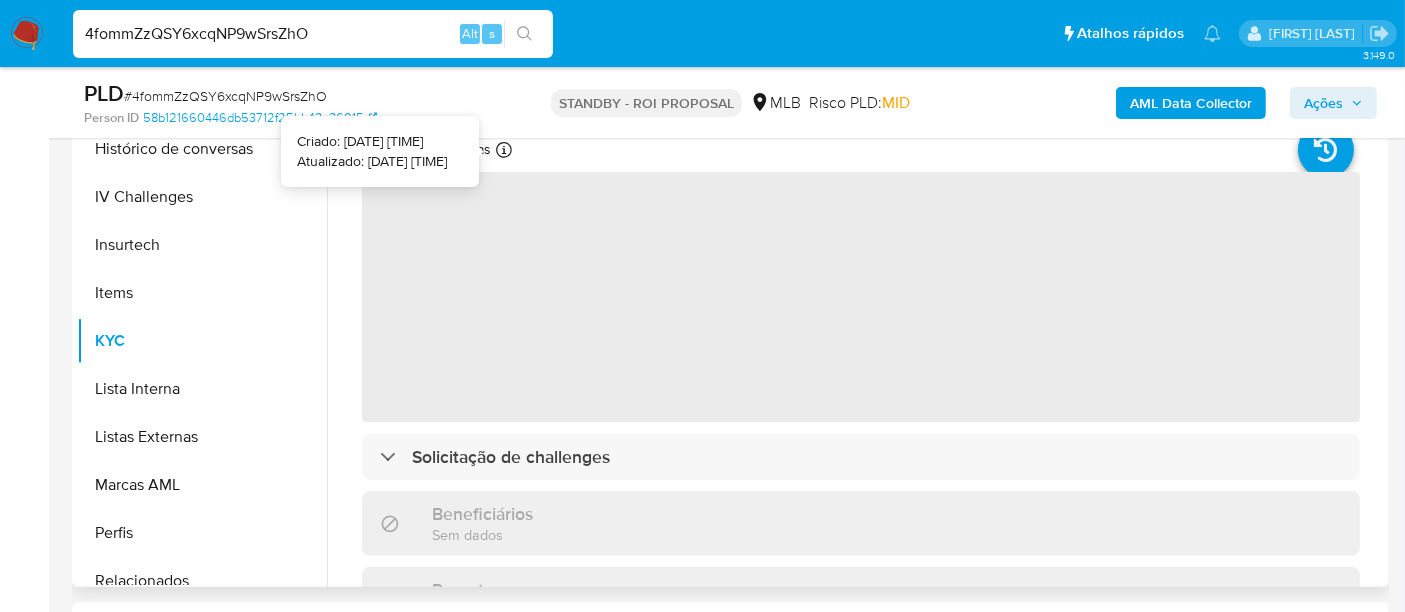 type 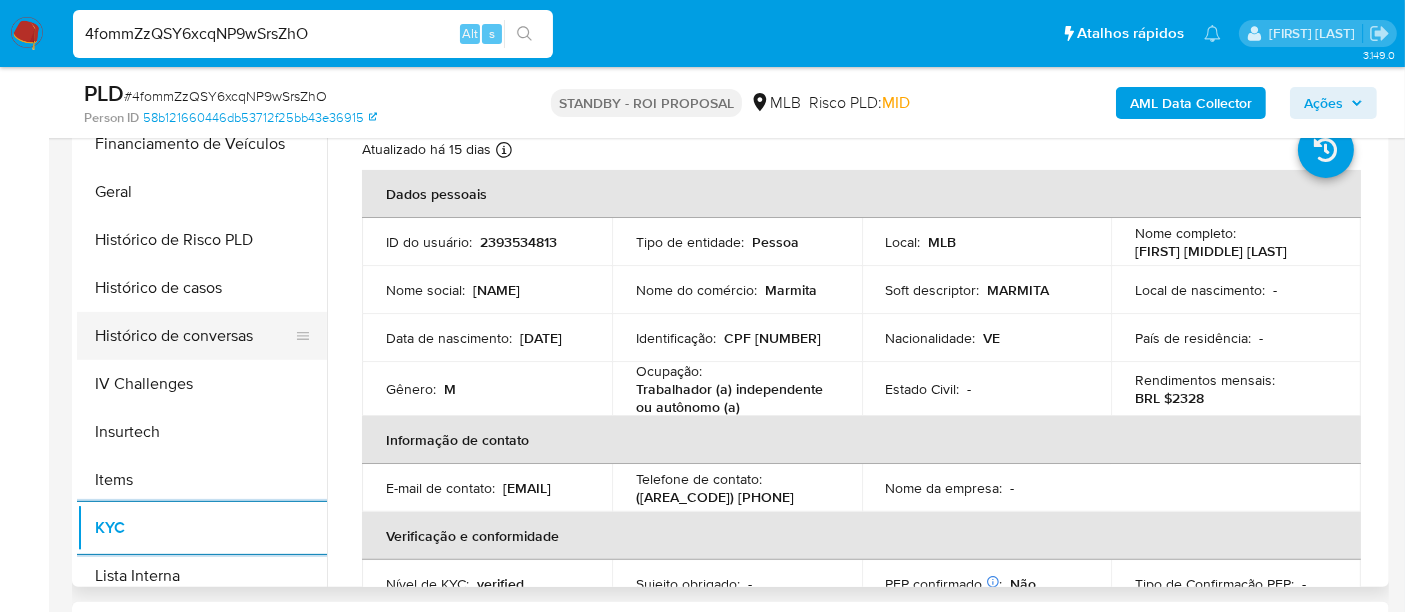 scroll, scrollTop: 555, scrollLeft: 0, axis: vertical 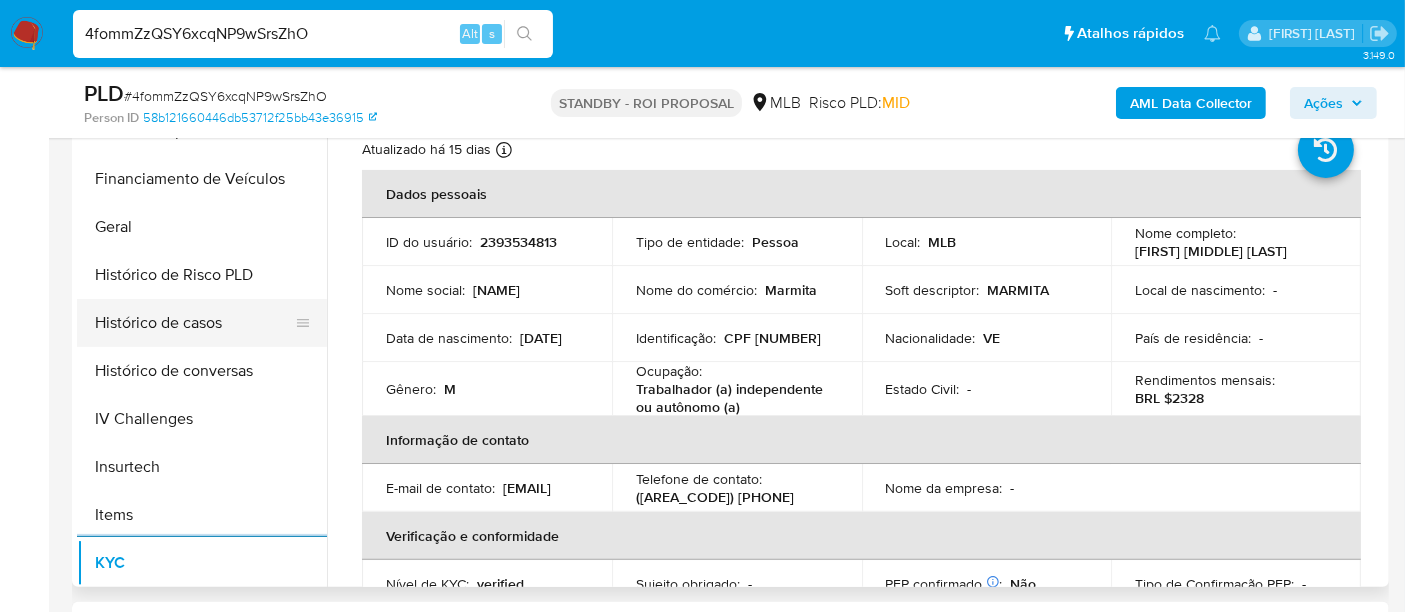 click on "Histórico de casos" at bounding box center (194, 323) 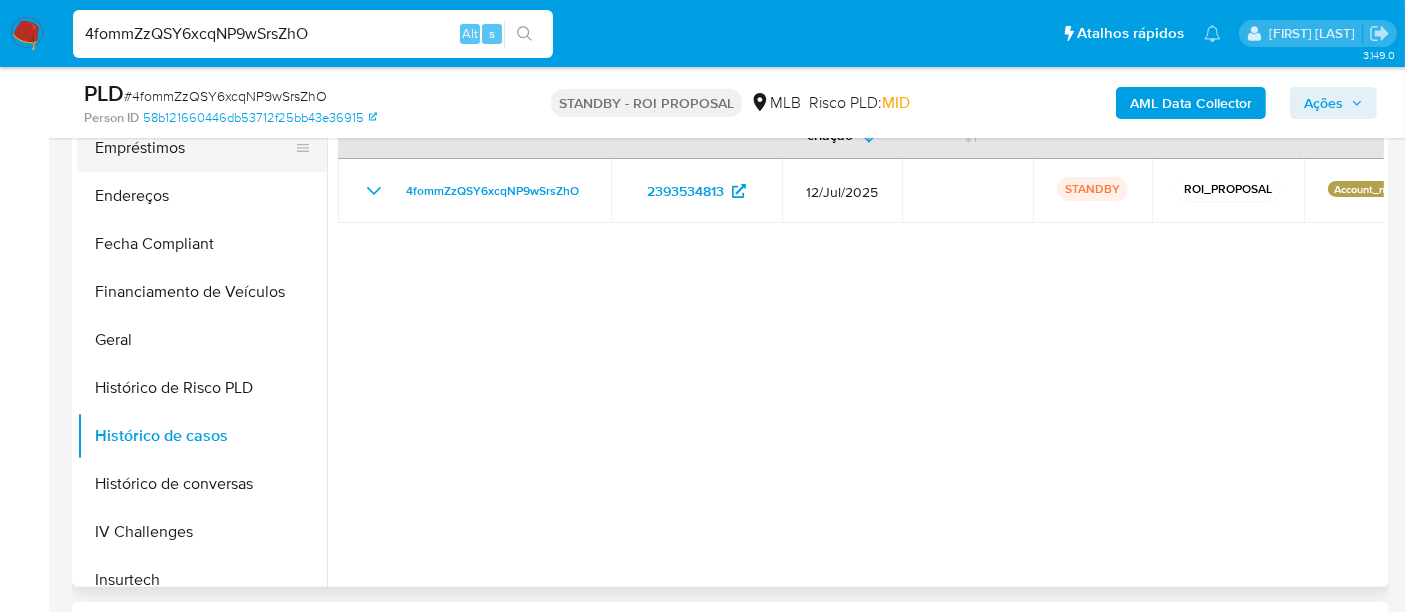 scroll, scrollTop: 222, scrollLeft: 0, axis: vertical 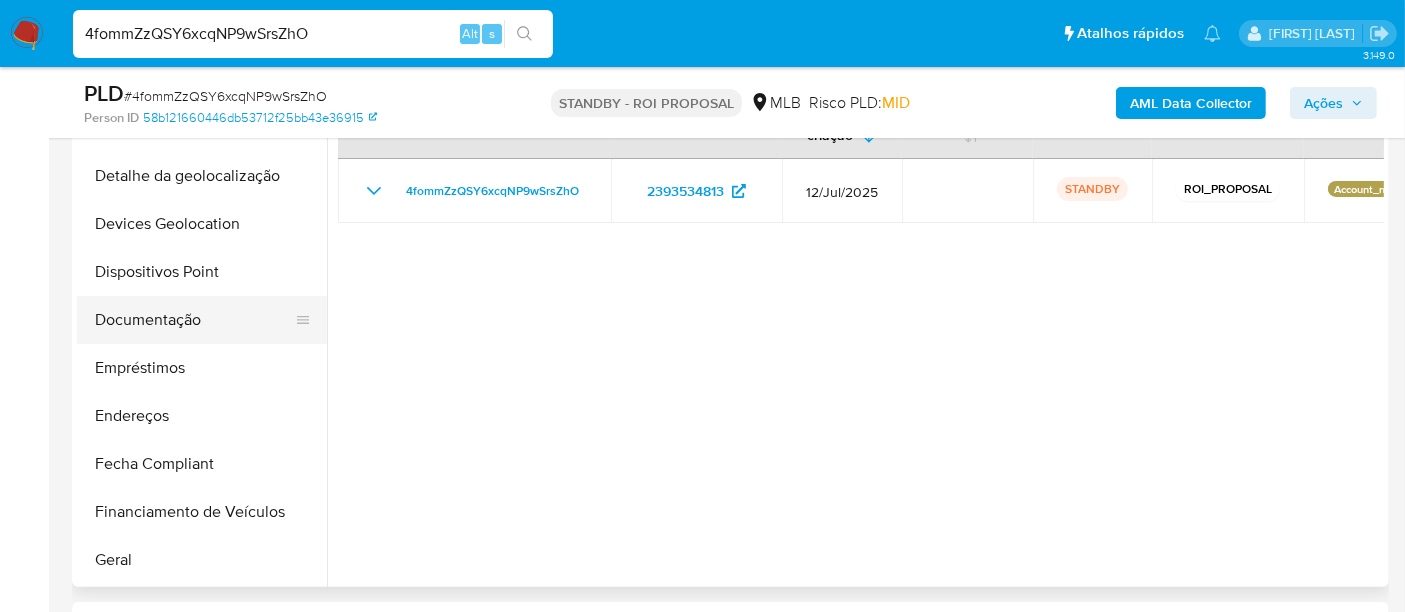 click on "Documentação" at bounding box center [194, 320] 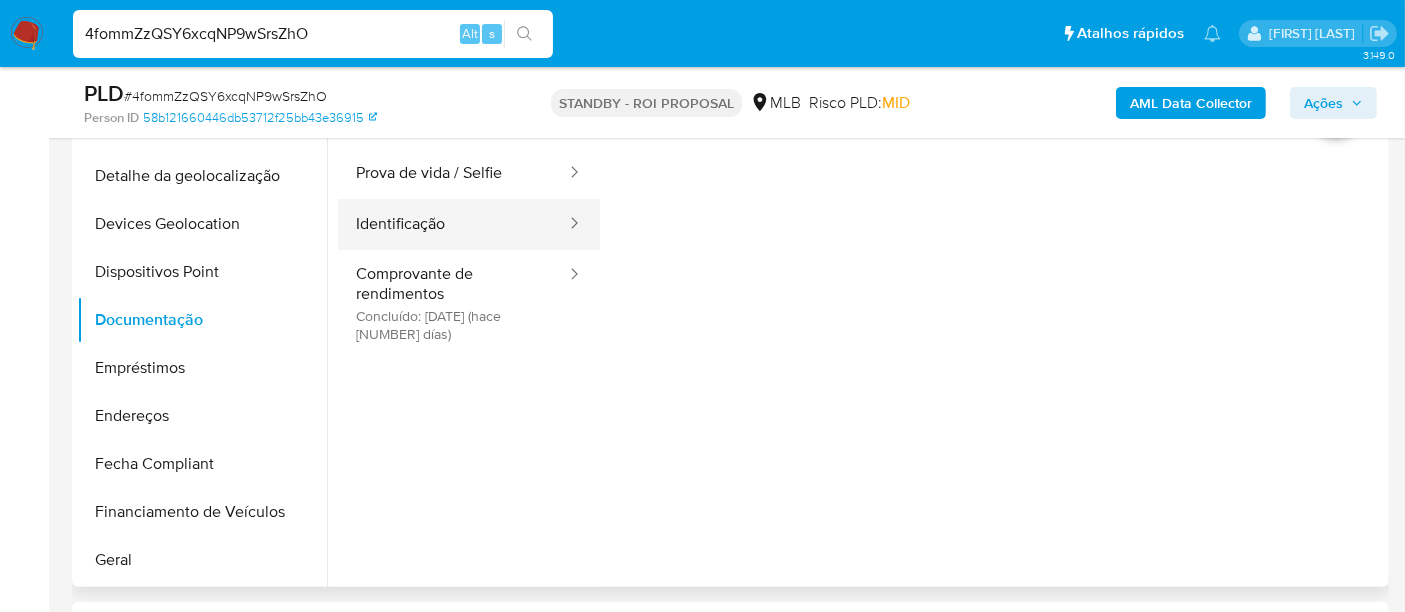 click on "Identificação" at bounding box center [453, 224] 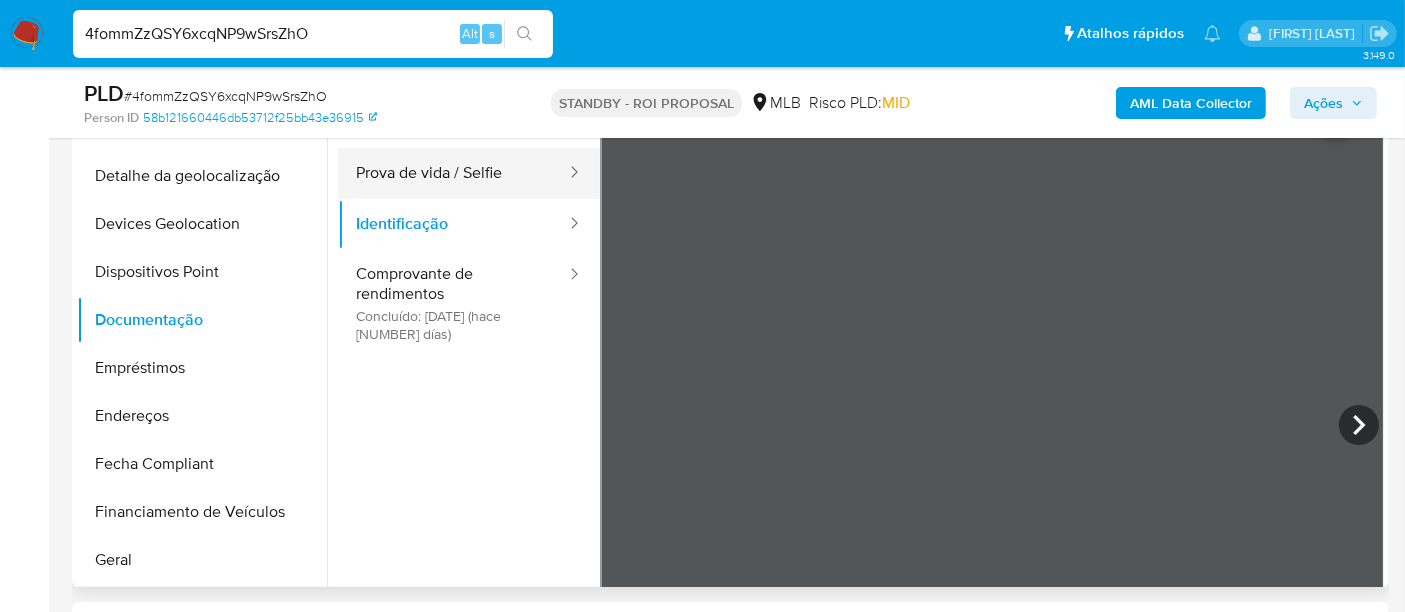 click on "Prova de vida / Selfie" at bounding box center (453, 173) 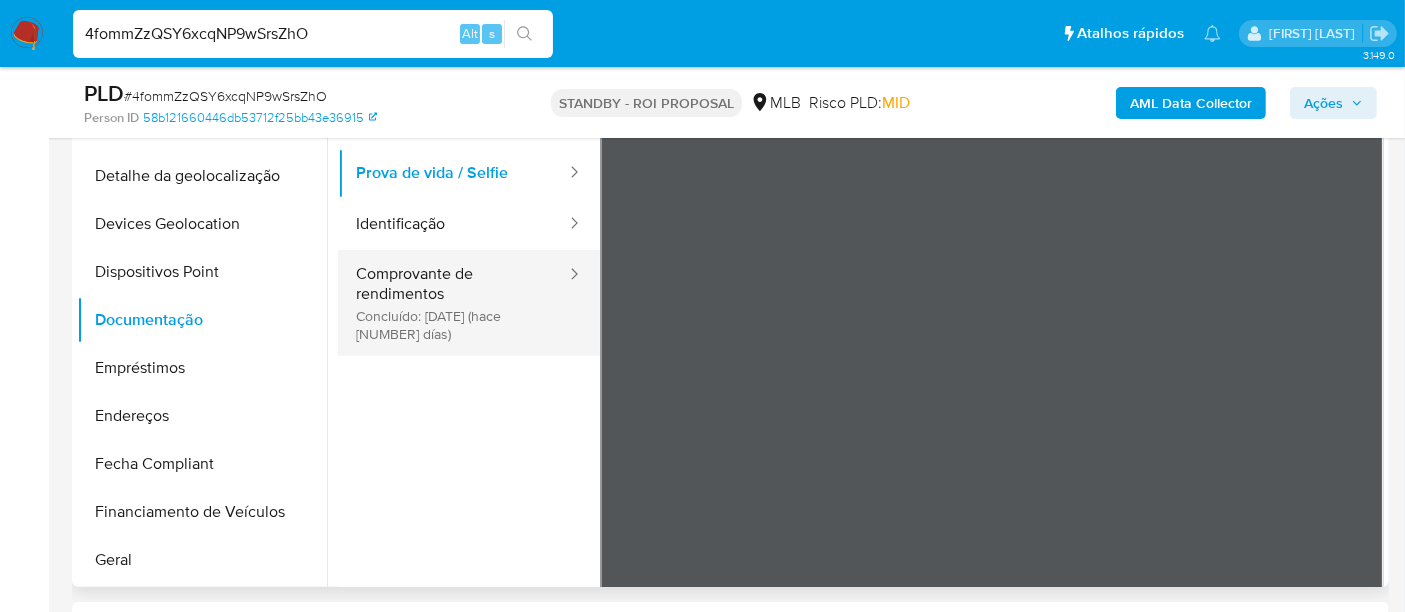 click on "Comprovante de rendimentos Concluído: 22/07/2025 (hace 15 días)" at bounding box center [453, 303] 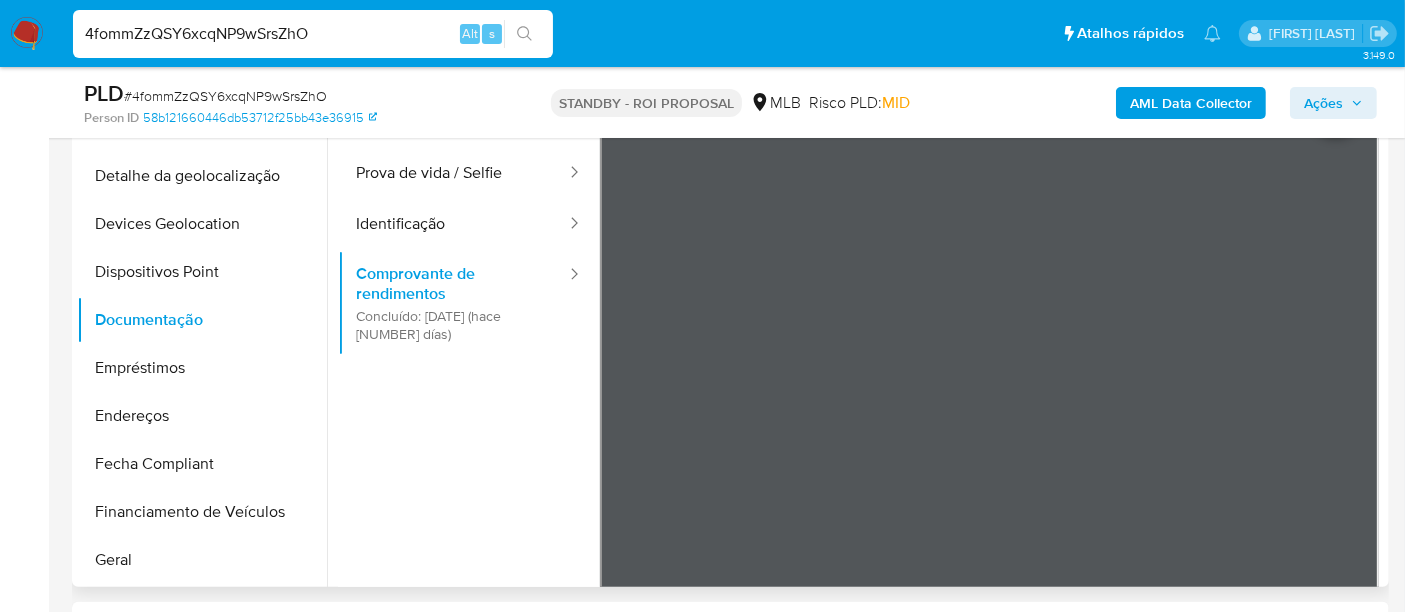 type 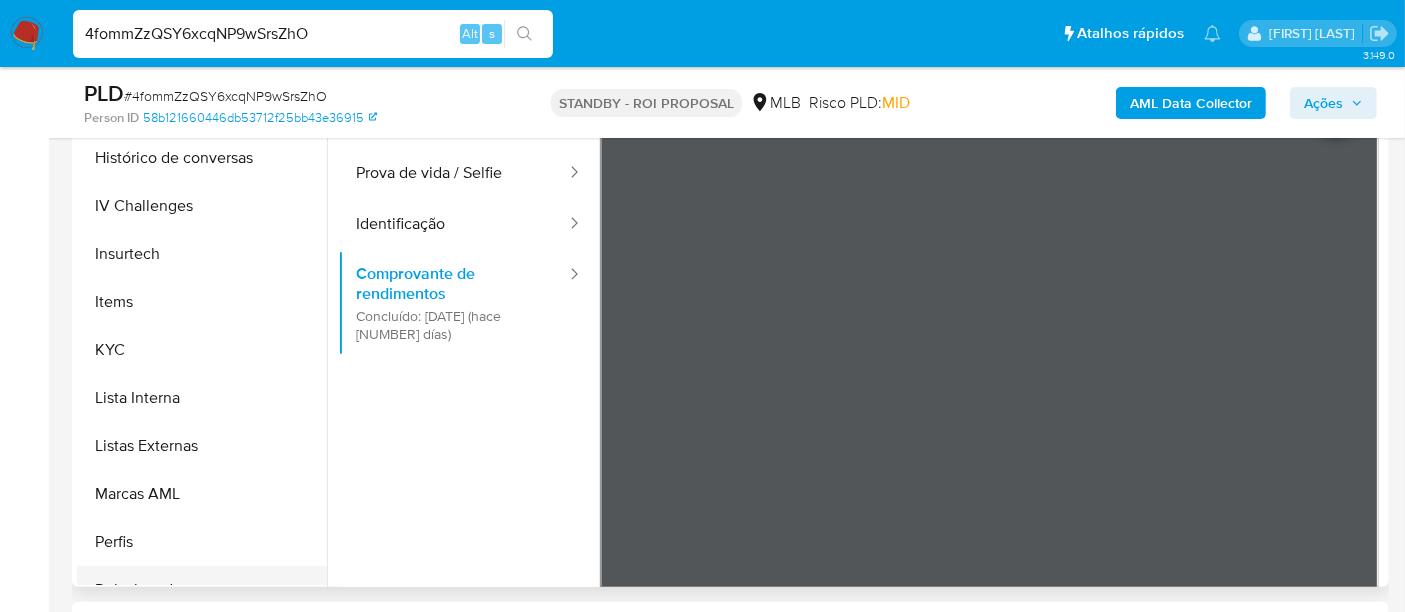 scroll, scrollTop: 844, scrollLeft: 0, axis: vertical 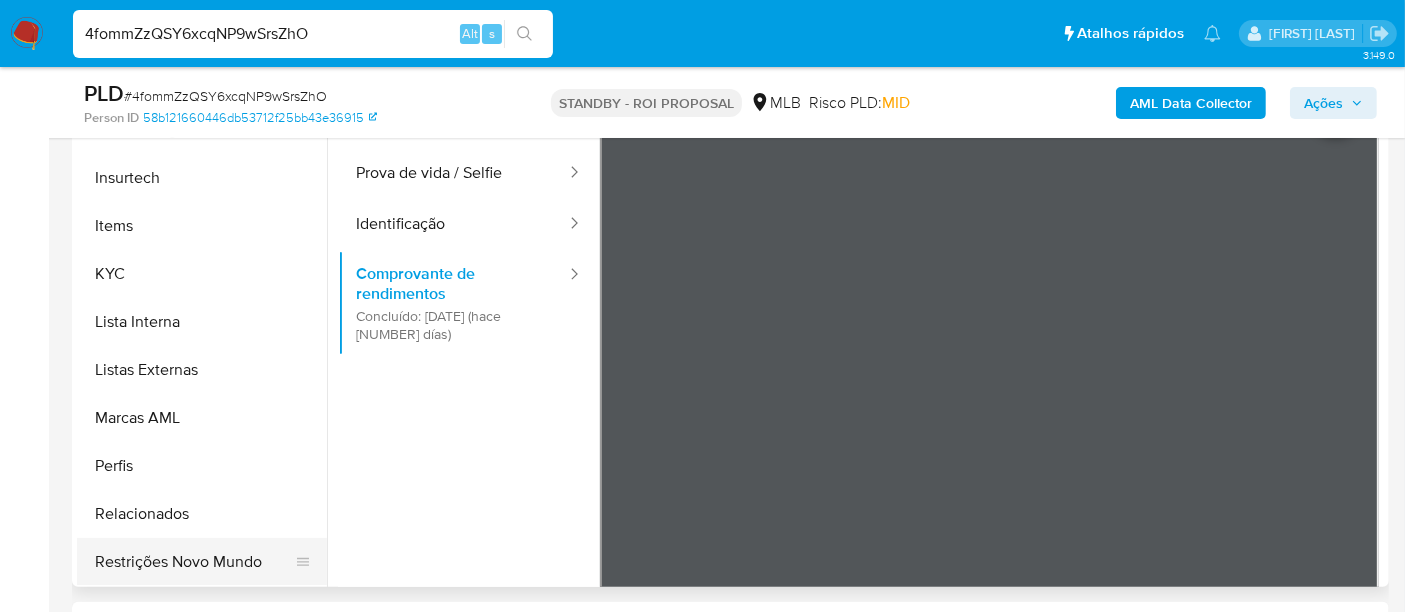 click on "Restrições Novo Mundo" at bounding box center [194, 562] 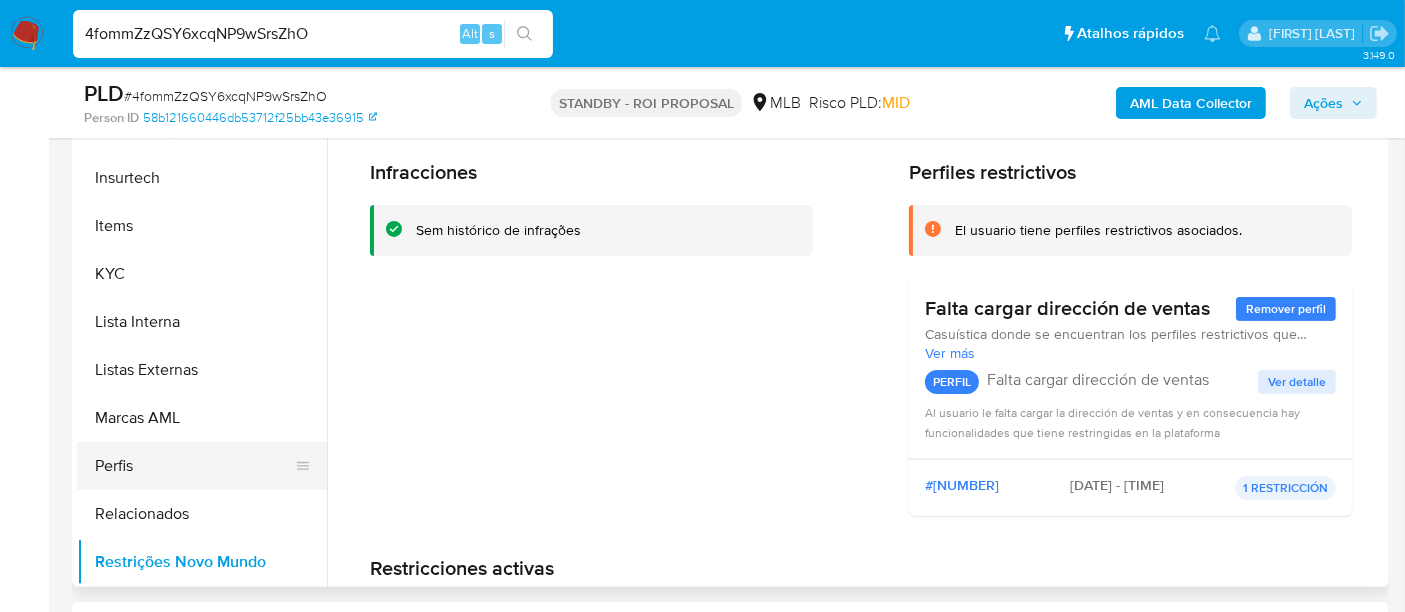 scroll, scrollTop: 511, scrollLeft: 0, axis: vertical 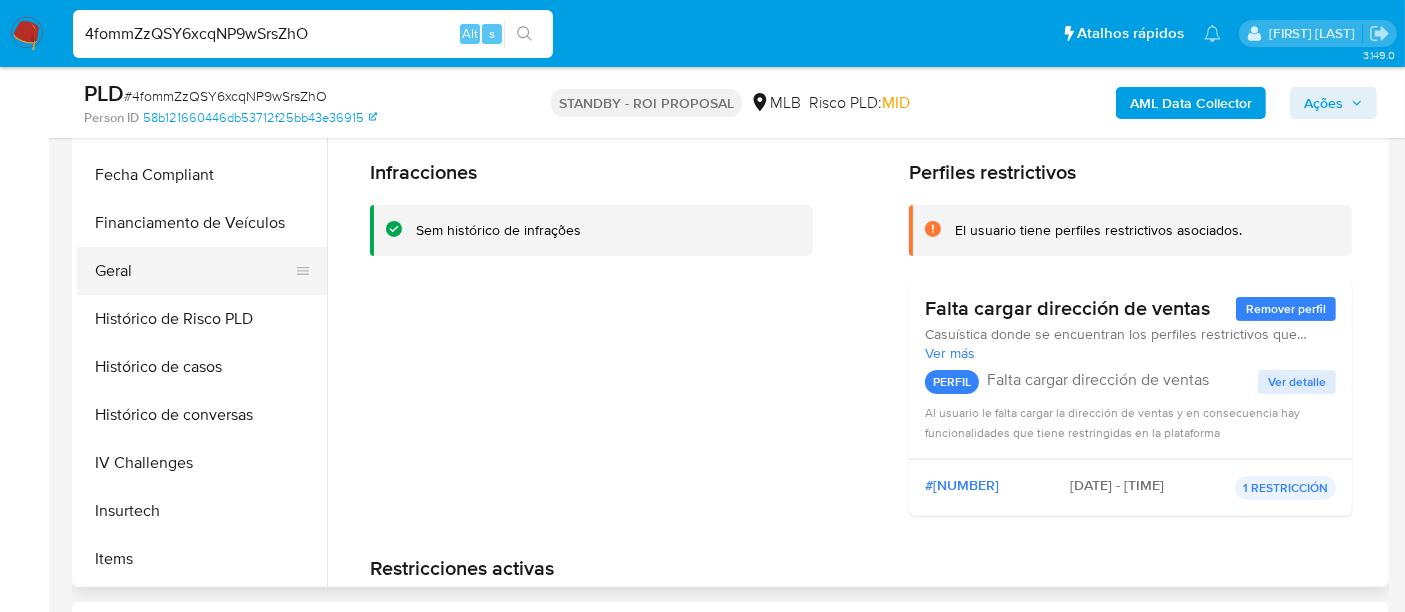 click on "Geral" at bounding box center [194, 271] 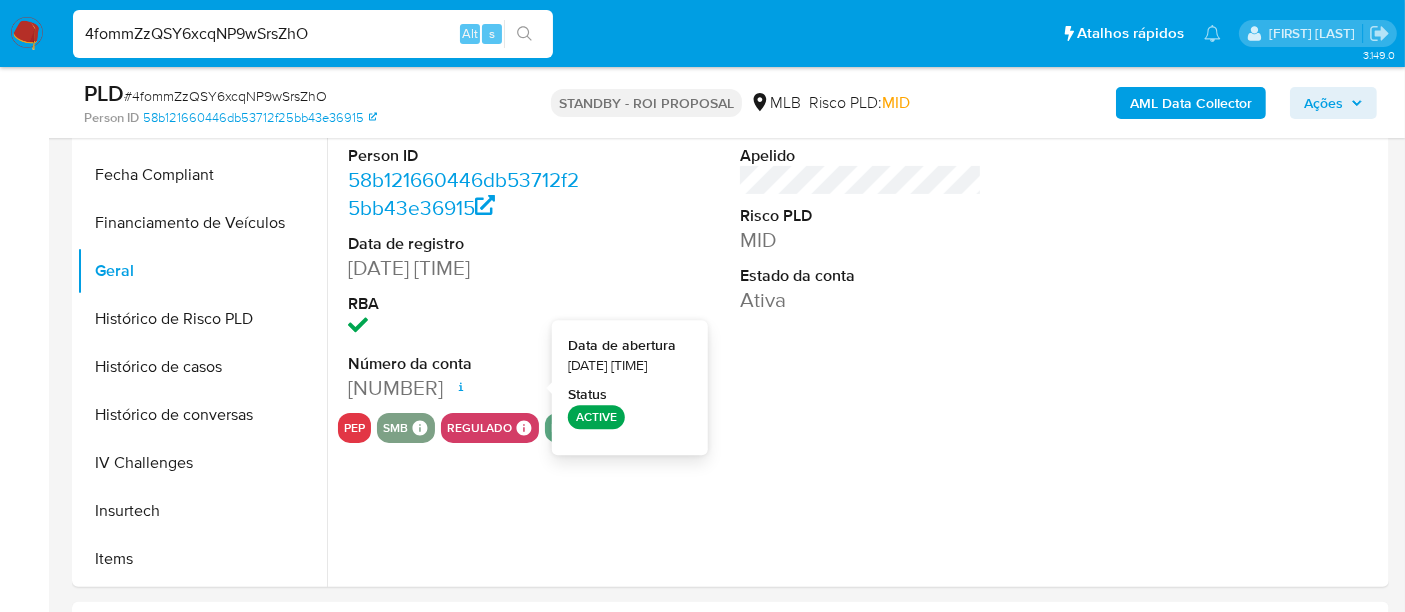 type 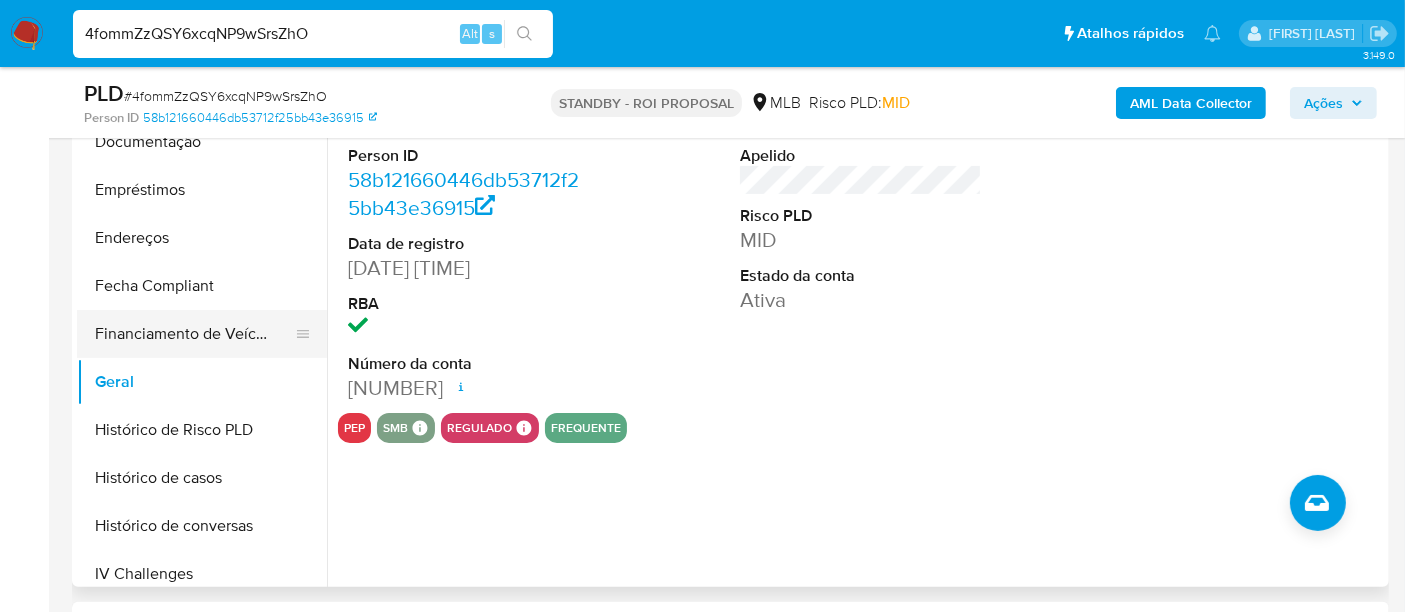 scroll, scrollTop: 288, scrollLeft: 0, axis: vertical 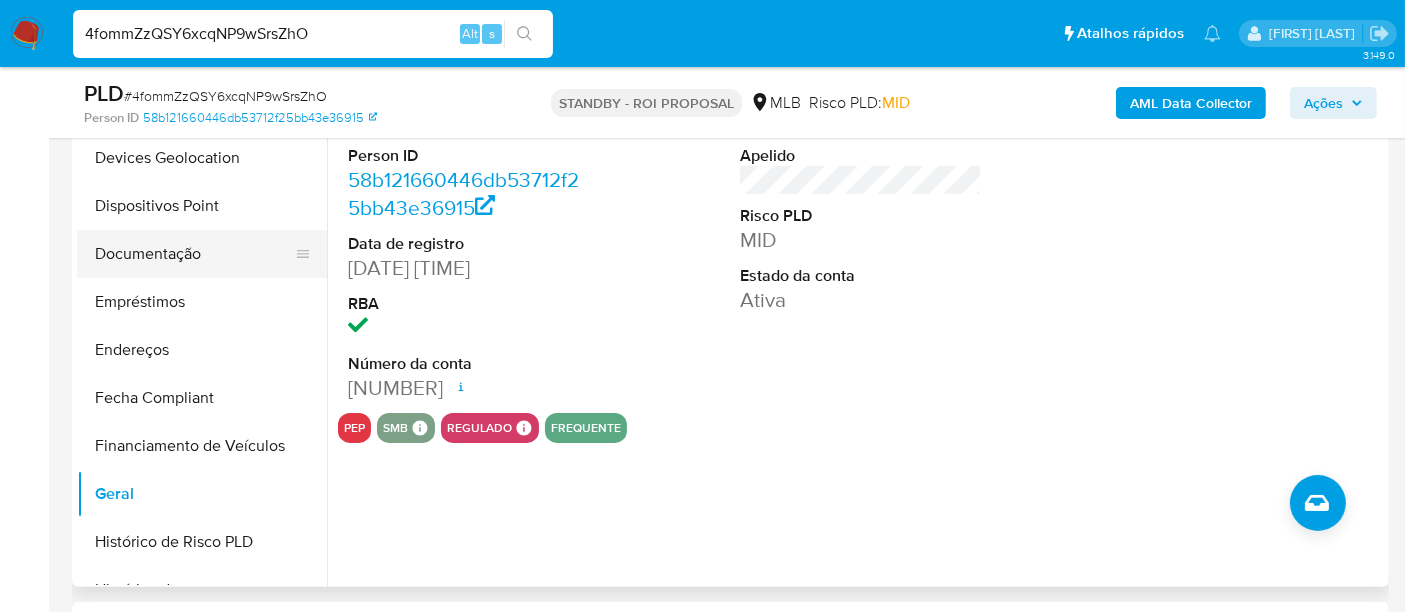 click on "Documentação" at bounding box center [194, 254] 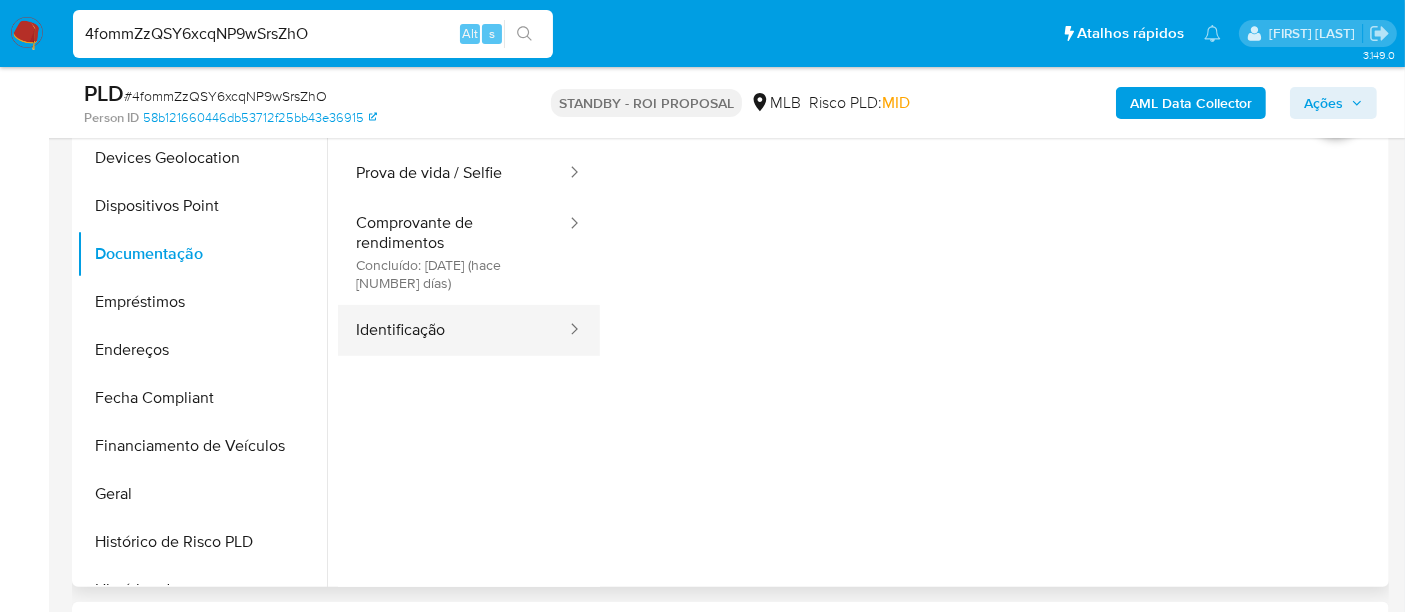 click on "Identificação" at bounding box center (453, 330) 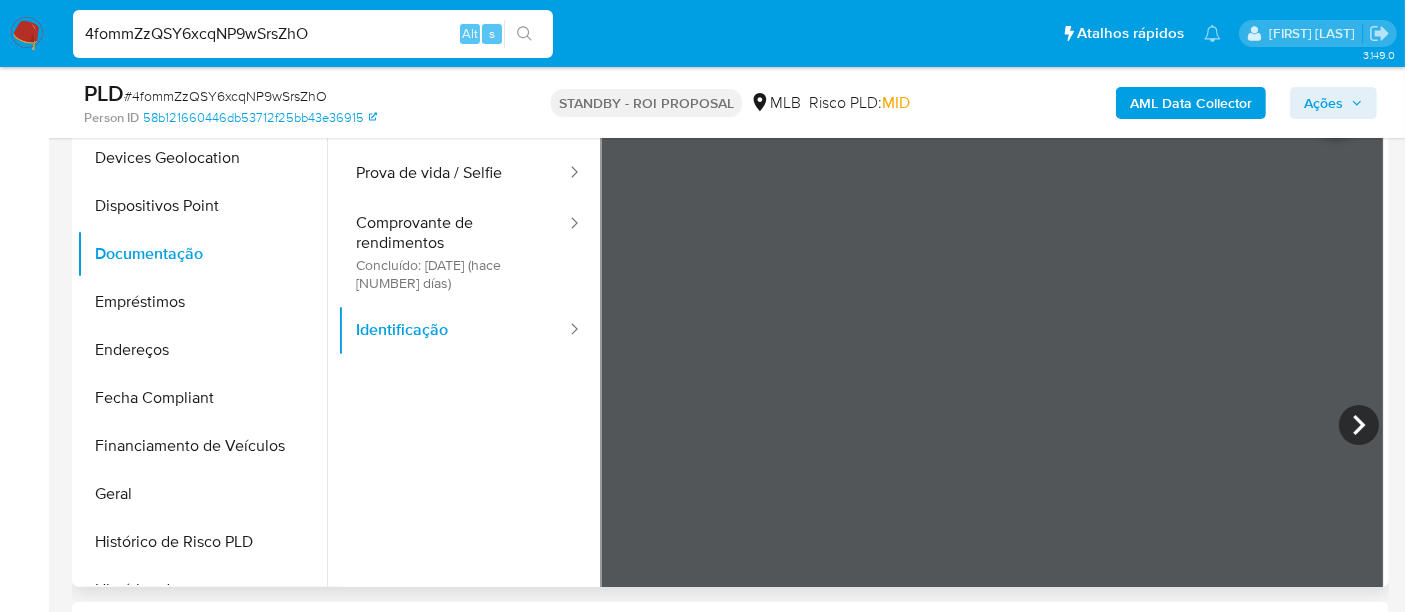 type 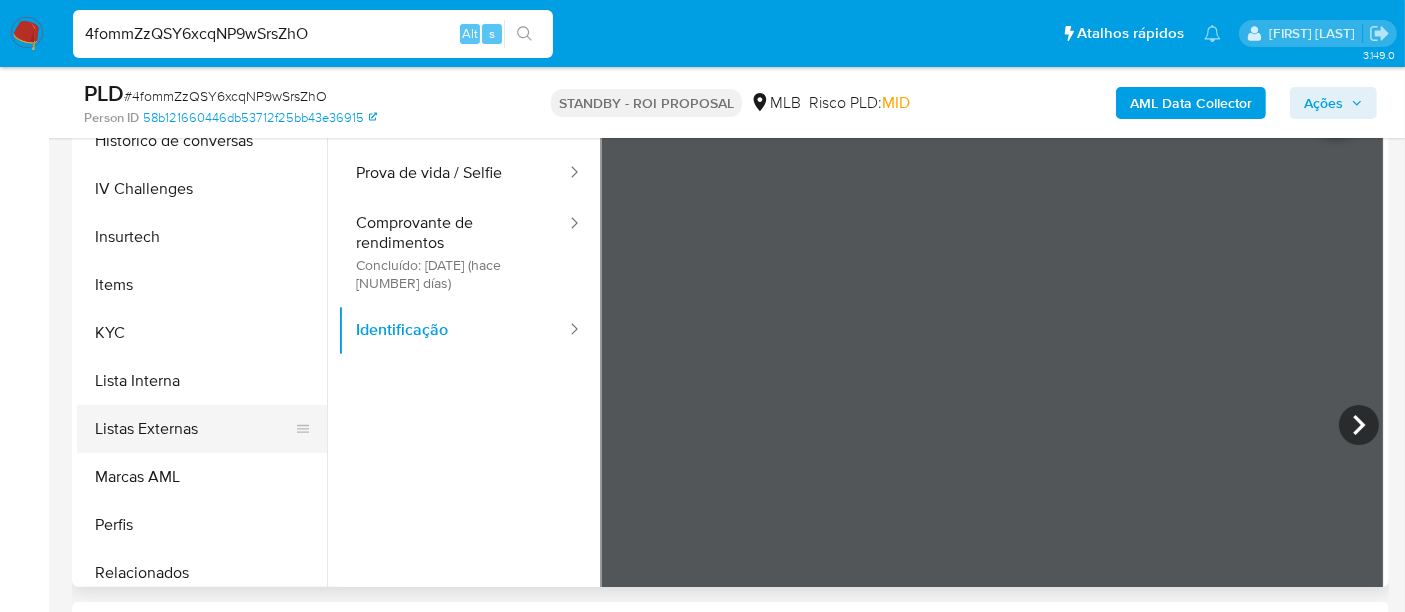 scroll, scrollTop: 844, scrollLeft: 0, axis: vertical 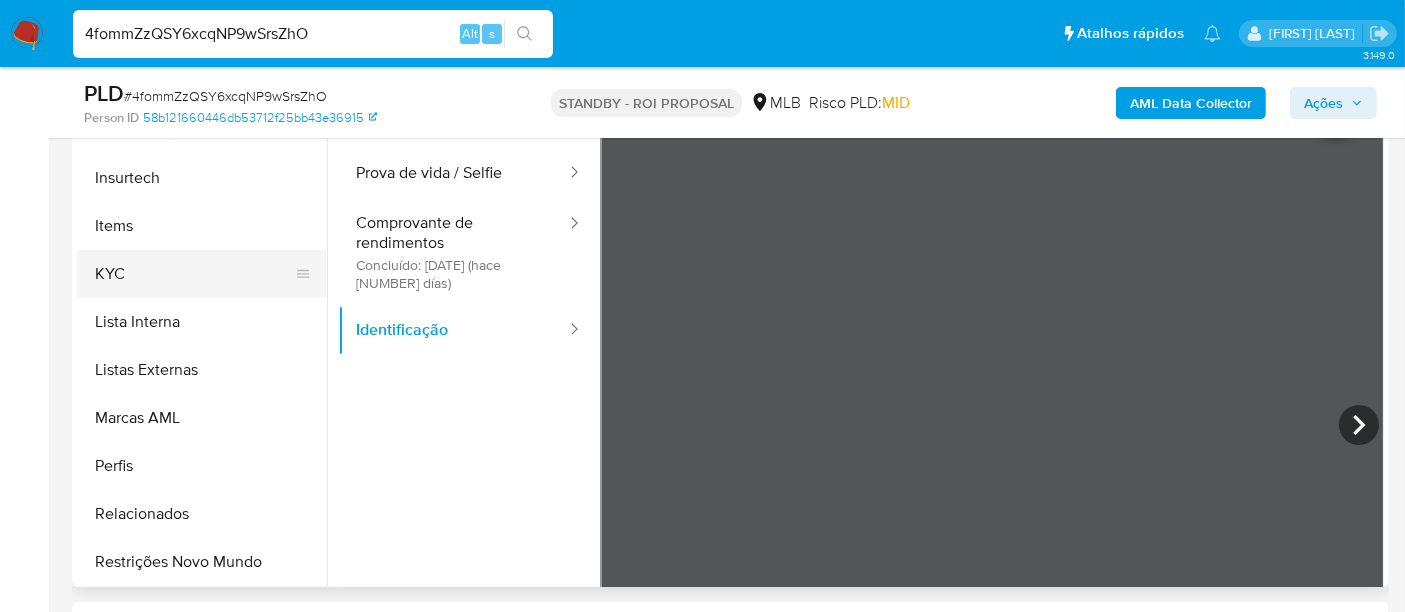 click on "KYC" at bounding box center (194, 274) 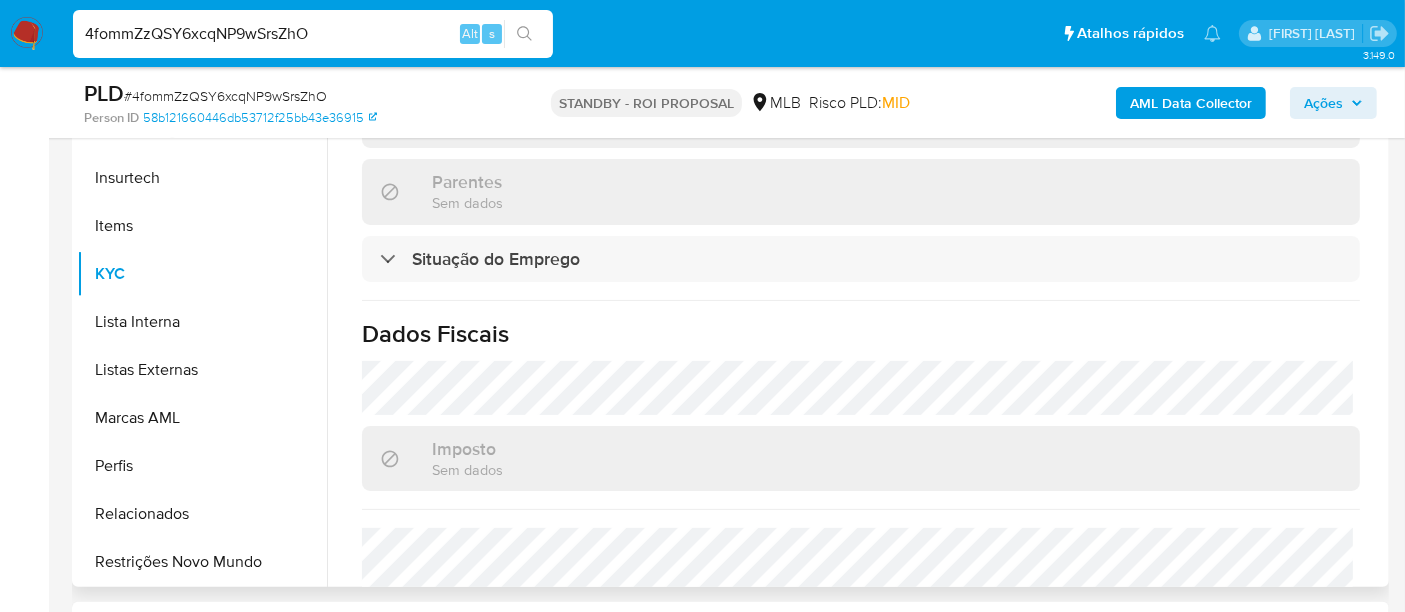 scroll, scrollTop: 888, scrollLeft: 0, axis: vertical 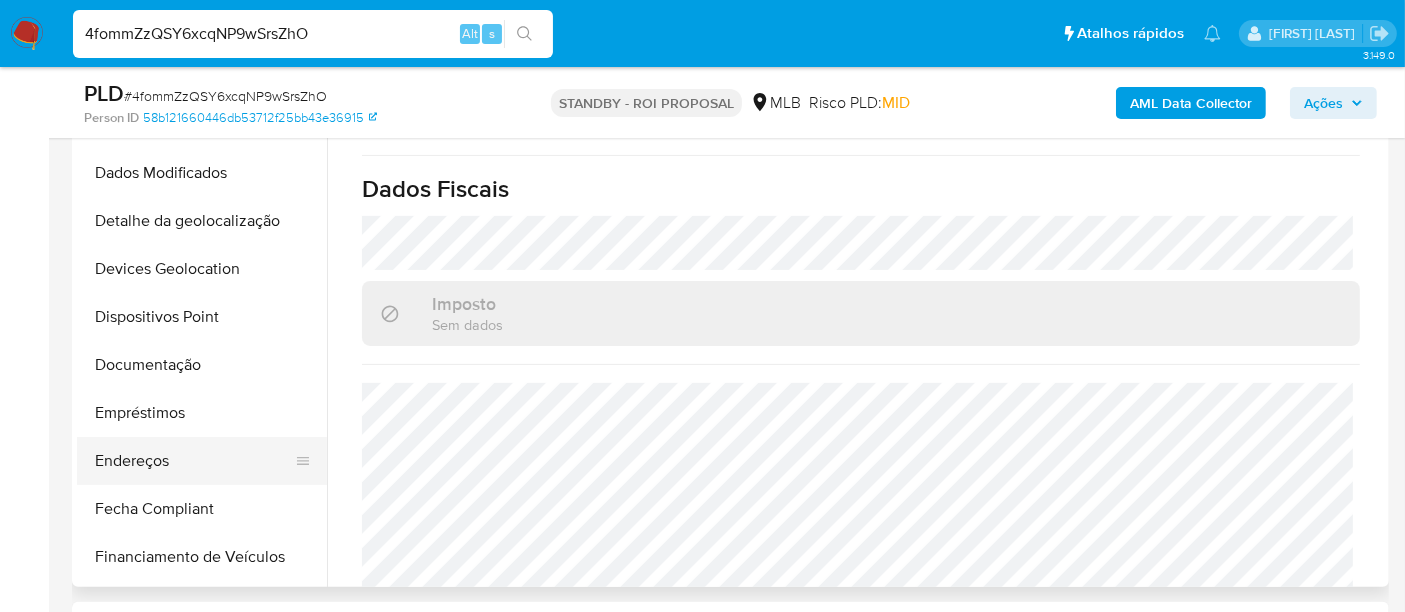 click on "Endereços" at bounding box center [194, 461] 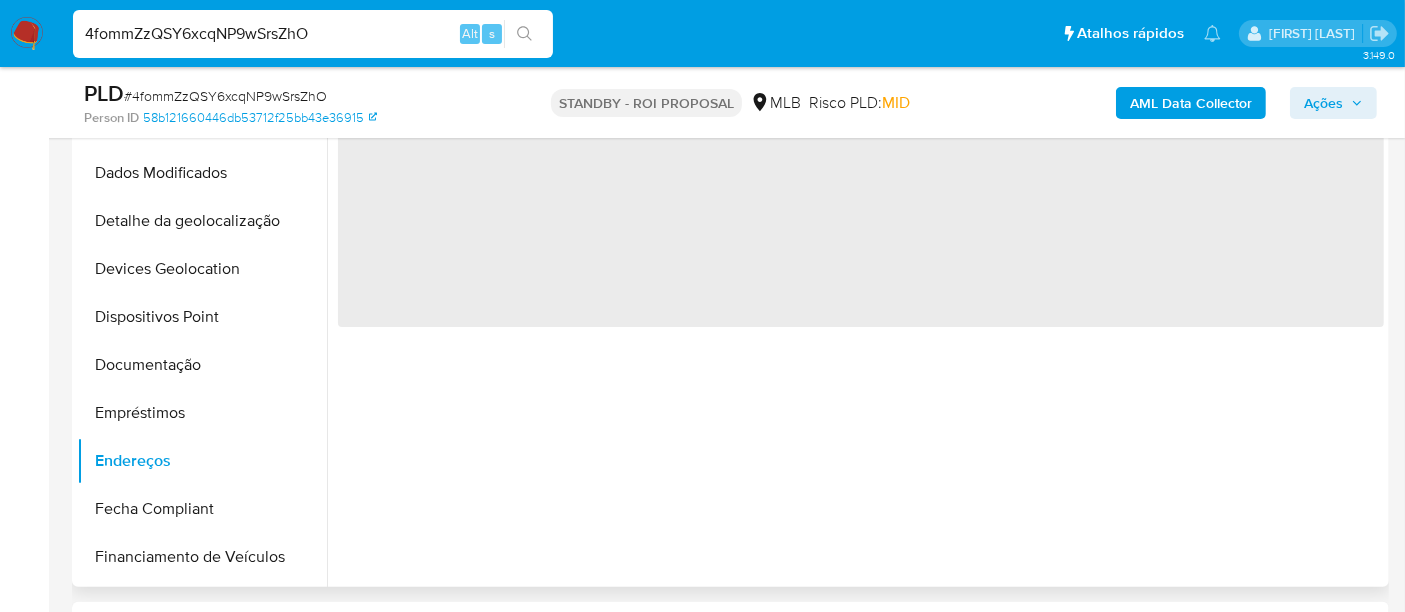 scroll, scrollTop: 0, scrollLeft: 0, axis: both 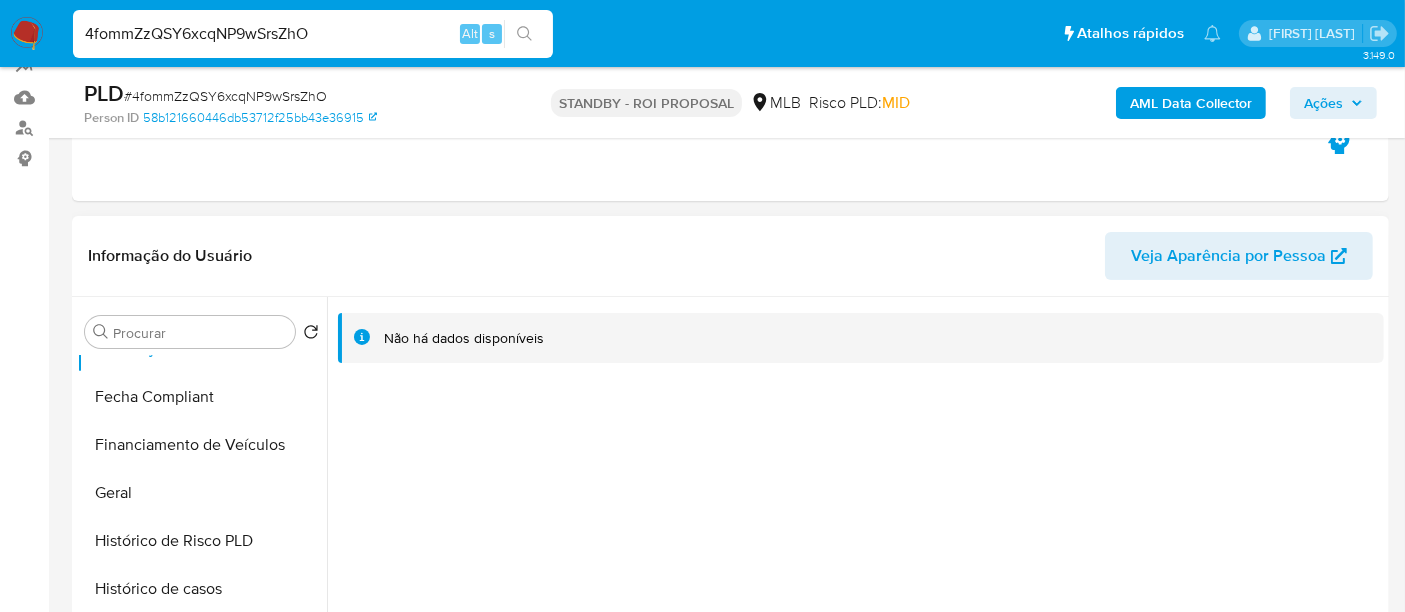drag, startPoint x: 131, startPoint y: 491, endPoint x: 305, endPoint y: 332, distance: 235.70532 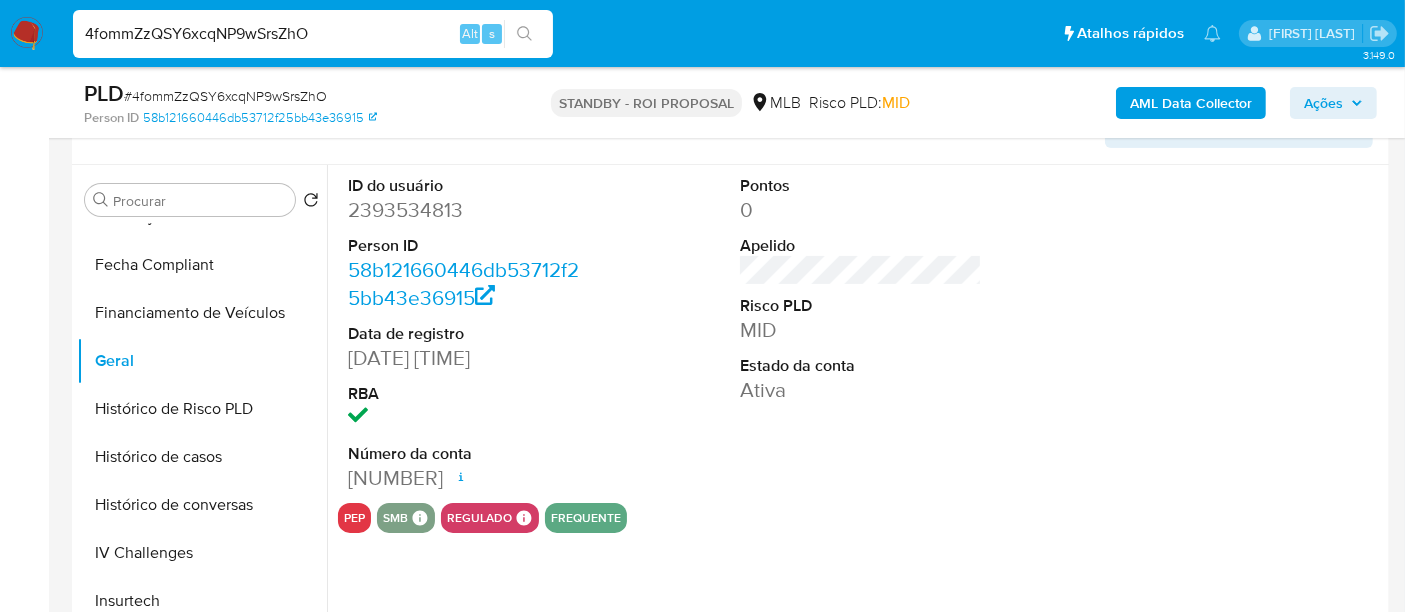 scroll, scrollTop: 333, scrollLeft: 0, axis: vertical 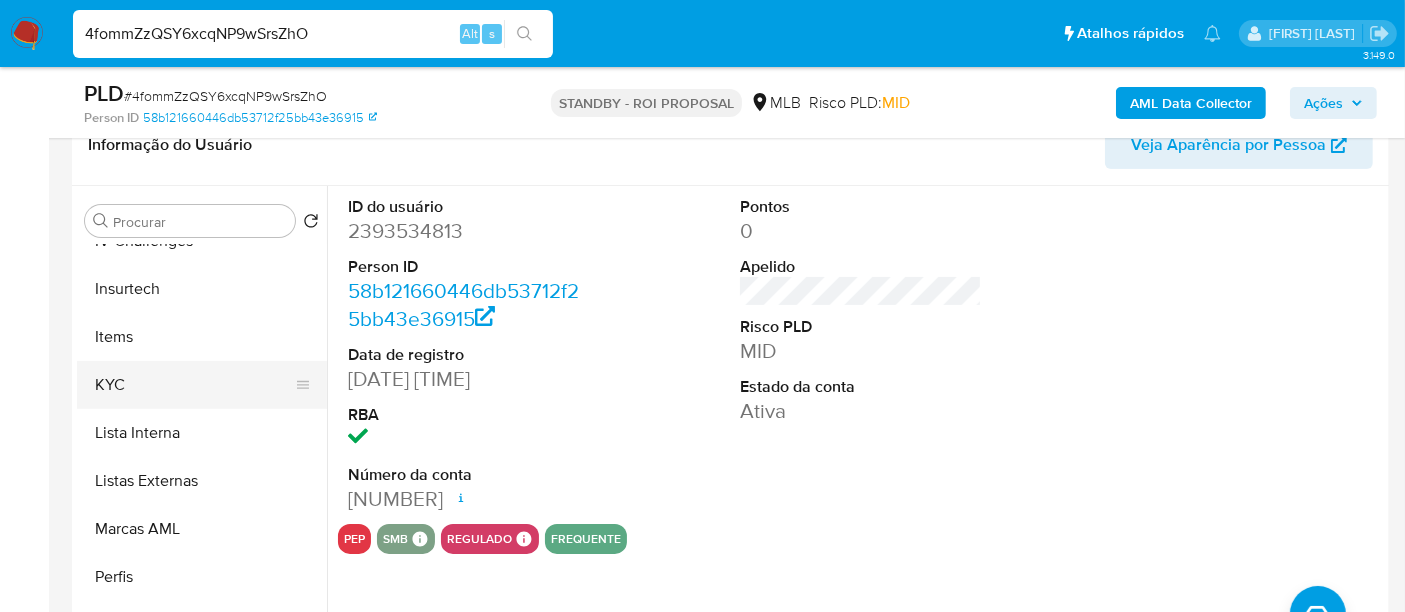 click on "KYC" at bounding box center [194, 385] 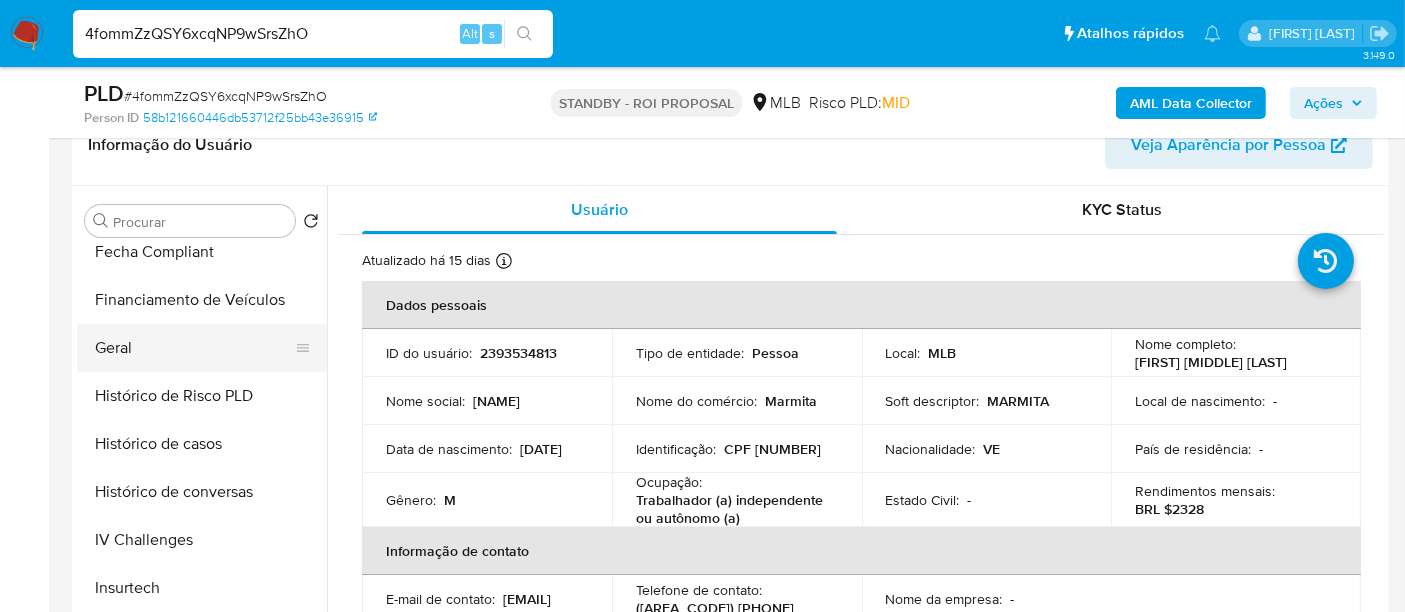 scroll, scrollTop: 511, scrollLeft: 0, axis: vertical 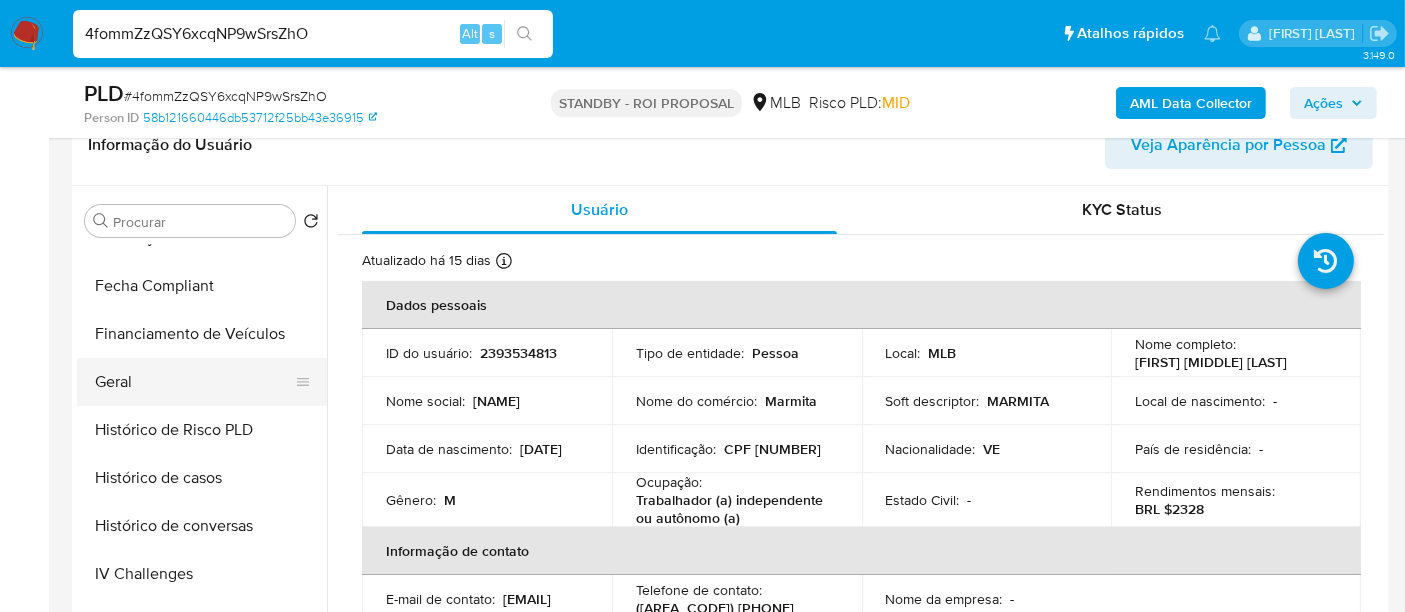 click on "Geral" at bounding box center [194, 382] 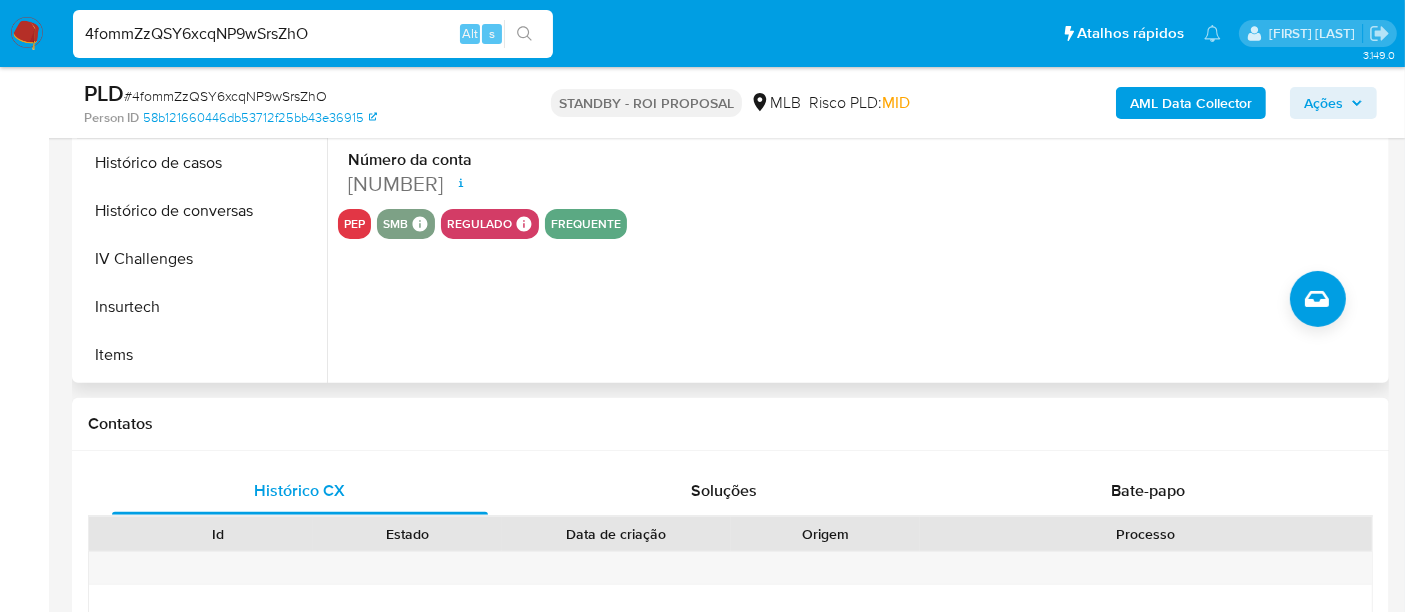 scroll, scrollTop: 444, scrollLeft: 0, axis: vertical 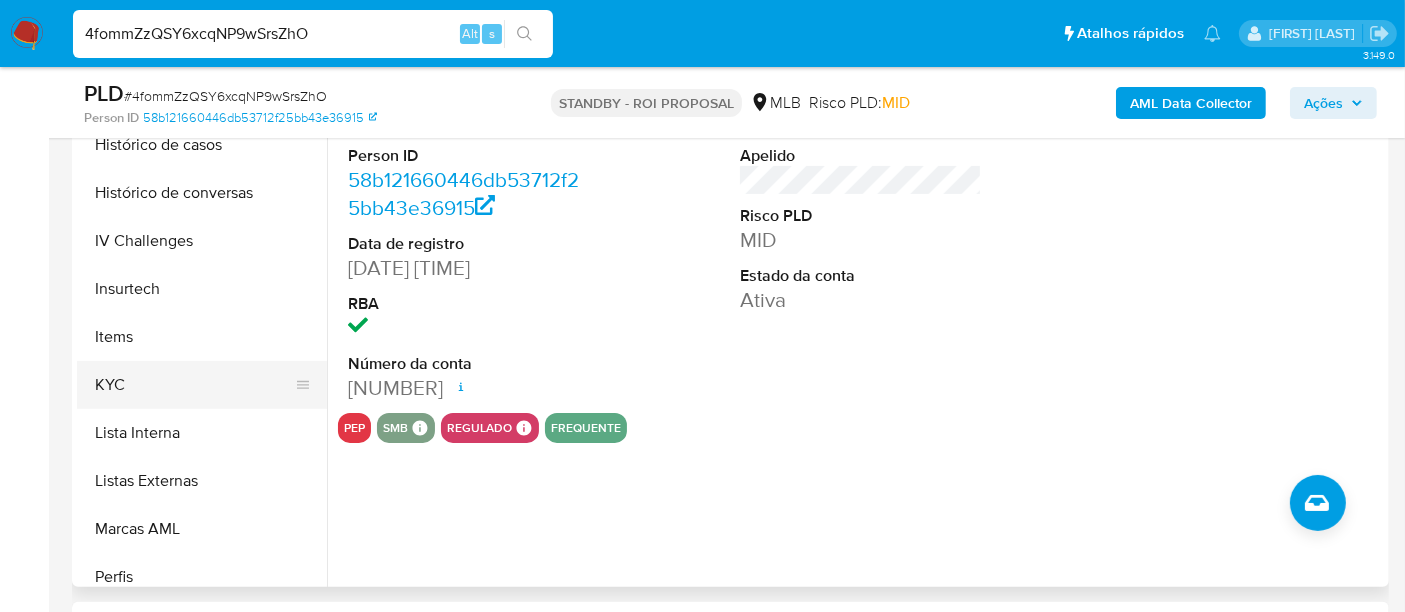 click on "KYC" at bounding box center (194, 385) 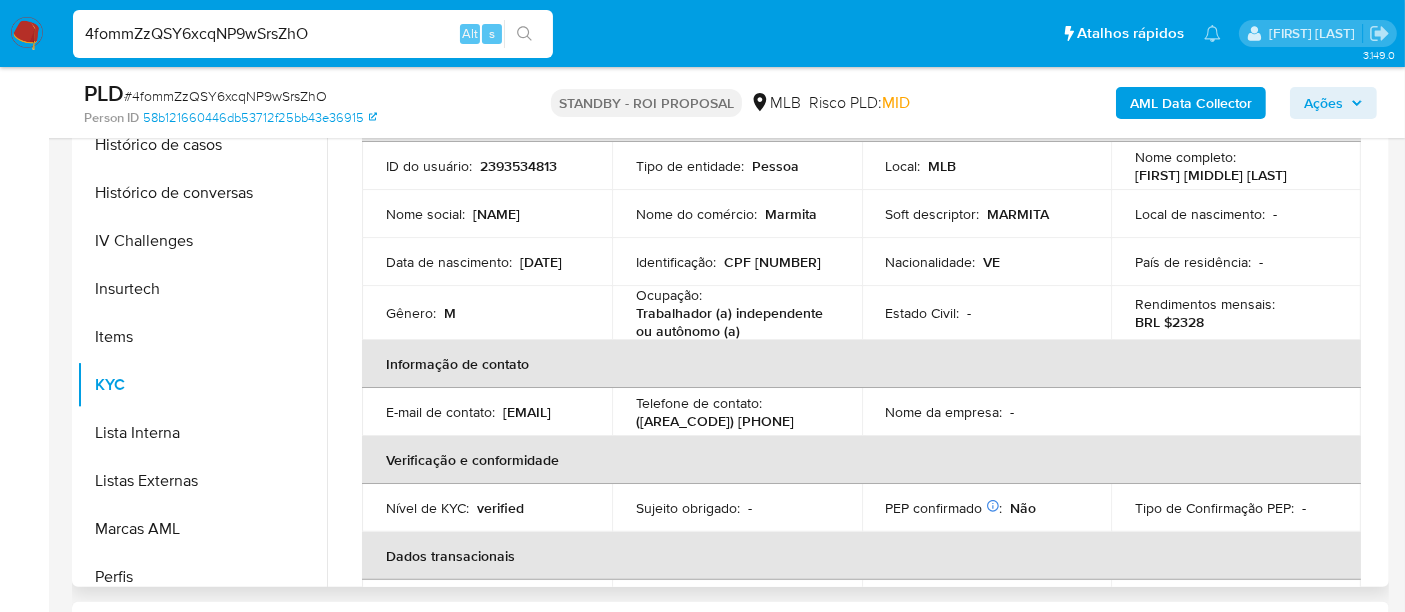 scroll, scrollTop: 45, scrollLeft: 0, axis: vertical 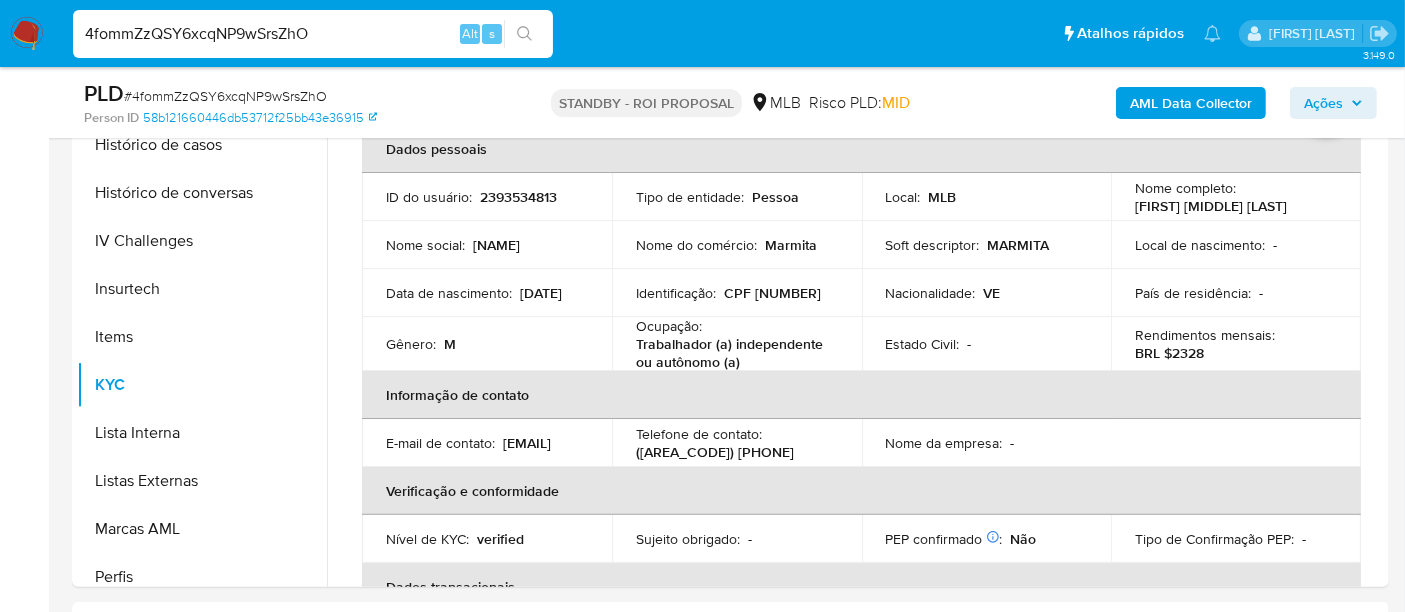 click on "4fommZzQSY6xcqNP9wSrsZhO" at bounding box center [313, 34] 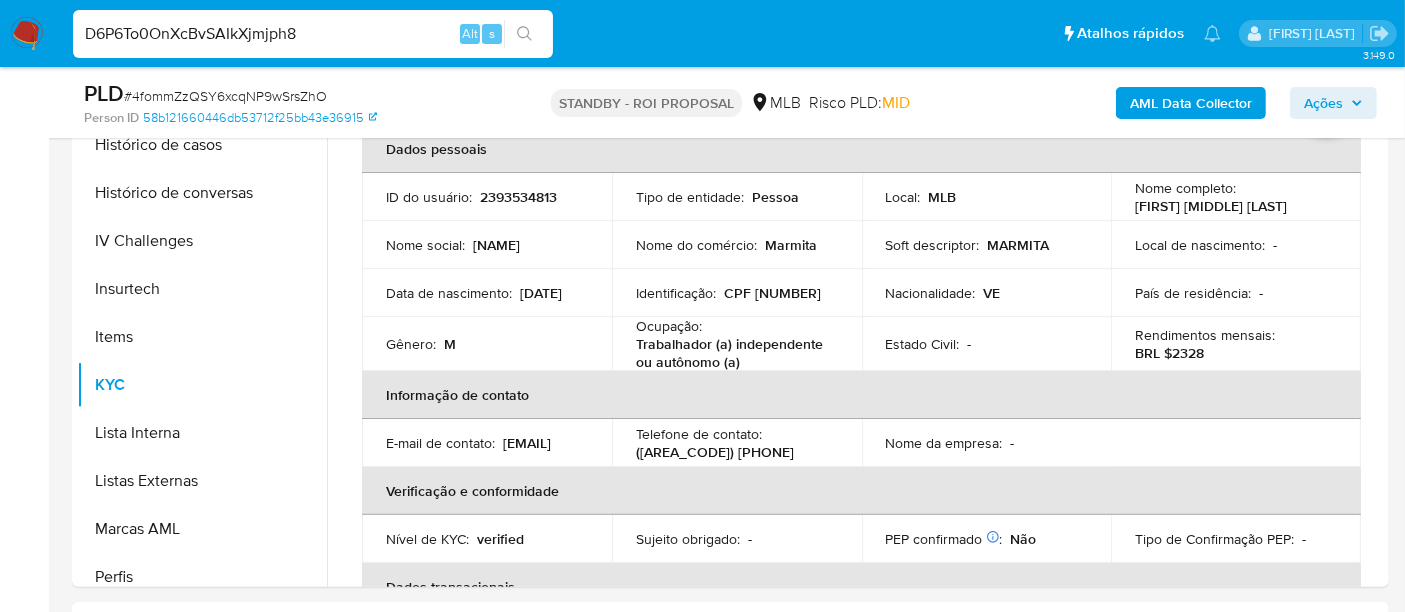 click on "D6P6To0OnXcBvSAIkXjmjph8" at bounding box center (313, 34) 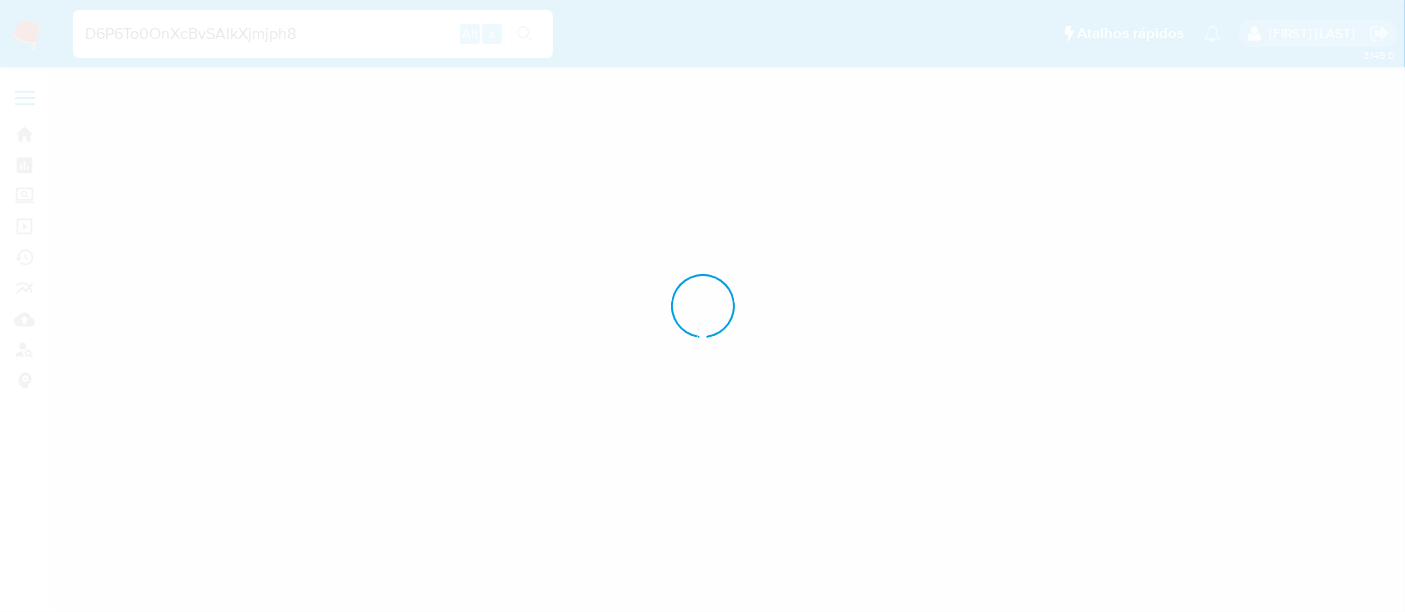 scroll, scrollTop: 0, scrollLeft: 0, axis: both 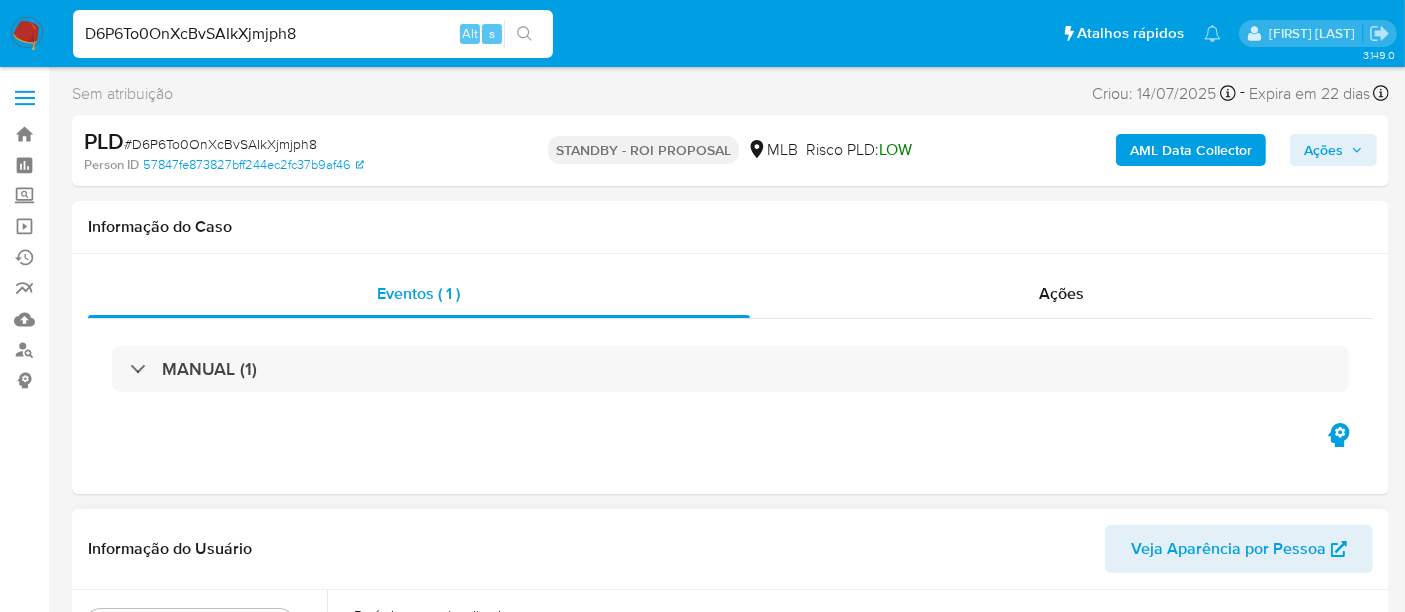 select on "10" 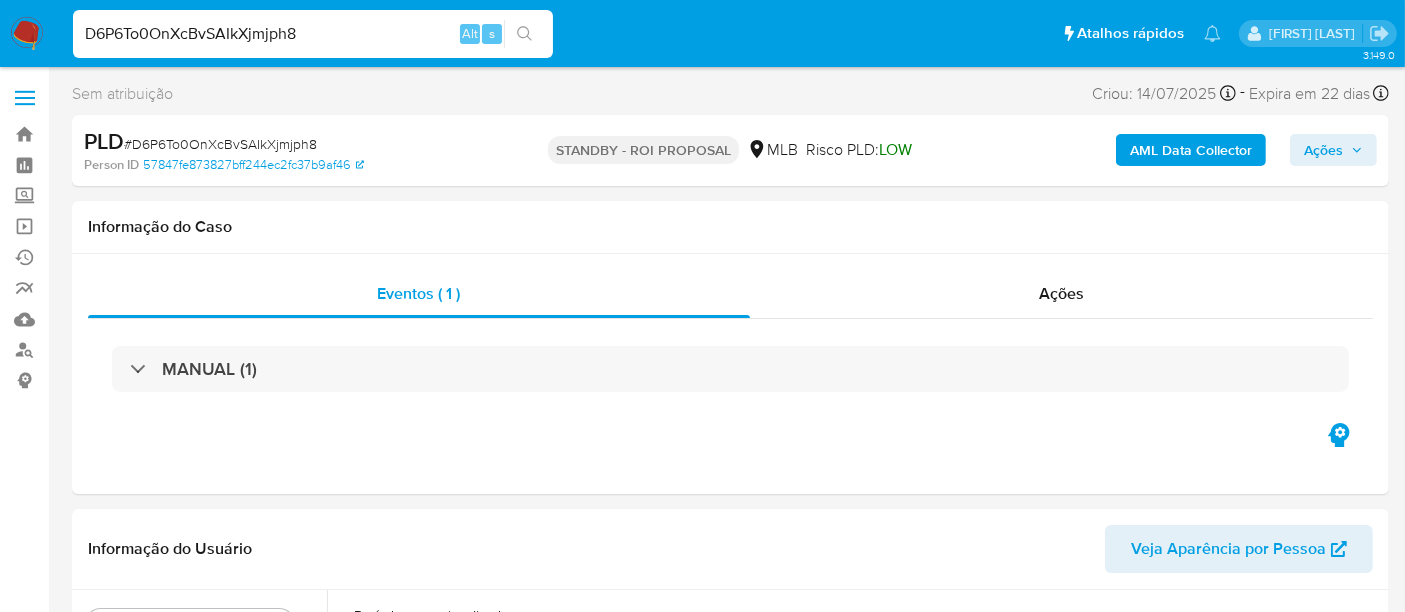 click on "D6P6To0OnXcBvSAIkXjmjph8" at bounding box center (313, 34) 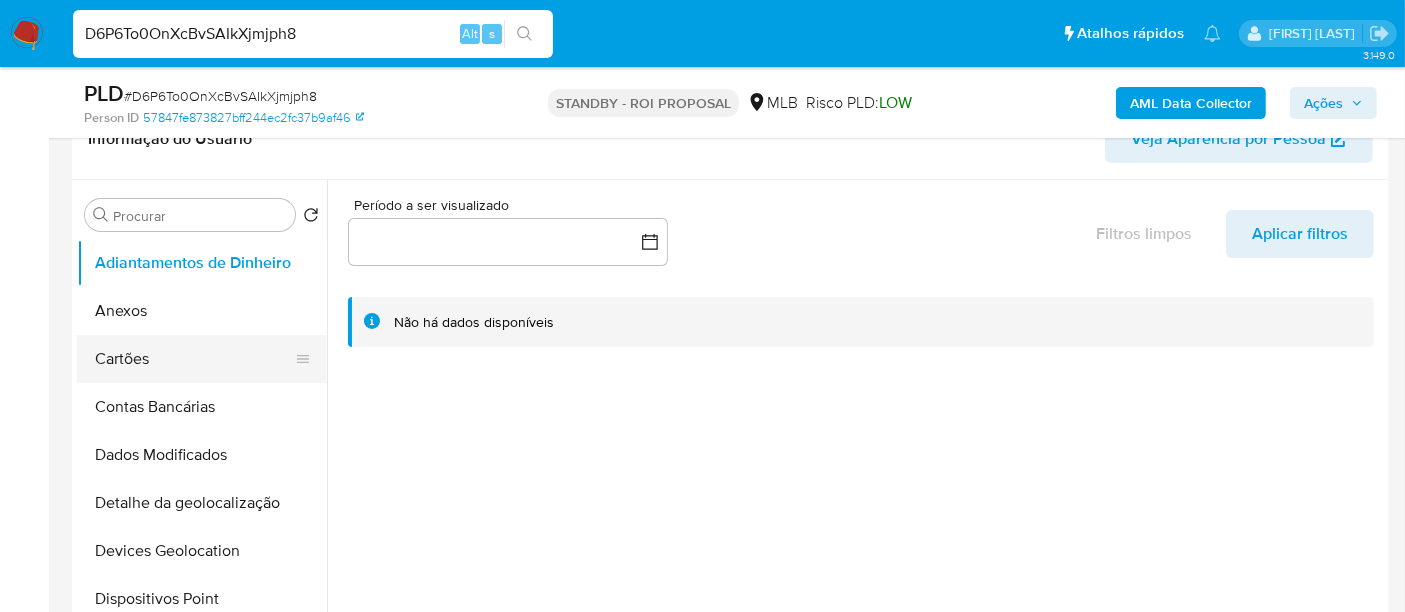 scroll, scrollTop: 444, scrollLeft: 0, axis: vertical 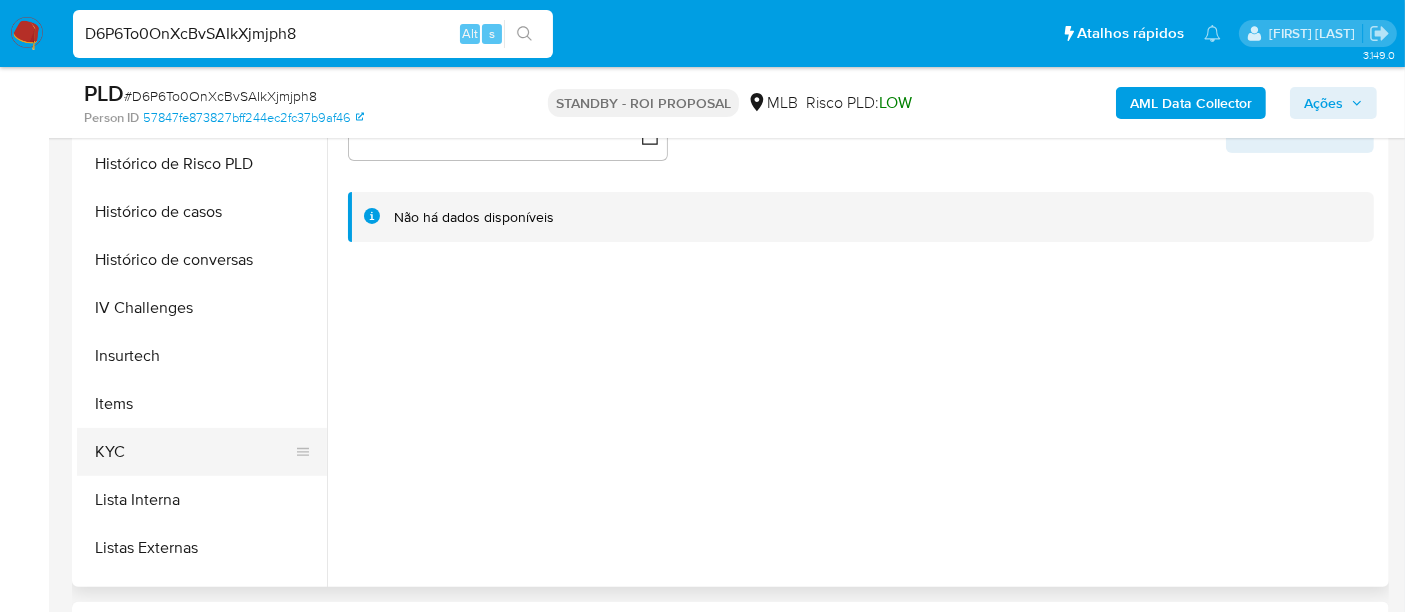click on "KYC" at bounding box center (194, 452) 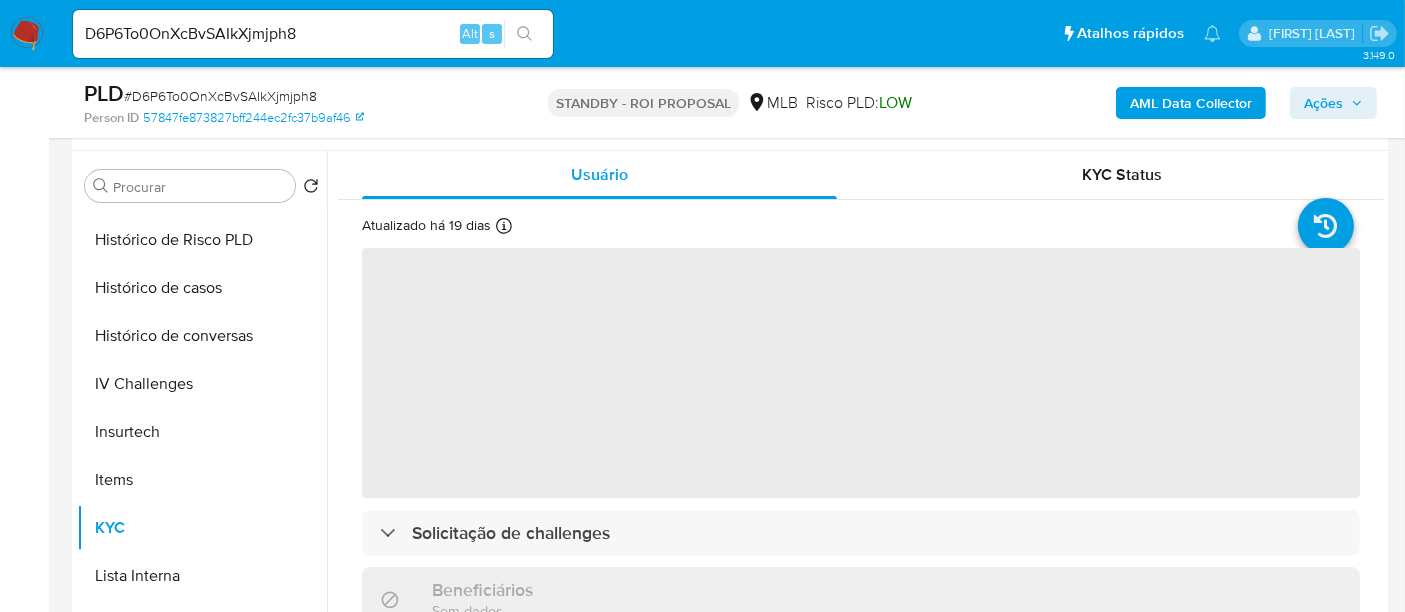 scroll, scrollTop: 333, scrollLeft: 0, axis: vertical 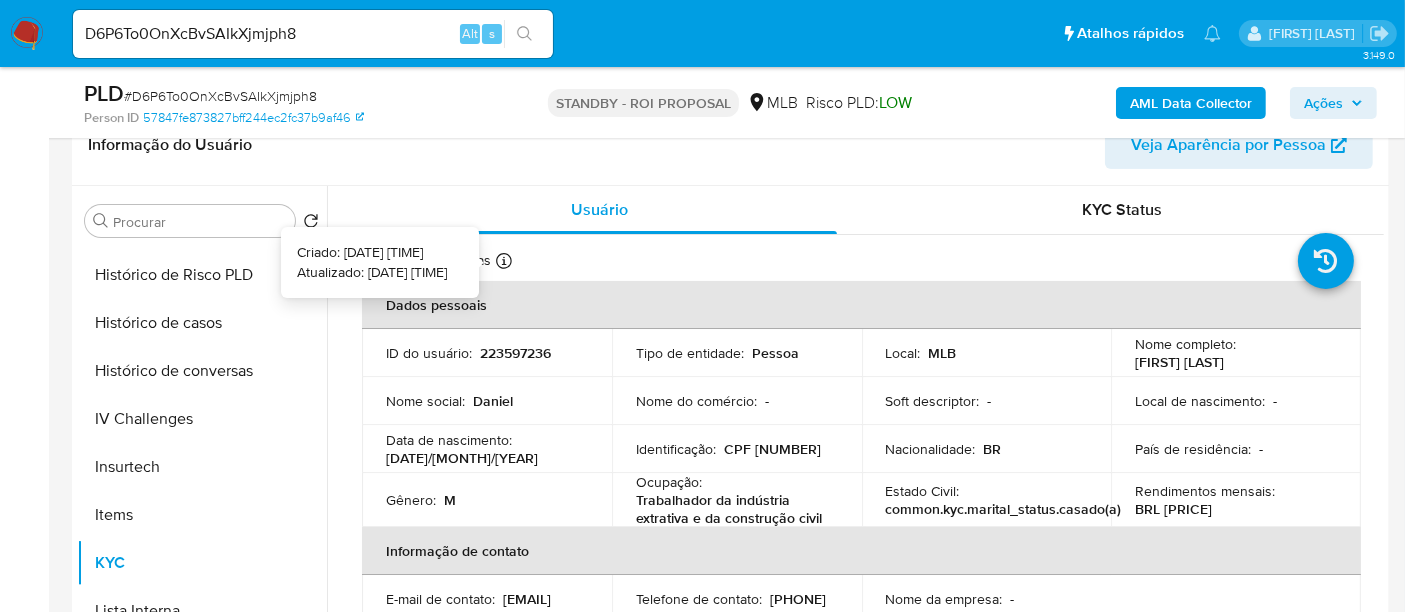 type 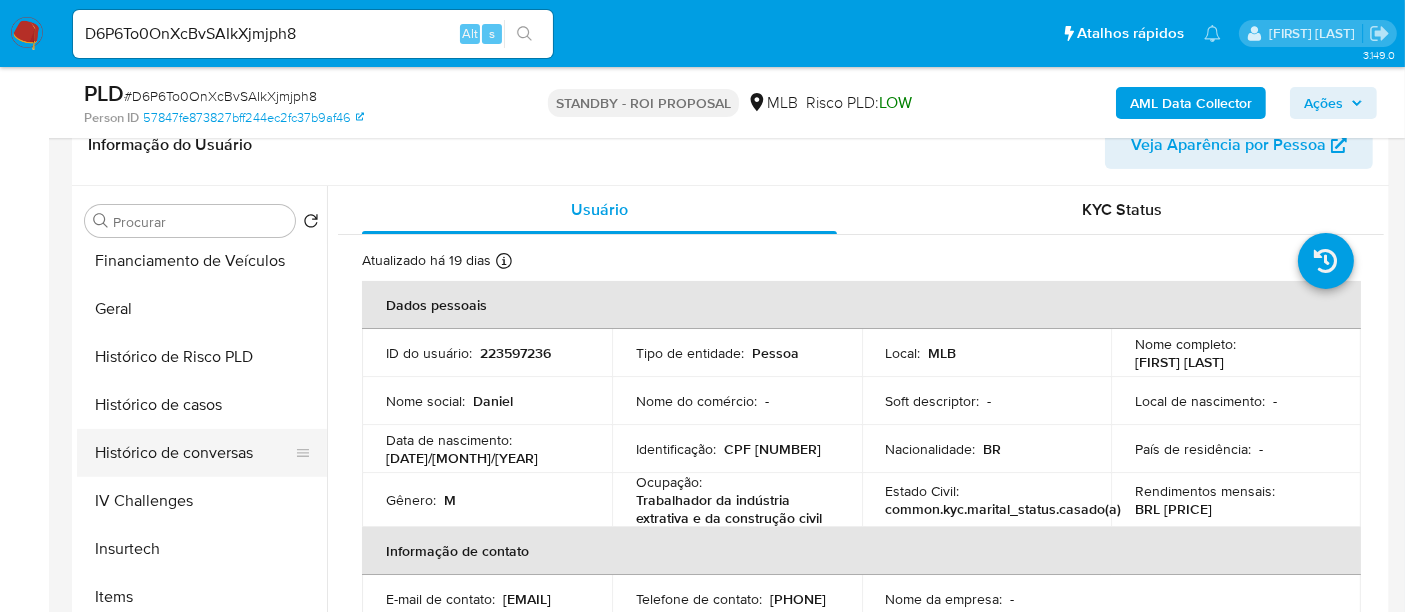 scroll, scrollTop: 555, scrollLeft: 0, axis: vertical 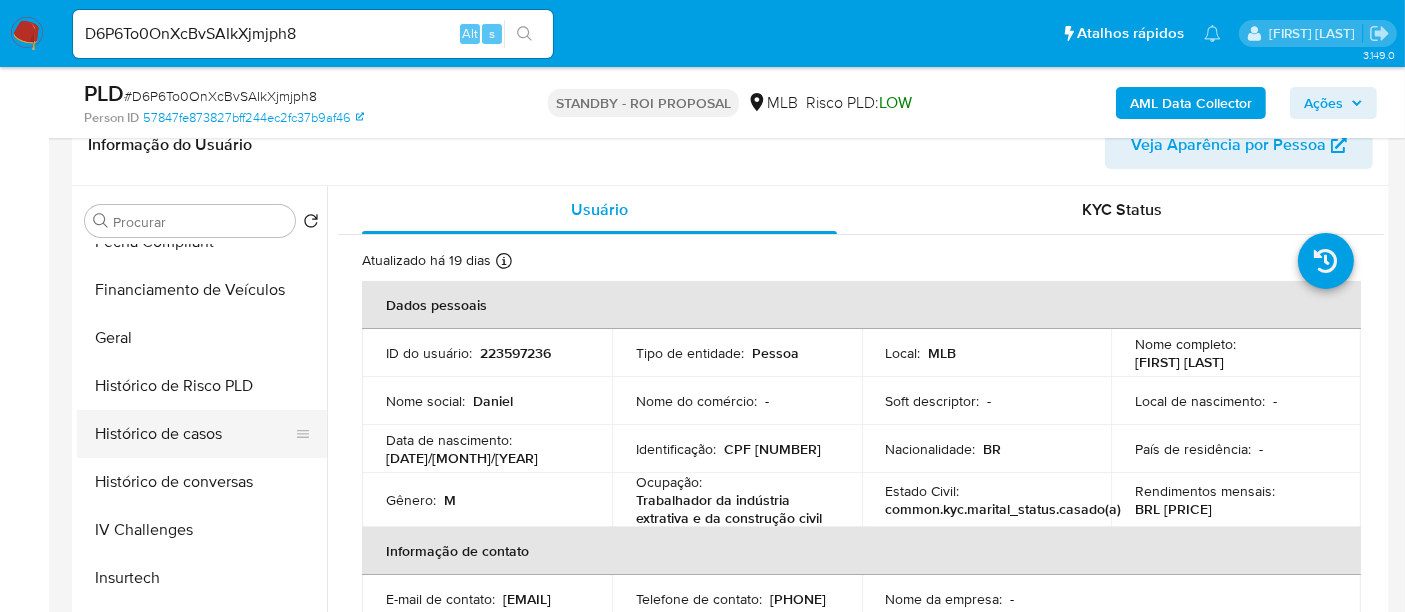 click on "Histórico de casos" at bounding box center [194, 434] 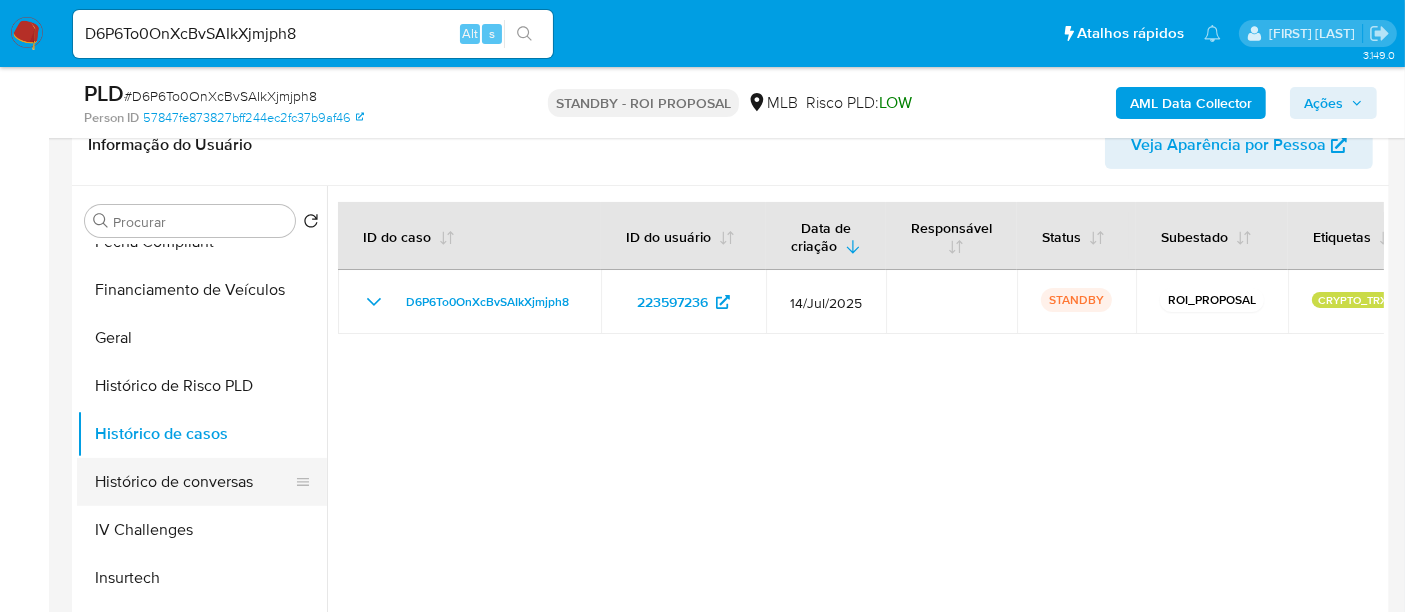 scroll, scrollTop: 333, scrollLeft: 0, axis: vertical 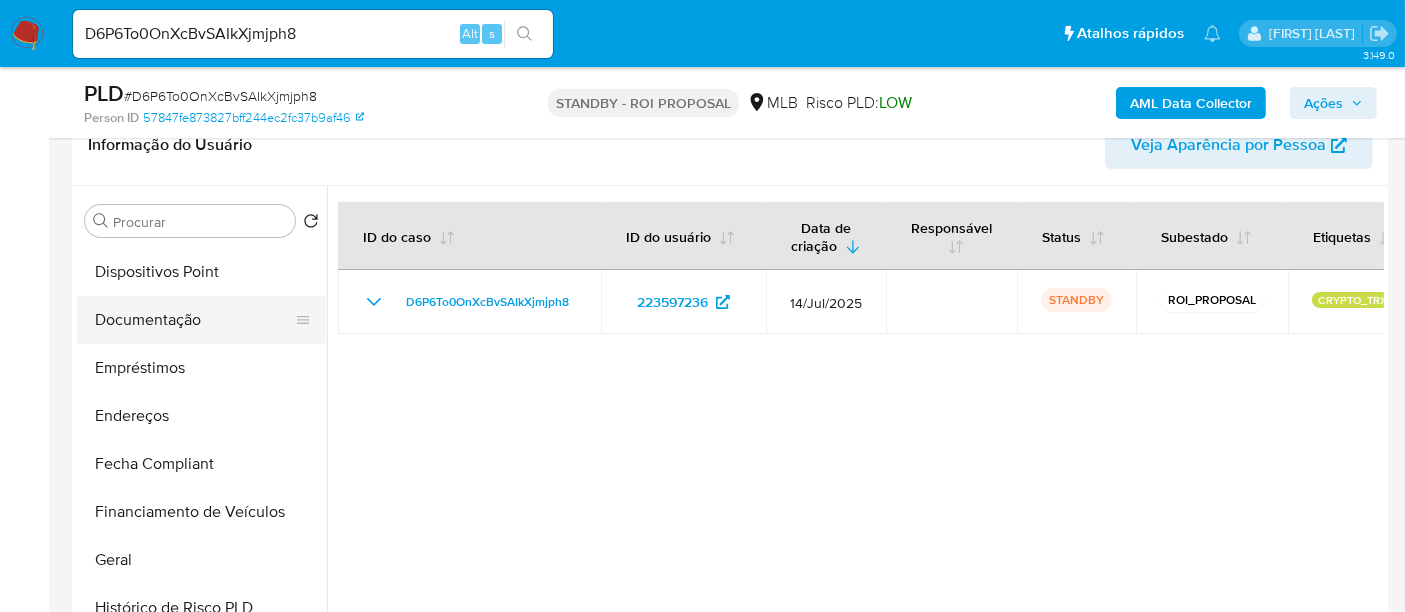 click on "Documentação" at bounding box center (194, 320) 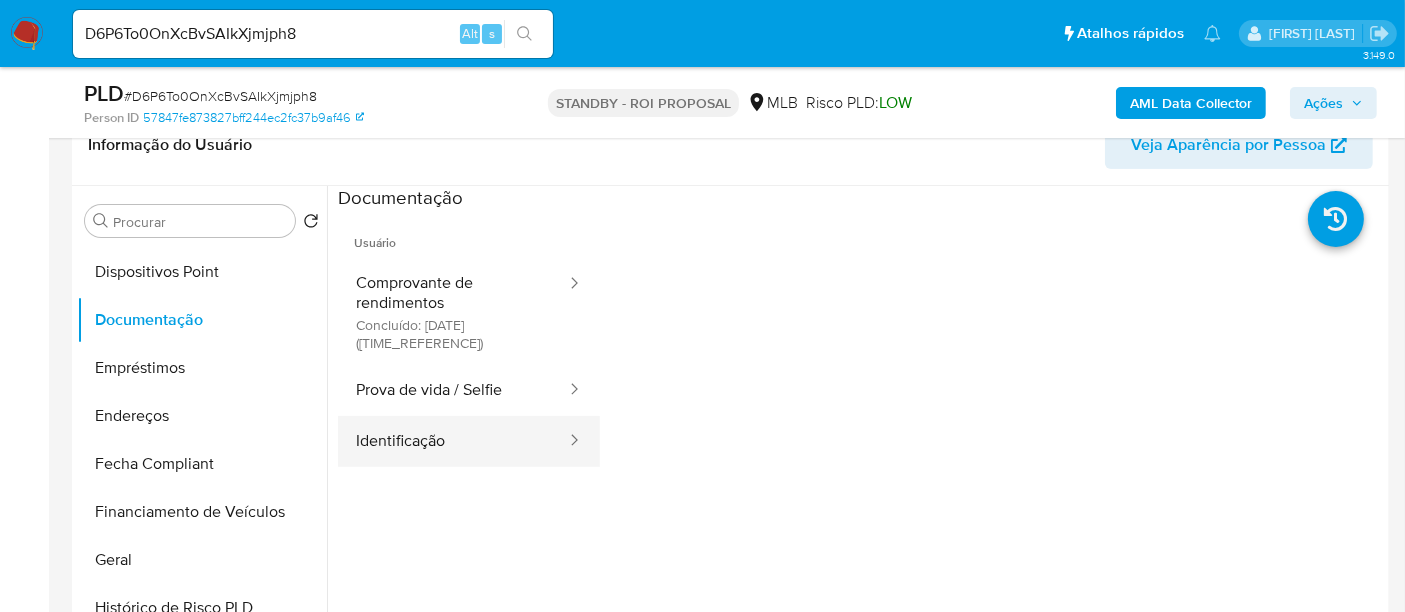 click on "Identificação" at bounding box center (453, 441) 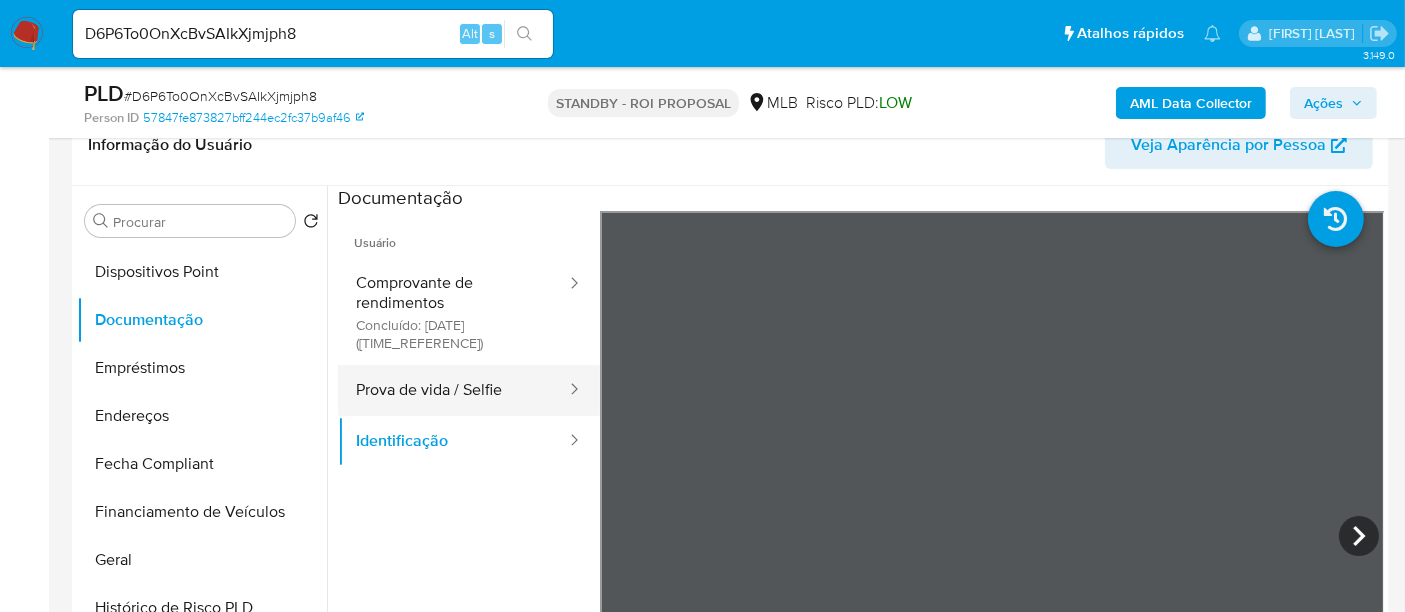 click on "Prova de vida / Selfie" at bounding box center (453, 390) 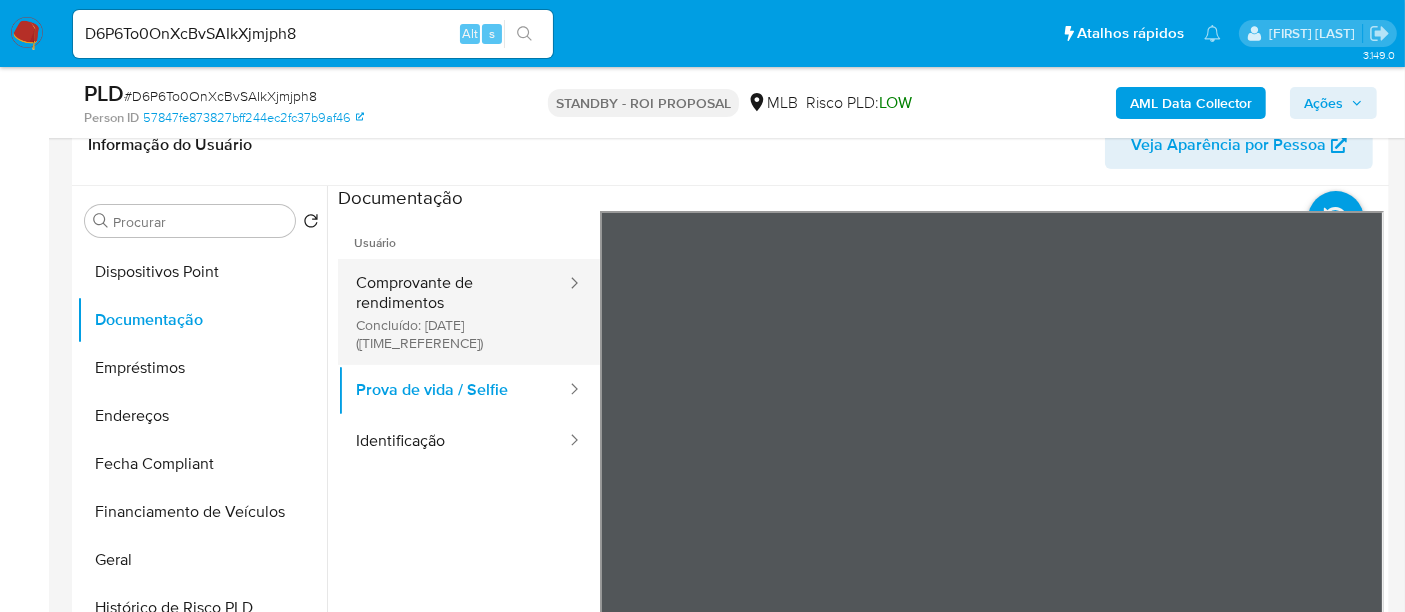 click on "Comprovante de rendimentos Concluído: 07/07/2025 (hace un mes)" at bounding box center [453, 312] 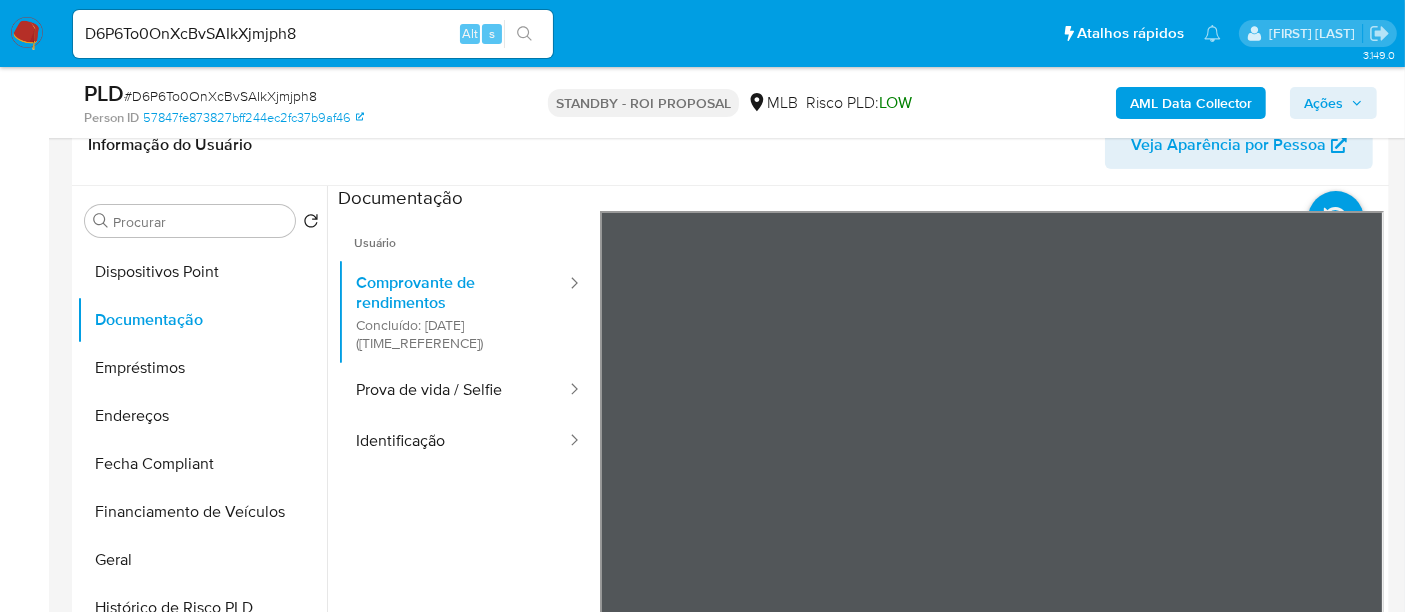 type 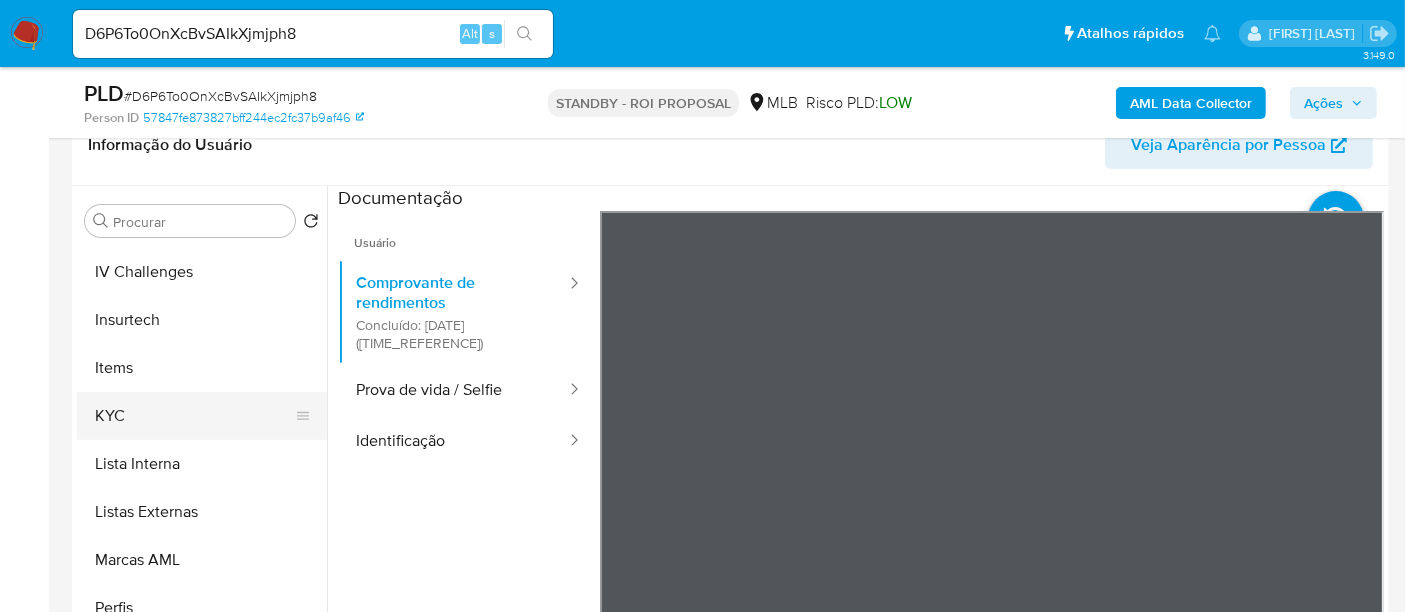 scroll, scrollTop: 844, scrollLeft: 0, axis: vertical 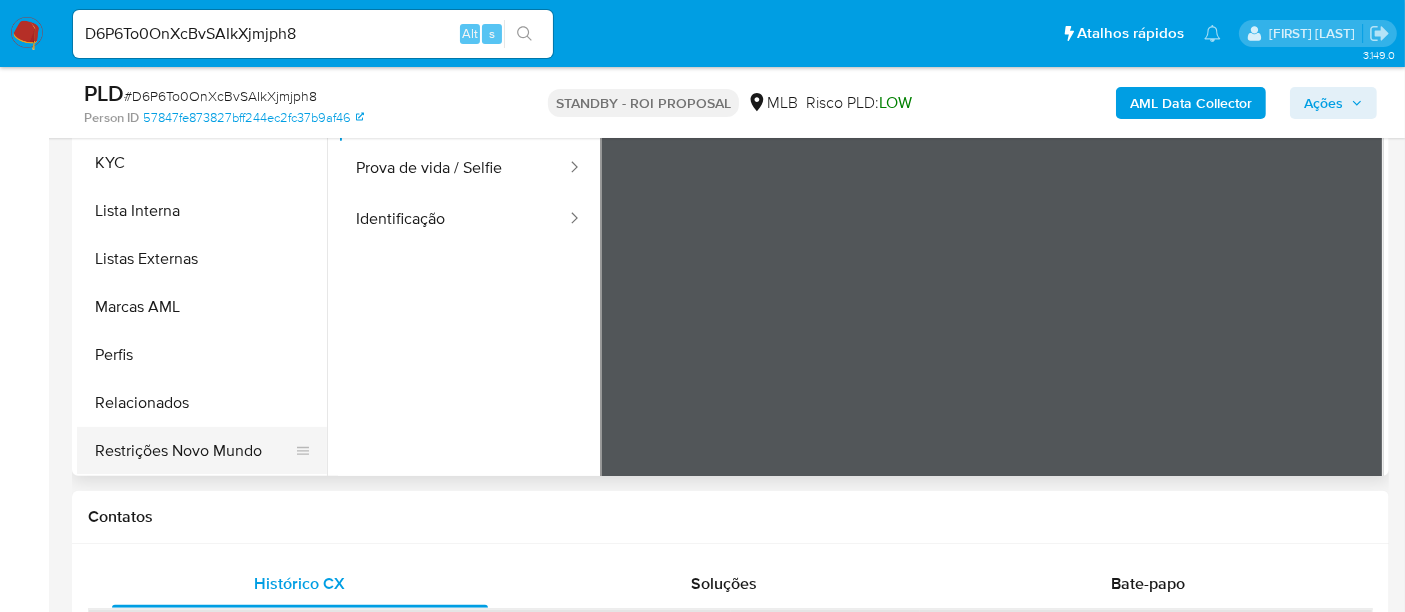 click on "Restrições Novo Mundo" at bounding box center [194, 451] 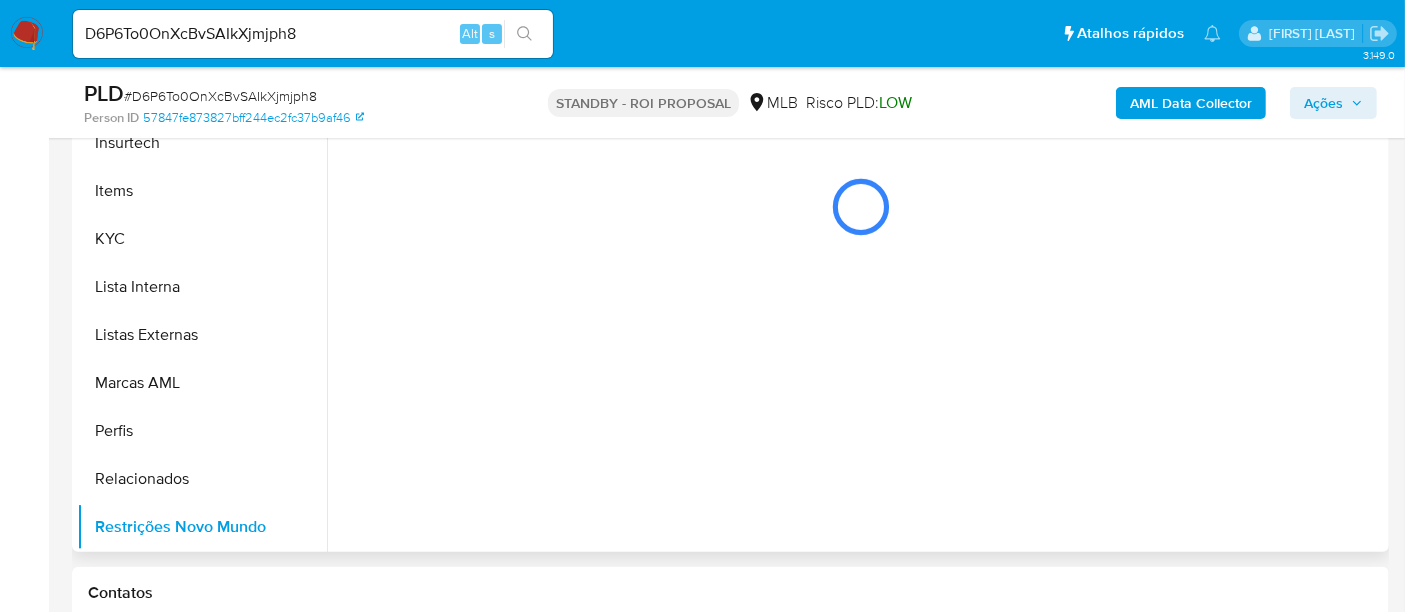 scroll, scrollTop: 444, scrollLeft: 0, axis: vertical 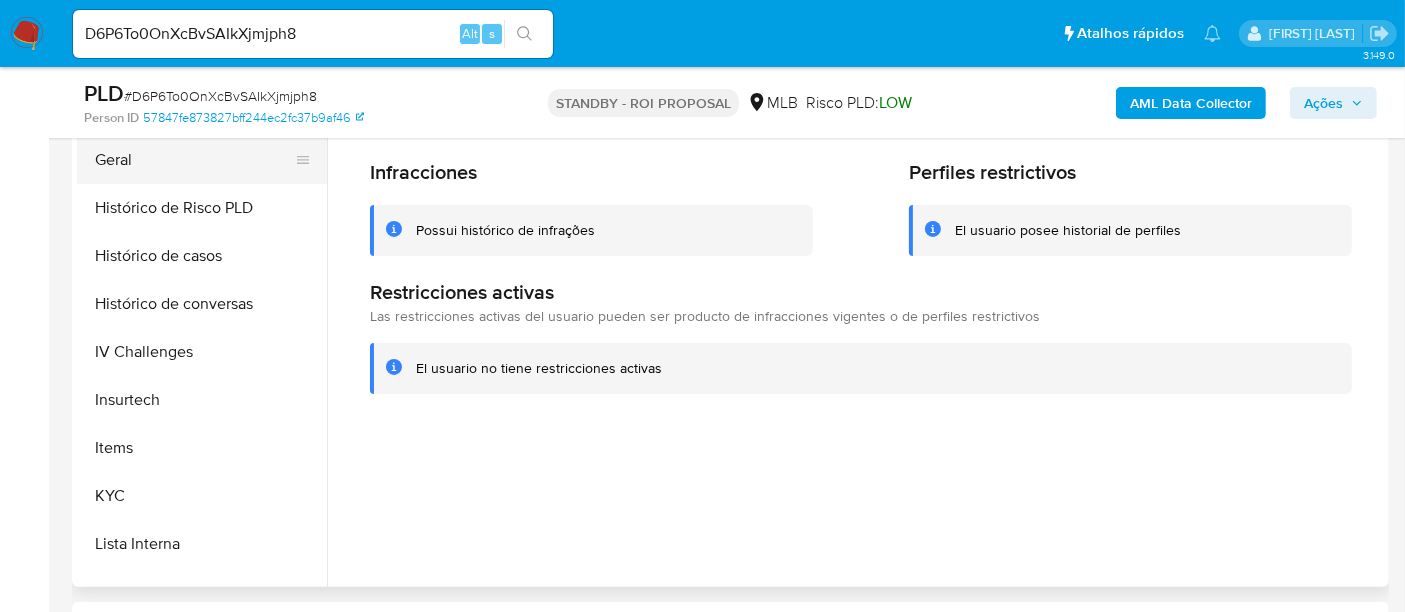 click on "Geral" at bounding box center (194, 160) 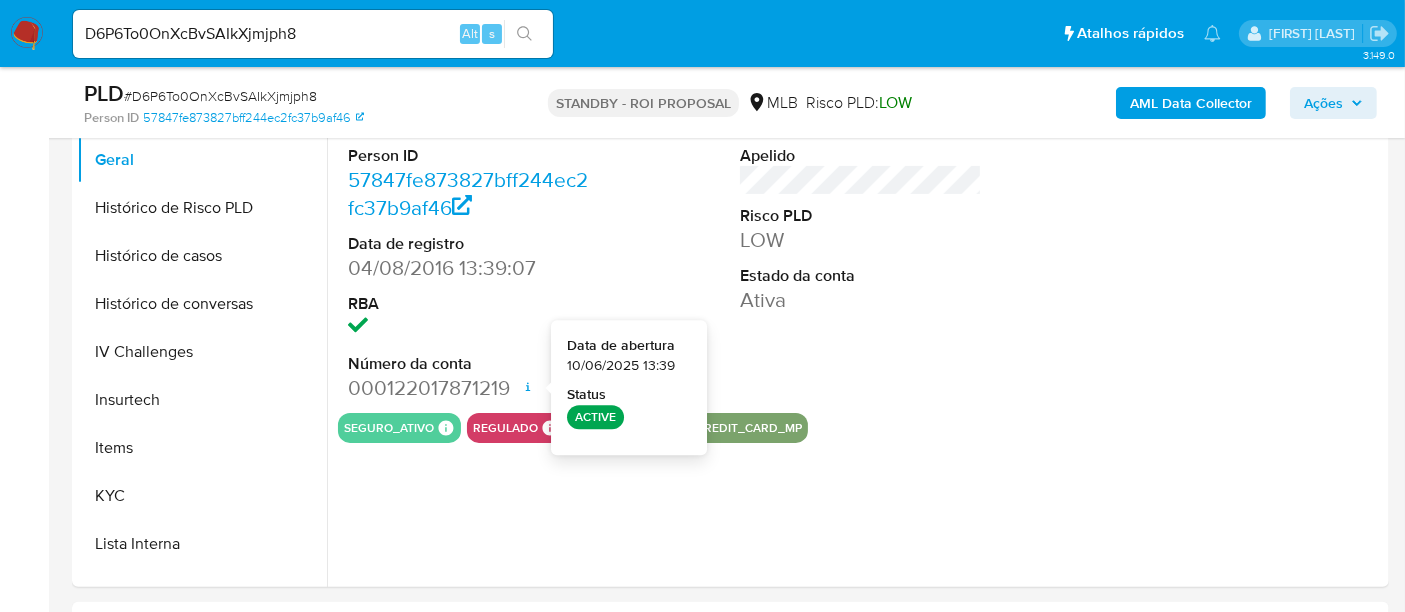type 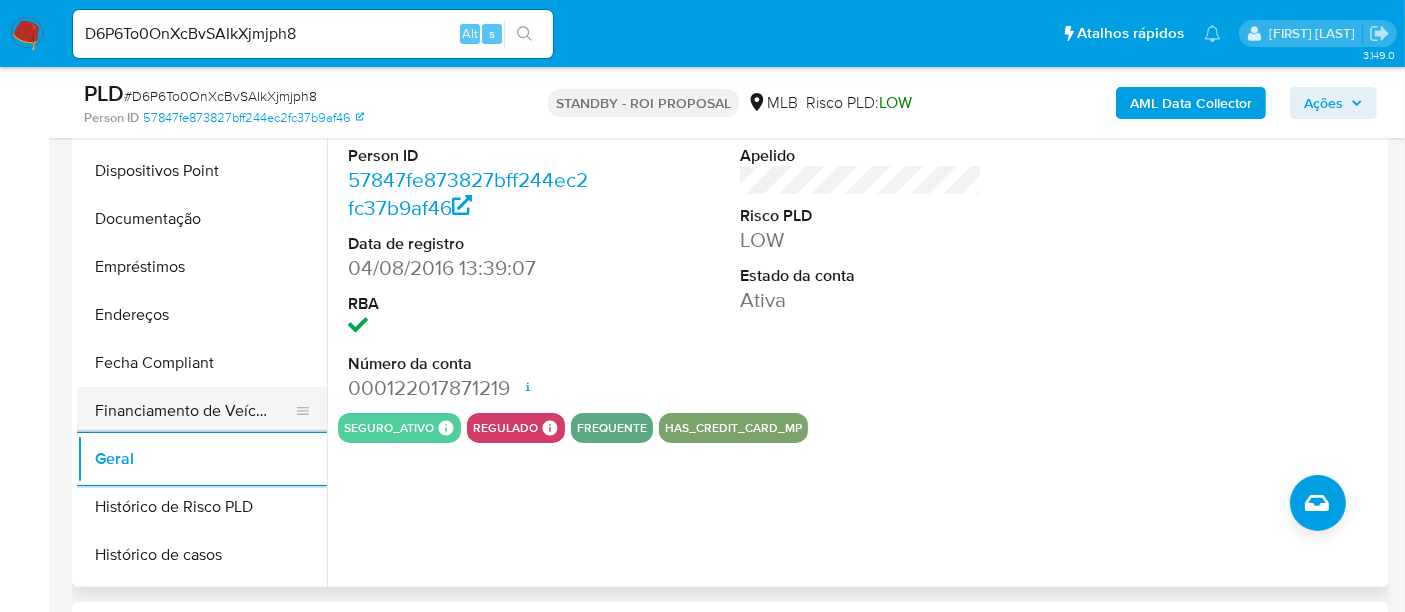 scroll, scrollTop: 288, scrollLeft: 0, axis: vertical 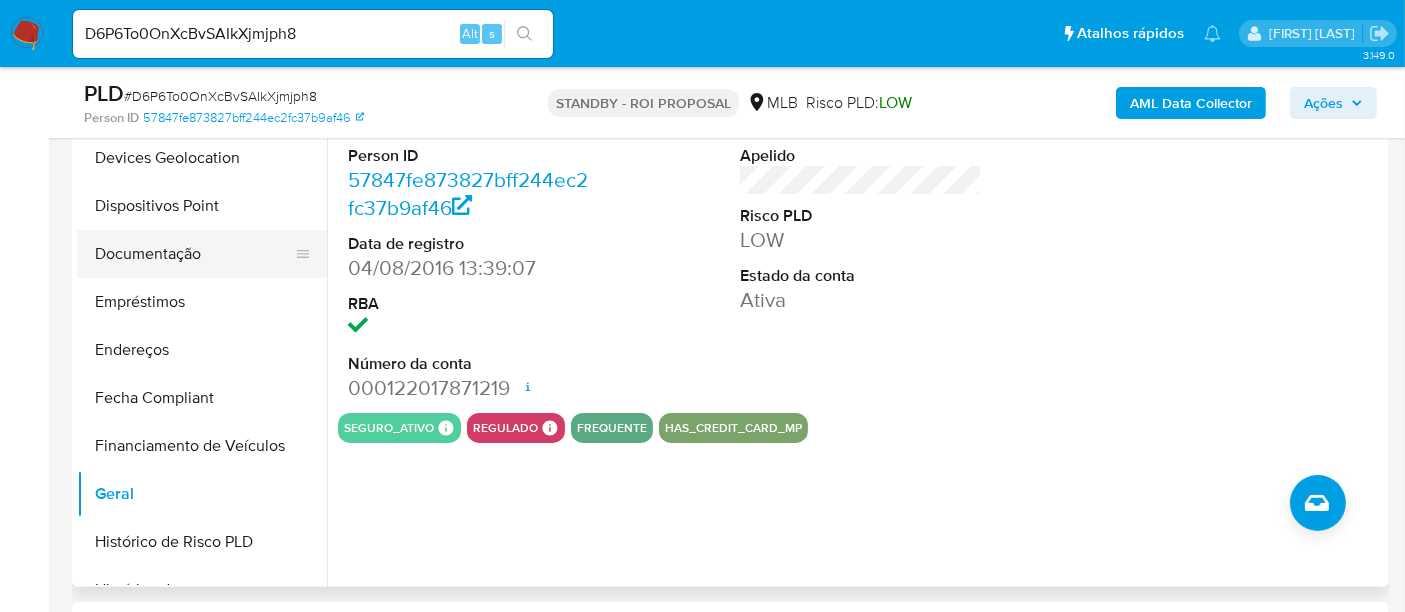 click on "Documentação" at bounding box center (194, 254) 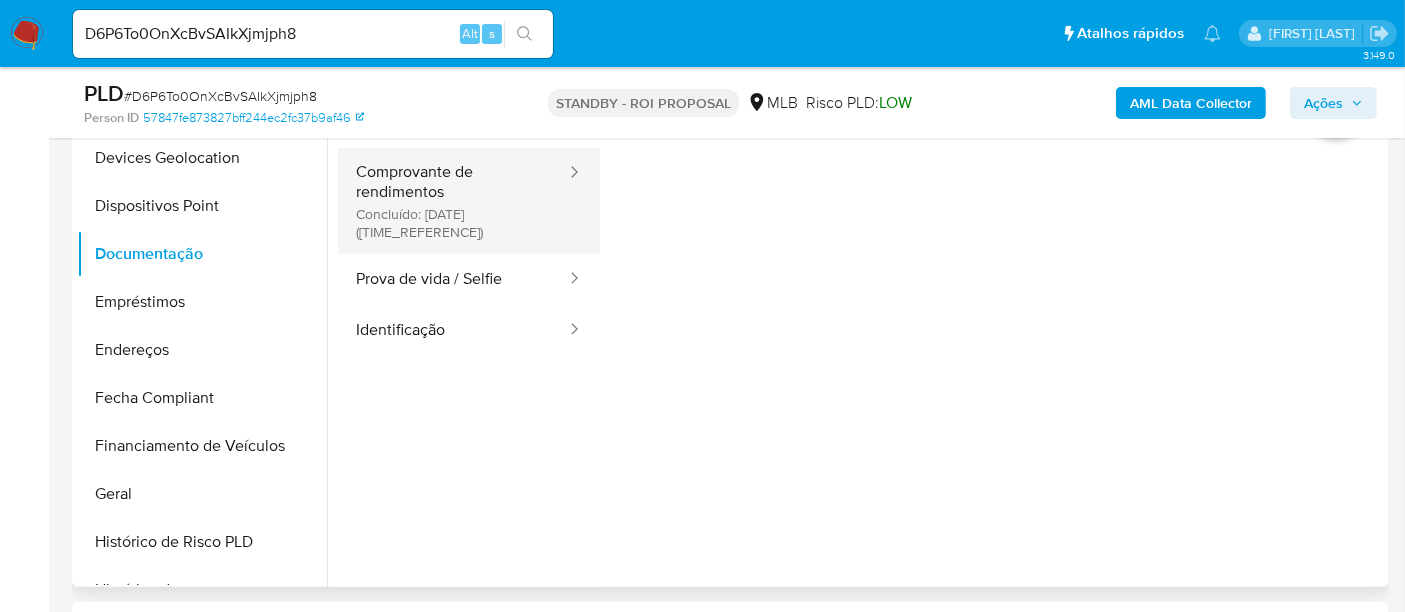 click on "Comprovante de rendimentos Concluído: 07/07/2025 (hace un mes)" at bounding box center [453, 201] 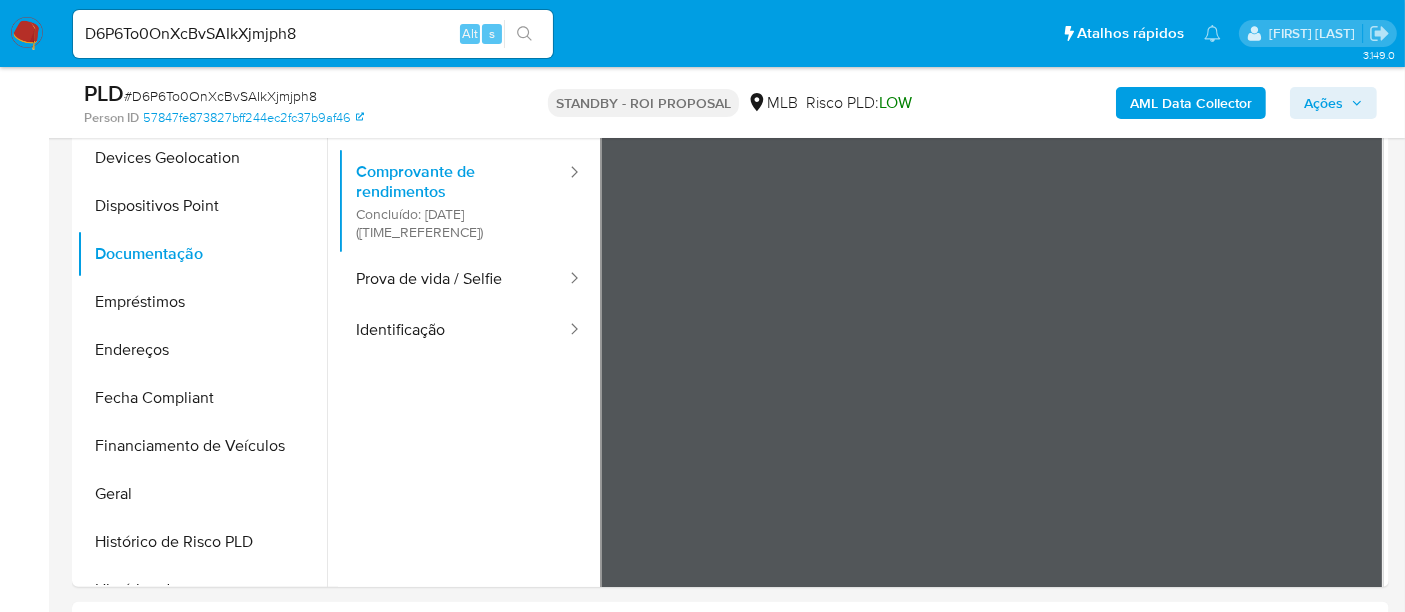 click on "Informação do Usuário Veja Aparência por Pessoa Procurar   Retornar ao pedido padrão Adiantamentos de Dinheiro Anexos Cartões Contas Bancárias Dados Modificados Detalhe da geolocalização Devices Geolocation Dispositivos Point Documentação Empréstimos Endereços Fecha Compliant Financiamento de Veículos Geral Histórico de Risco PLD Histórico de casos Histórico de conversas IV Challenges Insurtech Items KYC Lista Interna Listas Externas Marcas AML Perfis Relacionados Restrições Novo Mundo Contatos Histórico CX Soluções Bate-papo Id Estado Data de criação Origem Processo • 386984701 closed 27/05/2025 05:57:31 Site ODR Incompleto - XD Antigo Página   1   de   1 Seguindo Carregando... Transacionalidade Usuários Associados" at bounding box center [730, 1425] 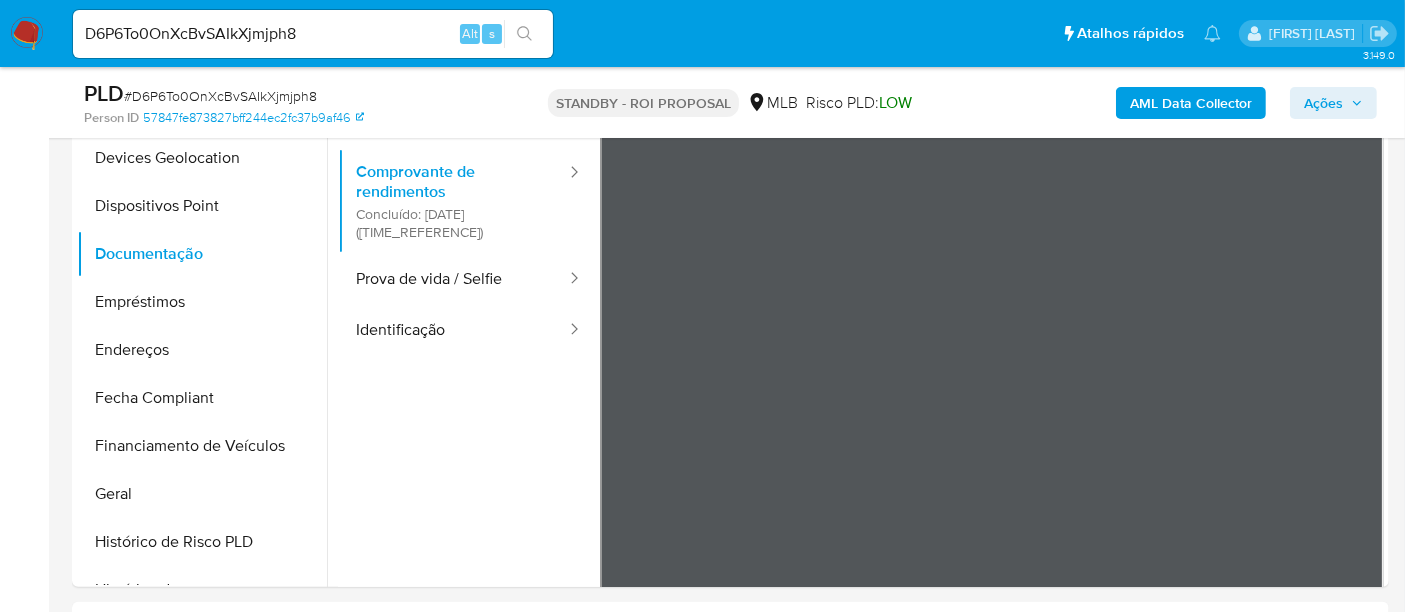 click on "D6P6To0OnXcBvSAIkXjmjph8" at bounding box center (313, 34) 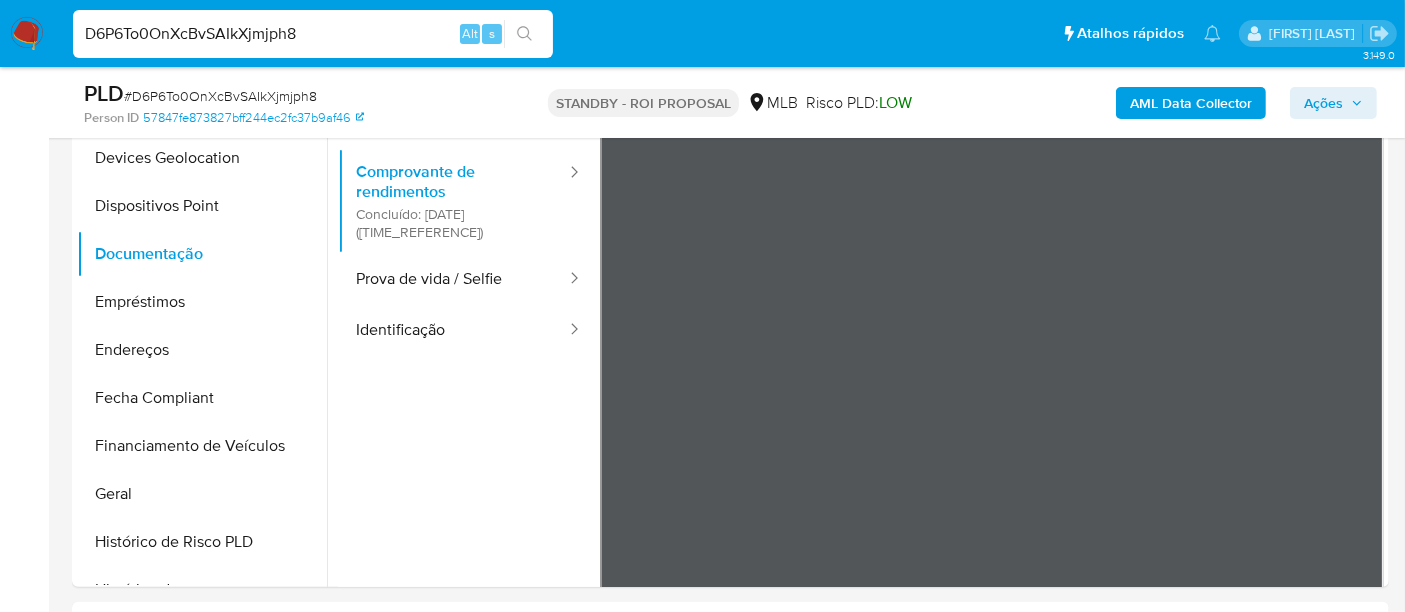 click on "D6P6To0OnXcBvSAIkXjmjph8" at bounding box center [313, 34] 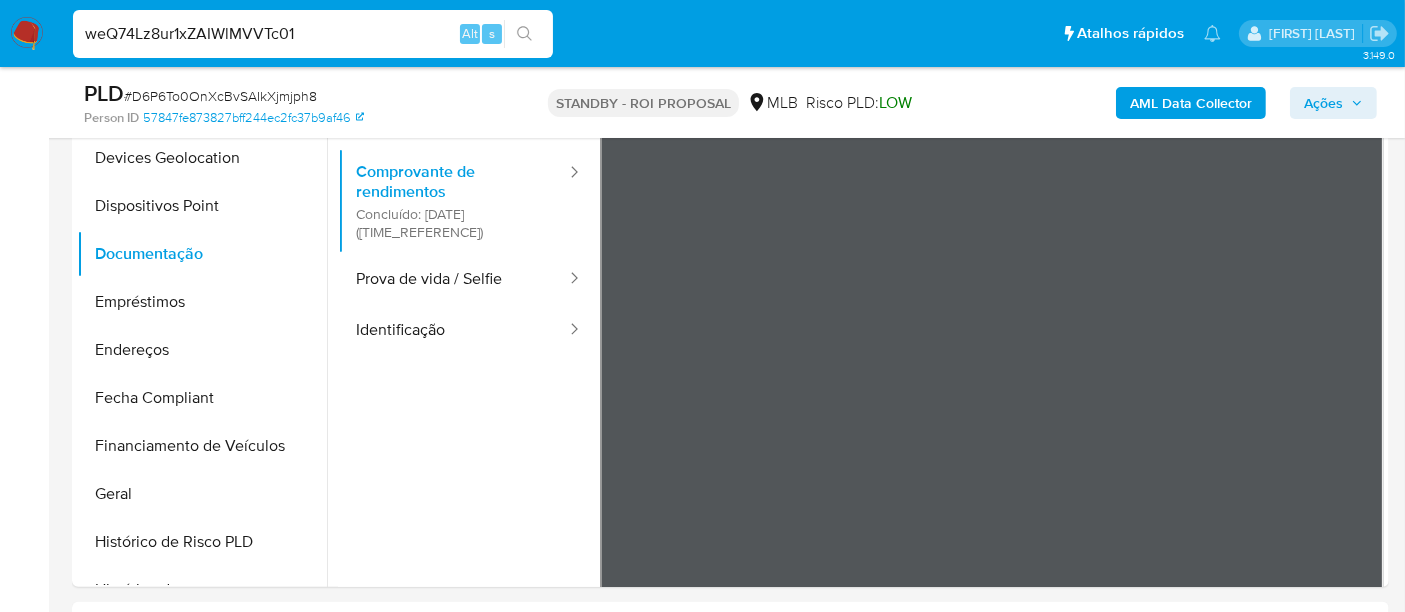 type on "weQ74Lz8ur1xZAIWlMVVTc01" 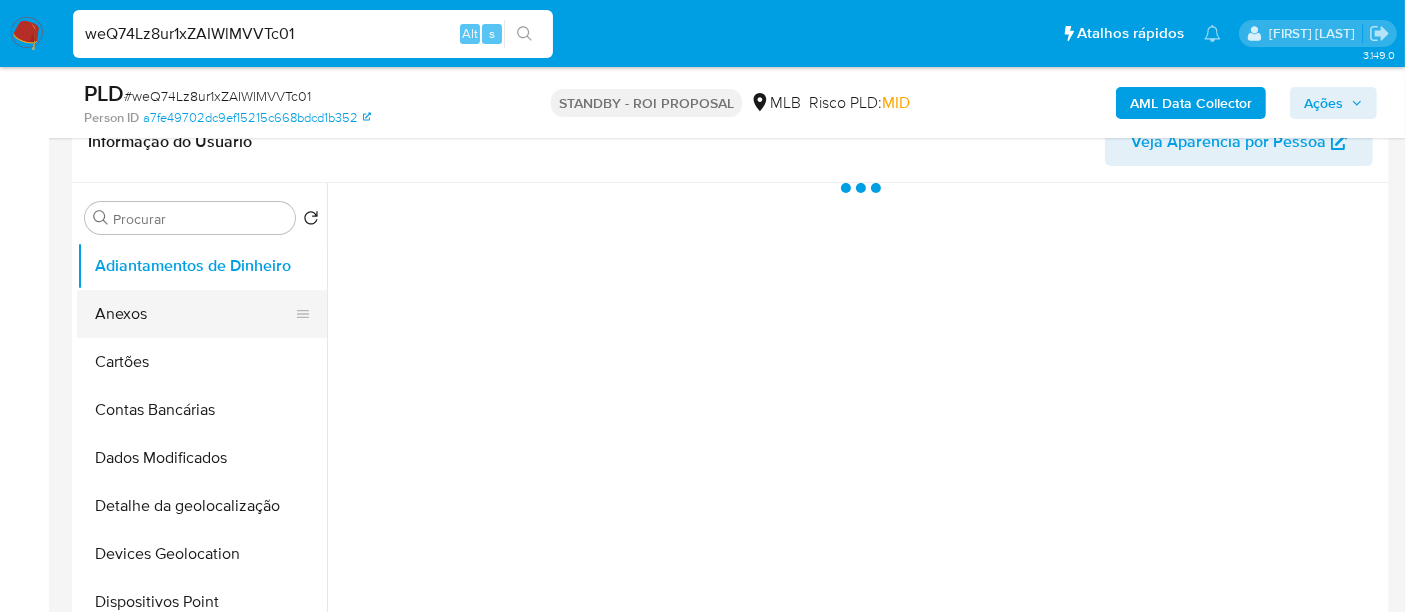 scroll, scrollTop: 444, scrollLeft: 0, axis: vertical 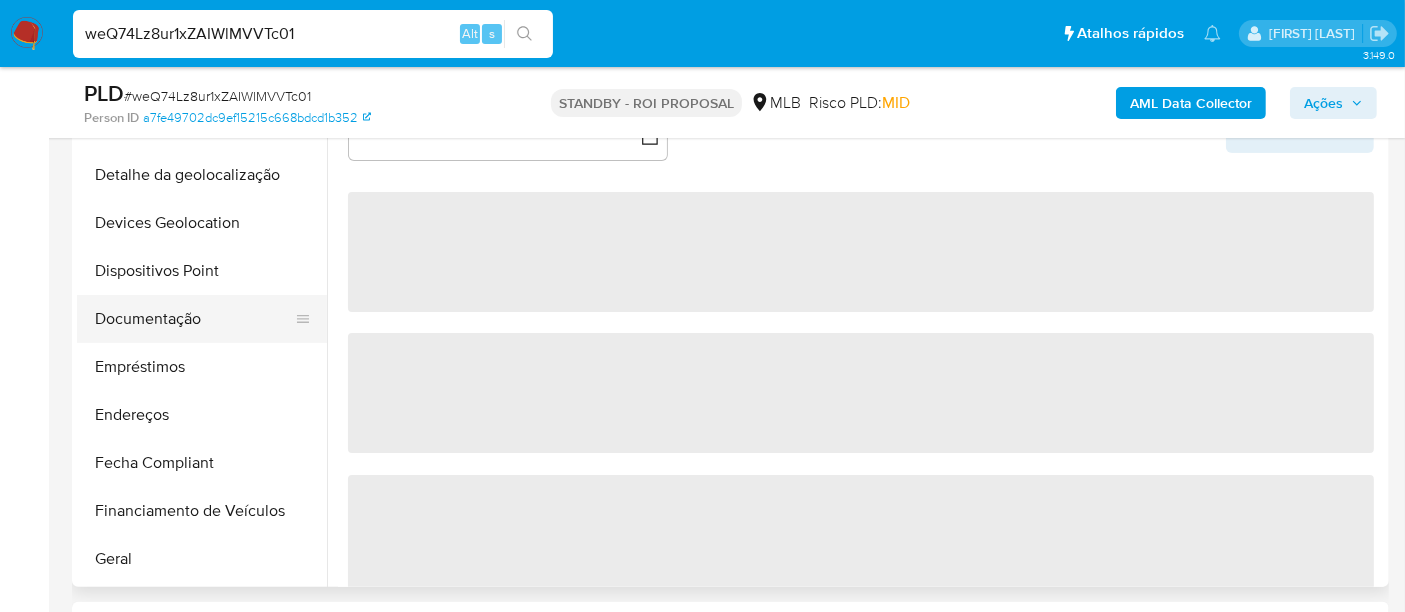select on "10" 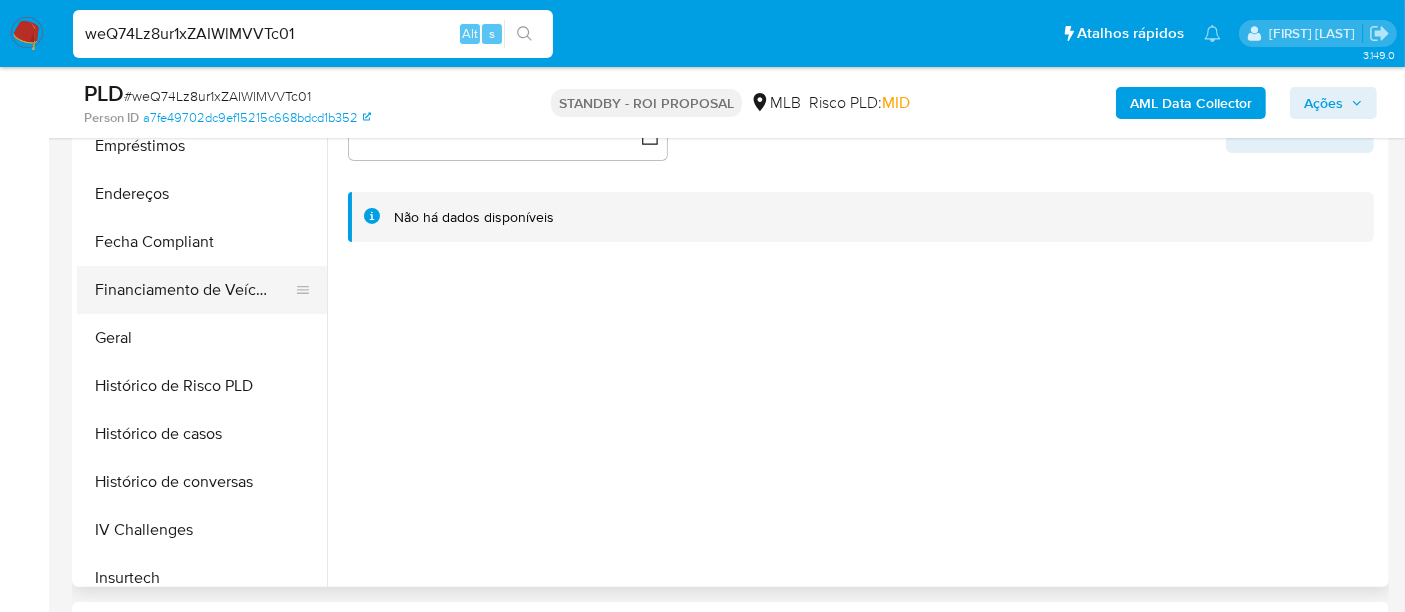 scroll, scrollTop: 666, scrollLeft: 0, axis: vertical 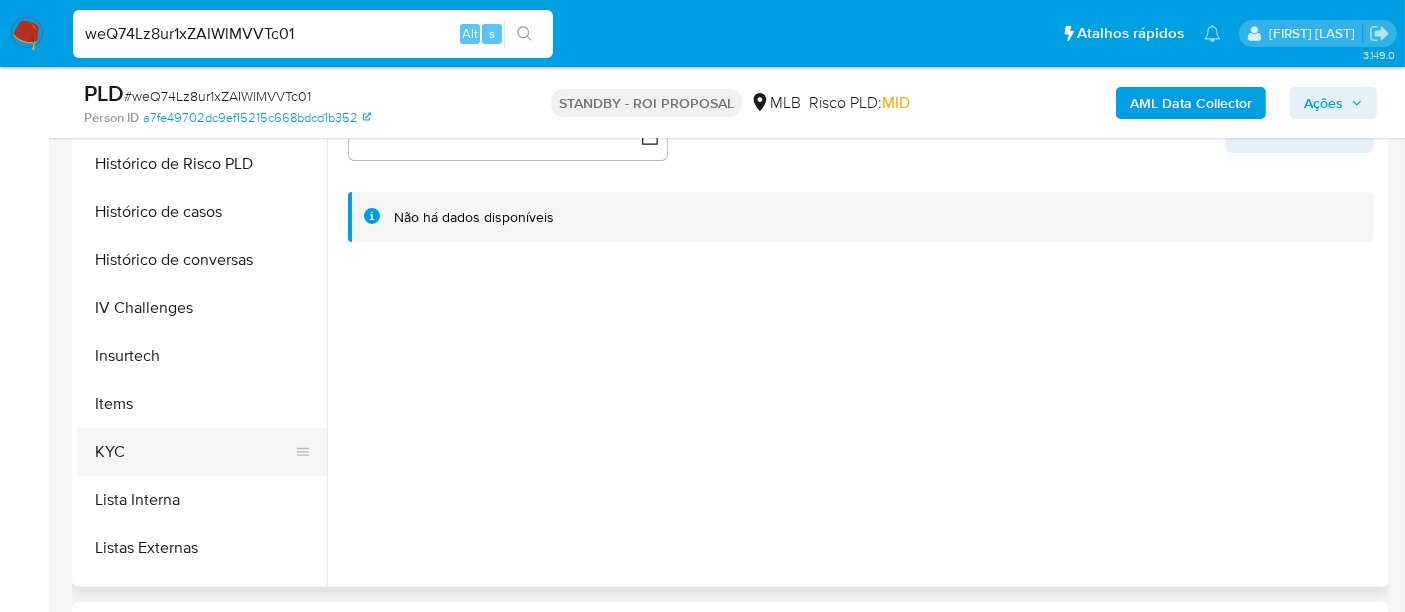 click on "KYC" at bounding box center (194, 452) 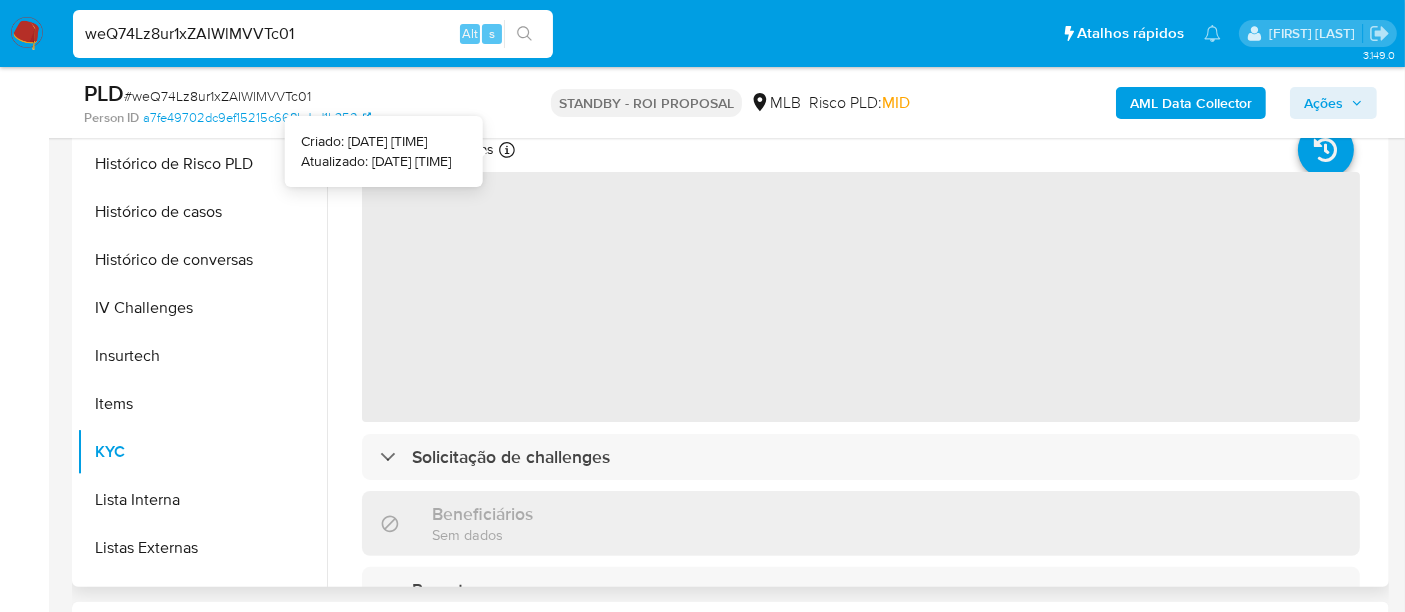 type 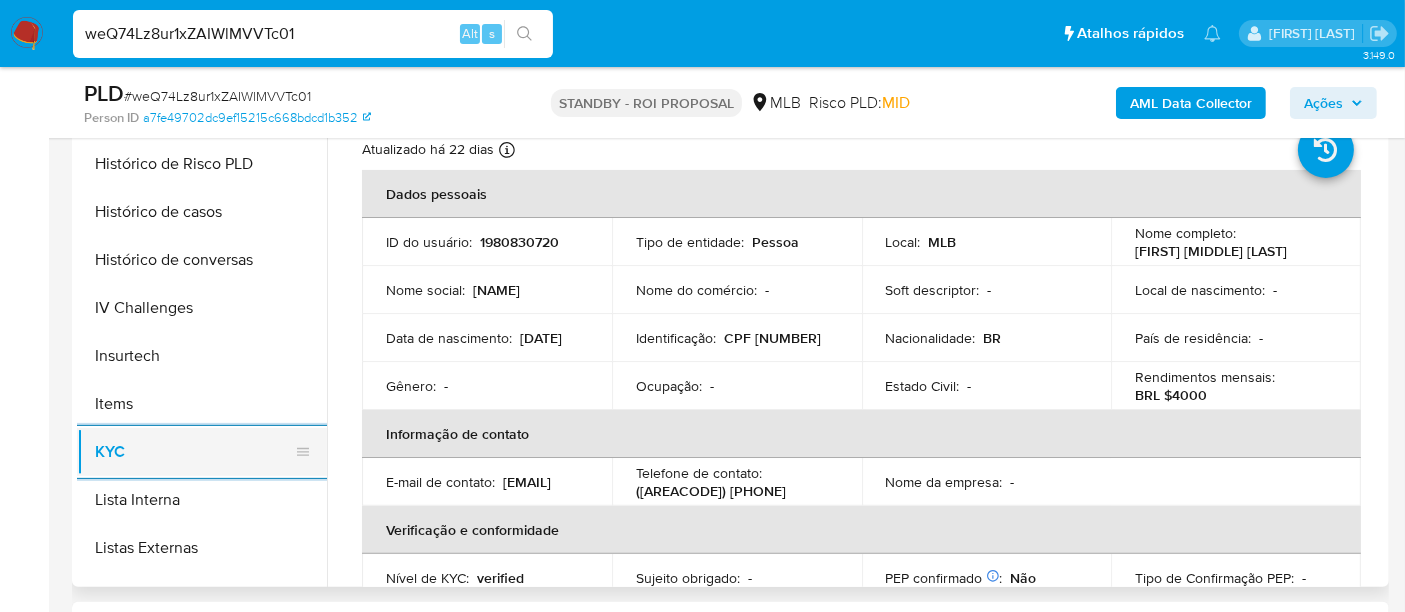 scroll, scrollTop: 555, scrollLeft: 0, axis: vertical 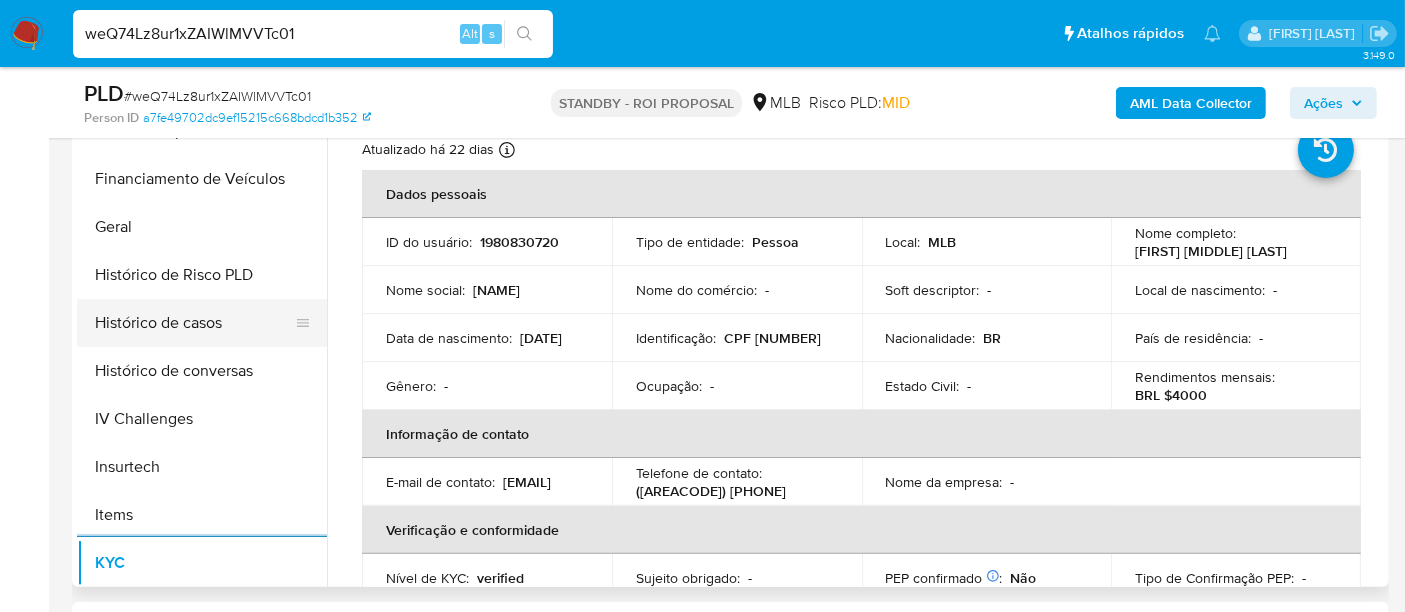 click on "Histórico de casos" at bounding box center [194, 323] 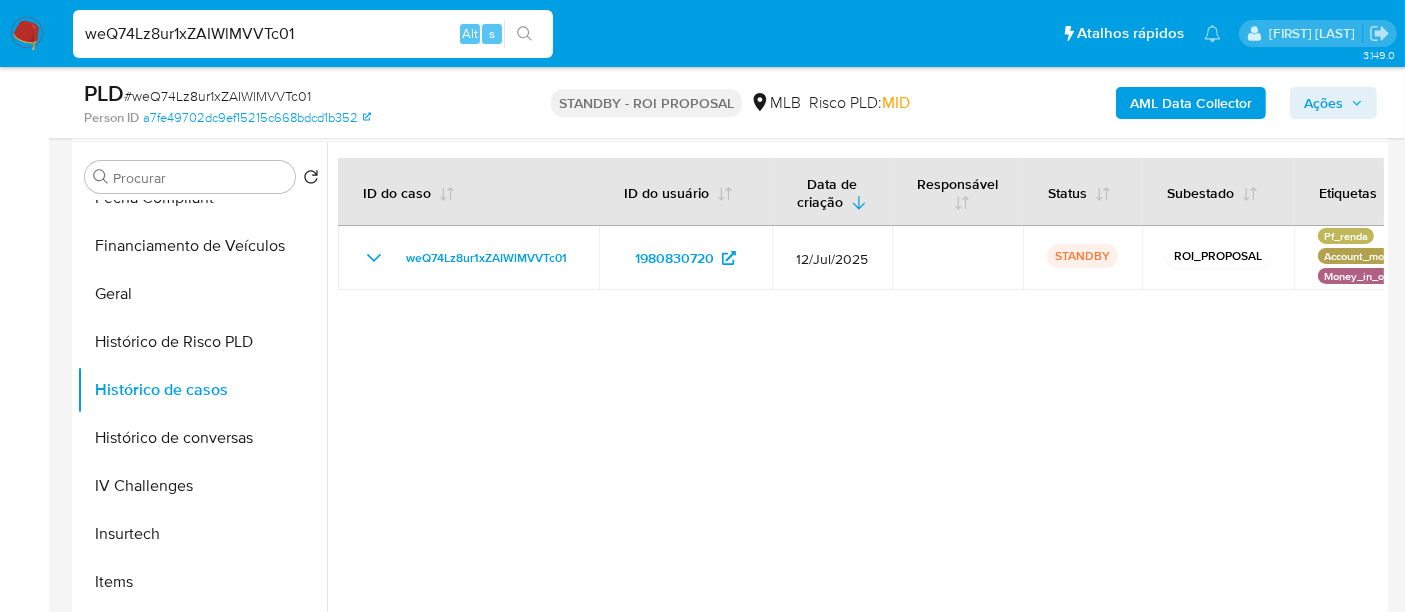 scroll, scrollTop: 333, scrollLeft: 0, axis: vertical 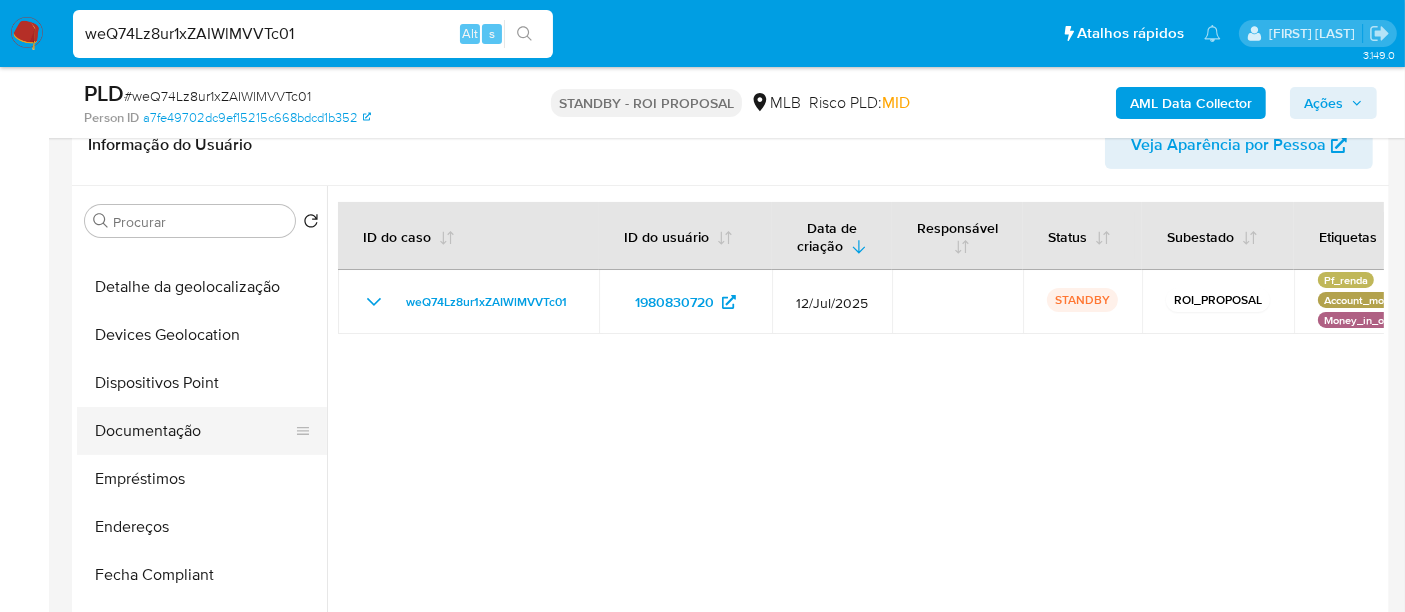 click on "Documentação" at bounding box center (194, 431) 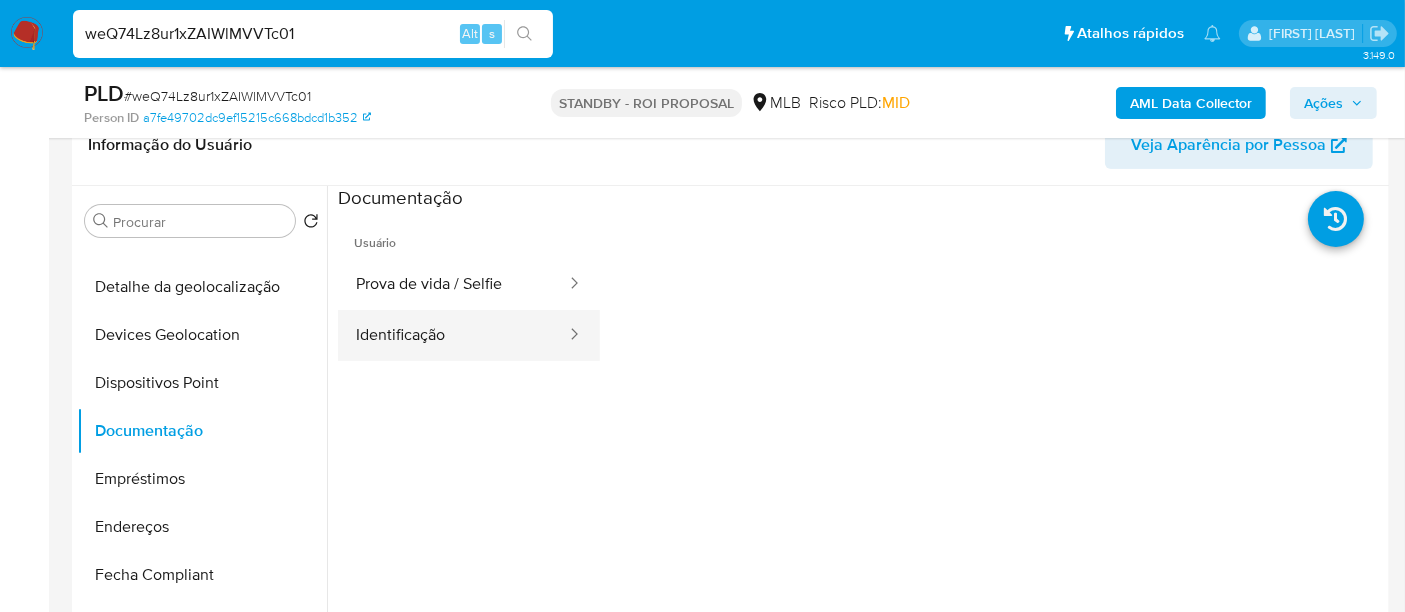click on "Identificação" at bounding box center (453, 335) 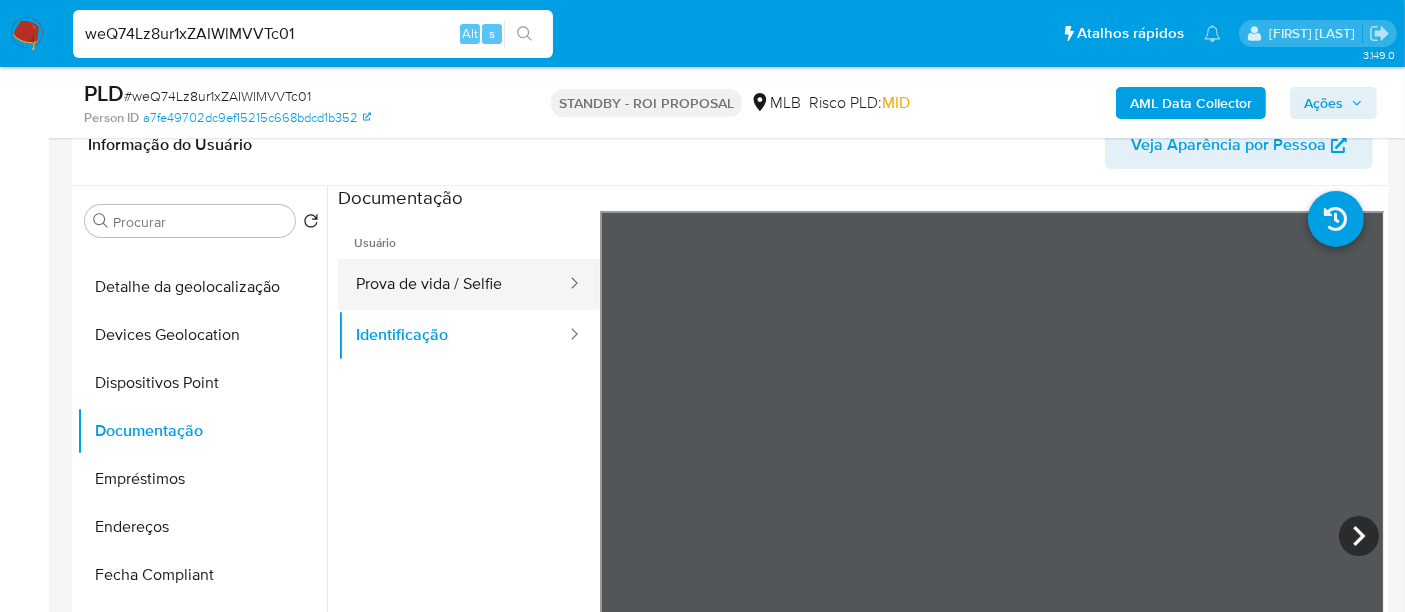 click on "Prova de vida / Selfie" at bounding box center [453, 284] 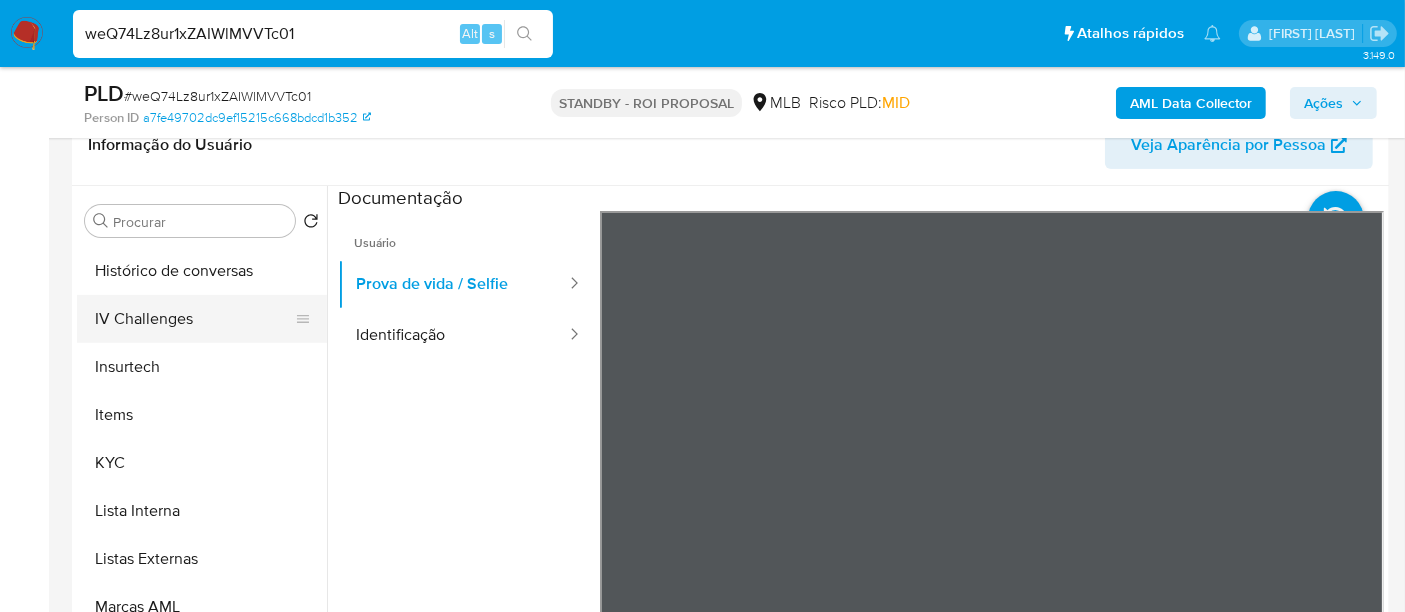 scroll, scrollTop: 844, scrollLeft: 0, axis: vertical 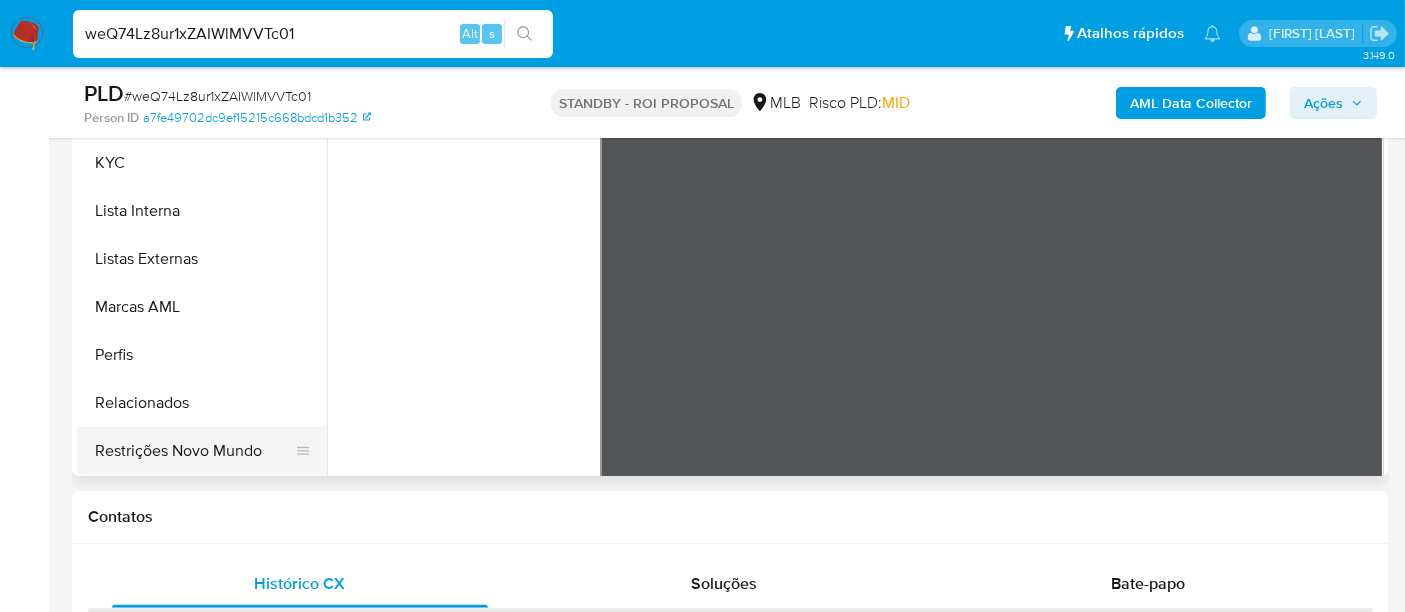 click on "Restrições Novo Mundo" at bounding box center (194, 451) 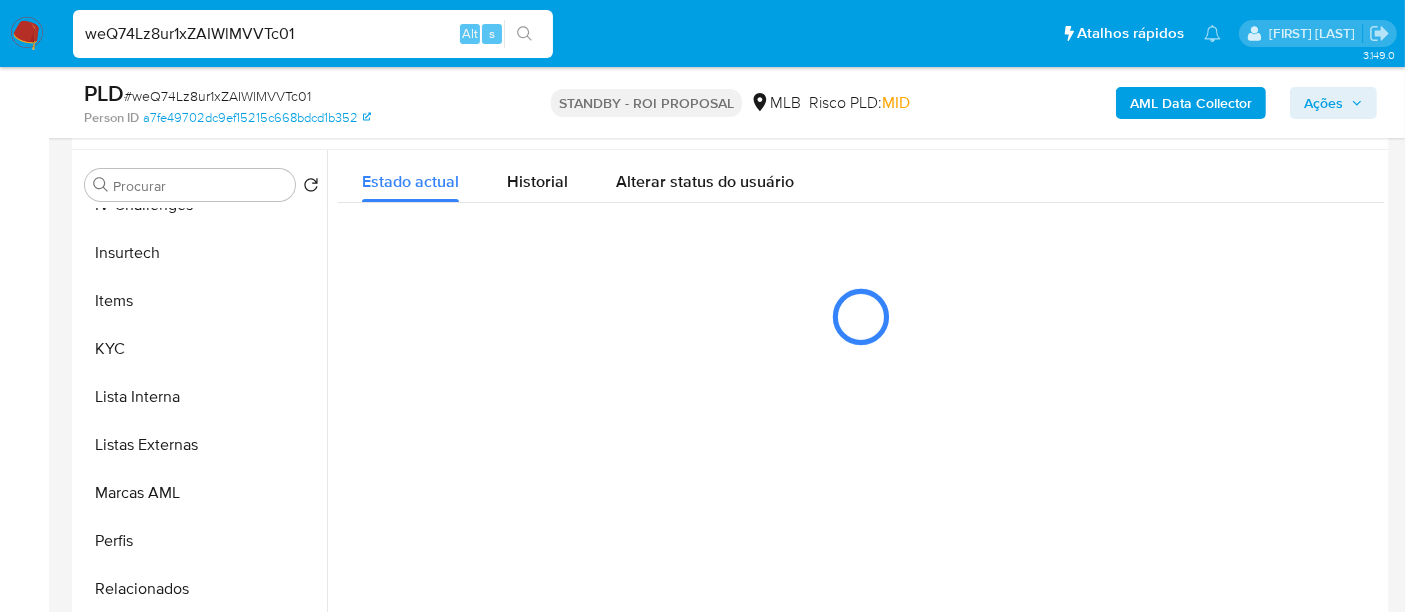 scroll, scrollTop: 333, scrollLeft: 0, axis: vertical 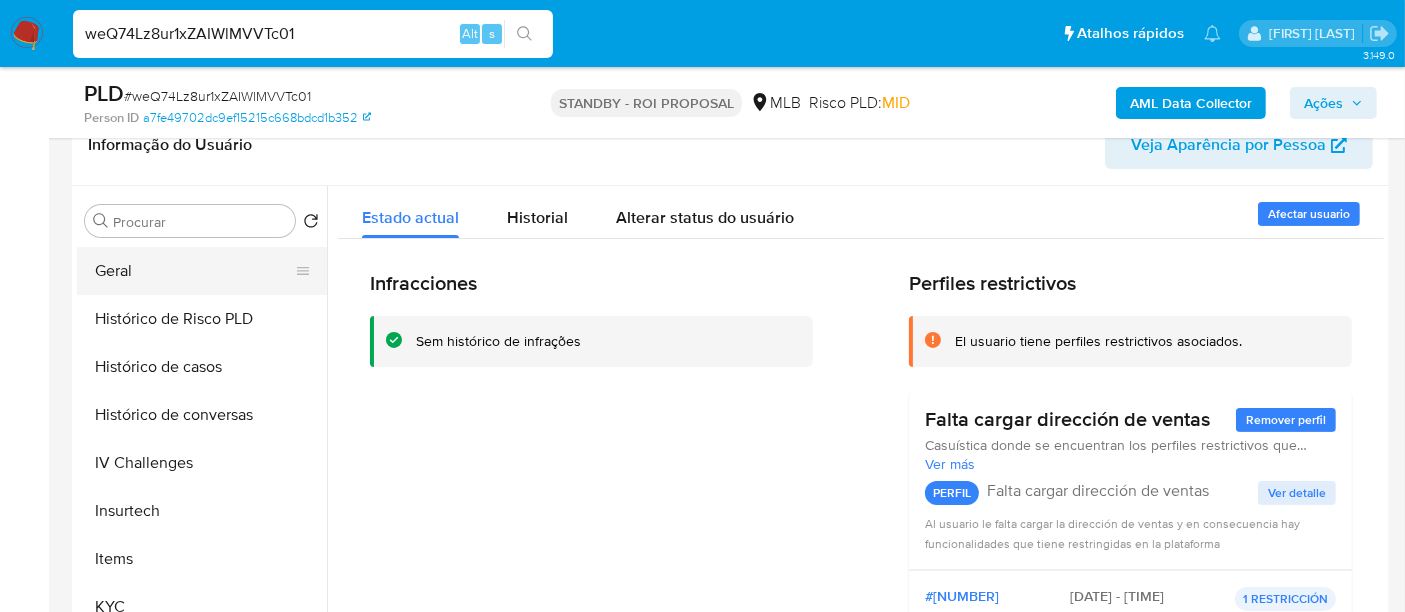 click on "Geral" at bounding box center (194, 271) 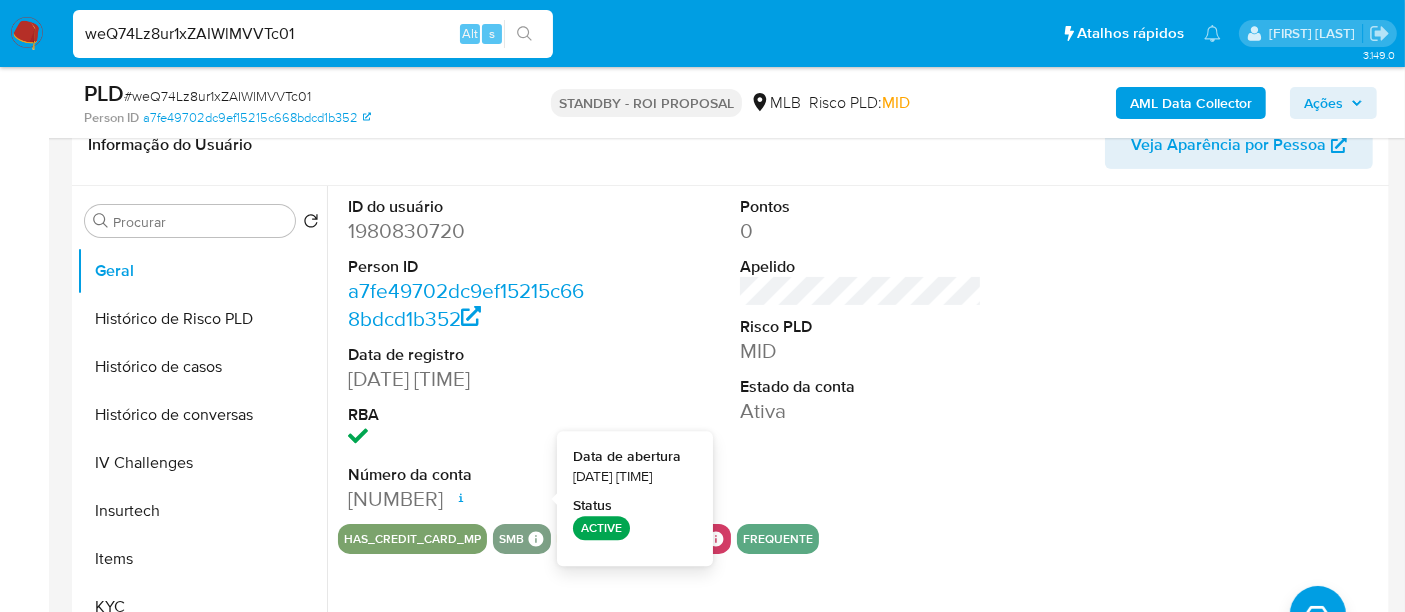 type 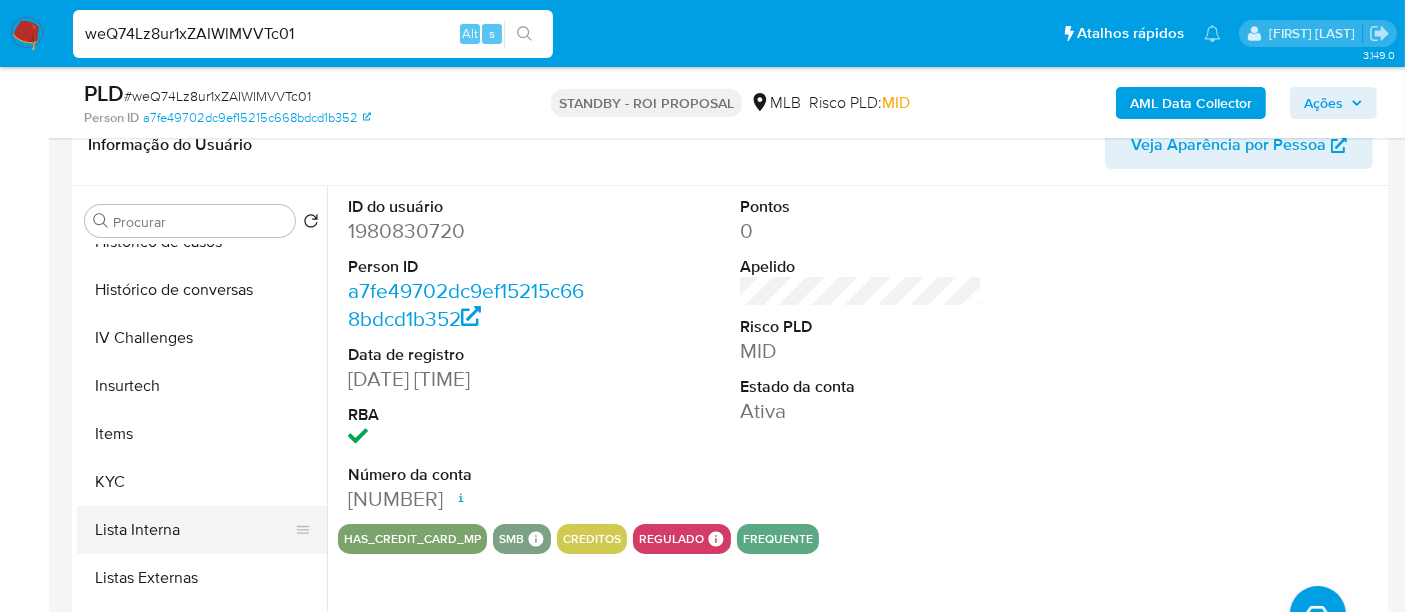 scroll, scrollTop: 844, scrollLeft: 0, axis: vertical 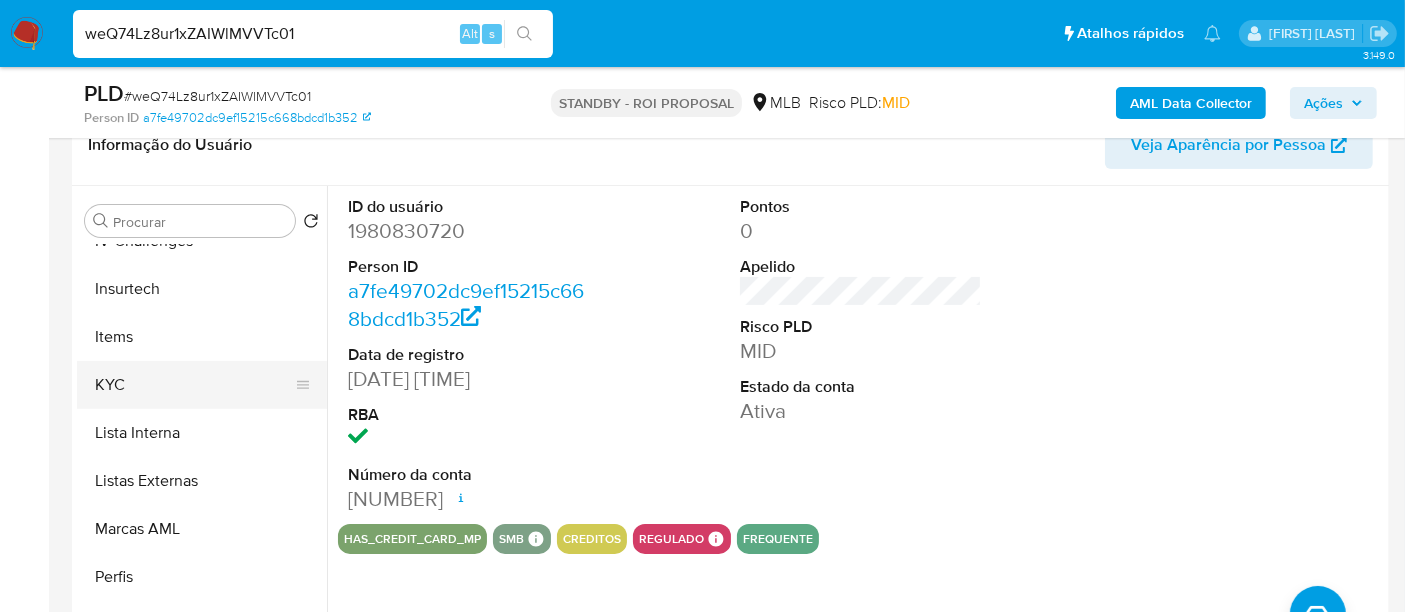 click on "KYC" at bounding box center (194, 385) 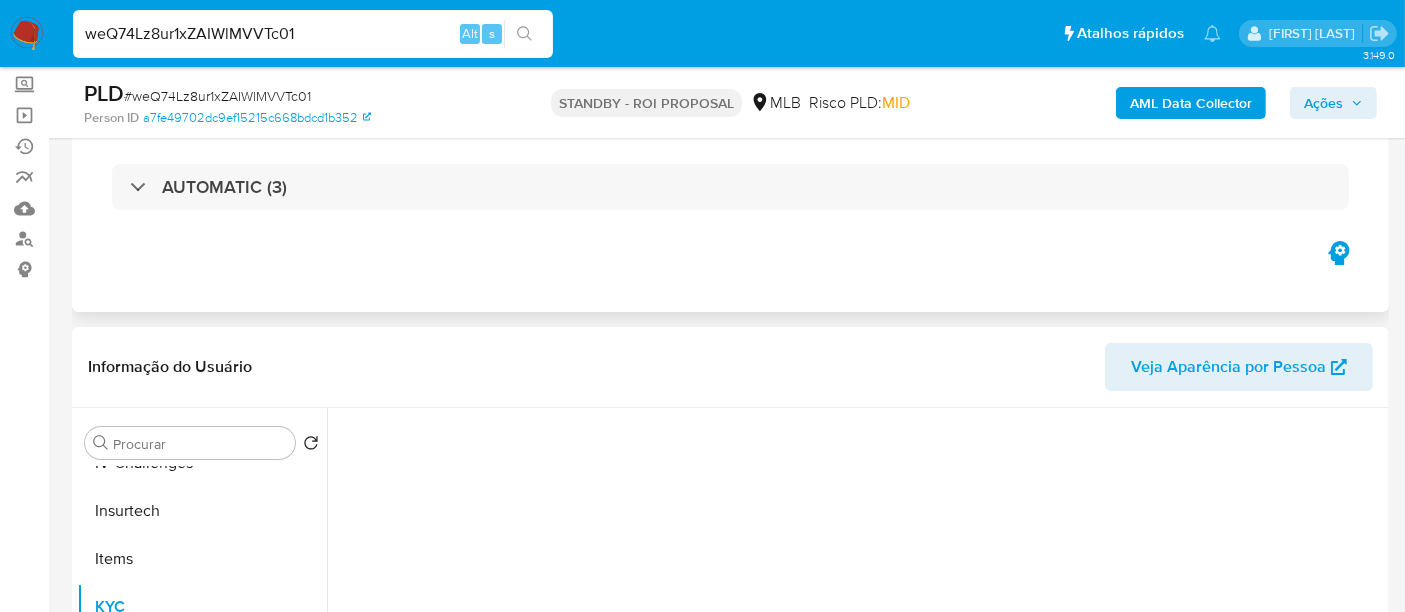 scroll, scrollTop: 222, scrollLeft: 0, axis: vertical 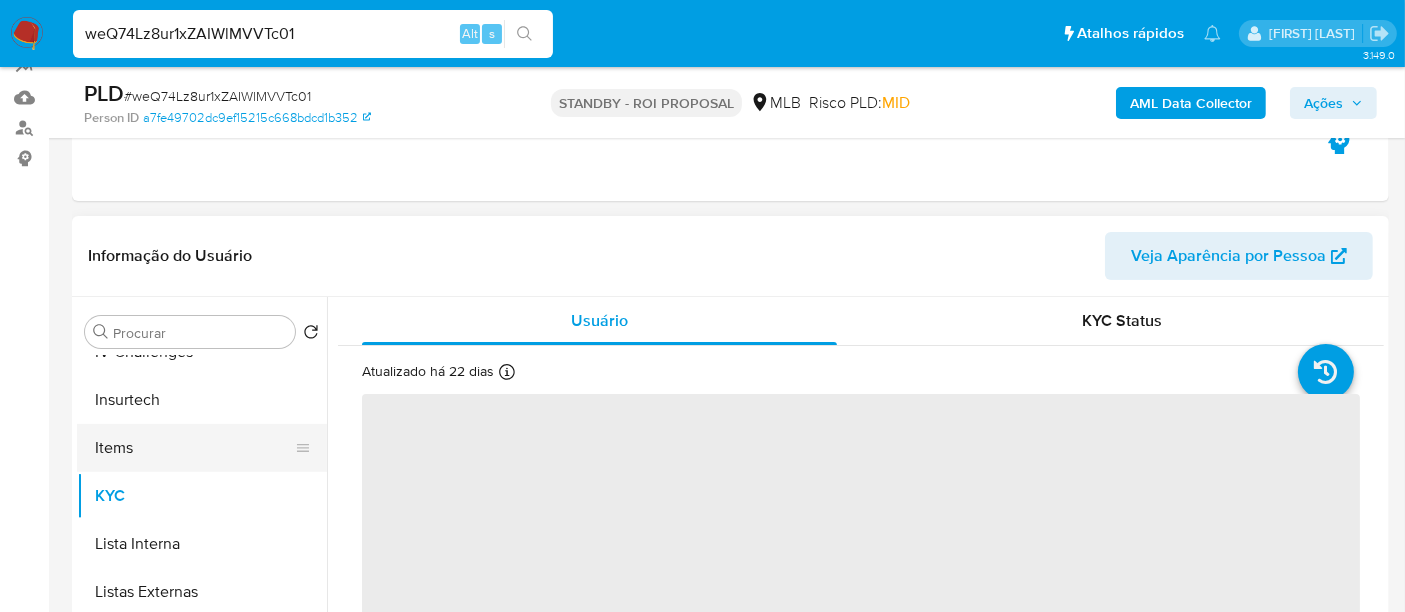 click on "Items" at bounding box center (194, 448) 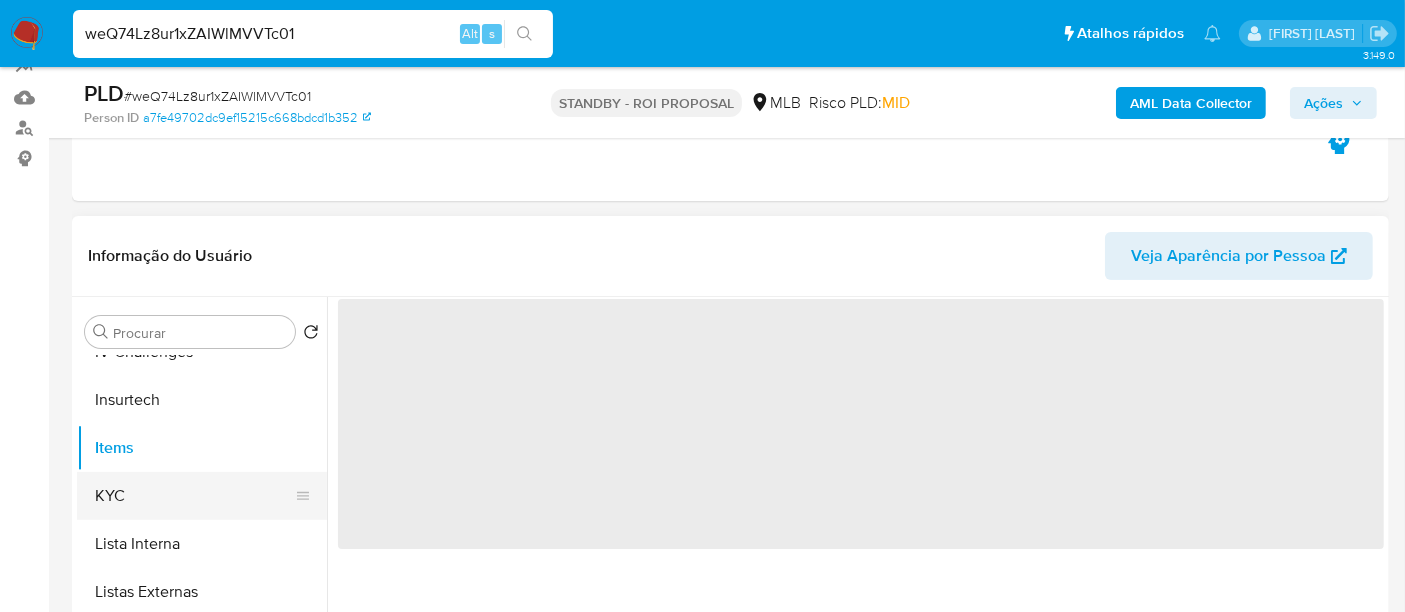click on "KYC" at bounding box center (194, 496) 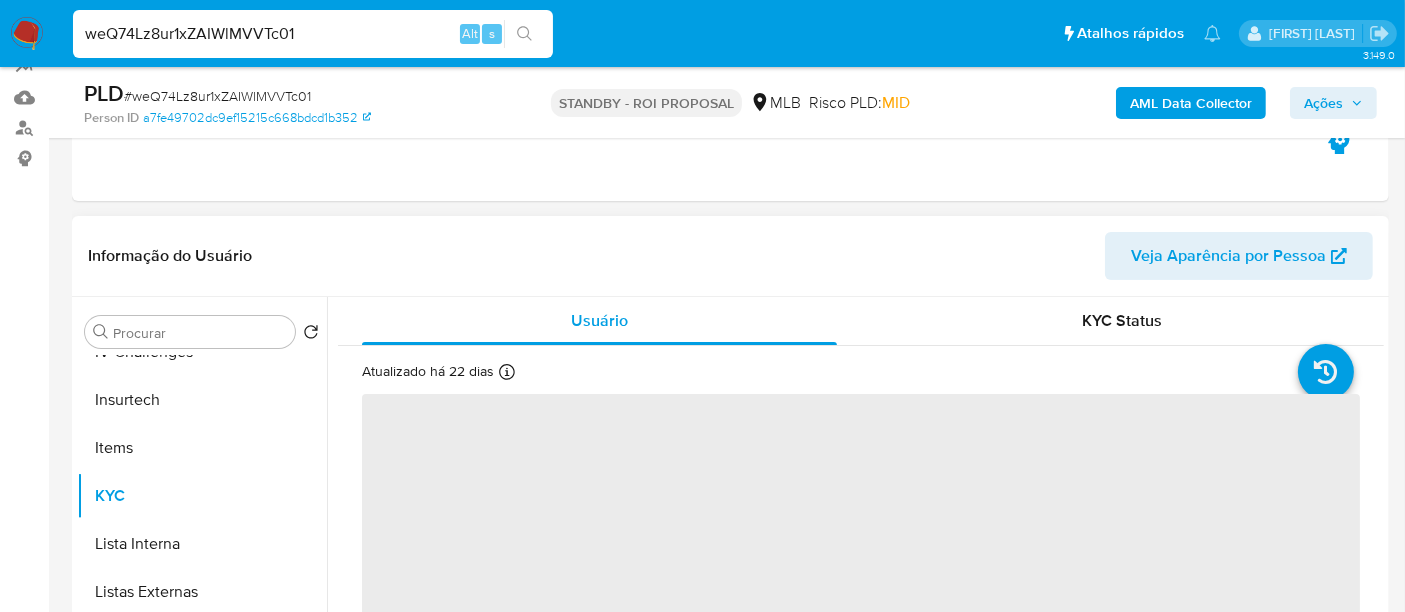 scroll, scrollTop: 333, scrollLeft: 0, axis: vertical 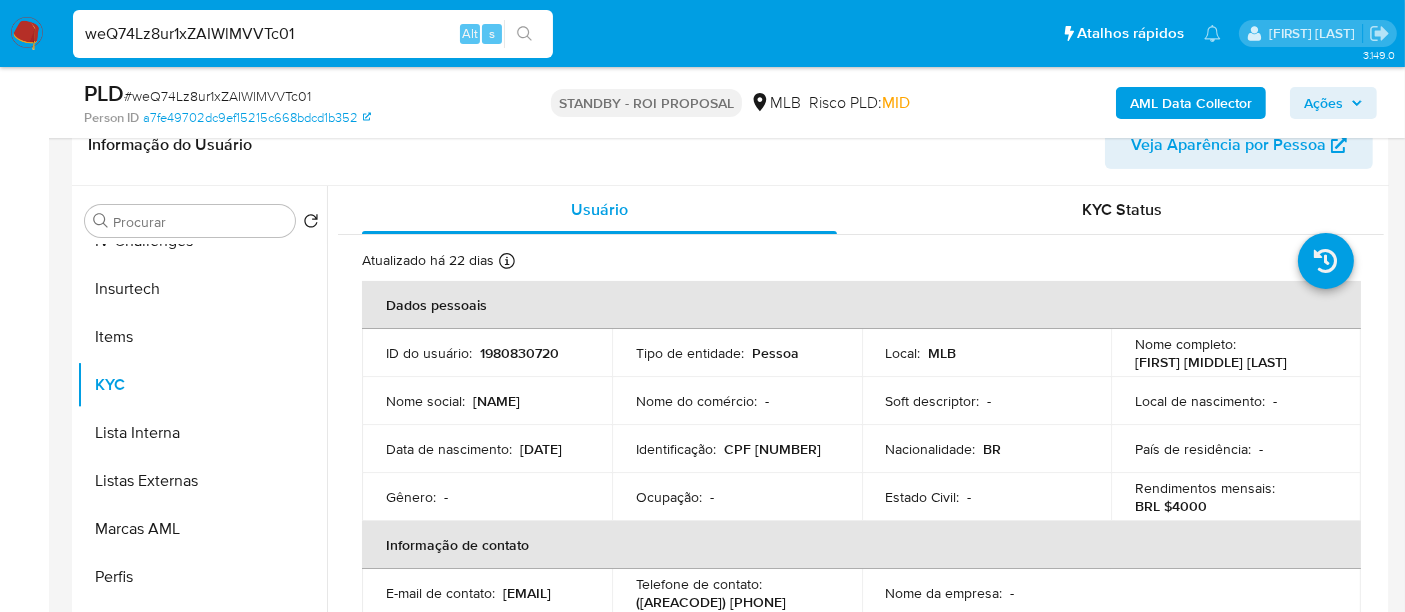 click on "weQ74Lz8ur1xZAIWlMVVTc01" at bounding box center (313, 34) 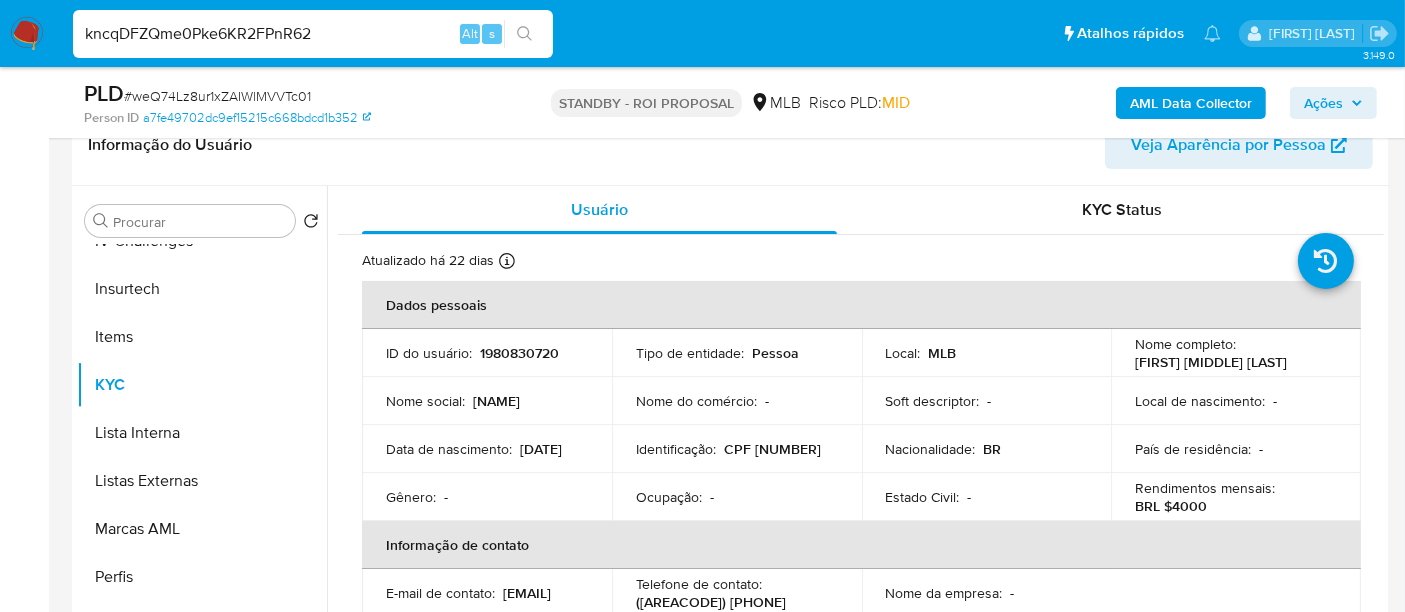 type on "kncqDFZQme0Pke6KR2FPnR62" 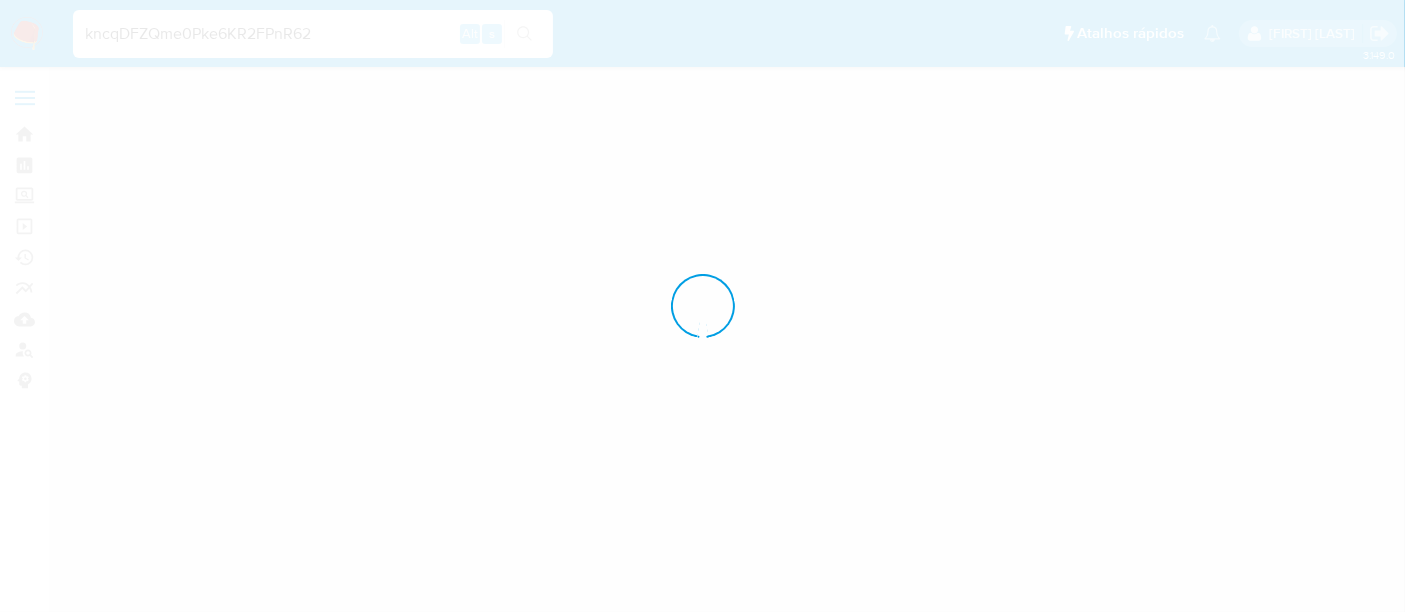 scroll, scrollTop: 0, scrollLeft: 0, axis: both 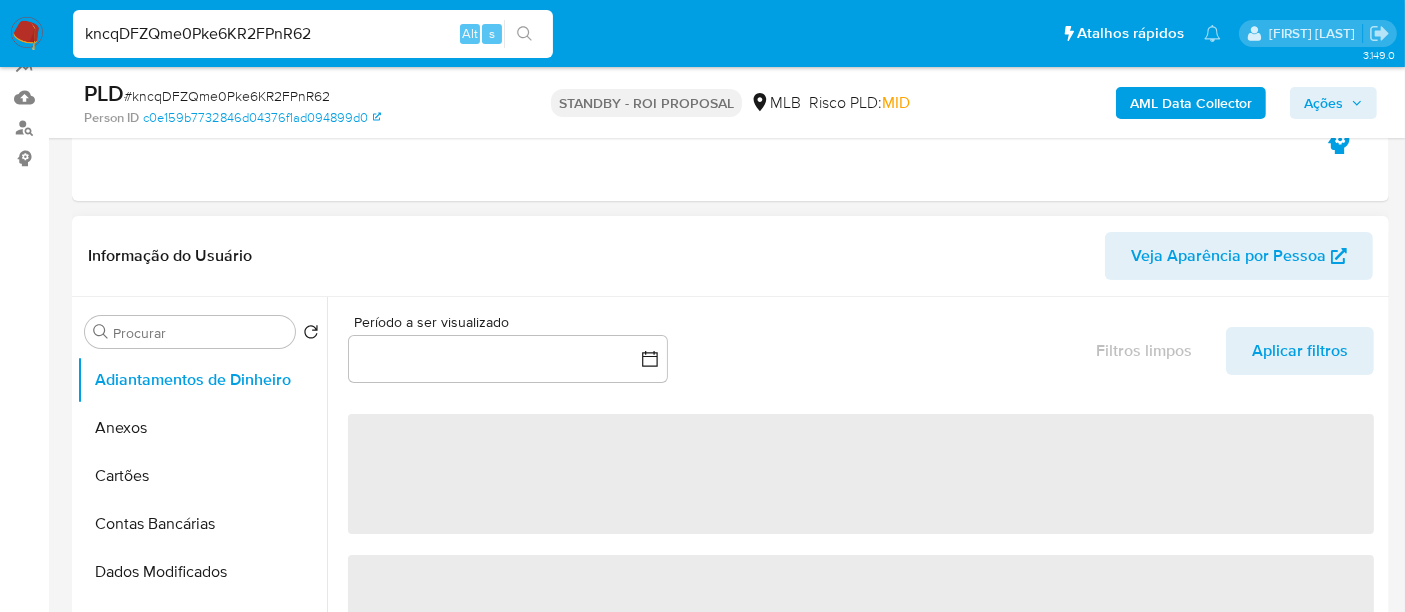 select on "10" 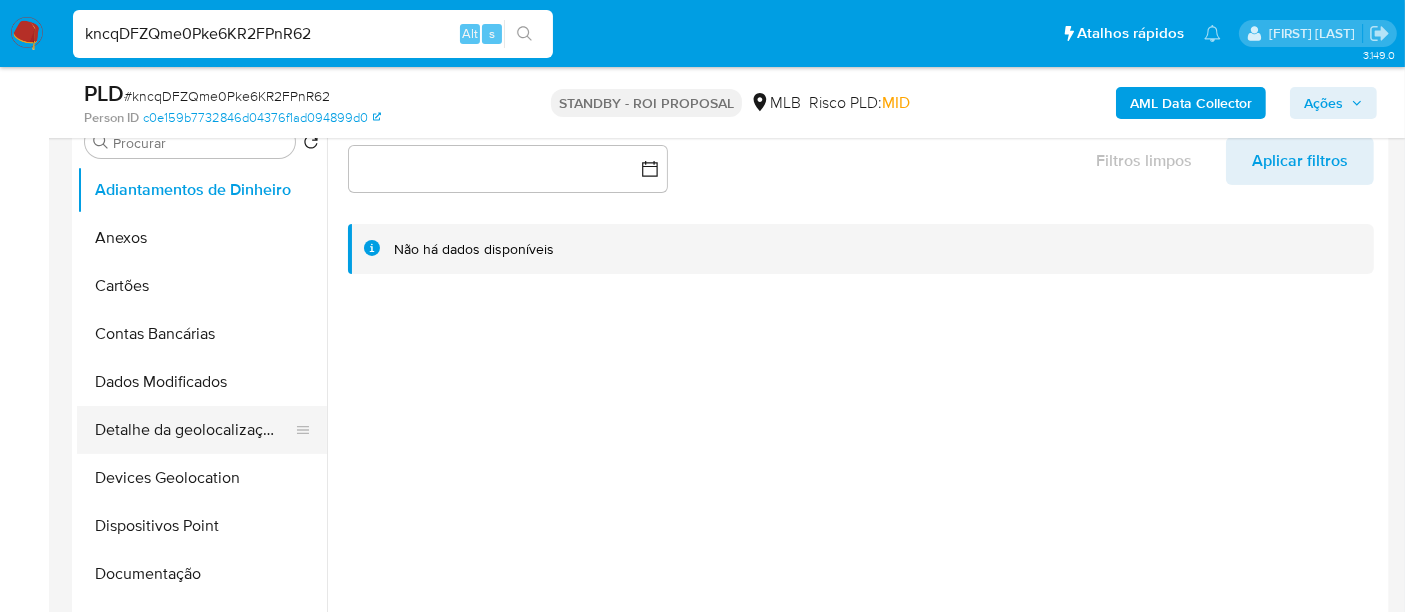 scroll, scrollTop: 444, scrollLeft: 0, axis: vertical 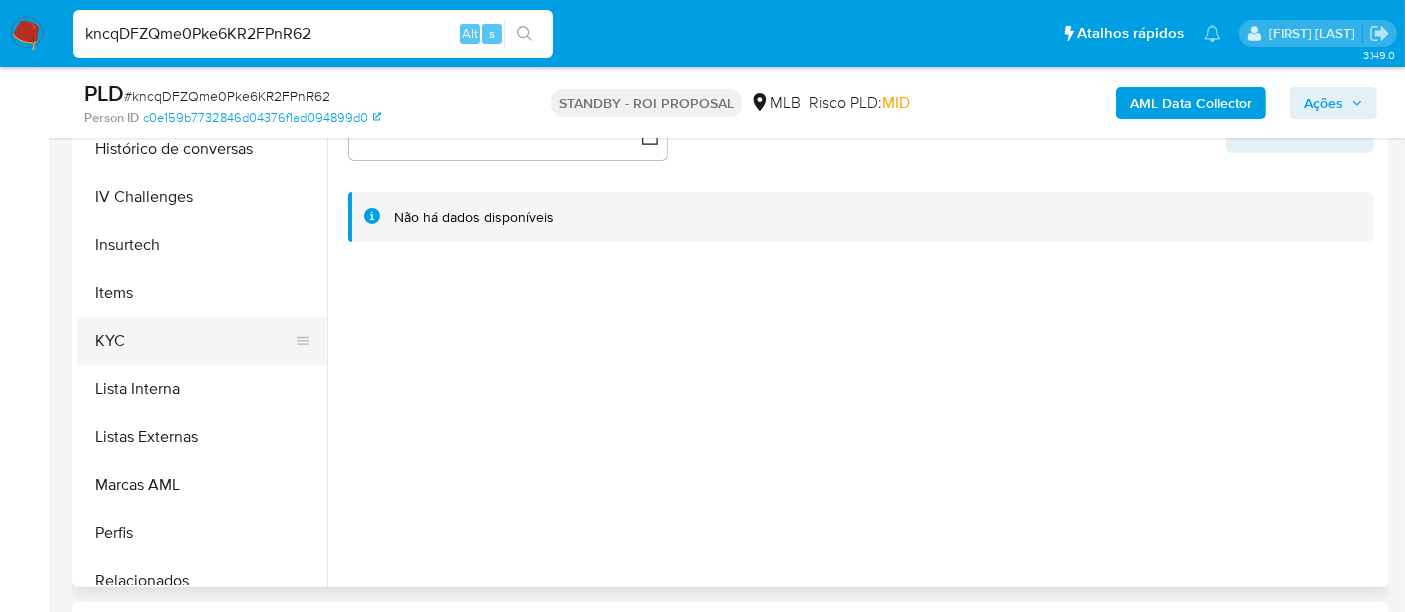 click on "KYC" at bounding box center [194, 341] 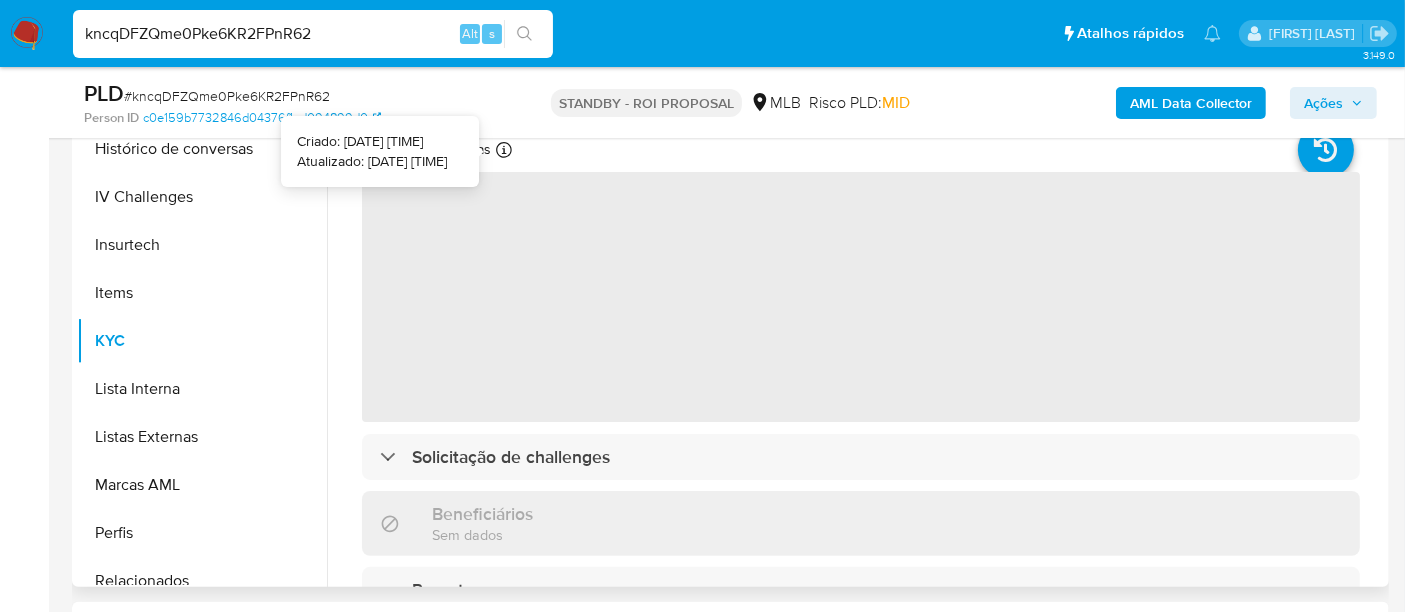 type 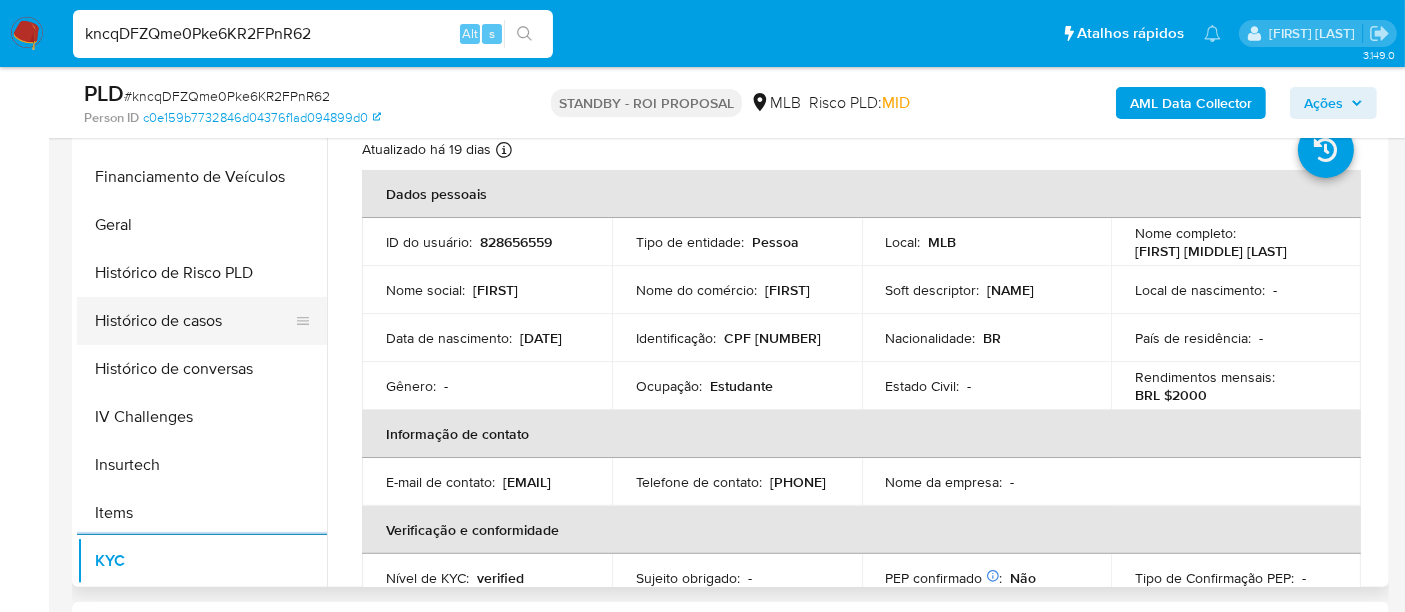 scroll, scrollTop: 555, scrollLeft: 0, axis: vertical 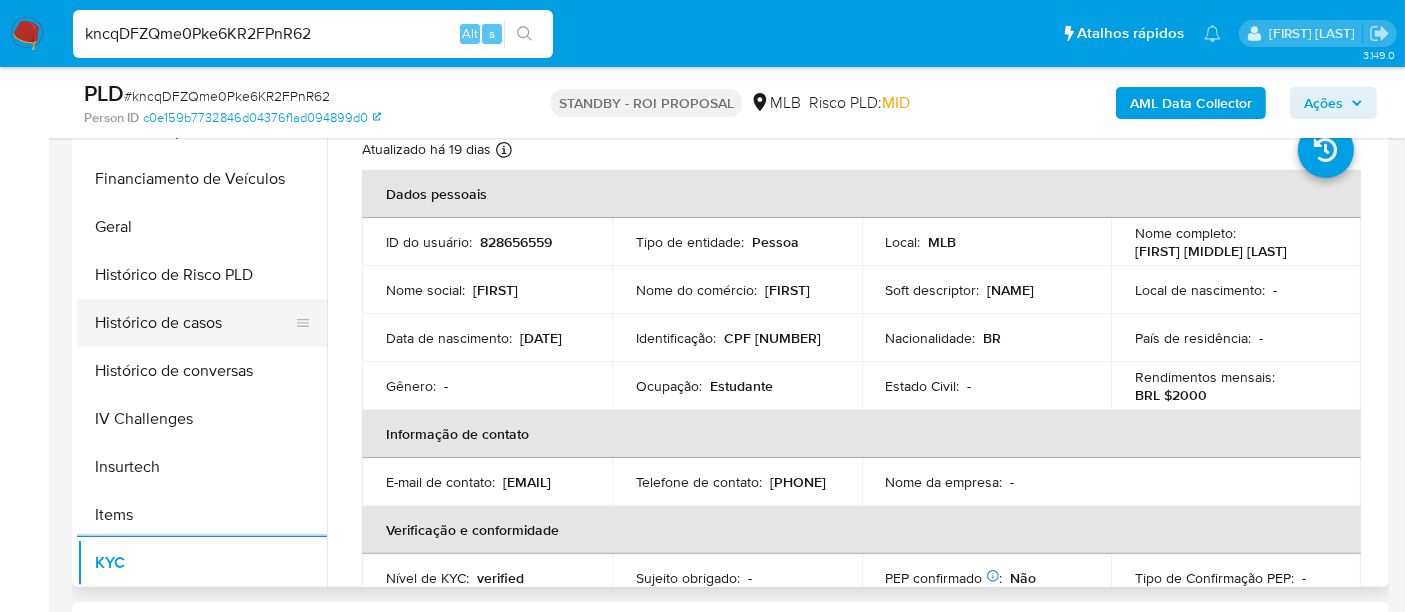 click on "Histórico de casos" at bounding box center (194, 323) 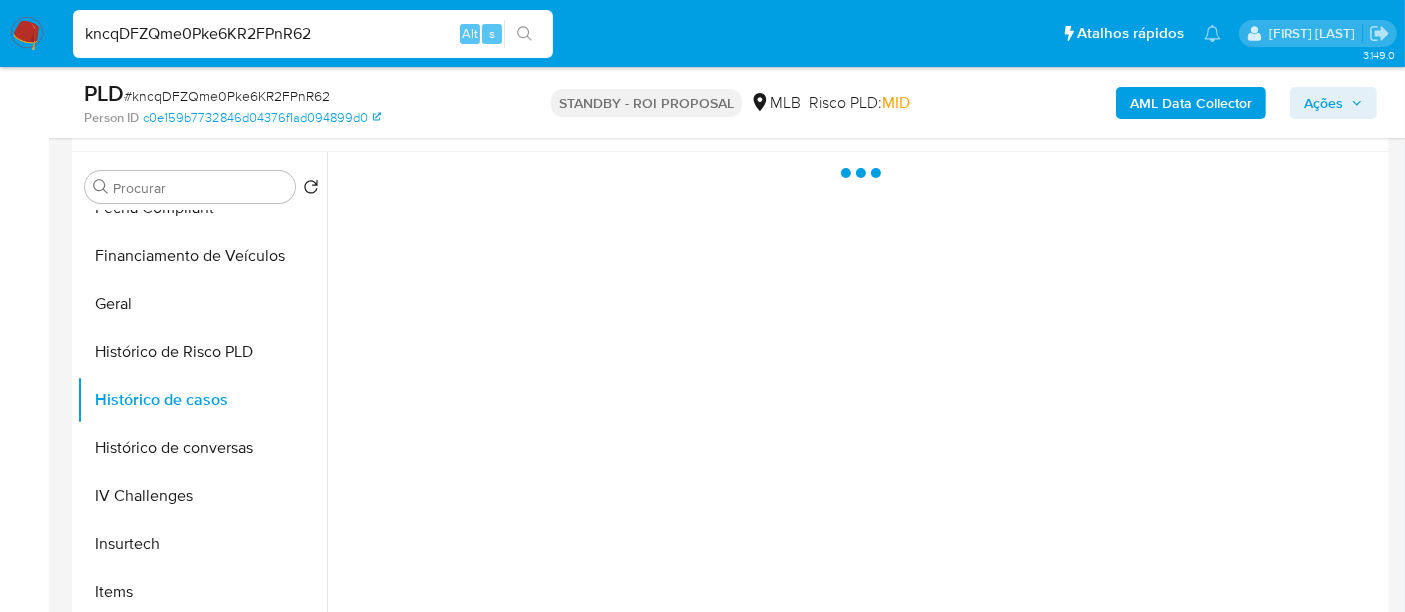 scroll, scrollTop: 333, scrollLeft: 0, axis: vertical 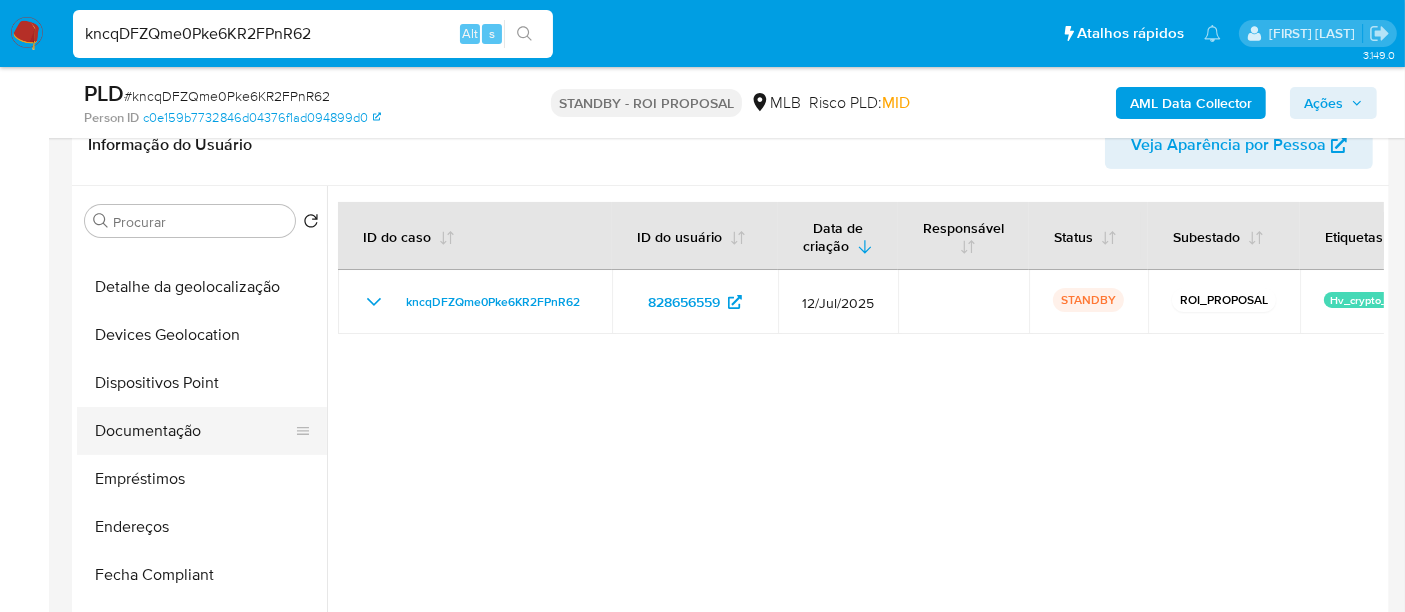 click on "Documentação" at bounding box center [194, 431] 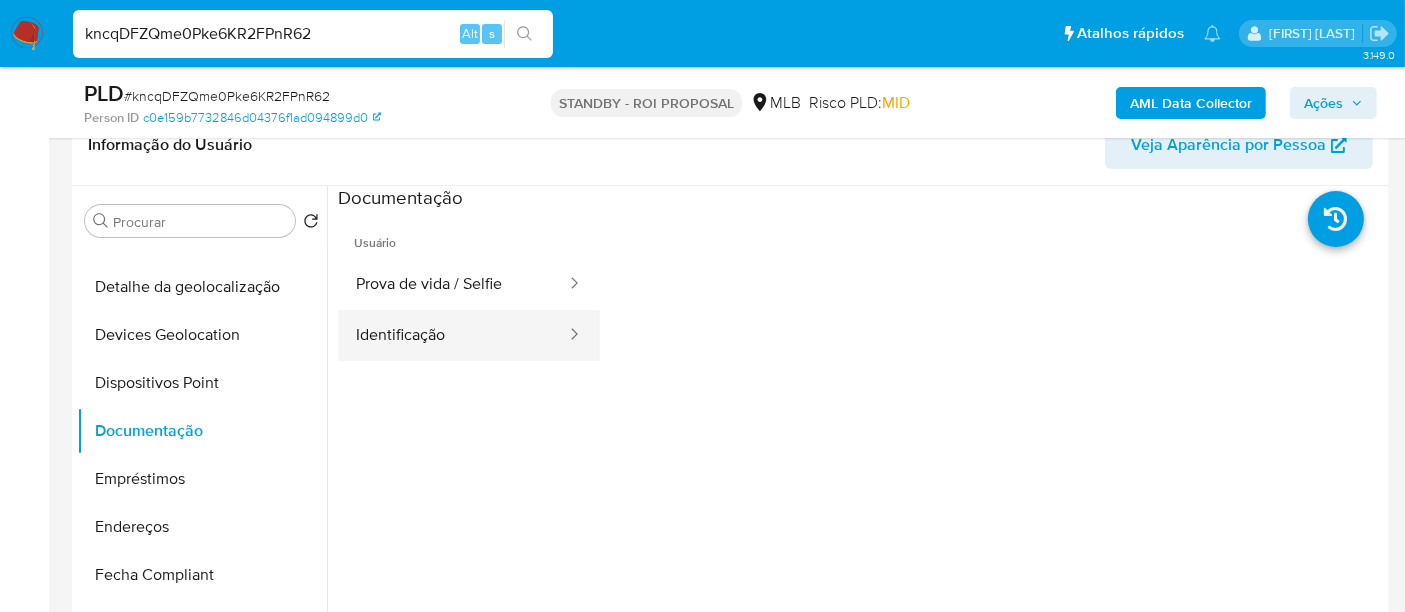 click on "Identificação" at bounding box center (453, 335) 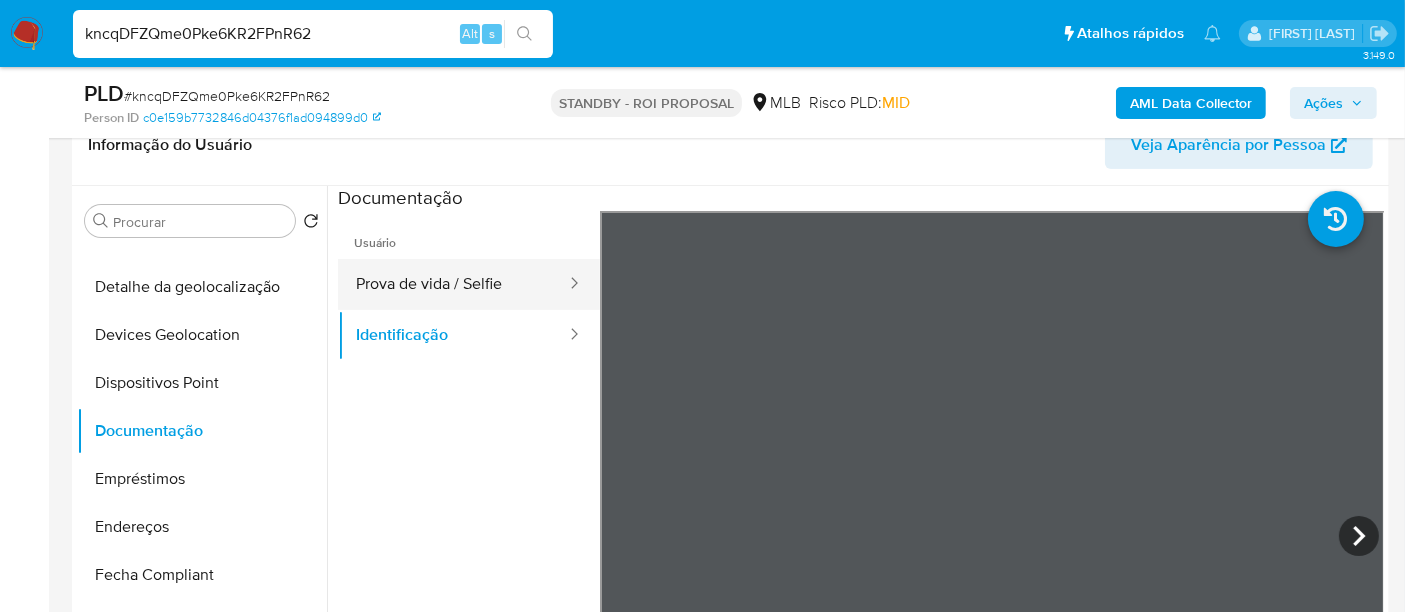 click on "Prova de vida / Selfie" at bounding box center [453, 284] 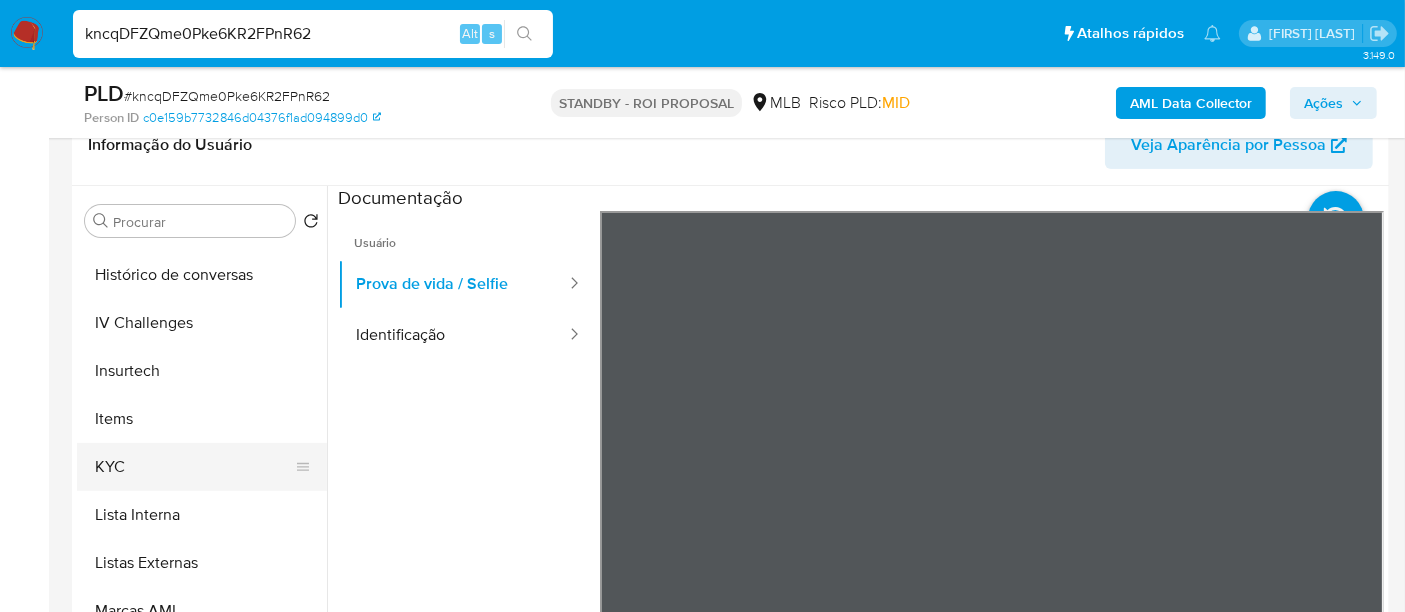 scroll, scrollTop: 844, scrollLeft: 0, axis: vertical 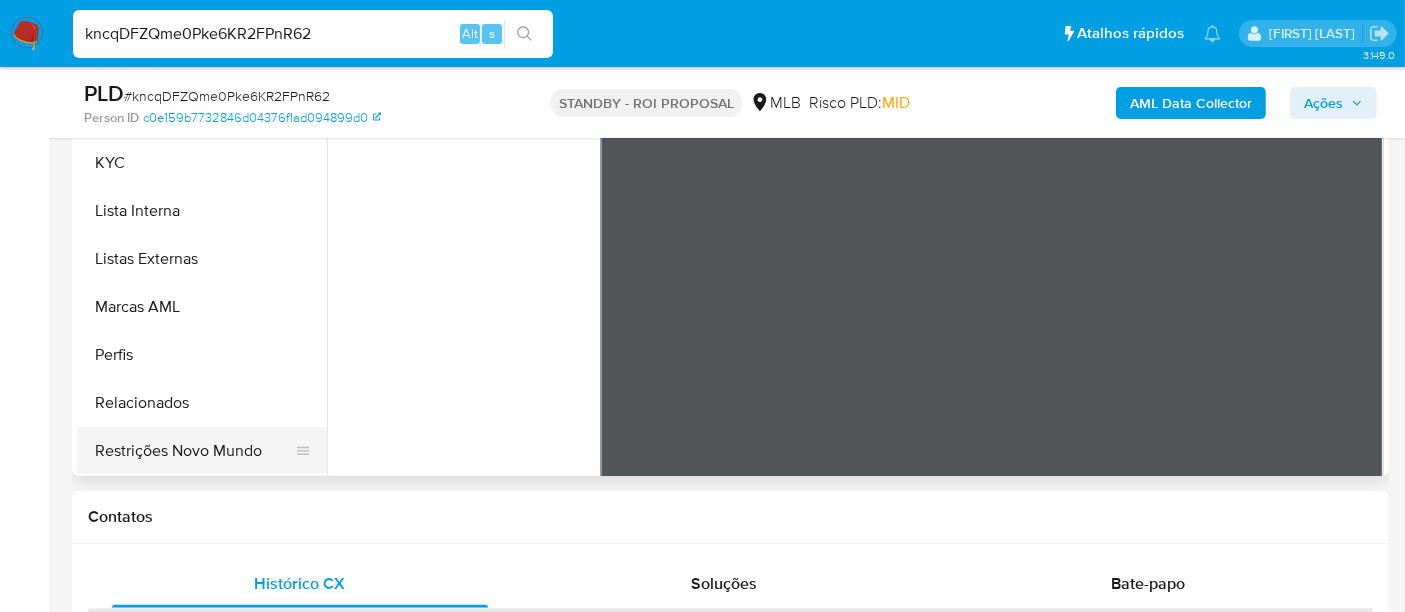 click on "Restrições Novo Mundo" at bounding box center [194, 451] 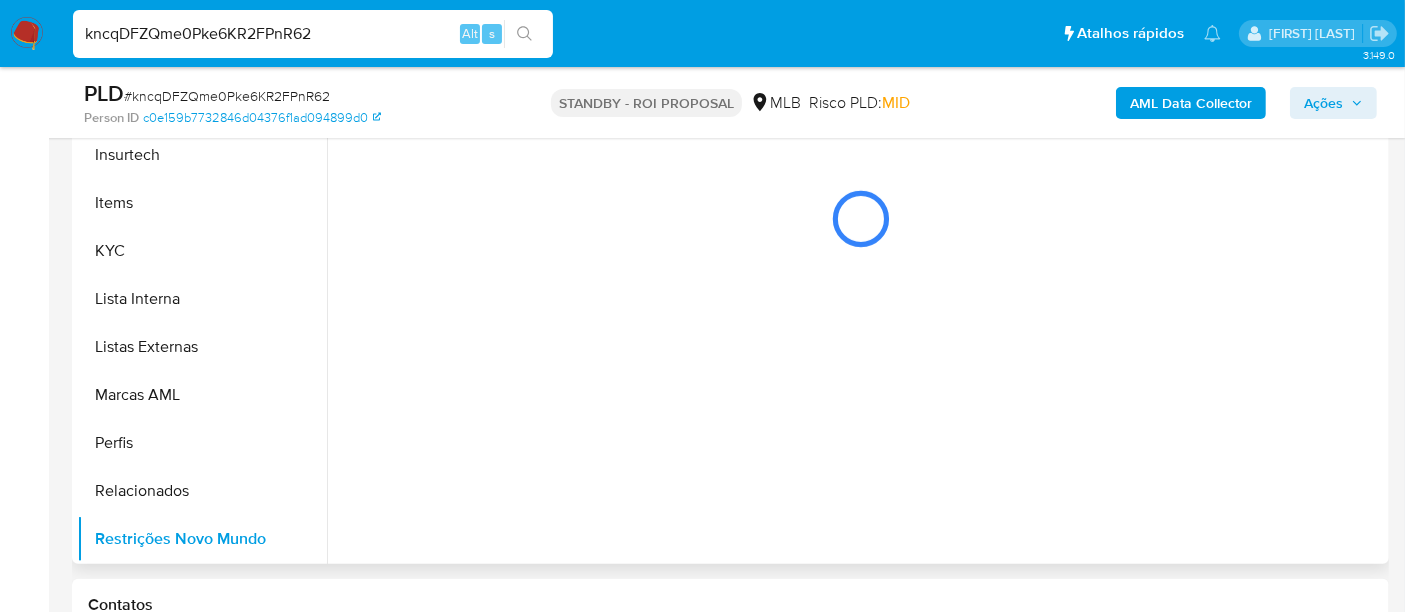 scroll, scrollTop: 333, scrollLeft: 0, axis: vertical 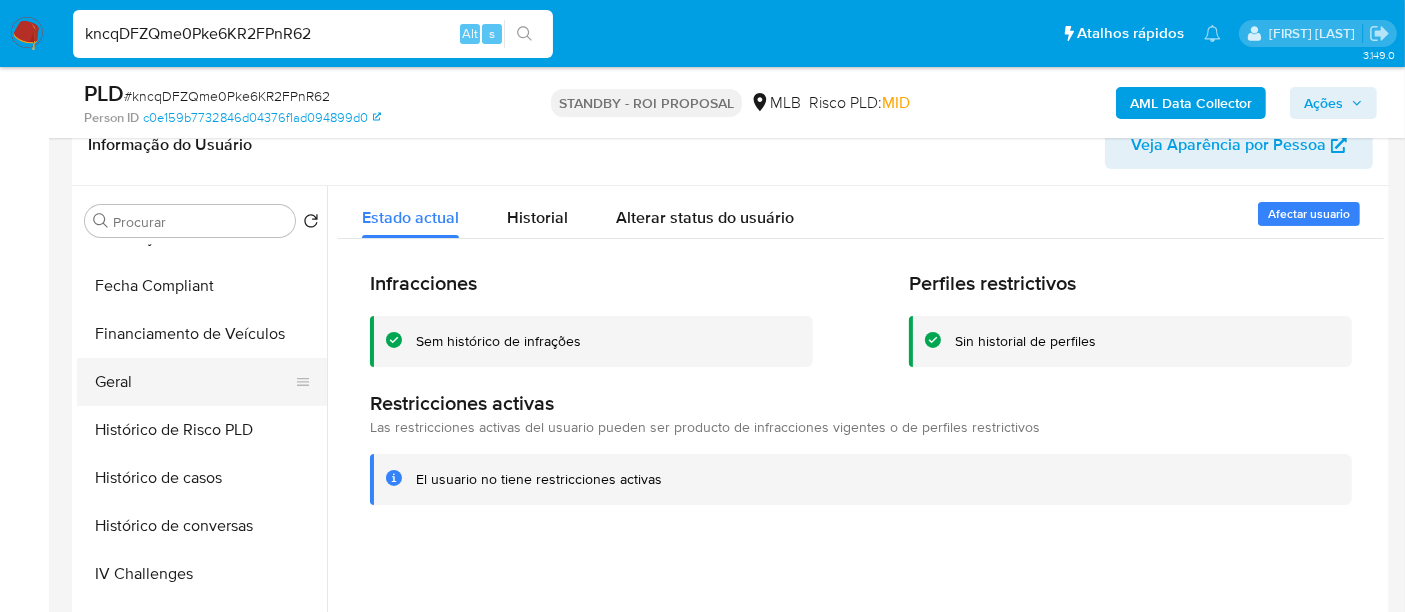 click on "Geral" at bounding box center [194, 382] 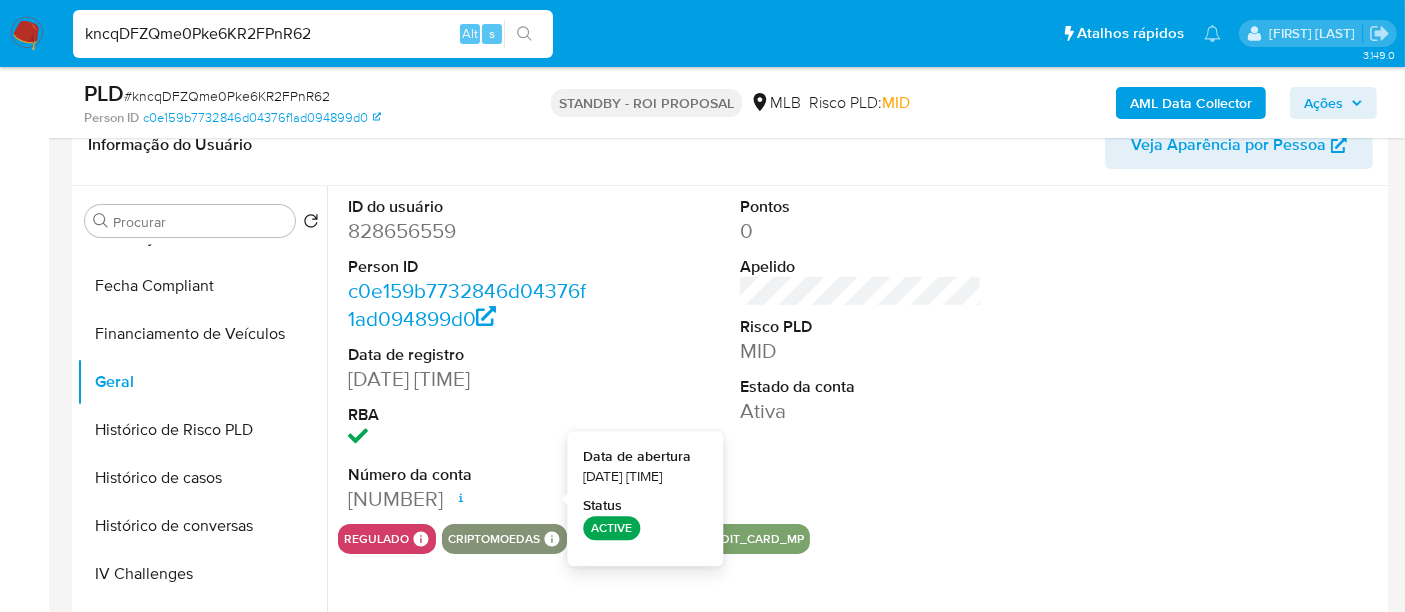 type 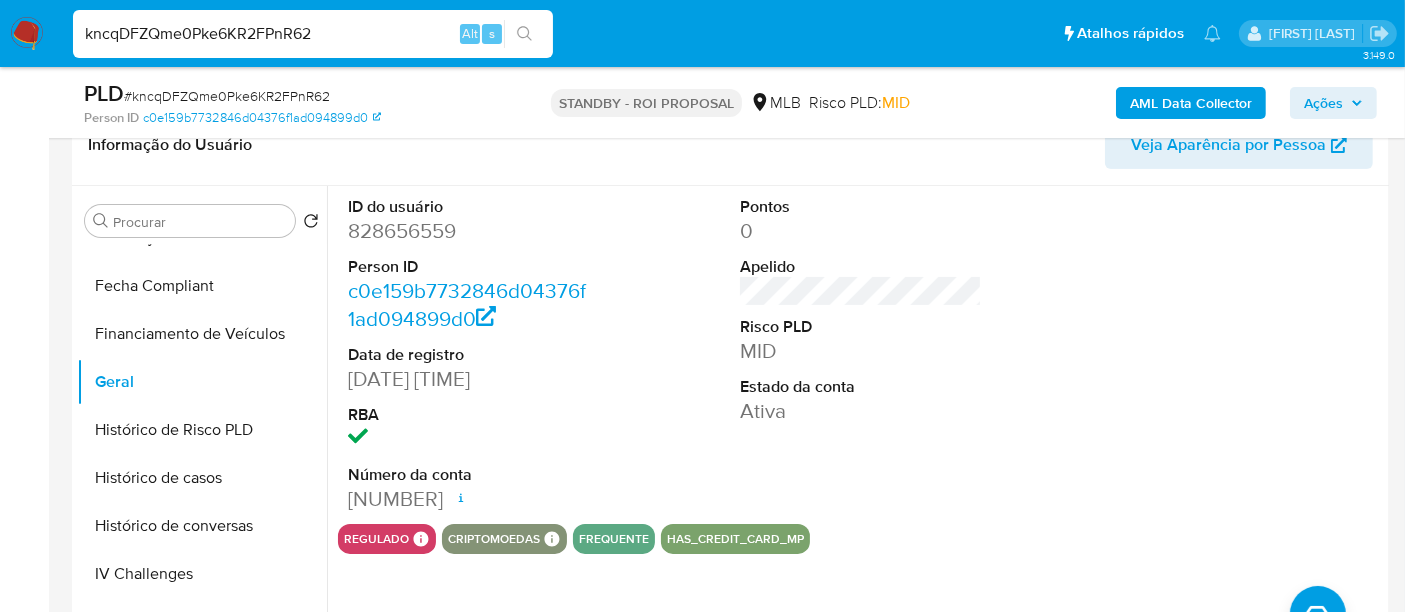 click on "kncqDFZQme0Pke6KR2FPnR62" at bounding box center [313, 34] 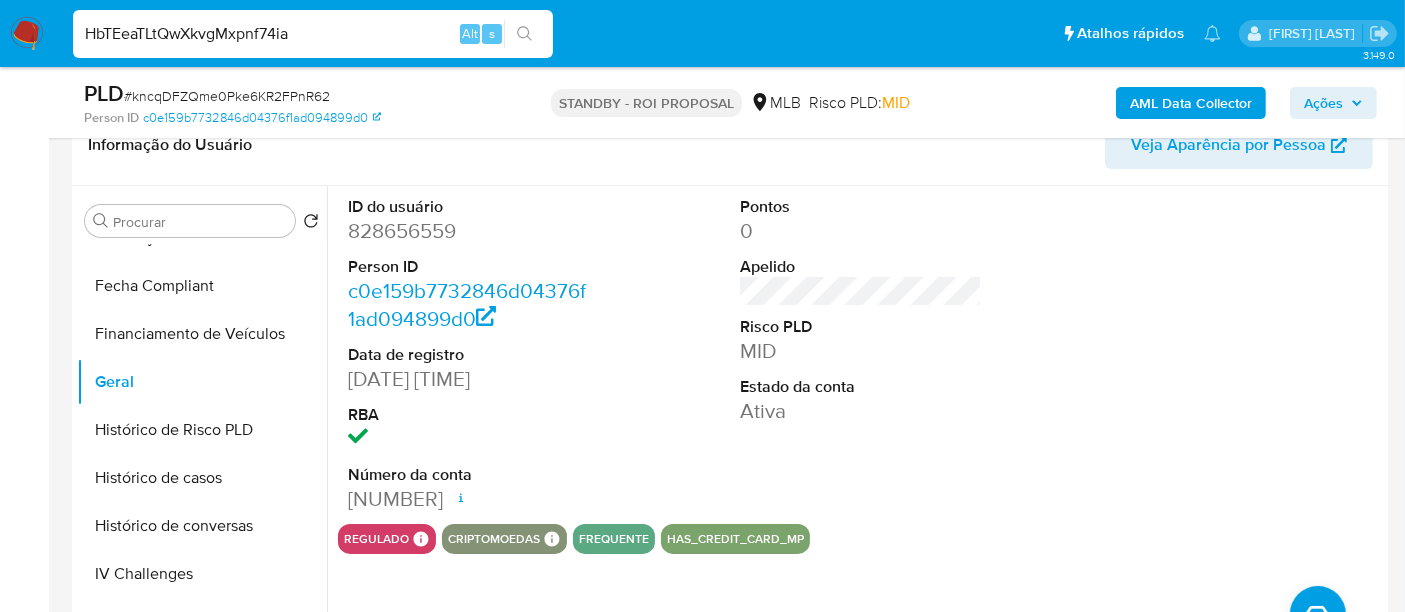 type on "HbTEeaTLtQwXkvgMxpnf74ia" 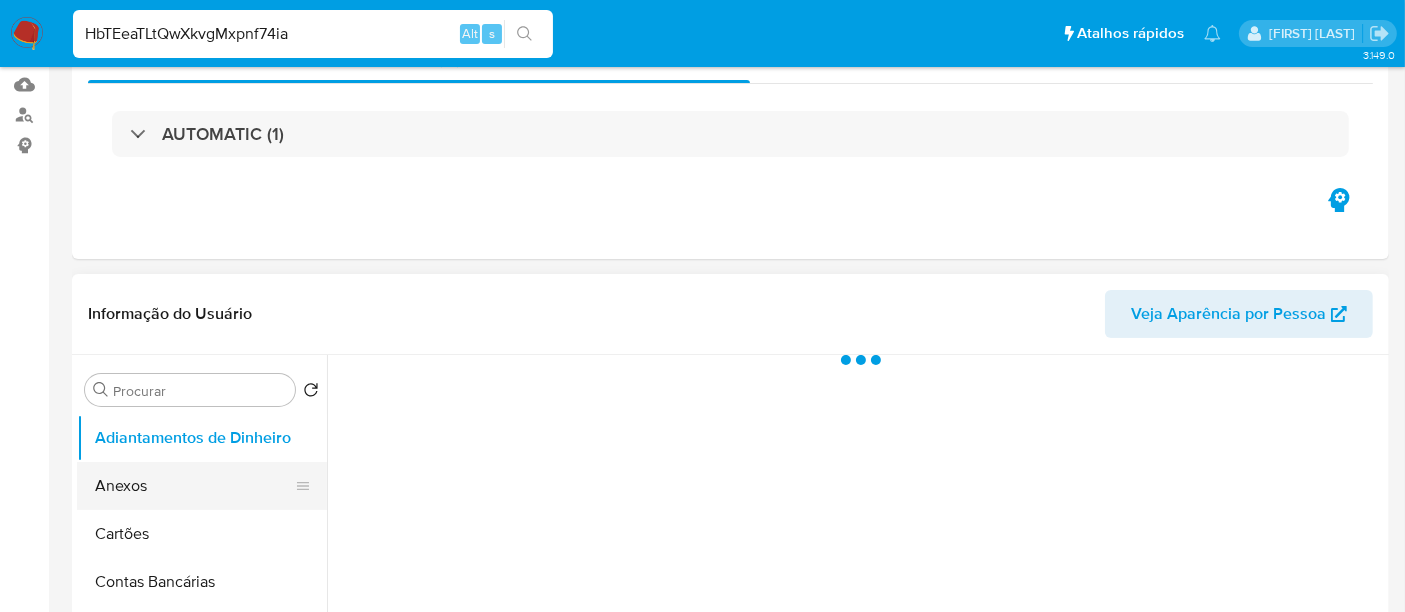 scroll, scrollTop: 333, scrollLeft: 0, axis: vertical 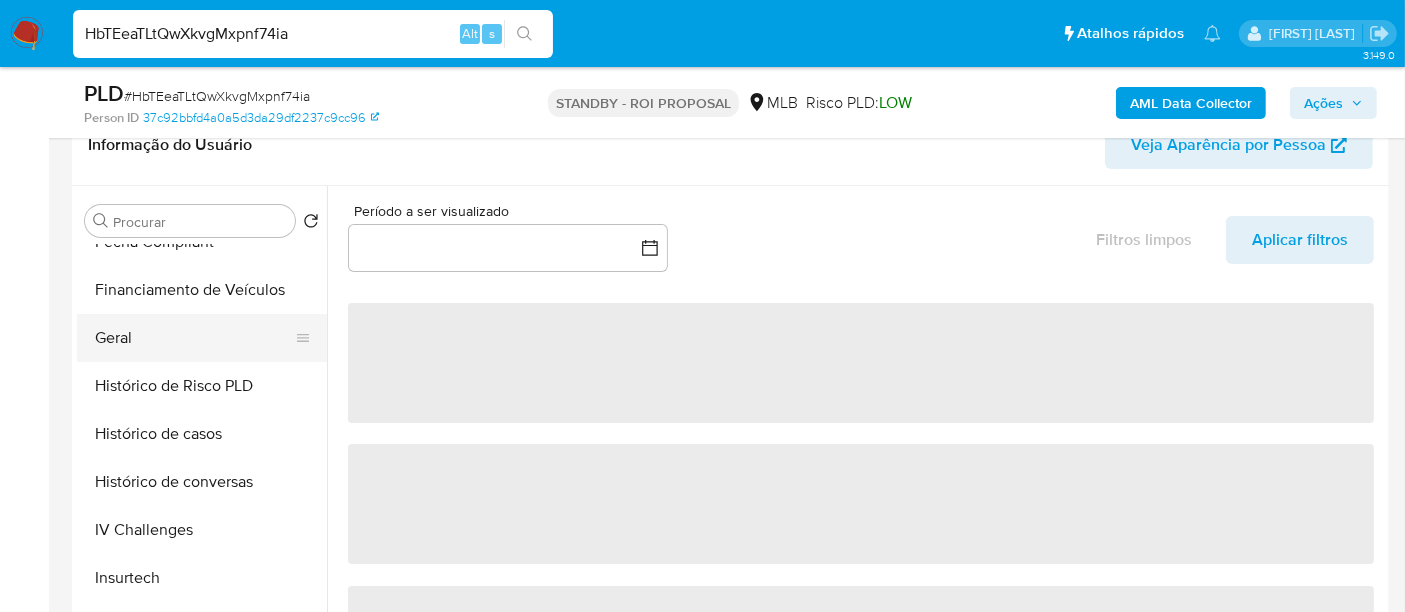 select on "10" 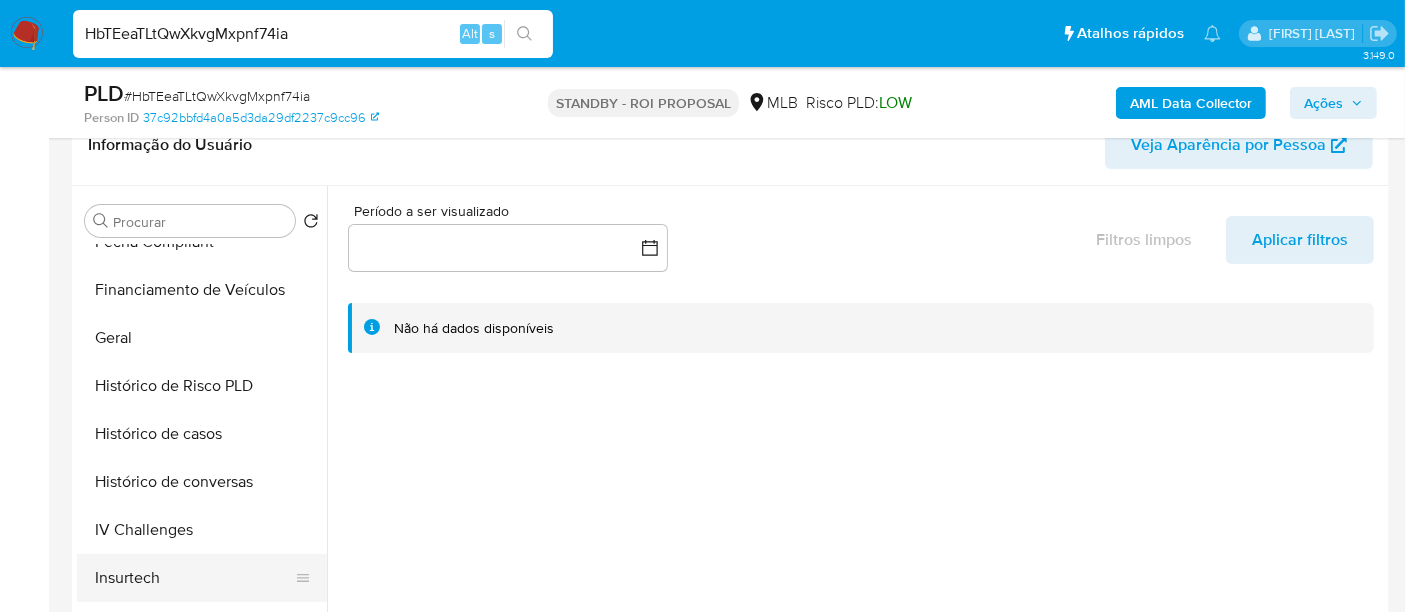 scroll, scrollTop: 777, scrollLeft: 0, axis: vertical 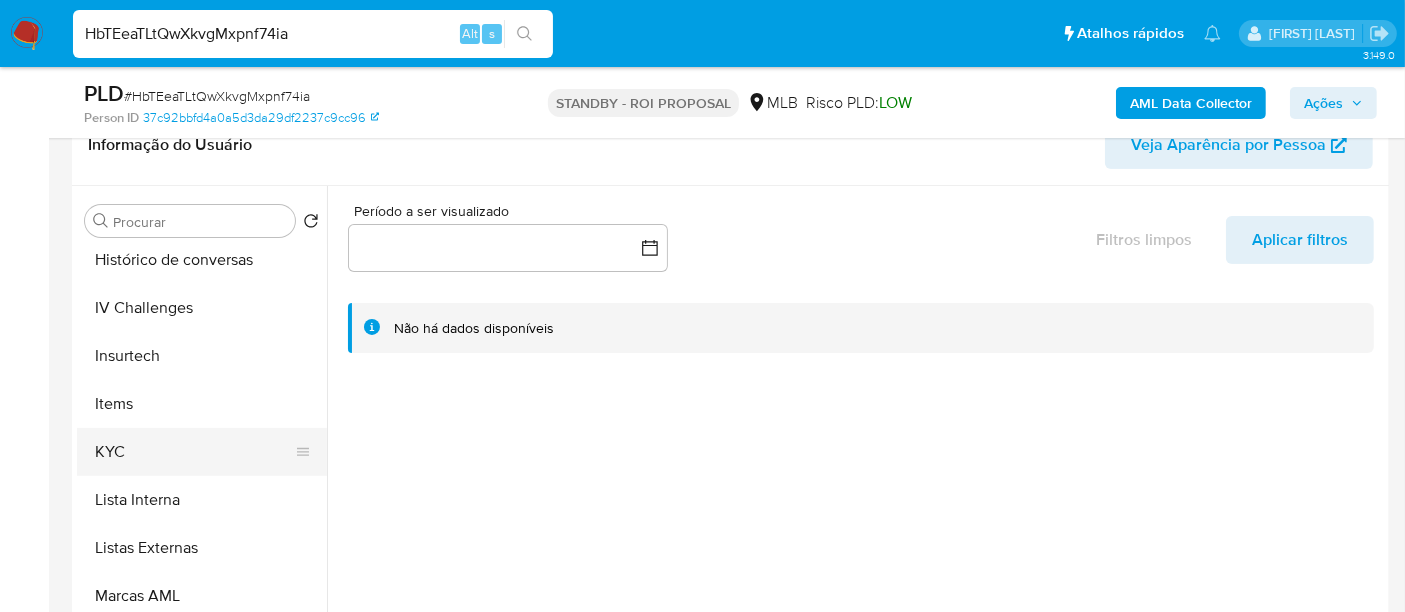 click on "KYC" at bounding box center [194, 452] 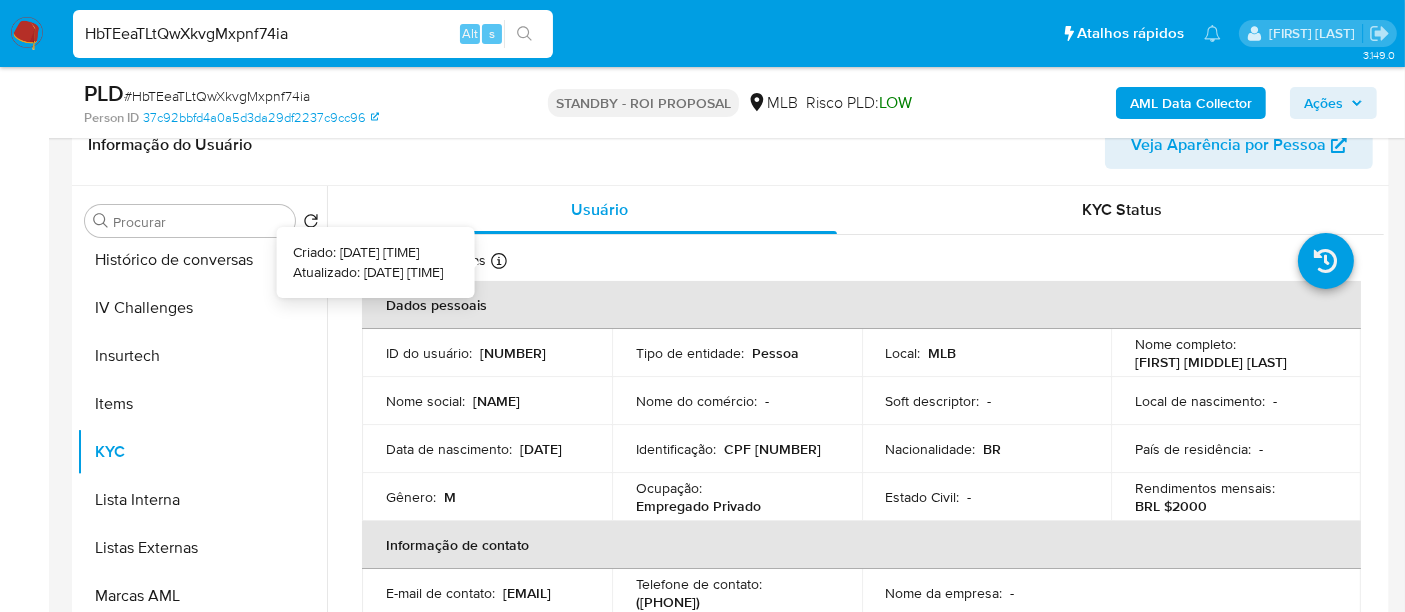 type 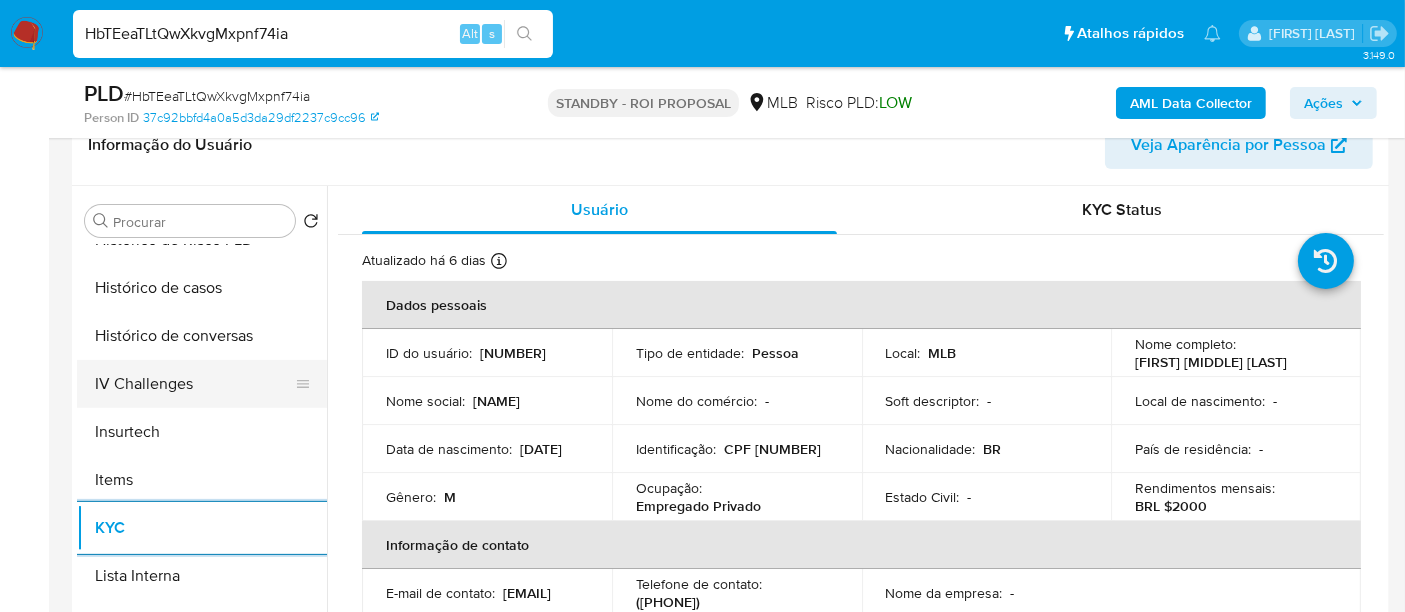 scroll, scrollTop: 666, scrollLeft: 0, axis: vertical 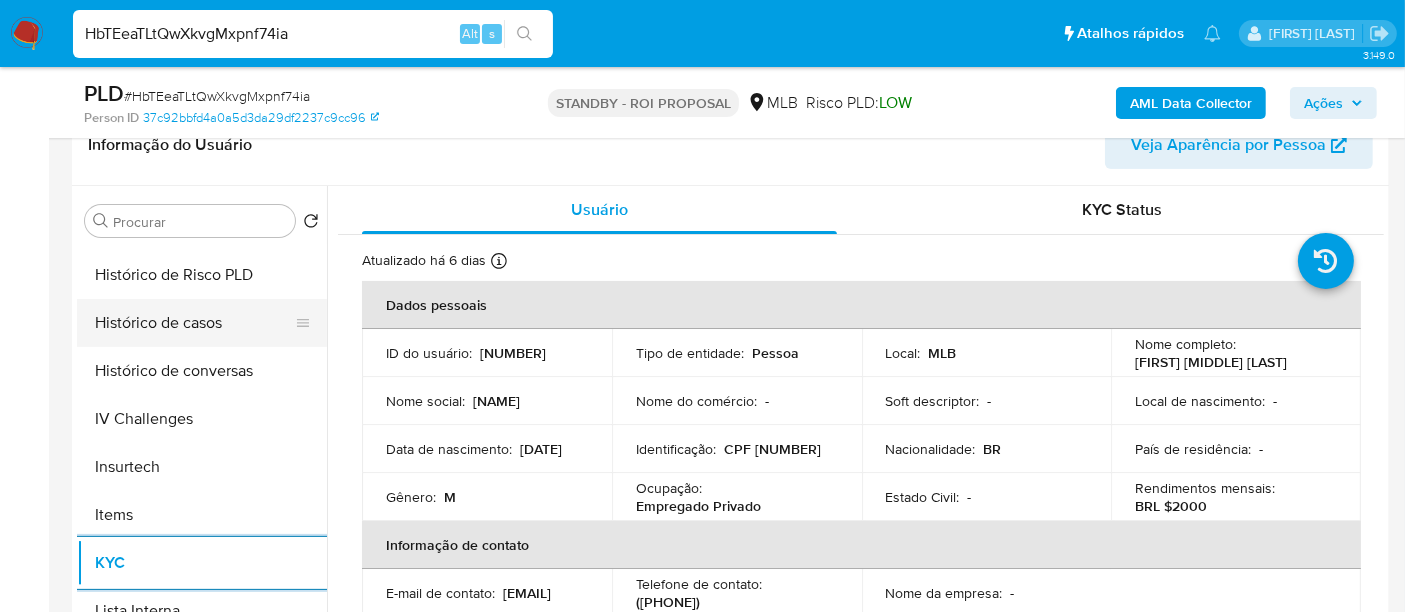 click on "Histórico de casos" at bounding box center (194, 323) 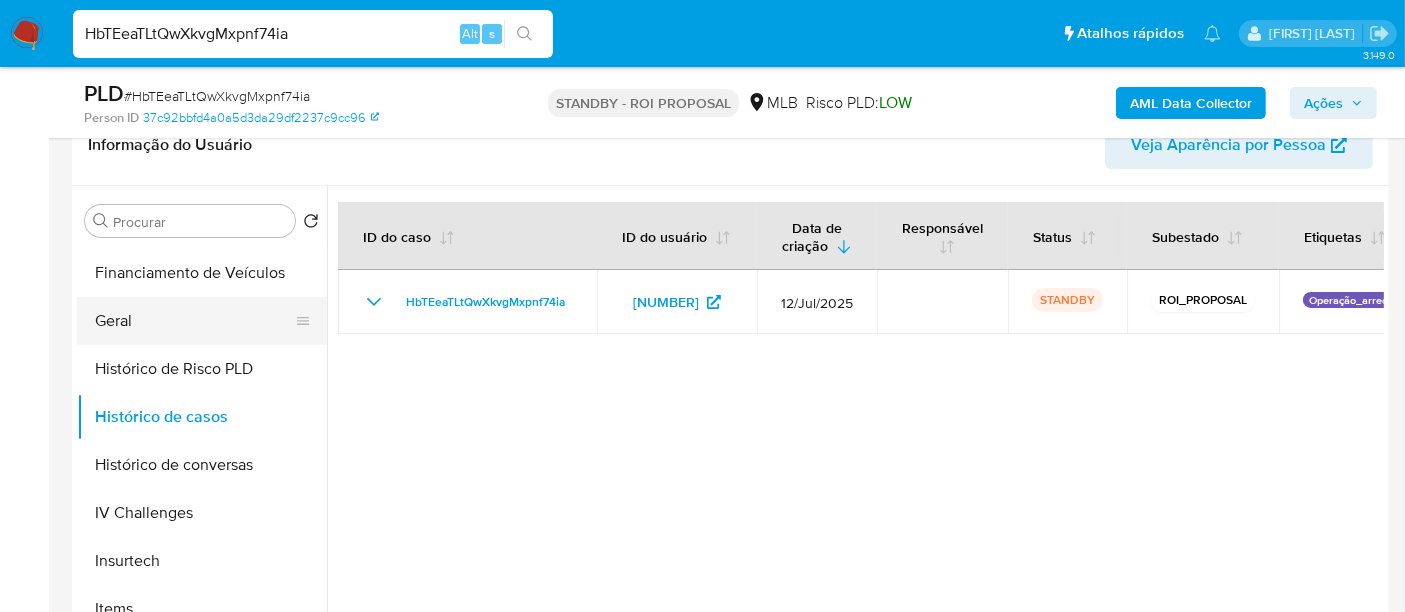 scroll, scrollTop: 333, scrollLeft: 0, axis: vertical 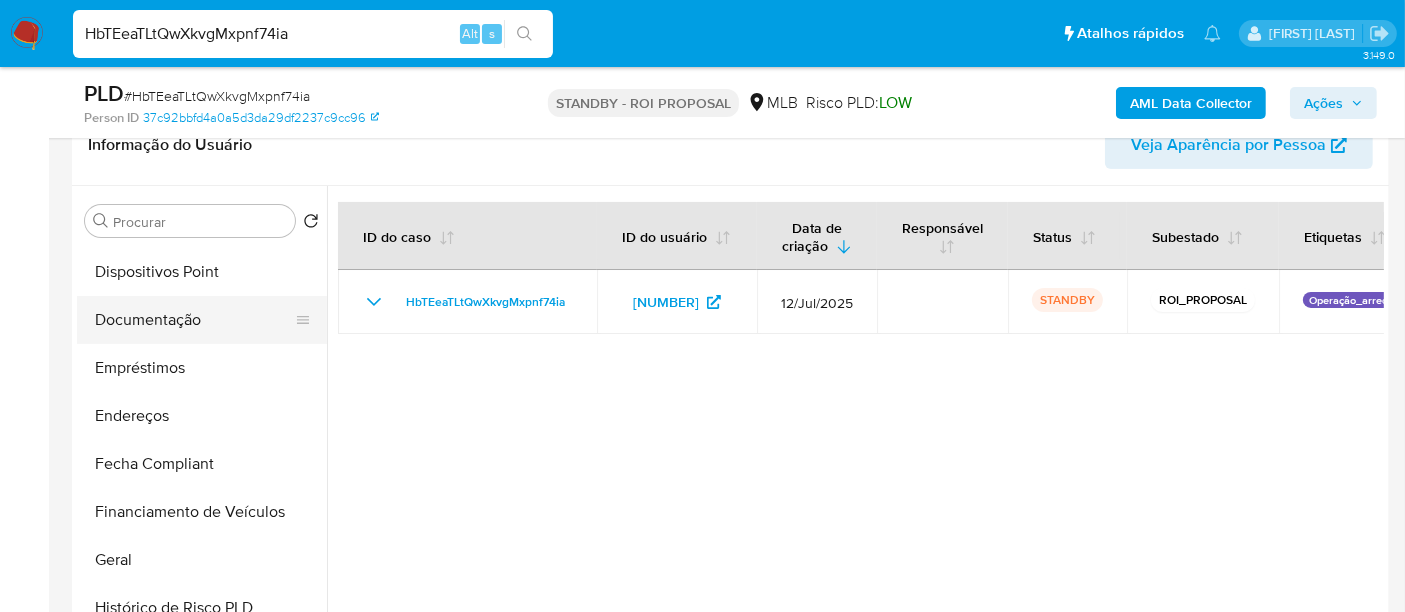 click on "Documentação" at bounding box center (194, 320) 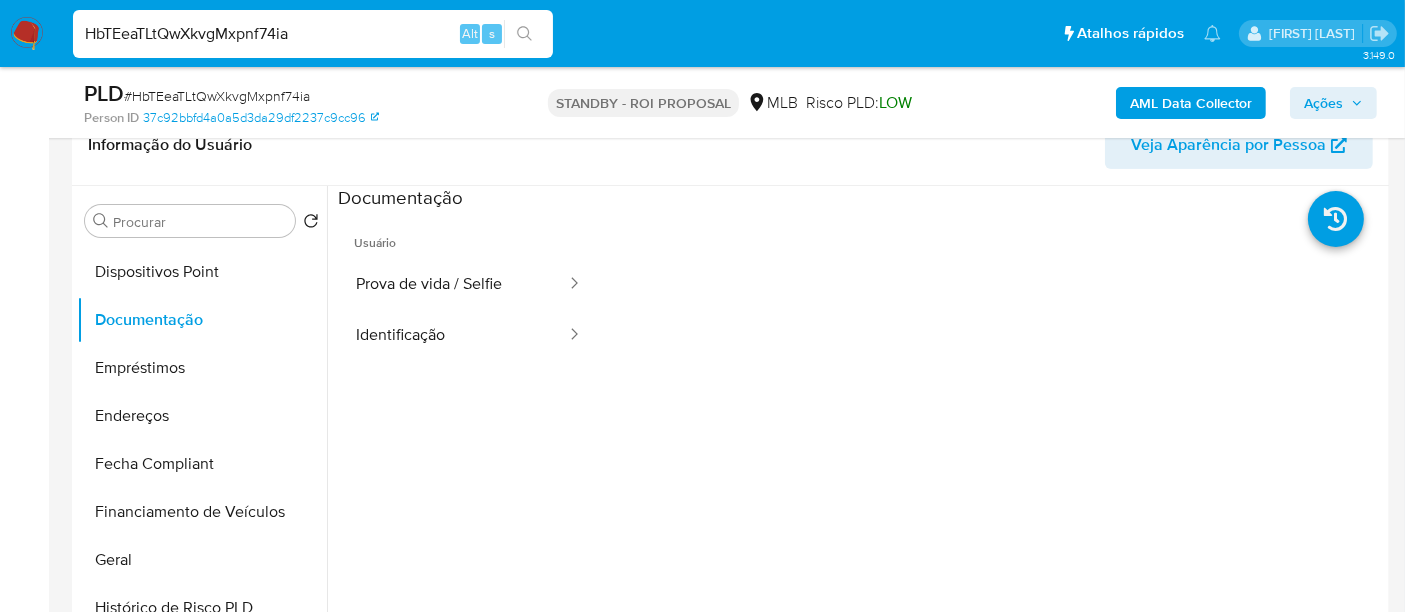 type 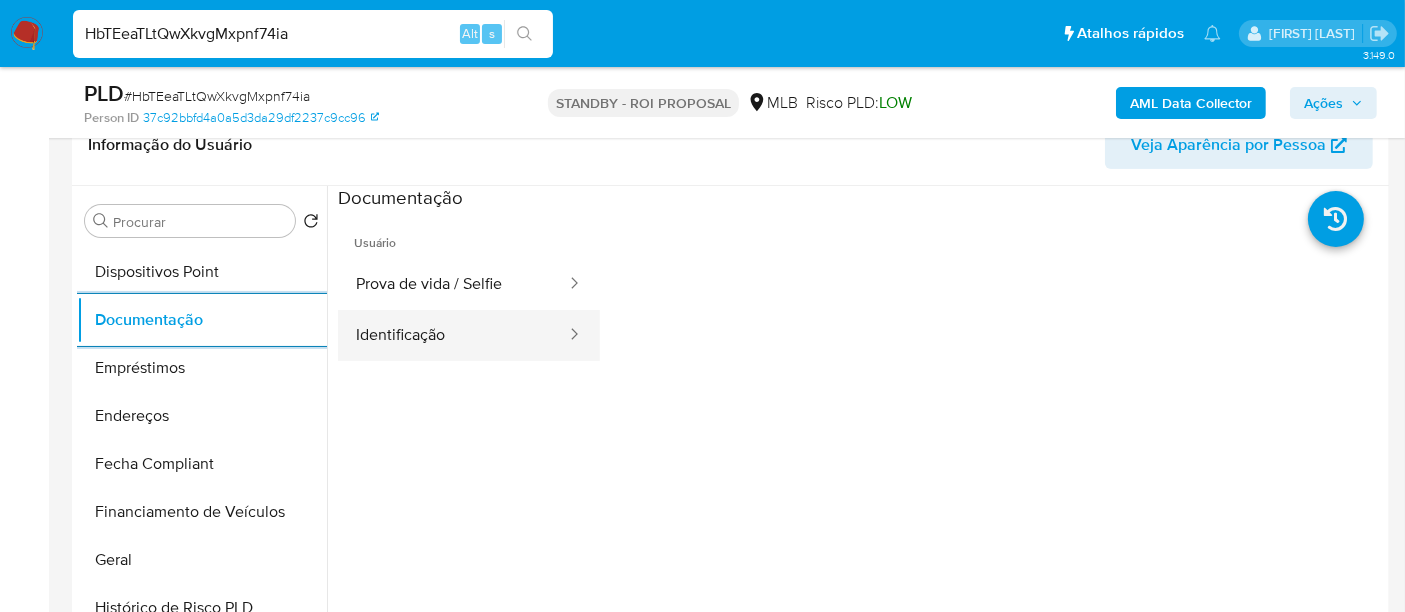 click on "Identificação" at bounding box center (453, 335) 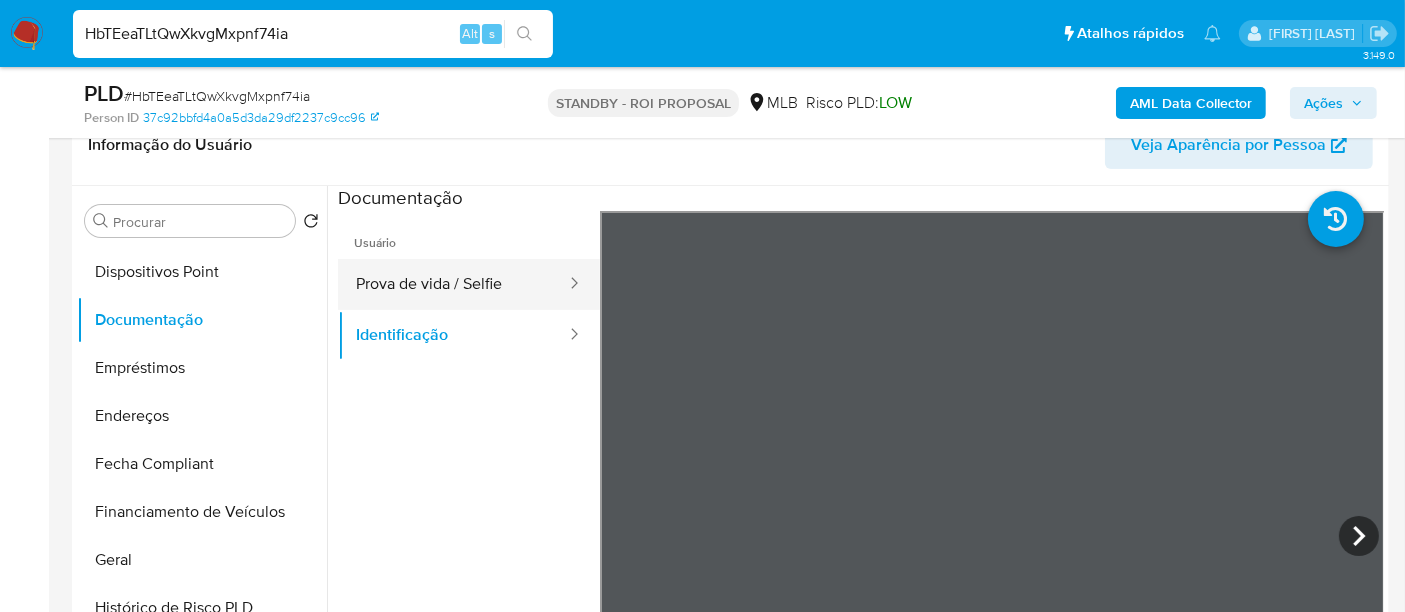 click on "Prova de vida / Selfie" at bounding box center [453, 284] 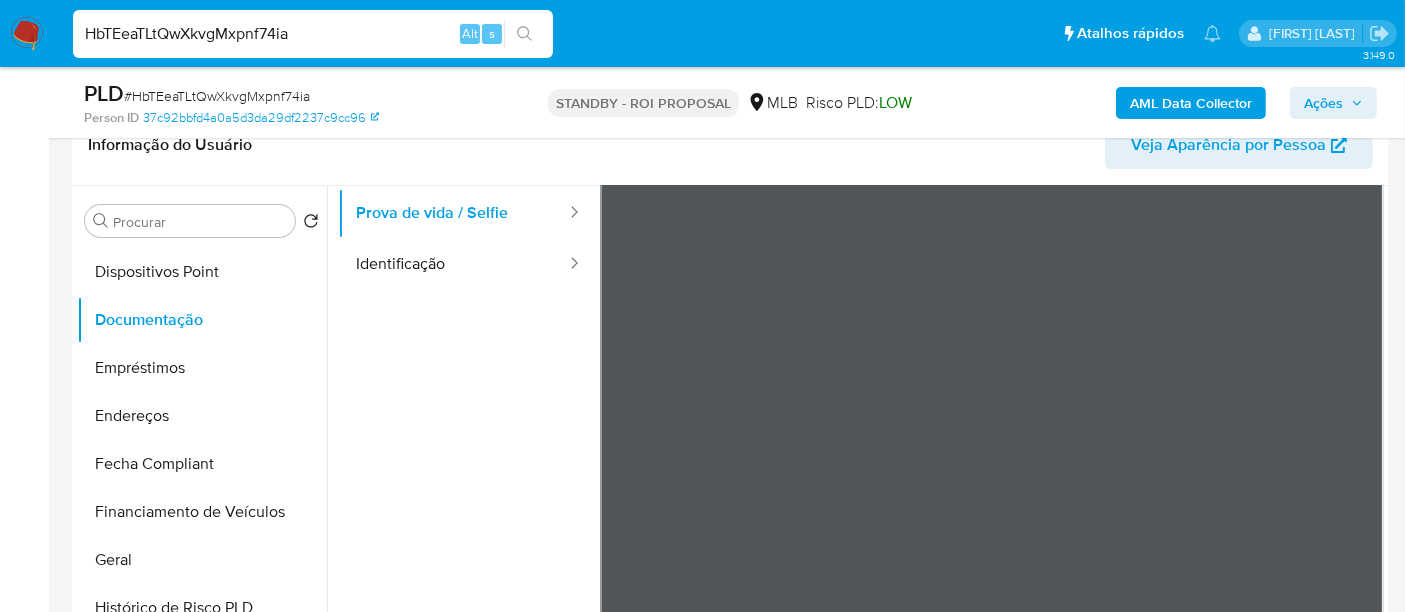 scroll, scrollTop: 168, scrollLeft: 0, axis: vertical 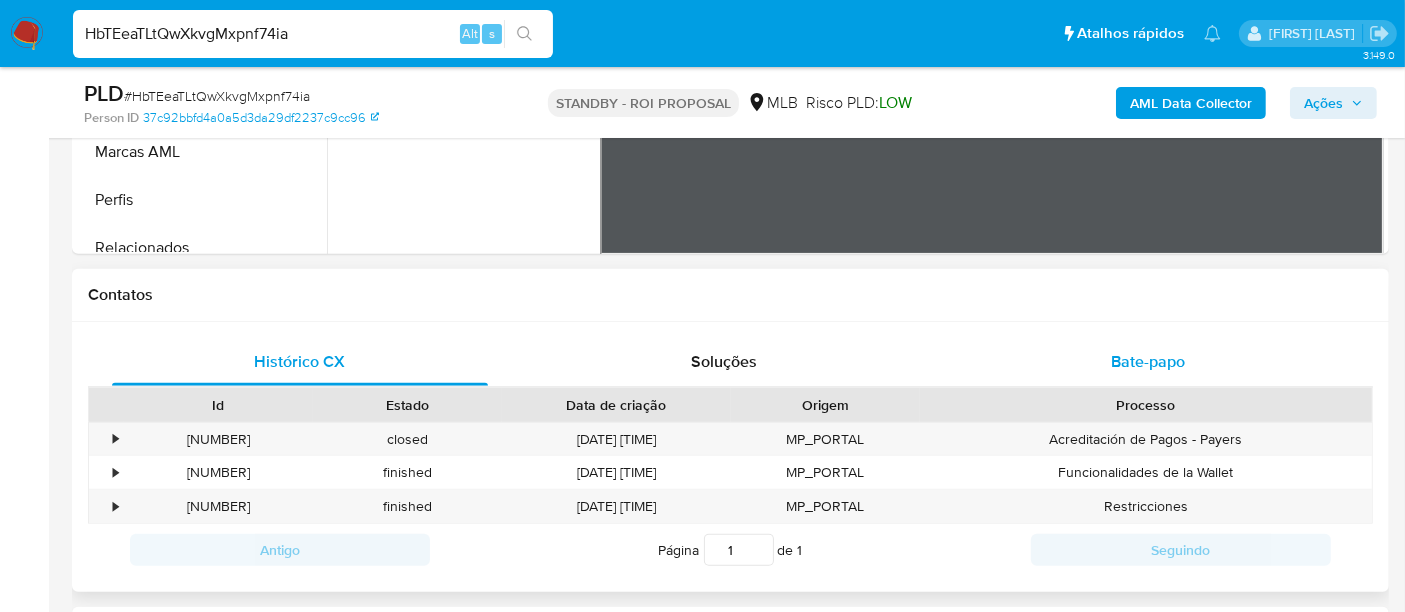 click on "Bate-papo" at bounding box center [1148, 361] 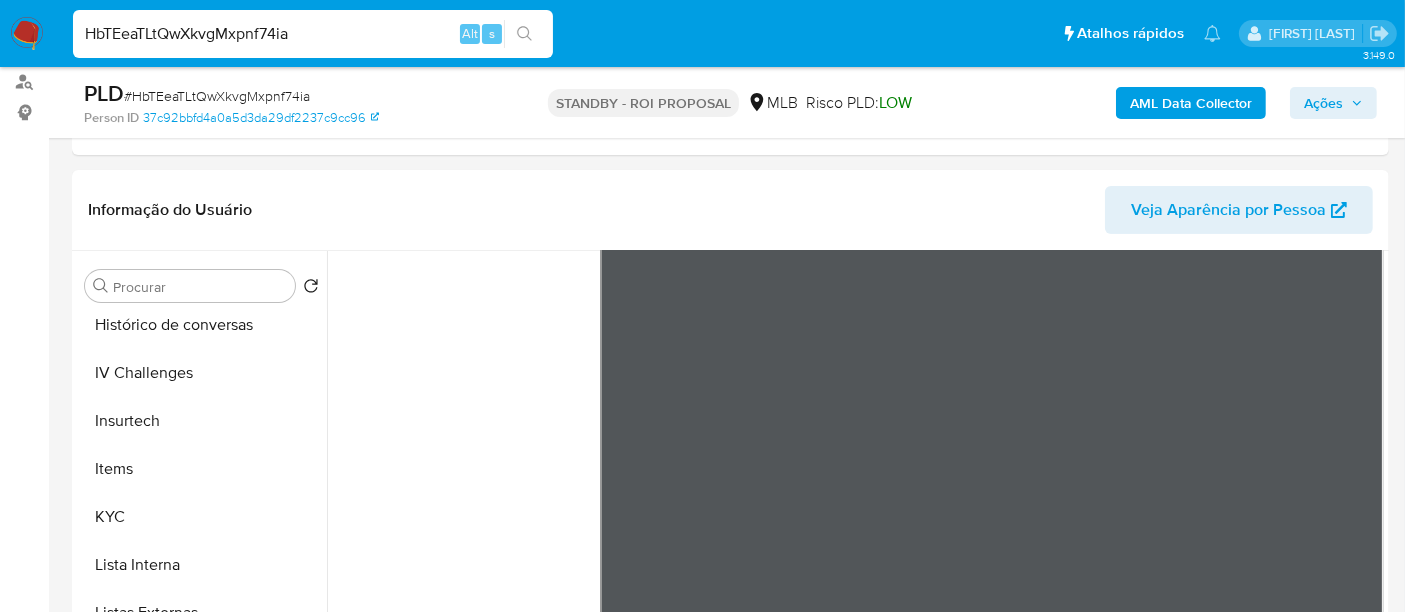 scroll, scrollTop: 111, scrollLeft: 0, axis: vertical 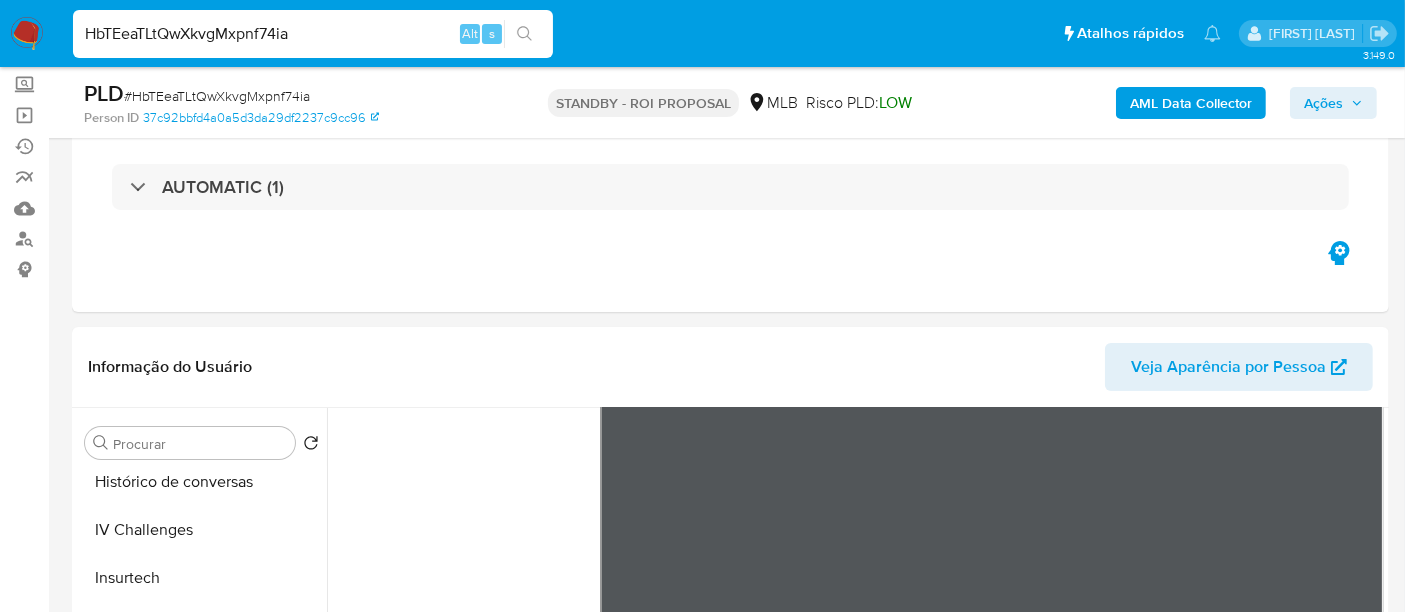 type 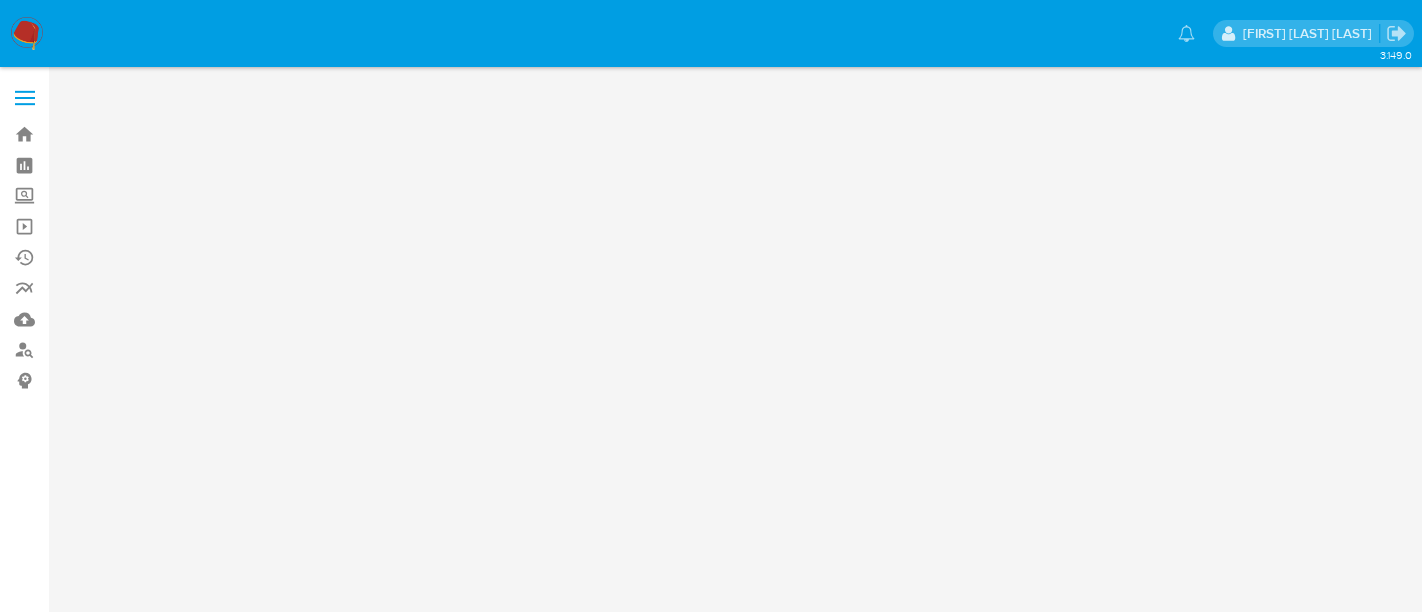 scroll, scrollTop: 0, scrollLeft: 0, axis: both 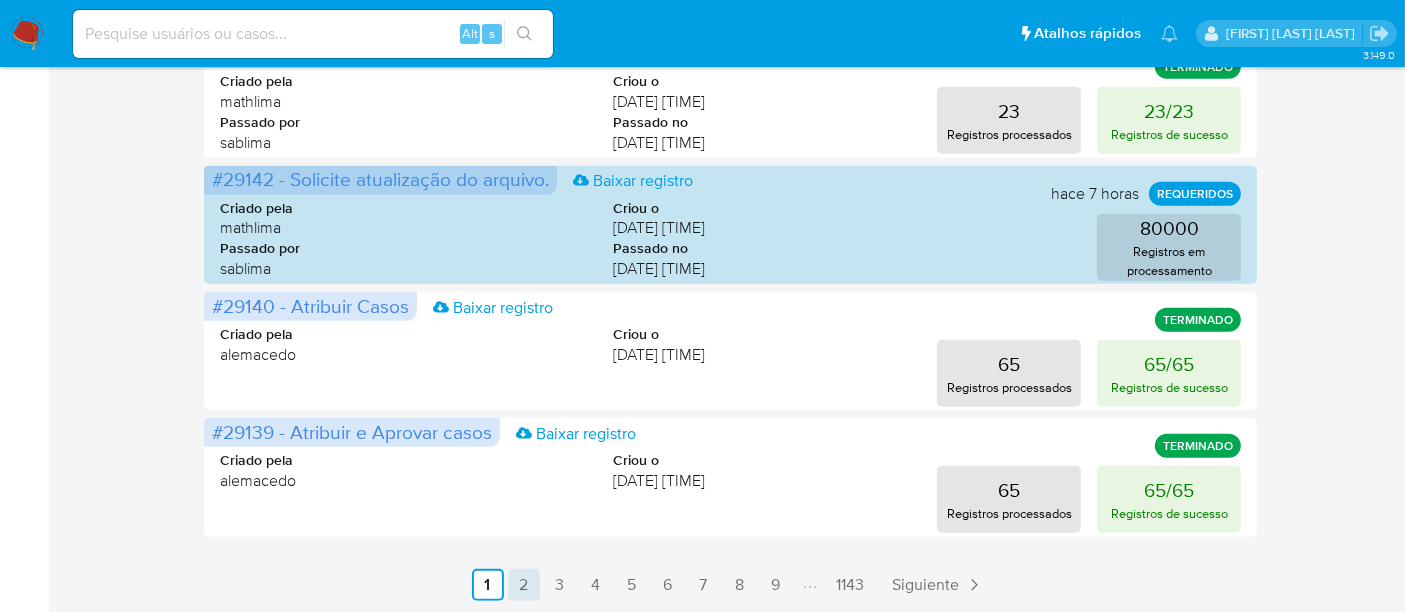 click on "2" at bounding box center (524, 585) 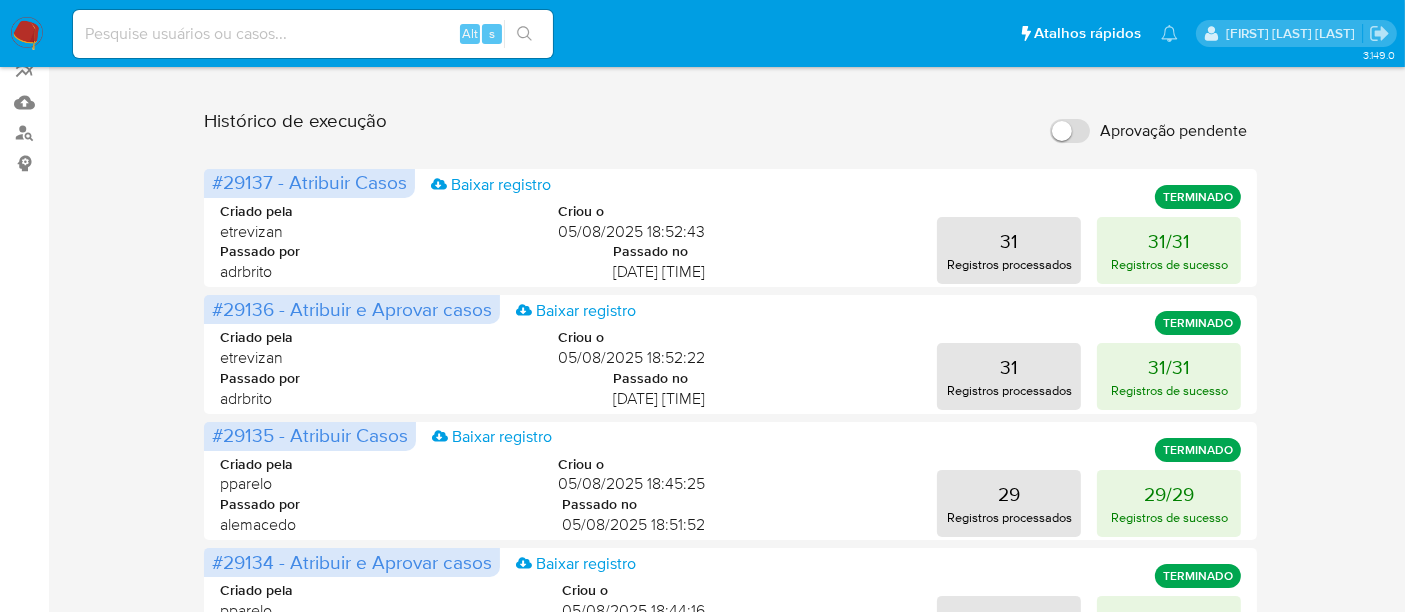 scroll, scrollTop: 105, scrollLeft: 0, axis: vertical 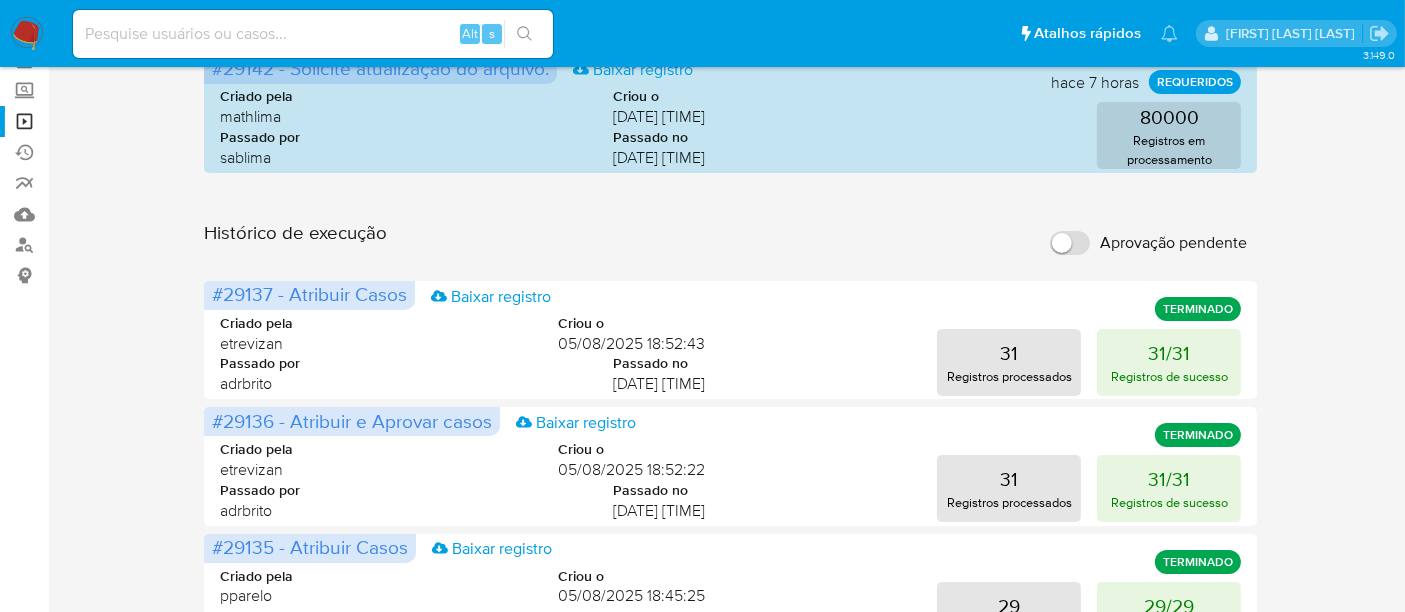 click at bounding box center [313, 34] 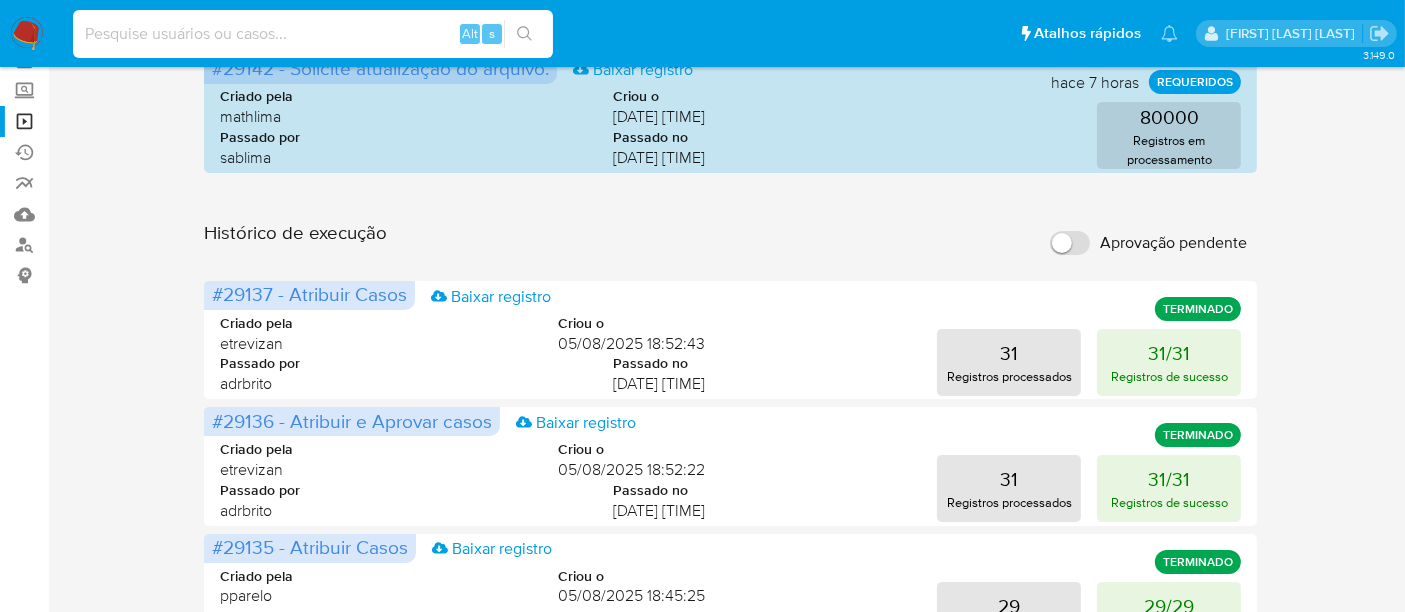 paste on "51.735.270" 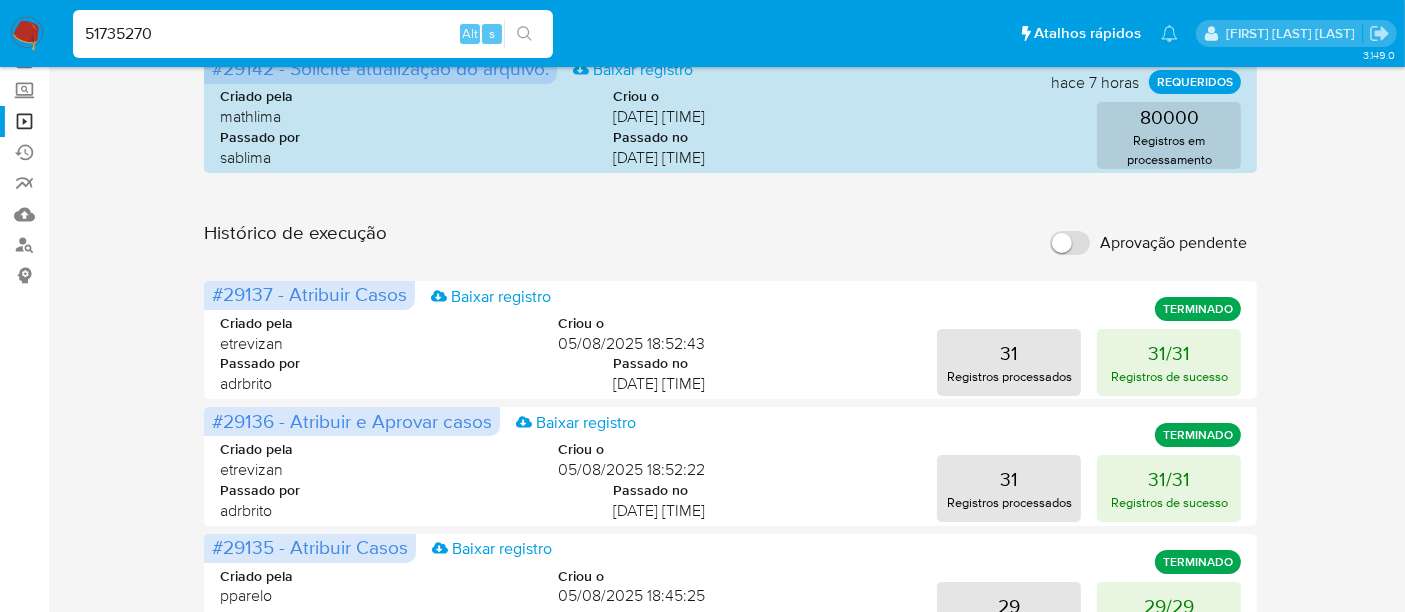 type on "51735270" 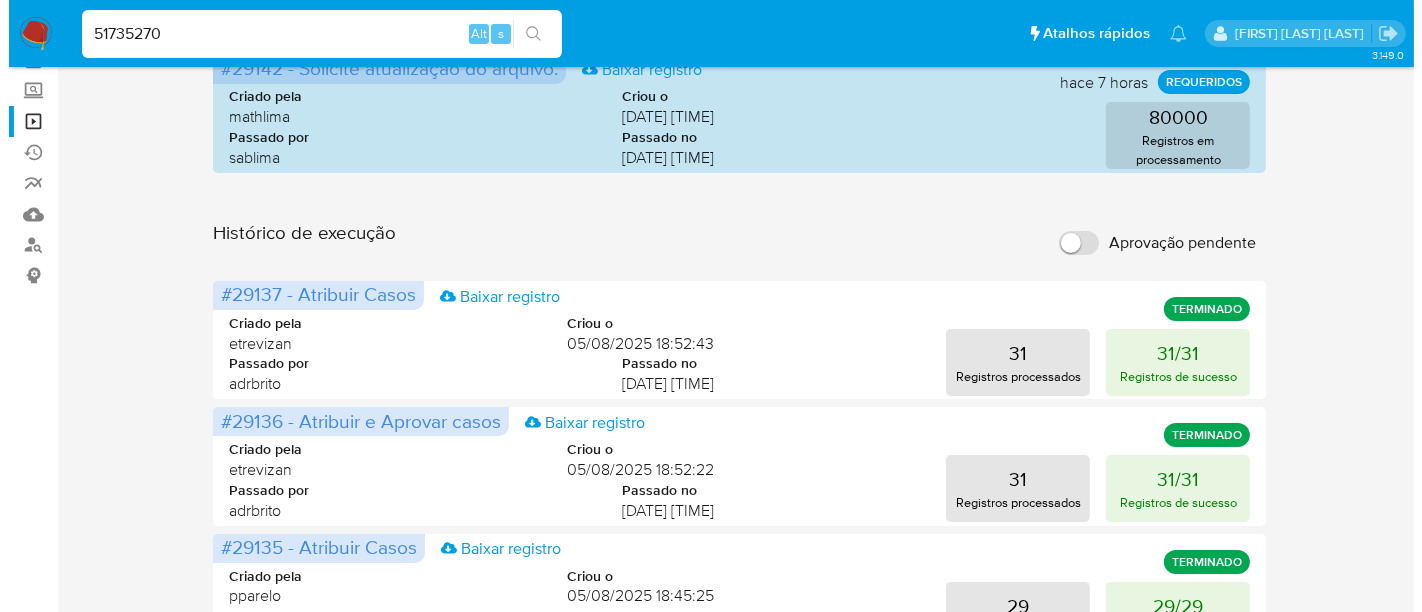 scroll, scrollTop: 0, scrollLeft: 0, axis: both 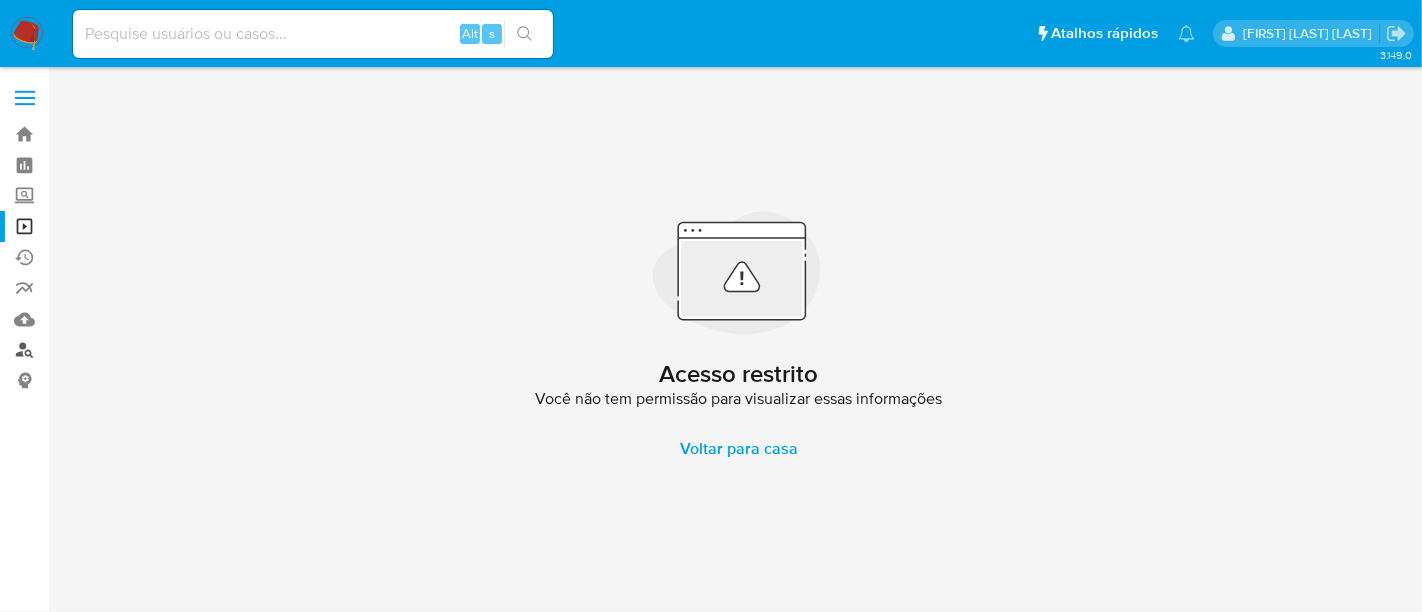 click on "Localizador de pessoas" at bounding box center [119, 350] 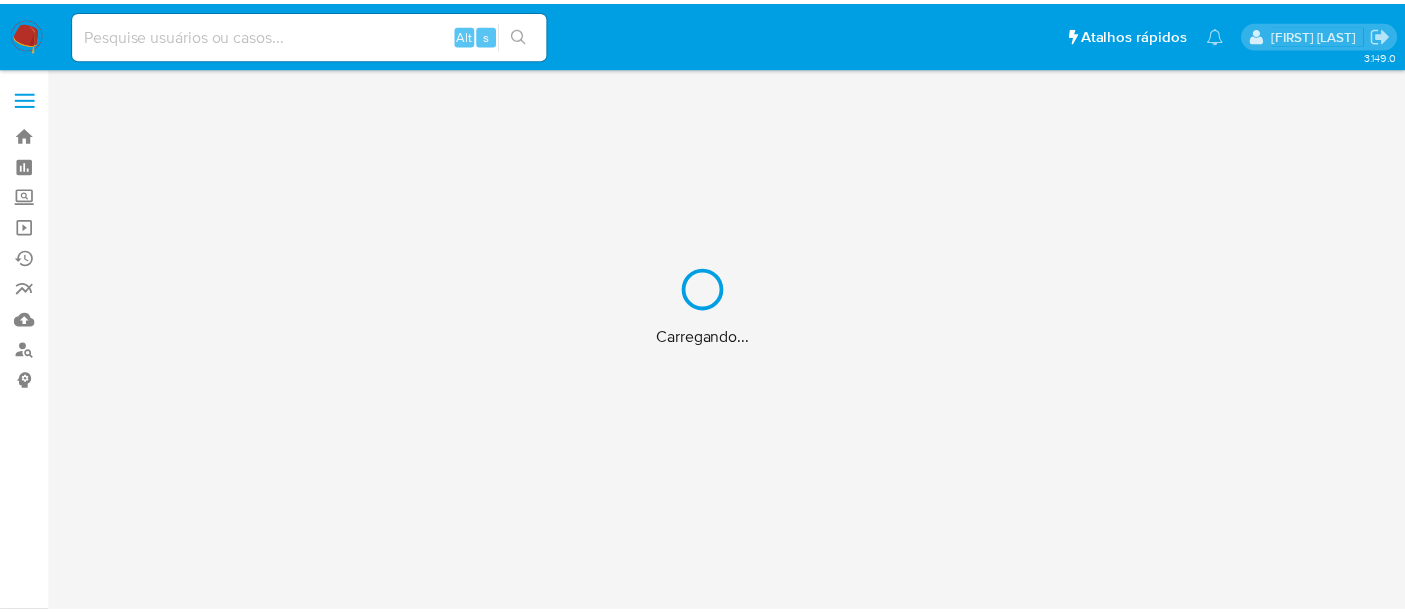 scroll, scrollTop: 0, scrollLeft: 0, axis: both 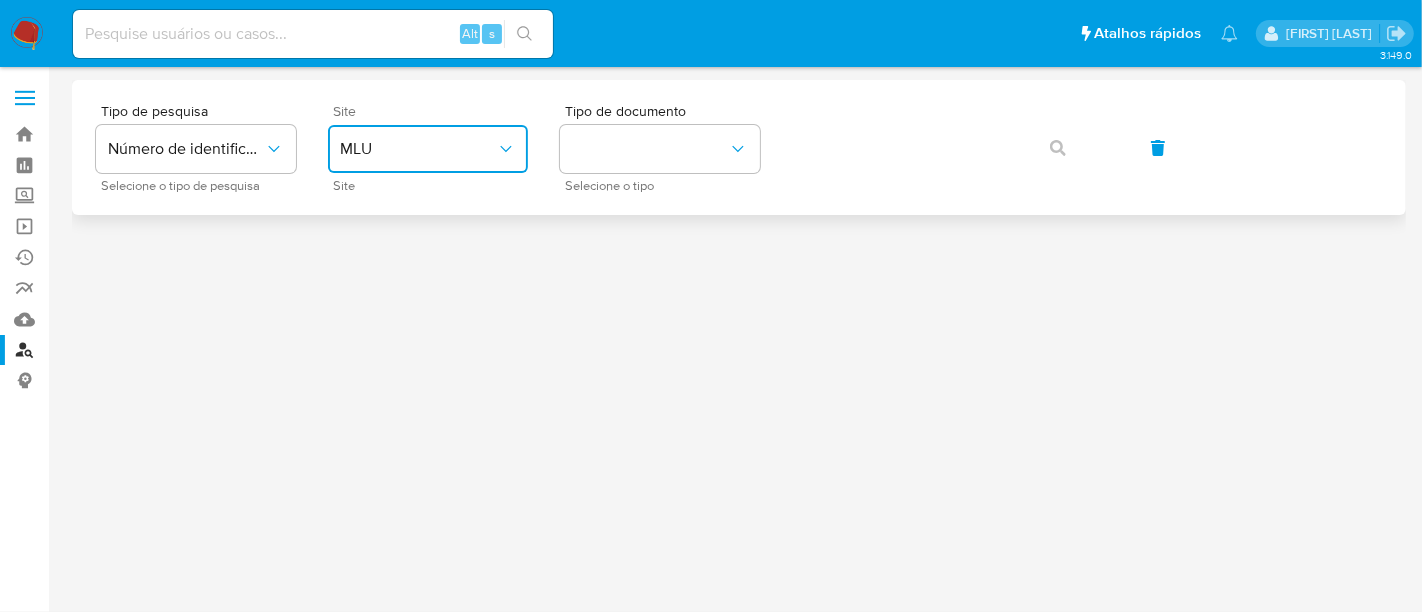 click on "MLU" at bounding box center [418, 149] 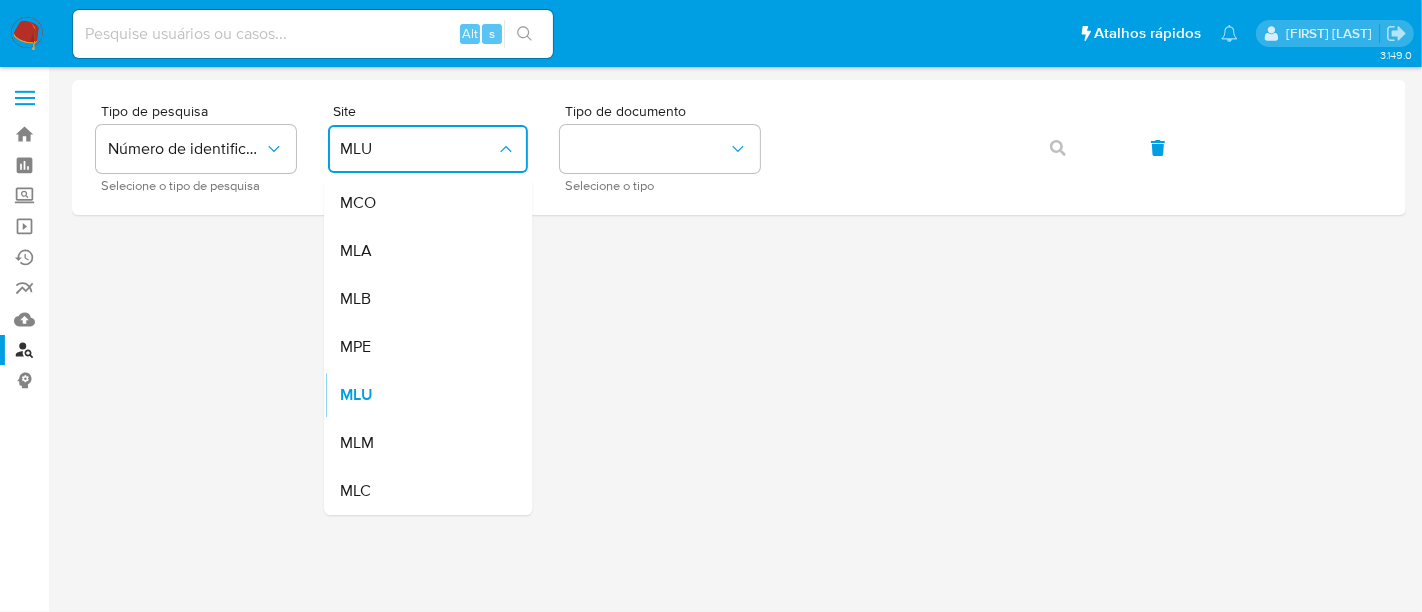 drag, startPoint x: 406, startPoint y: 296, endPoint x: 422, endPoint y: 283, distance: 20.615528 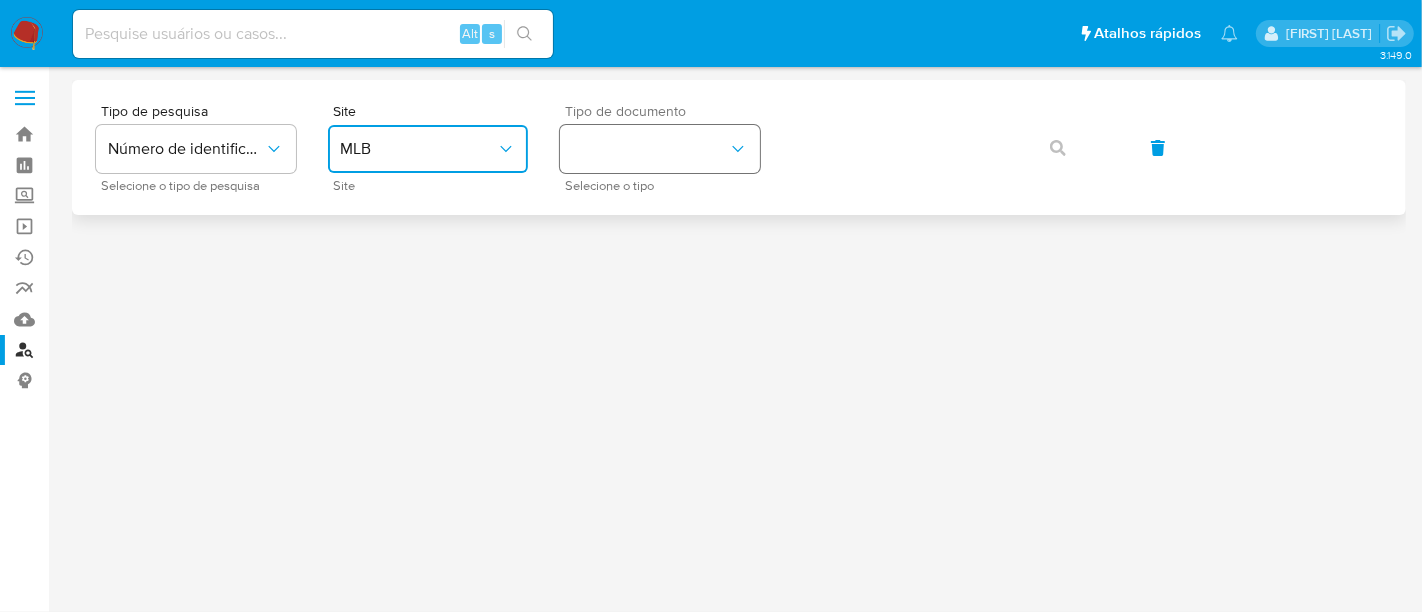 click at bounding box center (660, 149) 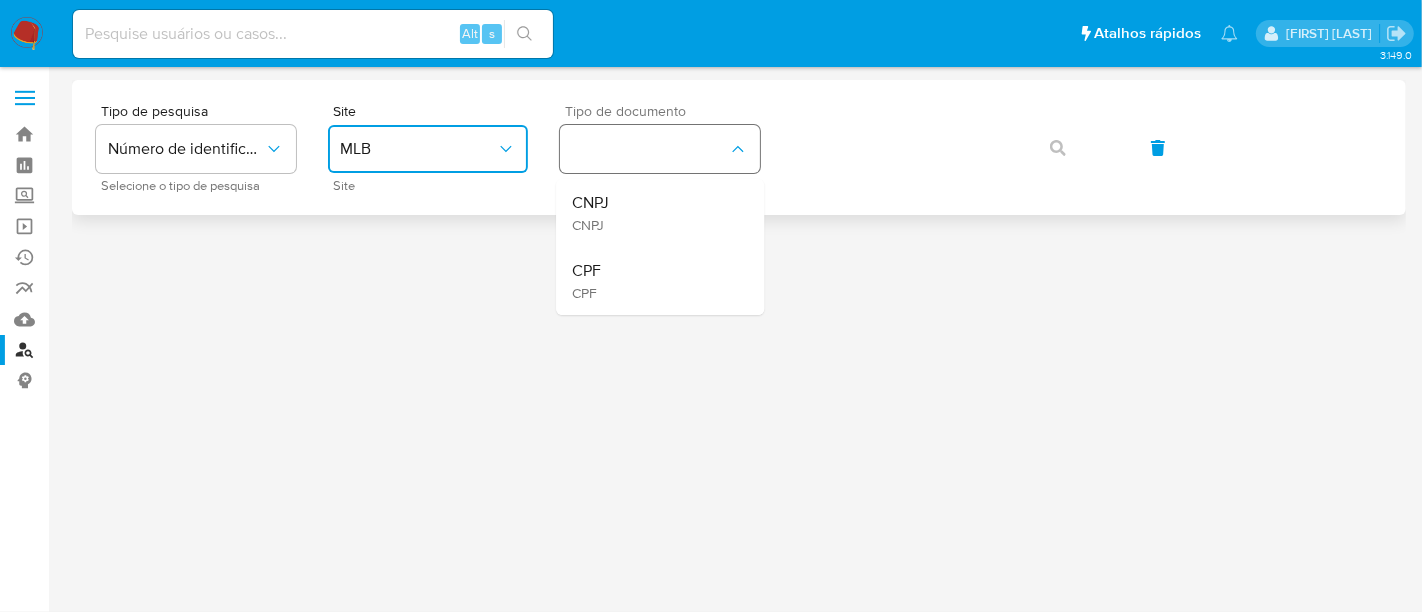 drag, startPoint x: 611, startPoint y: 207, endPoint x: 751, endPoint y: 168, distance: 145.33066 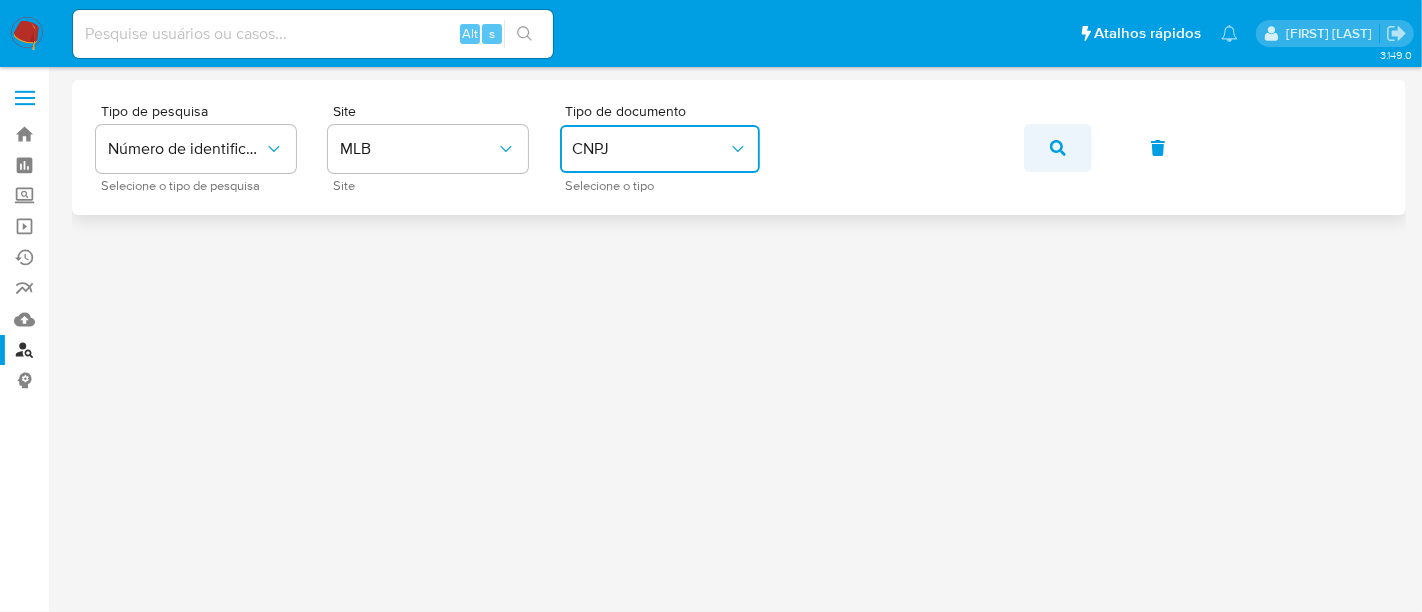 click 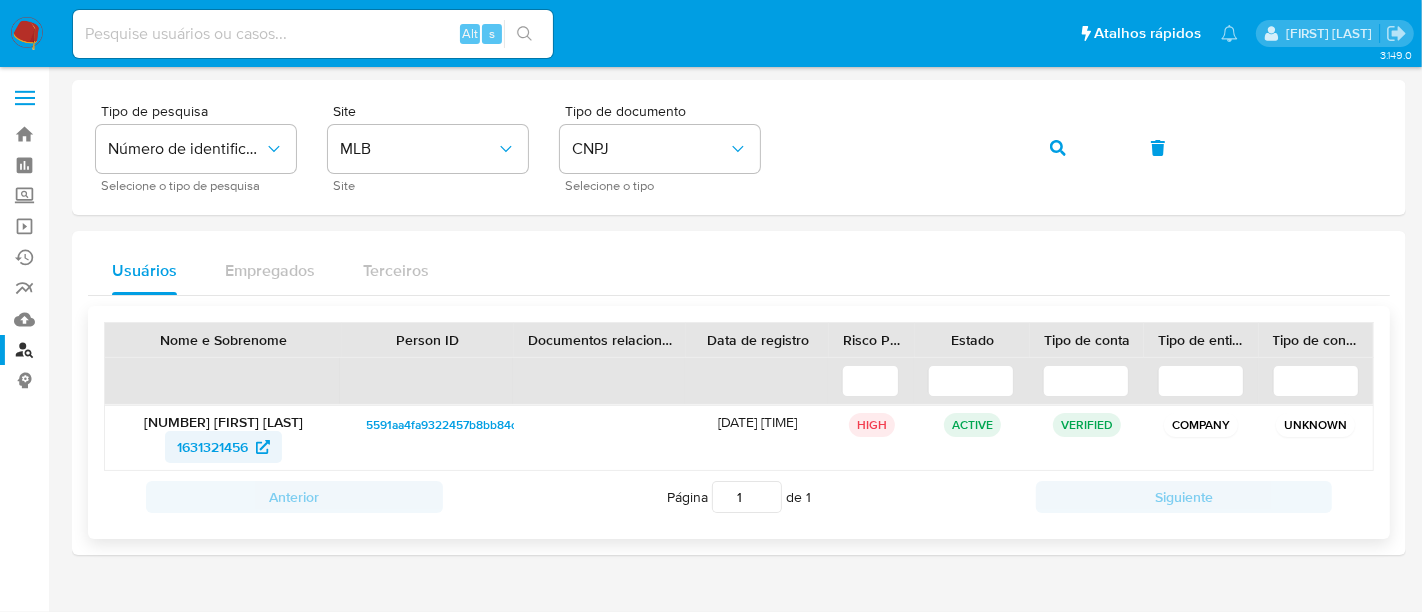 click on "1631321456" at bounding box center [212, 447] 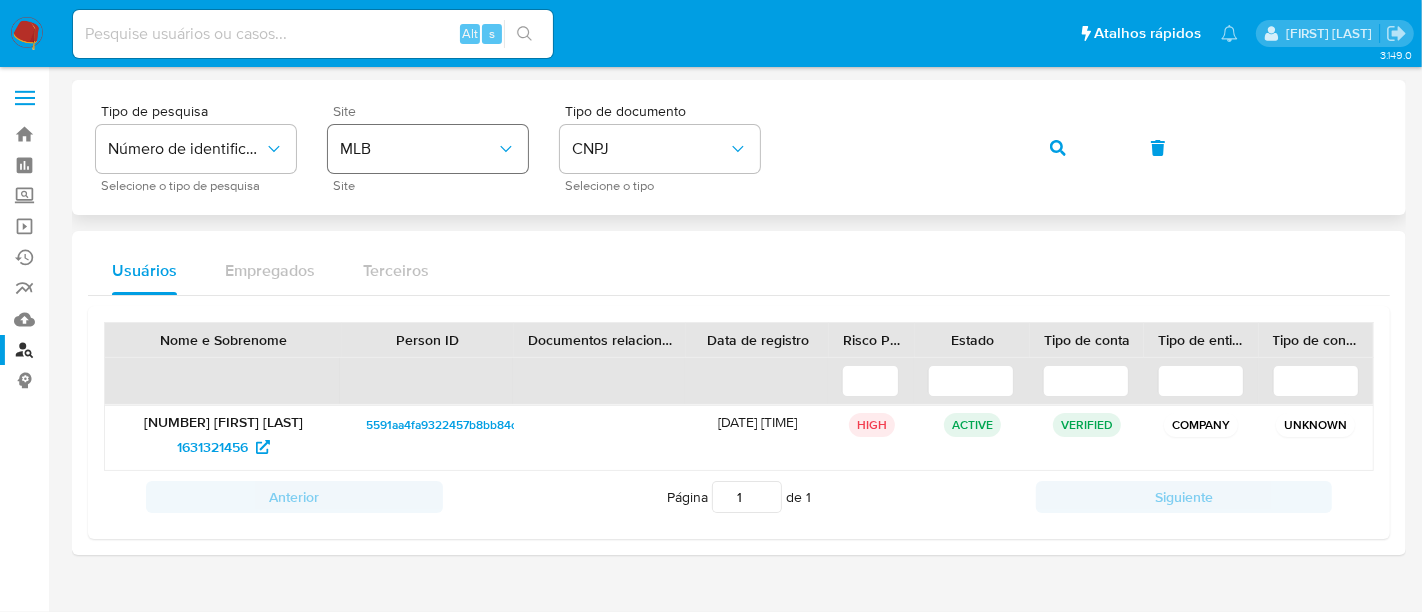 click 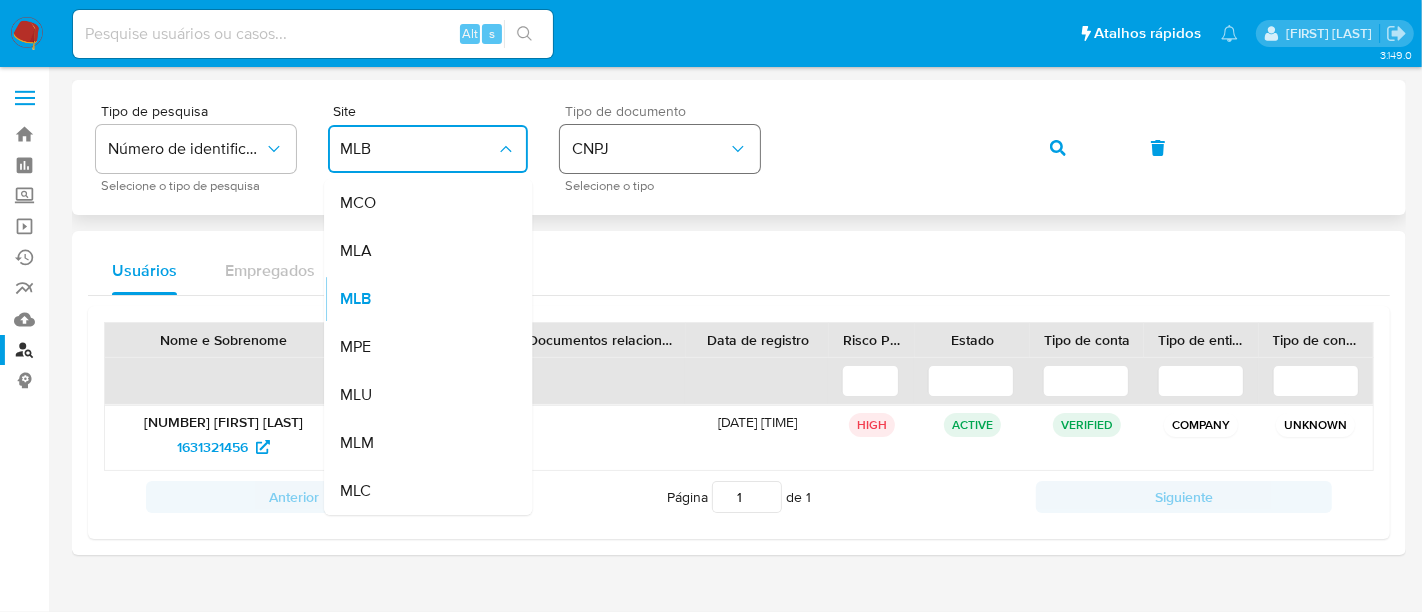 click on "CNPJ" at bounding box center [660, 149] 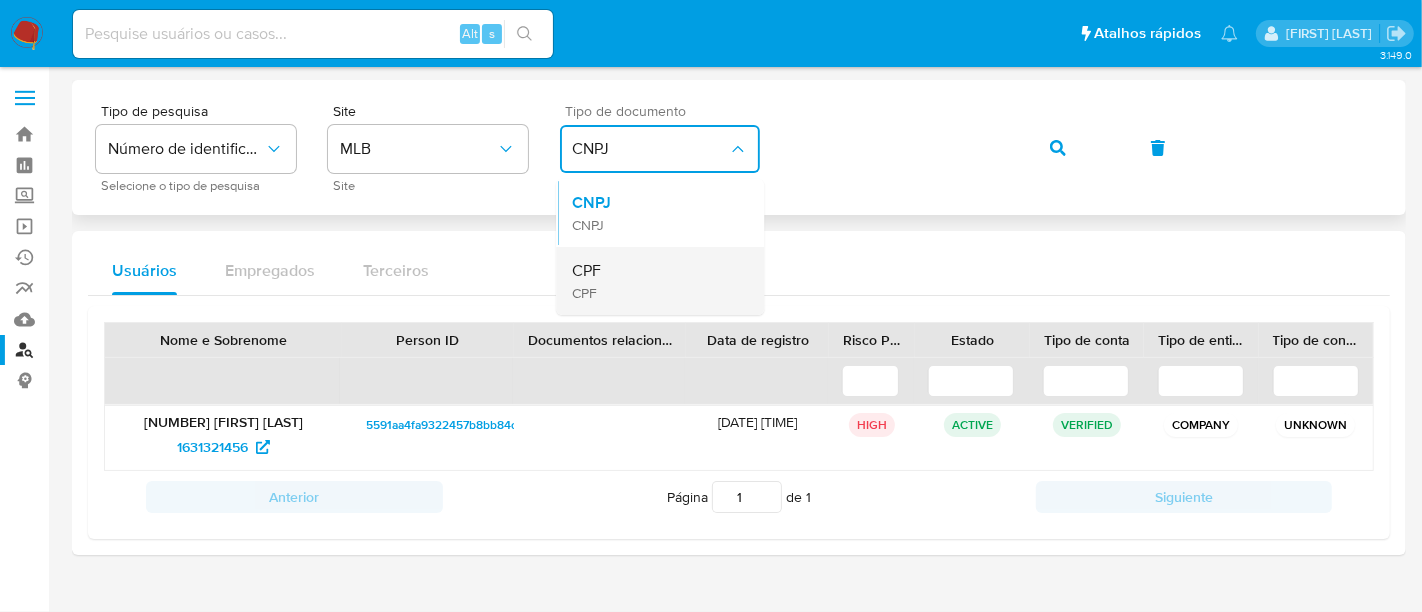click on "CPF CPF" at bounding box center (654, 281) 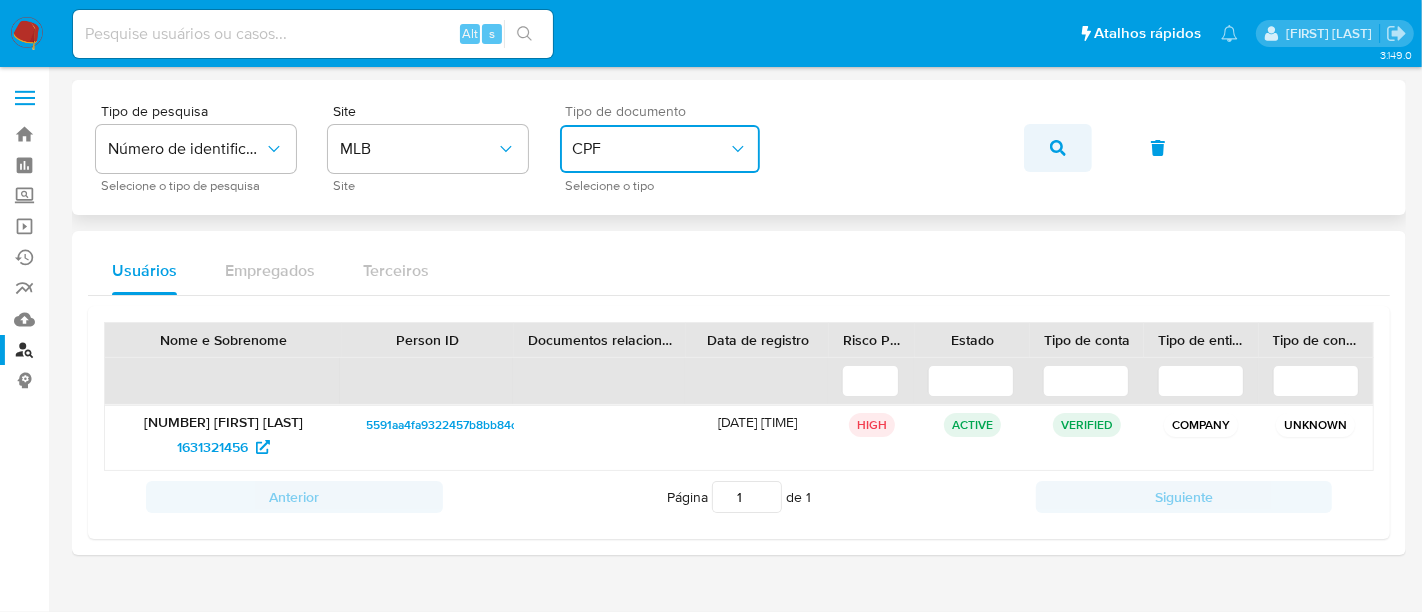 click 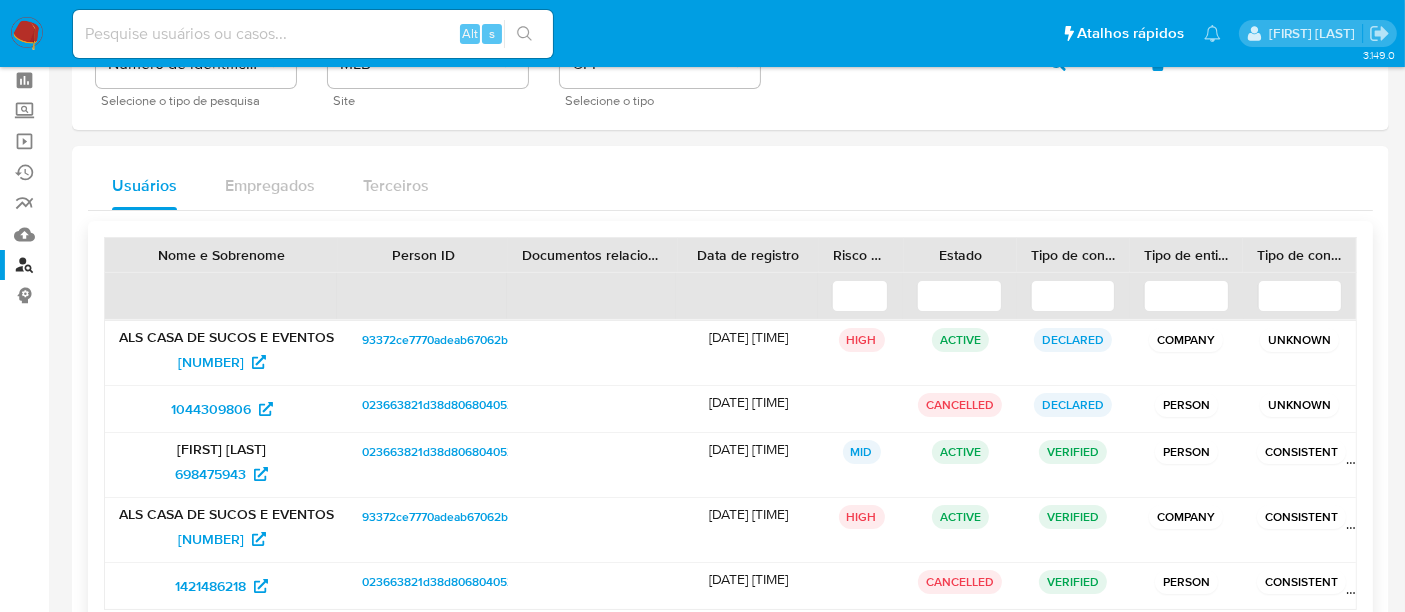 scroll, scrollTop: 191, scrollLeft: 0, axis: vertical 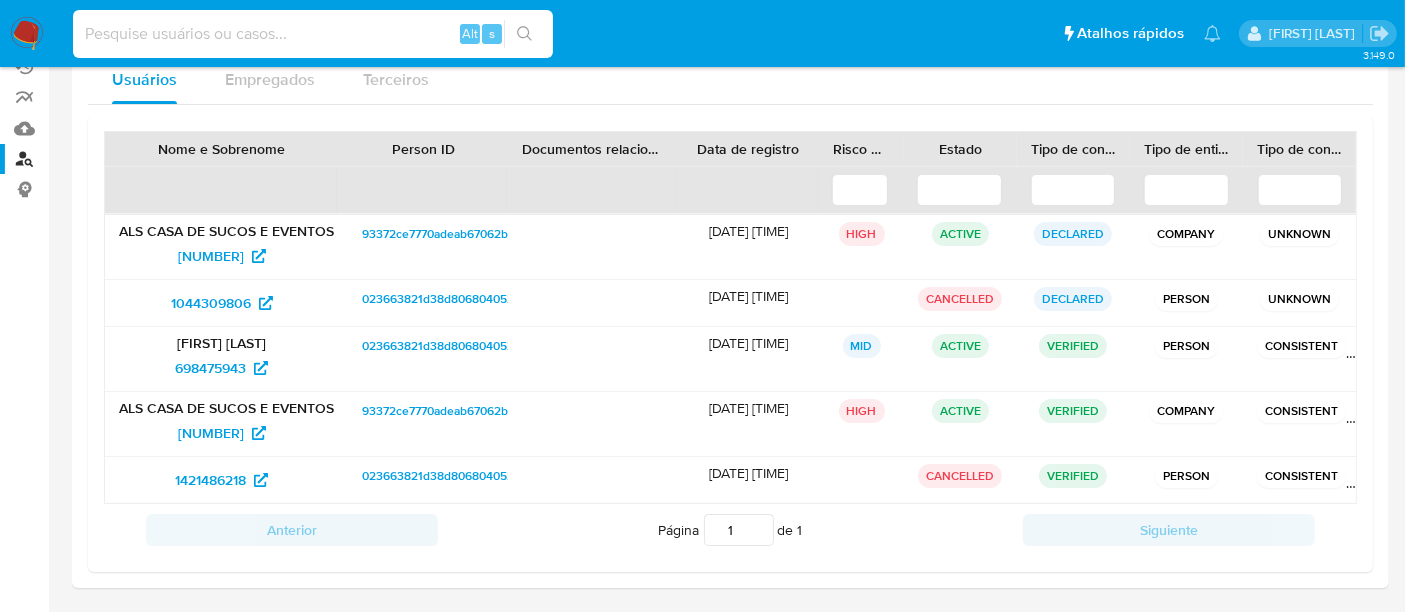 click at bounding box center (313, 34) 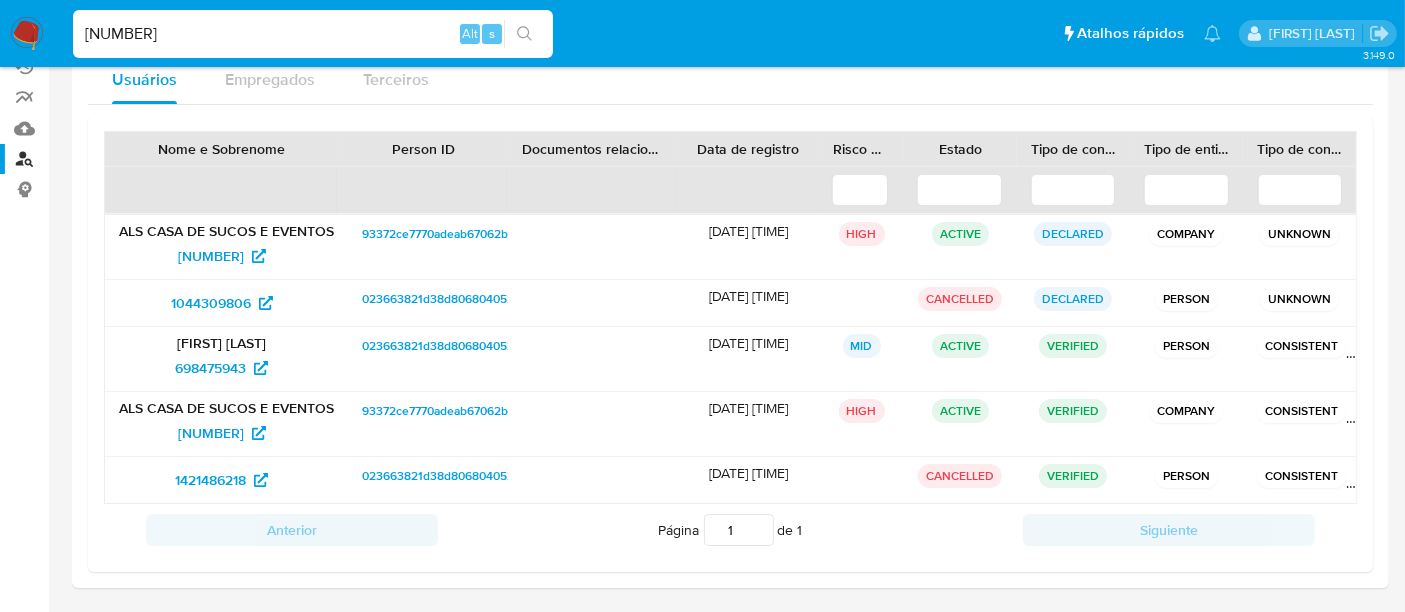 type on "[NUMBER]" 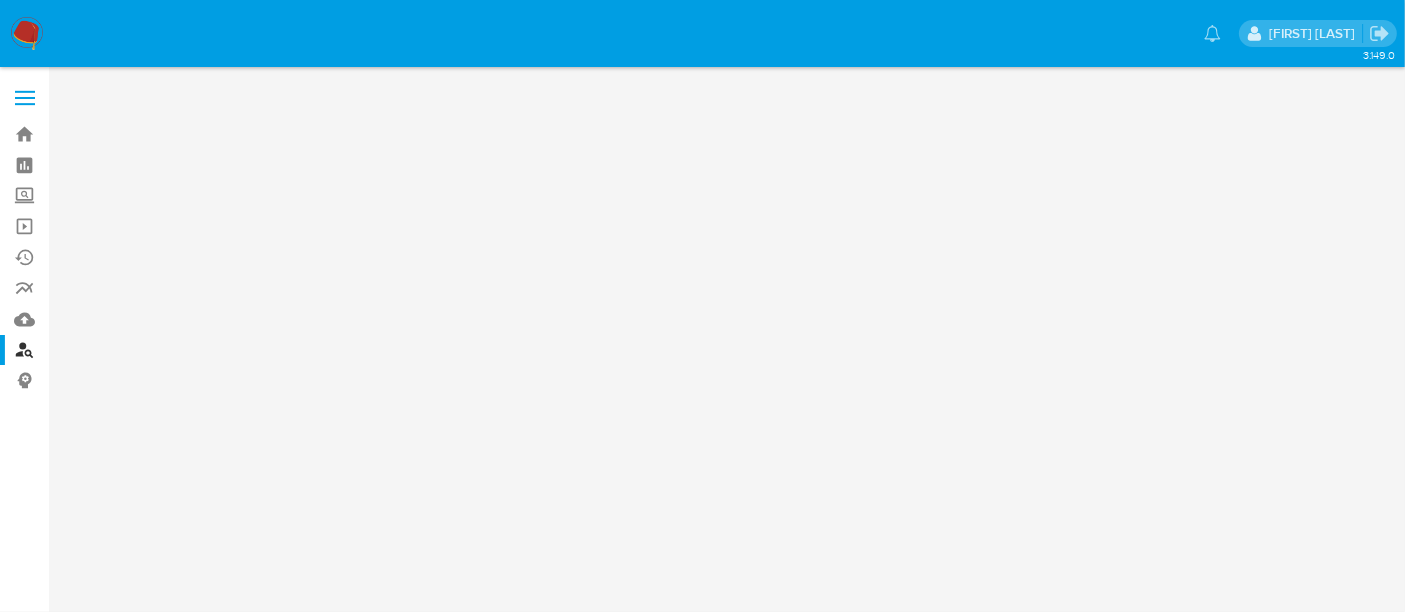 scroll, scrollTop: 0, scrollLeft: 0, axis: both 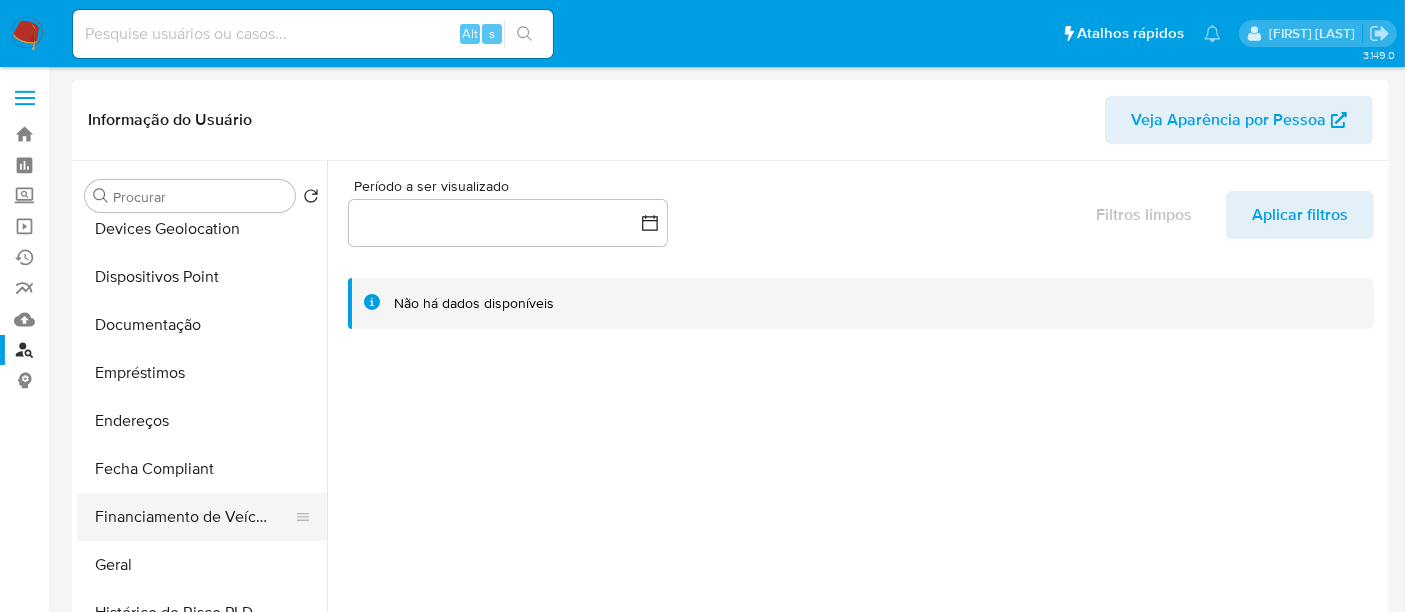 select on "10" 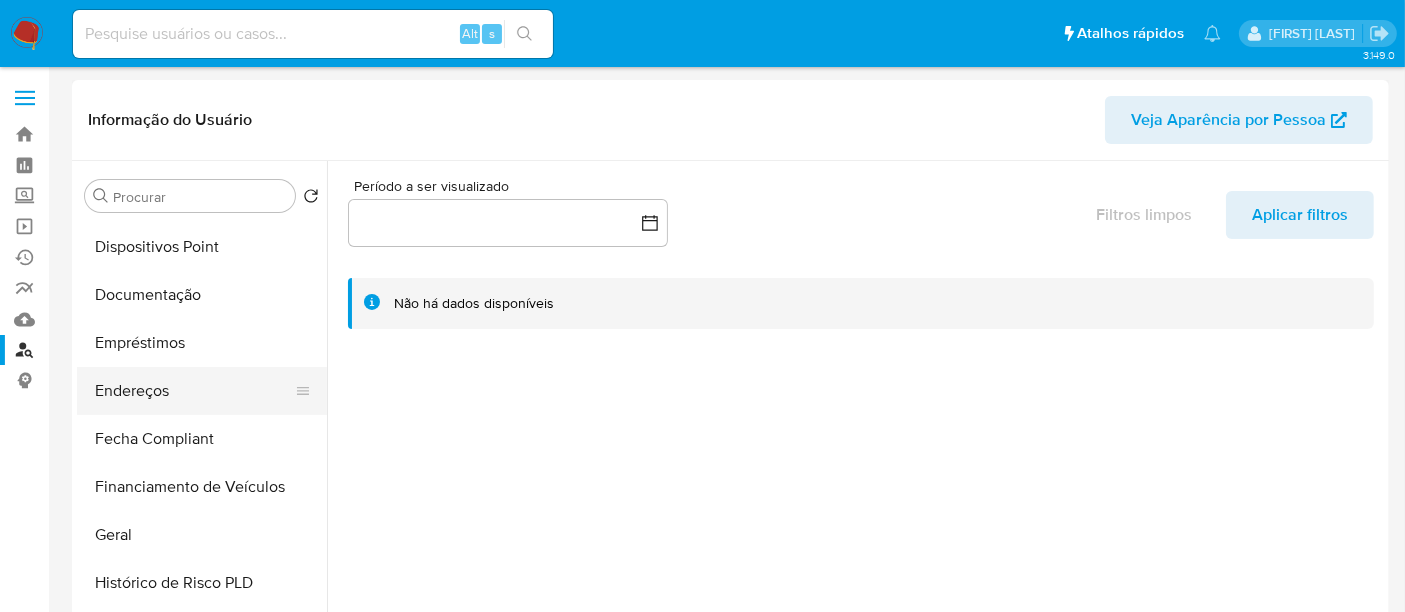scroll, scrollTop: 444, scrollLeft: 0, axis: vertical 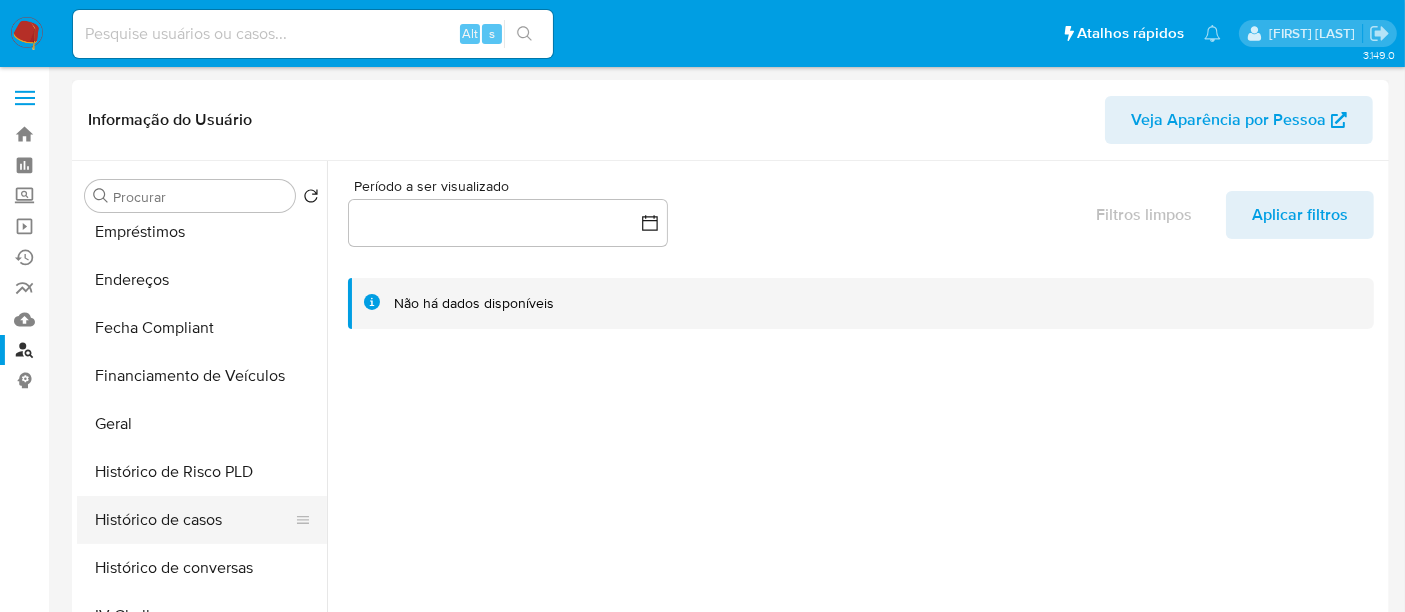 click on "Histórico de casos" at bounding box center (194, 520) 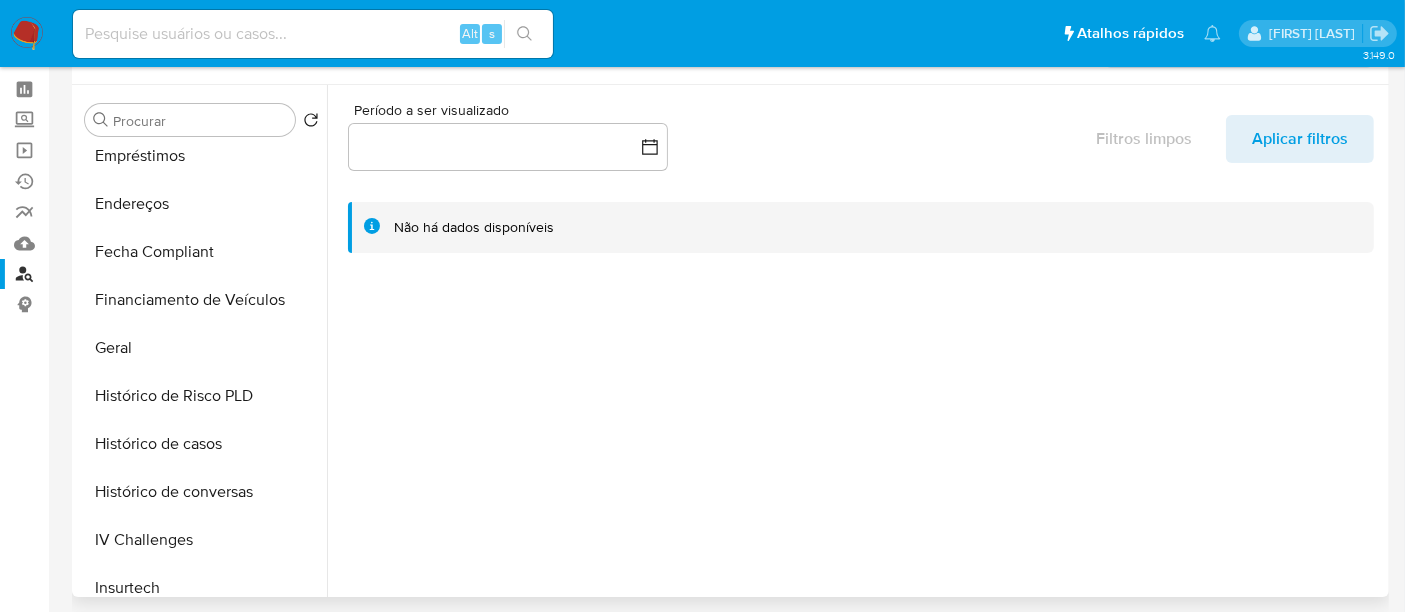 scroll, scrollTop: 111, scrollLeft: 0, axis: vertical 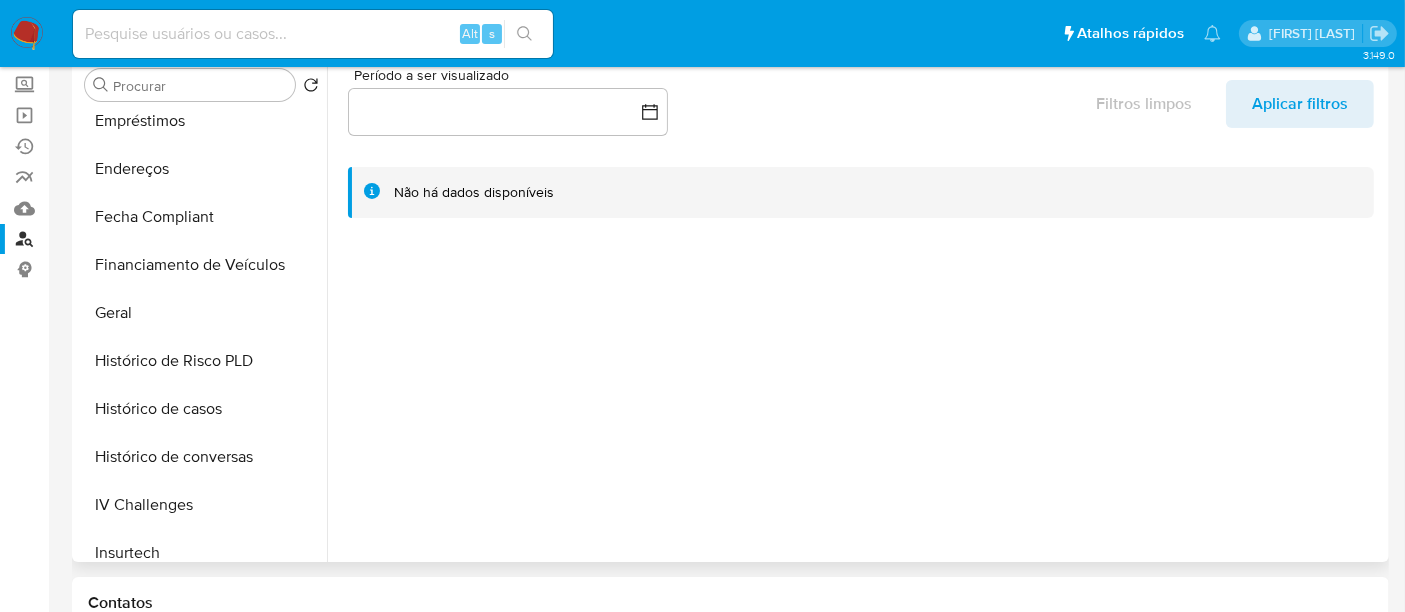 type 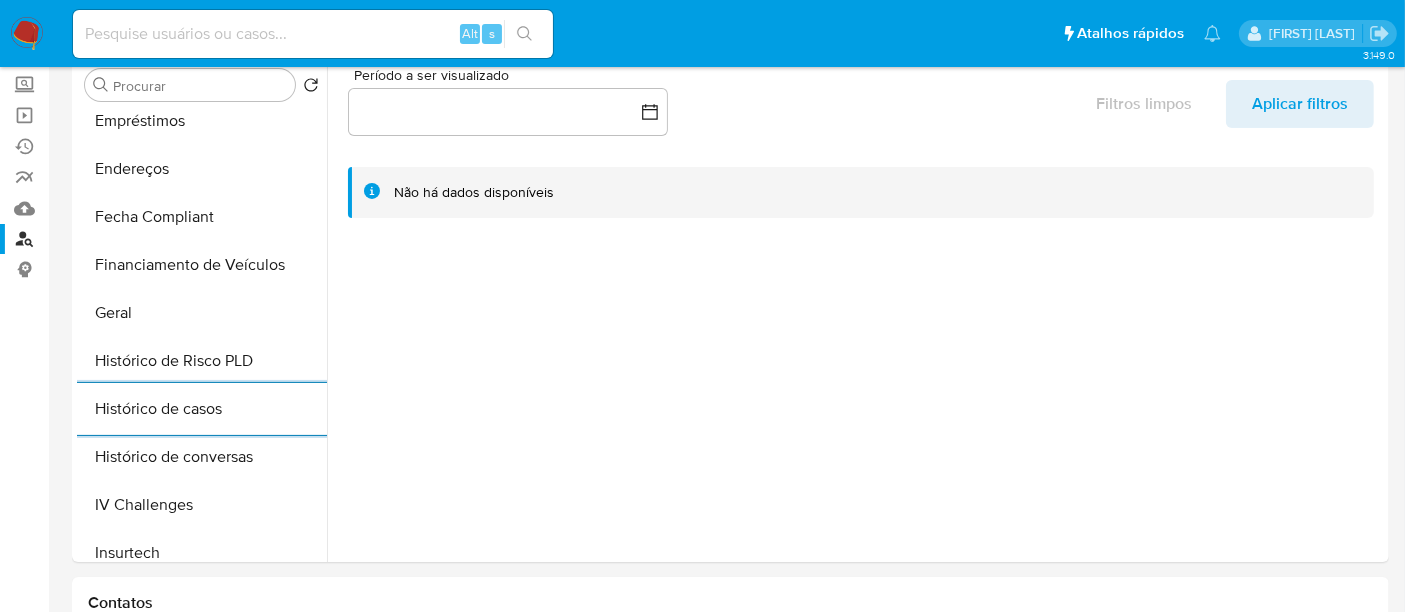 click at bounding box center [313, 34] 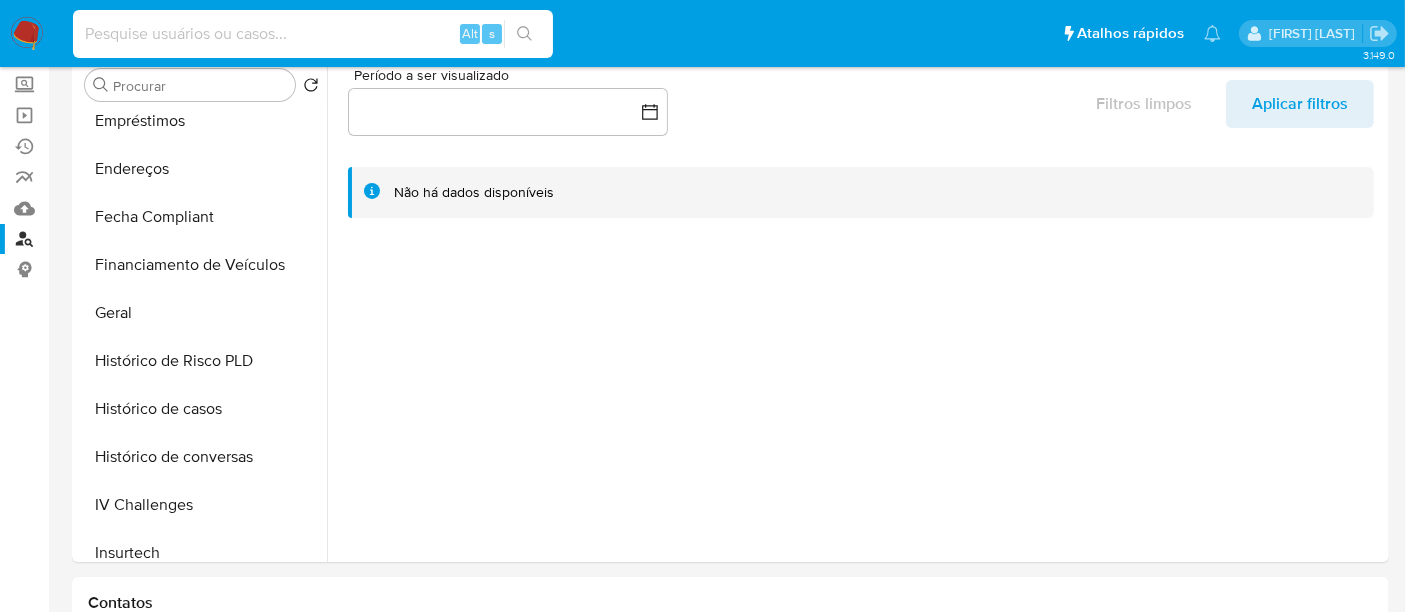 paste on "1312458092" 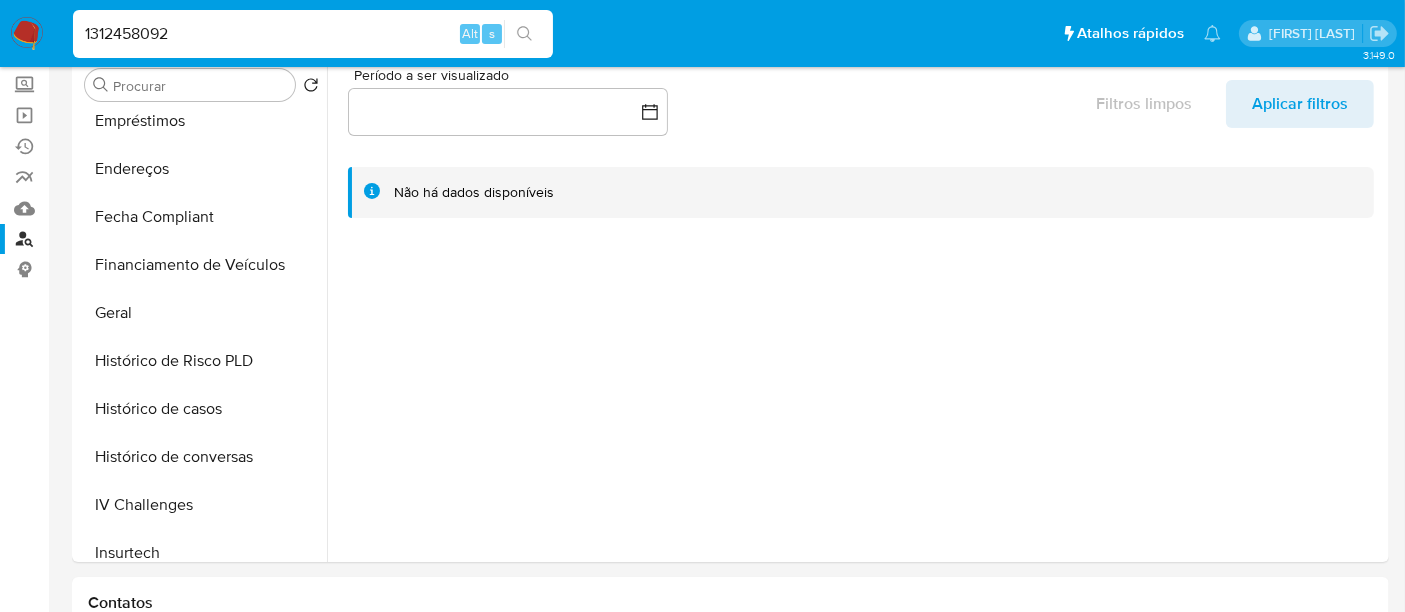 type on "1312458092" 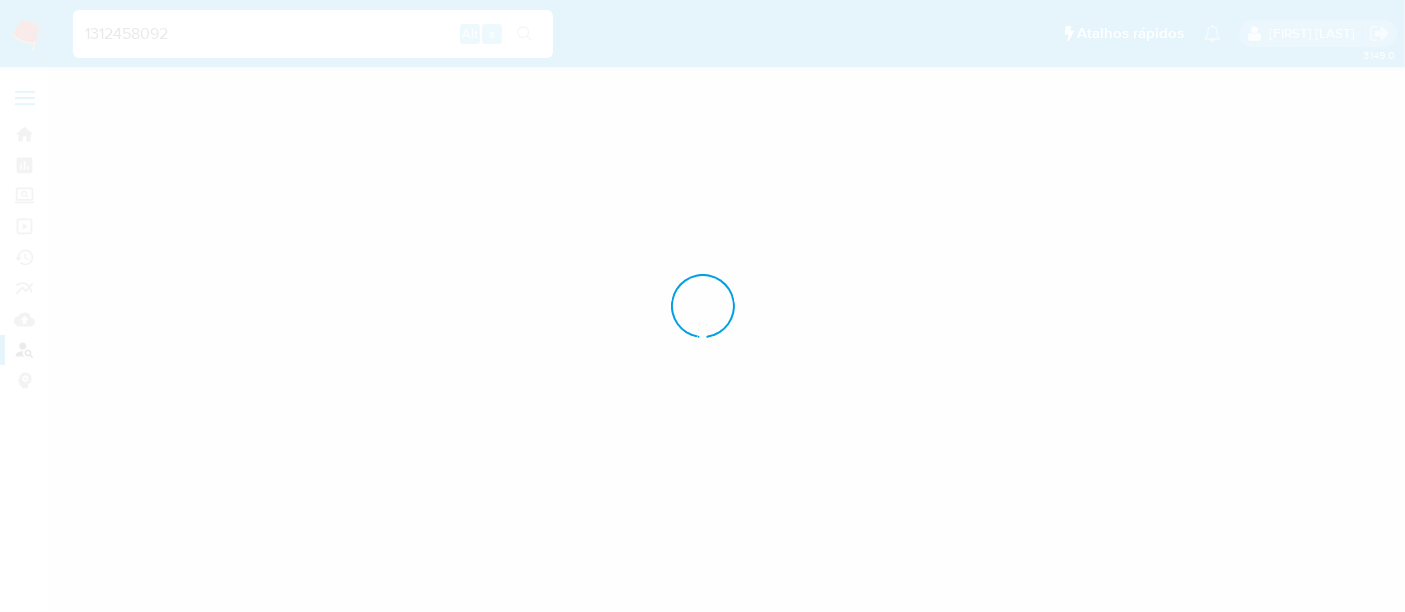 scroll, scrollTop: 0, scrollLeft: 0, axis: both 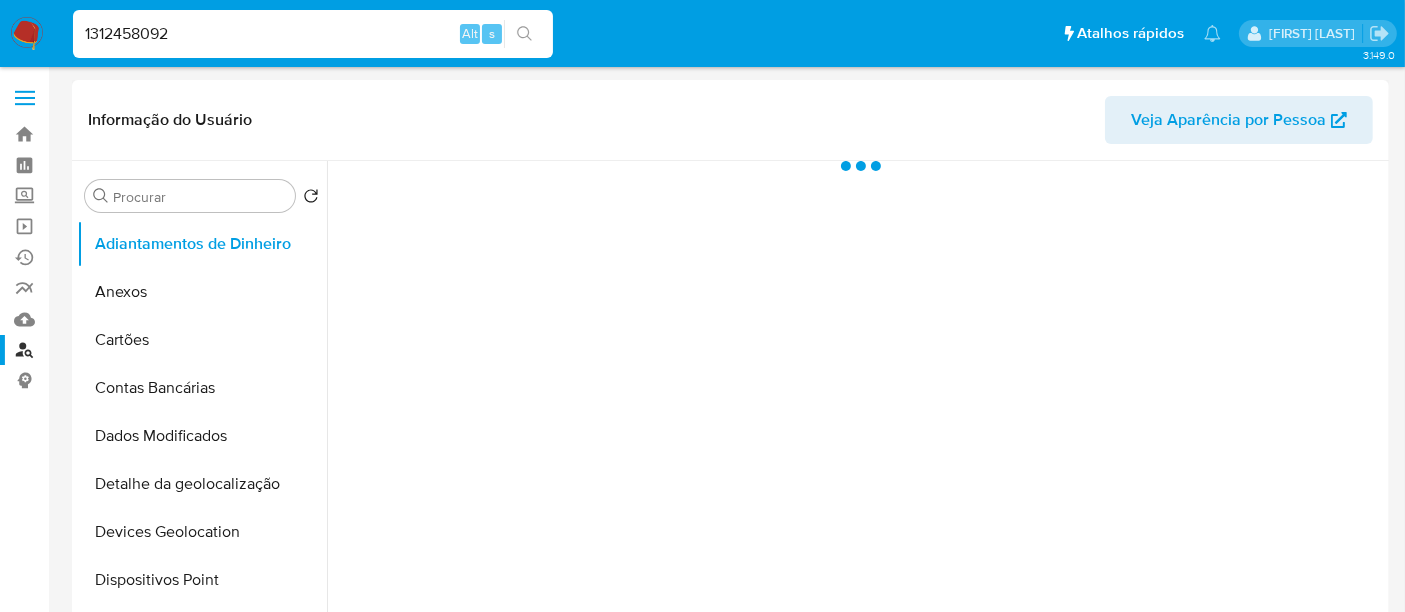 select on "10" 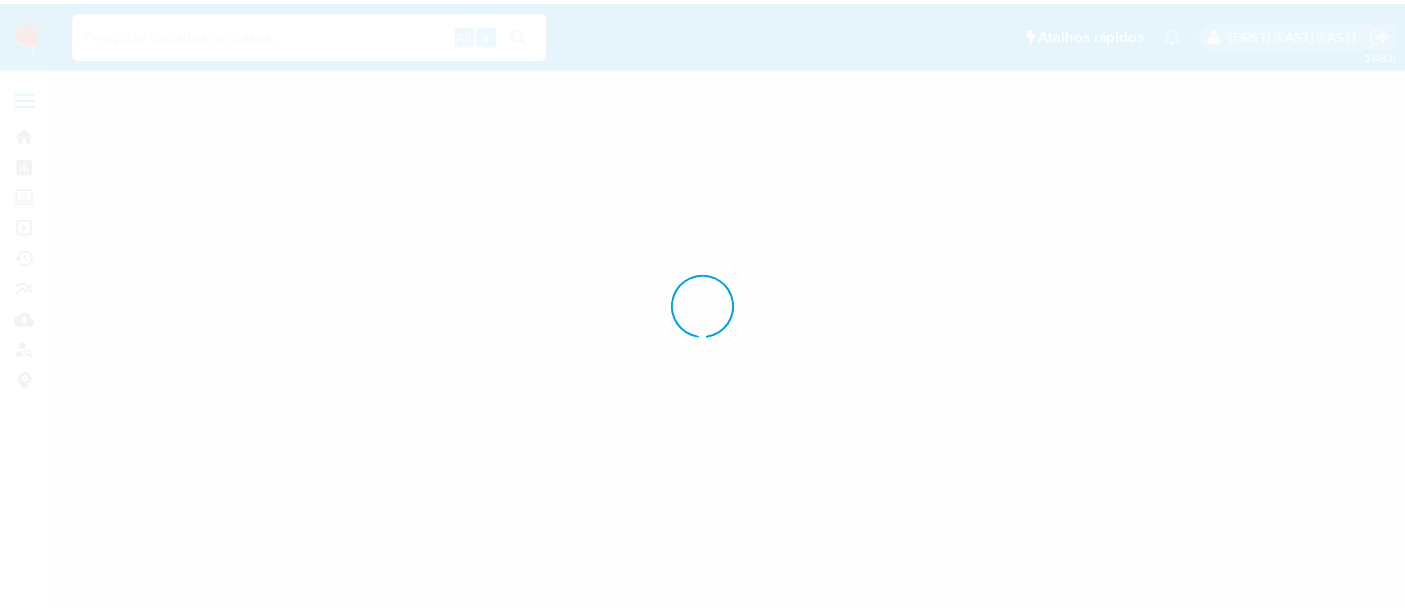 scroll, scrollTop: 0, scrollLeft: 0, axis: both 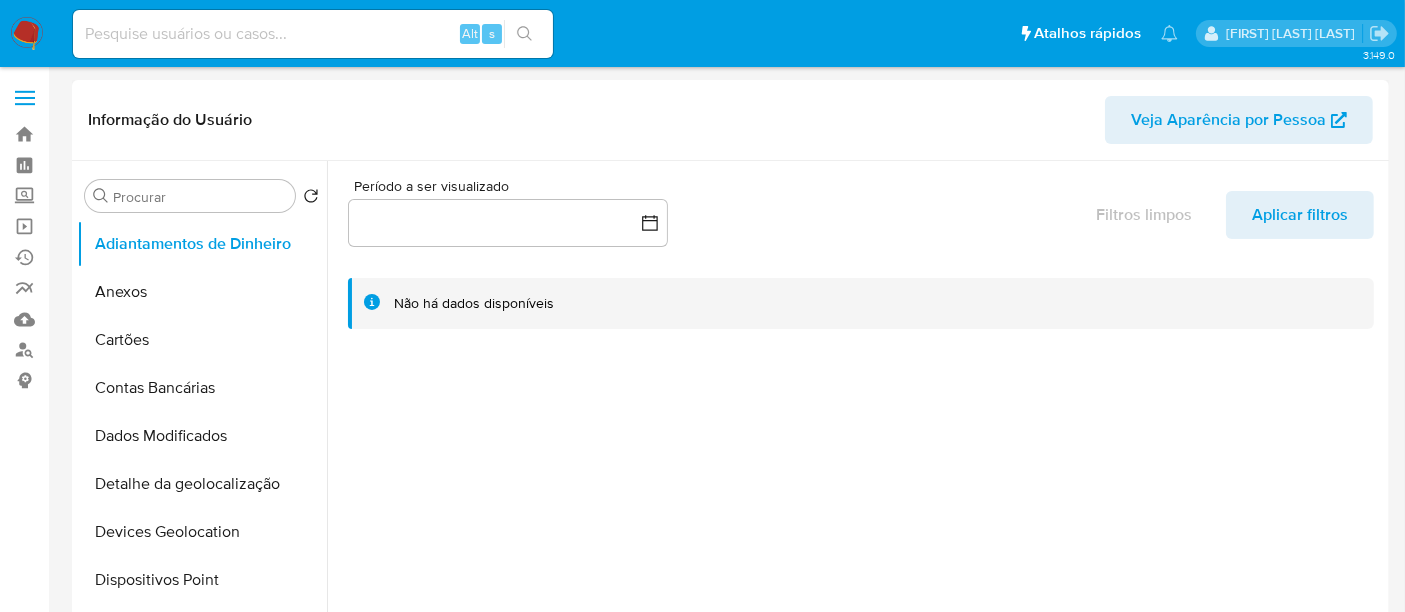 select on "10" 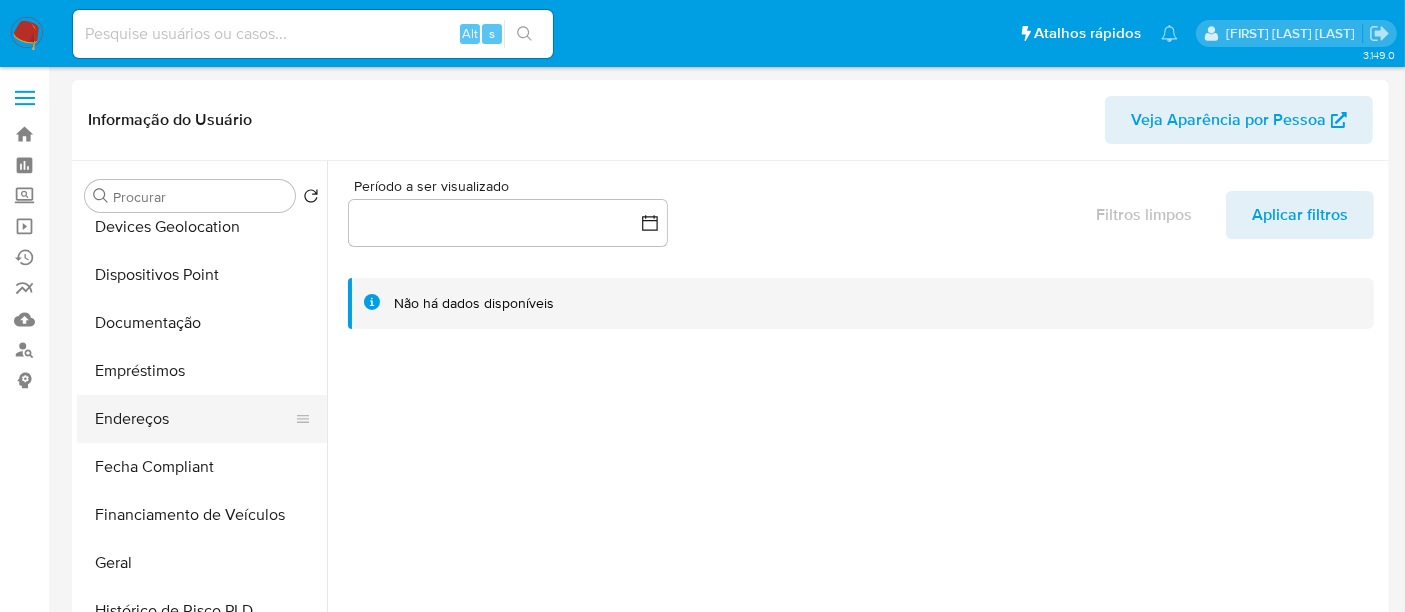 scroll, scrollTop: 444, scrollLeft: 0, axis: vertical 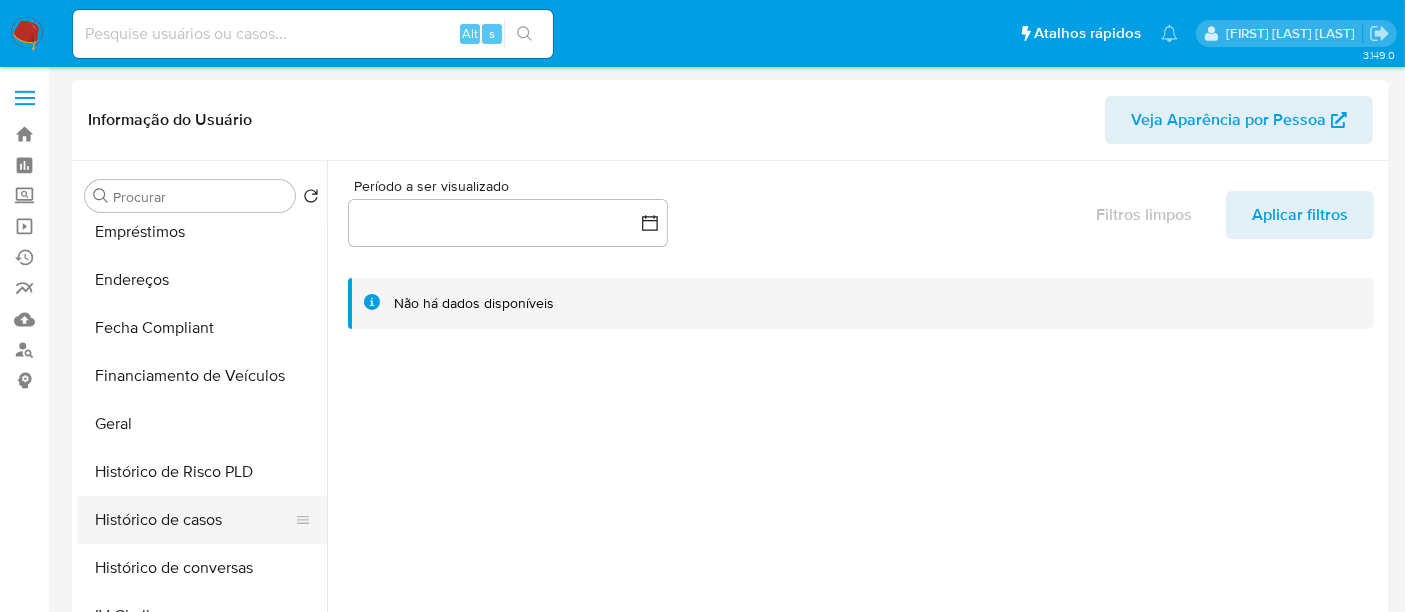 click on "Histórico de casos" at bounding box center (194, 520) 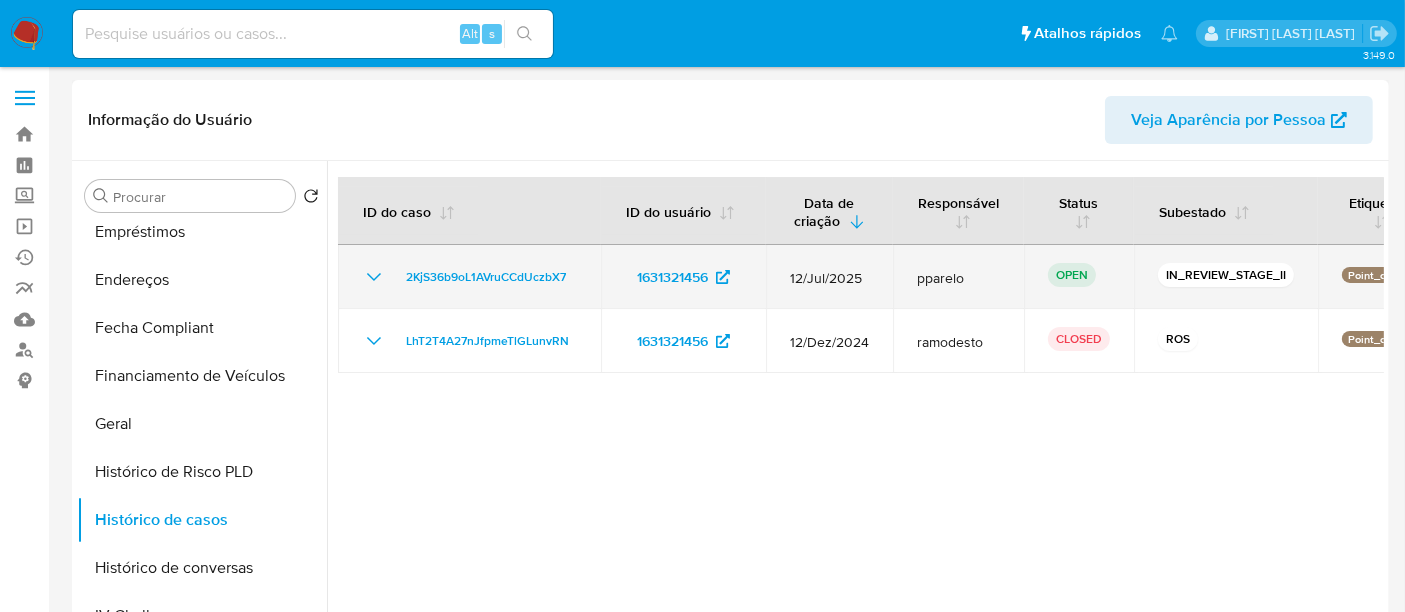 click 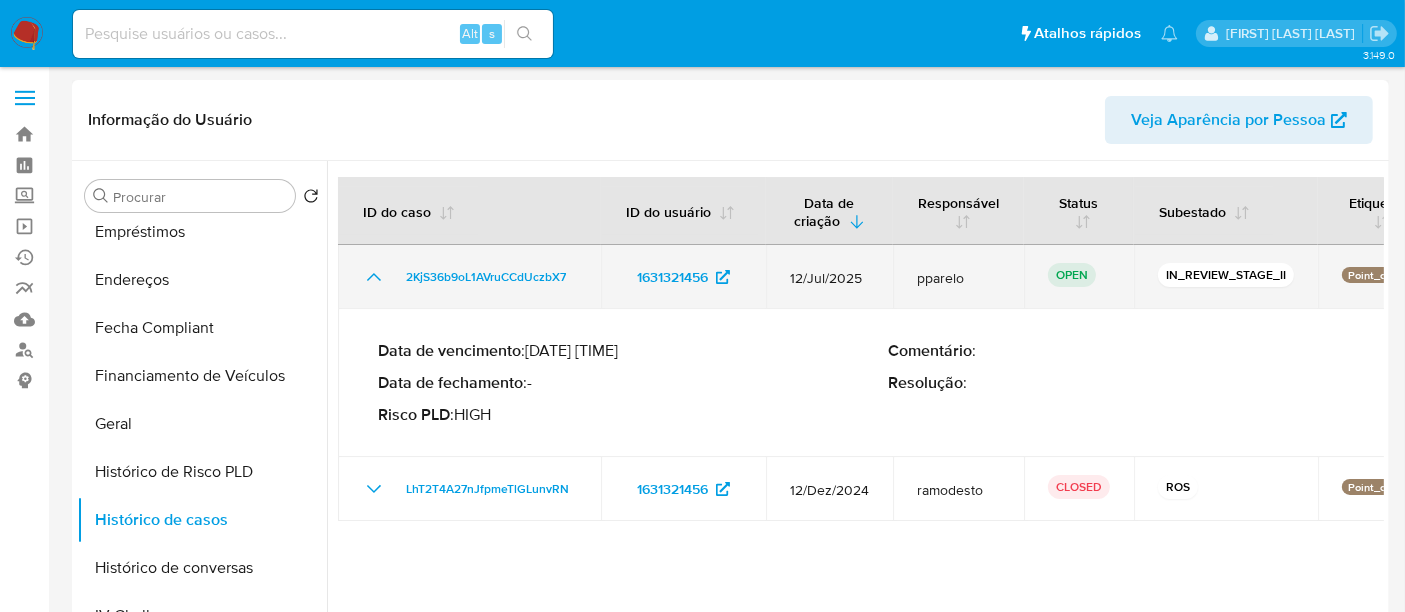 click 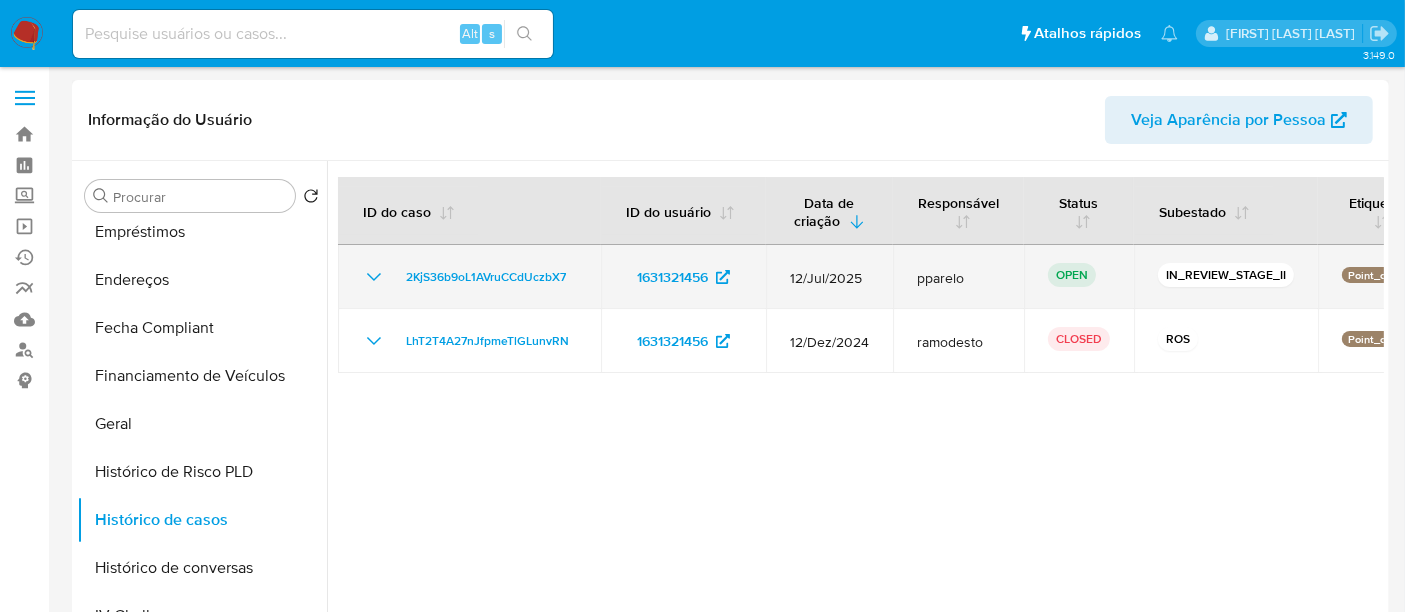 click on "2KjS36b9oL1AVruCCdUczbX7" at bounding box center (469, 277) 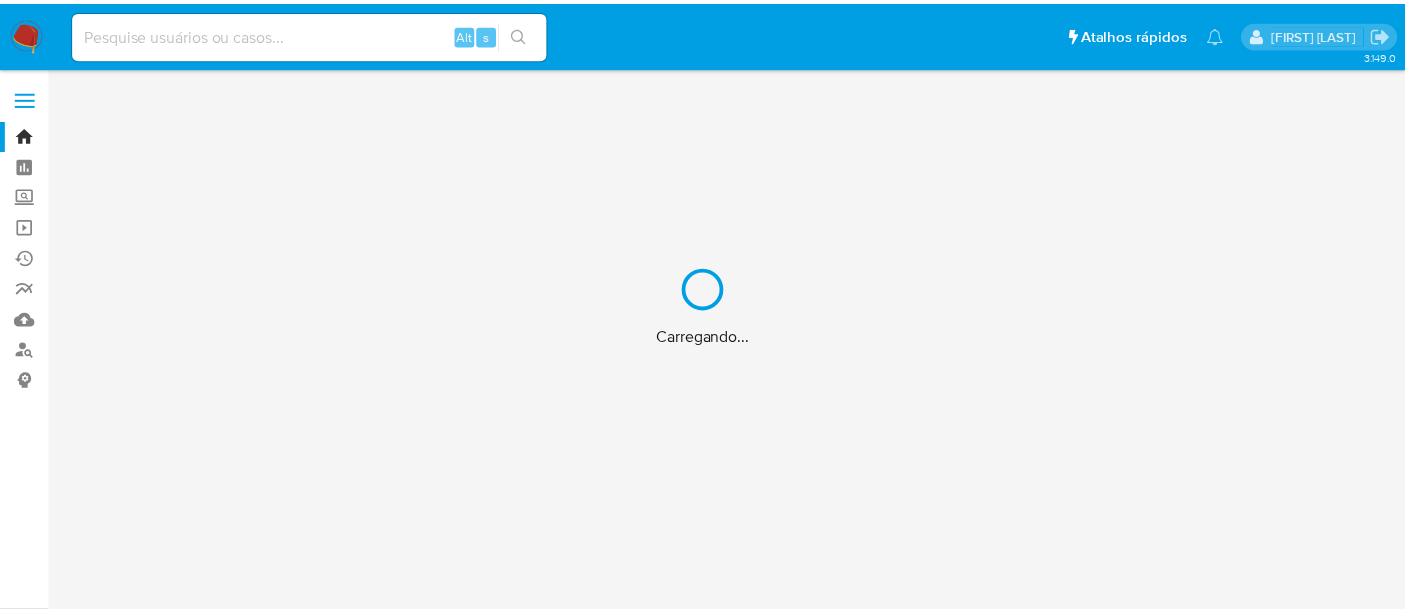 scroll, scrollTop: 0, scrollLeft: 0, axis: both 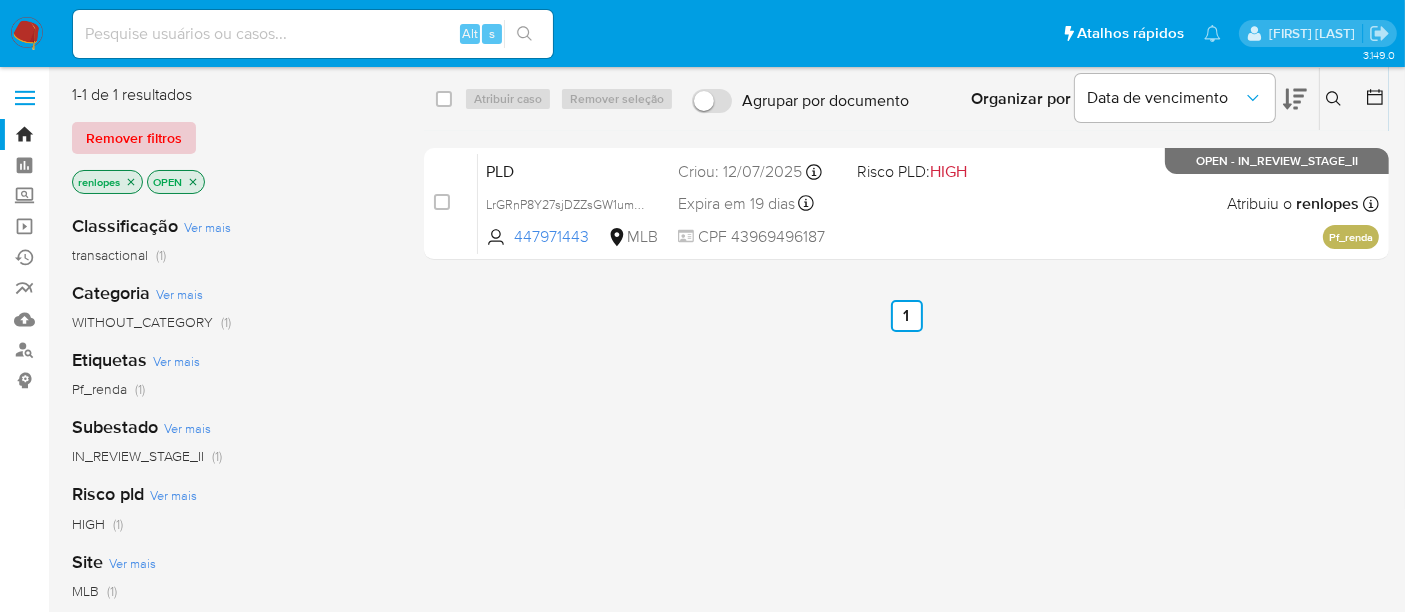 click on "Remover filtros" at bounding box center [134, 138] 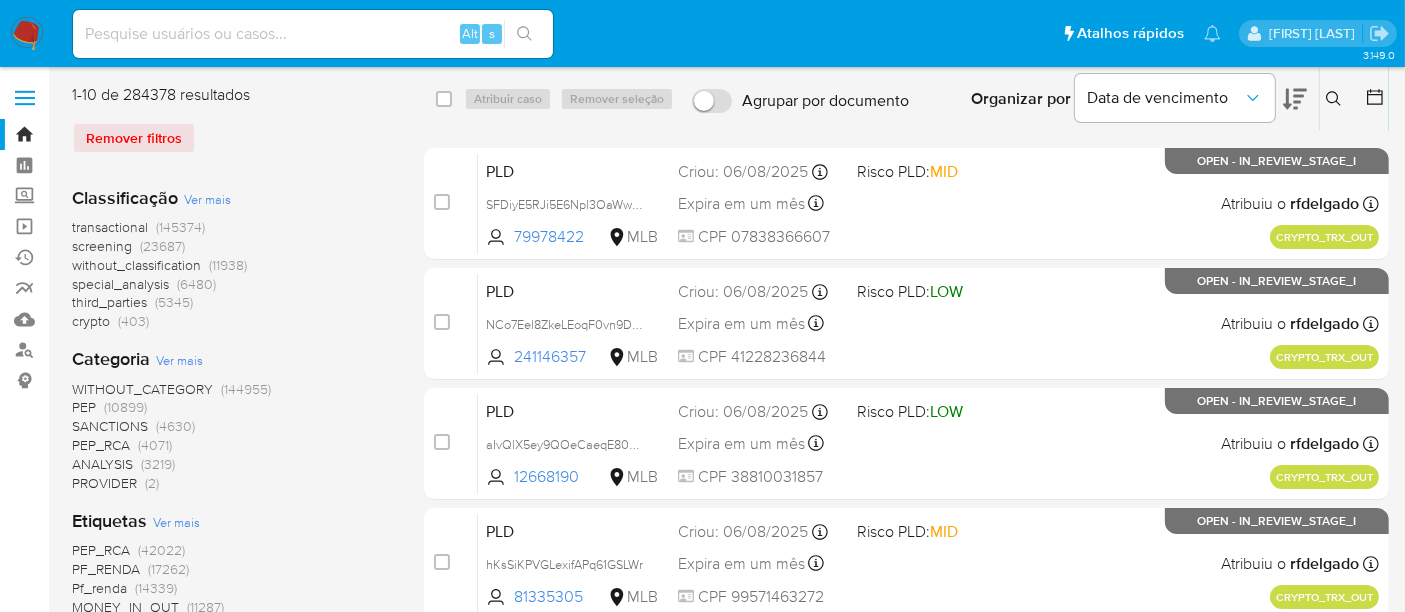 click 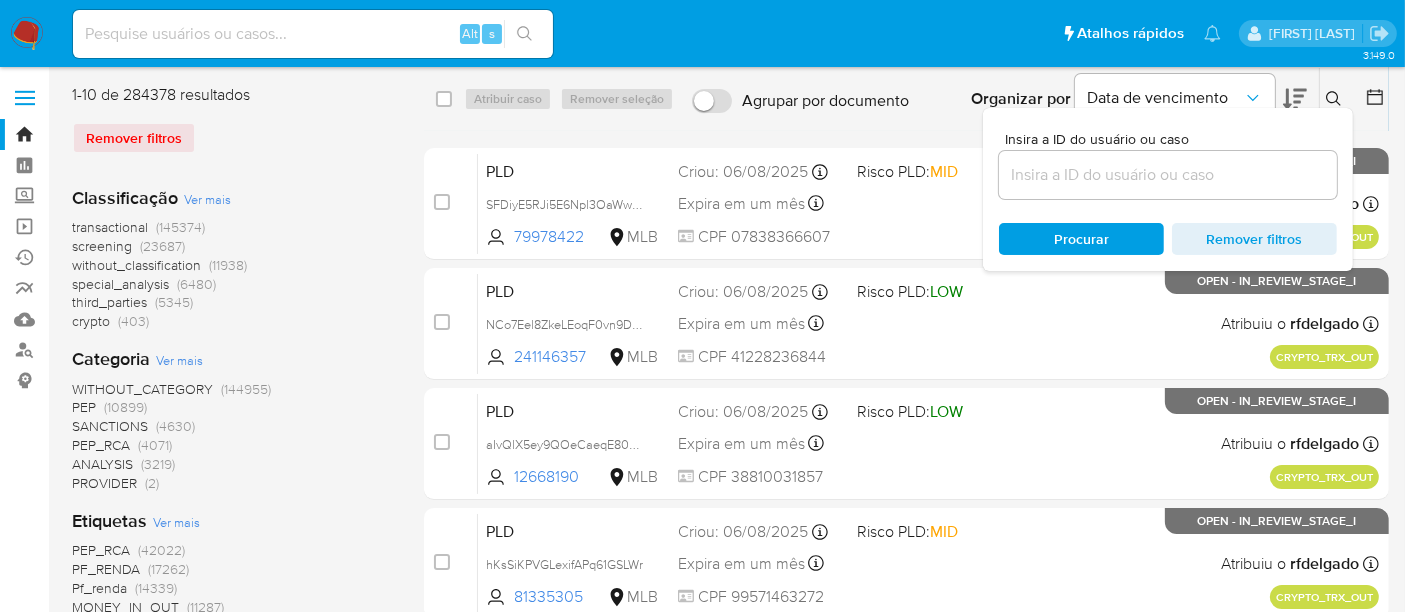 click at bounding box center [1168, 175] 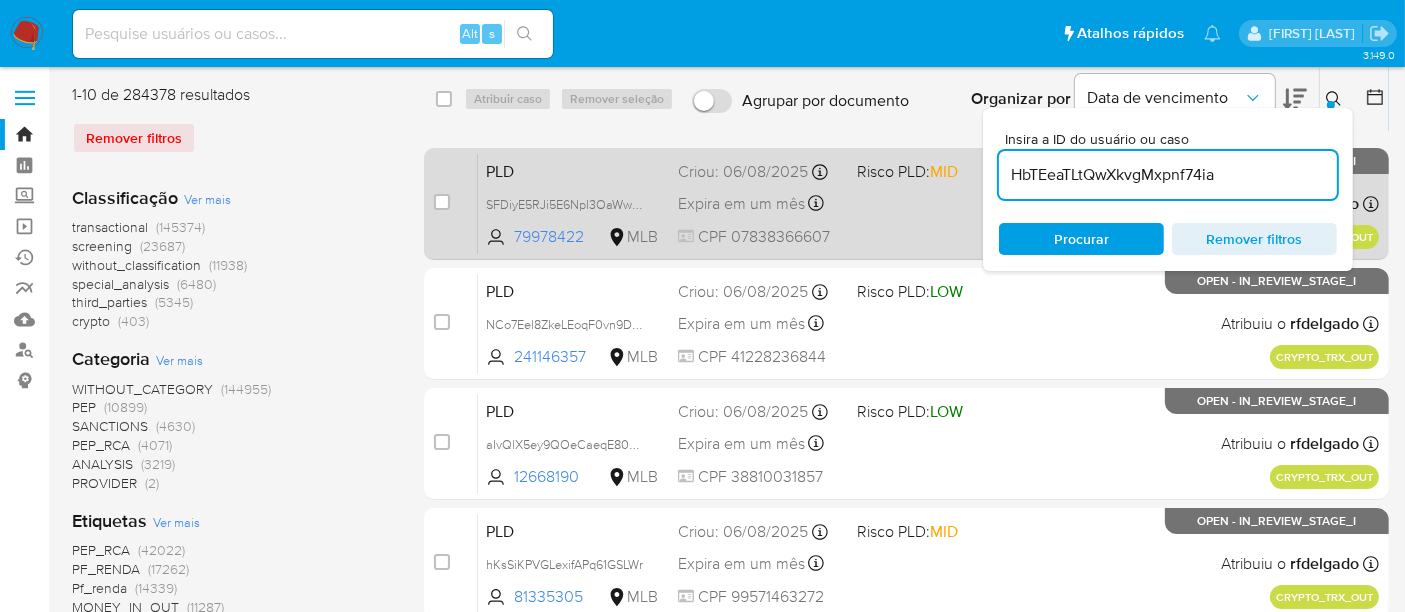 type on "HbTEeaTLtQwXkvgMxpnf74ia" 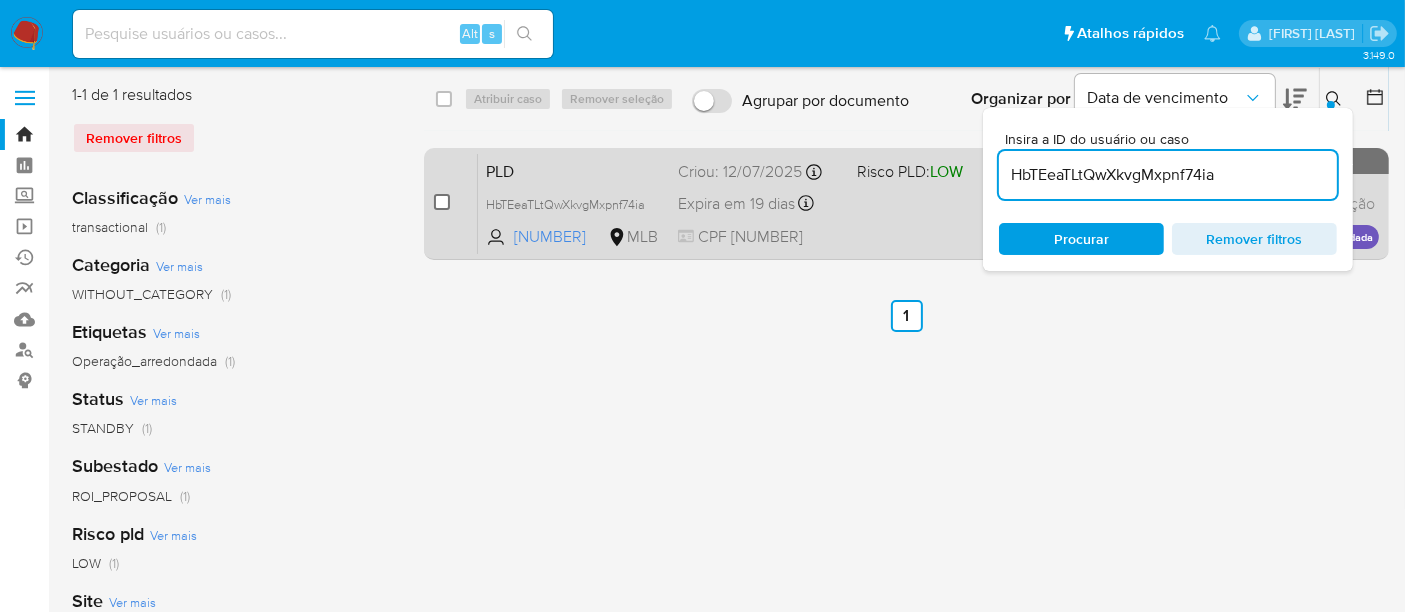 click at bounding box center [442, 202] 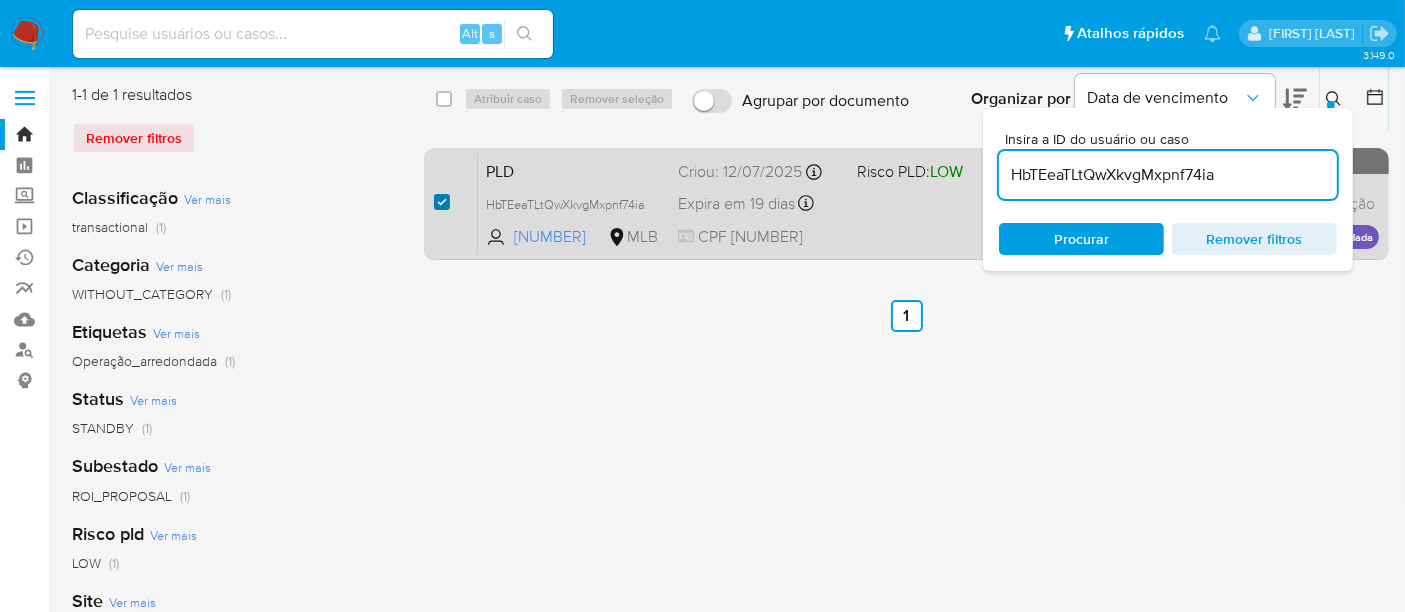 checkbox on "true" 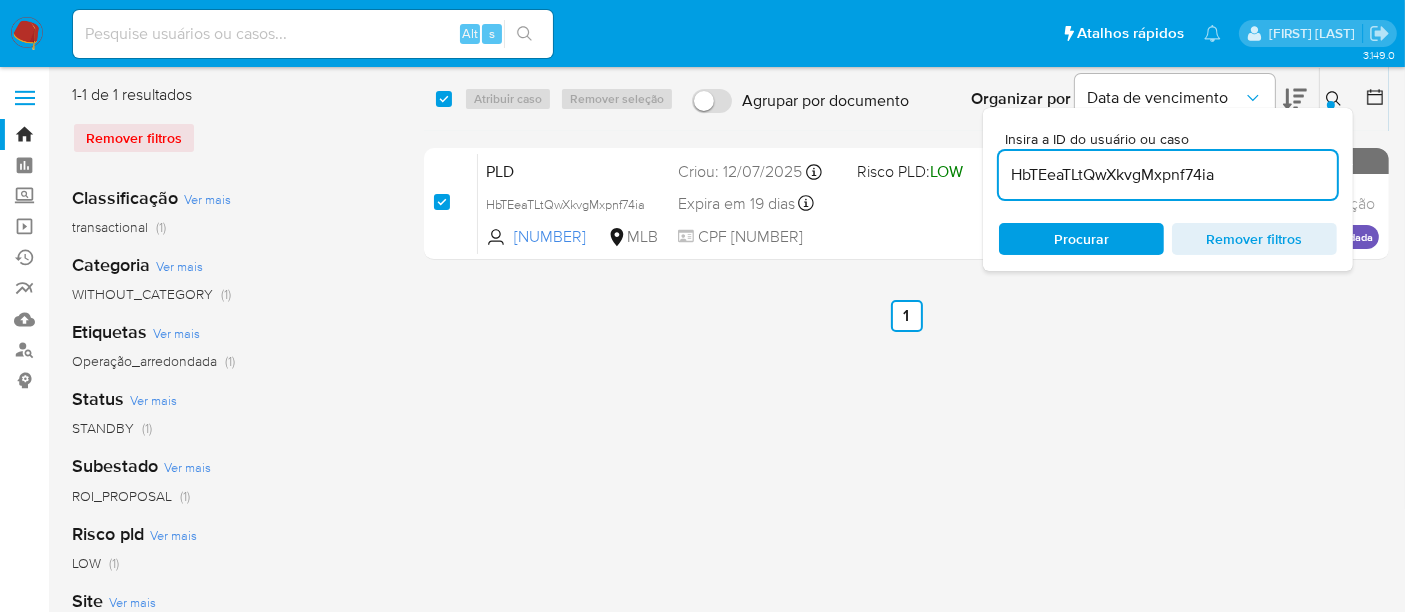 checkbox on "true" 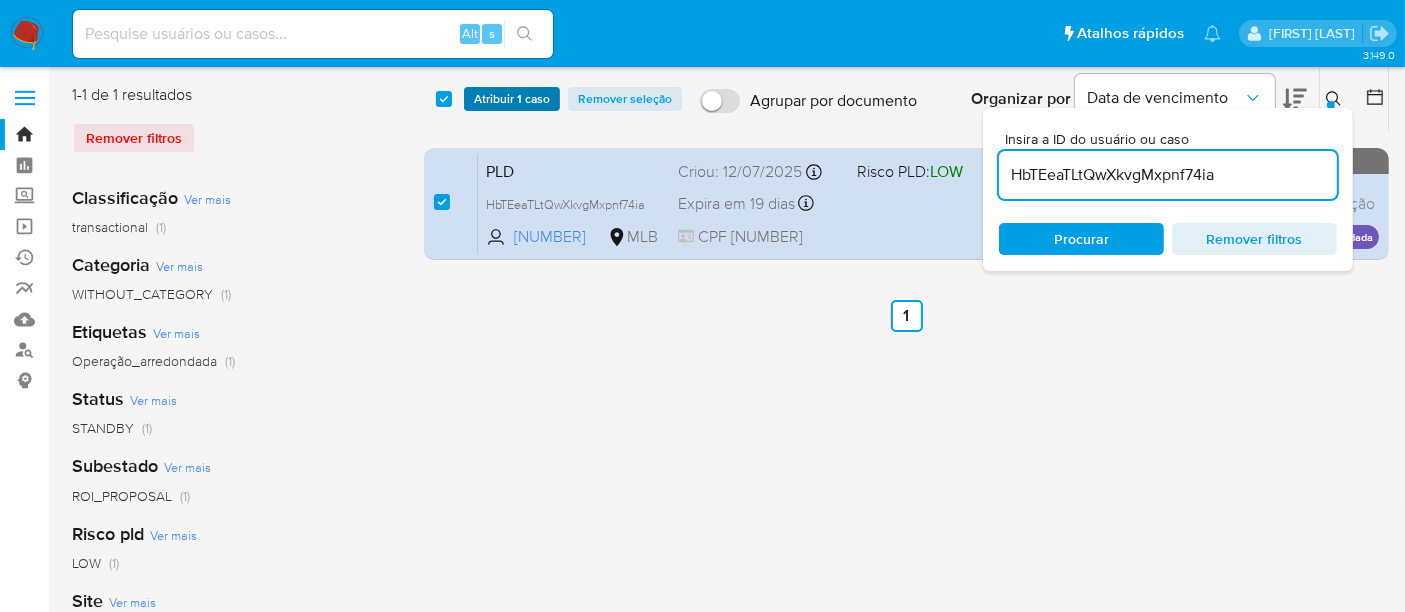 click on "Atribuir 1 caso" at bounding box center [512, 99] 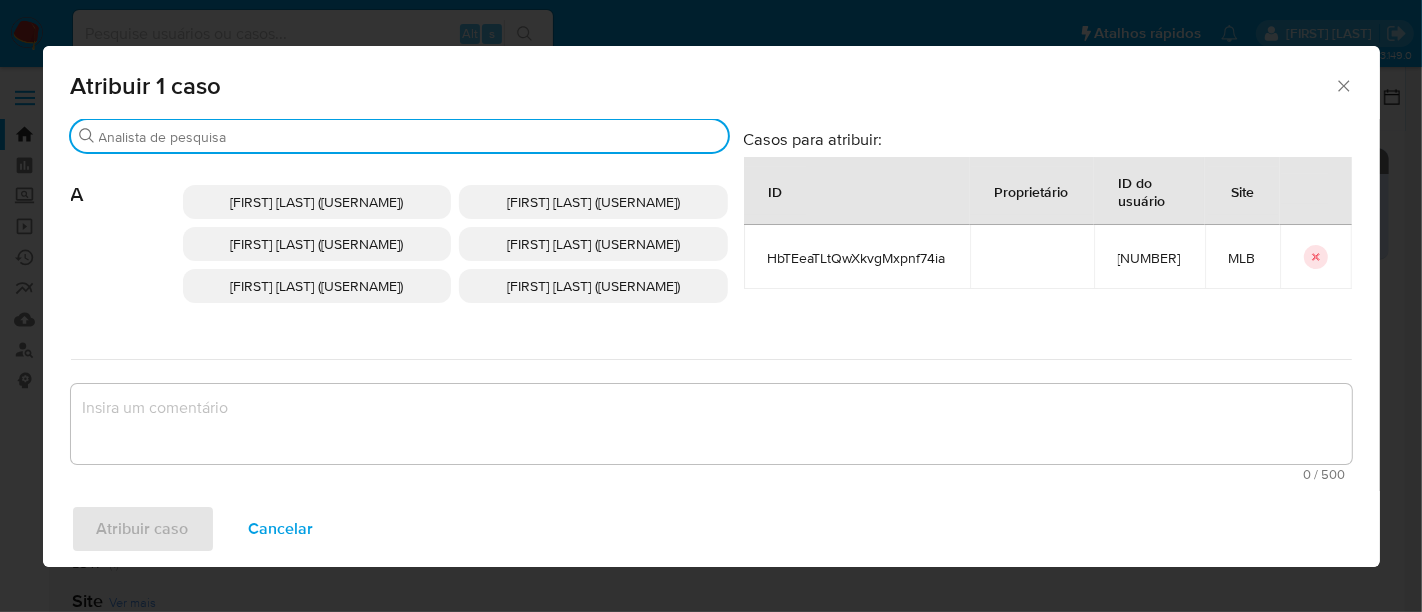 click on "Buscar" at bounding box center [409, 137] 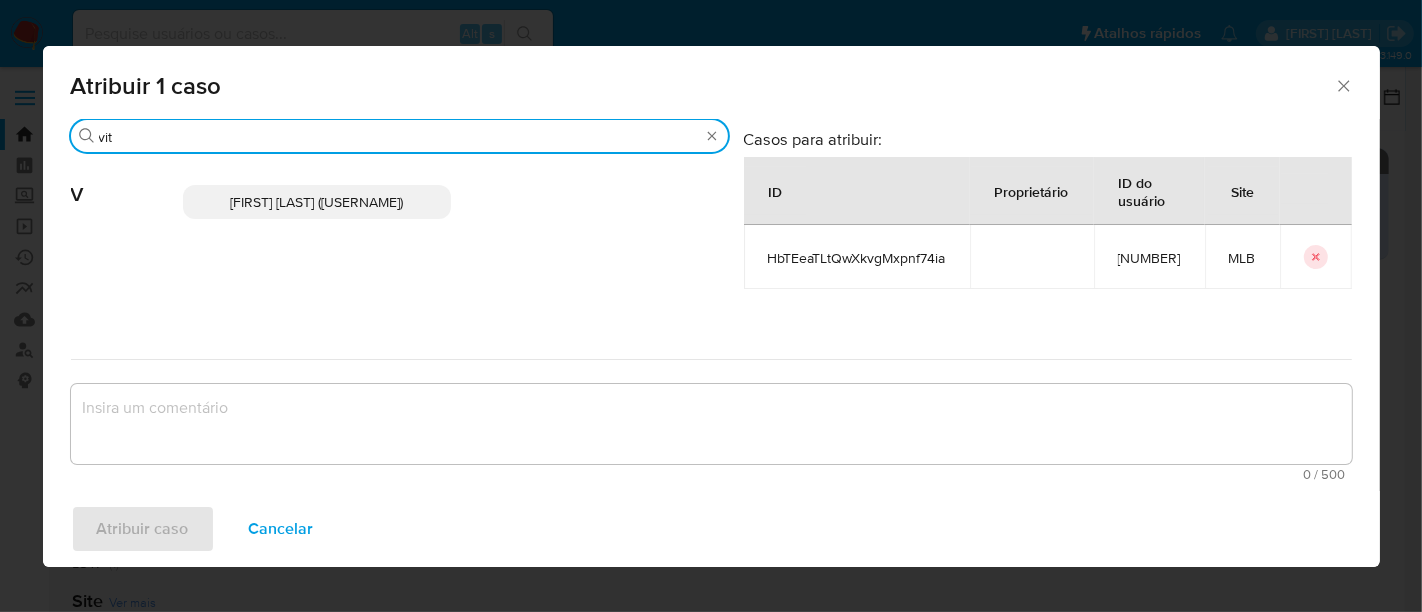 type on "vit" 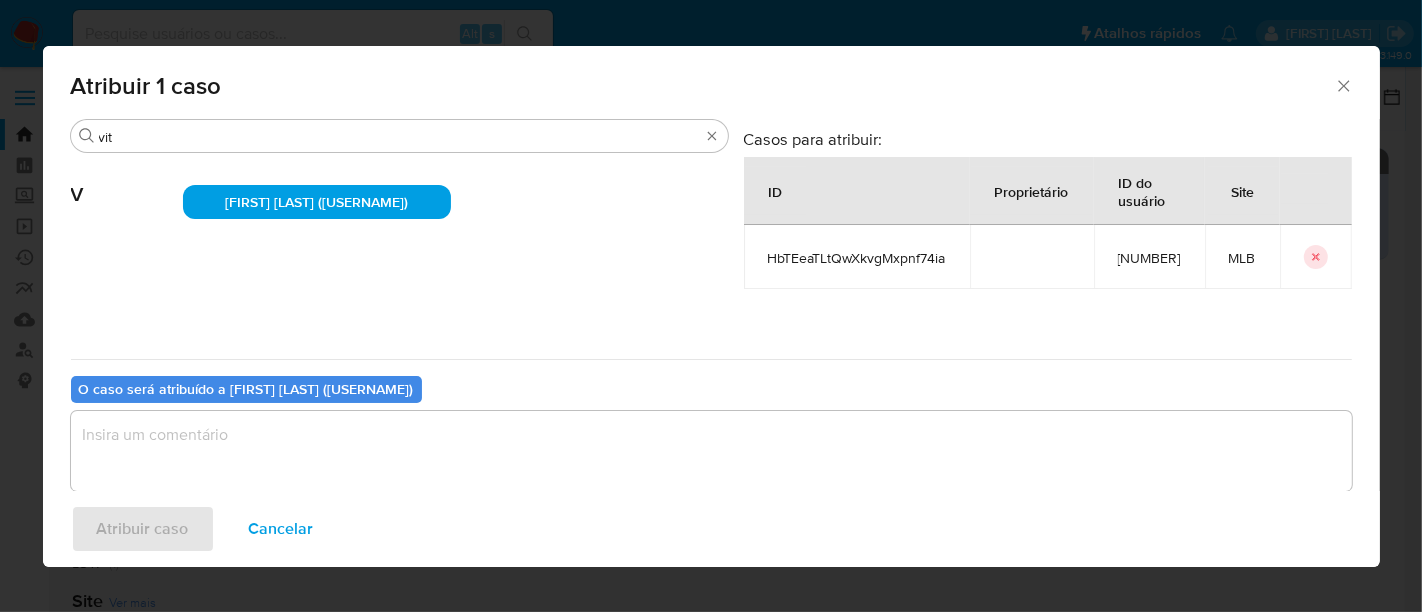 click at bounding box center [711, 451] 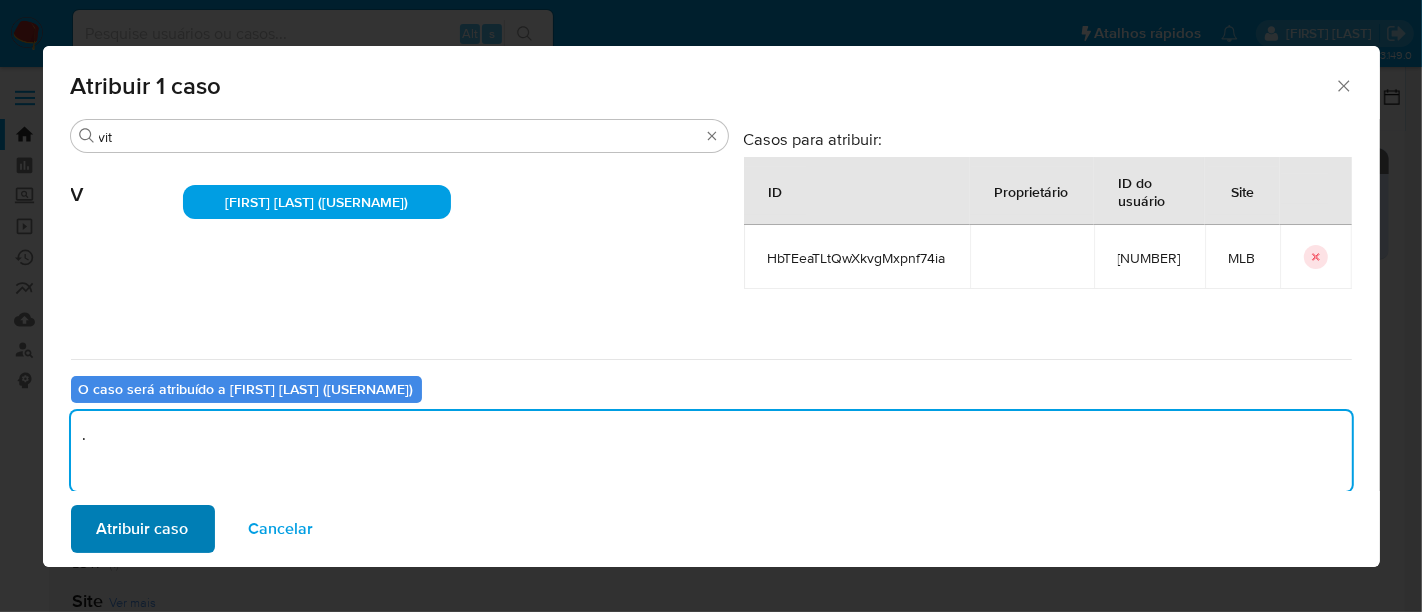 type on "." 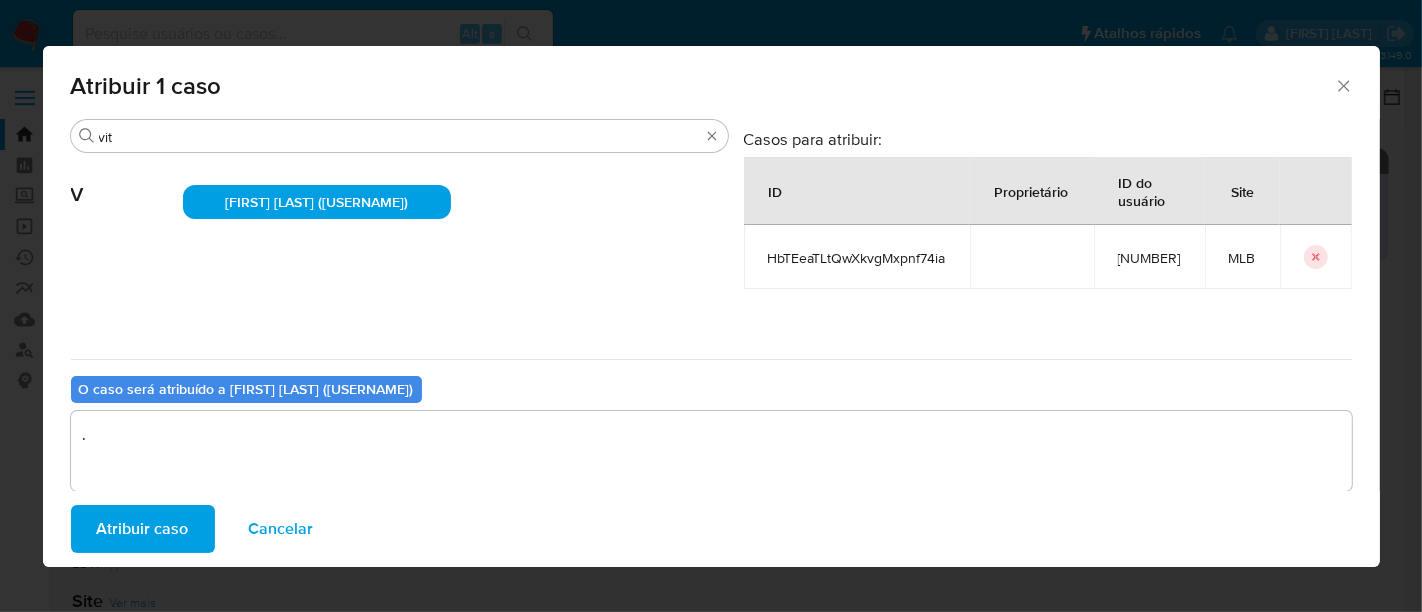 click on "Atribuir caso" at bounding box center (143, 529) 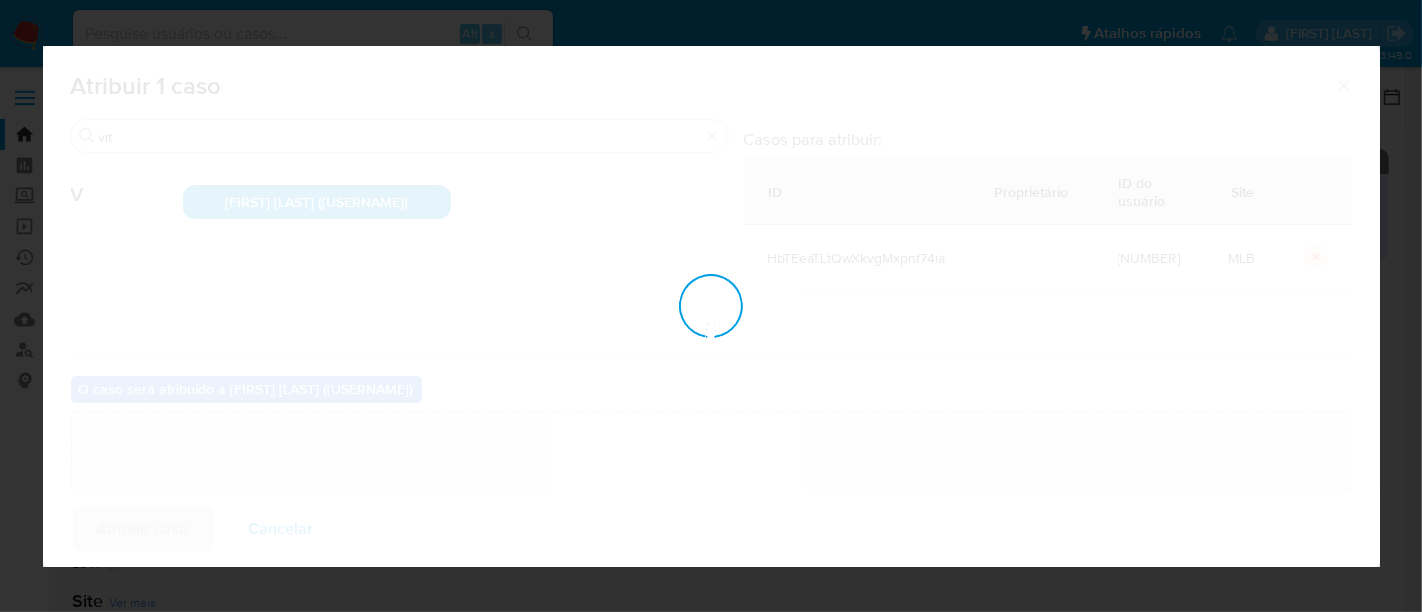 type 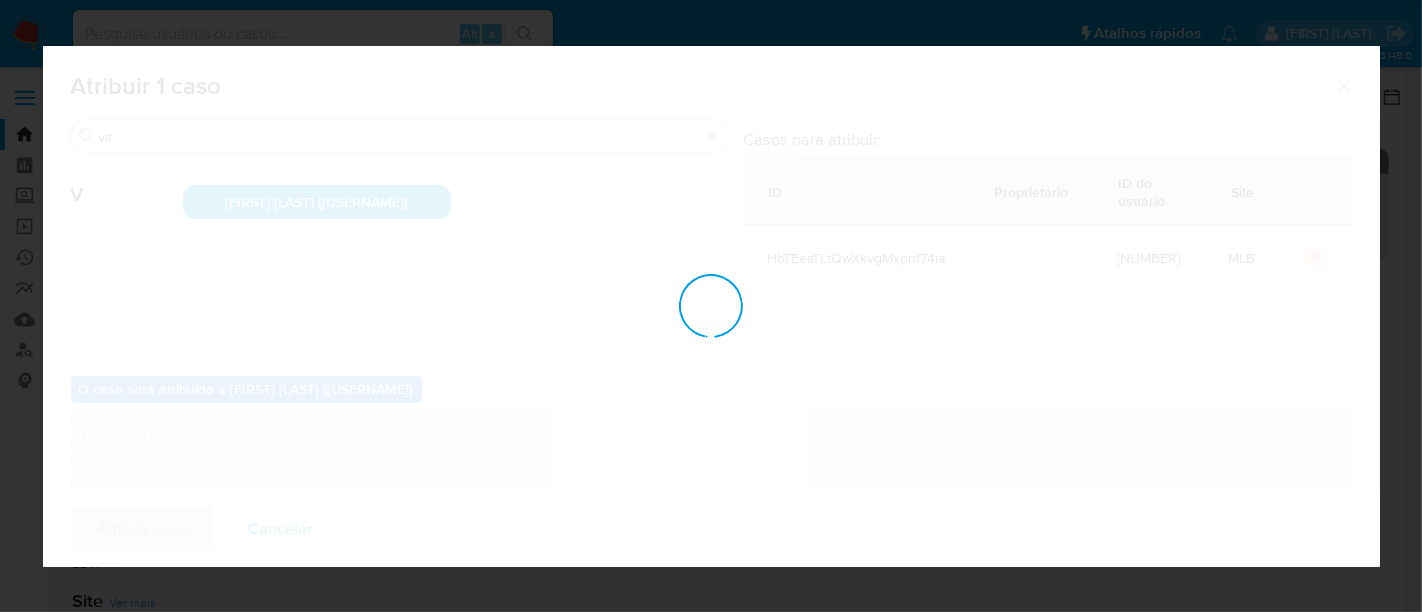 checkbox on "false" 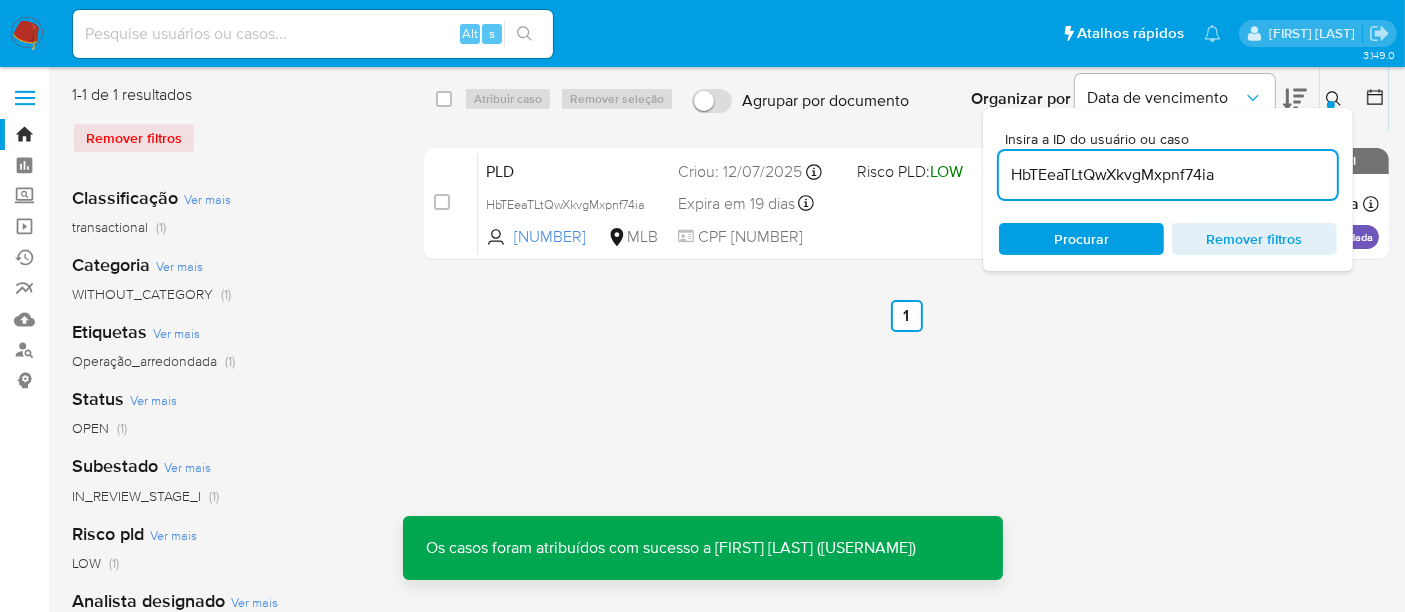 click at bounding box center [1331, 105] 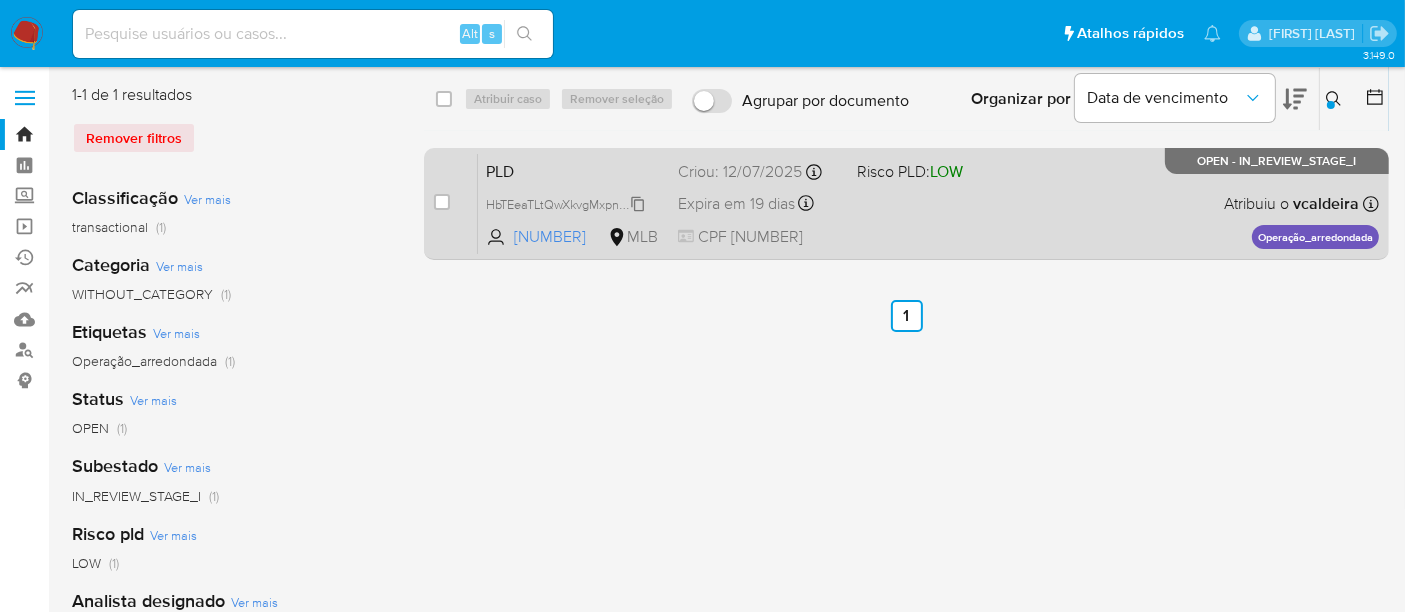 click on "HbTEeaTLtQwXkvgMxpnf74ia" at bounding box center [565, 203] 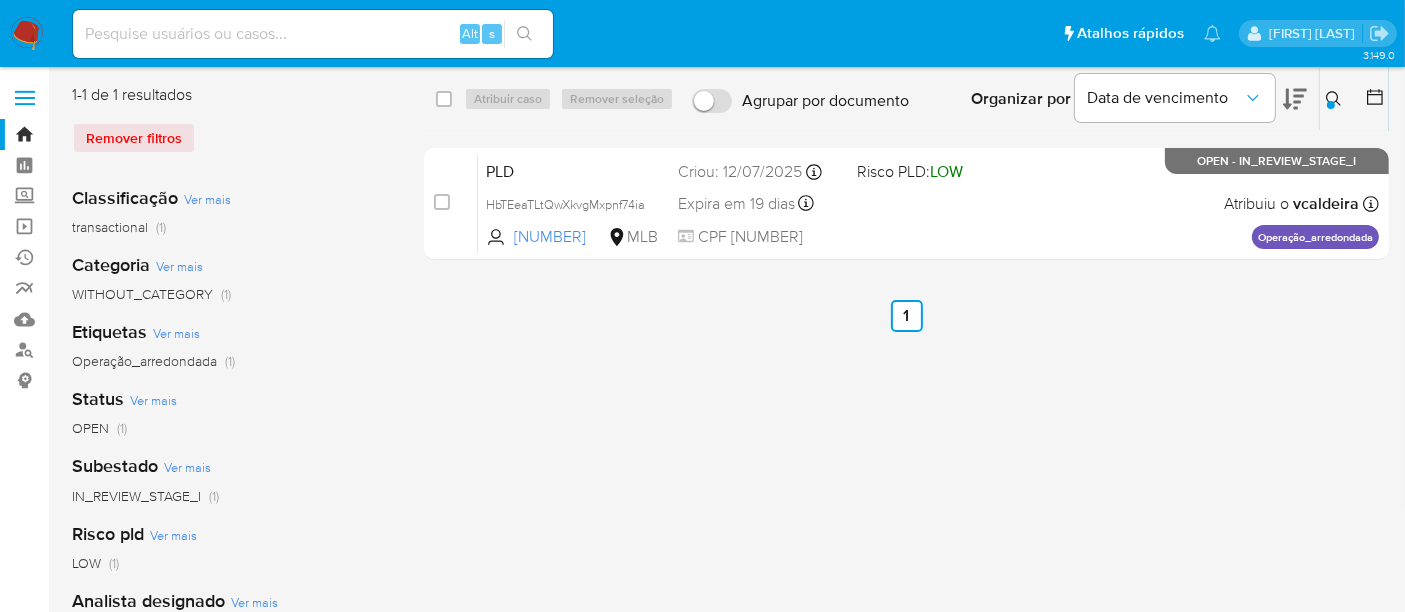 click at bounding box center (313, 34) 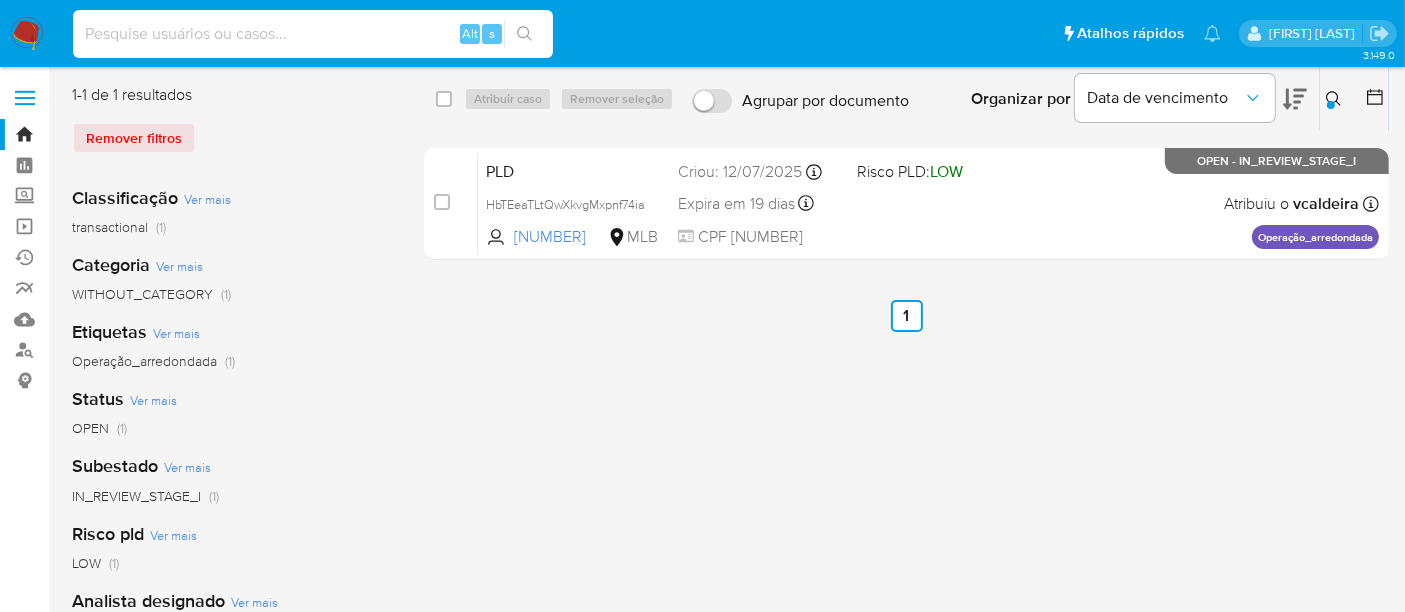 paste on "90ujOTTPobgRHnmvWemO2YCp" 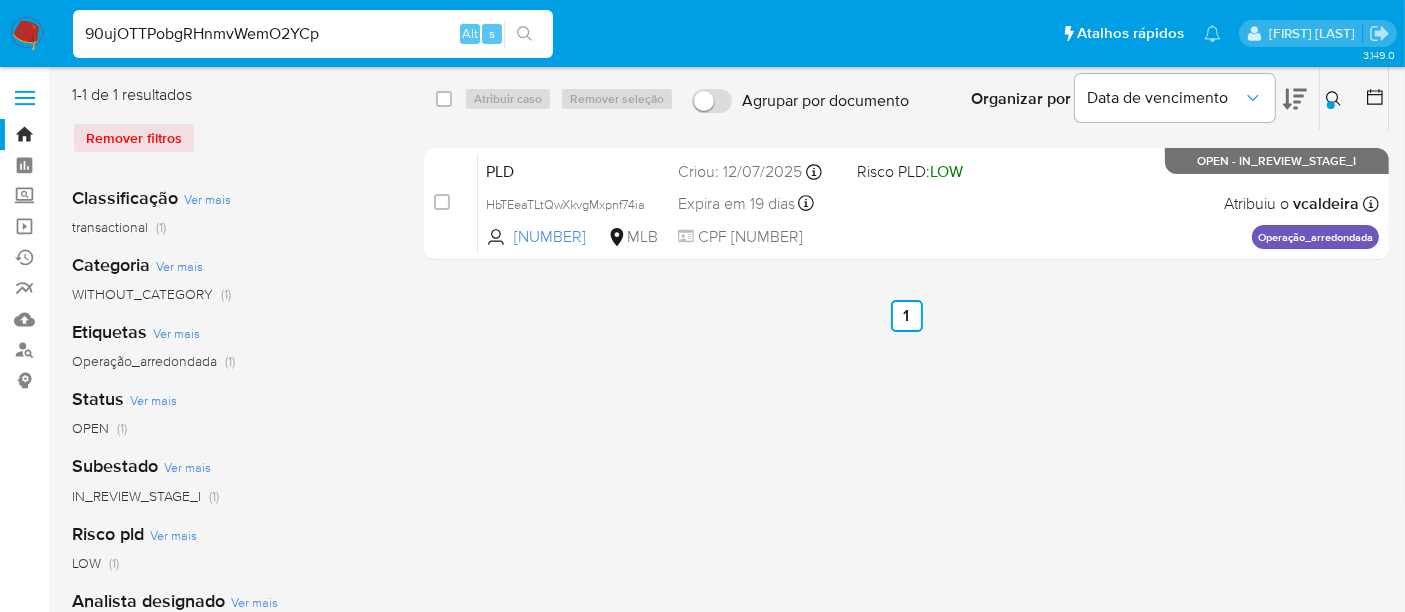 type on "90ujOTTPobgRHnmvWemO2YCp" 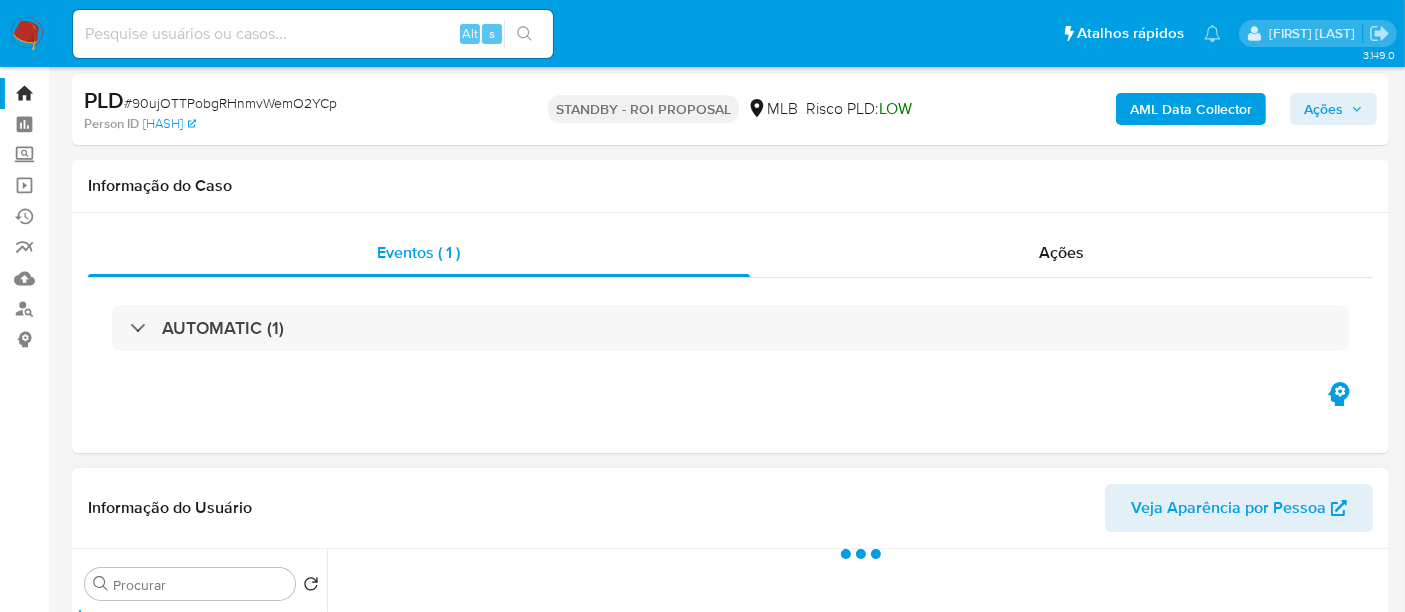 scroll, scrollTop: 333, scrollLeft: 0, axis: vertical 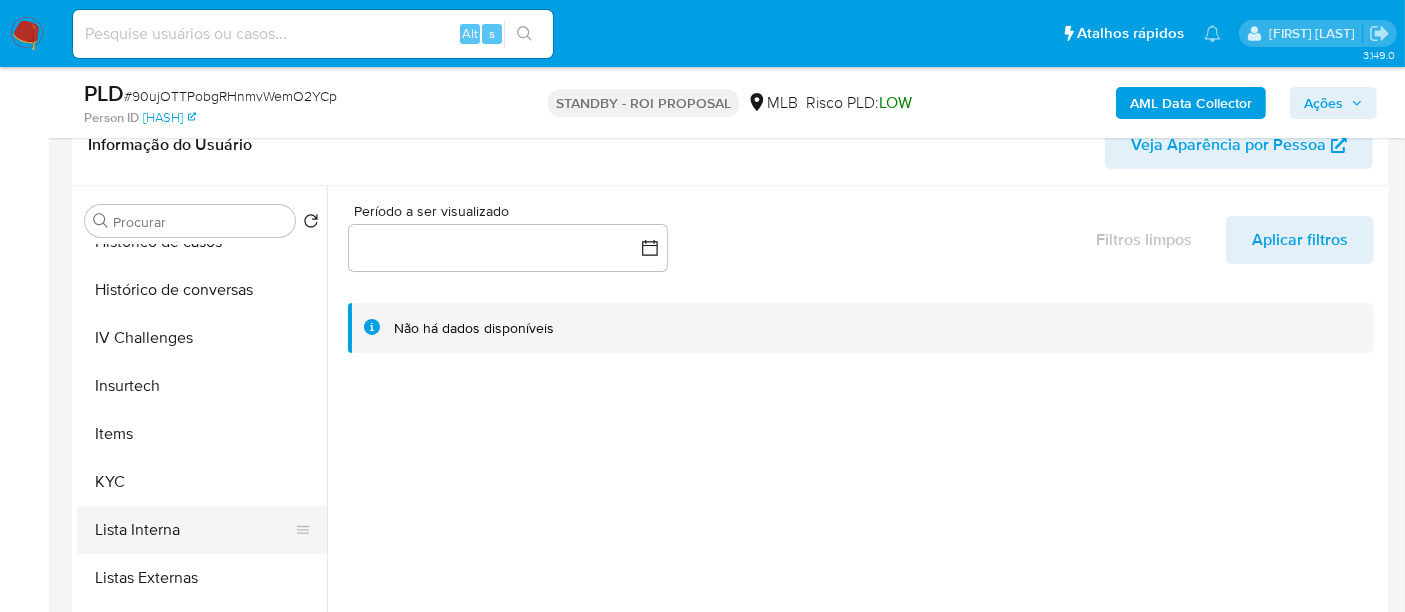 select on "10" 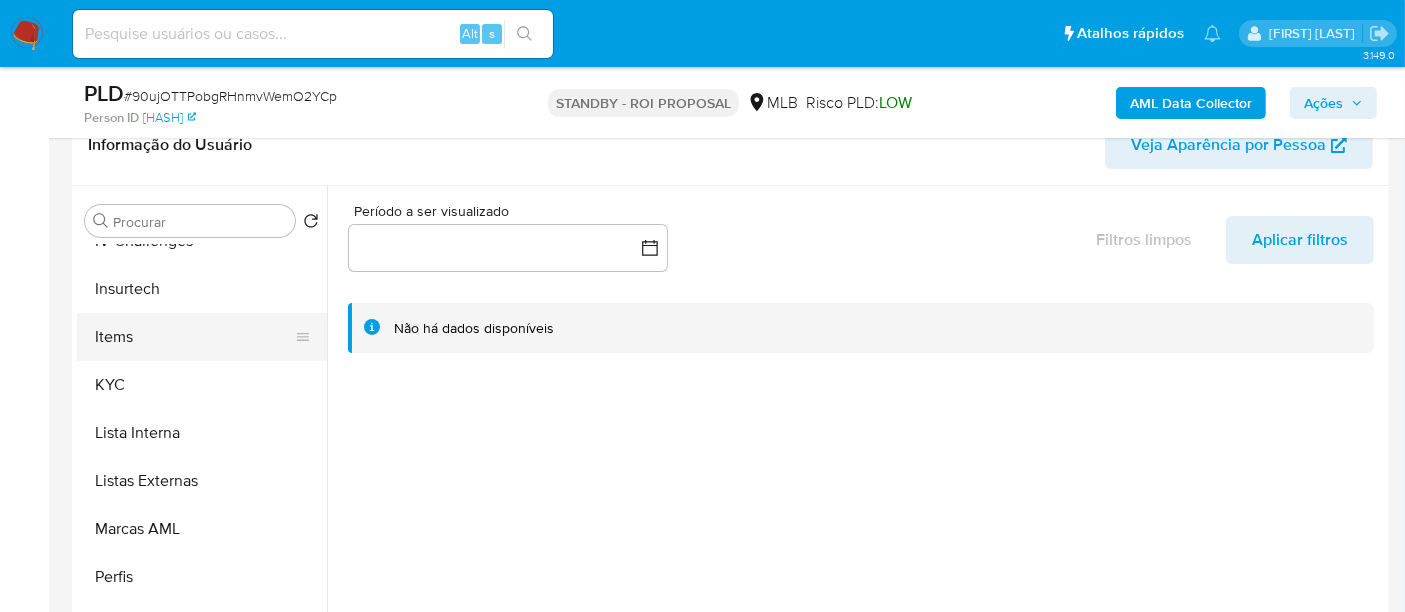 drag, startPoint x: 114, startPoint y: 378, endPoint x: 274, endPoint y: 357, distance: 161.37224 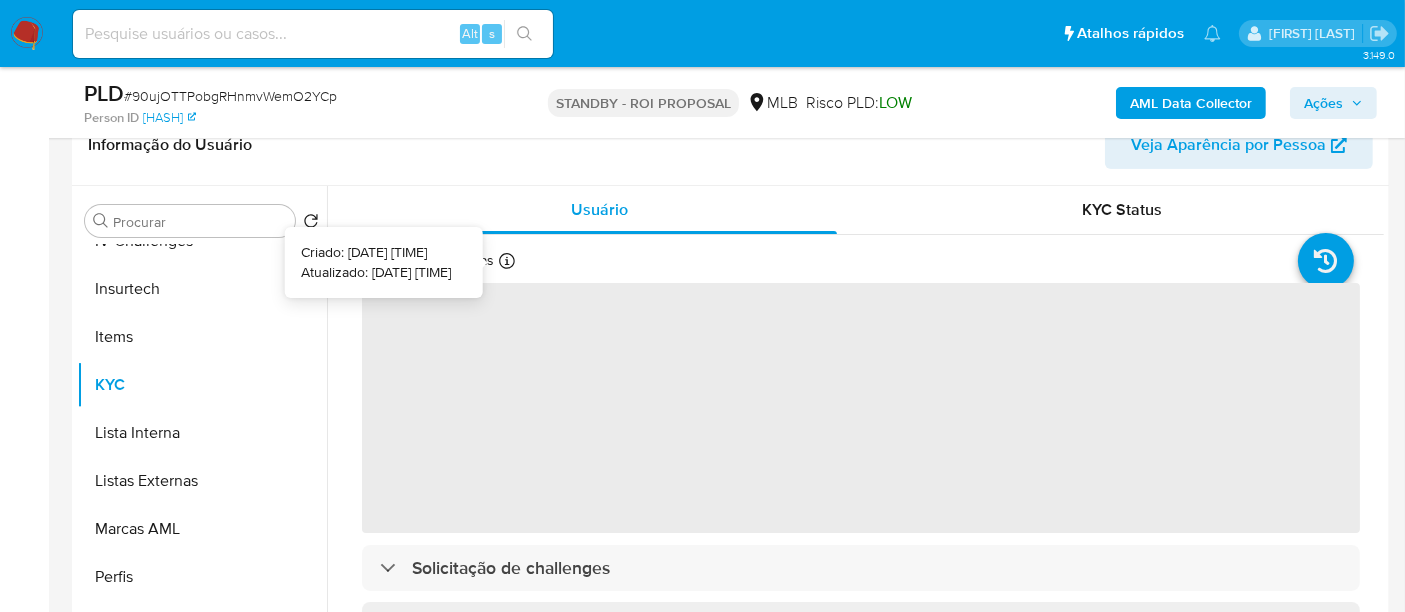 type 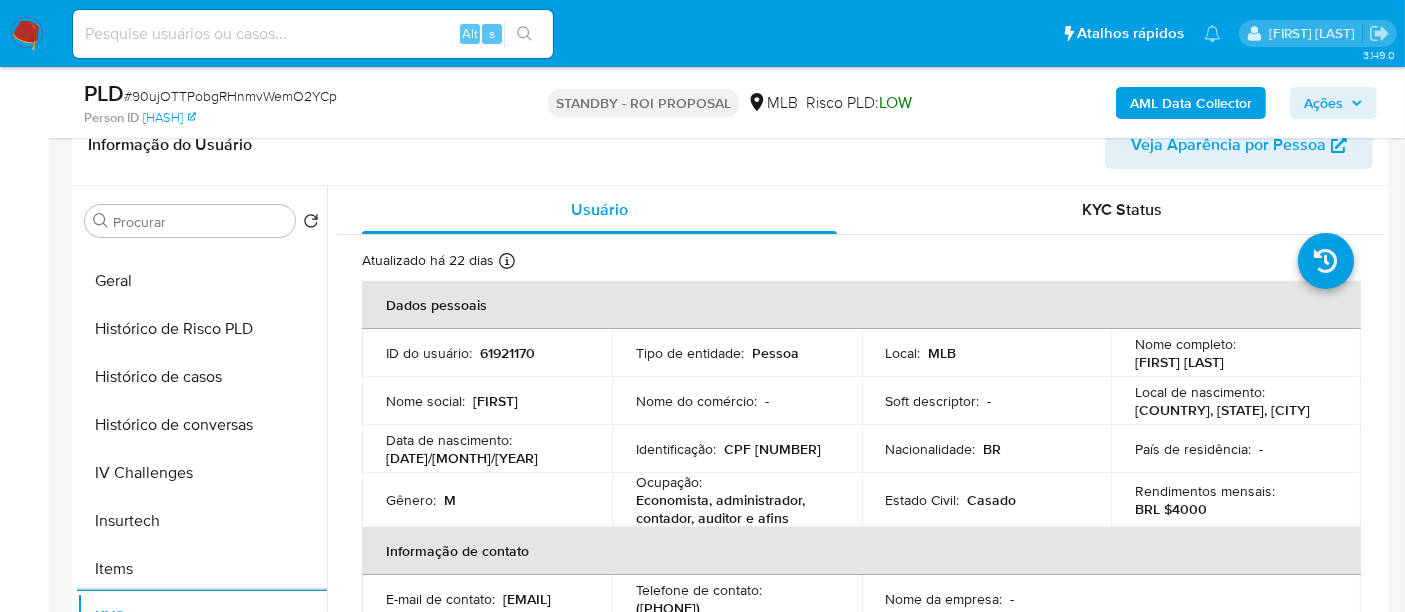 scroll, scrollTop: 511, scrollLeft: 0, axis: vertical 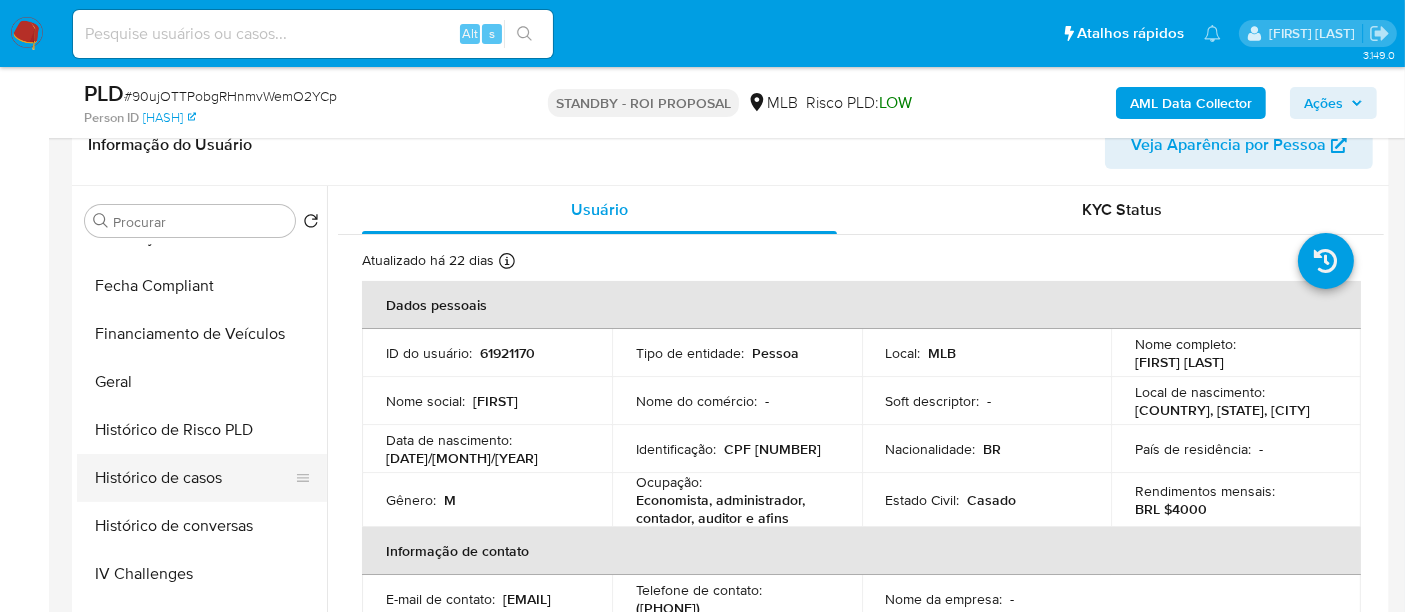 click on "Histórico de casos" at bounding box center (194, 478) 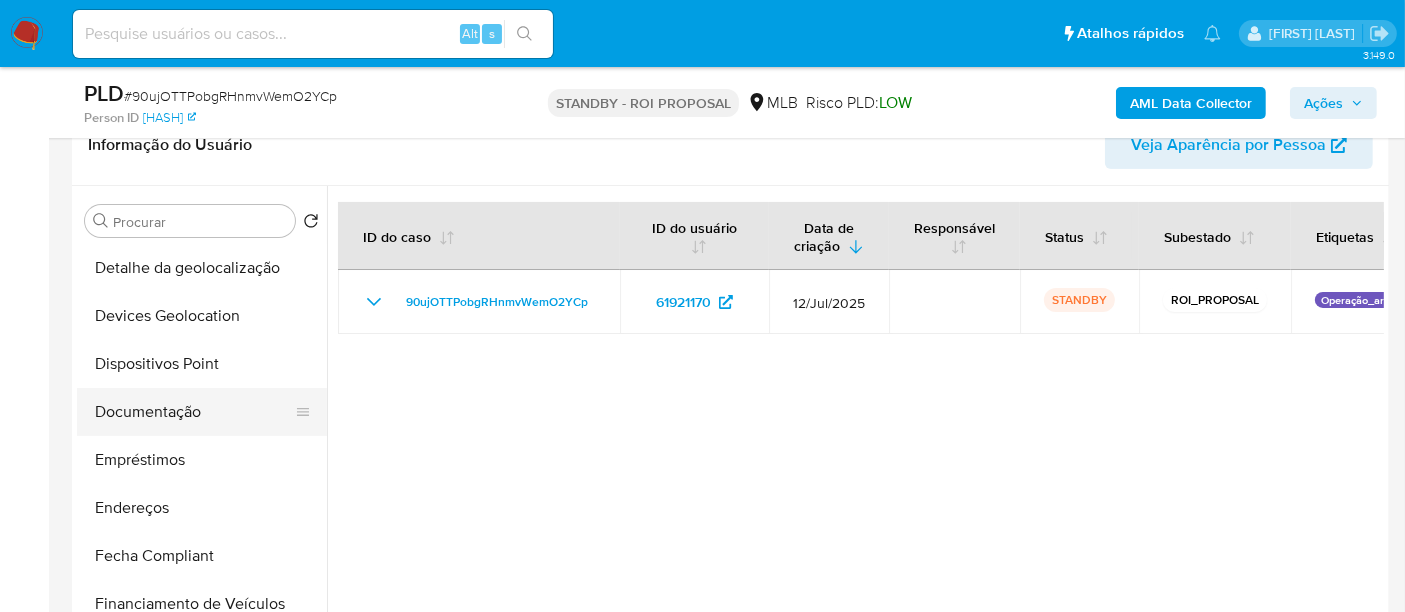 scroll, scrollTop: 177, scrollLeft: 0, axis: vertical 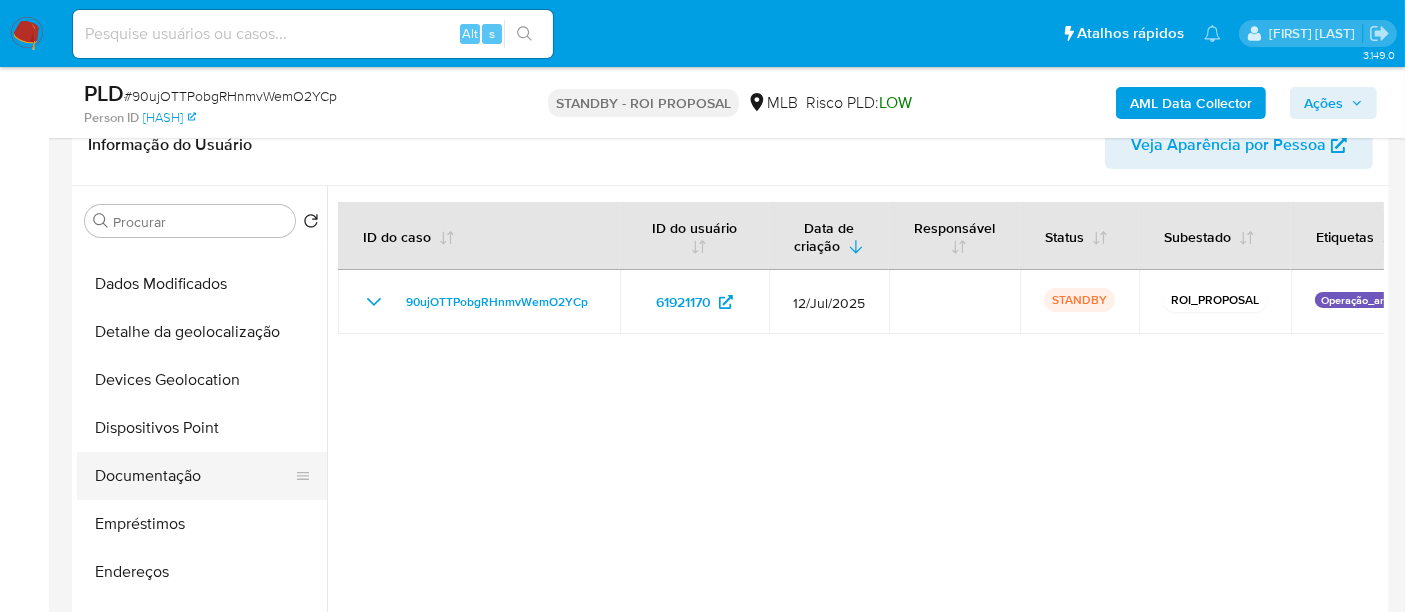 click on "Documentação" at bounding box center [194, 476] 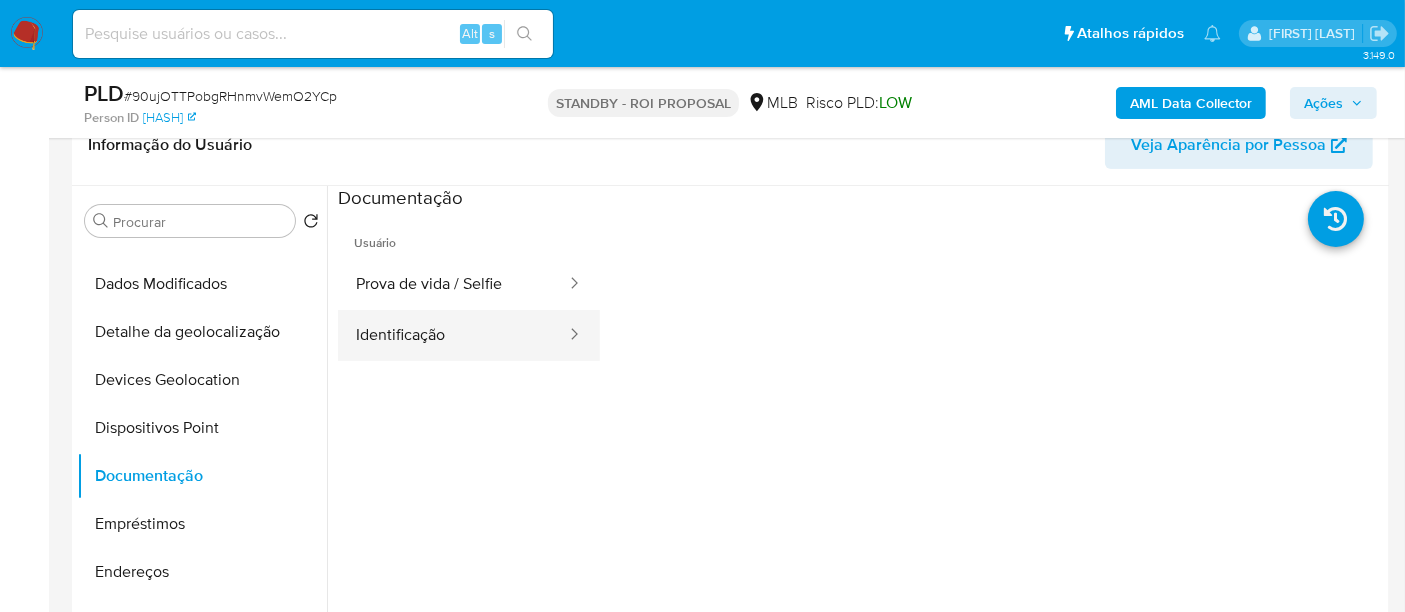 click on "Identificação" at bounding box center (453, 335) 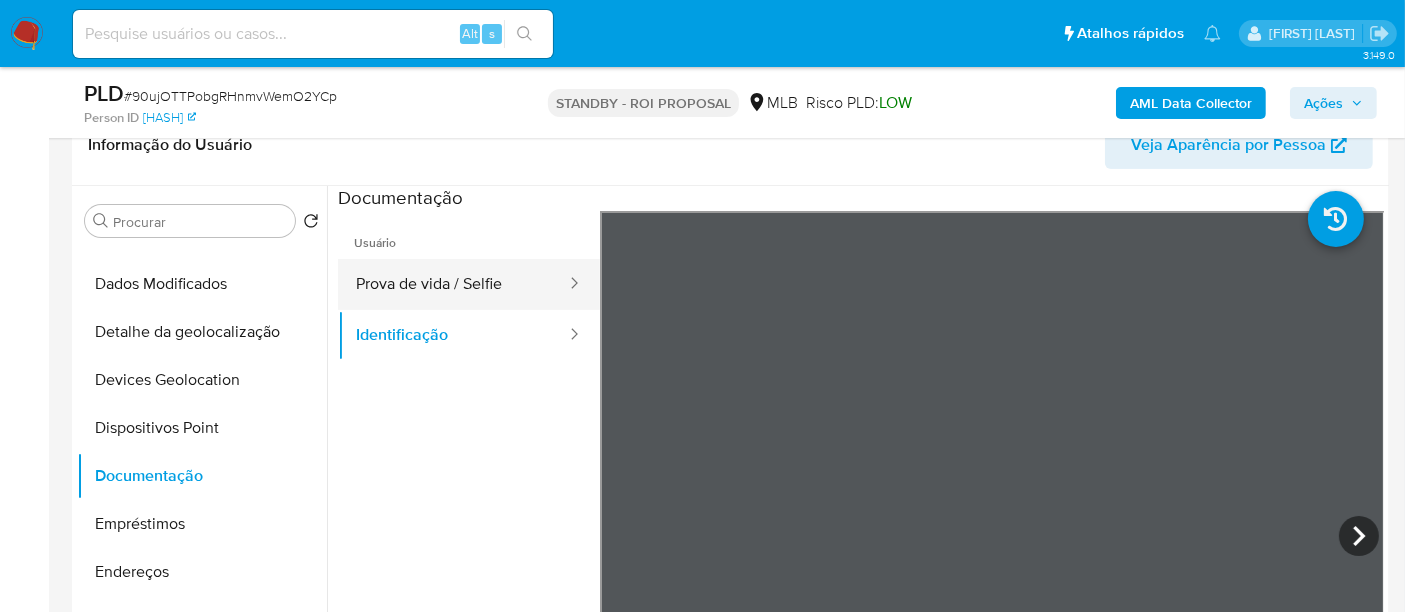 click on "Prova de vida / Selfie" at bounding box center [453, 284] 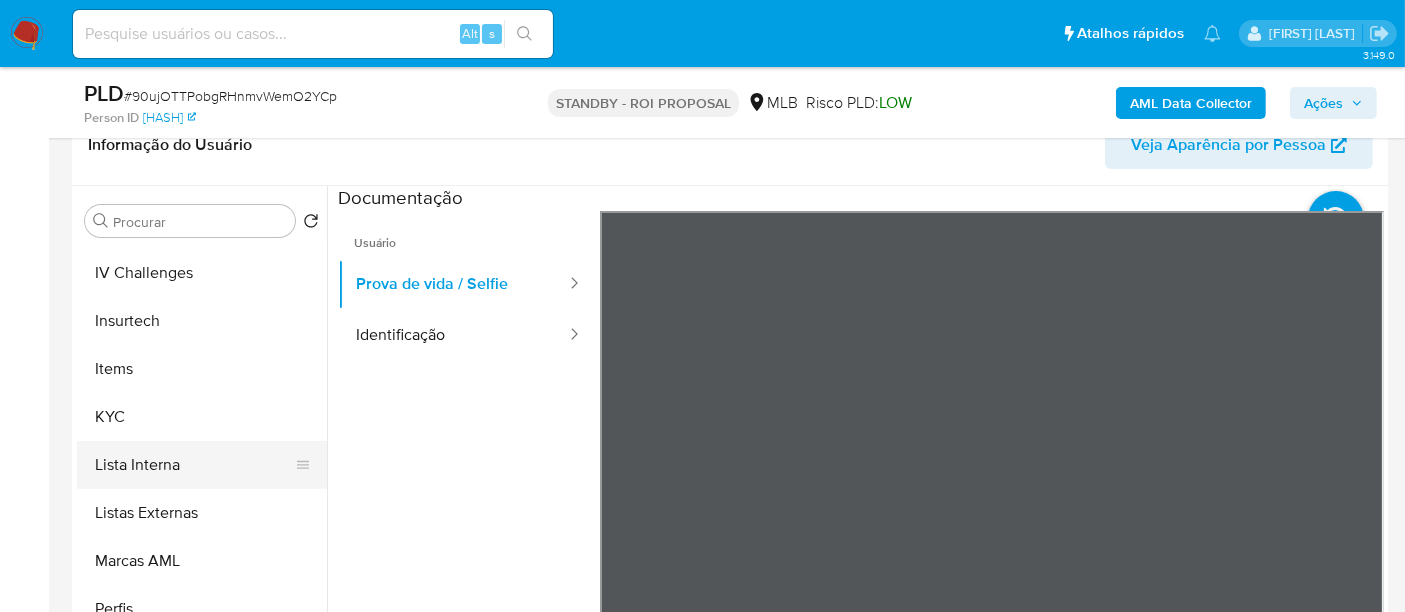 scroll, scrollTop: 844, scrollLeft: 0, axis: vertical 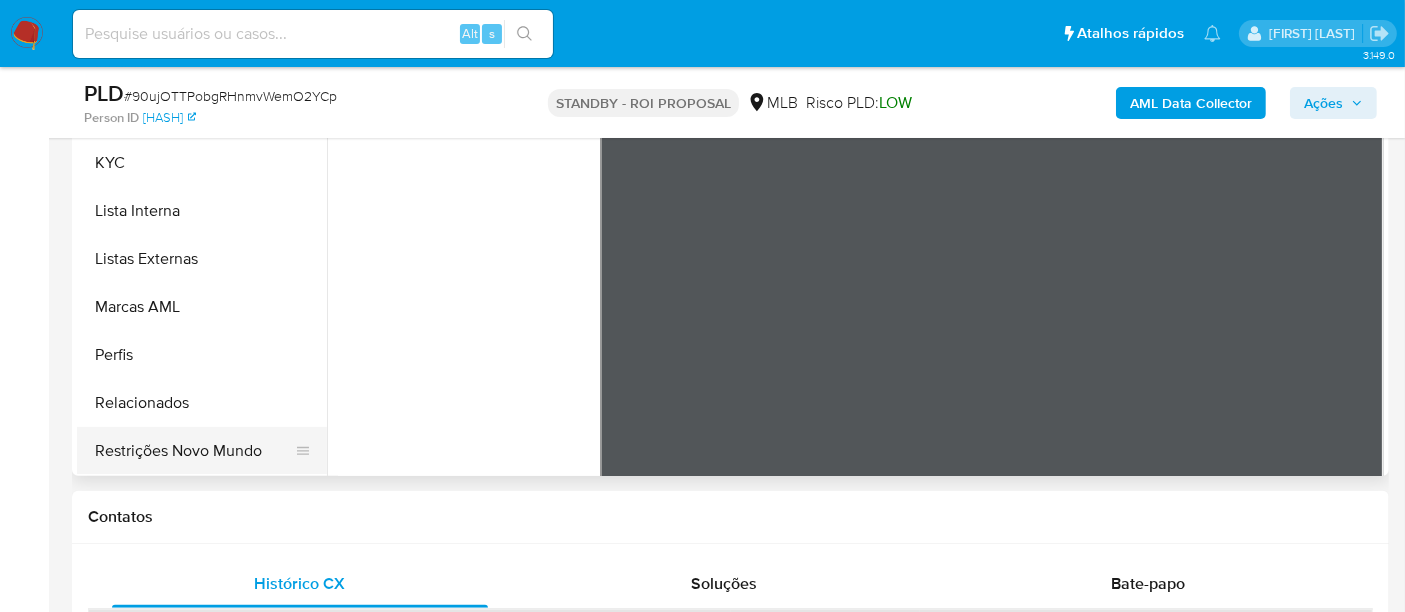 click on "Restrições Novo Mundo" at bounding box center [194, 451] 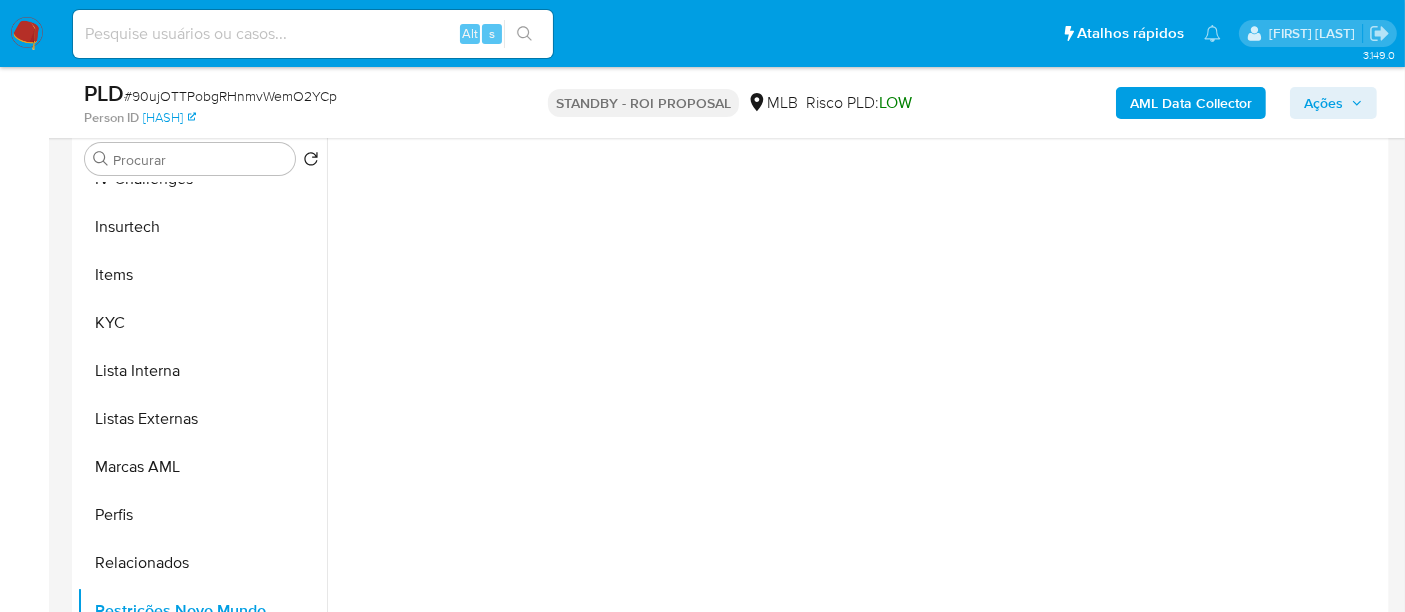 scroll, scrollTop: 333, scrollLeft: 0, axis: vertical 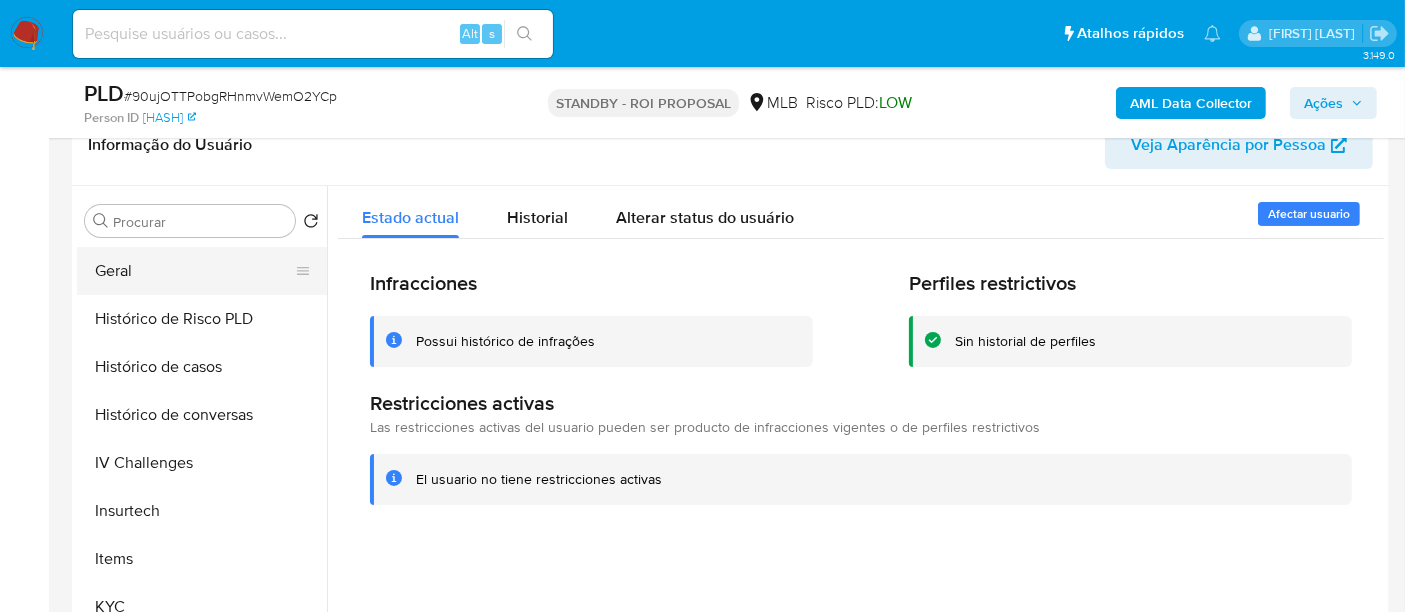 click on "Geral" at bounding box center [194, 271] 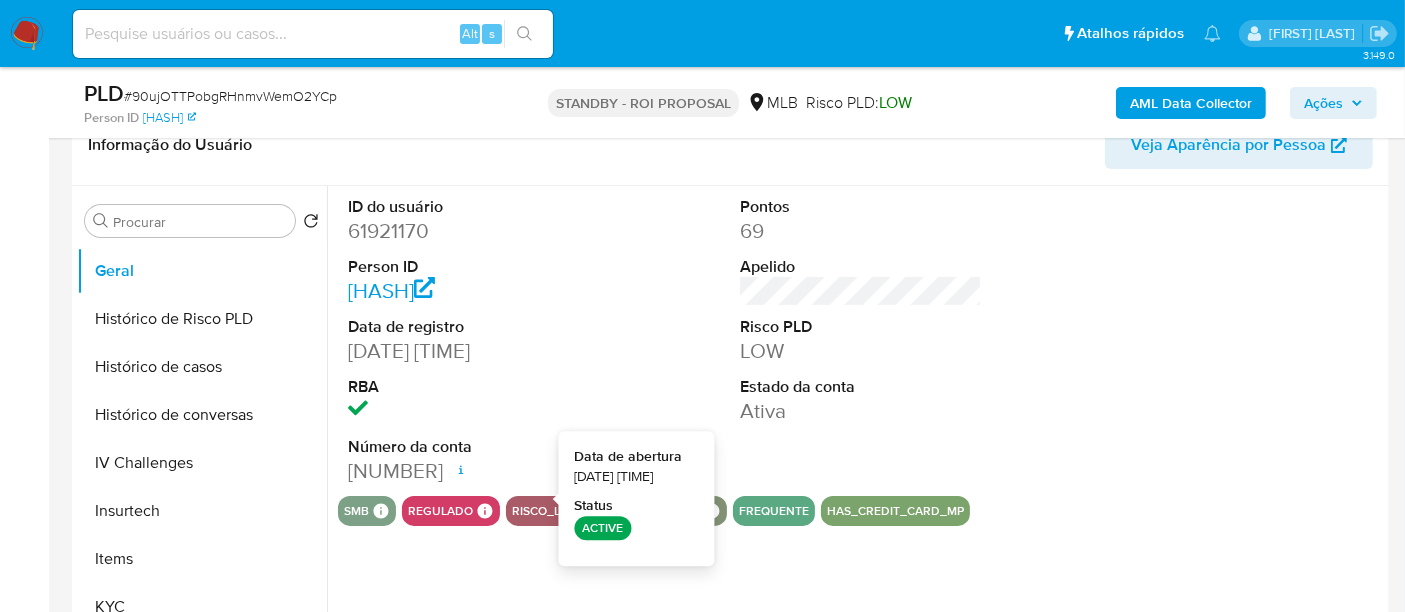type 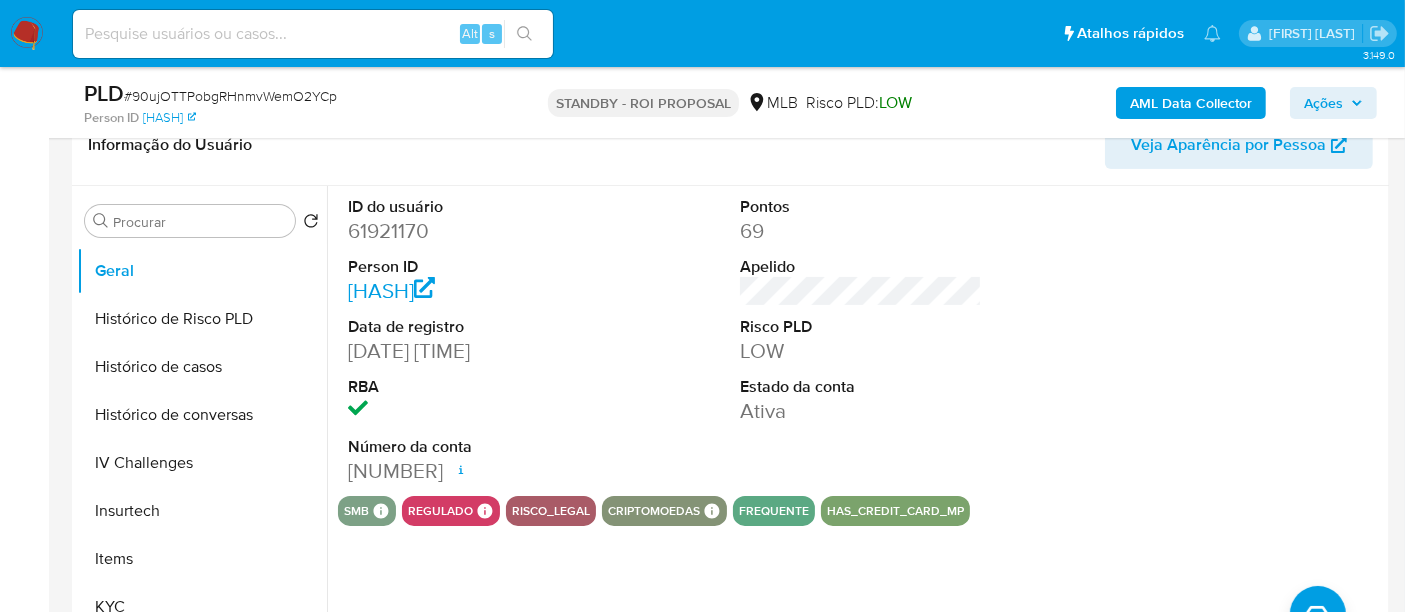 click at bounding box center (313, 34) 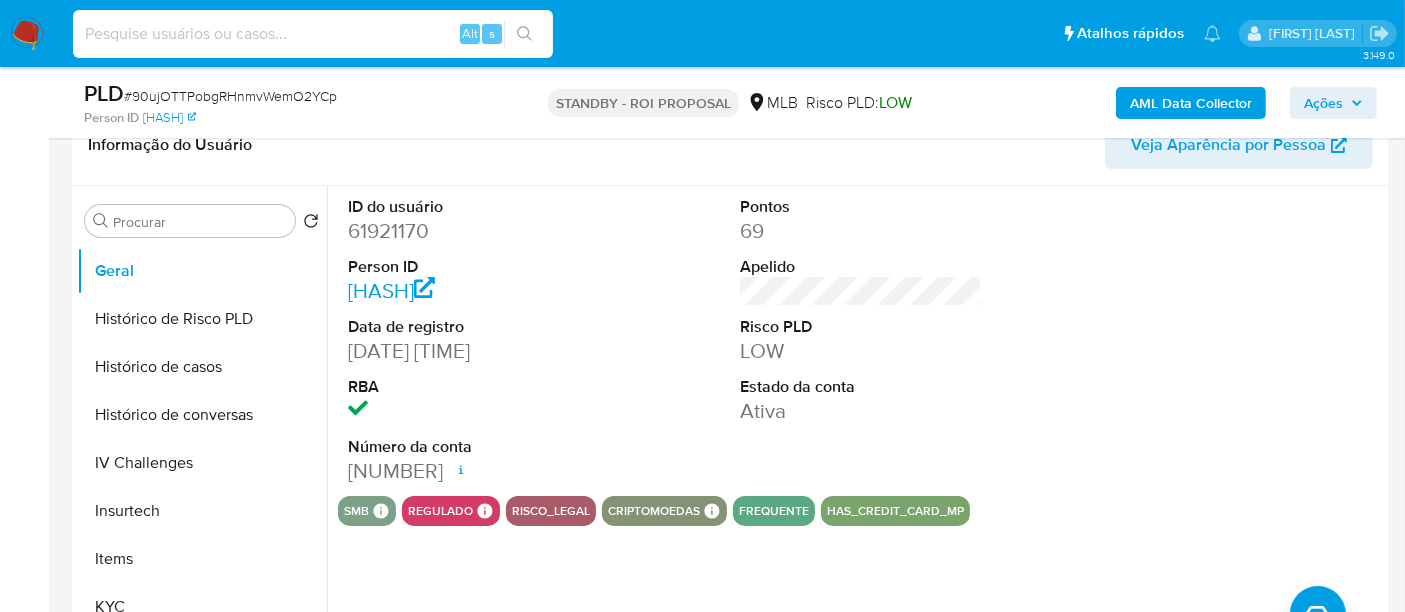 paste on "hWuLSOYWHPBGC0oGSb8LkS2z" 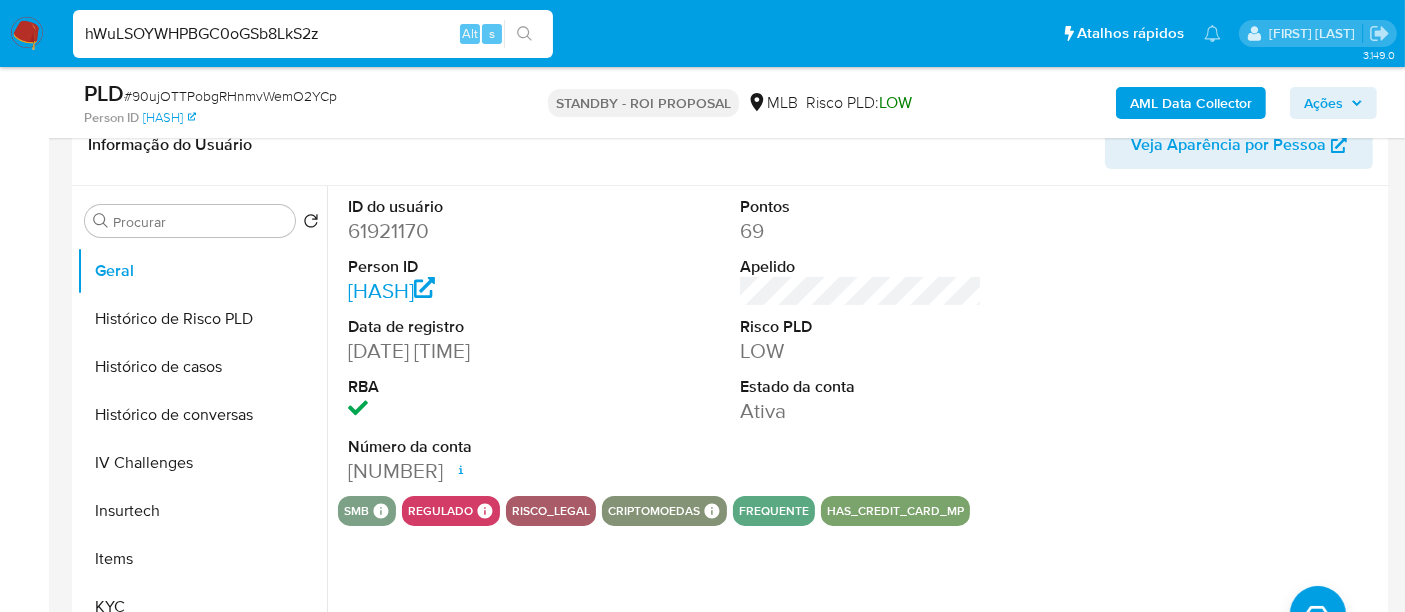 type on "hWuLSOYWHPBGC0oGSb8LkS2z" 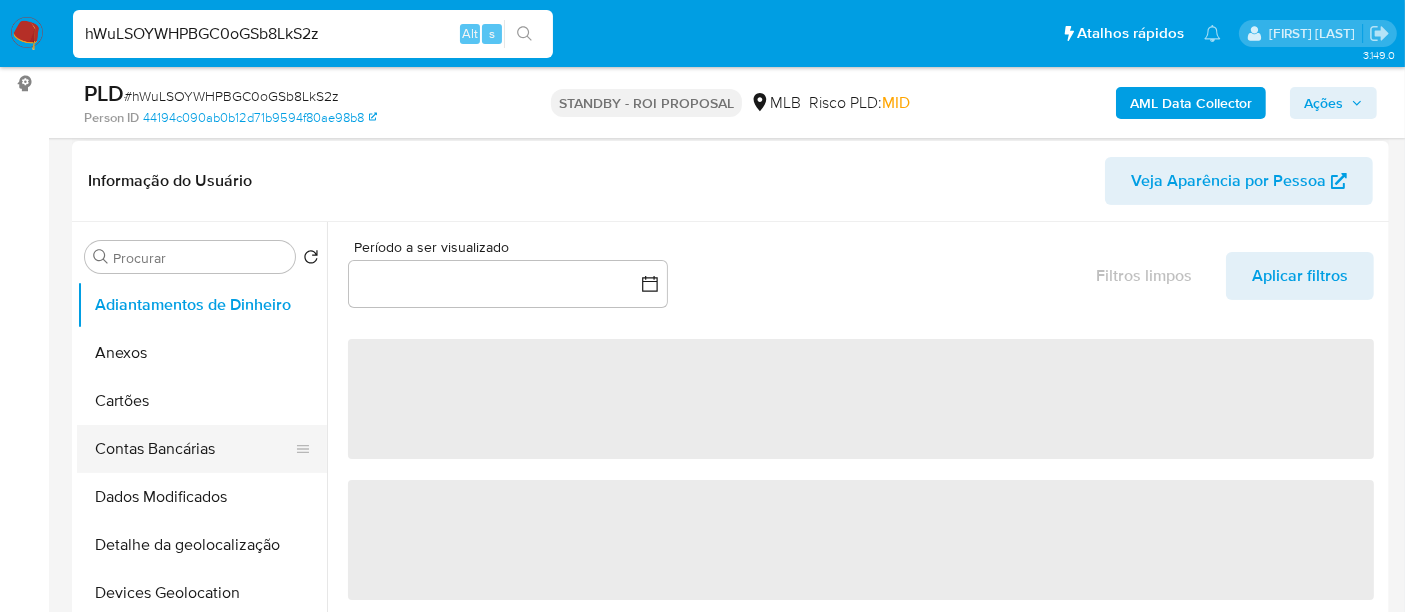 scroll, scrollTop: 333, scrollLeft: 0, axis: vertical 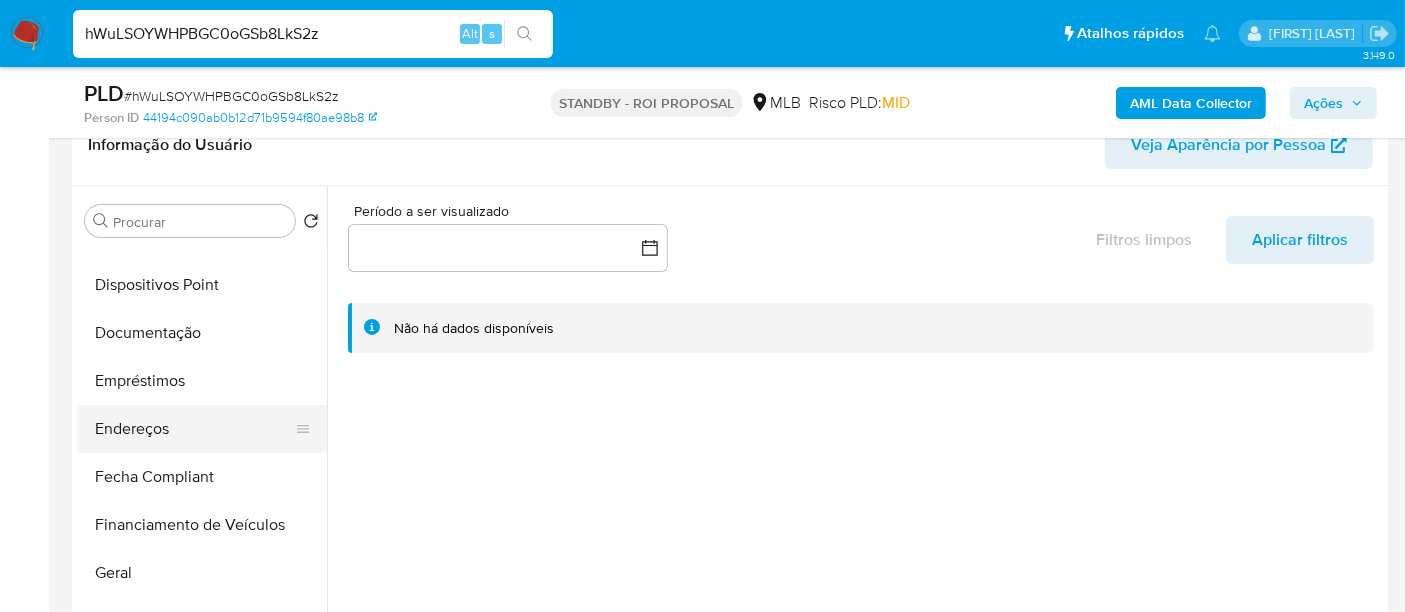 select on "10" 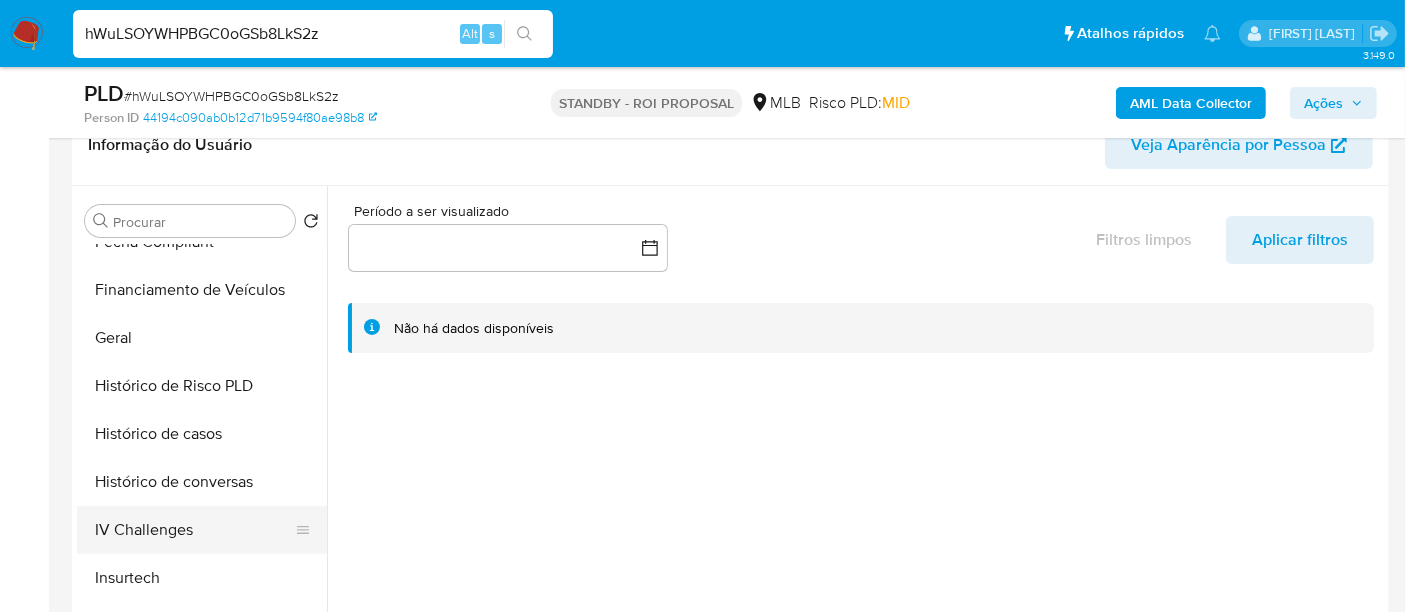 scroll, scrollTop: 666, scrollLeft: 0, axis: vertical 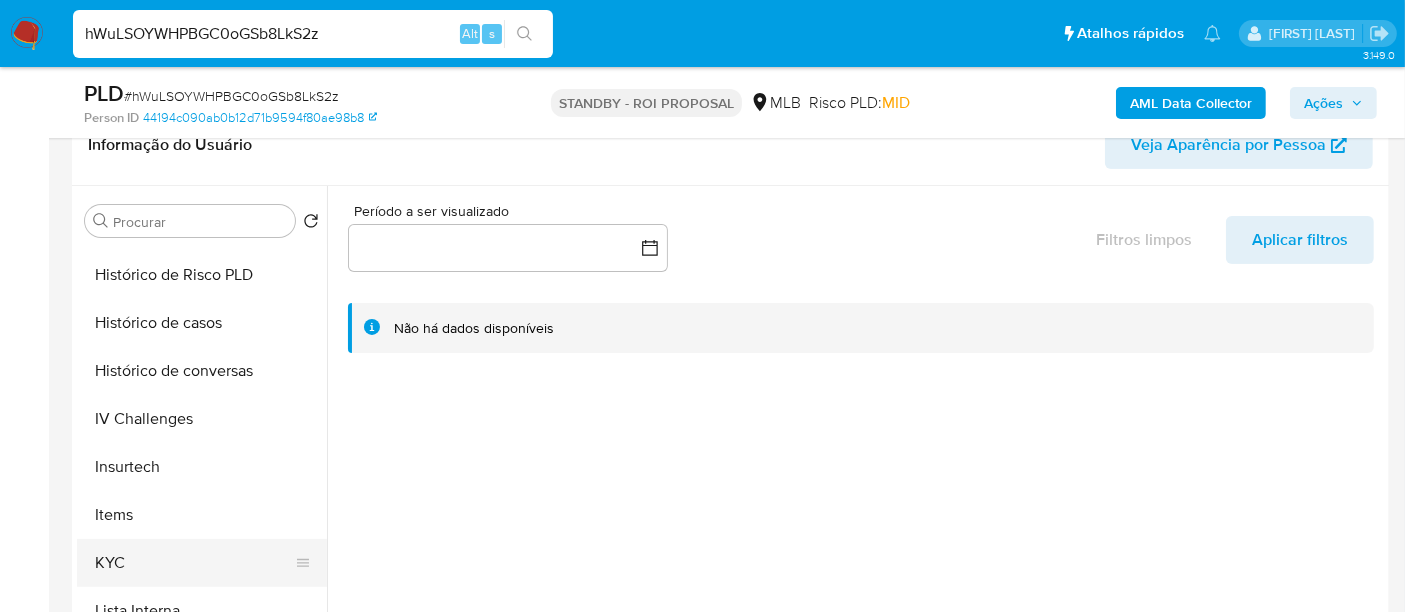 click on "KYC" at bounding box center (194, 563) 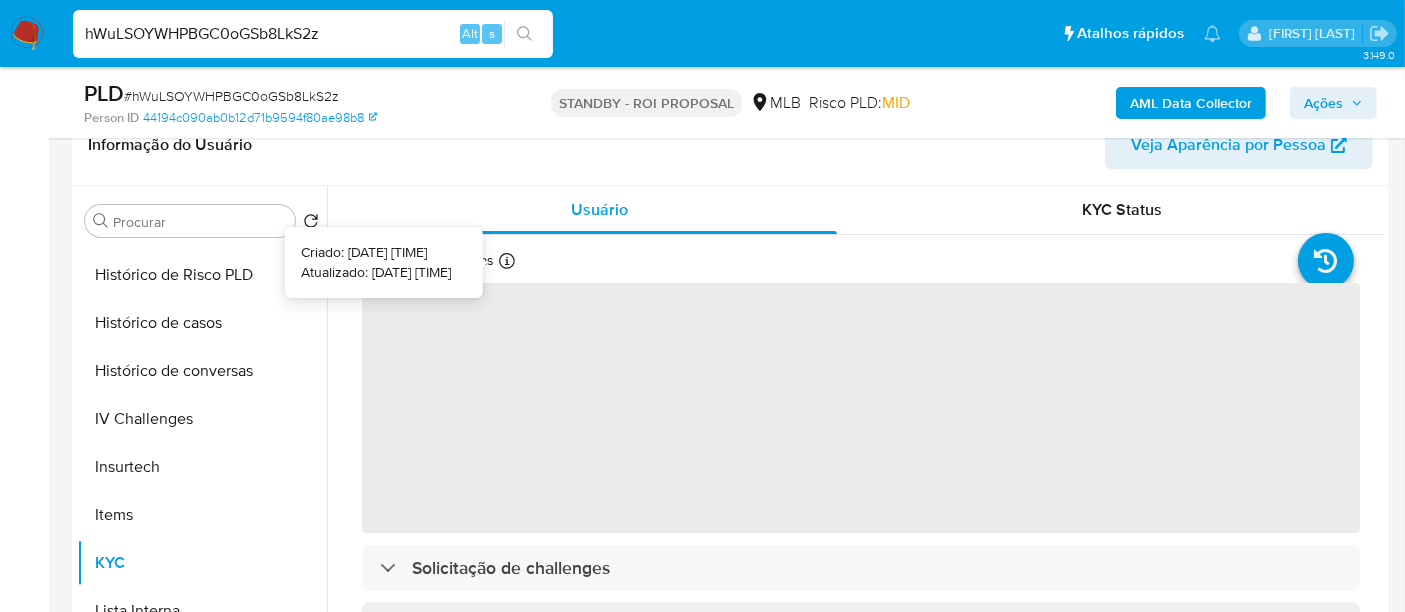 type 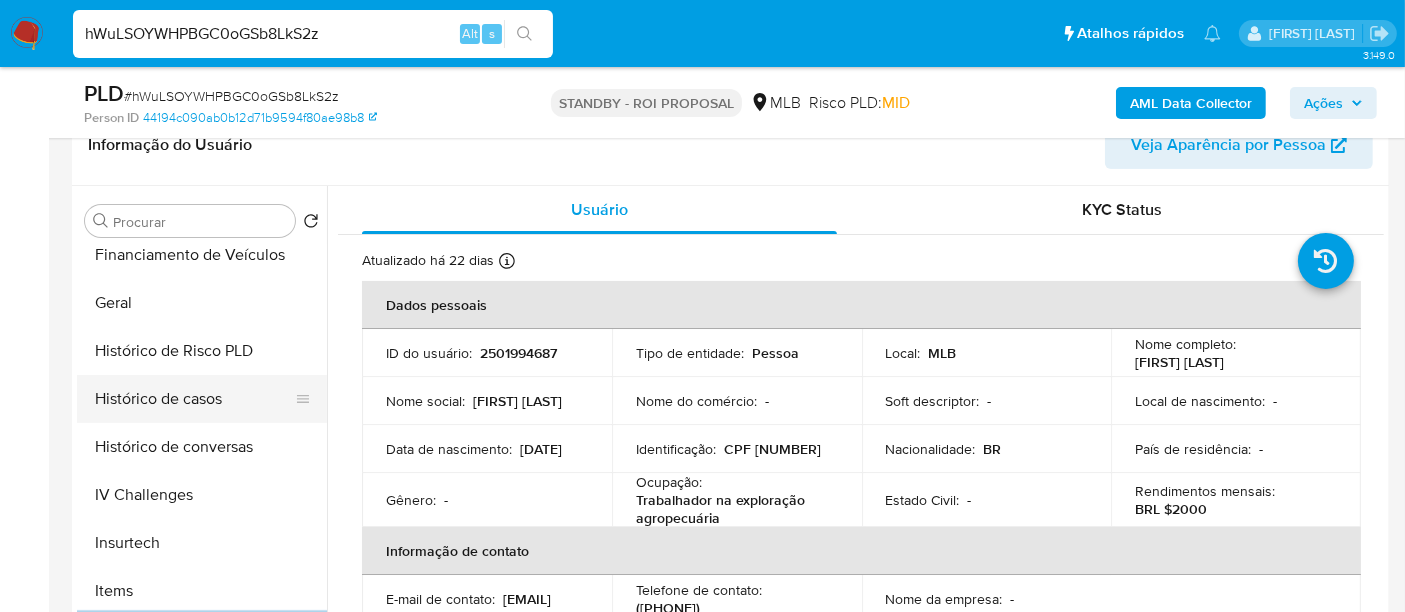 scroll, scrollTop: 555, scrollLeft: 0, axis: vertical 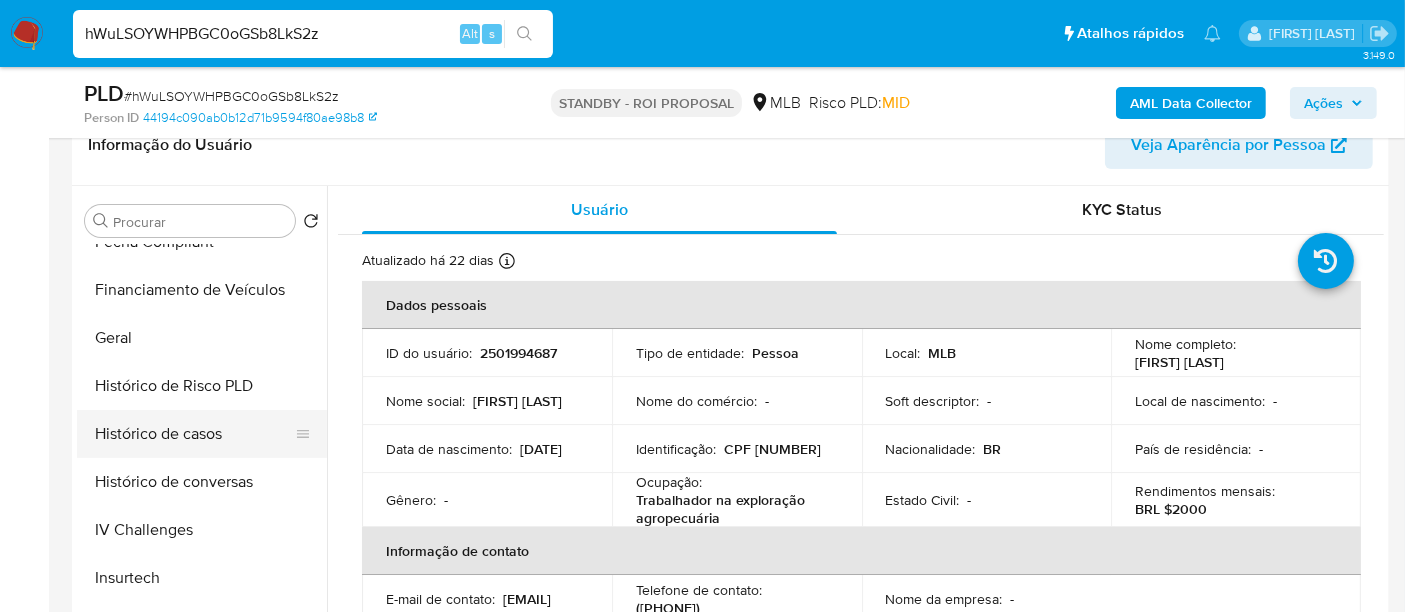 click on "Histórico de casos" at bounding box center (194, 434) 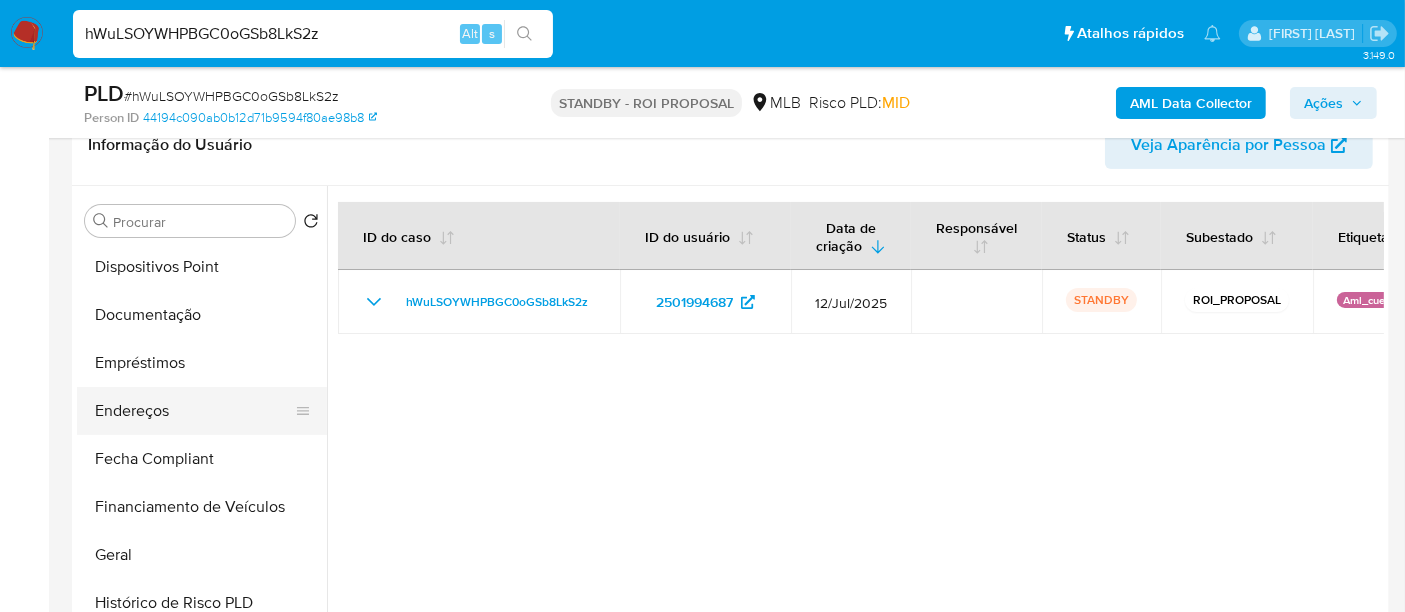 scroll, scrollTop: 333, scrollLeft: 0, axis: vertical 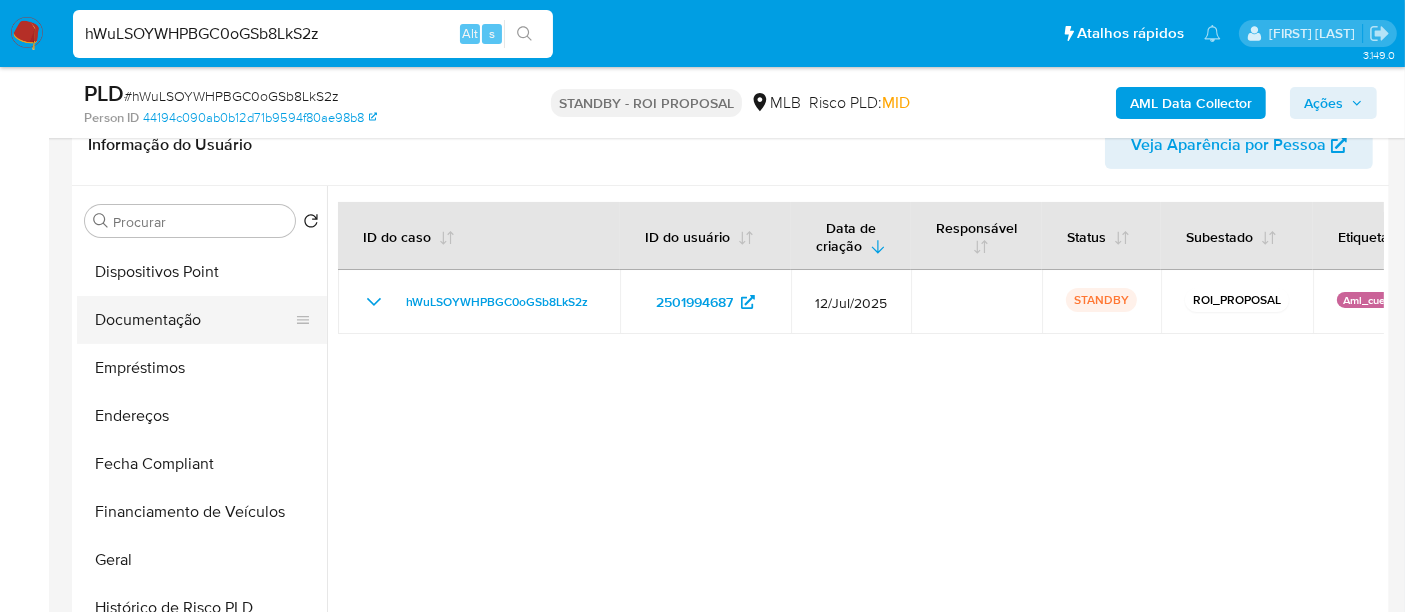 click on "Documentação" at bounding box center [194, 320] 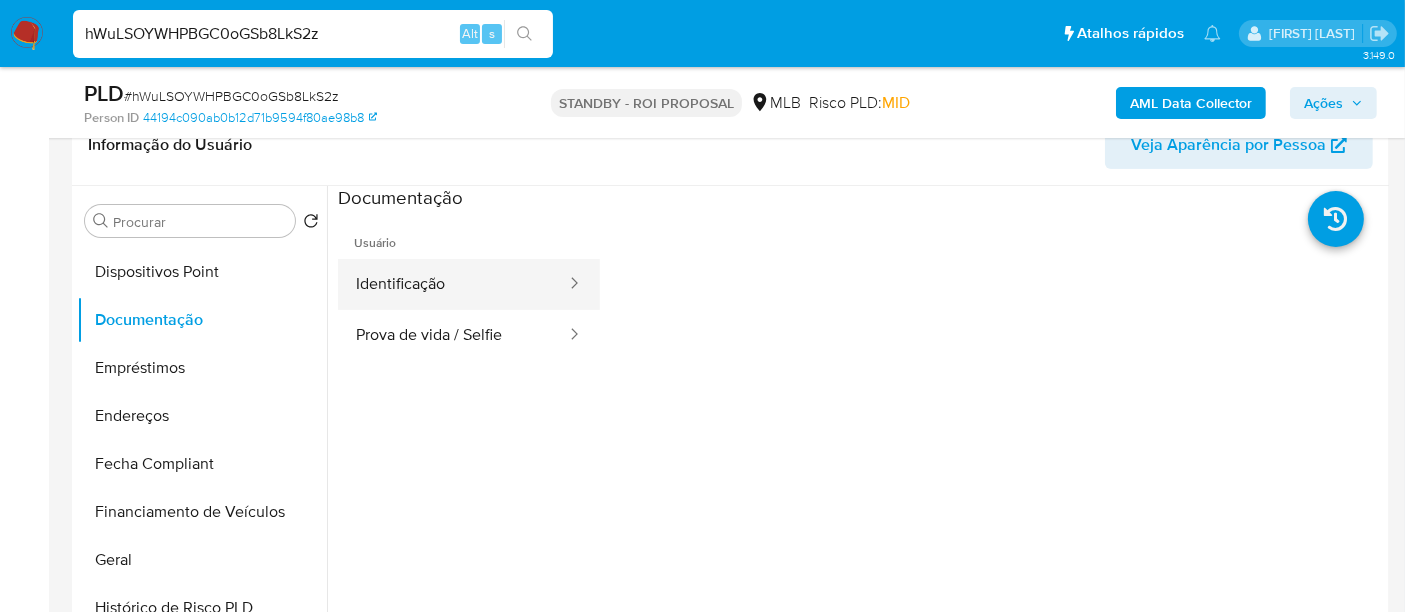 click on "Identificação" at bounding box center (453, 284) 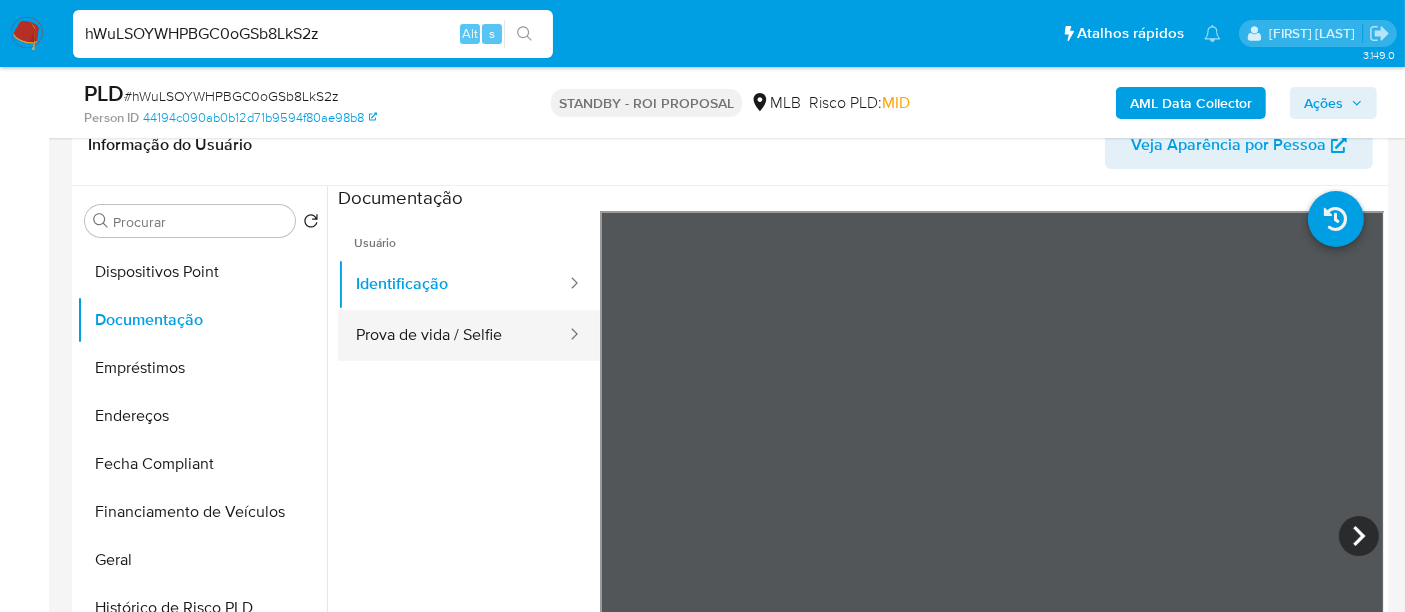 click on "Prova de vida / Selfie" at bounding box center [453, 335] 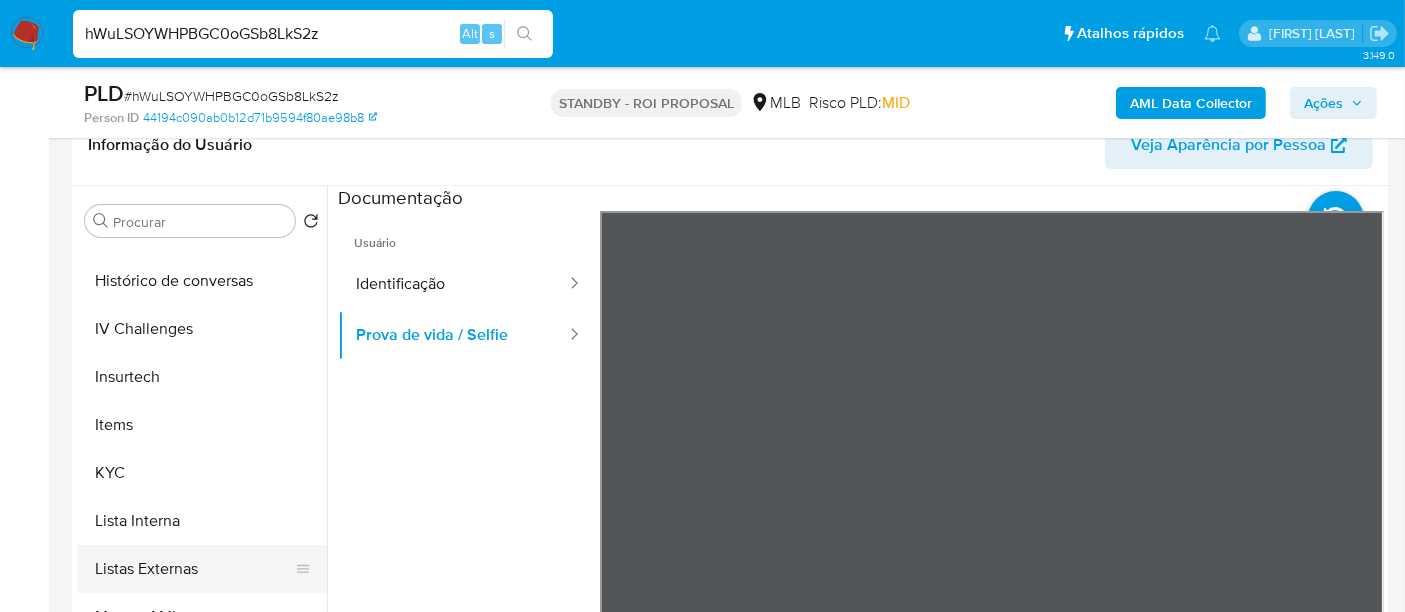 scroll, scrollTop: 844, scrollLeft: 0, axis: vertical 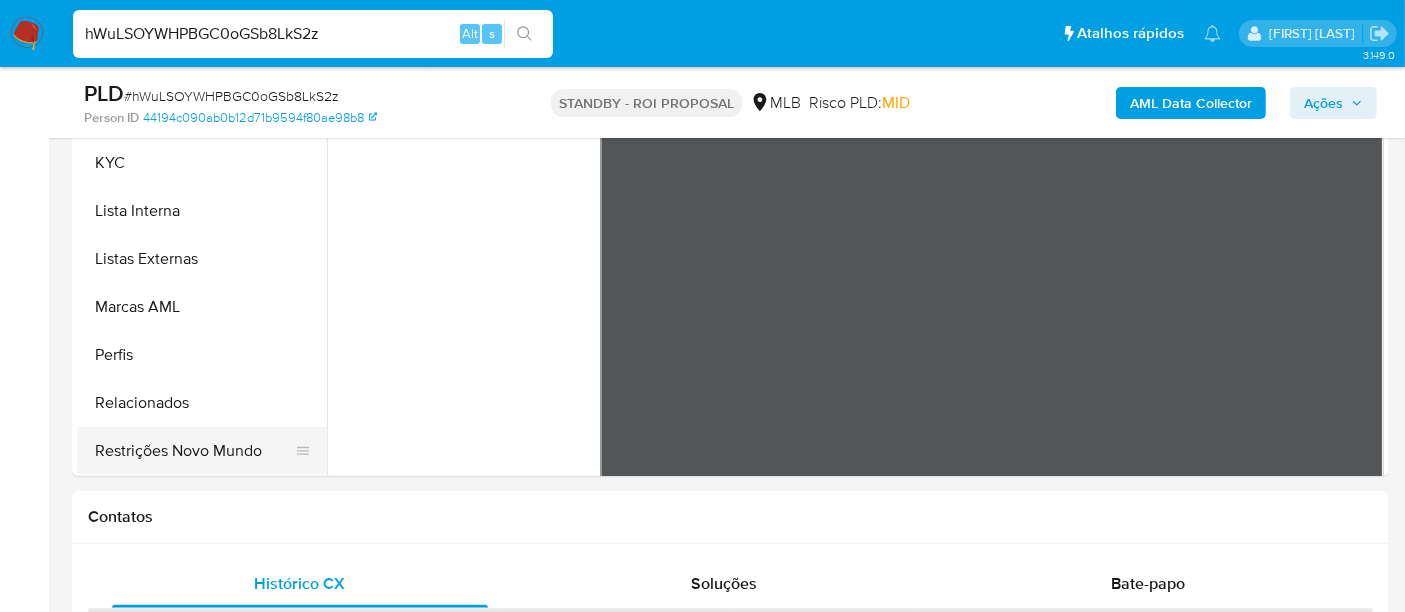 click on "Restrições Novo Mundo" at bounding box center (194, 451) 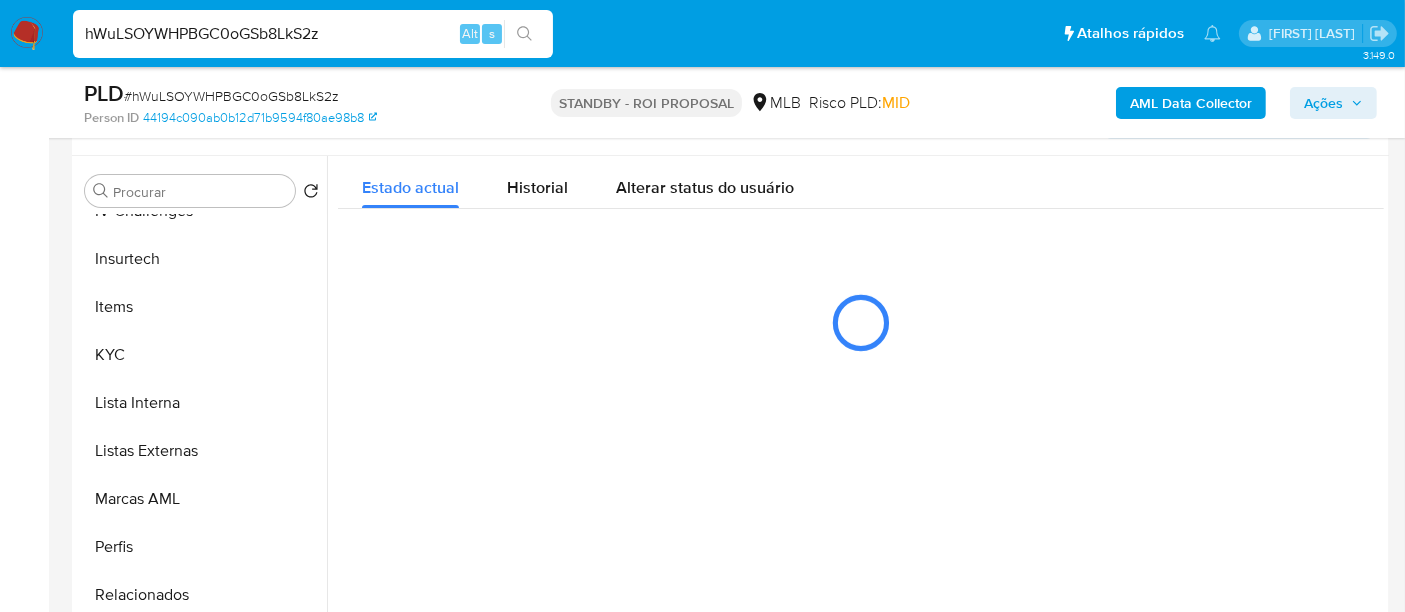 scroll, scrollTop: 333, scrollLeft: 0, axis: vertical 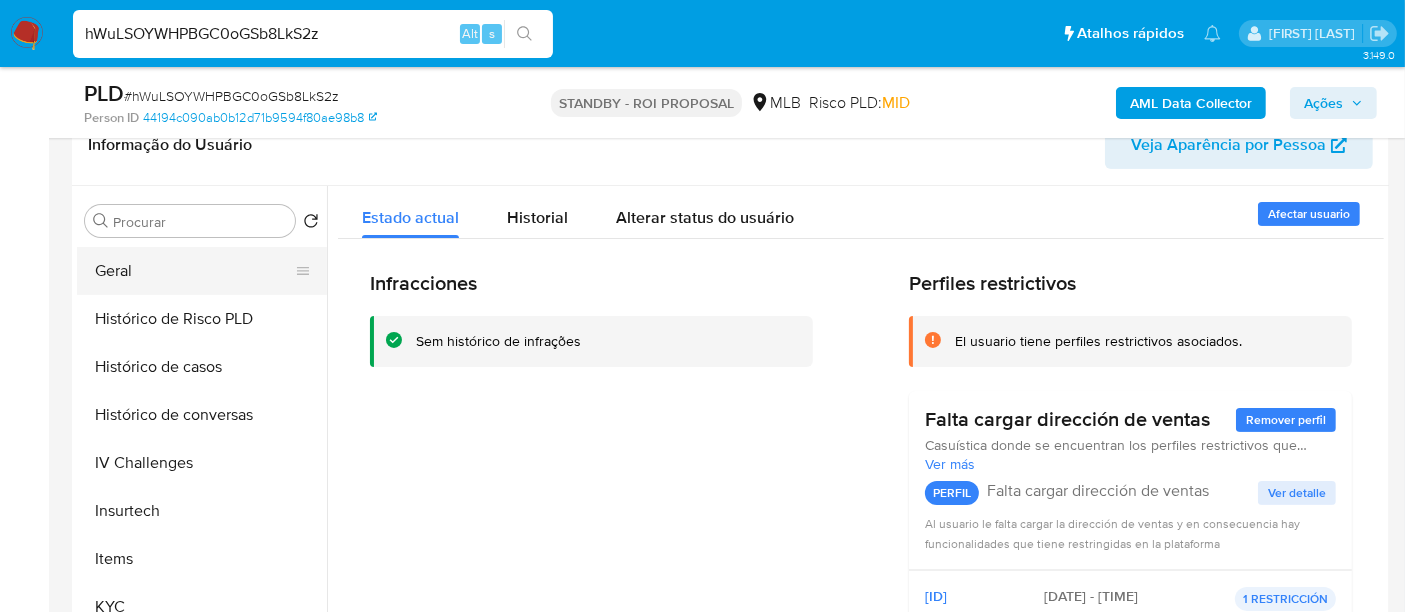 click on "Geral" at bounding box center (194, 271) 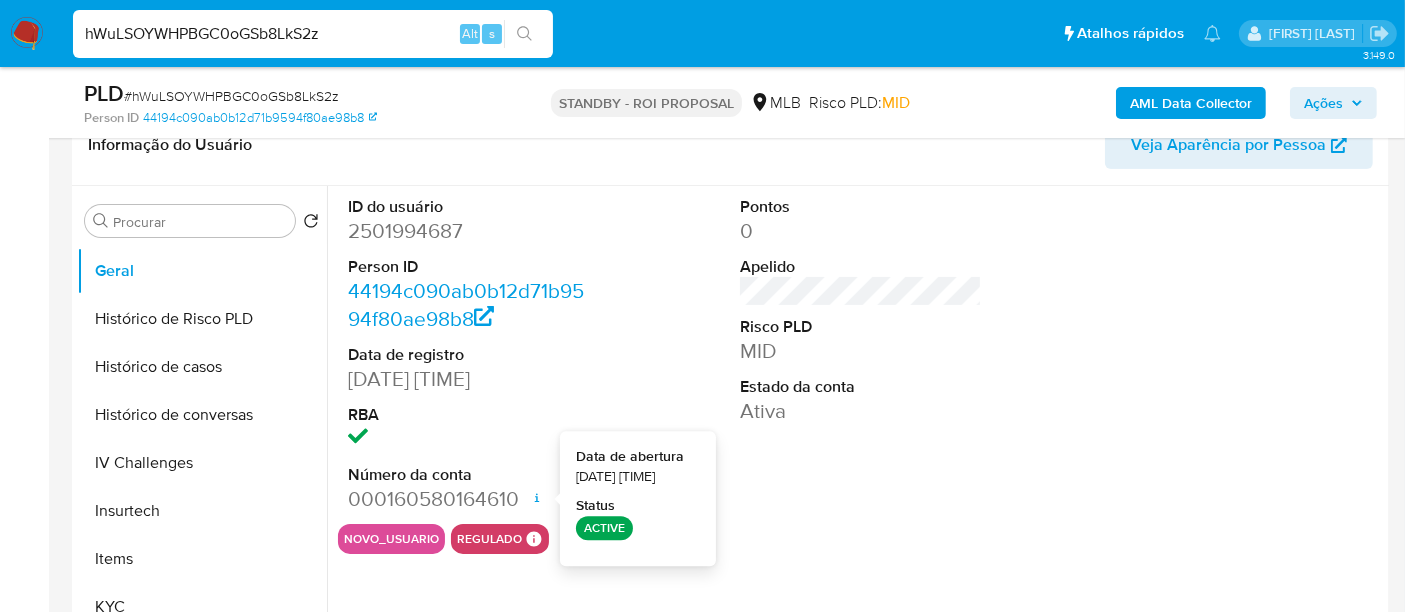 type 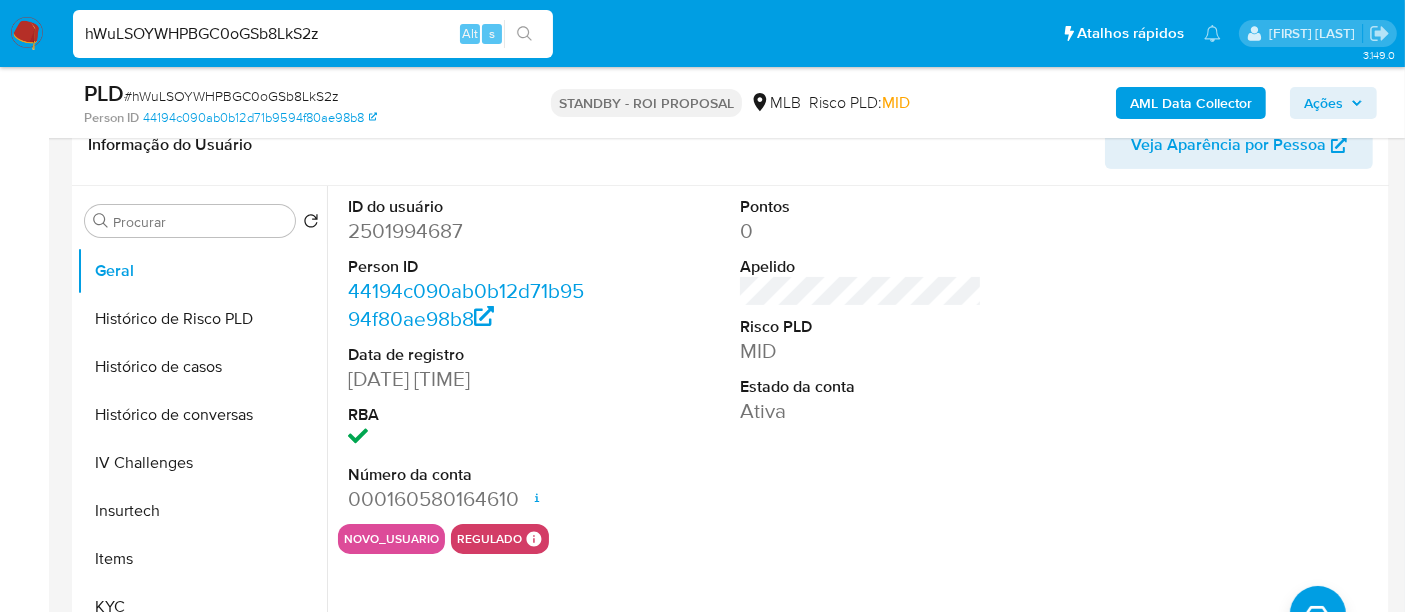 click on "hWuLSOYWHPBGC0oGSb8LkS2z" at bounding box center (313, 34) 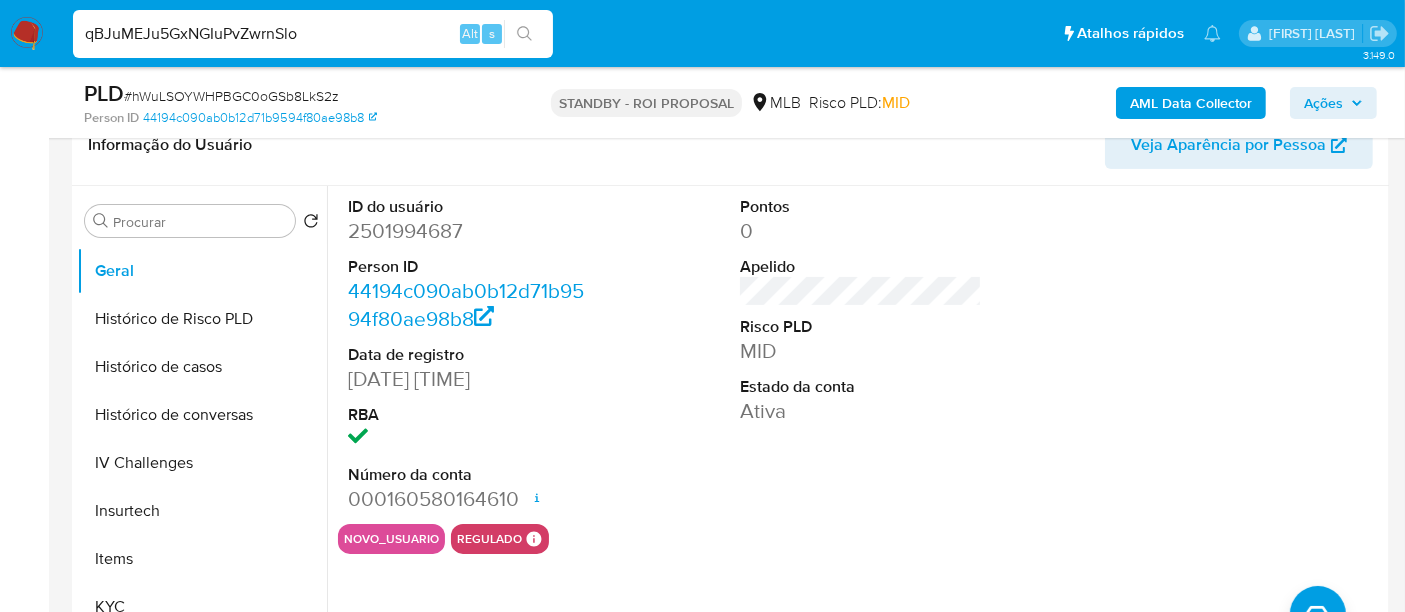 type on "qBJuMEJu5GxNGIuPvZwrnSlo" 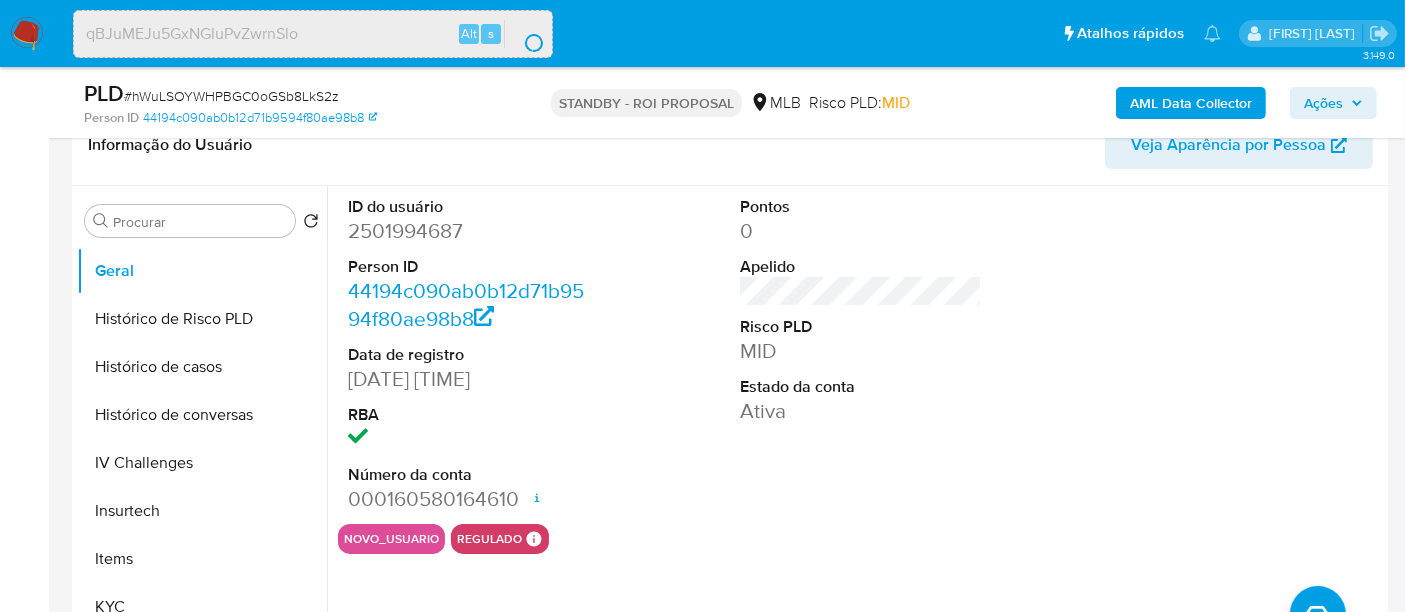 scroll, scrollTop: 0, scrollLeft: 0, axis: both 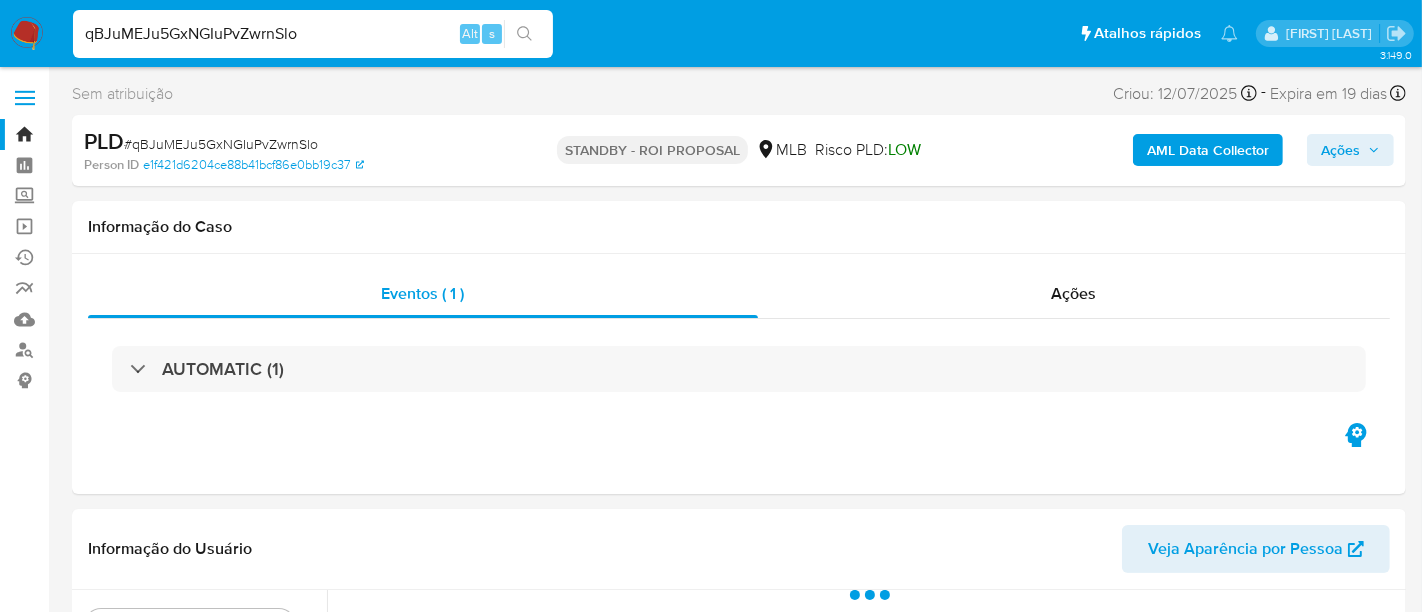select on "10" 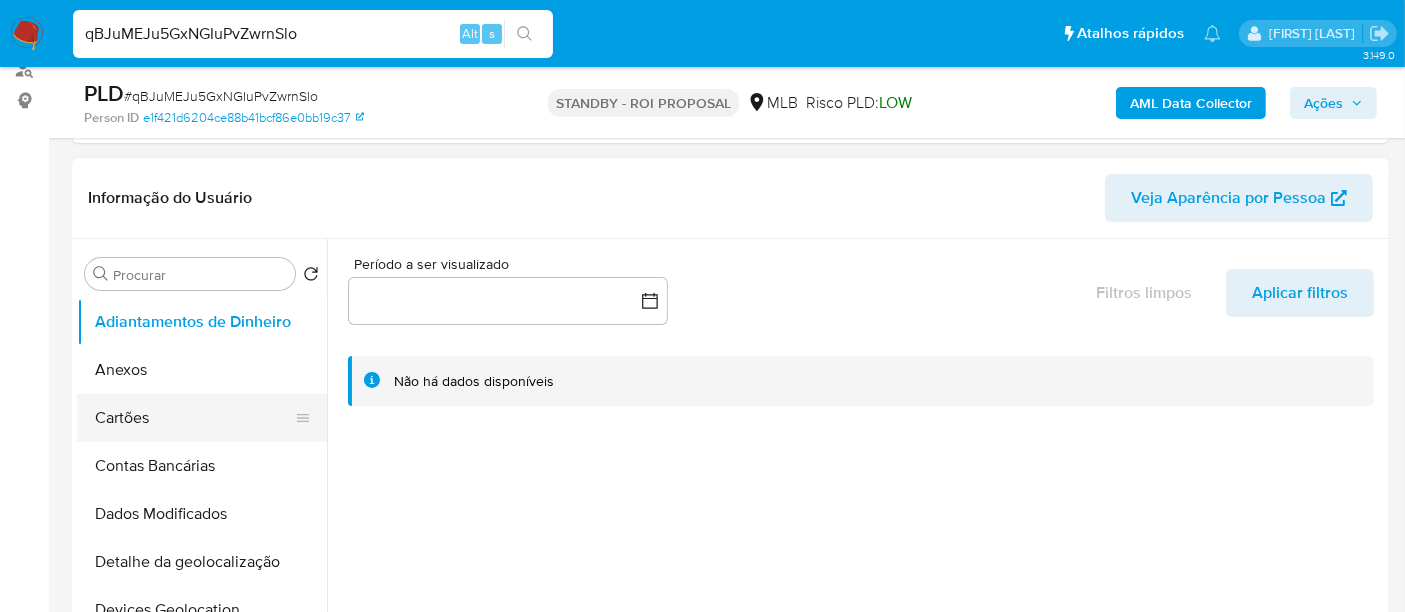 scroll, scrollTop: 333, scrollLeft: 0, axis: vertical 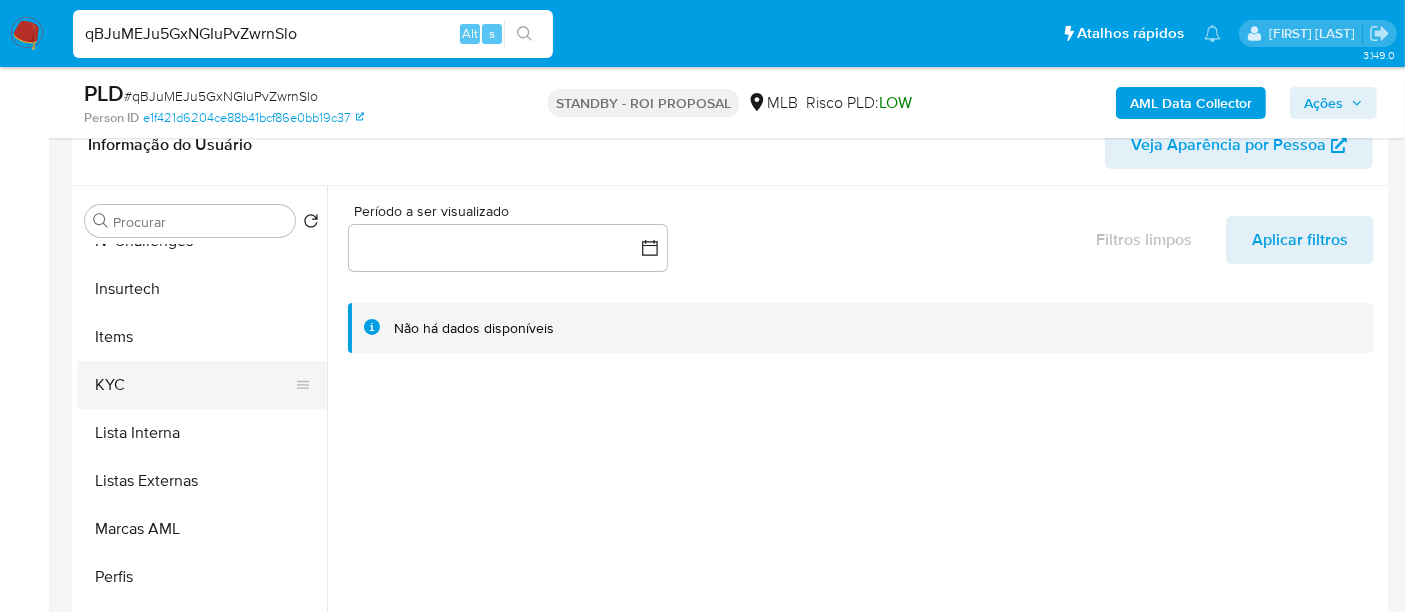 click on "KYC" at bounding box center [194, 385] 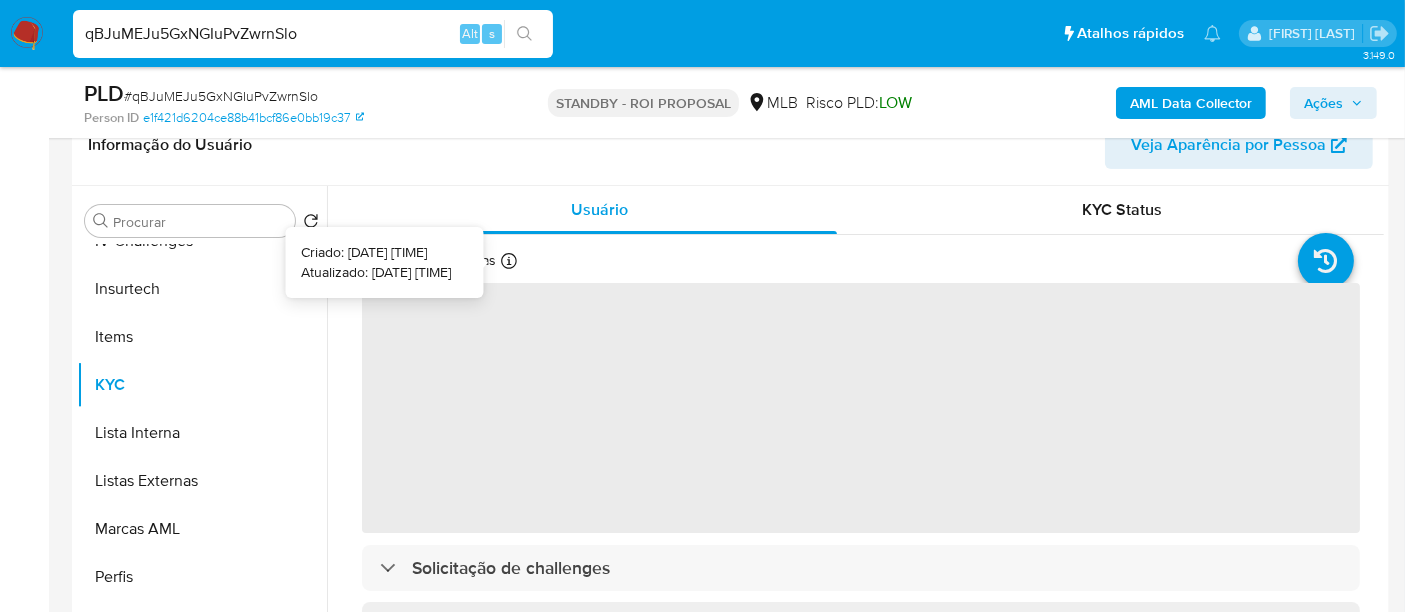 type 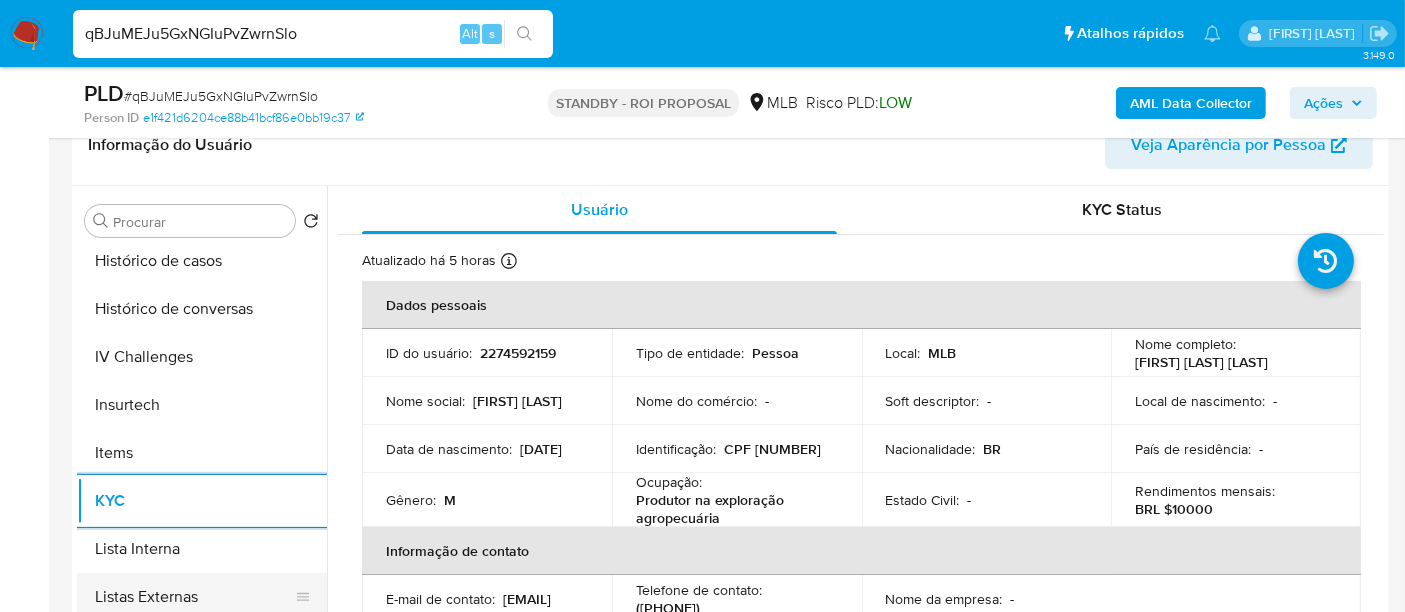 scroll, scrollTop: 622, scrollLeft: 0, axis: vertical 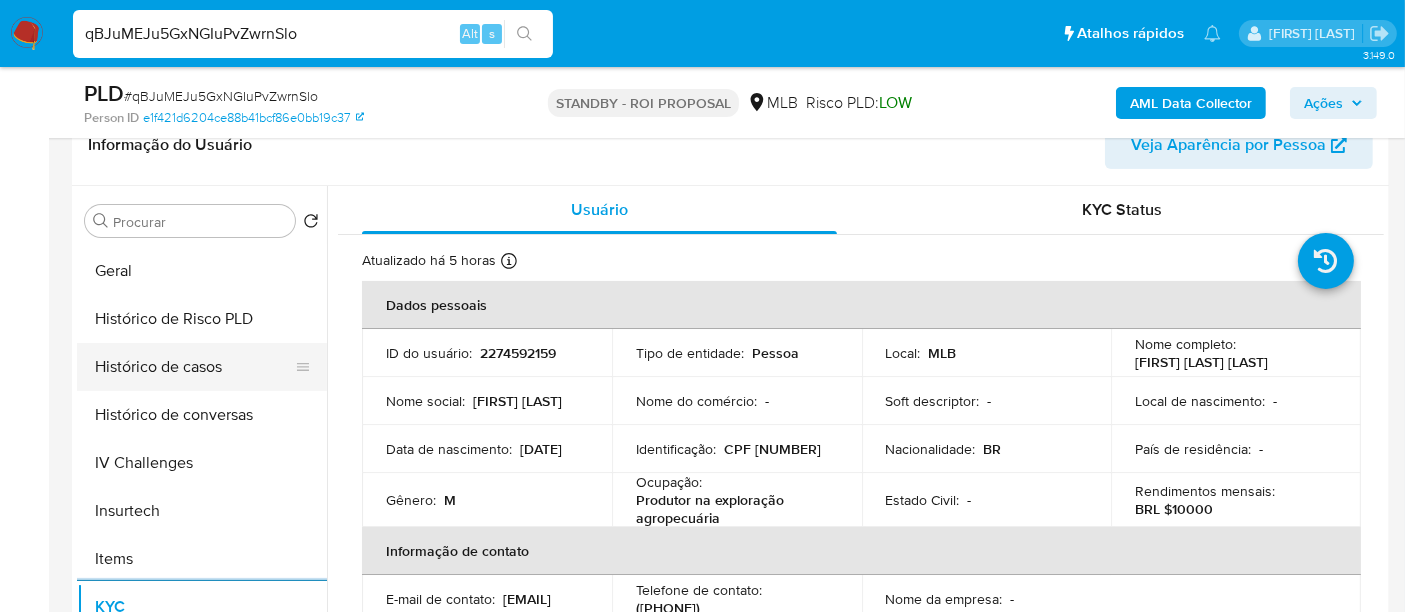 click on "Histórico de casos" at bounding box center [194, 367] 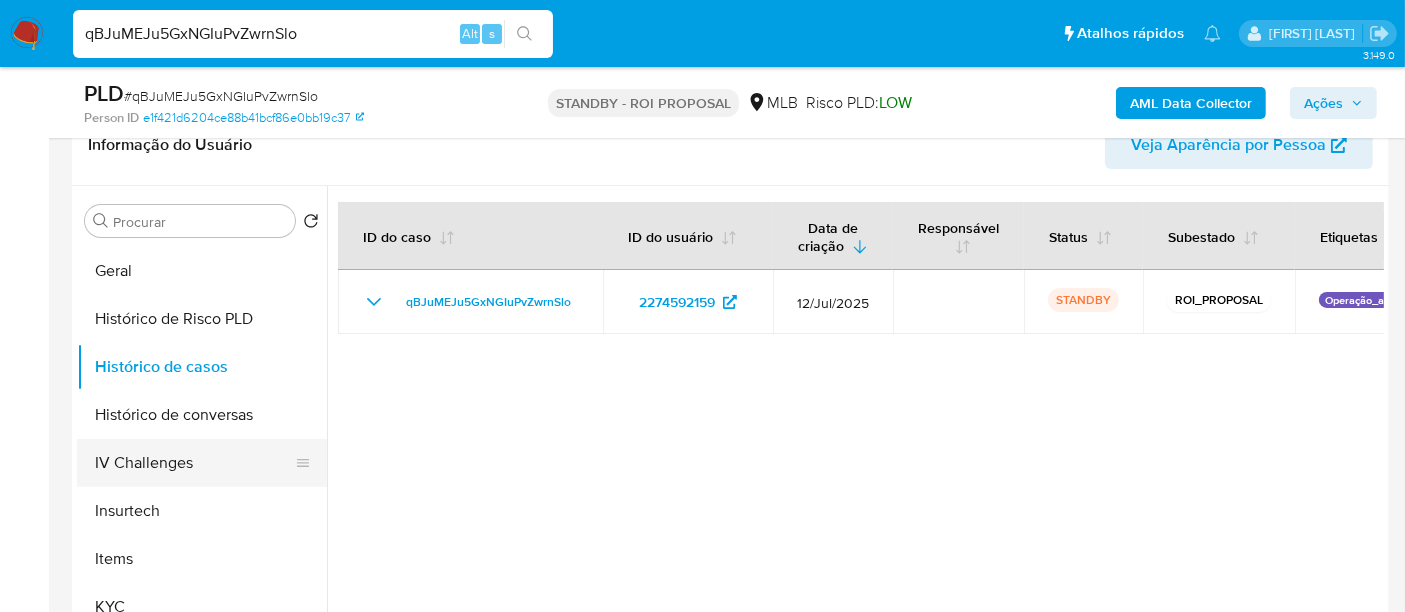 scroll, scrollTop: 288, scrollLeft: 0, axis: vertical 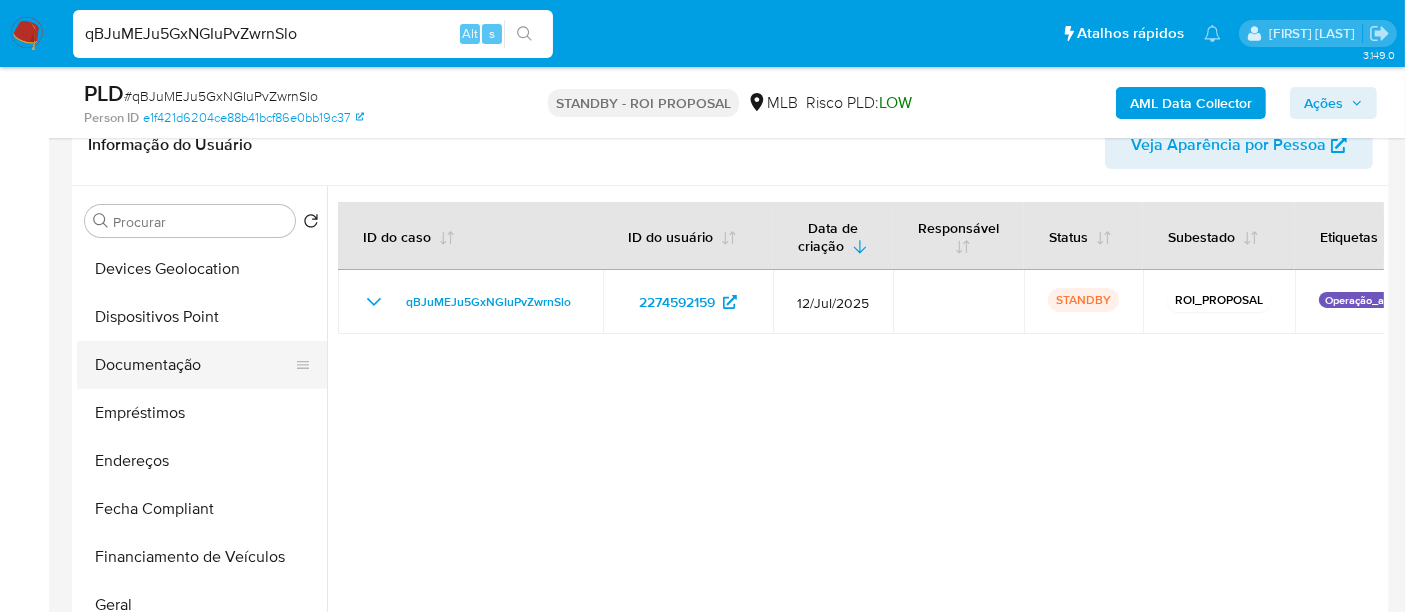 click on "Documentação" at bounding box center [194, 365] 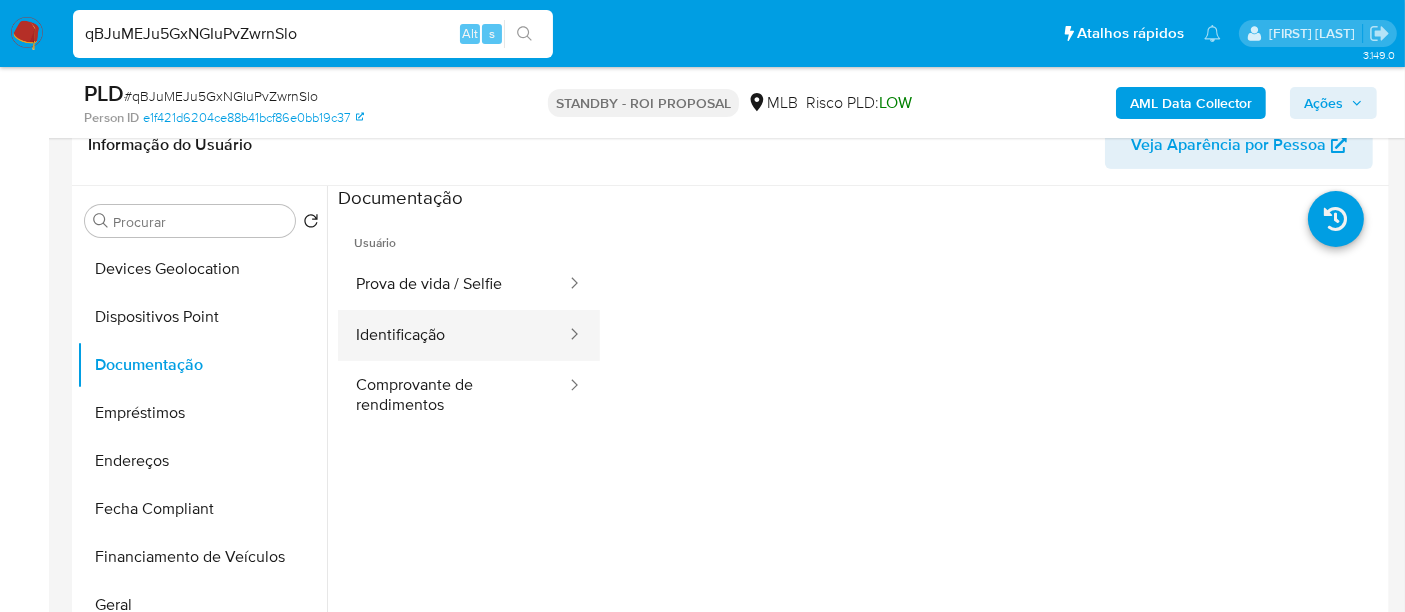 click on "Identificação" at bounding box center [453, 335] 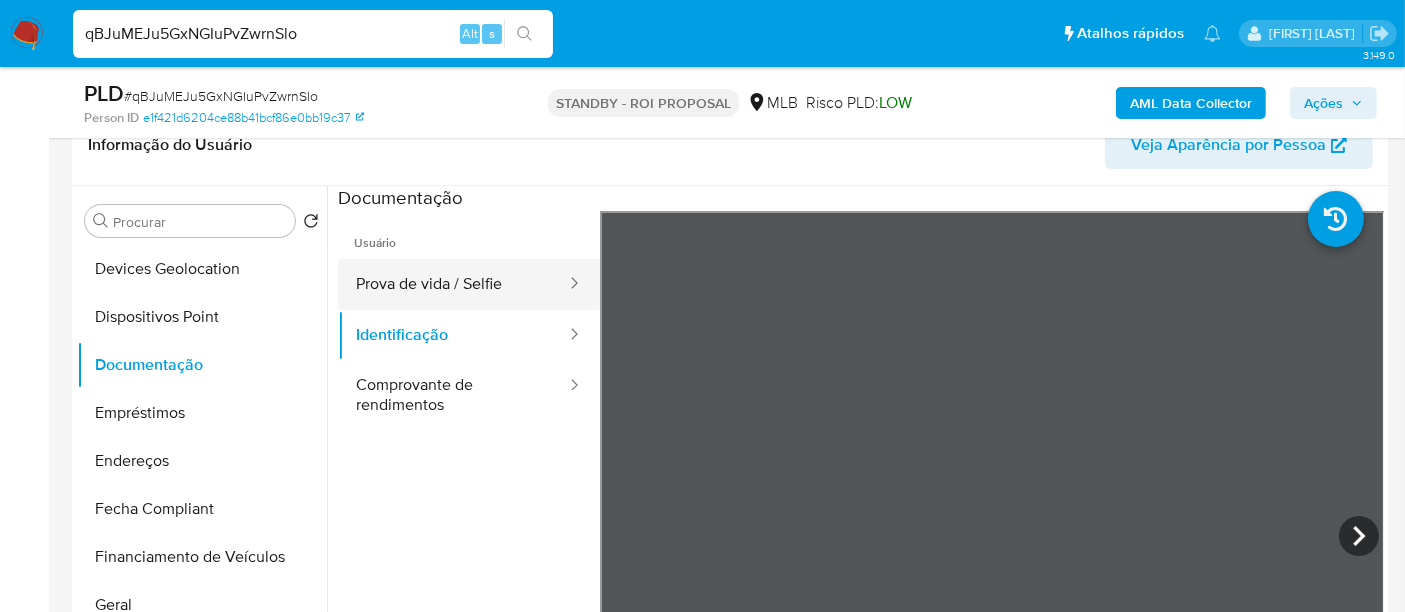 click on "Prova de vida / Selfie" at bounding box center (453, 284) 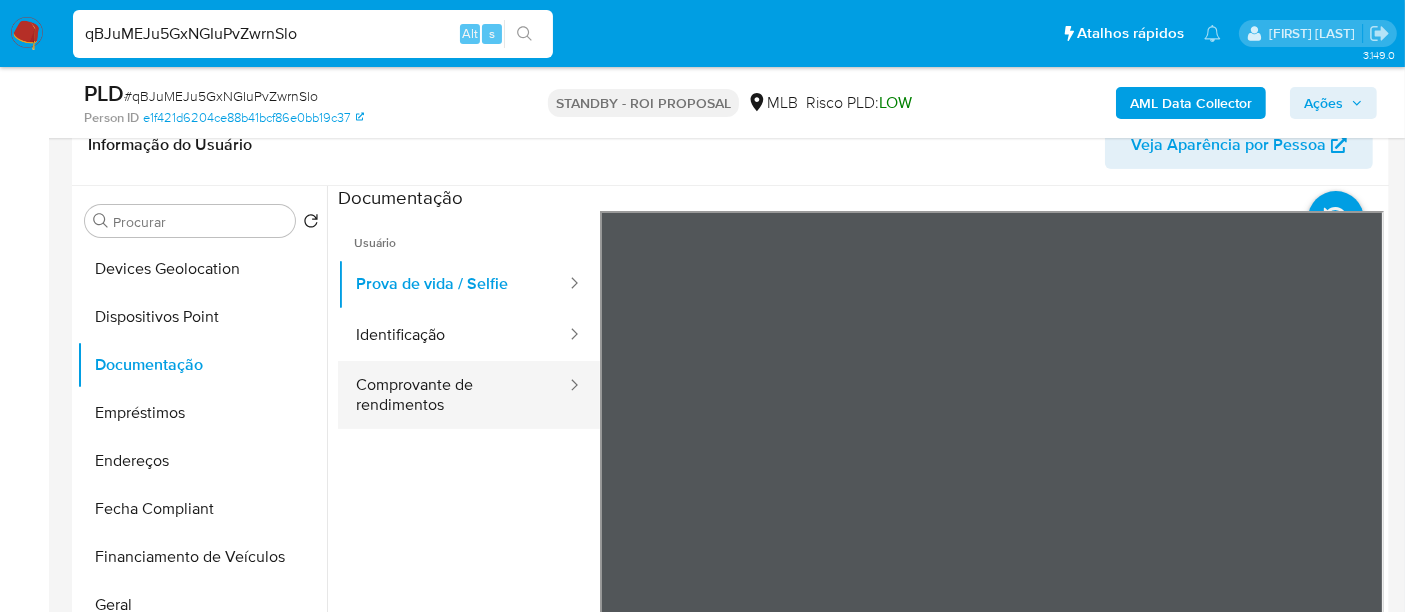 click on "Comprovante de rendimentos" at bounding box center [453, 395] 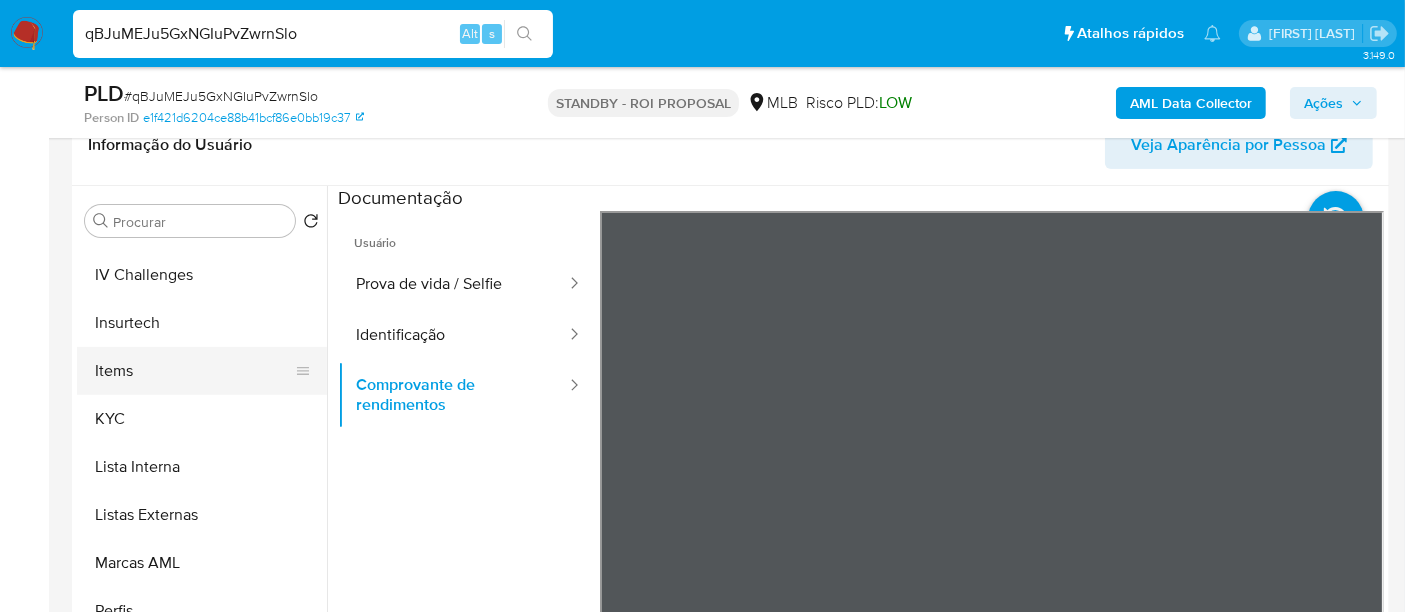 scroll, scrollTop: 844, scrollLeft: 0, axis: vertical 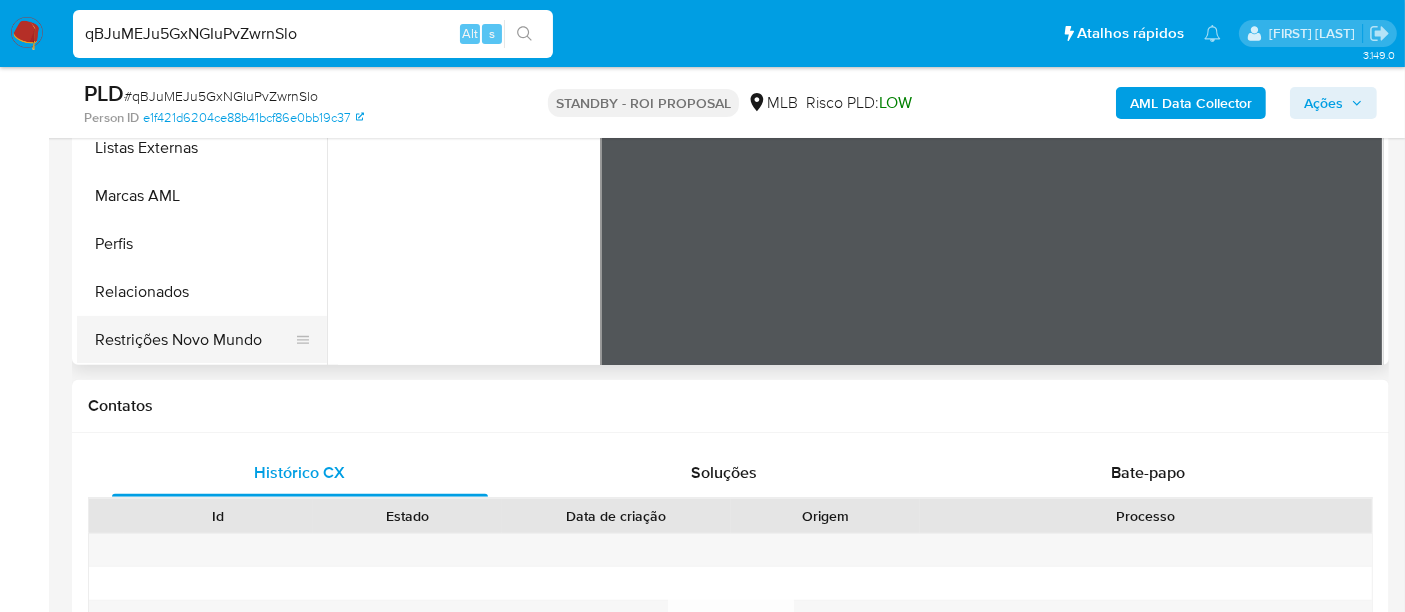 click on "Restrições Novo Mundo" at bounding box center (194, 340) 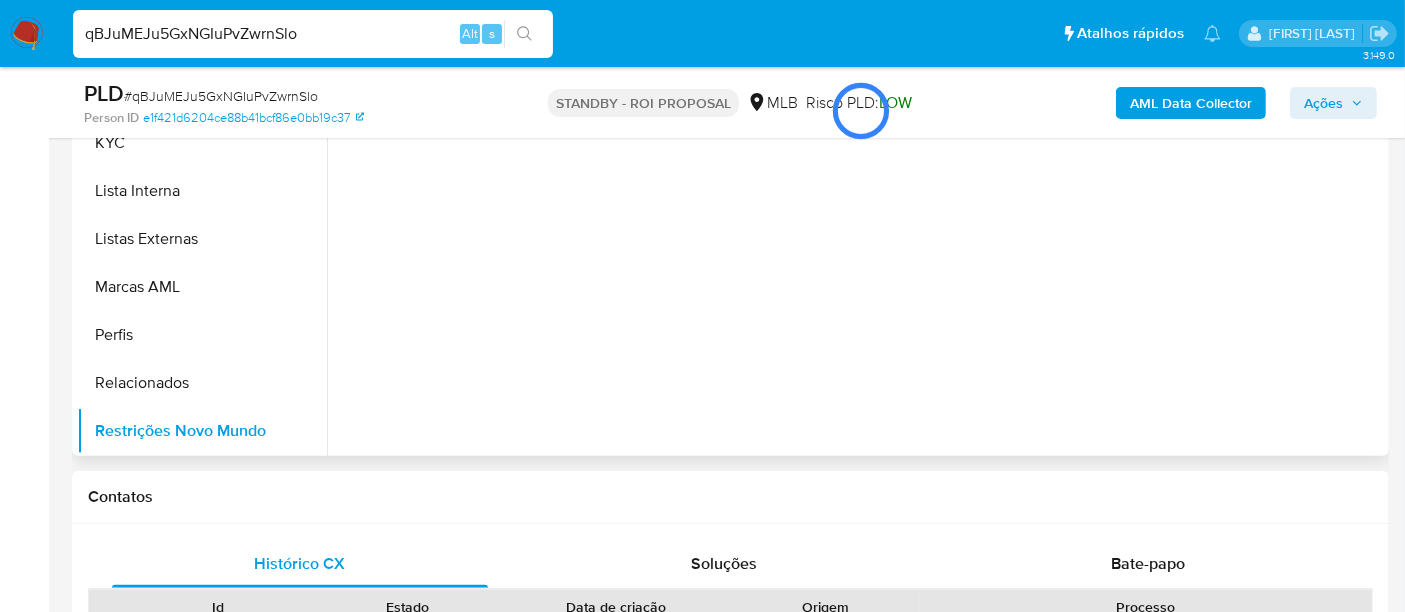 scroll, scrollTop: 444, scrollLeft: 0, axis: vertical 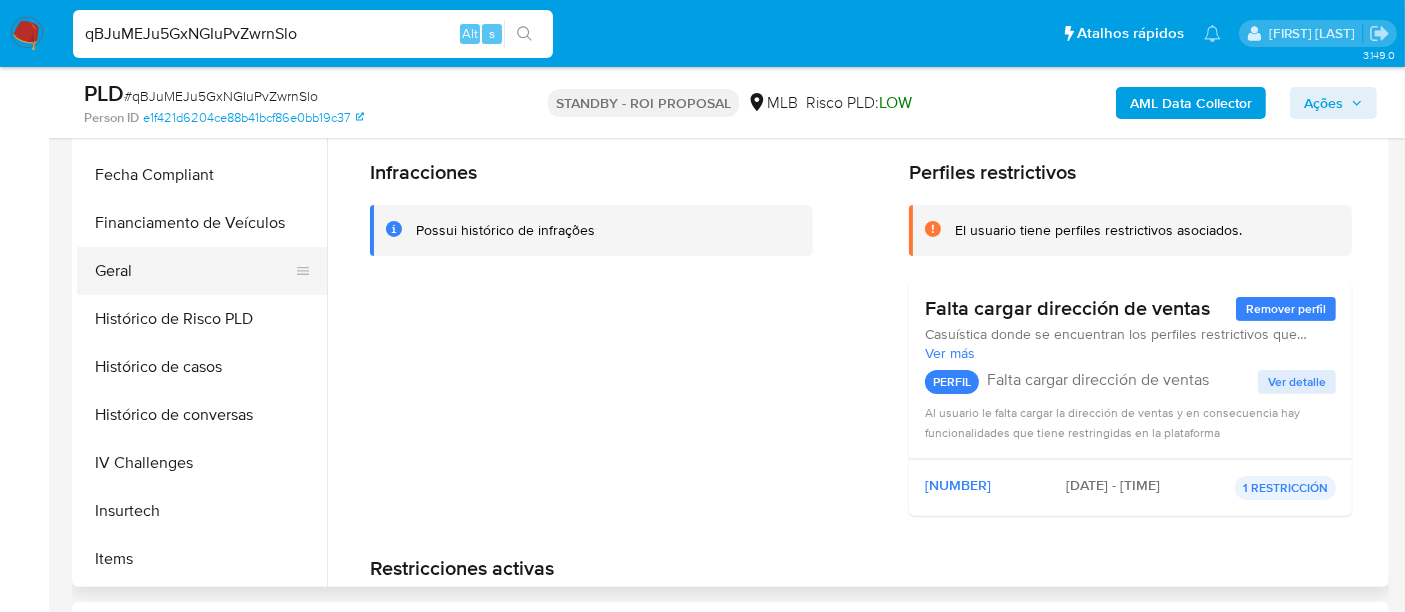 click on "Geral" at bounding box center [194, 271] 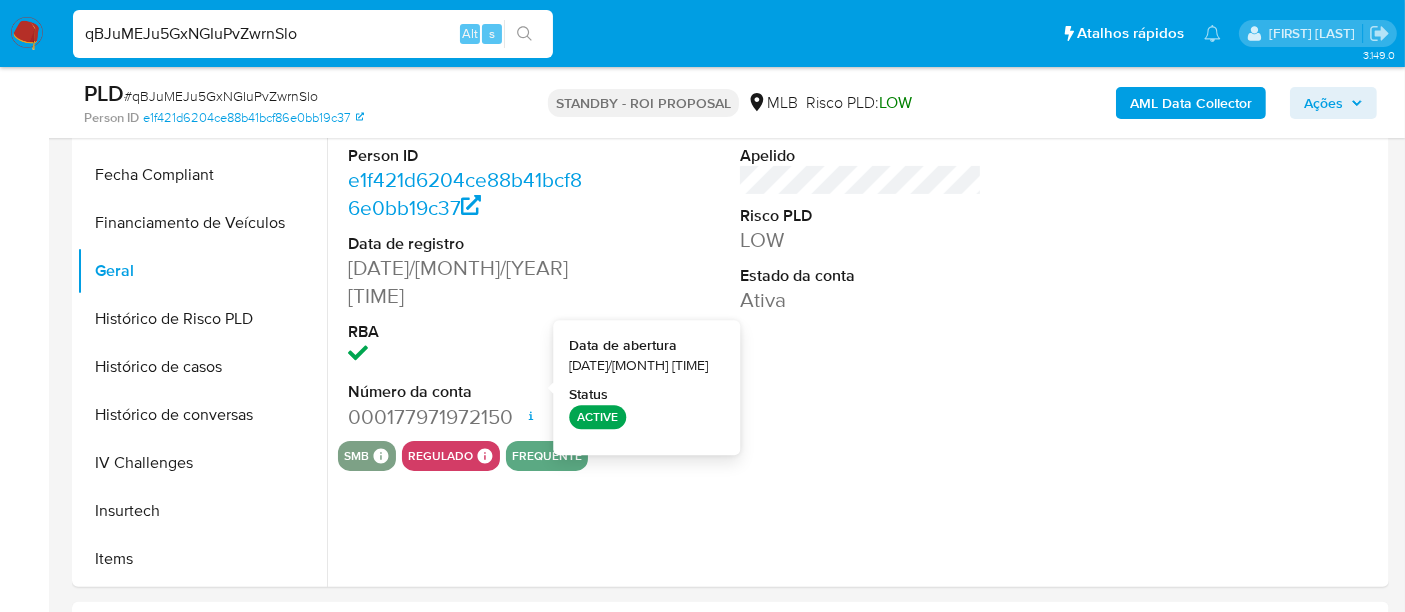 type 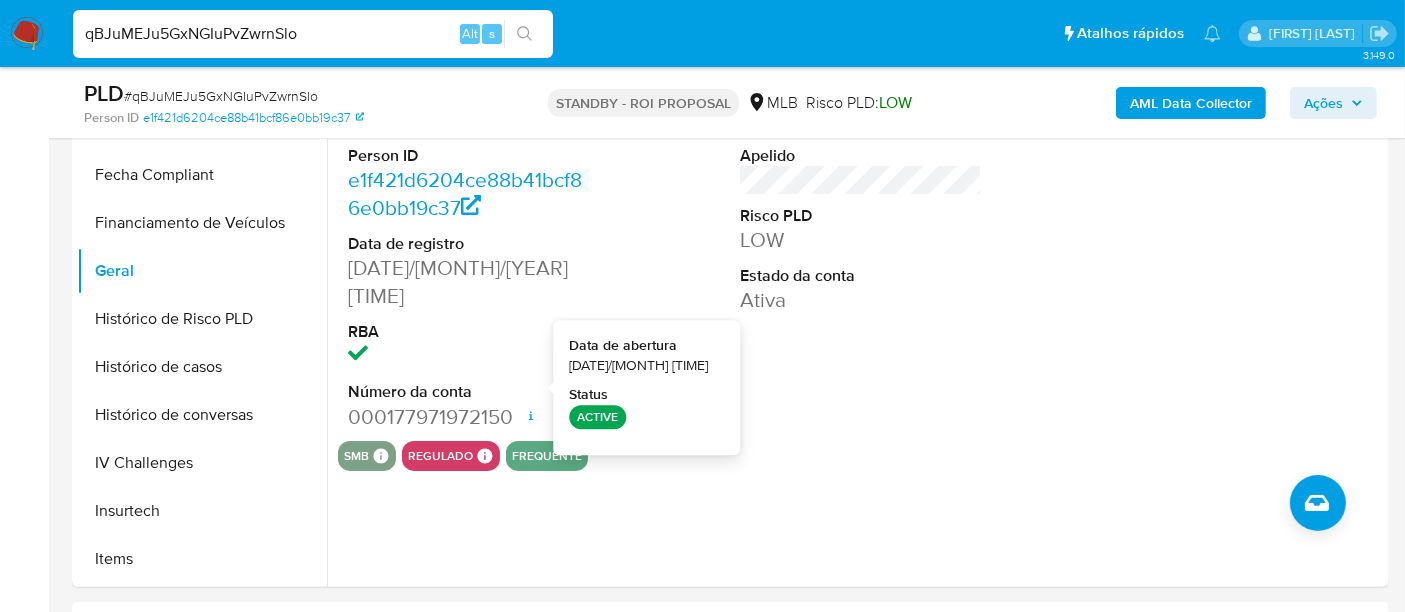 click on "qBJuMEJu5GxNGIuPvZwrnSlo" at bounding box center [313, 34] 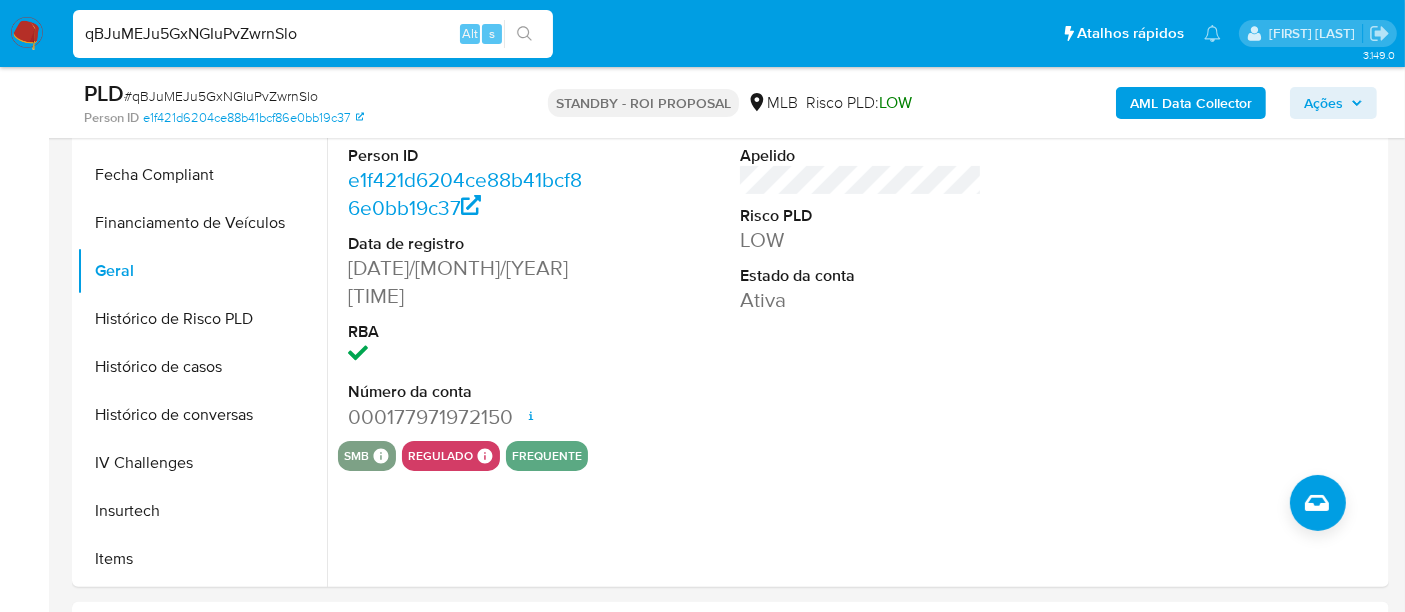 click on "qBJuMEJu5GxNGIuPvZwrnSlo" at bounding box center [313, 34] 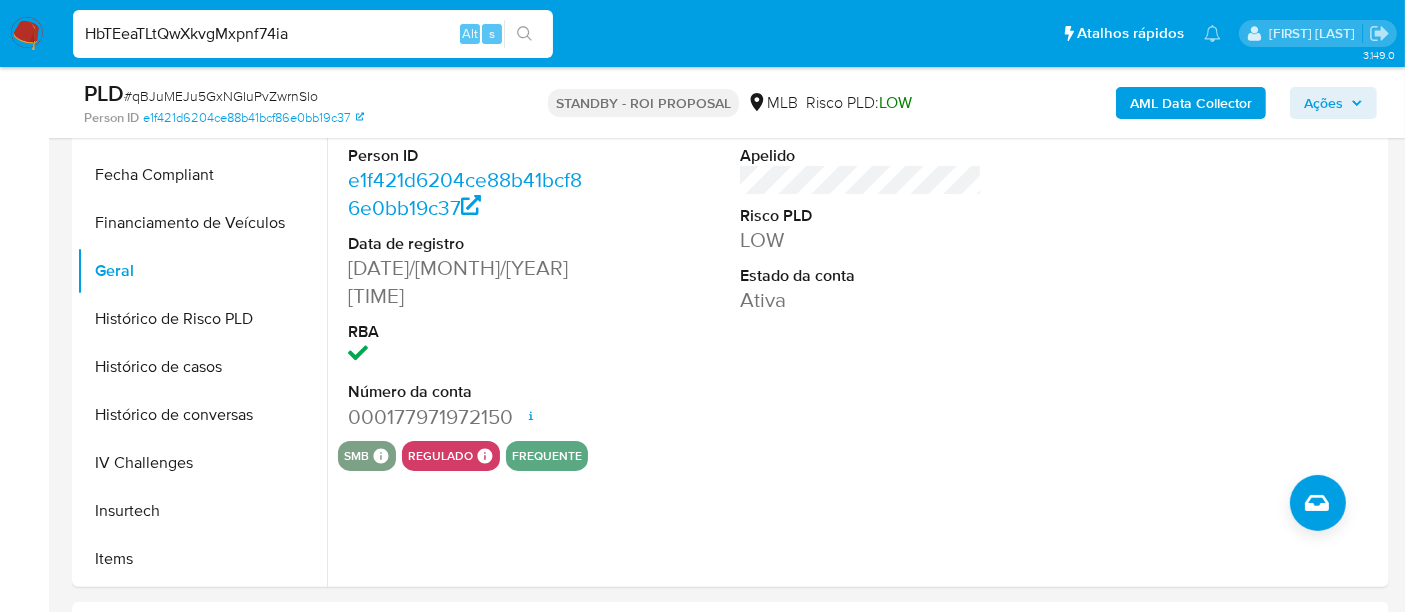 type on "HbTEeaTLtQwXkvgMxpnf74ia" 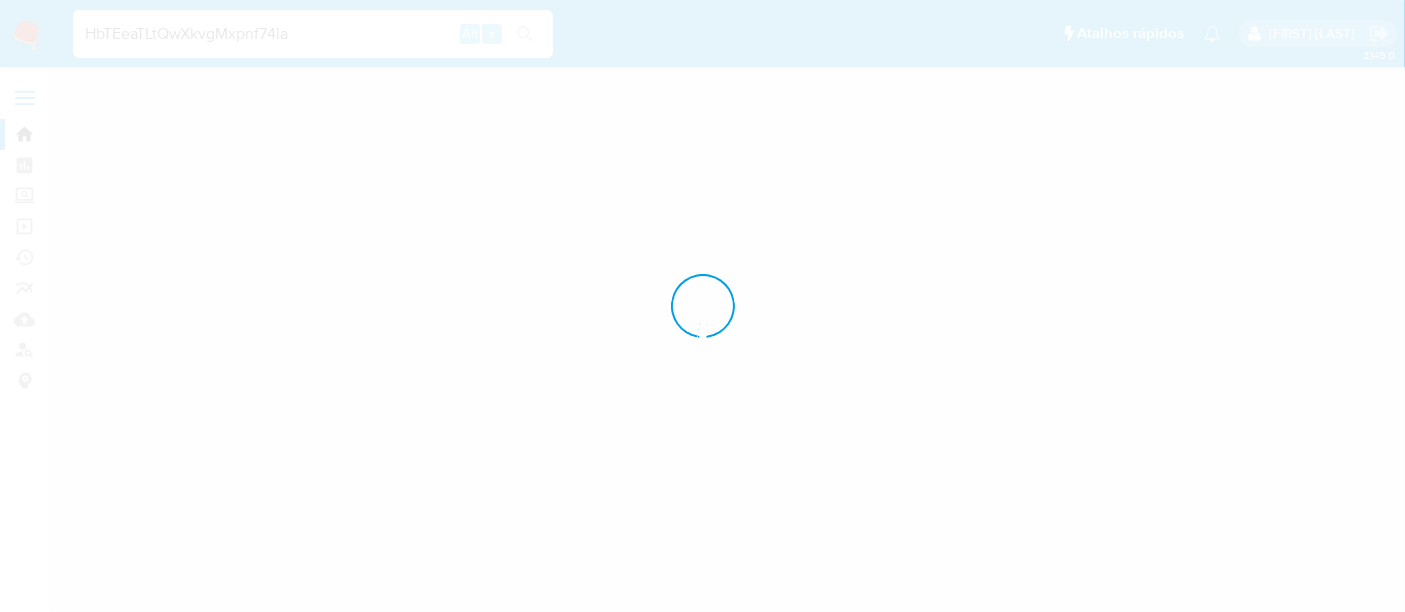 scroll, scrollTop: 0, scrollLeft: 0, axis: both 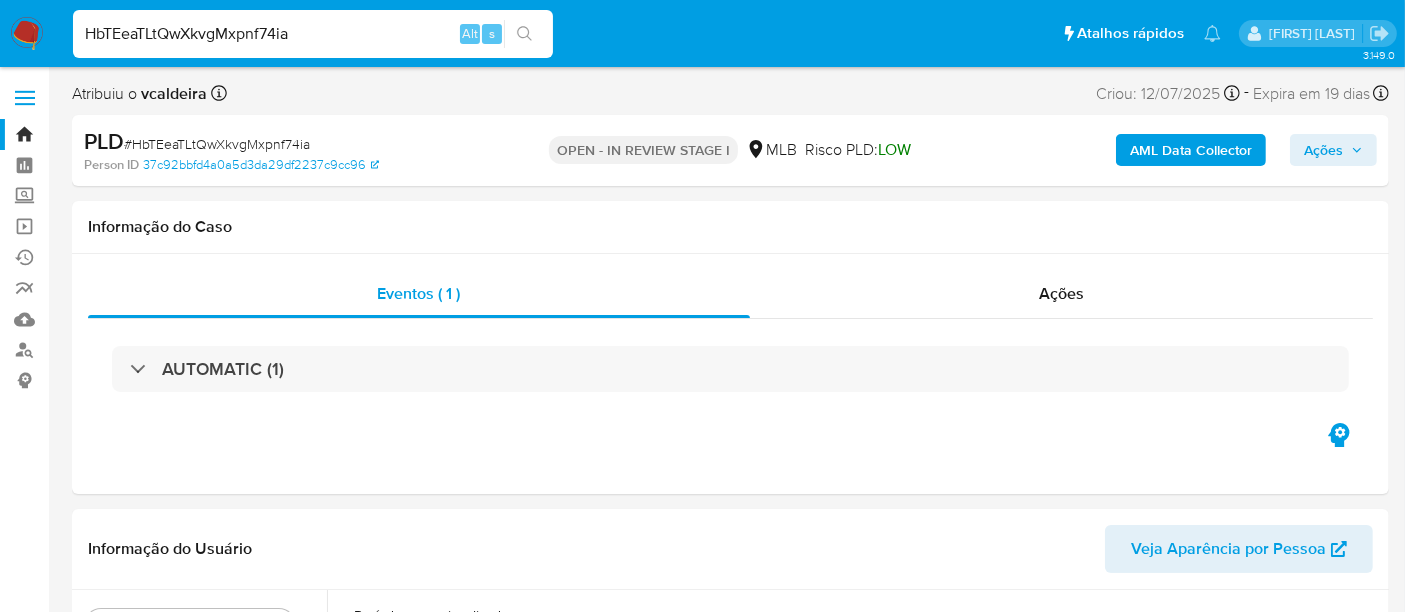 select on "10" 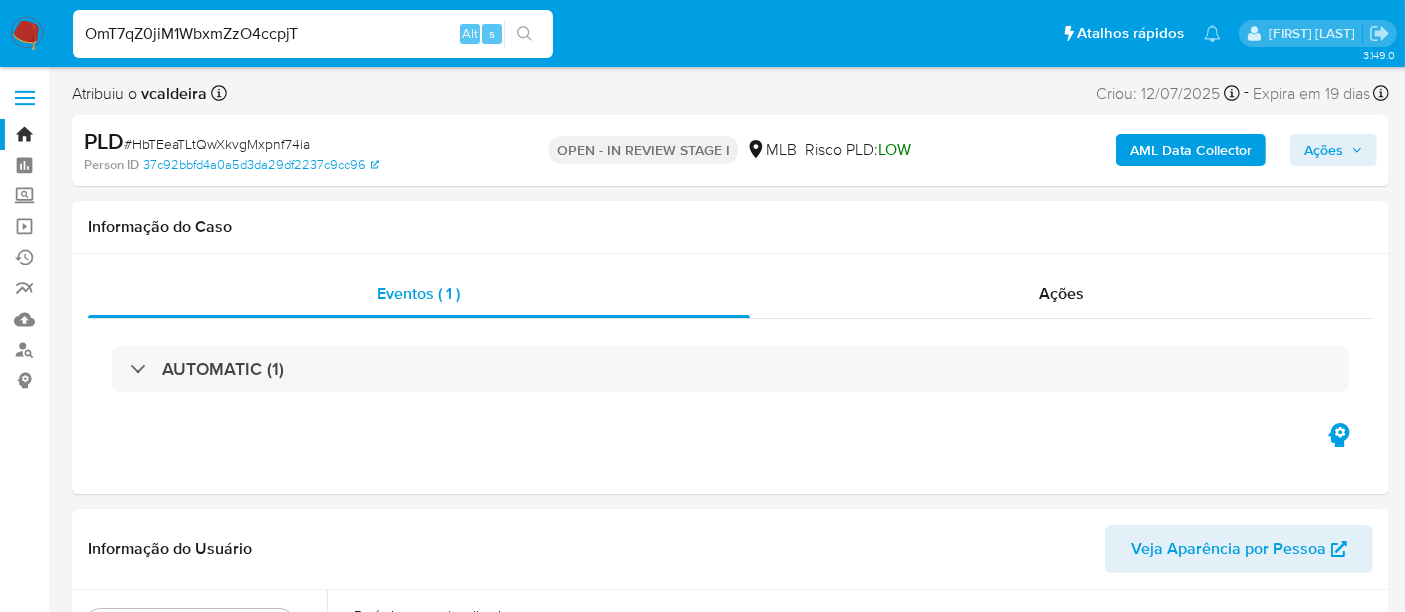 type on "OmT7qZ0jiM1WbxmZzO4ccpjT" 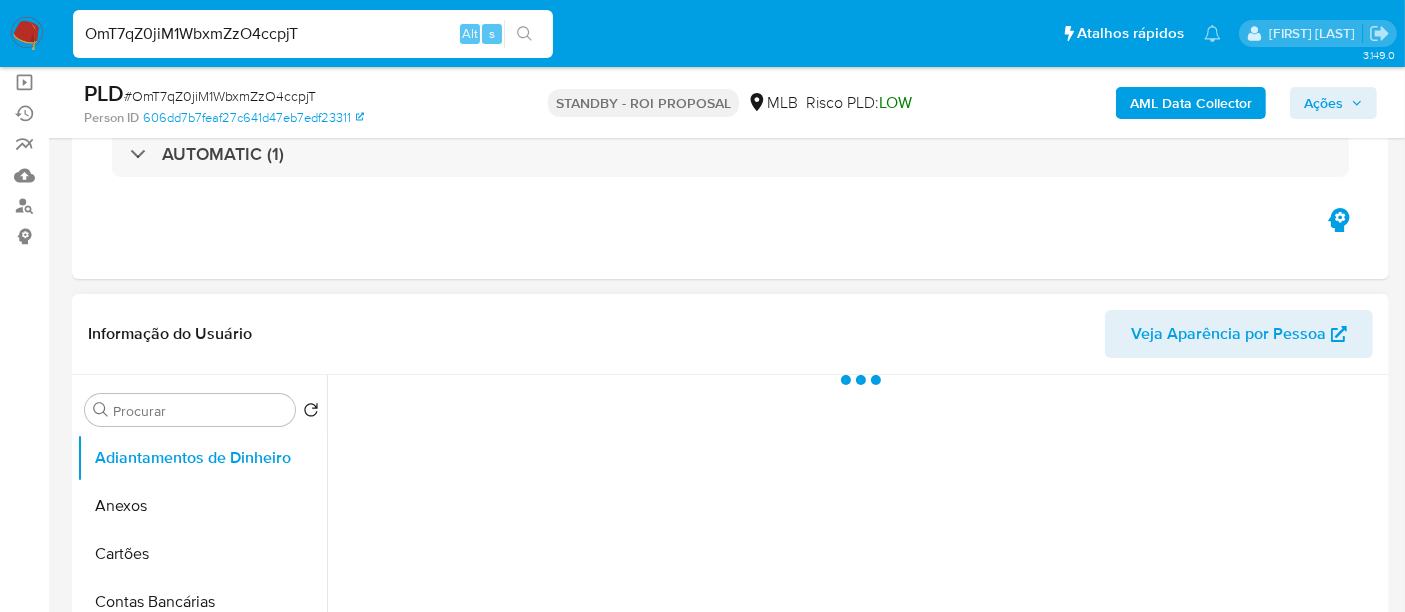scroll, scrollTop: 333, scrollLeft: 0, axis: vertical 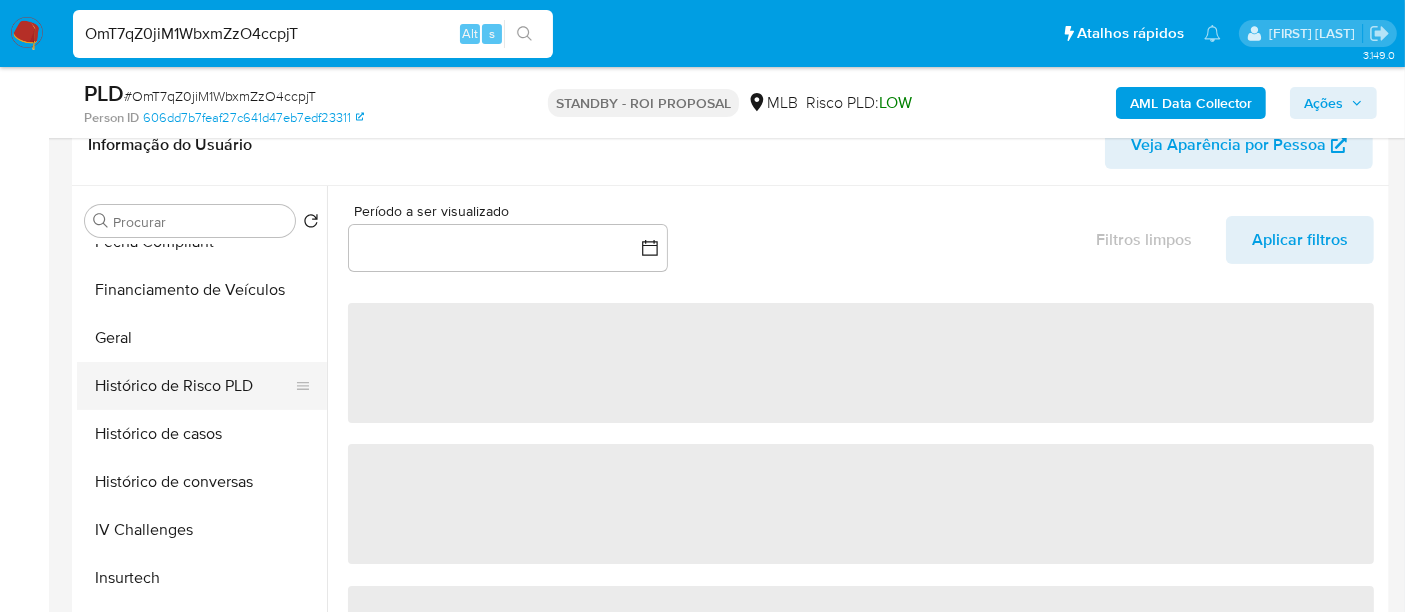 select on "10" 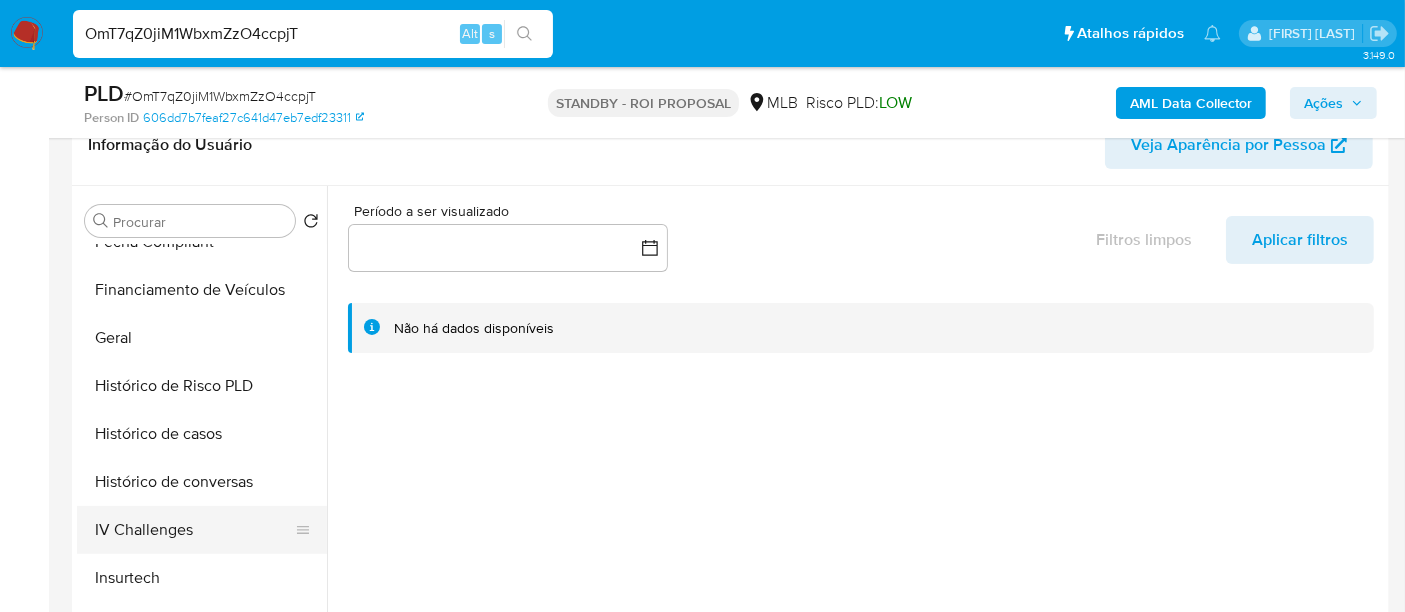 scroll, scrollTop: 666, scrollLeft: 0, axis: vertical 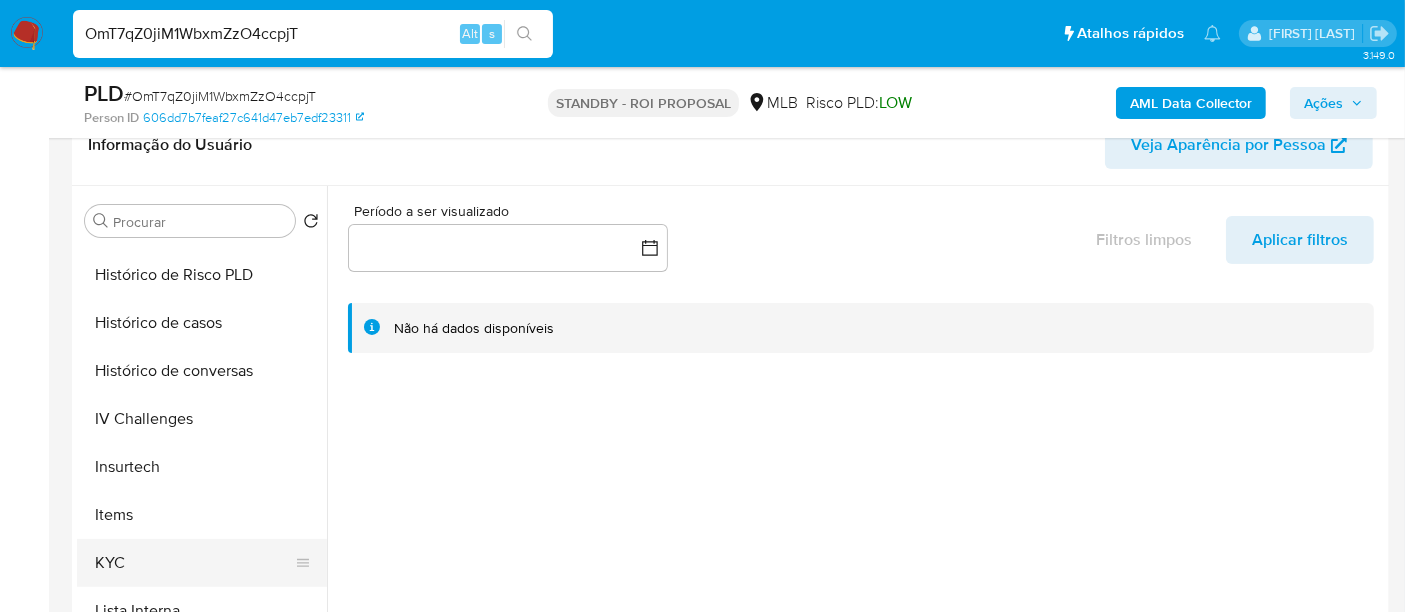 click on "KYC" at bounding box center [194, 563] 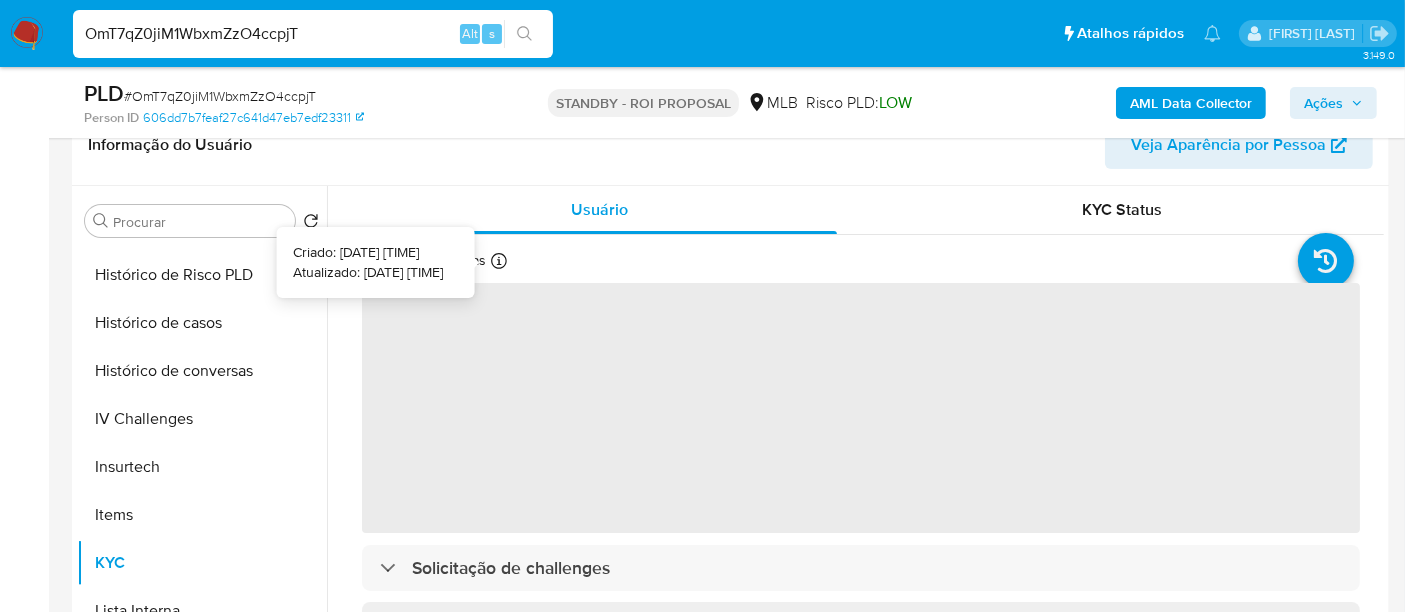type 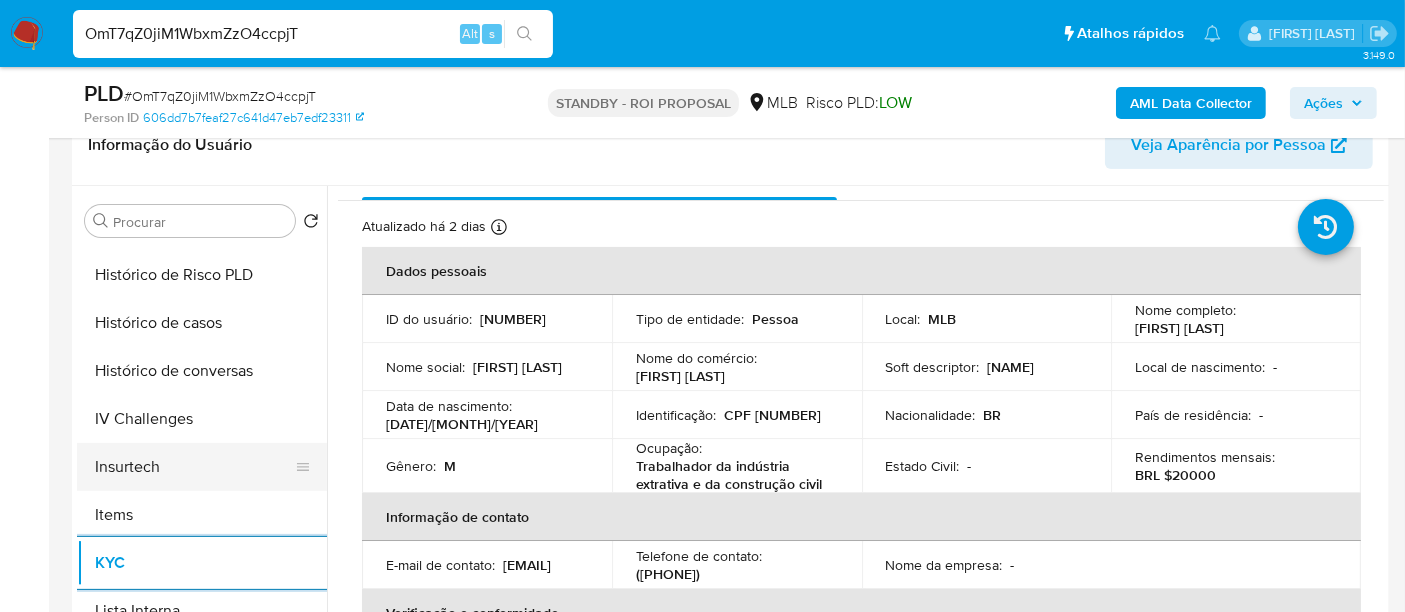 scroll, scrollTop: 0, scrollLeft: 0, axis: both 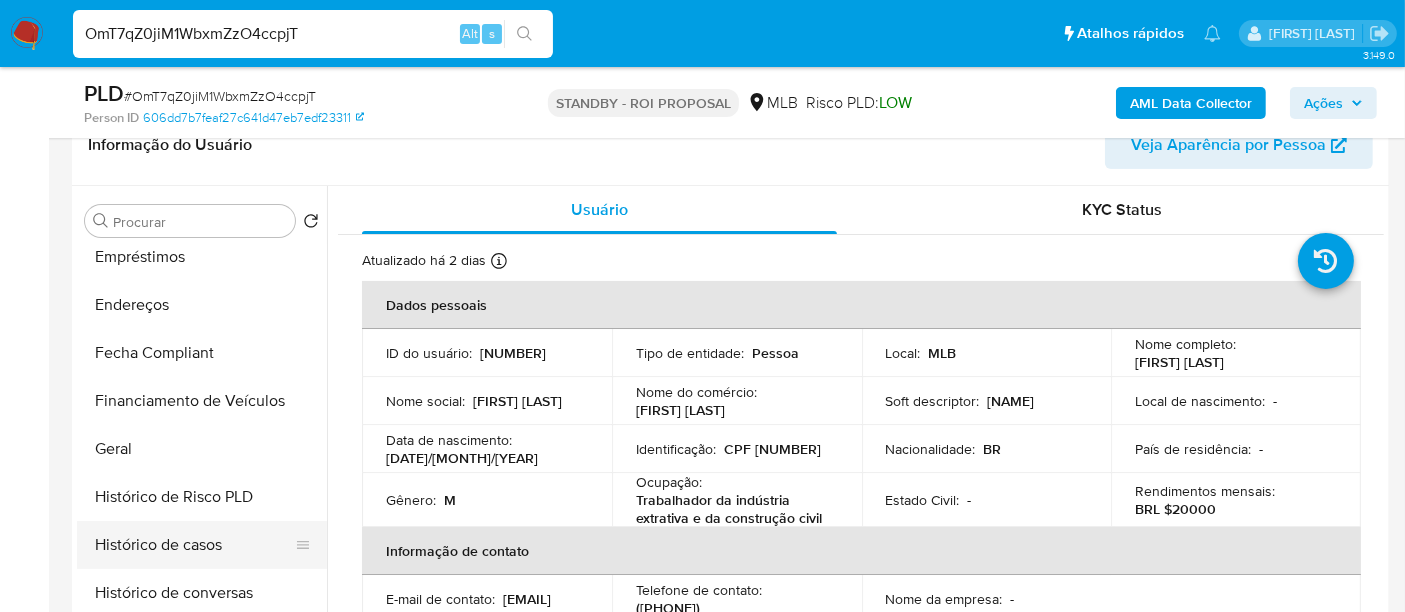 click on "Histórico de casos" at bounding box center [194, 545] 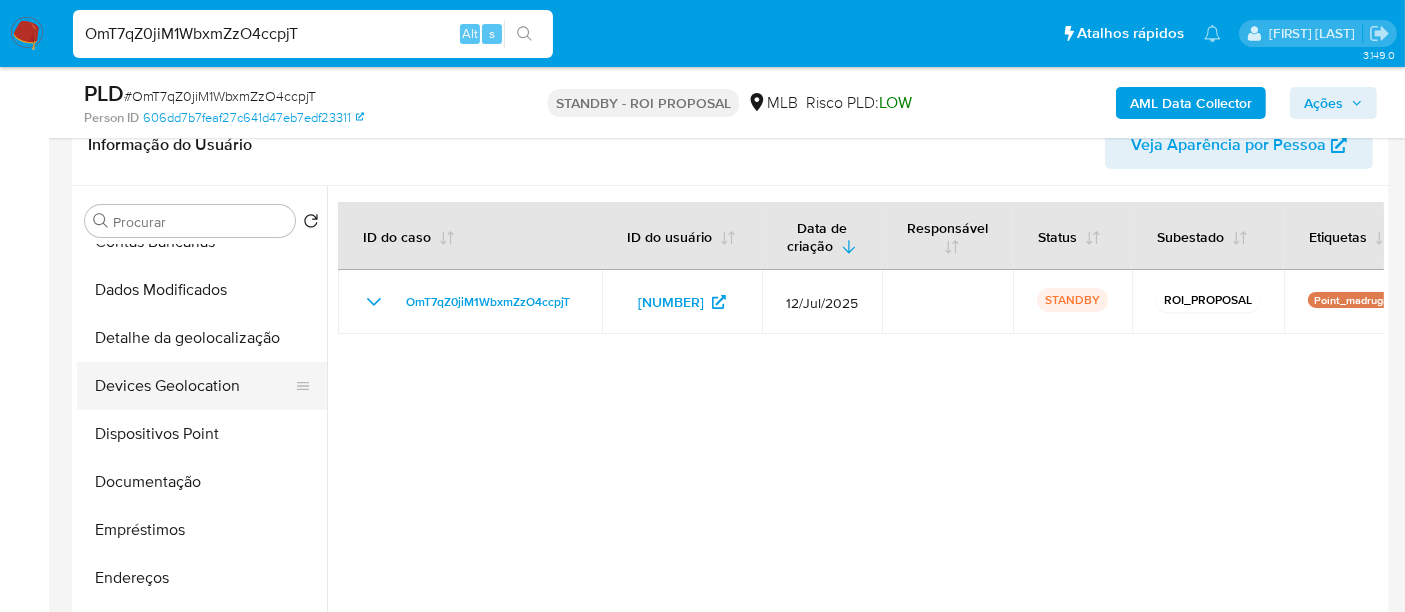 scroll, scrollTop: 111, scrollLeft: 0, axis: vertical 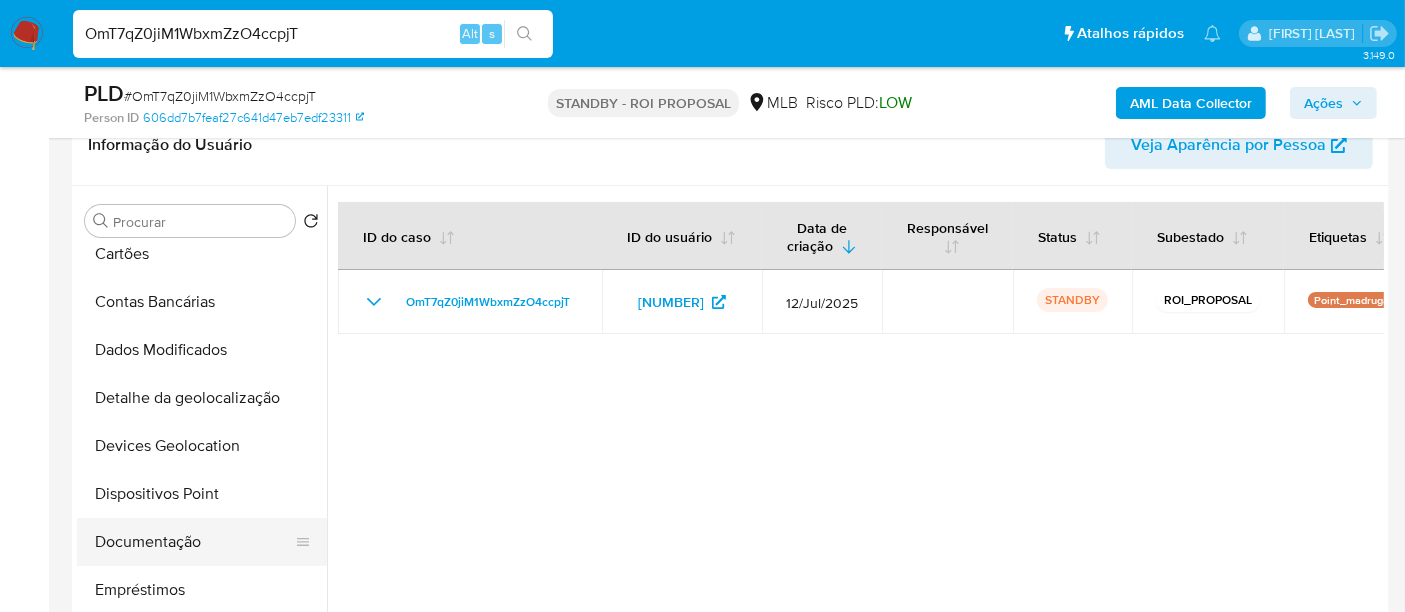 click on "Documentação" at bounding box center (194, 542) 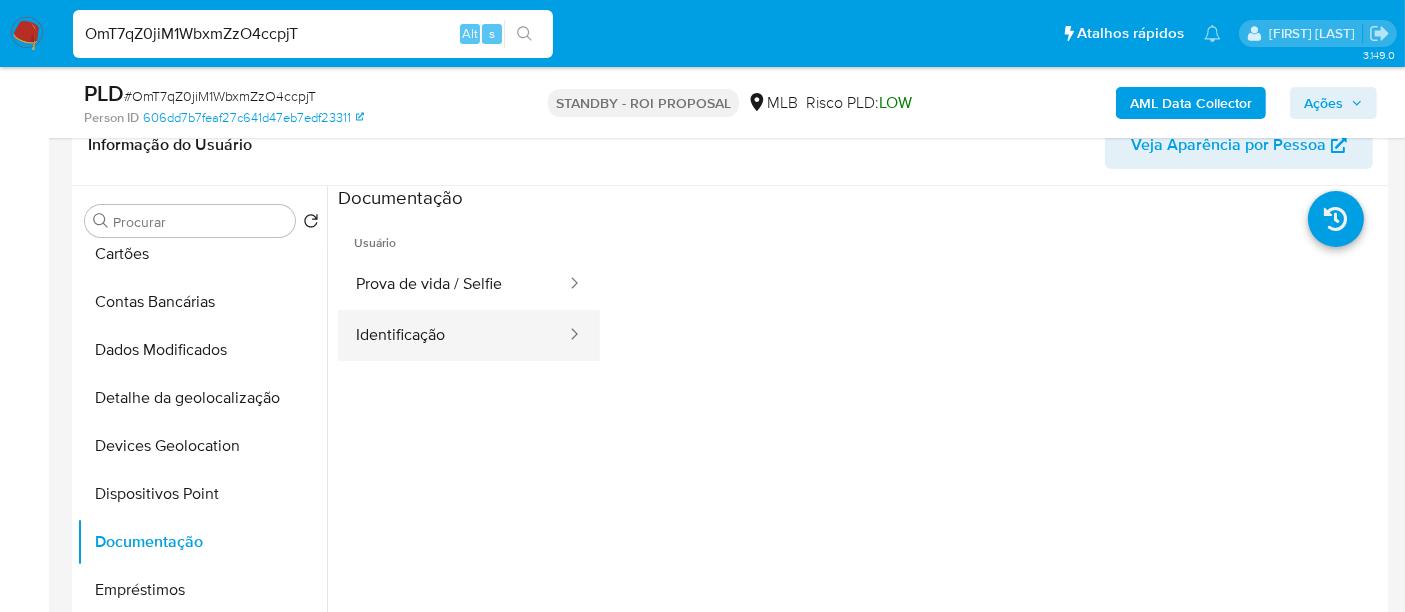 click on "Identificação" at bounding box center [453, 335] 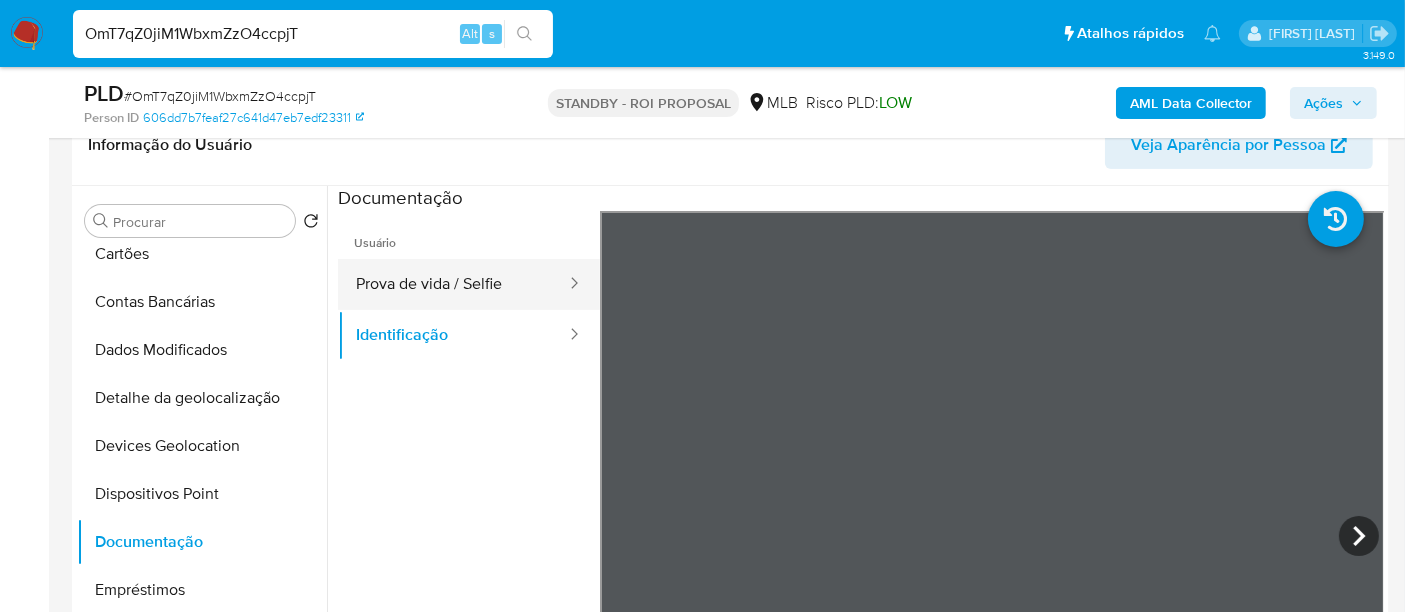 click on "Prova de vida / Selfie" at bounding box center (453, 284) 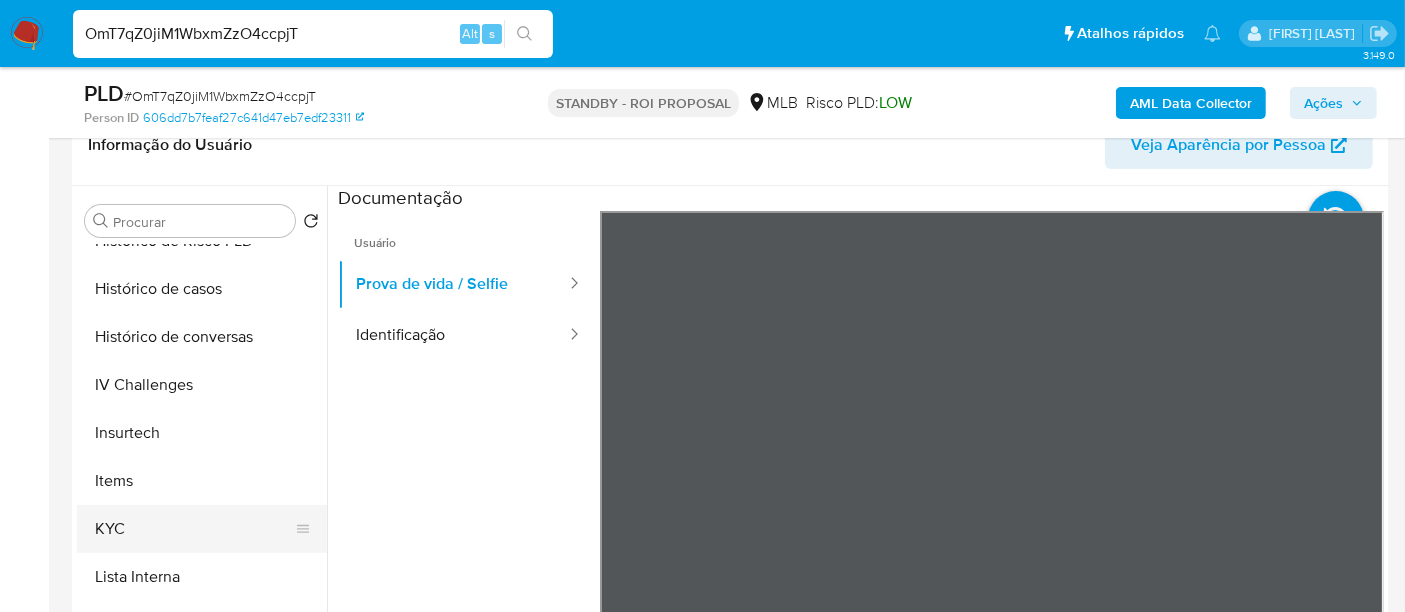 scroll, scrollTop: 844, scrollLeft: 0, axis: vertical 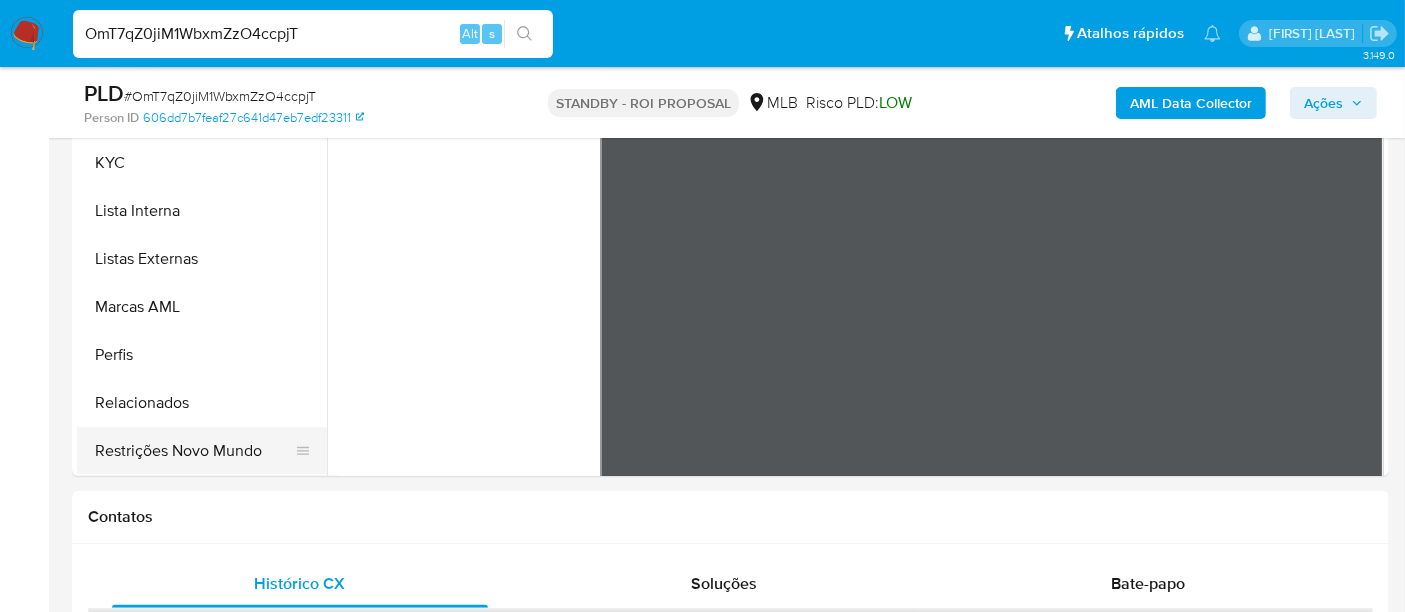click on "Restrições Novo Mundo" at bounding box center (194, 451) 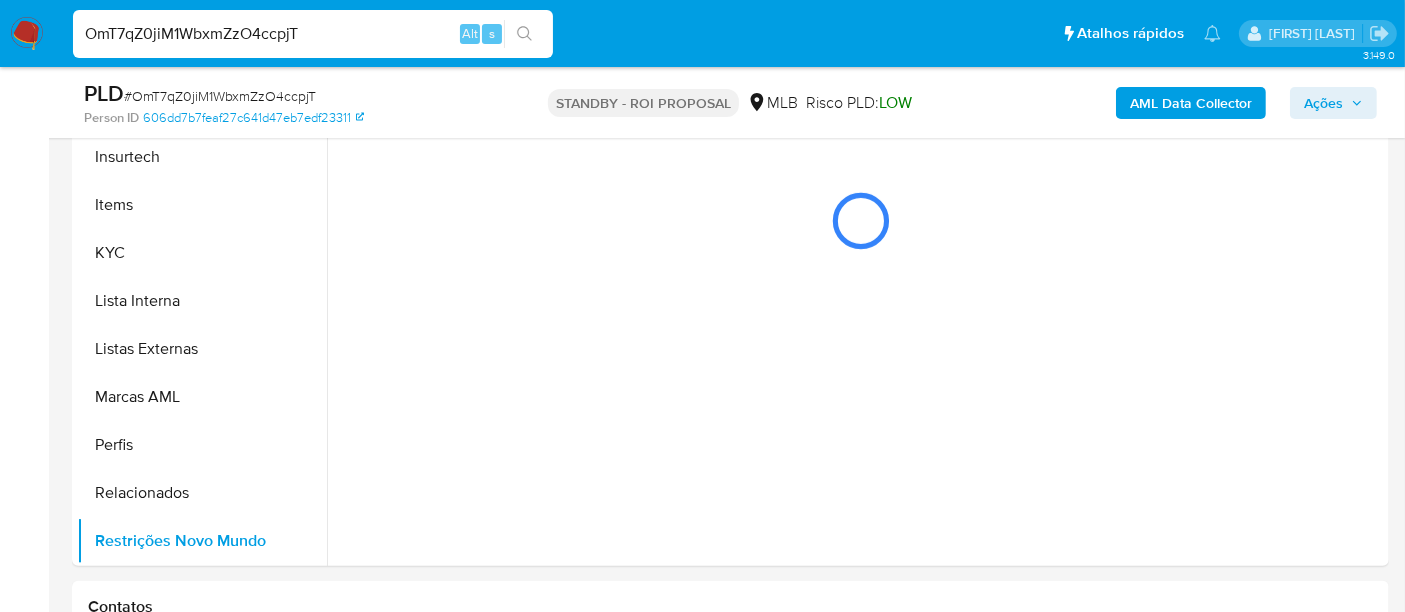 scroll, scrollTop: 444, scrollLeft: 0, axis: vertical 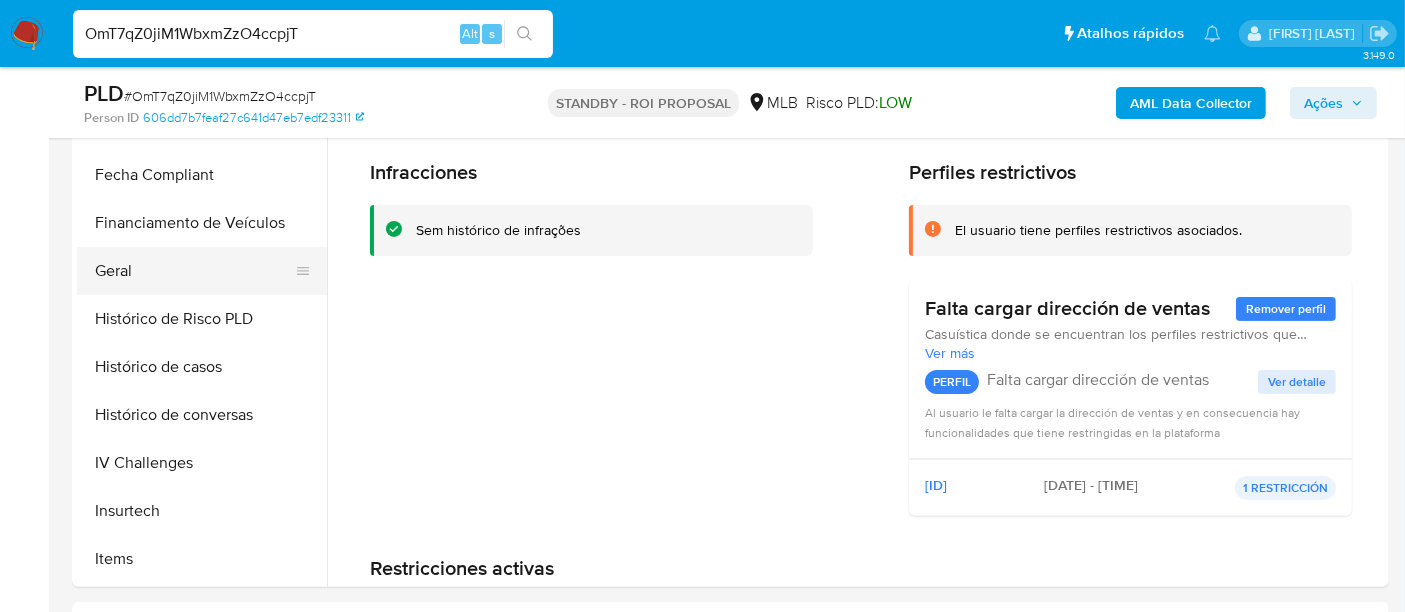 click on "Geral" at bounding box center (194, 271) 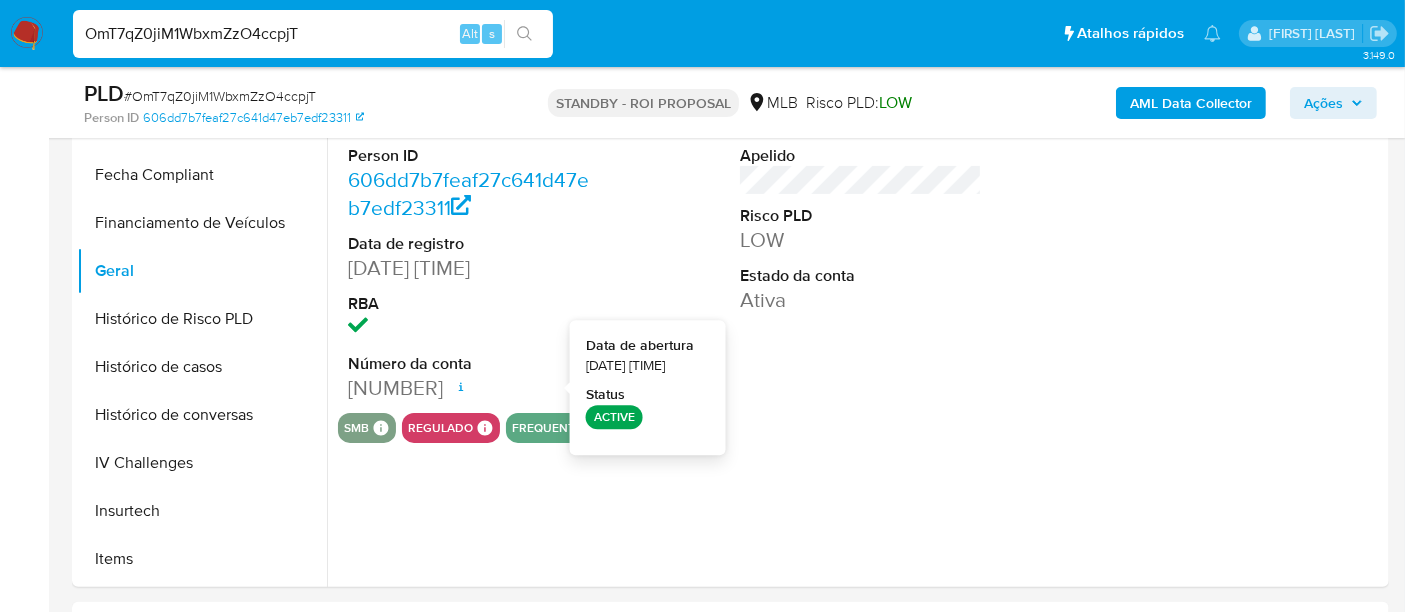 type 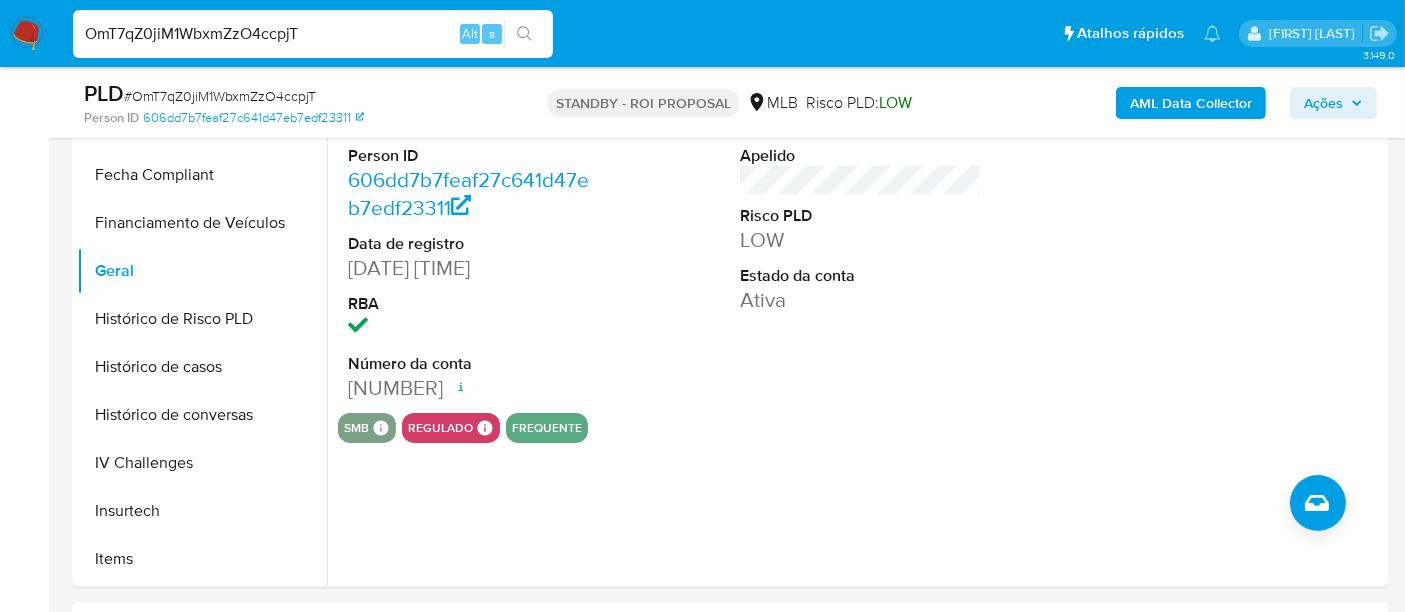 click on "OmT7qZ0jiM1WbxmZzO4ccpjT Alt s" at bounding box center [313, 34] 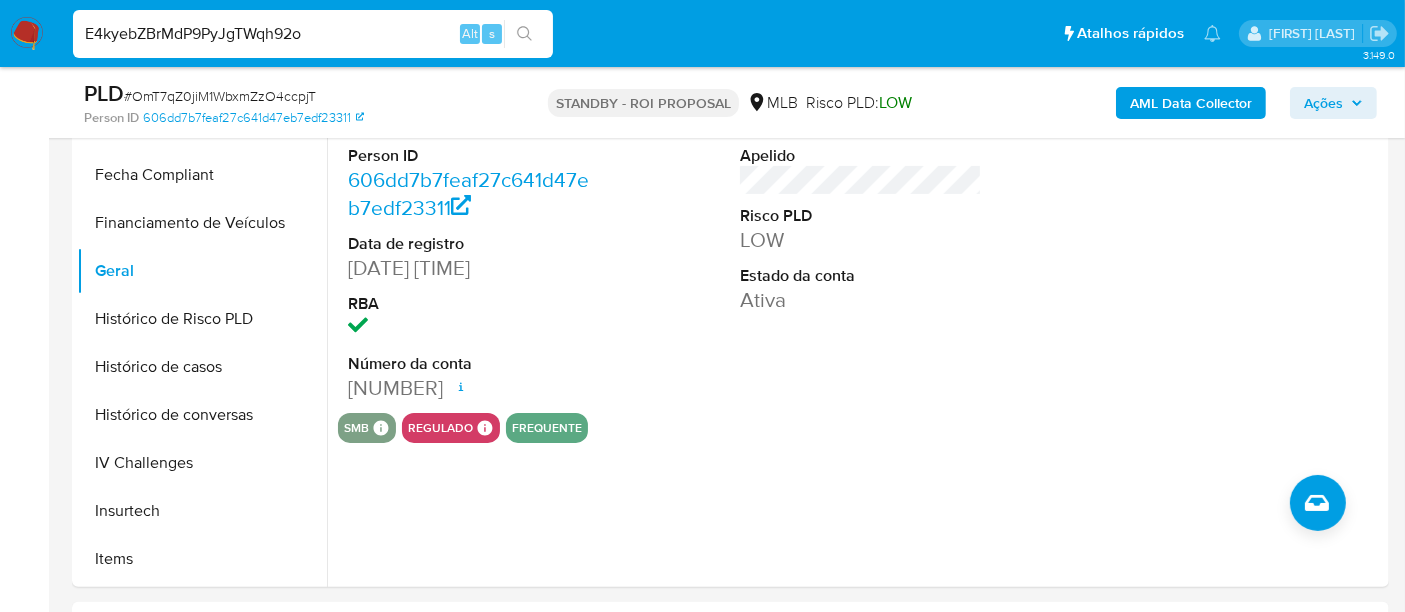 type on "E4kyebZBrMdP9PyJgTWqh92o" 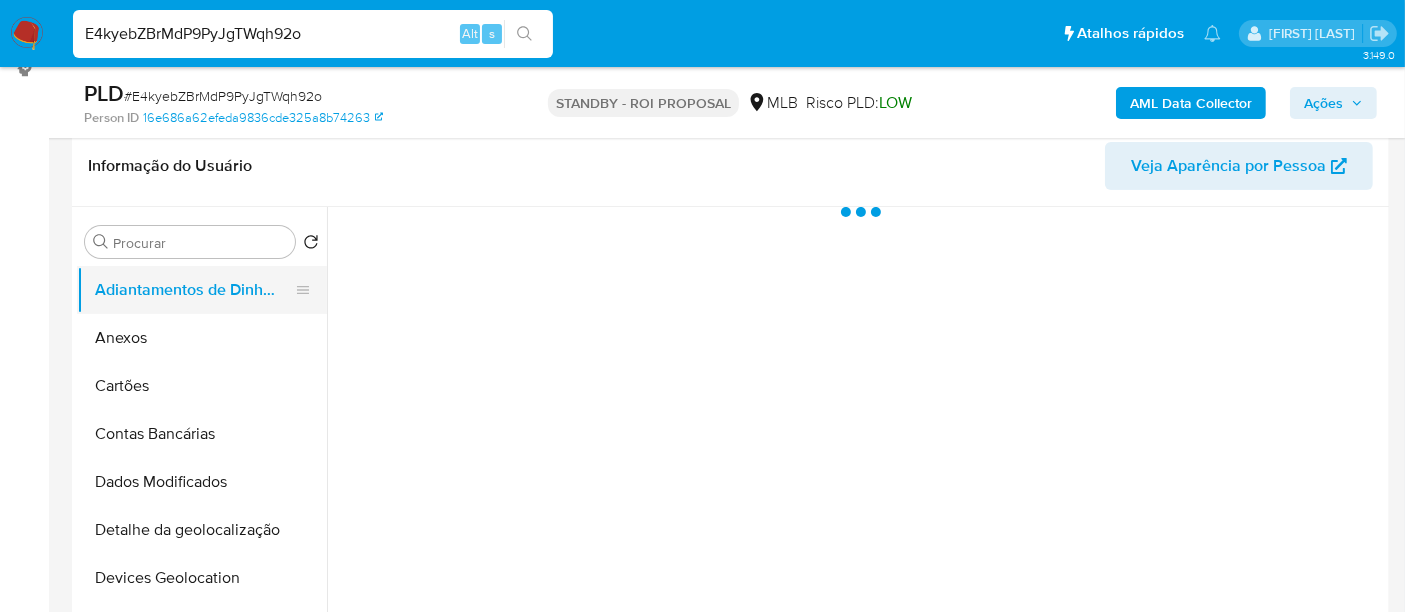 scroll, scrollTop: 333, scrollLeft: 0, axis: vertical 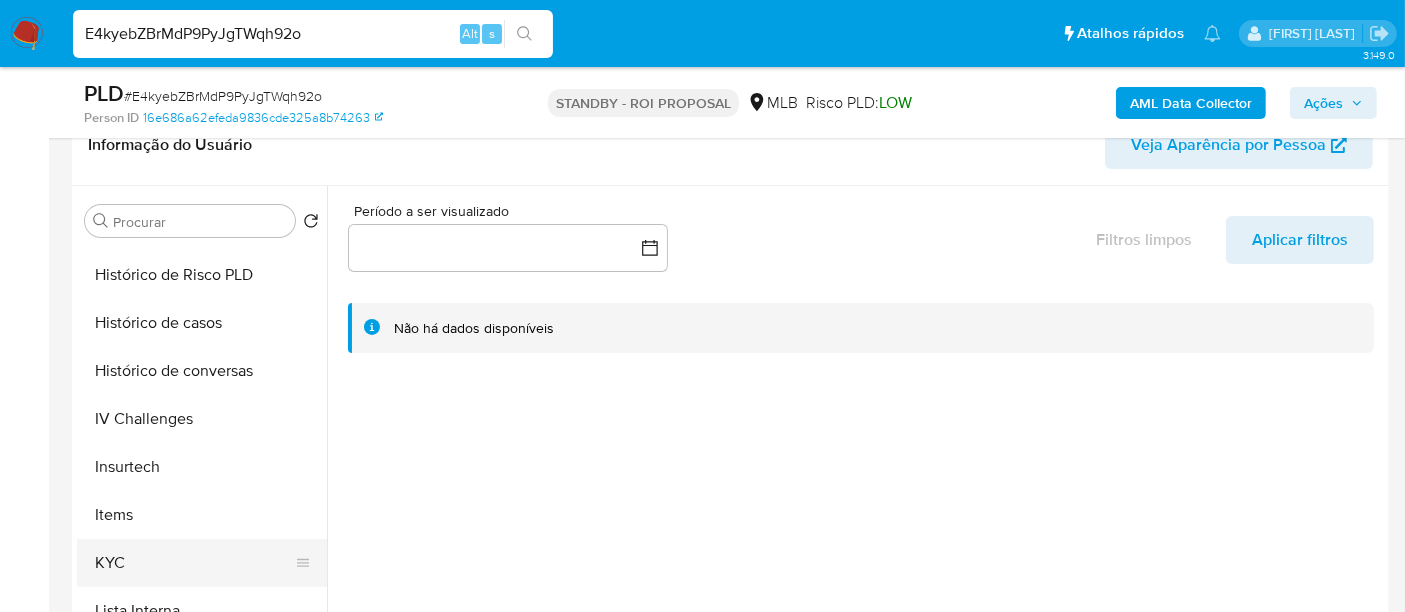 select on "10" 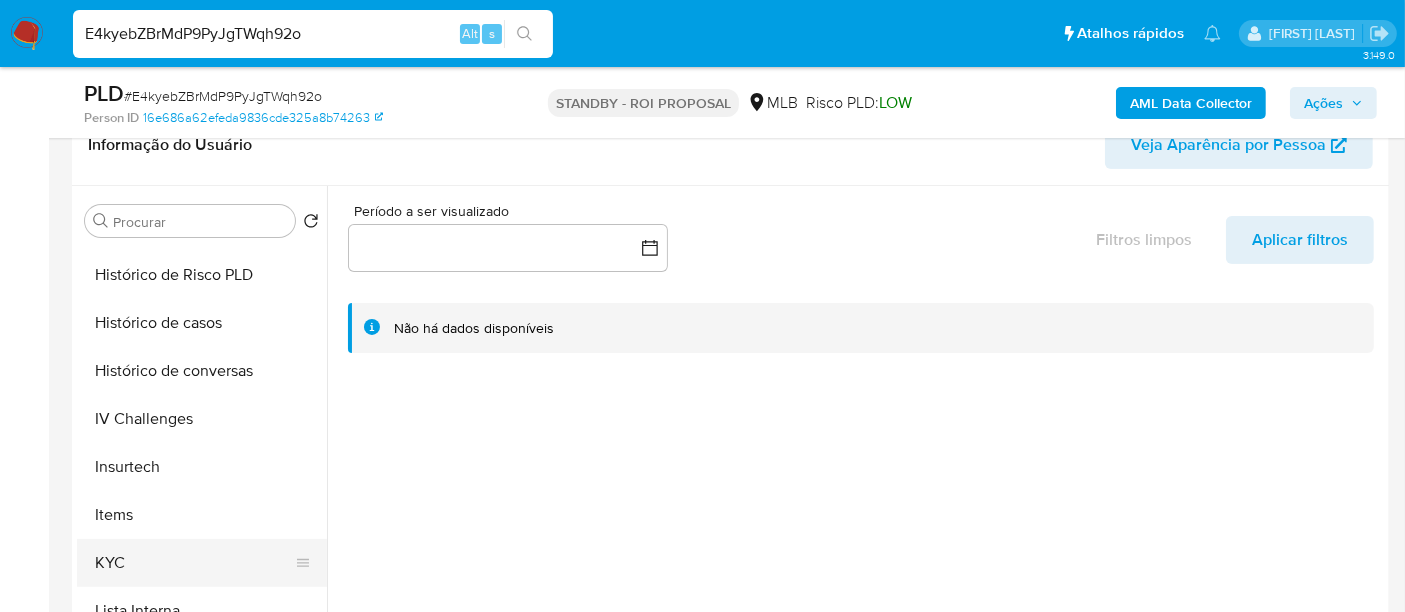 click on "KYC" at bounding box center (194, 563) 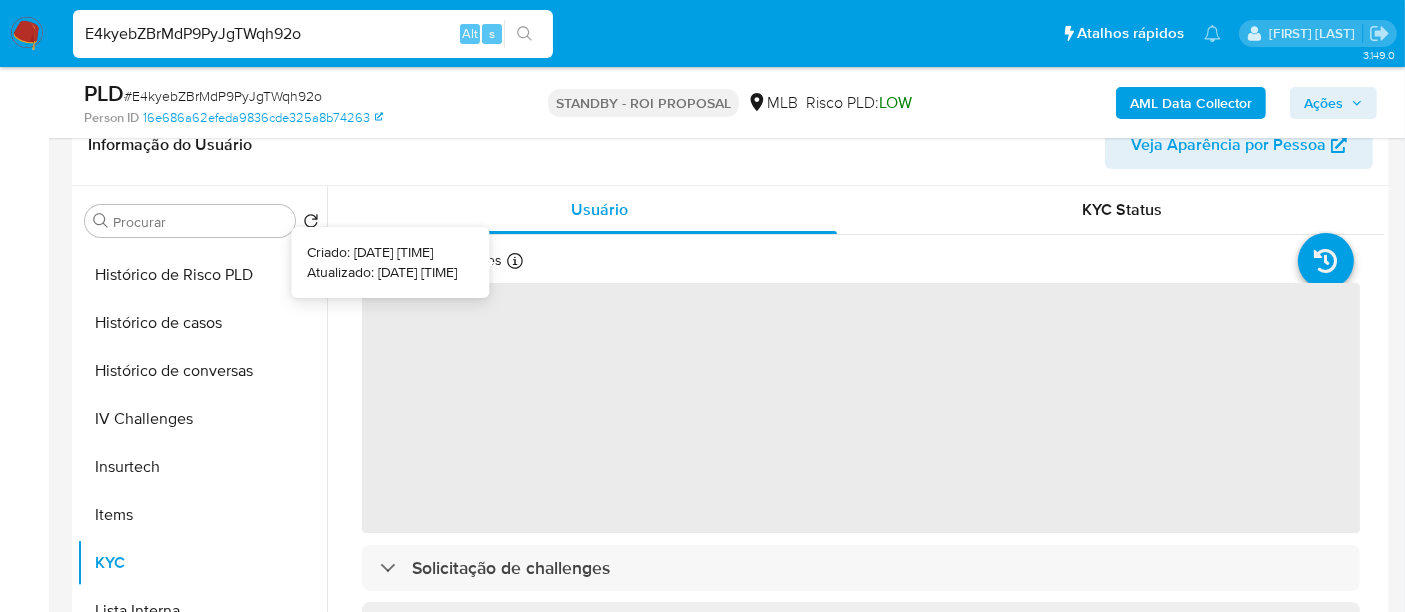 type 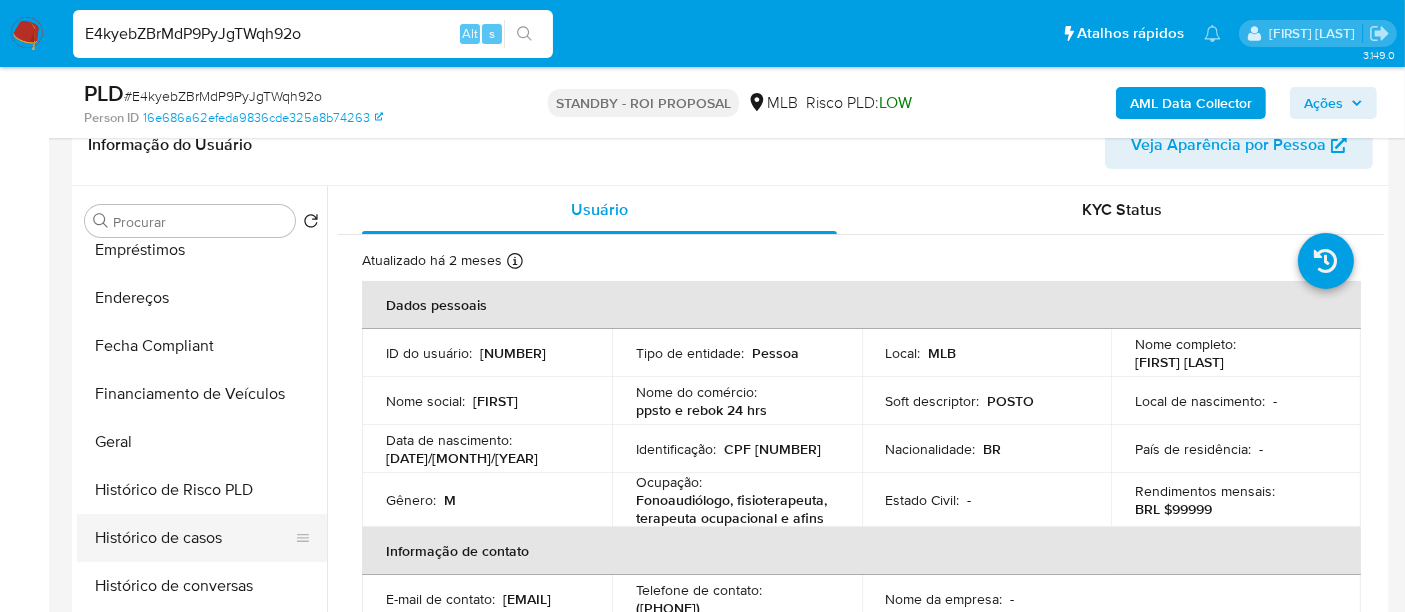 scroll, scrollTop: 444, scrollLeft: 0, axis: vertical 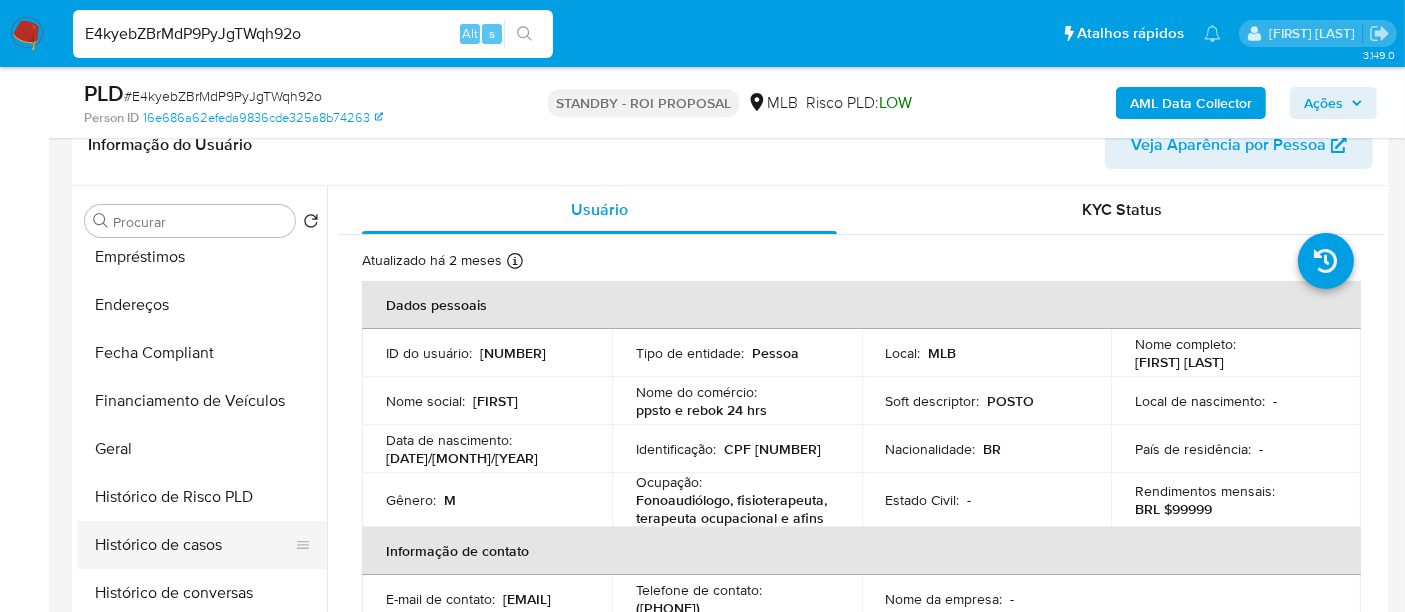 click on "Histórico de casos" at bounding box center [194, 545] 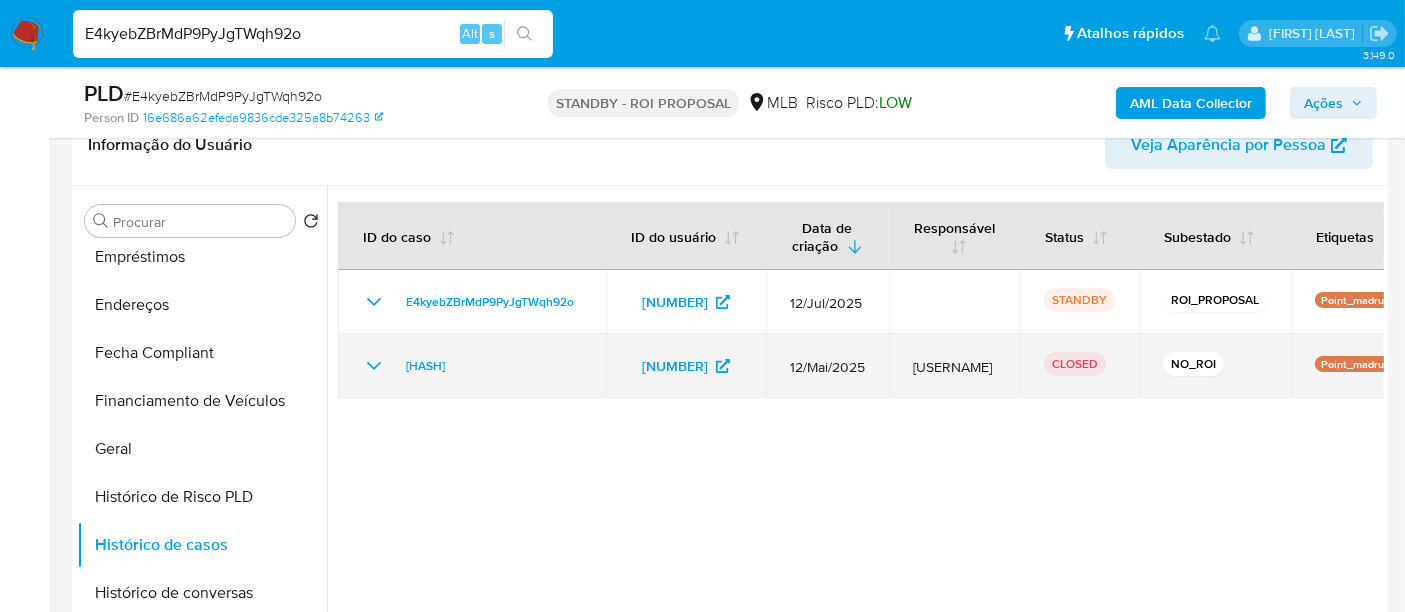 click 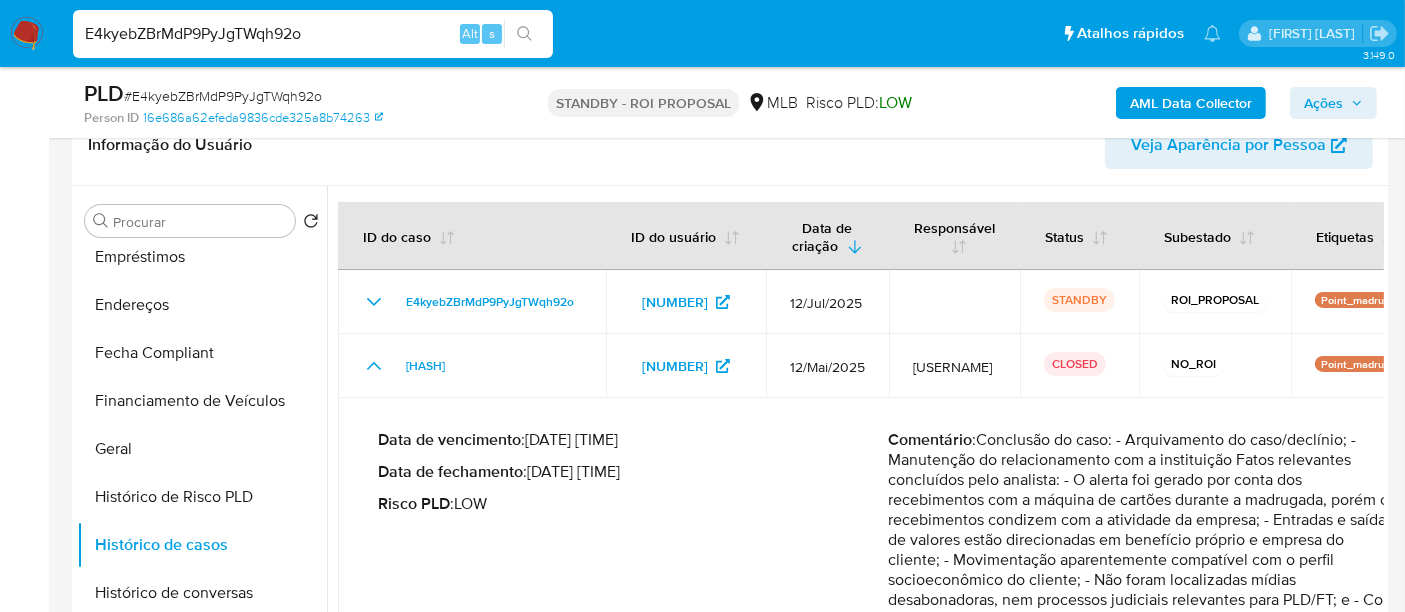 scroll, scrollTop: 65, scrollLeft: 0, axis: vertical 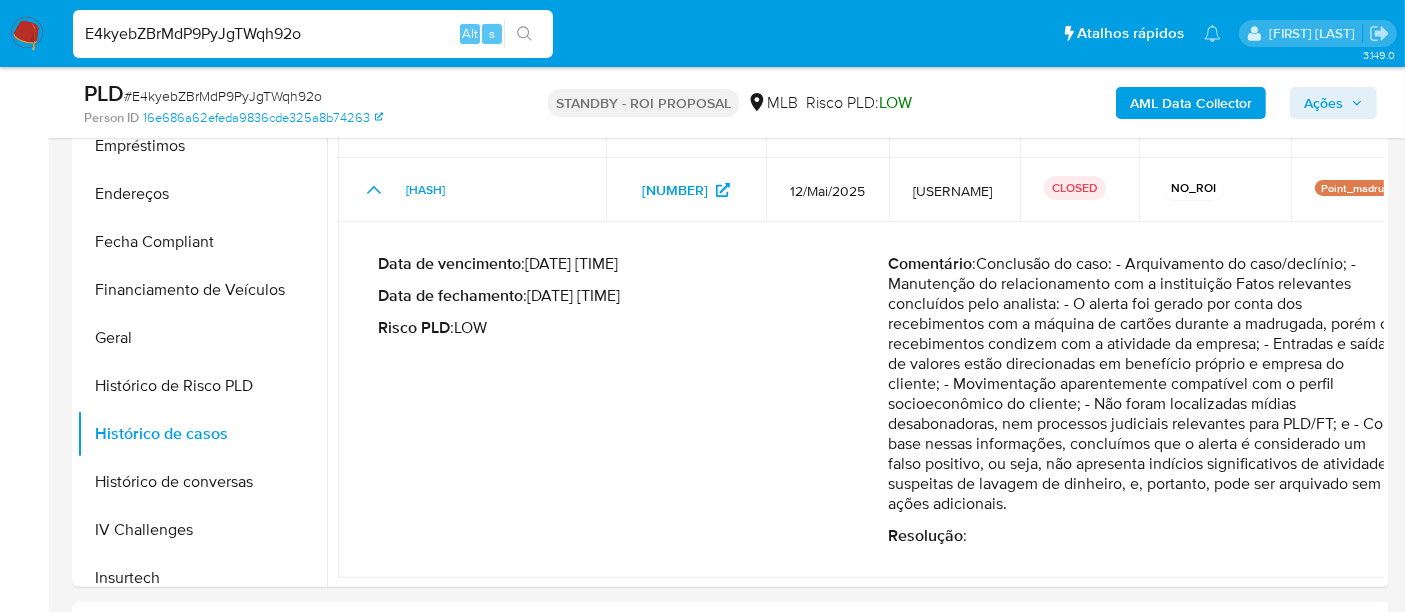 type 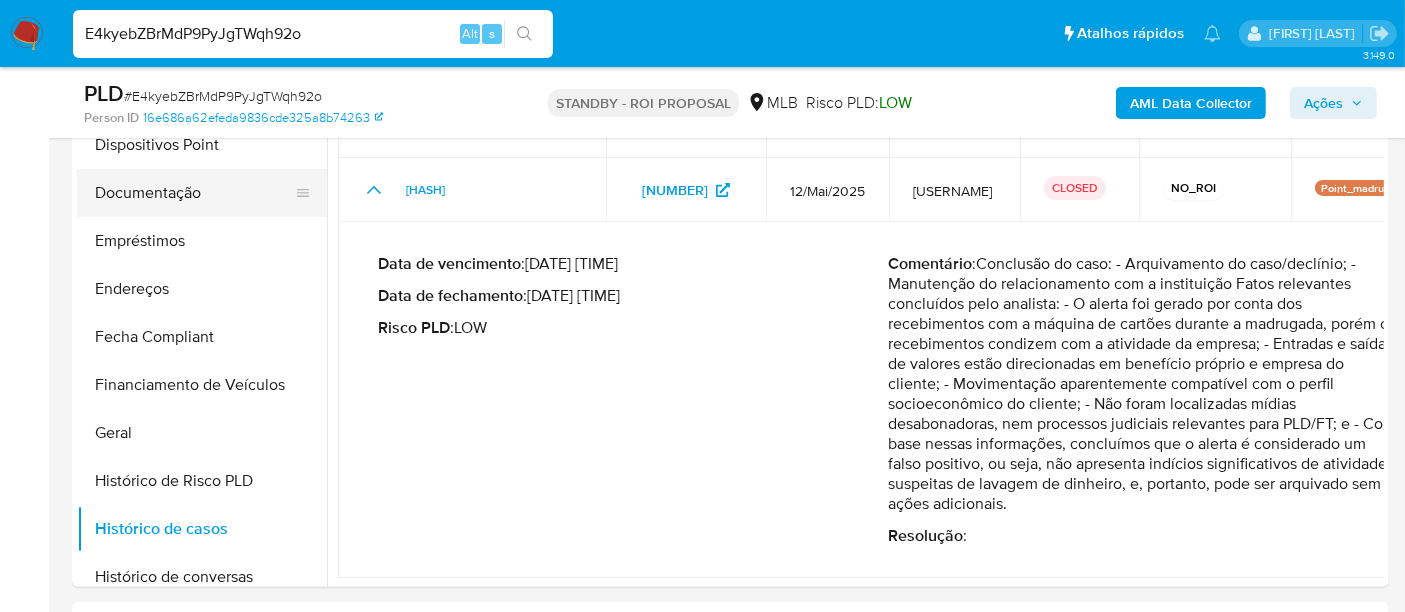 scroll, scrollTop: 222, scrollLeft: 0, axis: vertical 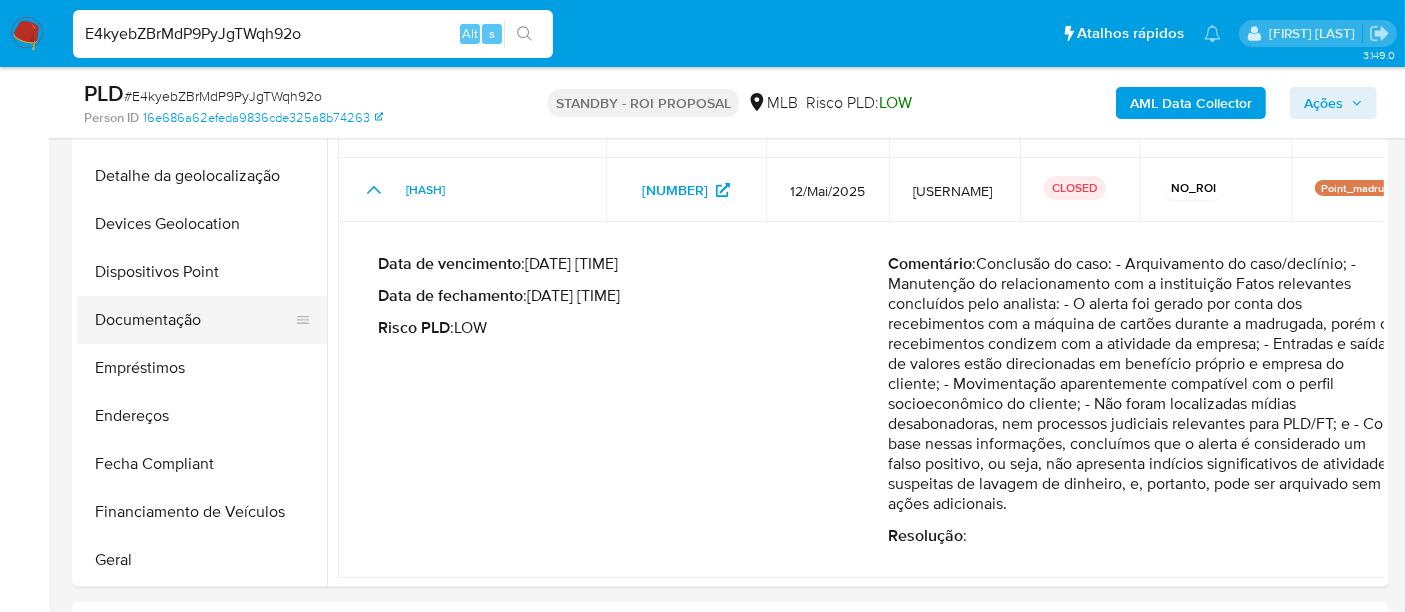 click on "Documentação" at bounding box center [194, 320] 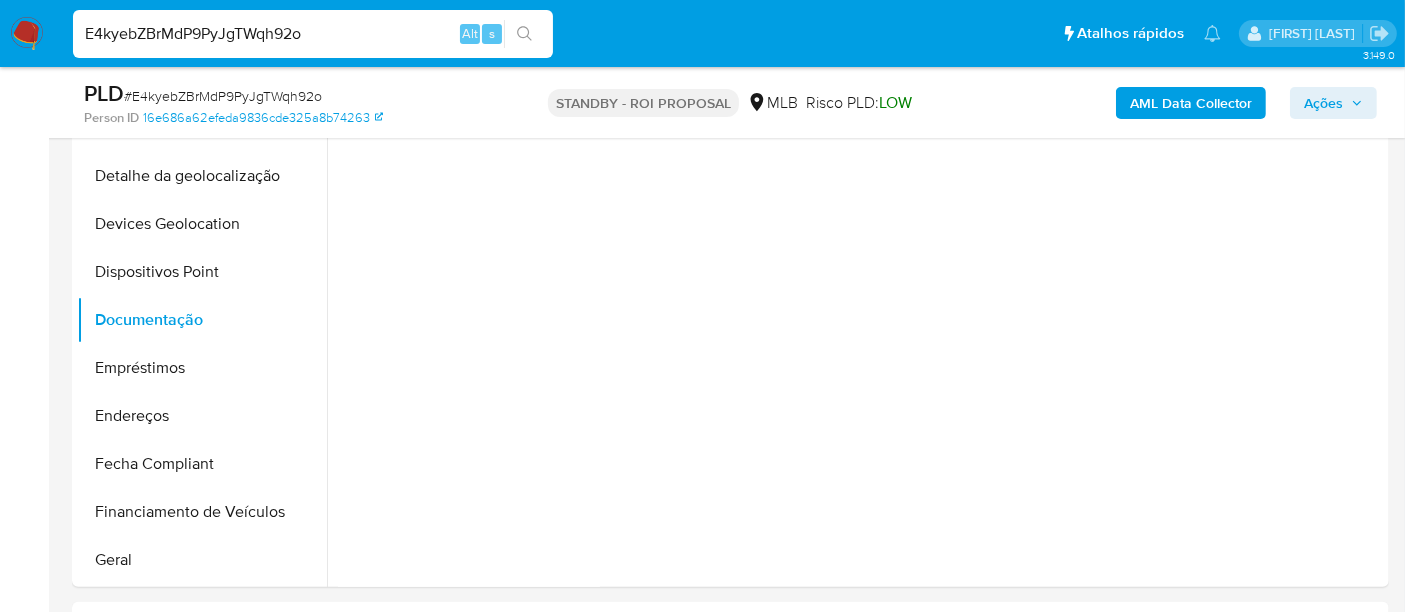 scroll, scrollTop: 0, scrollLeft: 0, axis: both 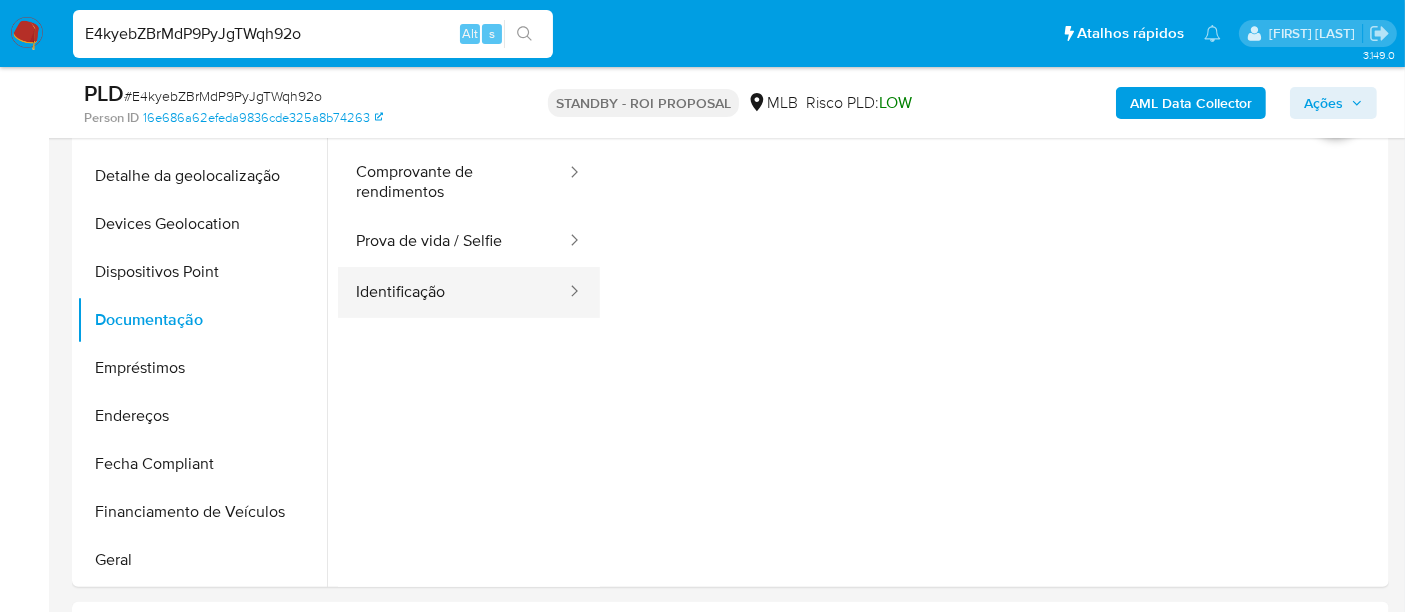 click on "Identificação" at bounding box center [453, 292] 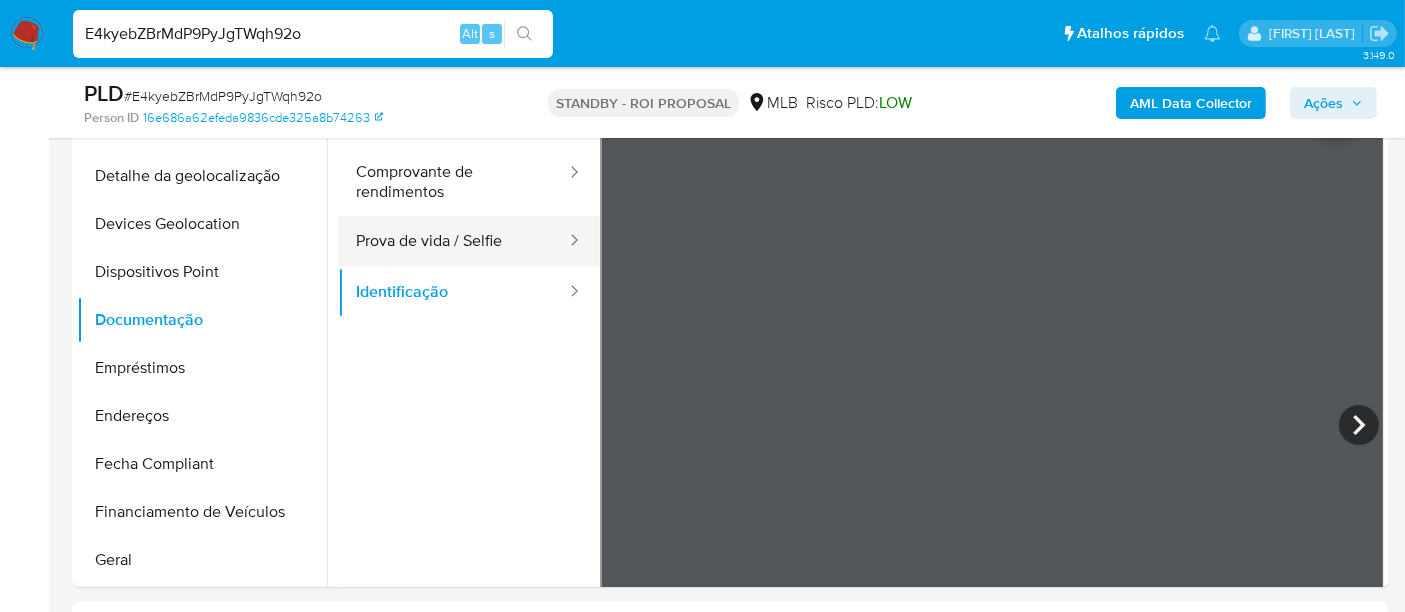 click on "Prova de vida / Selfie" at bounding box center (453, 241) 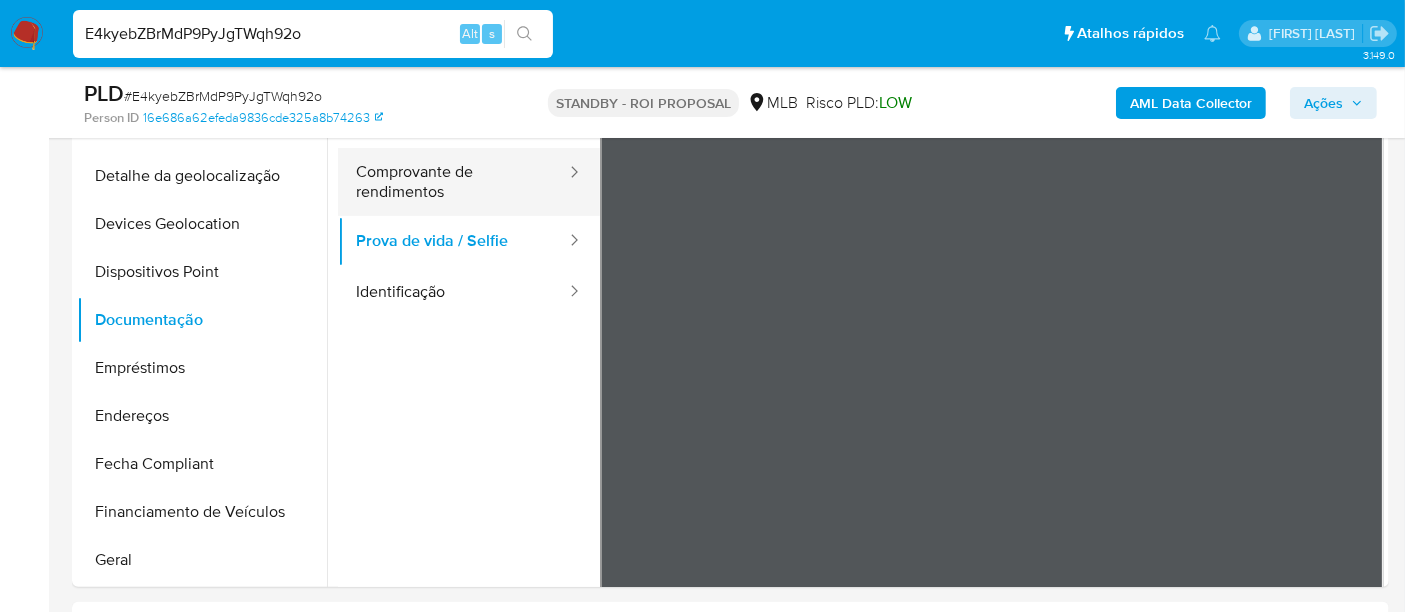 click on "Comprovante de rendimentos" at bounding box center [453, 182] 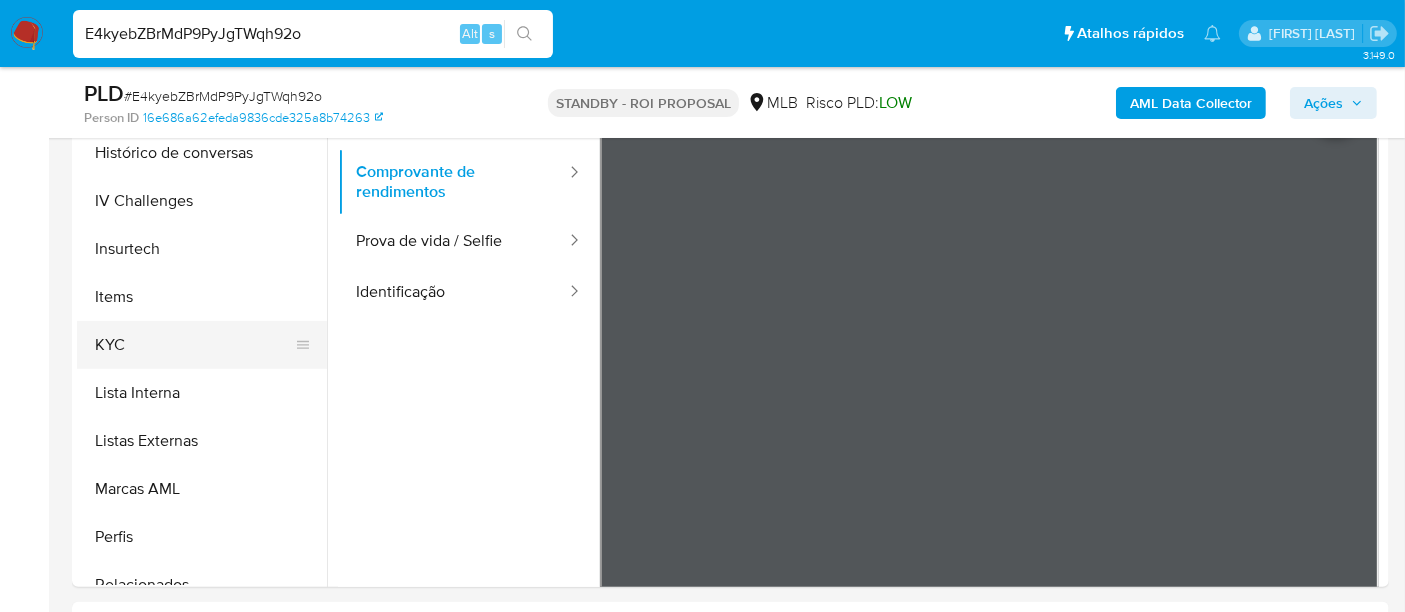 scroll, scrollTop: 844, scrollLeft: 0, axis: vertical 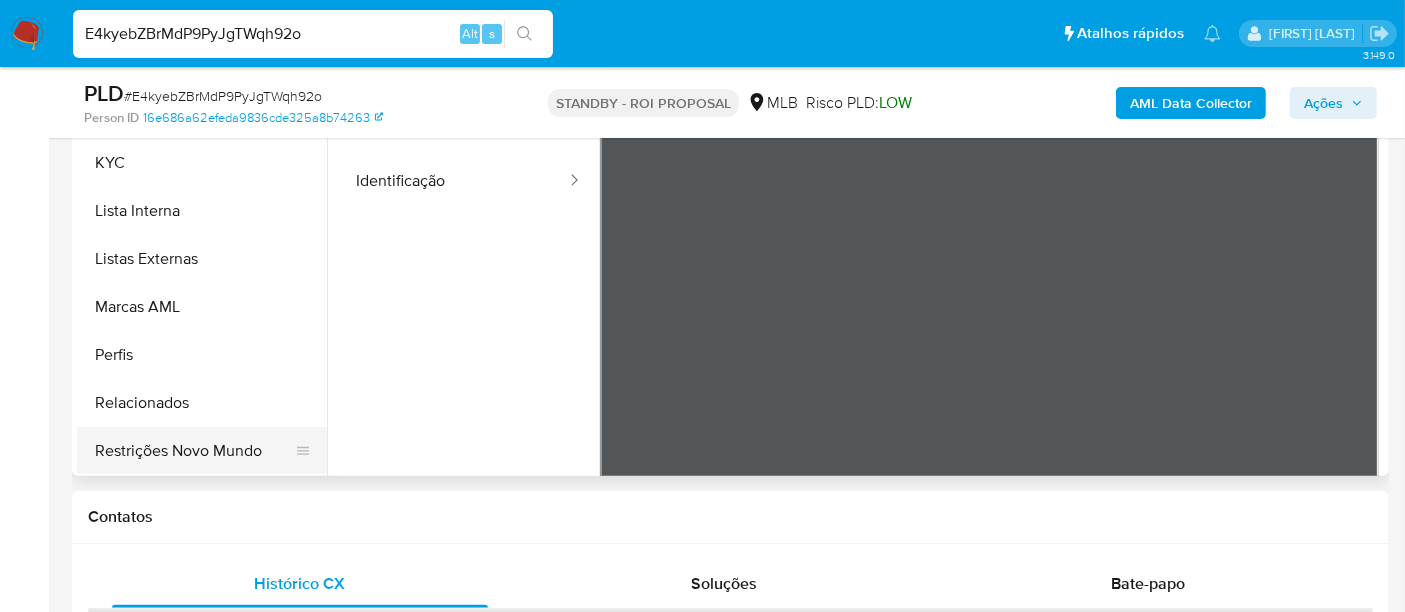 click on "Restrições Novo Mundo" at bounding box center (194, 451) 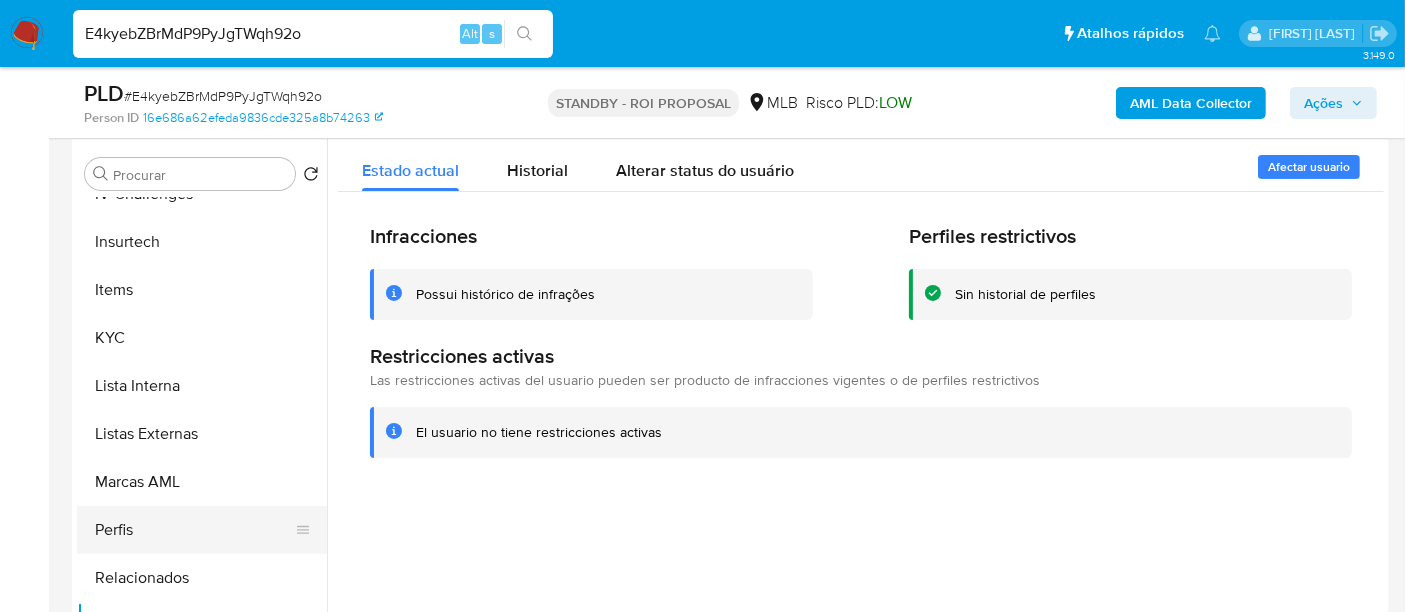 scroll, scrollTop: 444, scrollLeft: 0, axis: vertical 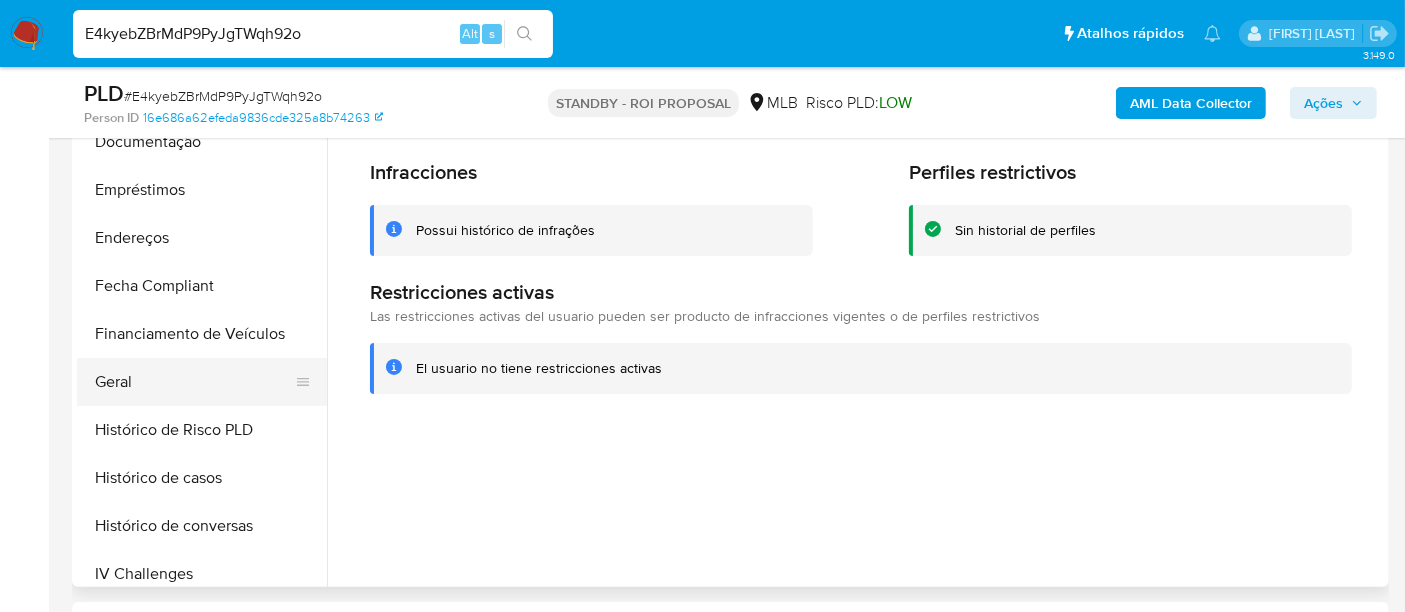click on "Geral" at bounding box center [194, 382] 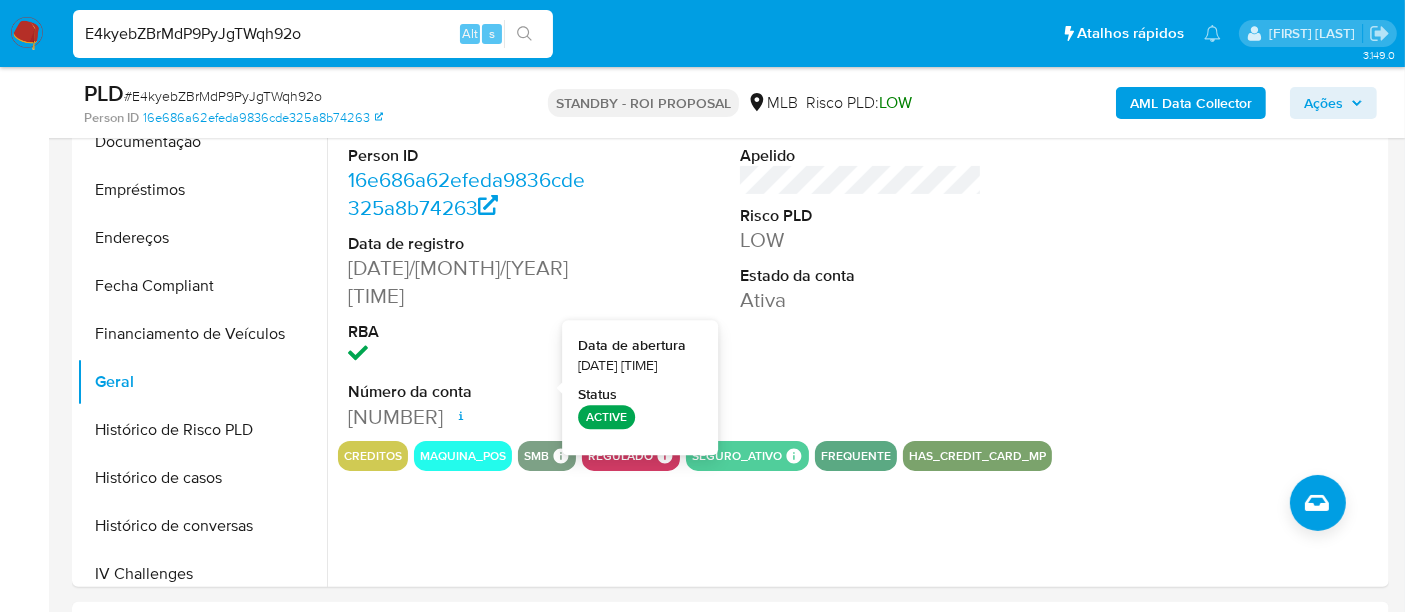 type 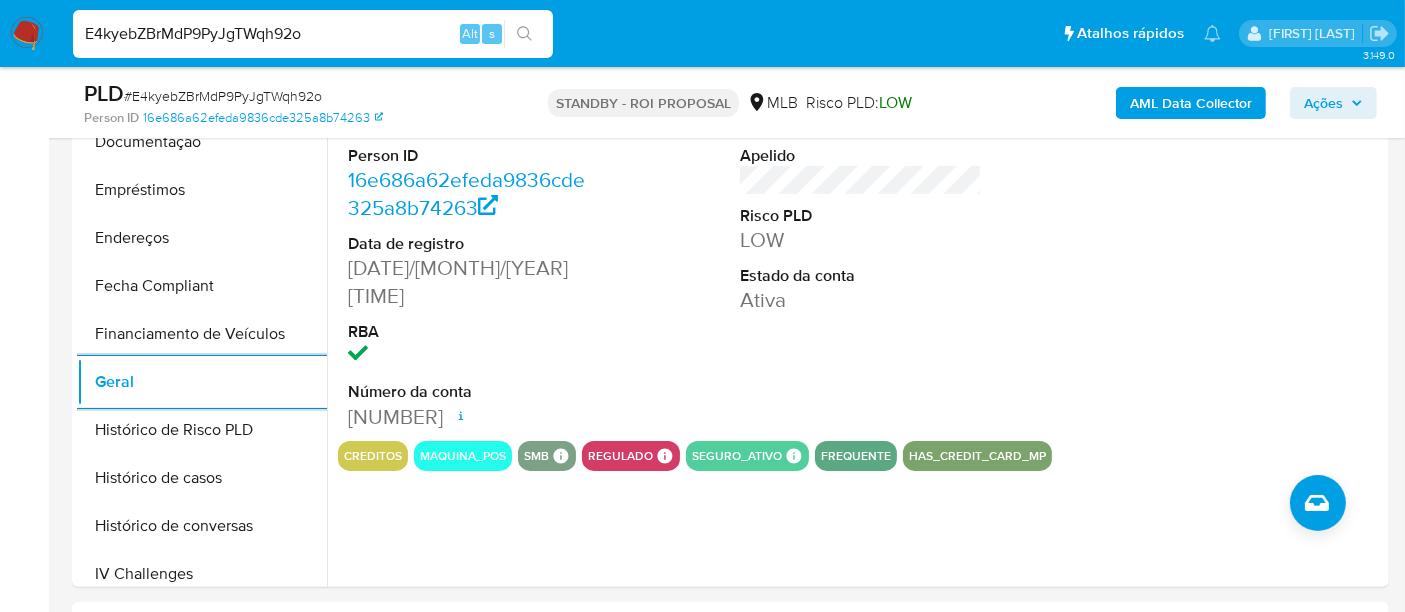 click on "E4kyebZBrMdP9PyJgTWqh92o" at bounding box center [313, 34] 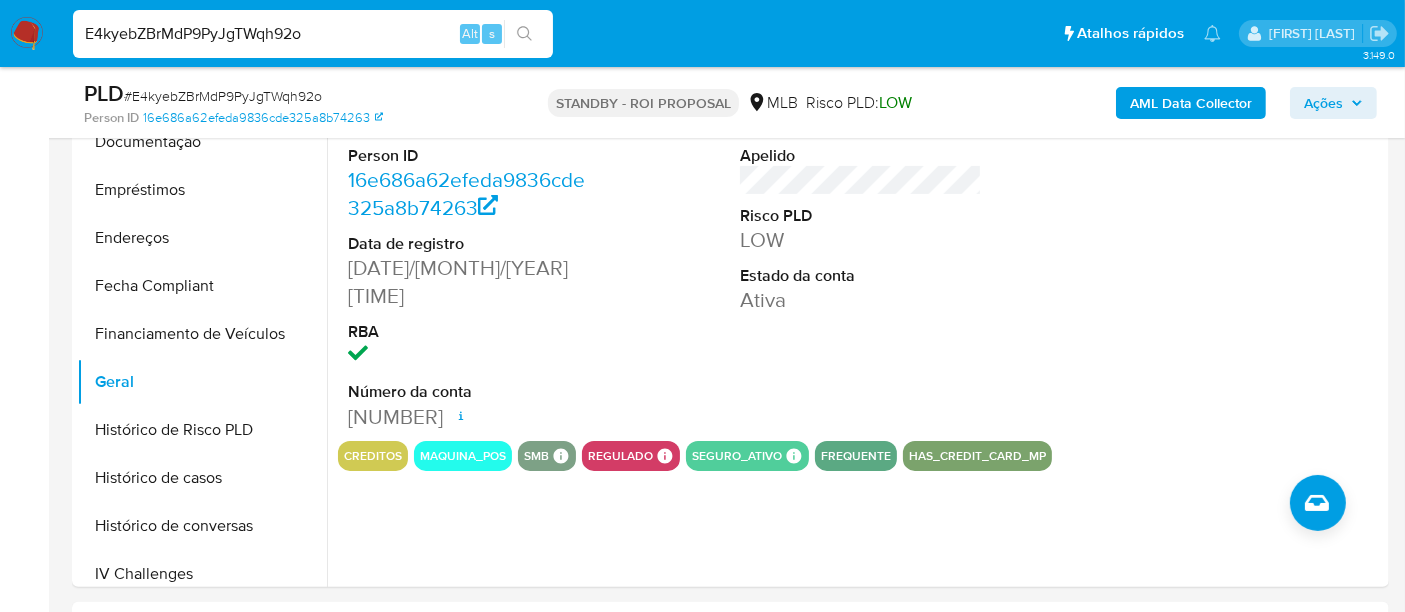 click on "E4kyebZBrMdP9PyJgTWqh92o" at bounding box center [313, 34] 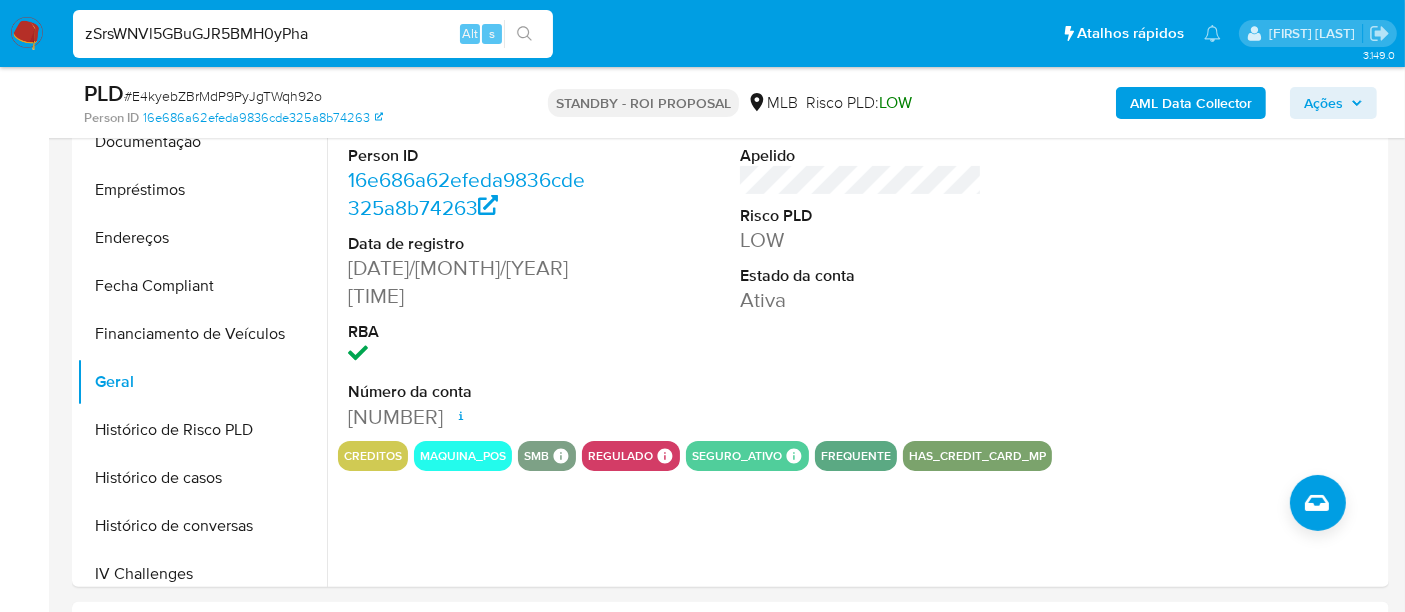 type on "zSrsWNVl5GBuGJR5BMH0yPha" 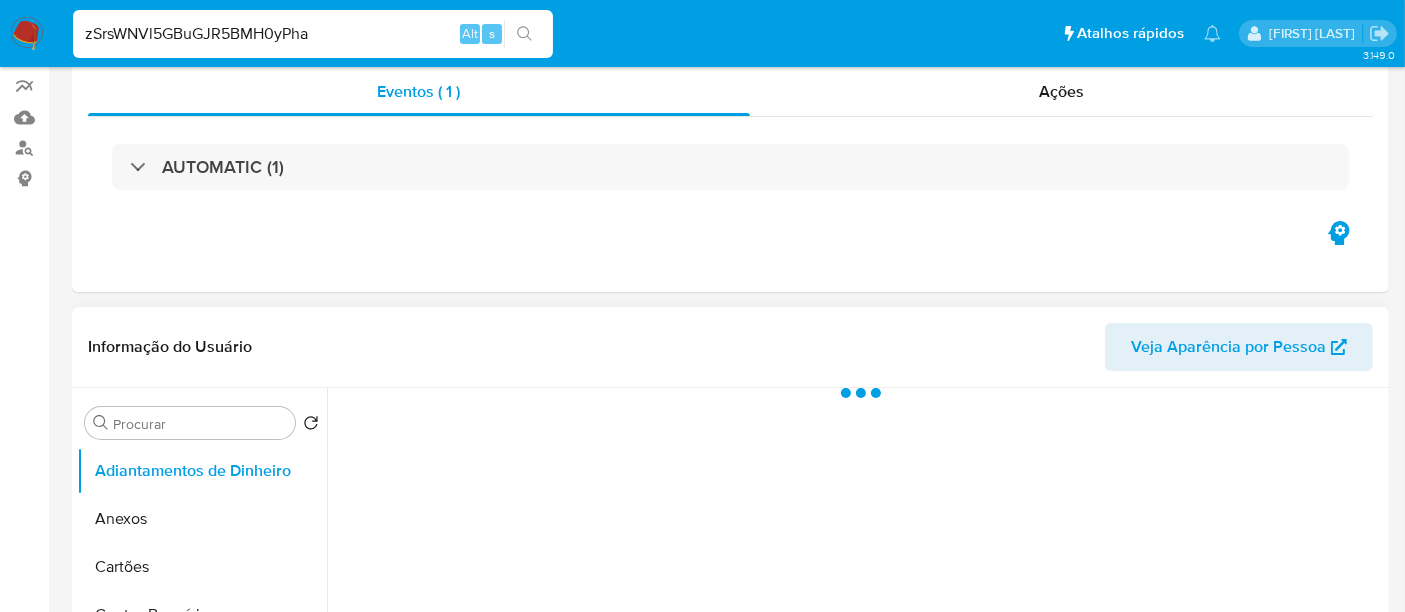 scroll, scrollTop: 333, scrollLeft: 0, axis: vertical 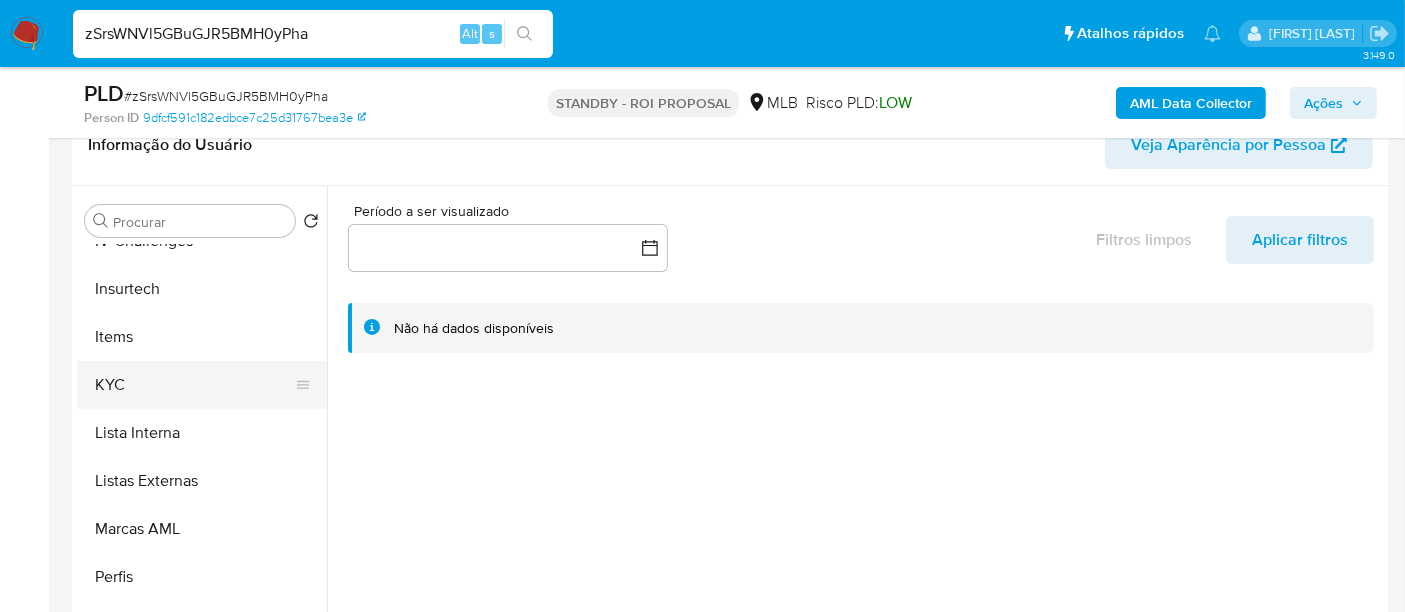 select on "10" 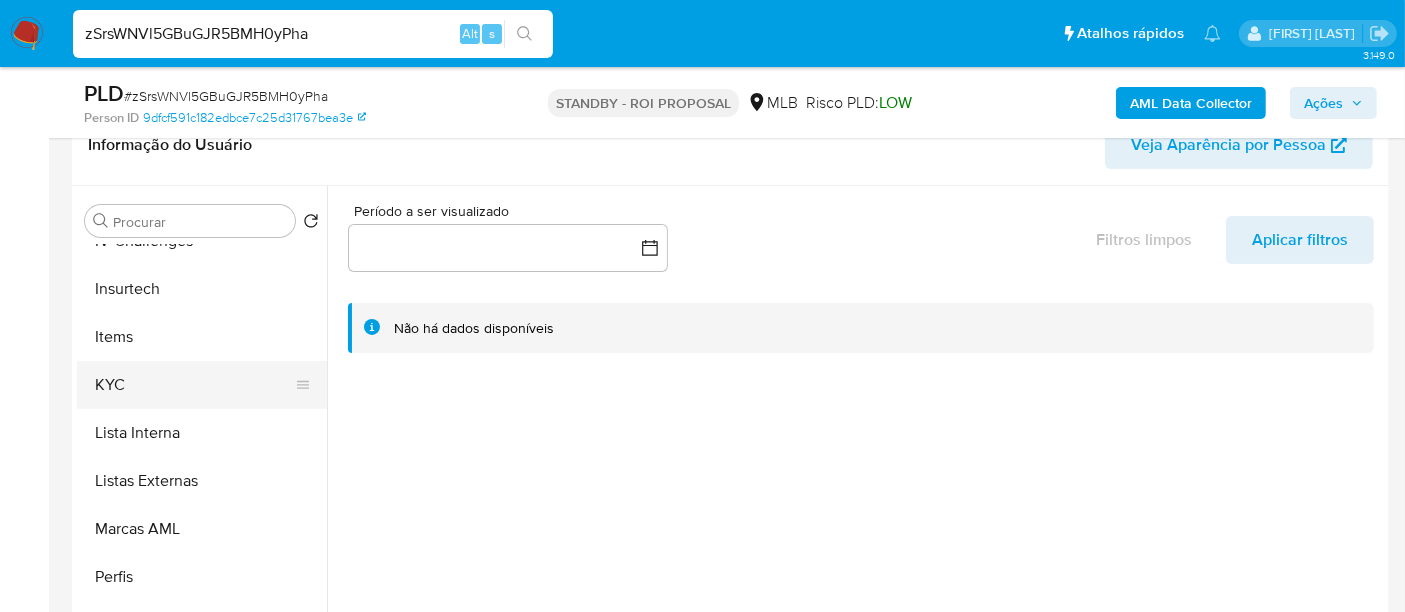 click on "KYC" at bounding box center (194, 385) 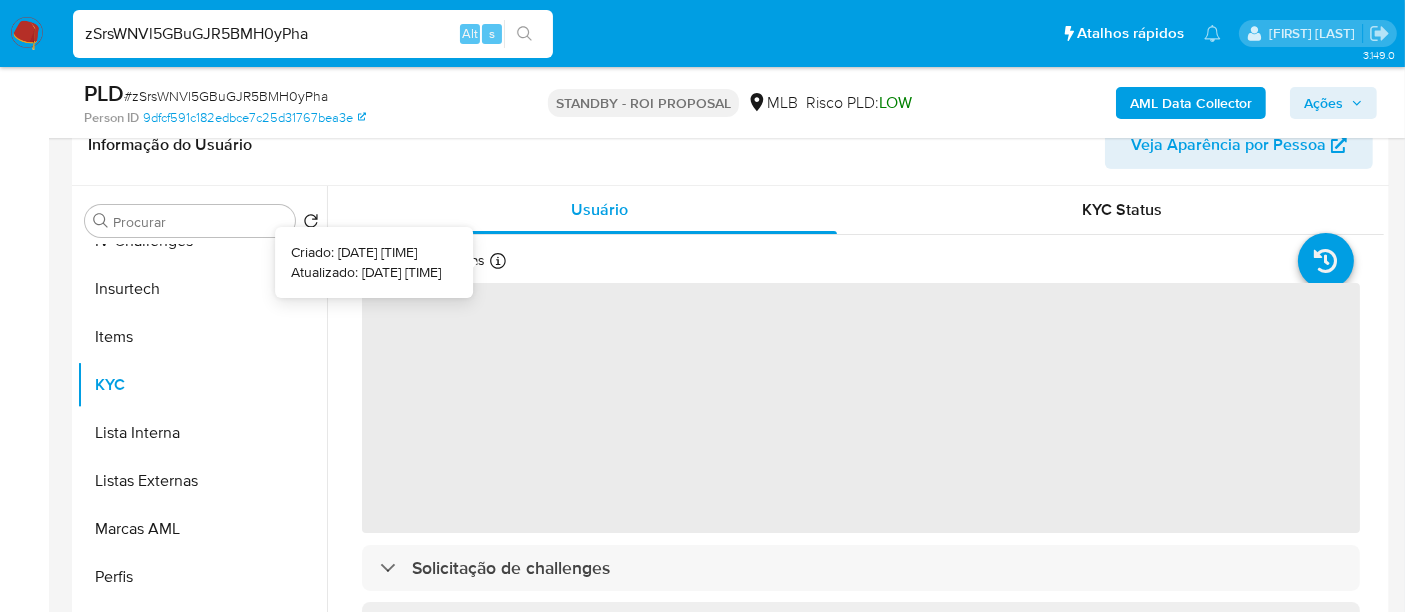 type 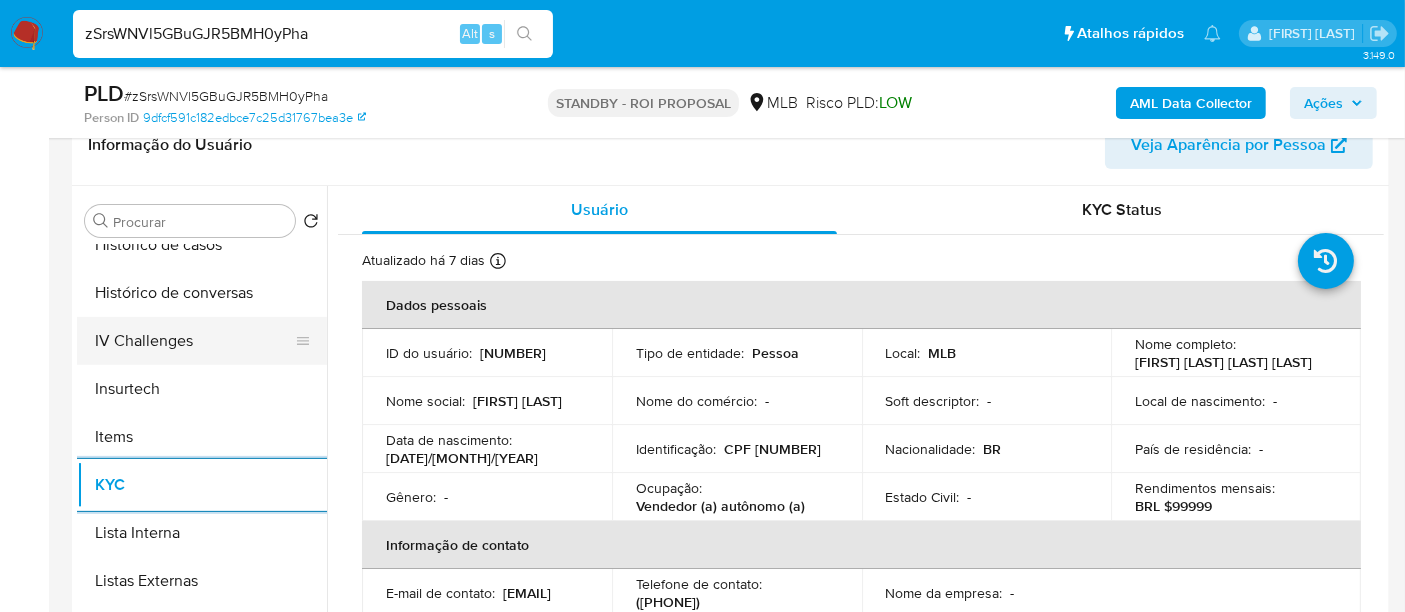 scroll, scrollTop: 622, scrollLeft: 0, axis: vertical 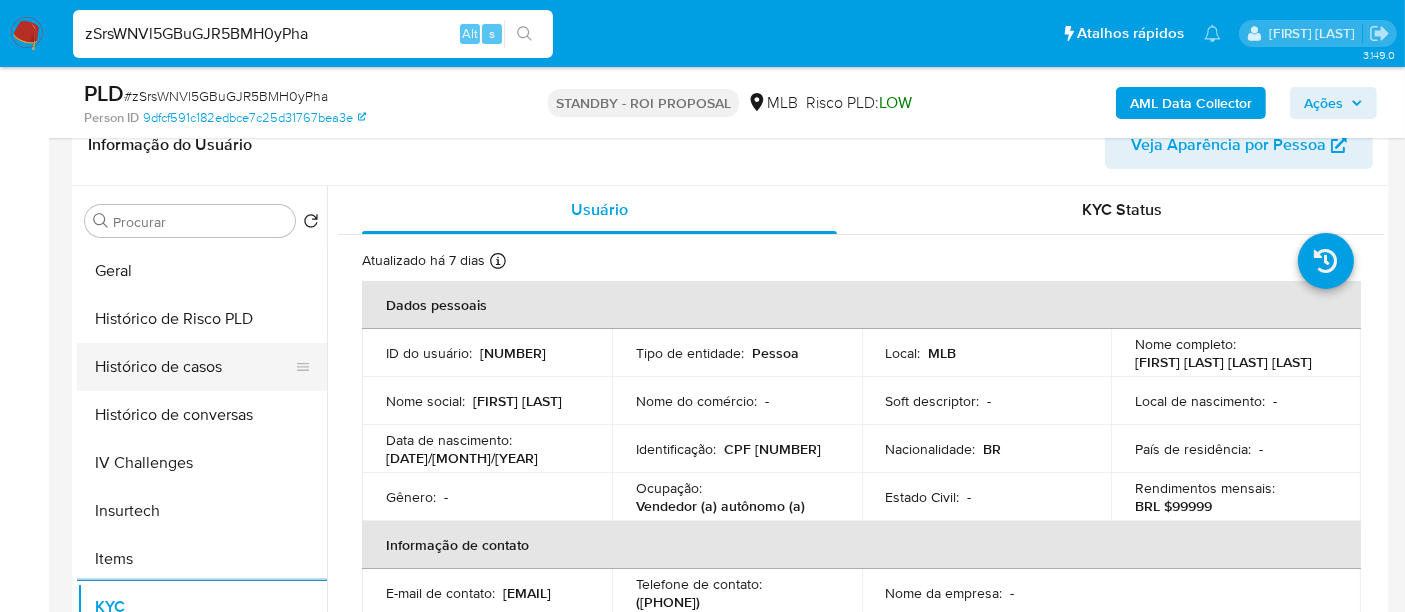 click on "Histórico de casos" at bounding box center (194, 367) 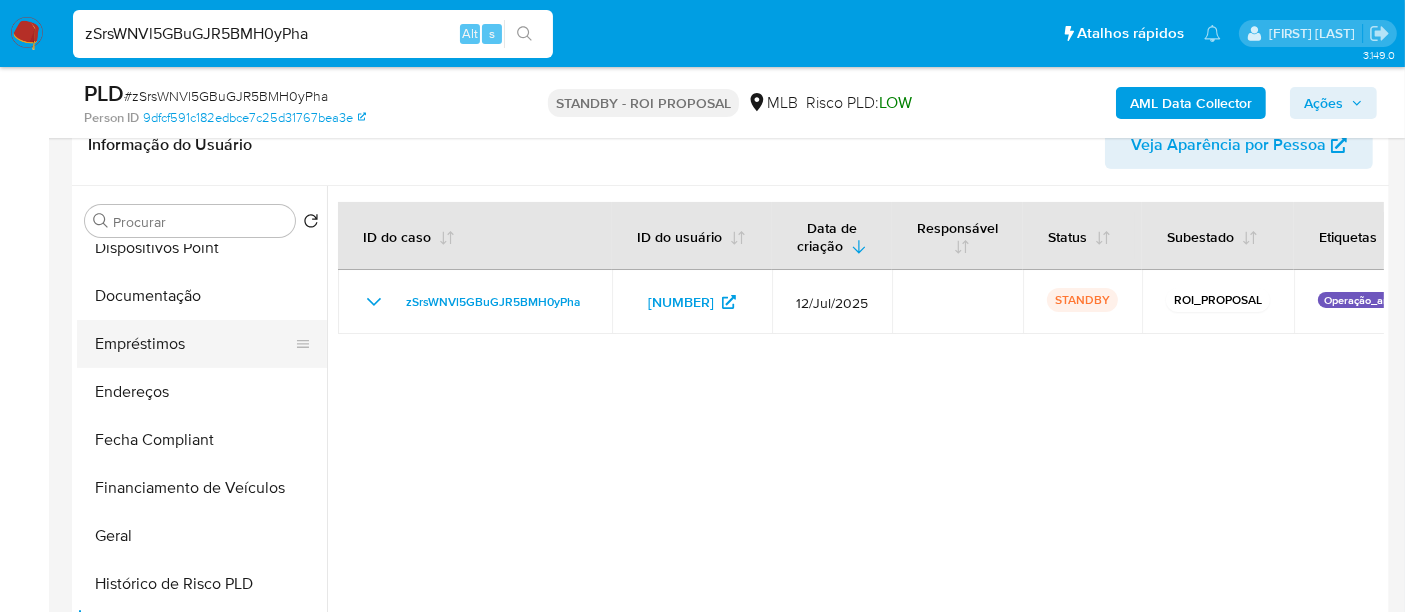 scroll, scrollTop: 288, scrollLeft: 0, axis: vertical 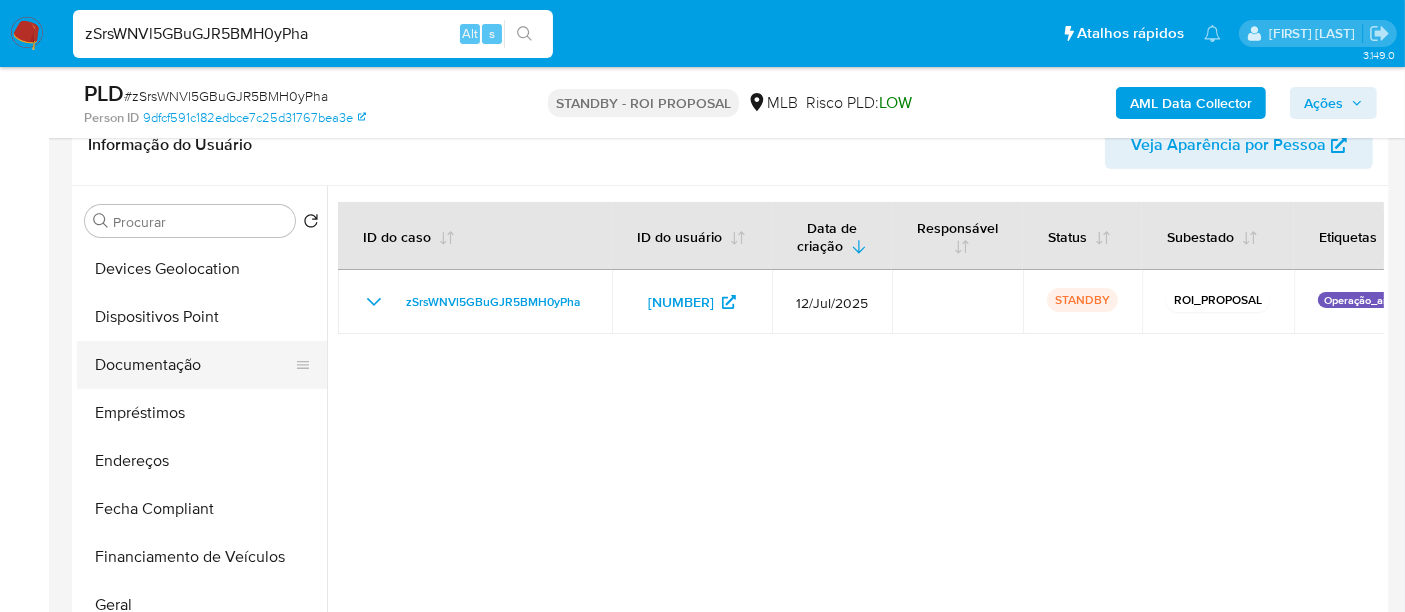 click on "Documentação" at bounding box center (194, 365) 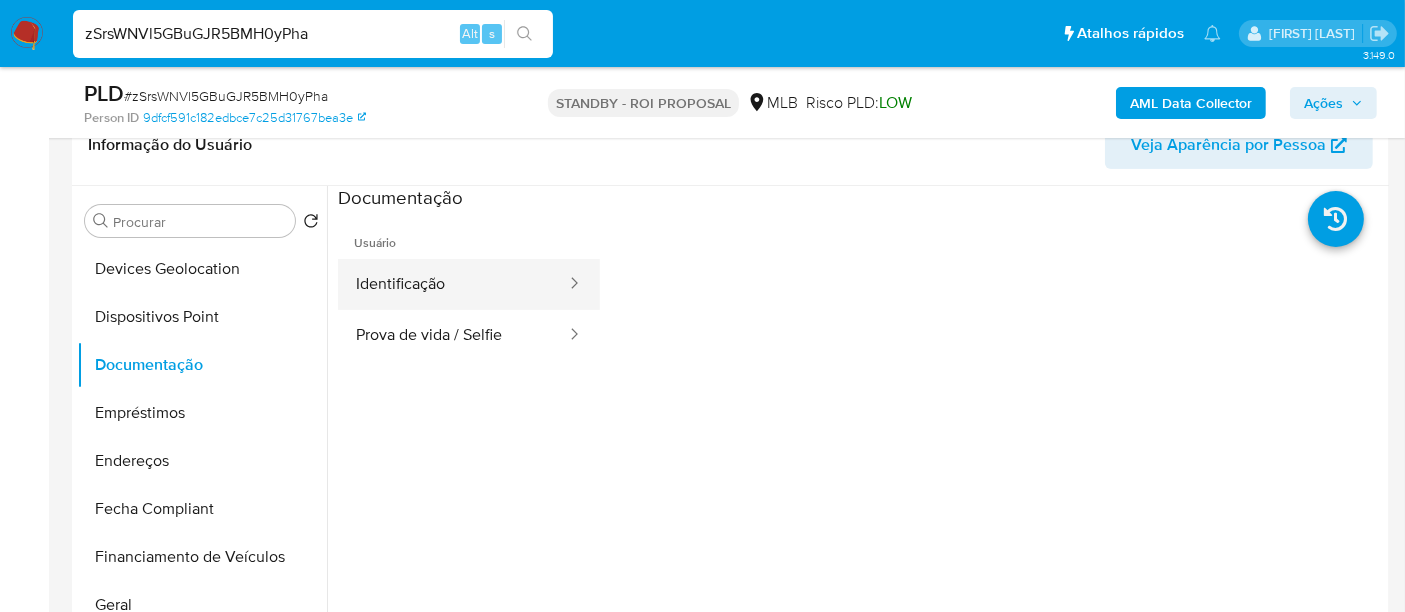 click on "Identificação" at bounding box center (453, 284) 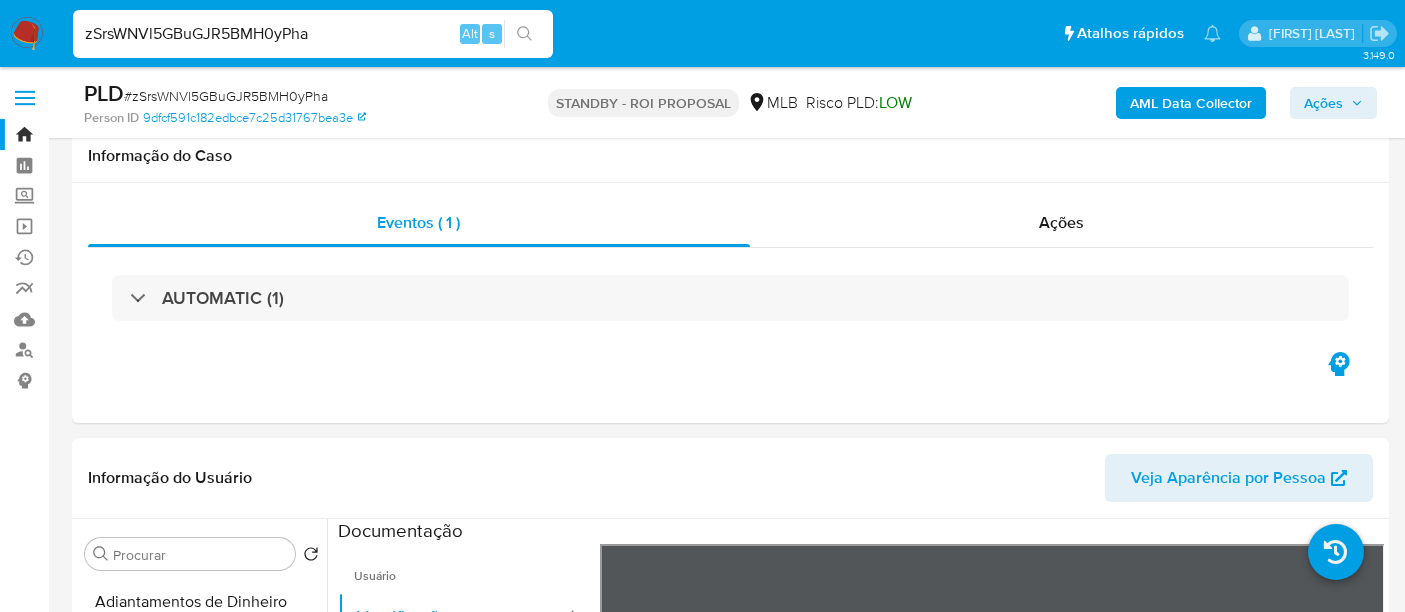 select on "10" 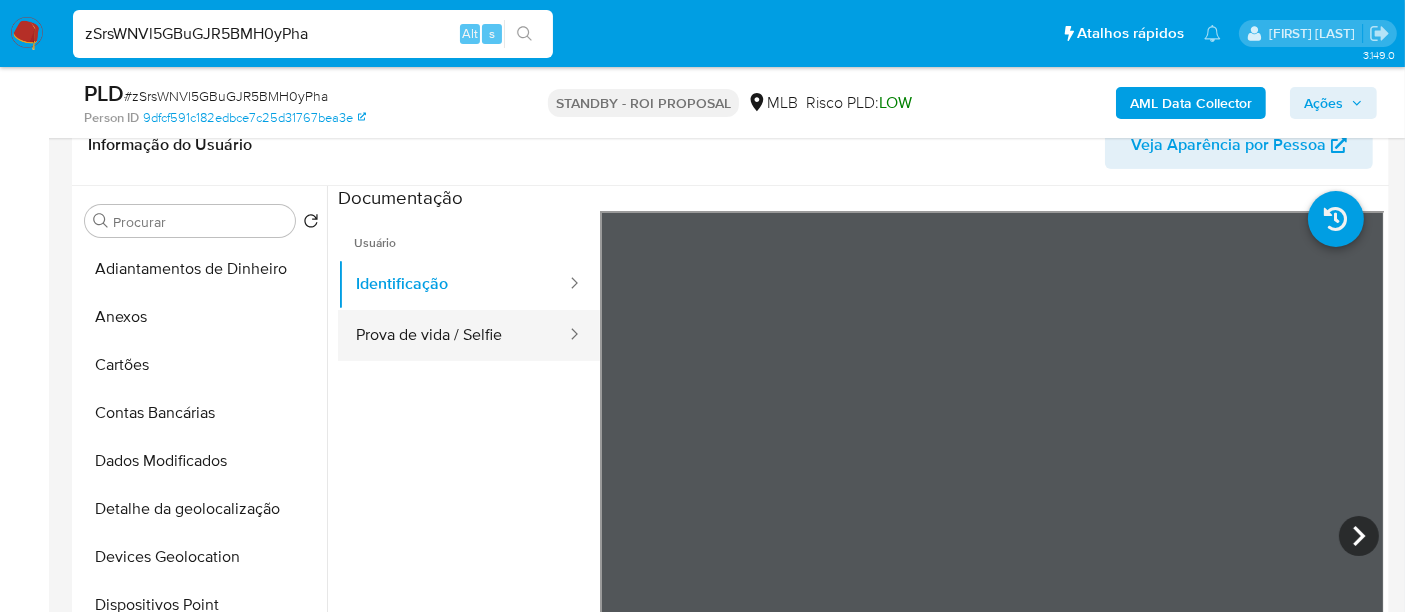 scroll, scrollTop: 288, scrollLeft: 0, axis: vertical 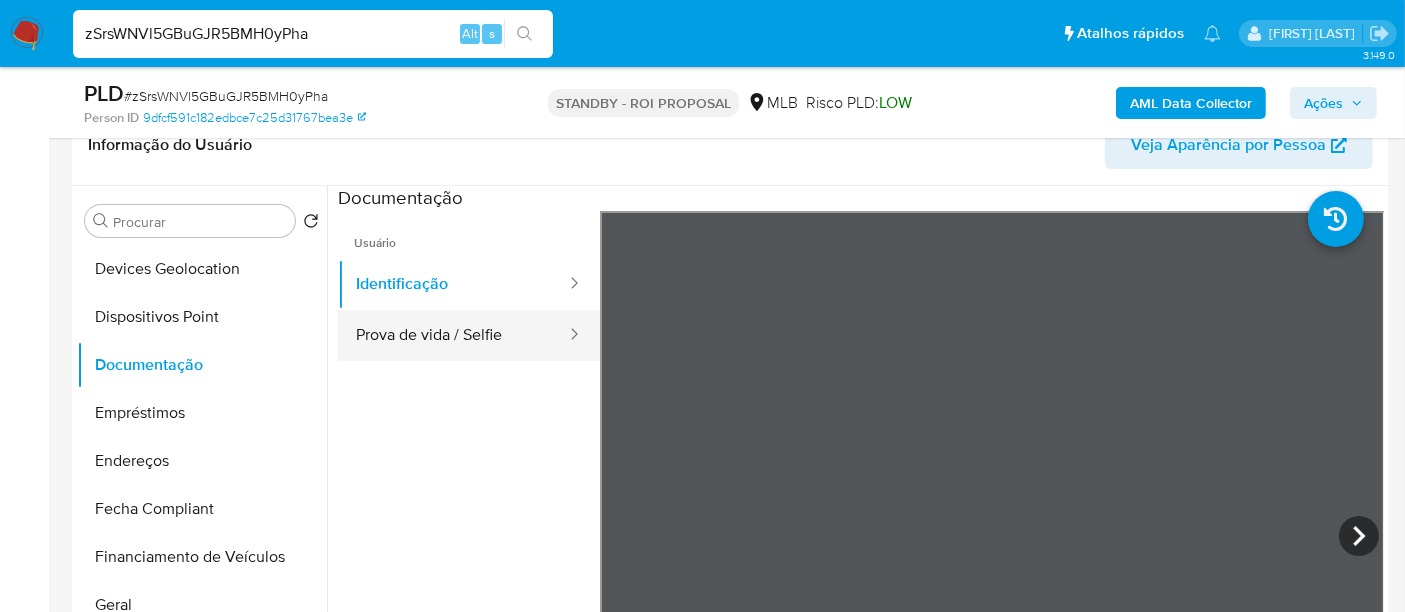 click on "Prova de vida / Selfie" at bounding box center [453, 335] 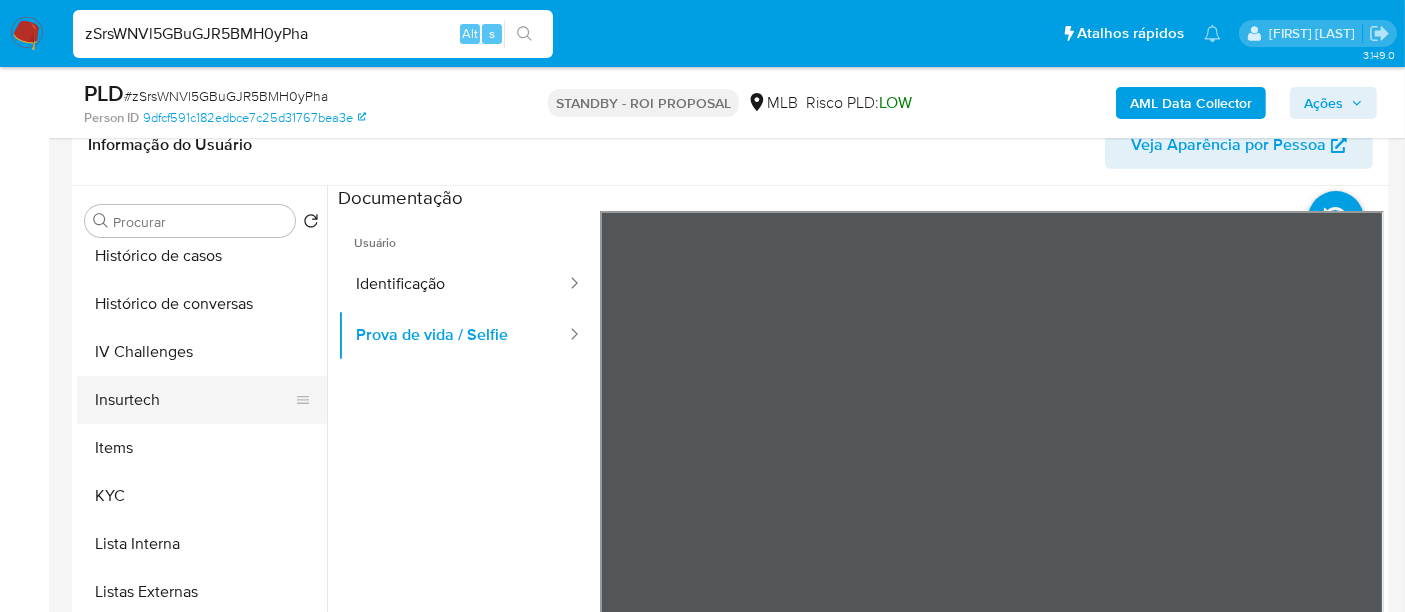 scroll, scrollTop: 844, scrollLeft: 0, axis: vertical 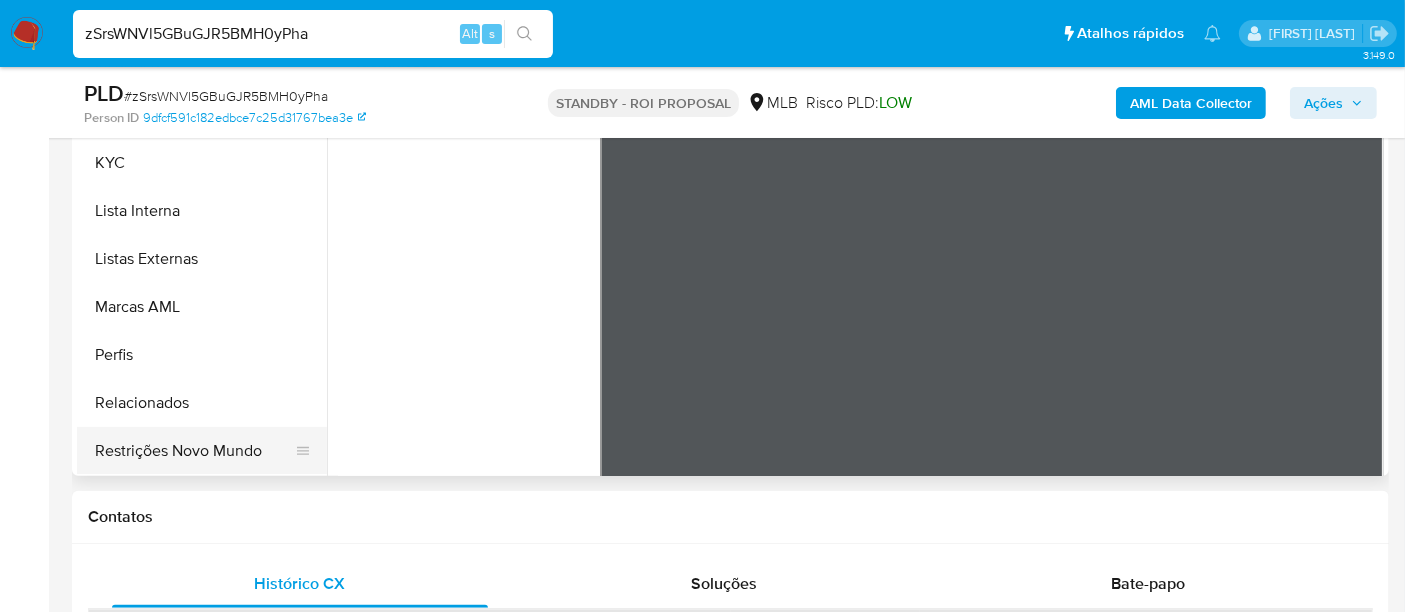 click on "Restrições Novo Mundo" at bounding box center (194, 451) 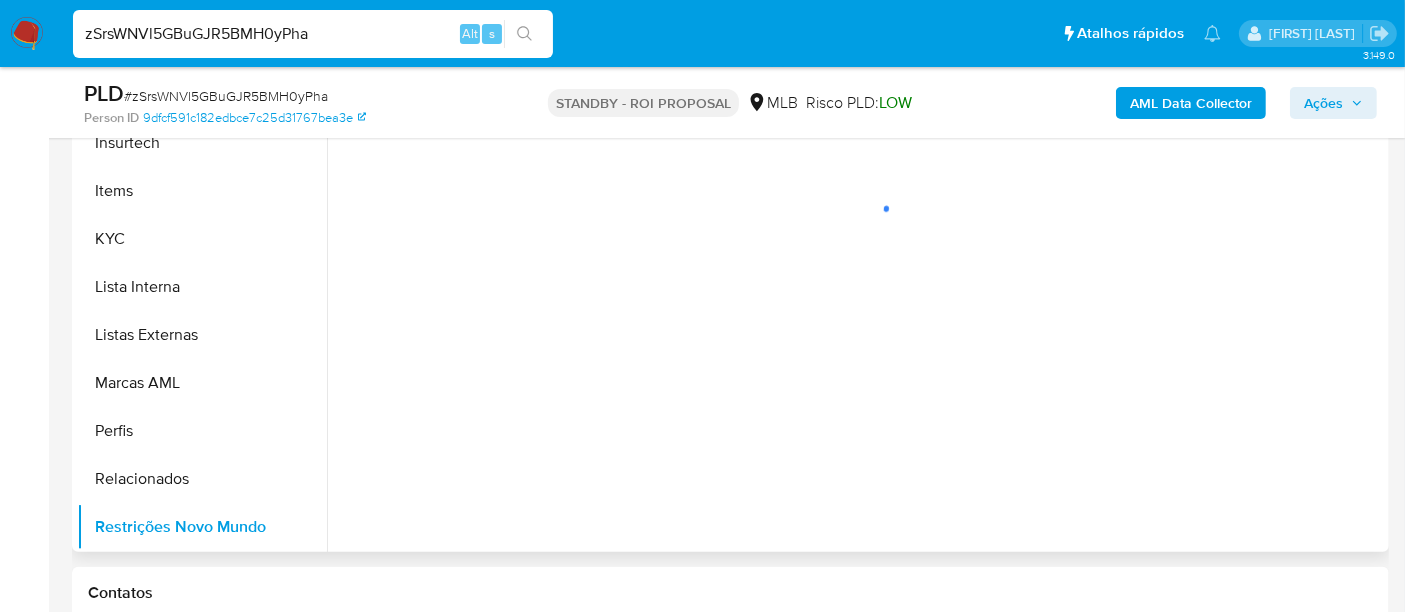 scroll, scrollTop: 333, scrollLeft: 0, axis: vertical 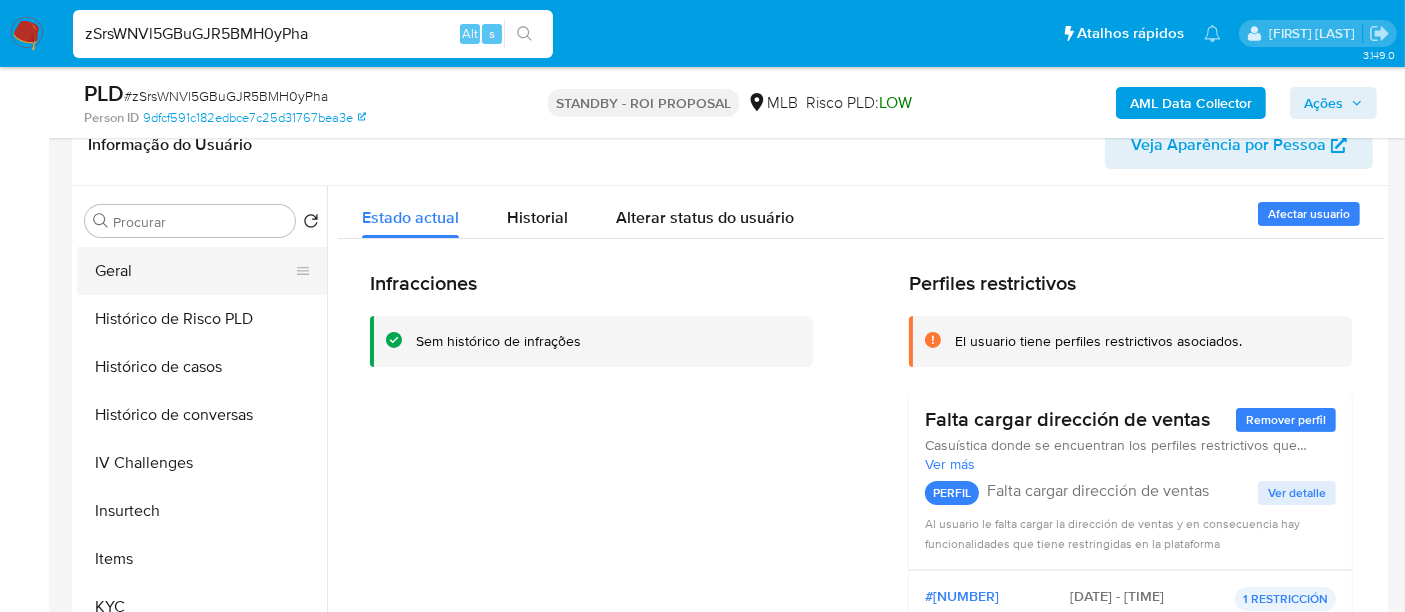 click on "Geral" at bounding box center [194, 271] 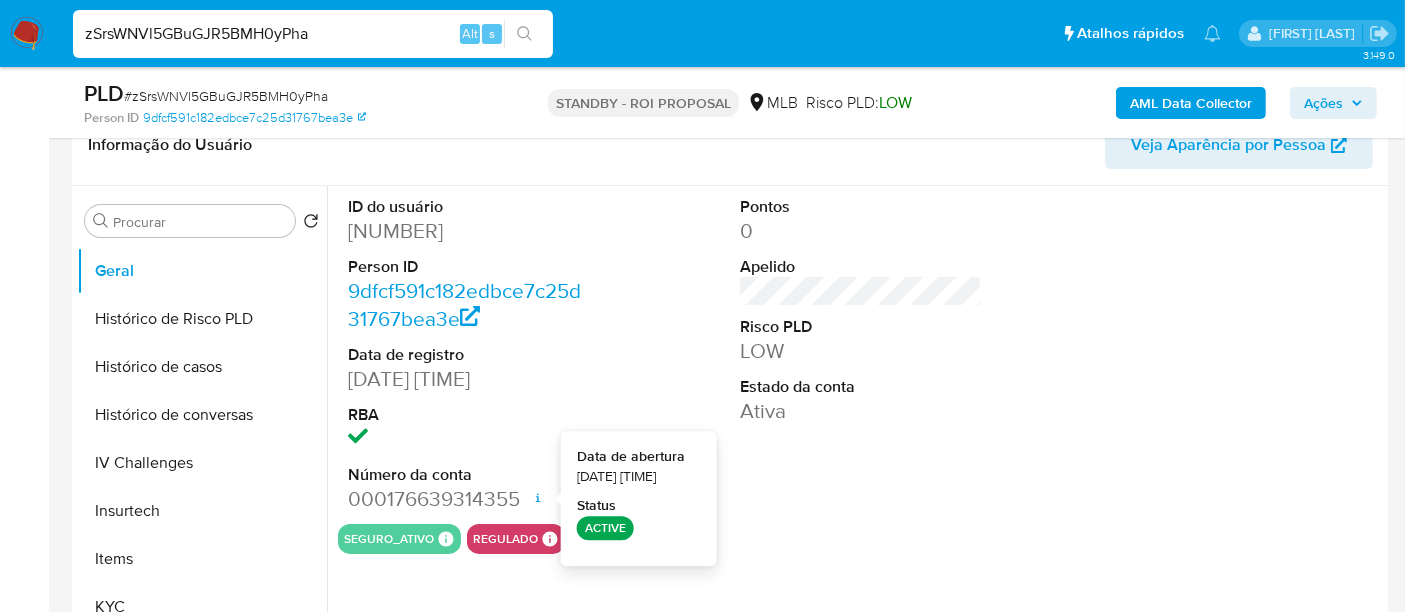 type 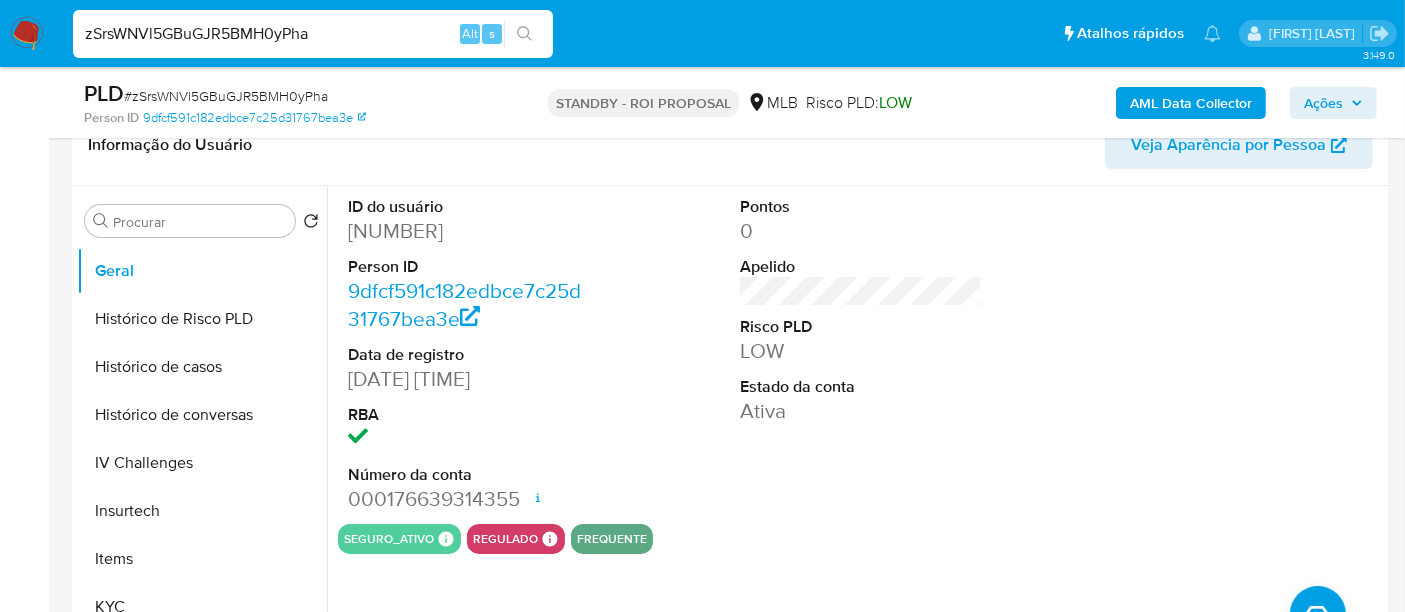 click on "zSrsWNVl5GBuGJR5BMH0yPha" at bounding box center [313, 34] 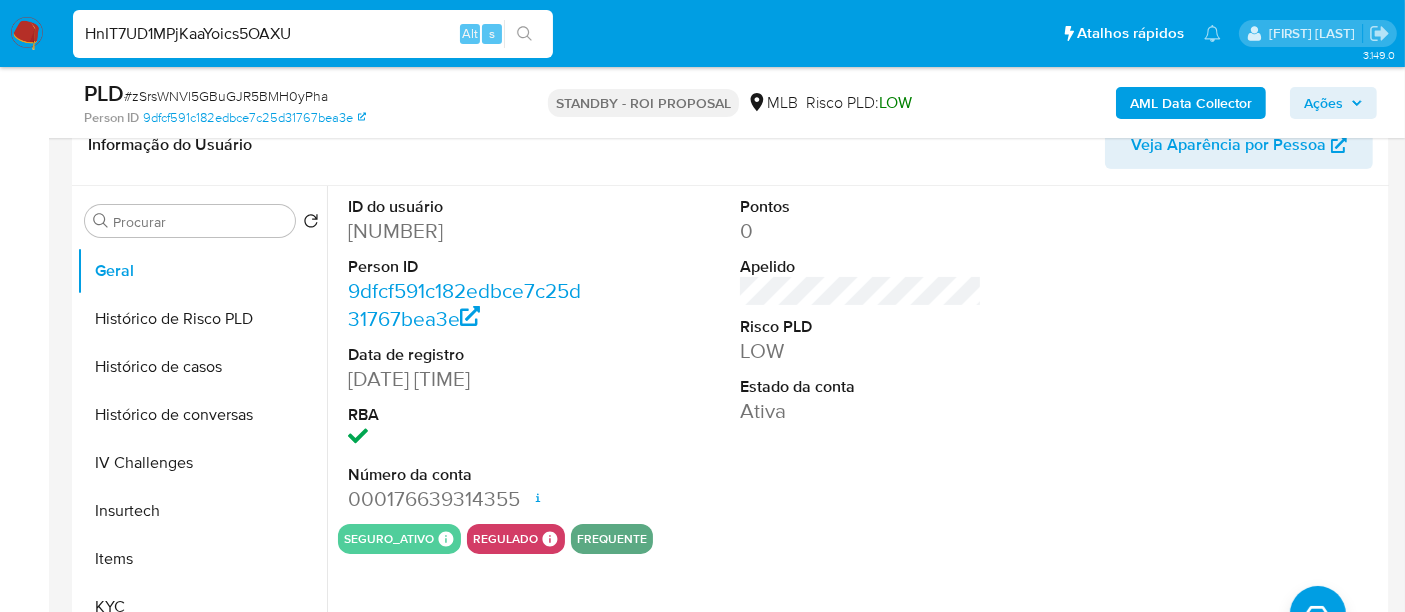 type on "HnIT7UD1MPjKaaYoics5OAXU" 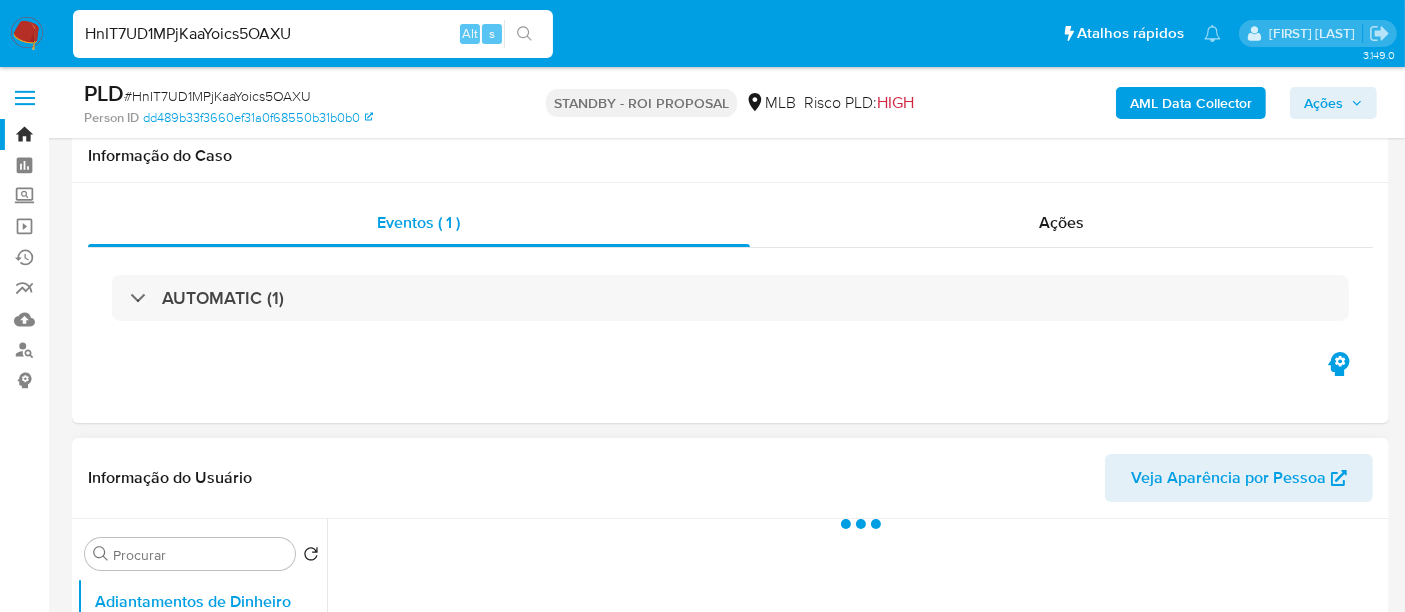 scroll, scrollTop: 444, scrollLeft: 0, axis: vertical 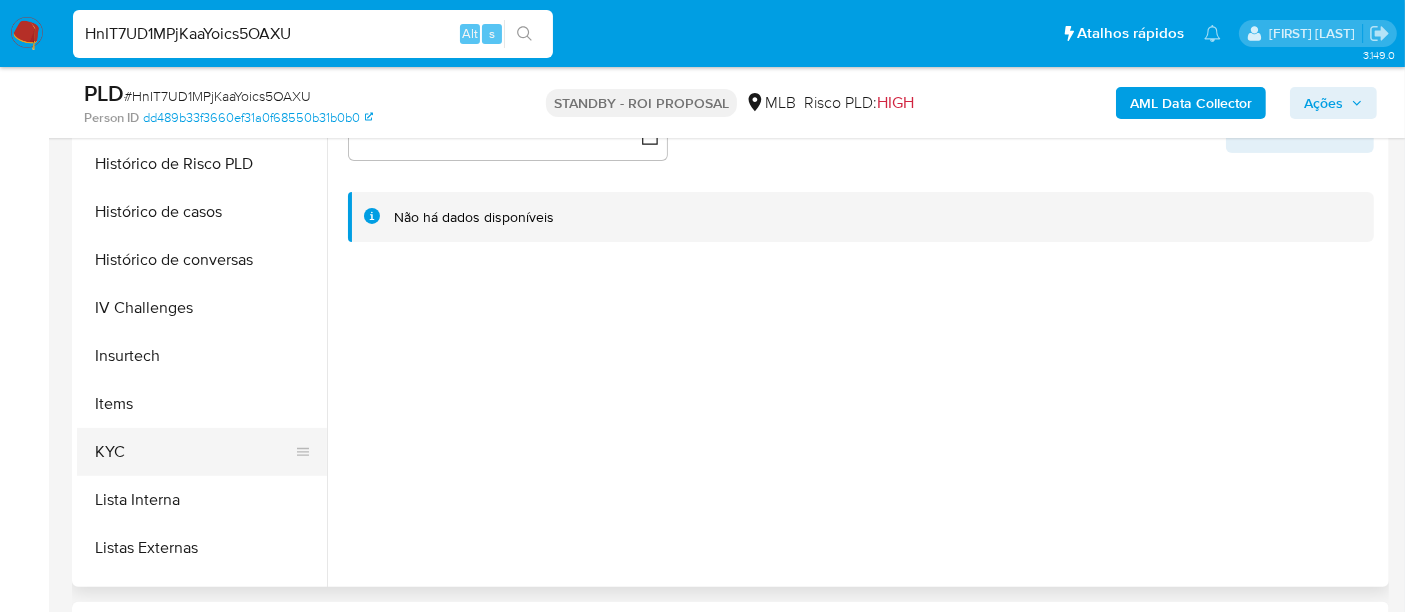 select on "10" 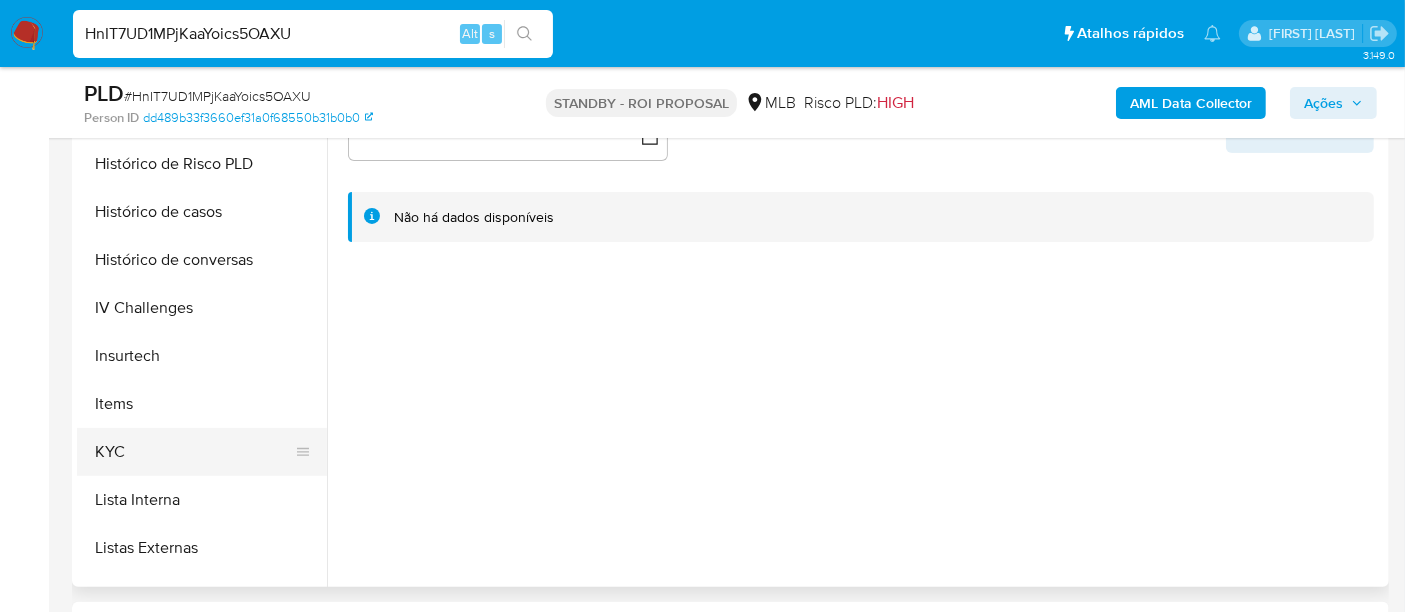 click on "KYC" at bounding box center (194, 452) 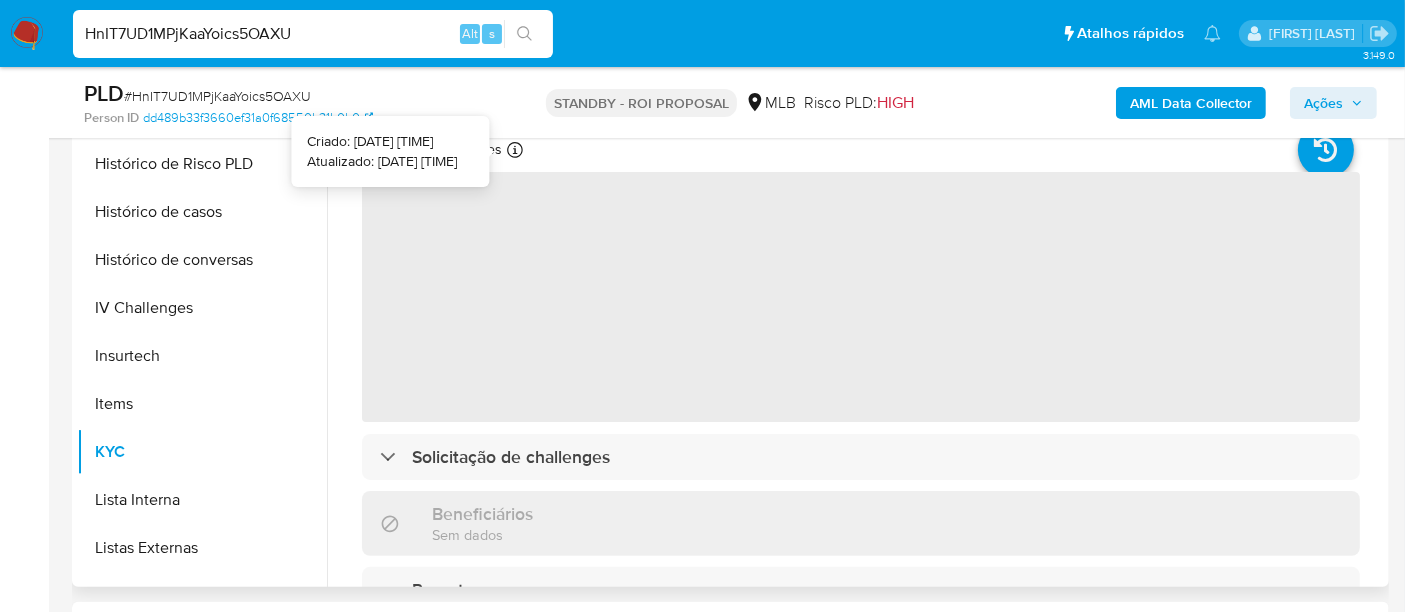 type 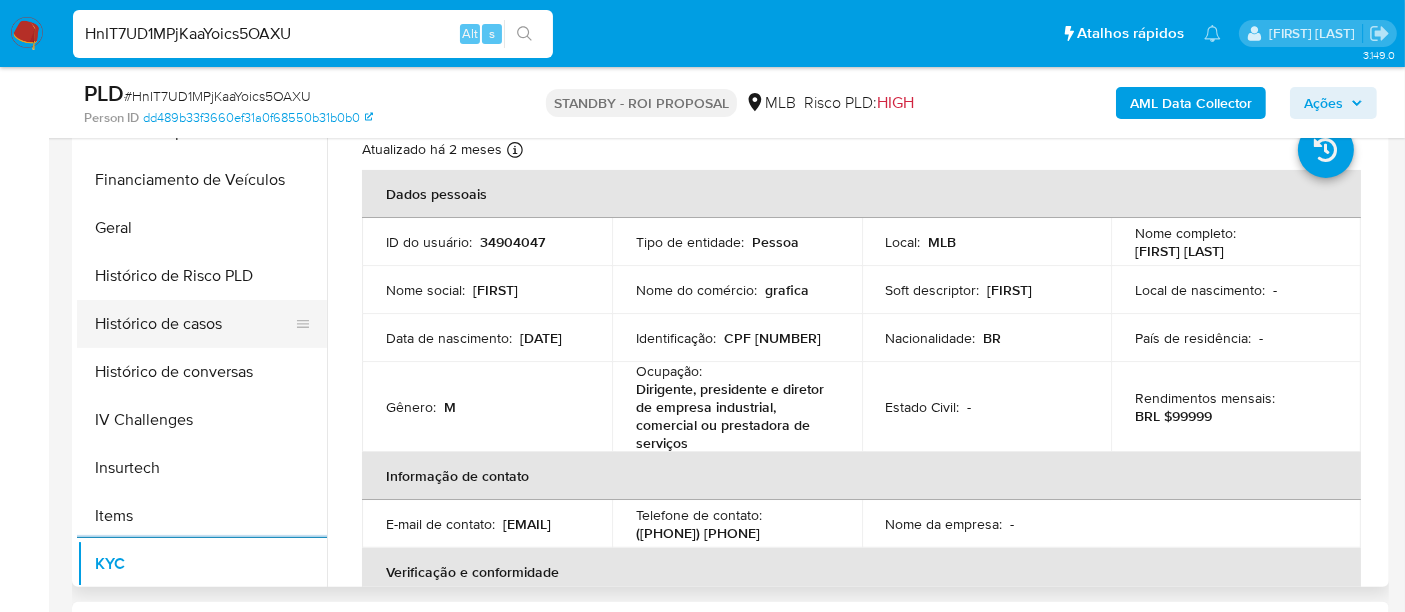 scroll, scrollTop: 444, scrollLeft: 0, axis: vertical 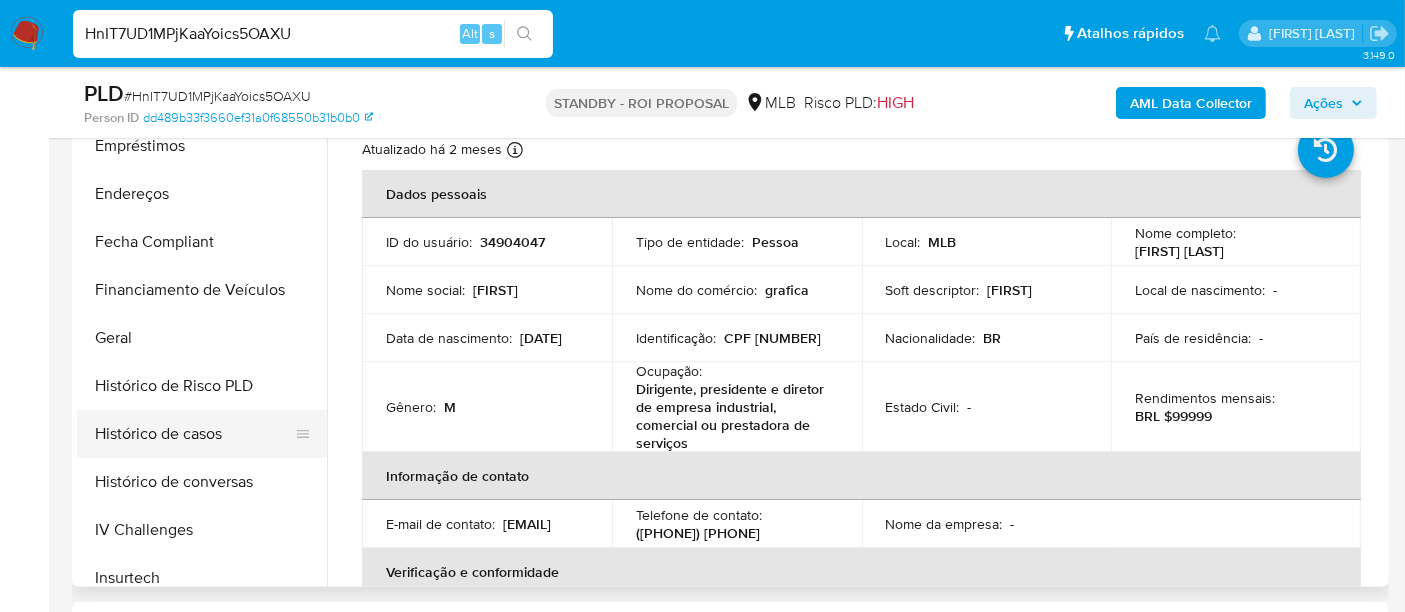 click on "Histórico de casos" at bounding box center [194, 434] 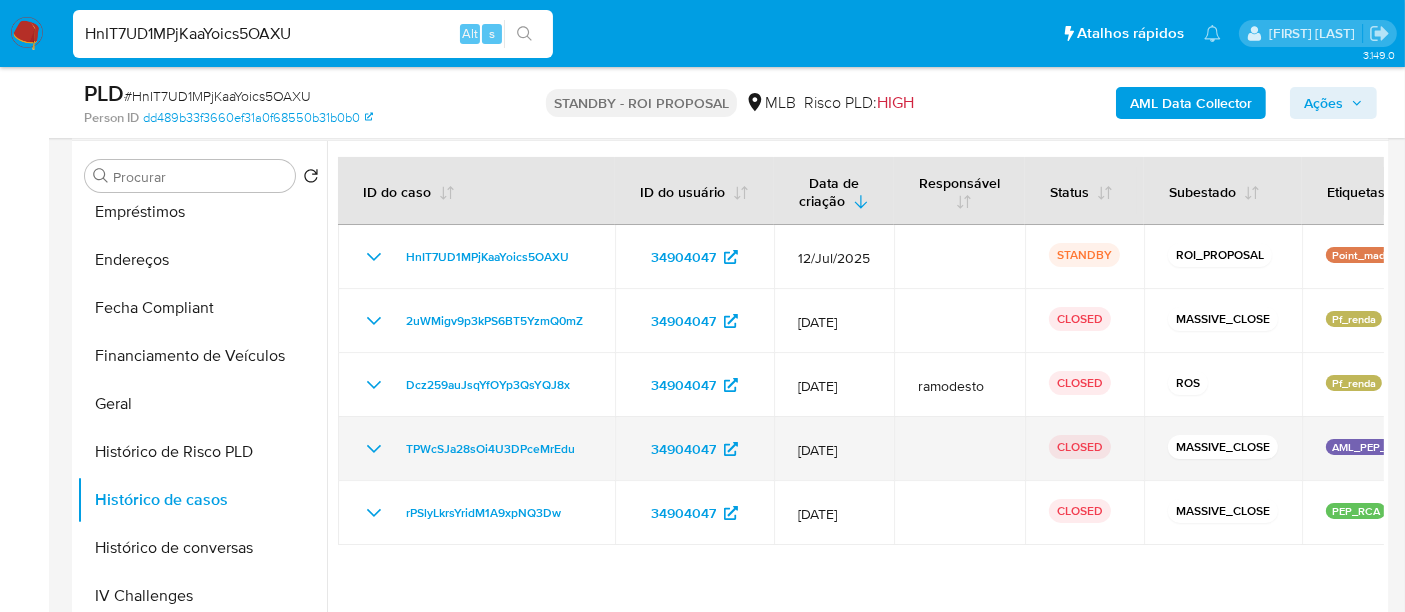 scroll, scrollTop: 333, scrollLeft: 0, axis: vertical 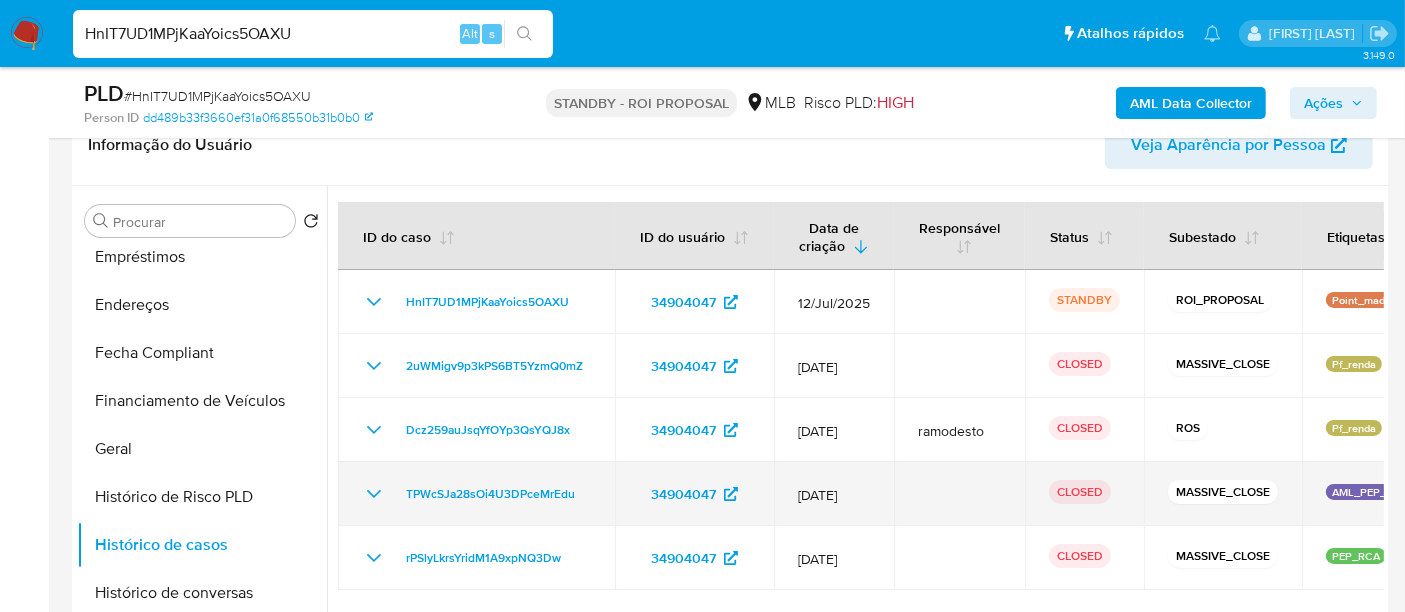 type 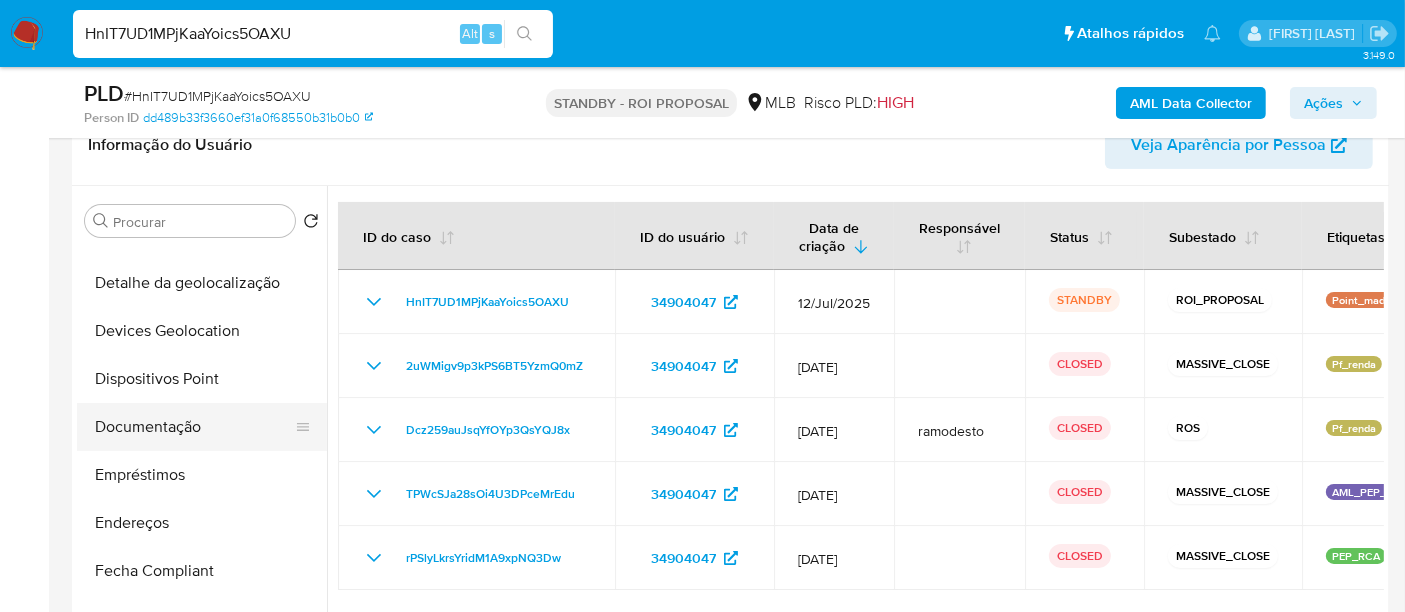 scroll, scrollTop: 222, scrollLeft: 0, axis: vertical 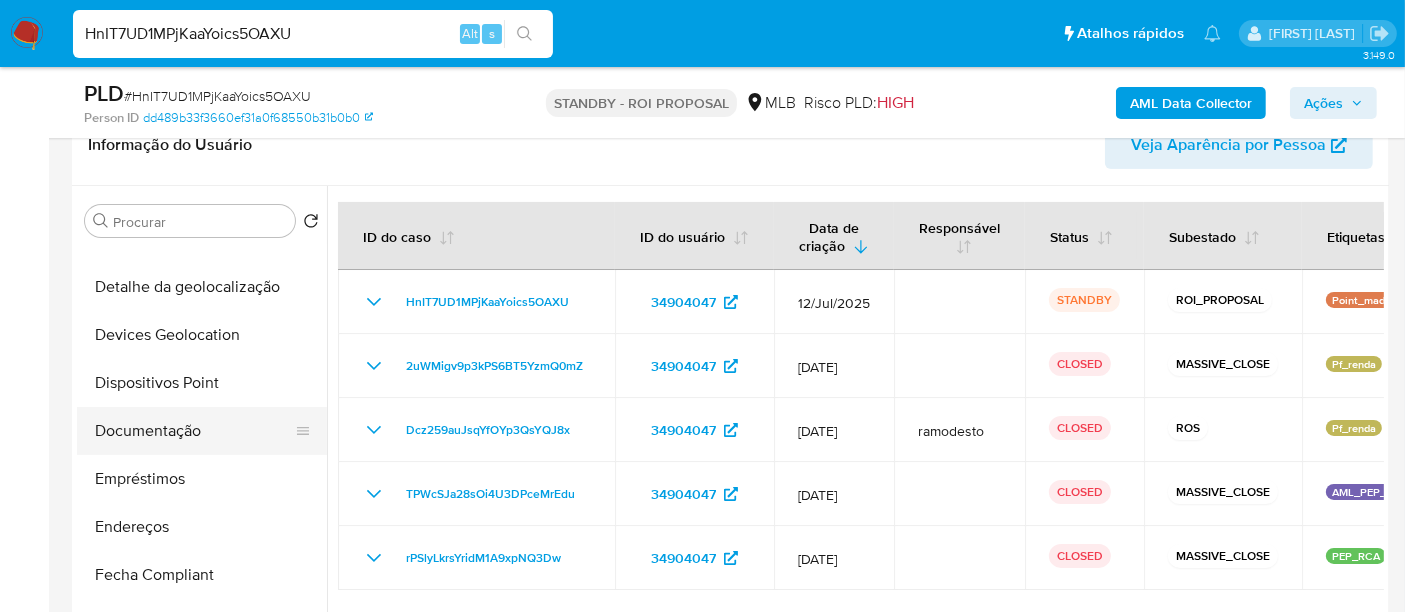 click on "Documentação" at bounding box center (194, 431) 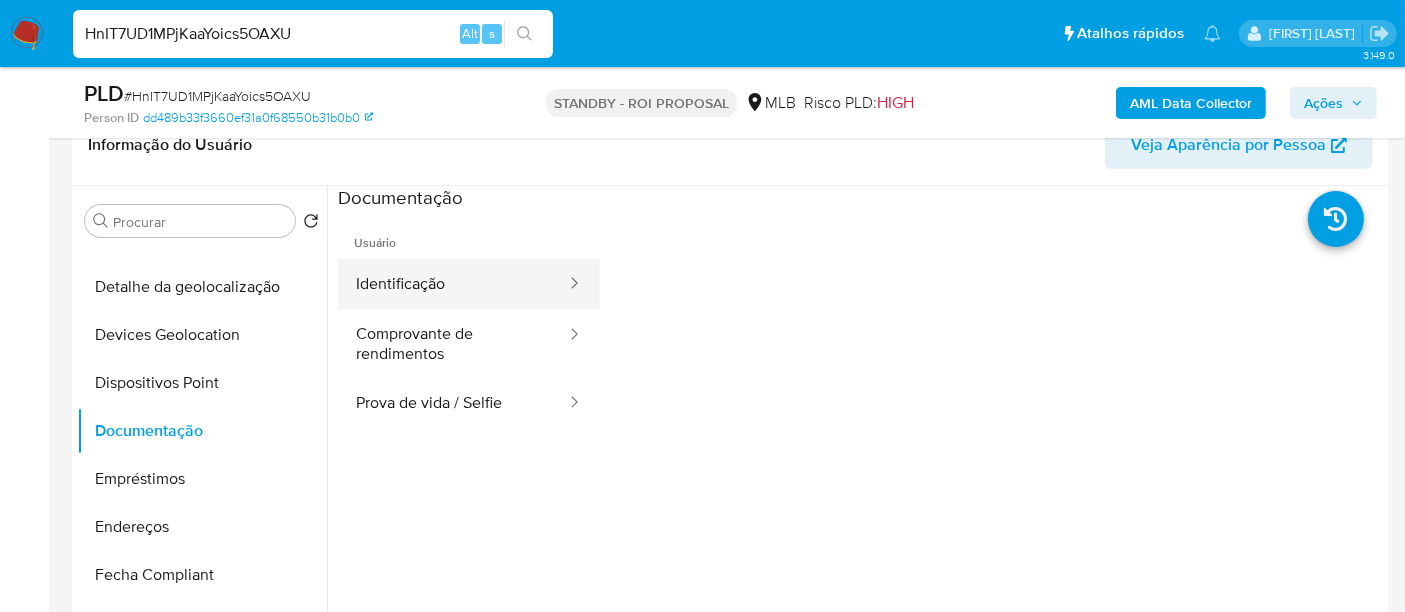 click on "Identificação" at bounding box center (453, 284) 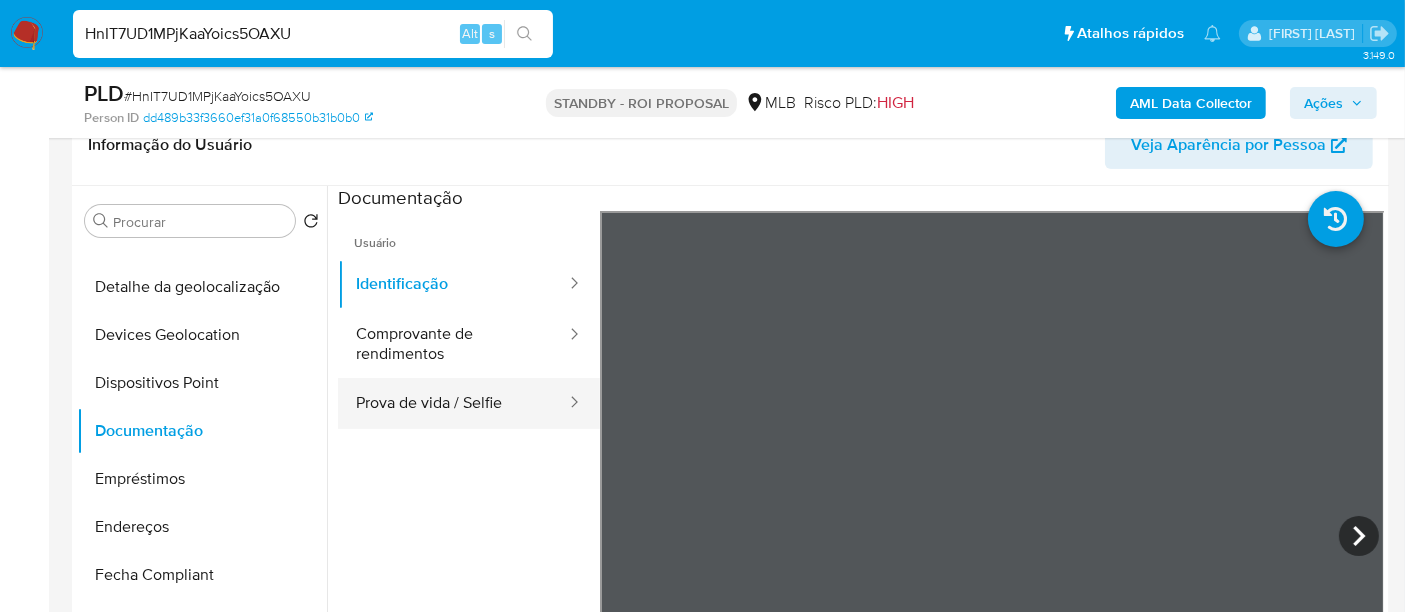 click on "Prova de vida / Selfie" at bounding box center (453, 403) 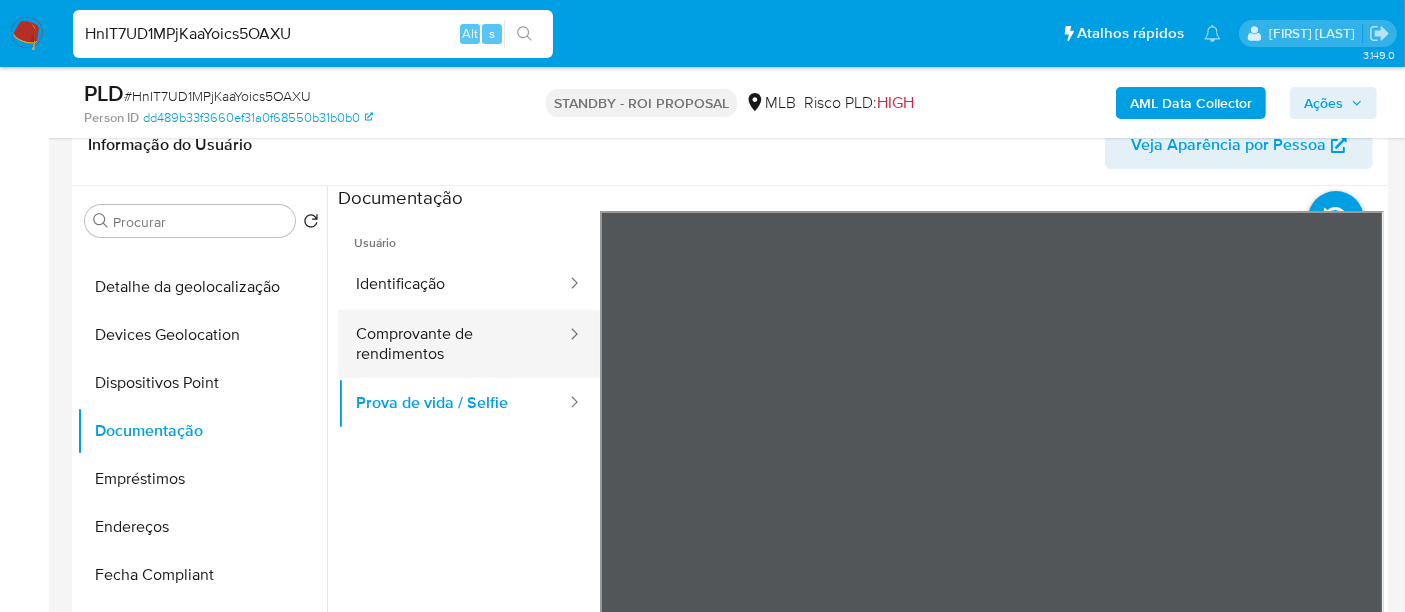 click on "Comprovante de rendimentos" at bounding box center [453, 344] 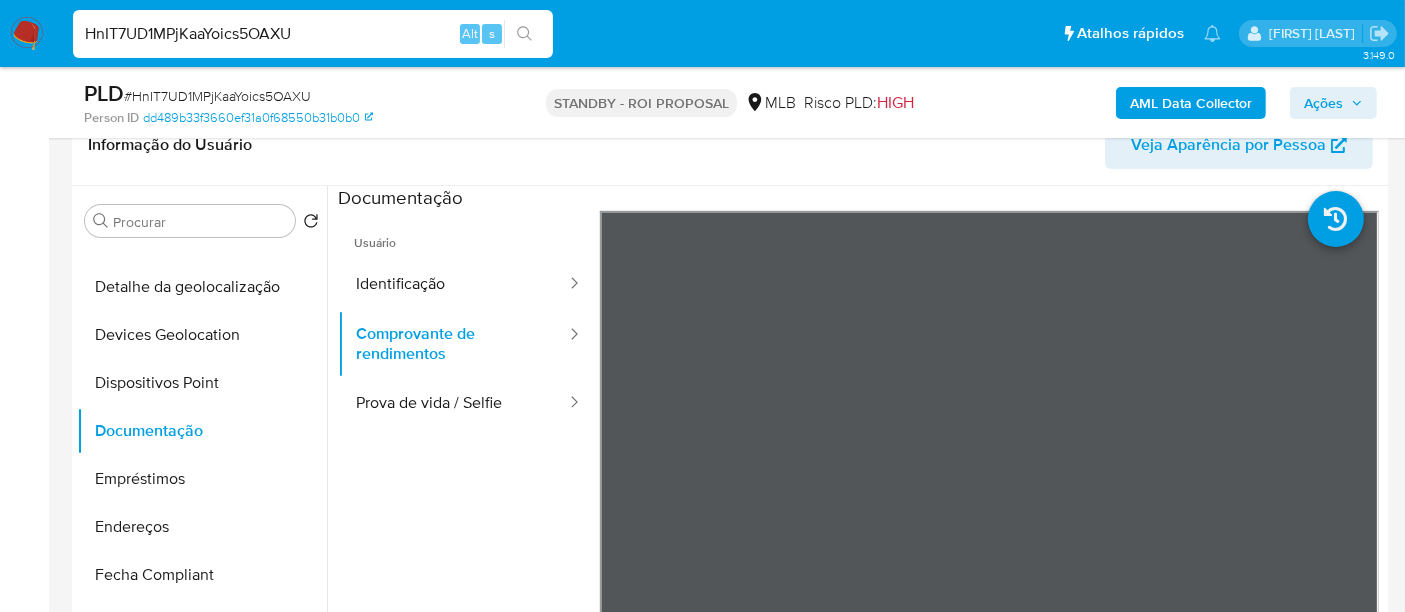 scroll, scrollTop: 111, scrollLeft: 0, axis: vertical 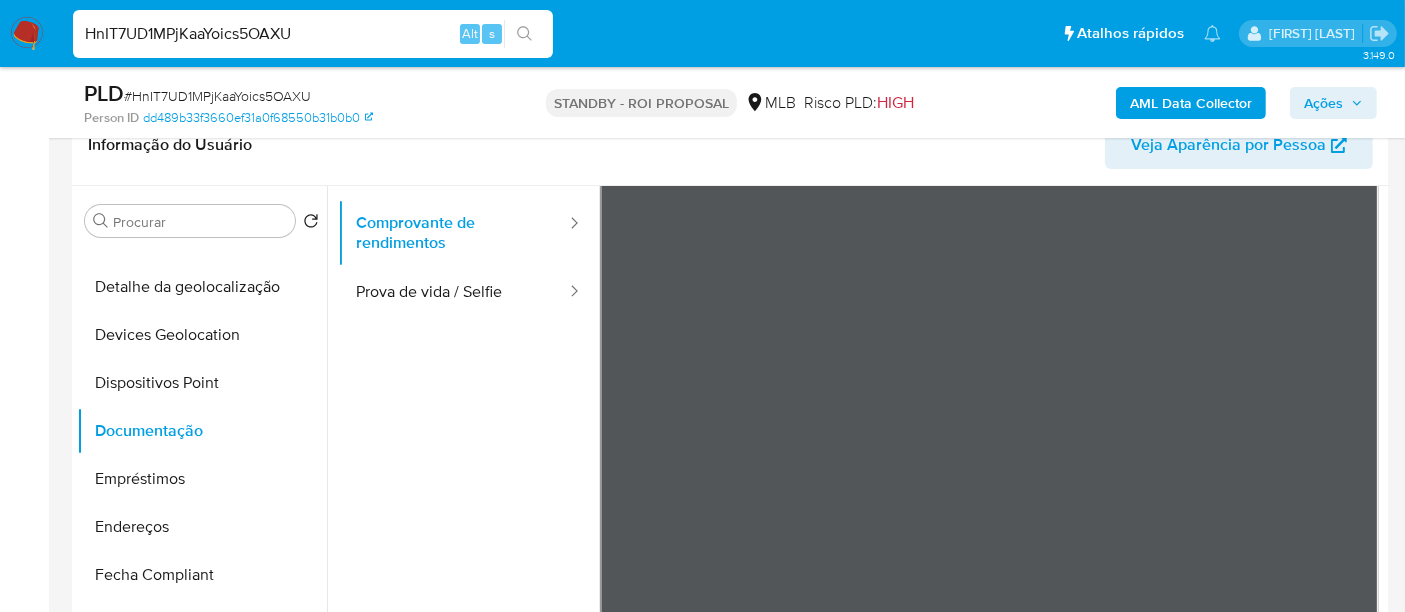 type 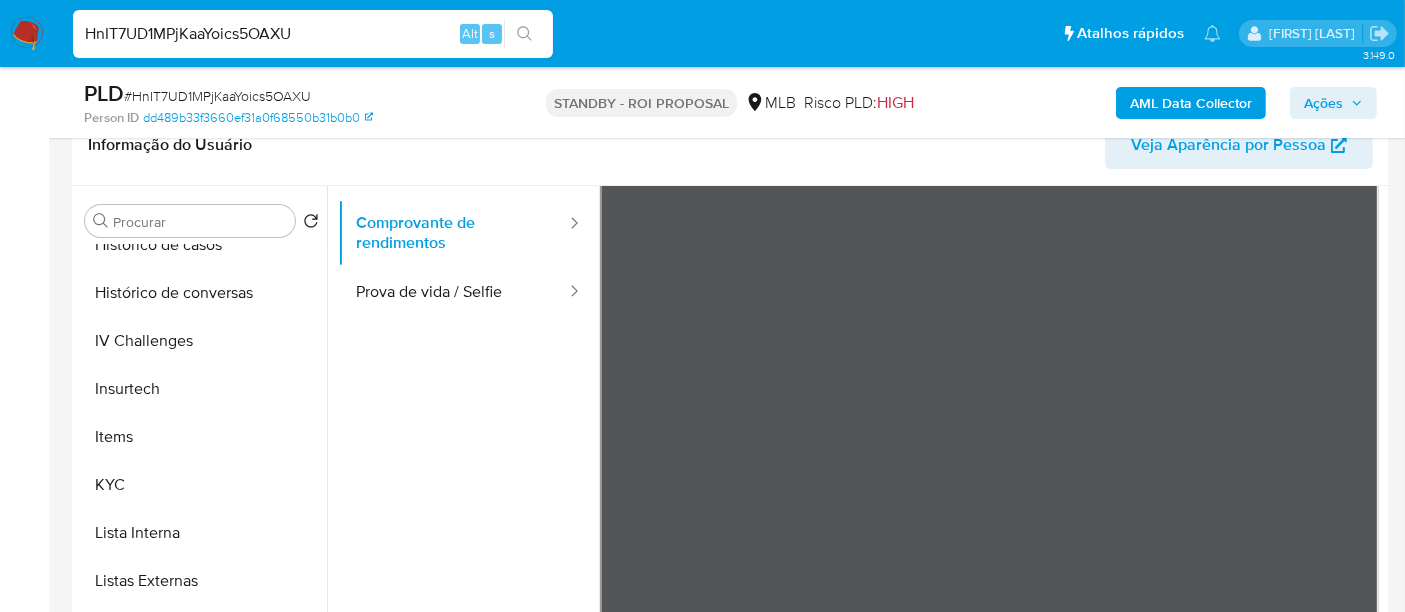 scroll, scrollTop: 844, scrollLeft: 0, axis: vertical 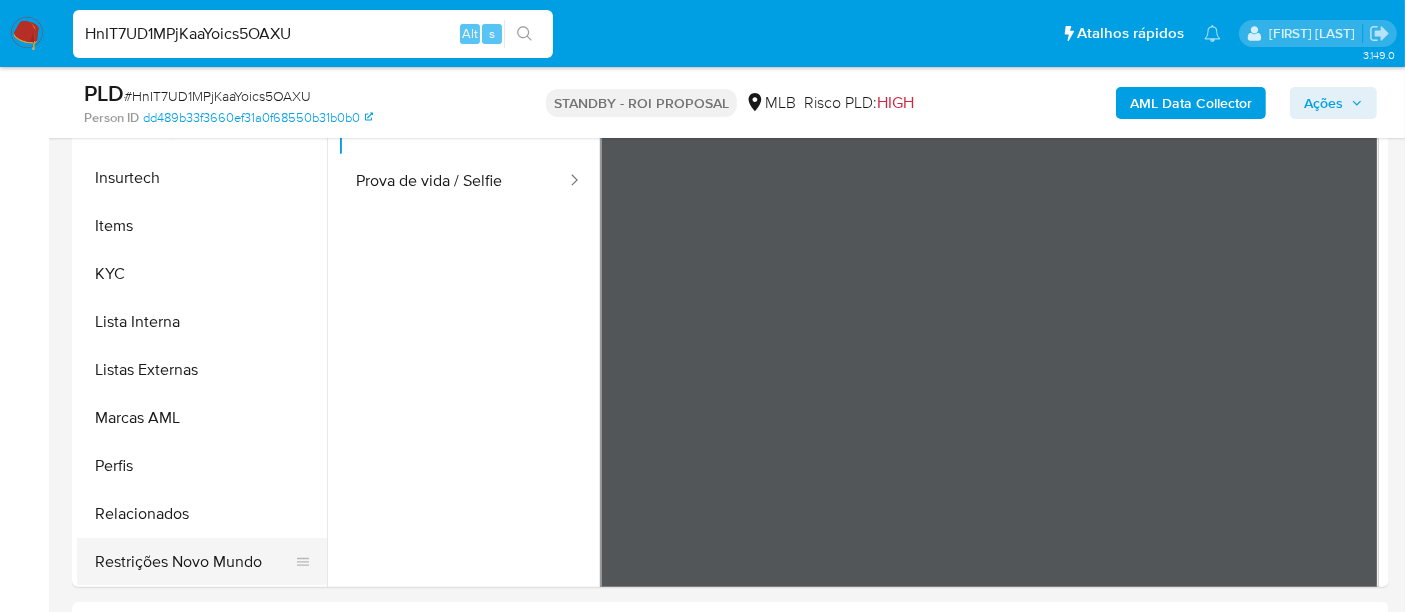 click on "Restrições Novo Mundo" at bounding box center [194, 562] 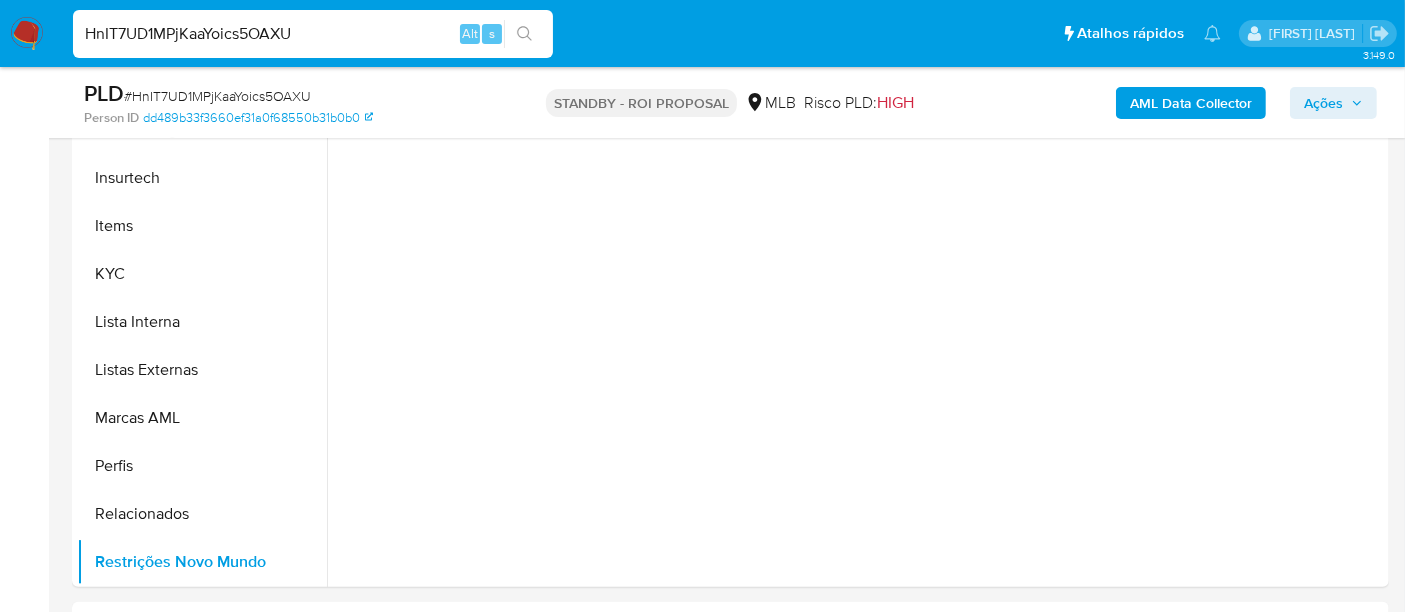 scroll, scrollTop: 0, scrollLeft: 0, axis: both 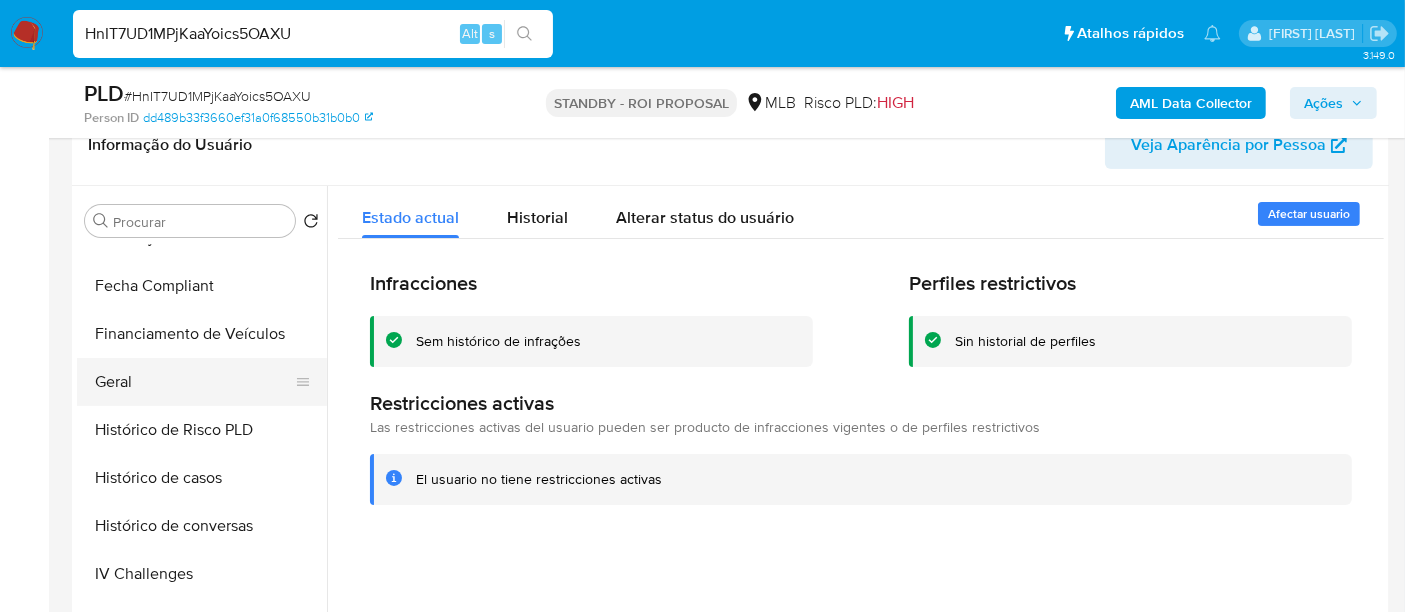 click on "Geral" at bounding box center (194, 382) 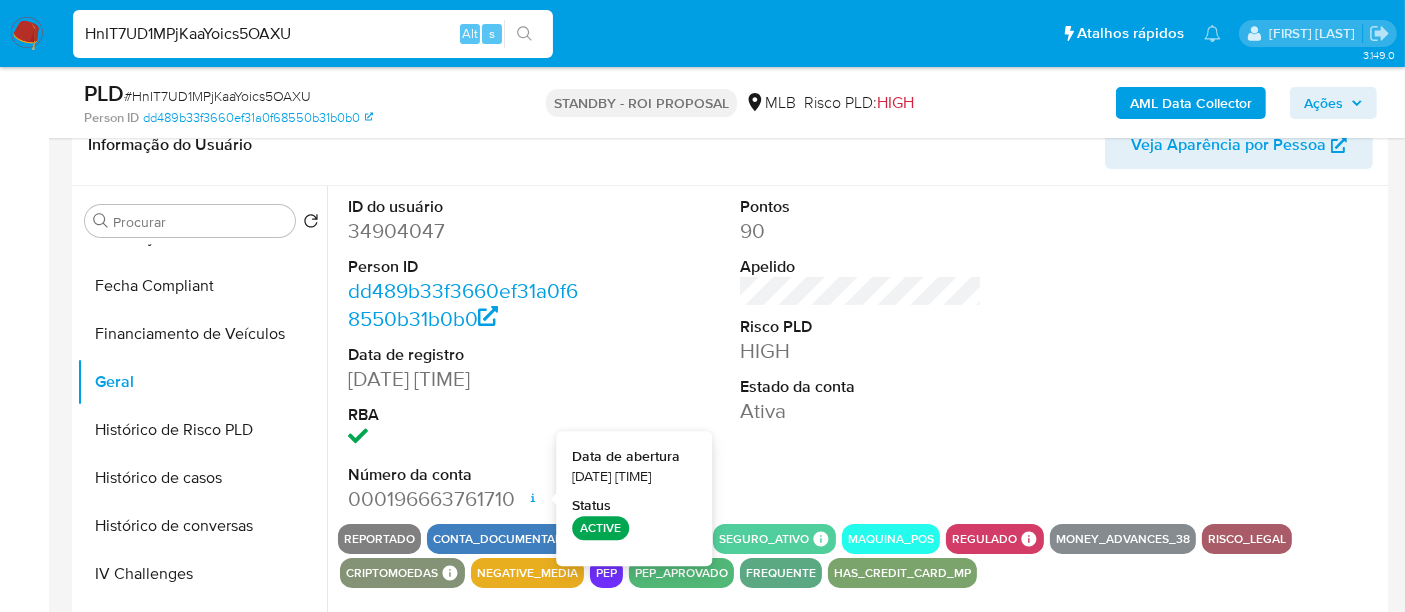 type 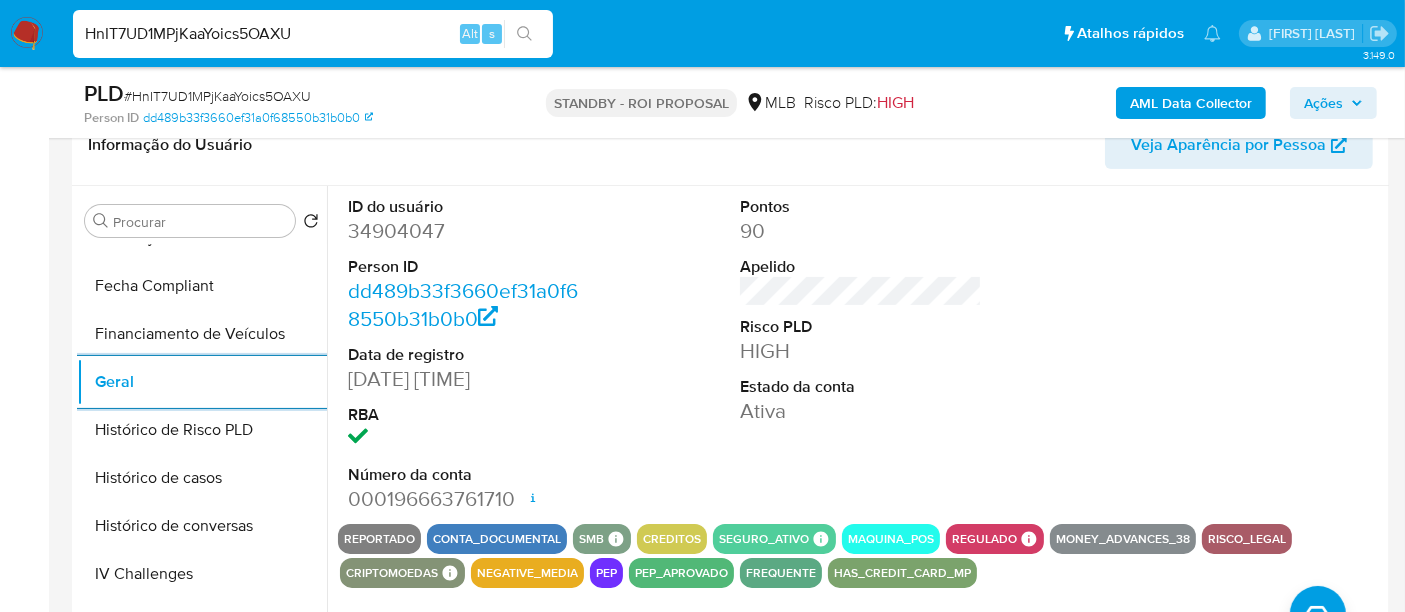 scroll, scrollTop: 444, scrollLeft: 0, axis: vertical 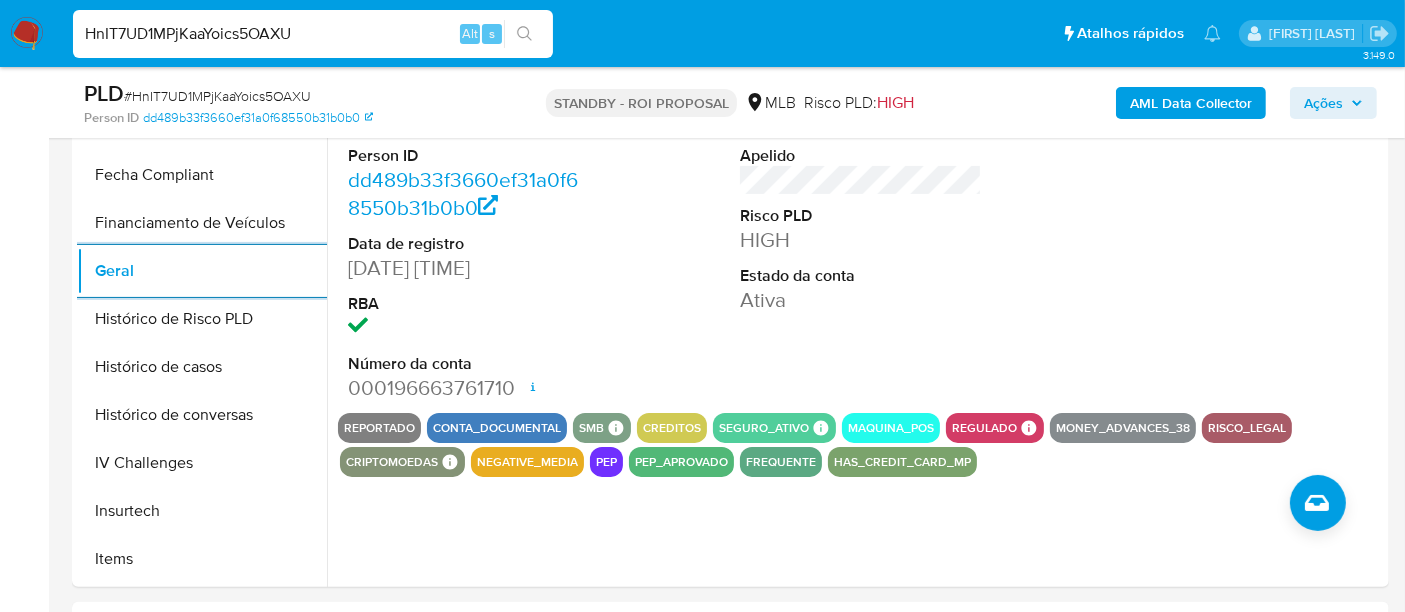 click on "HnIT7UD1MPjKaaYoics5OAXU" at bounding box center (313, 34) 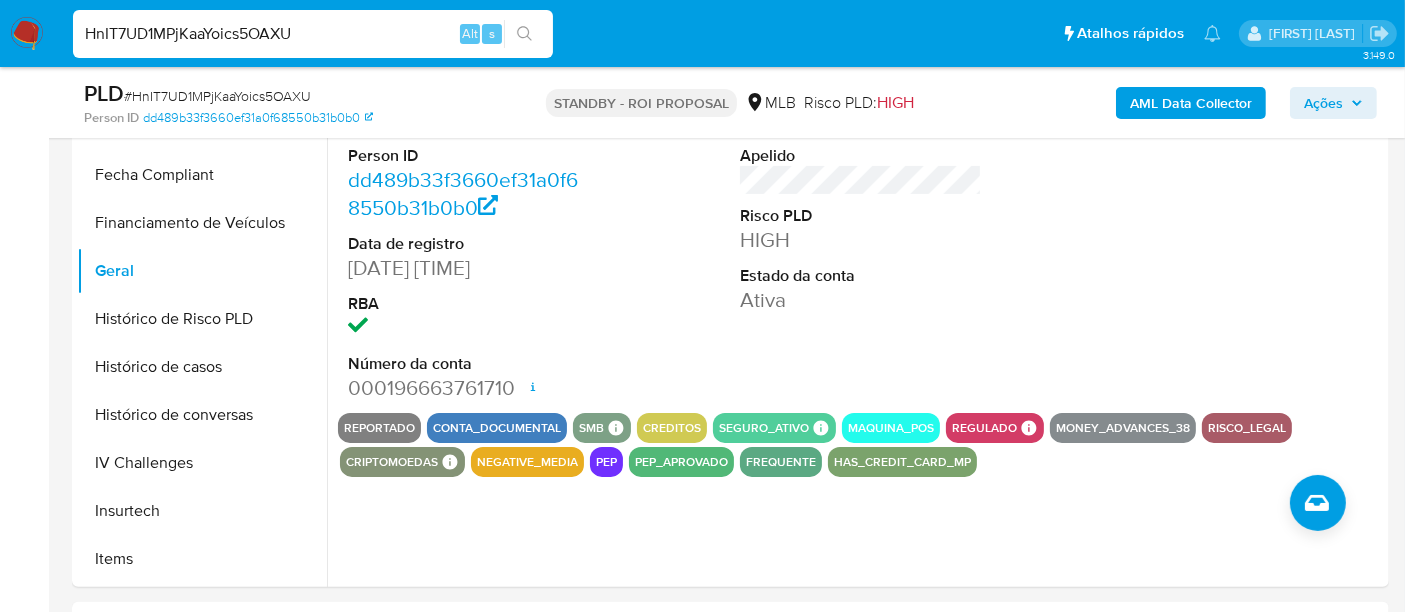 click on "HnIT7UD1MPjKaaYoics5OAXU" at bounding box center (313, 34) 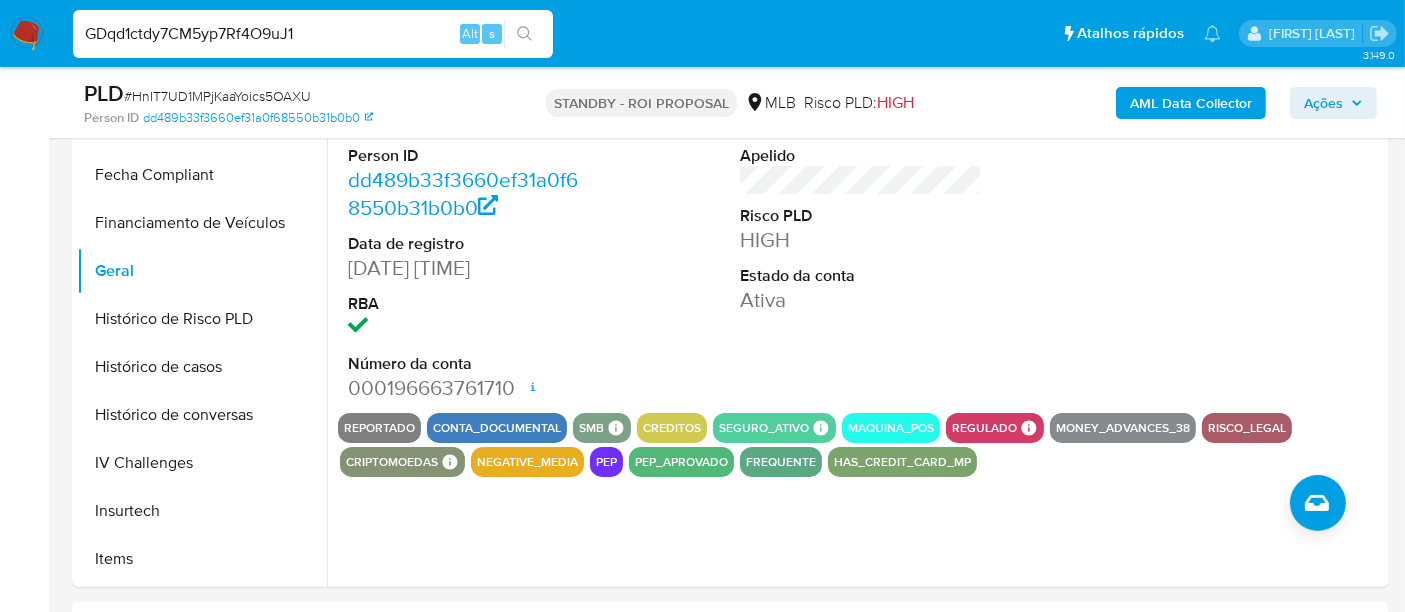 type on "GDqd1ctdy7CM5yp7Rf4O9uJ1" 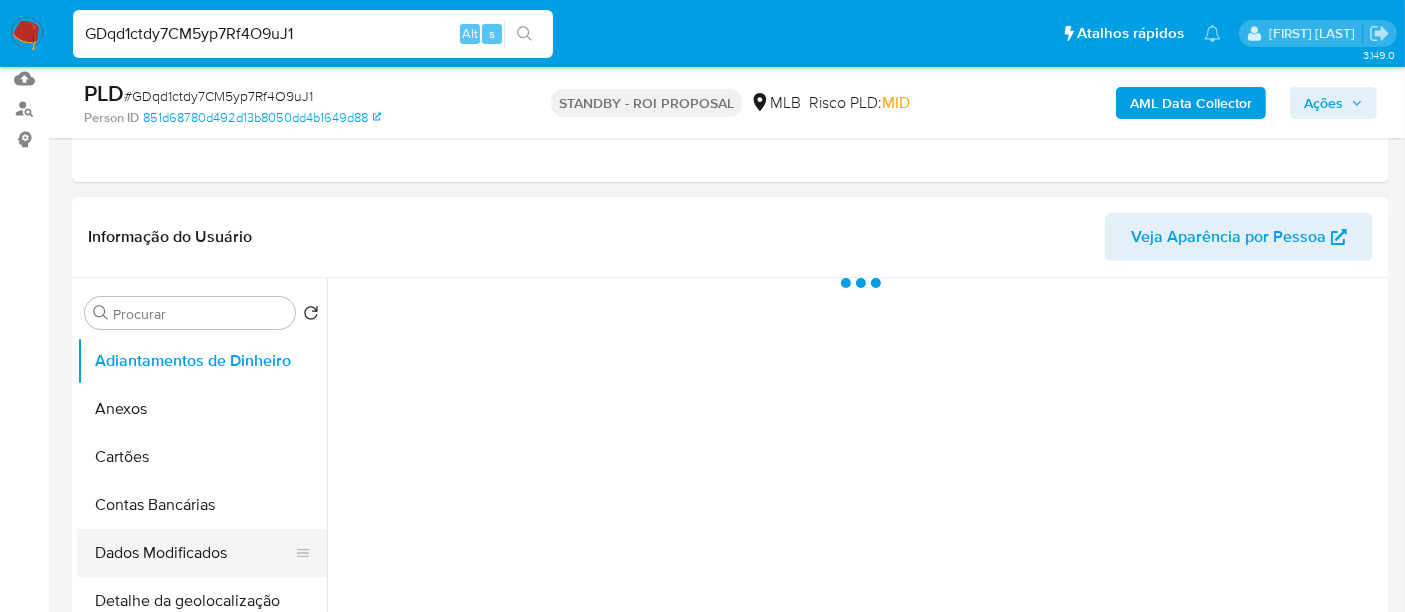 scroll, scrollTop: 444, scrollLeft: 0, axis: vertical 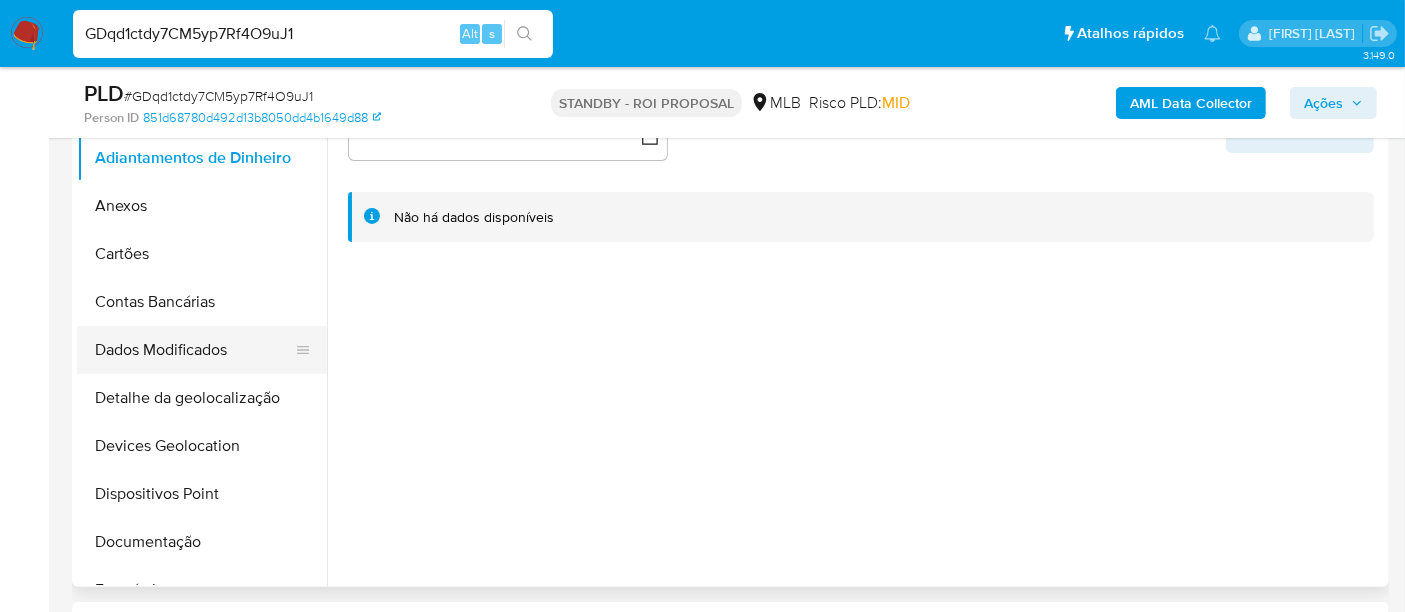 select on "10" 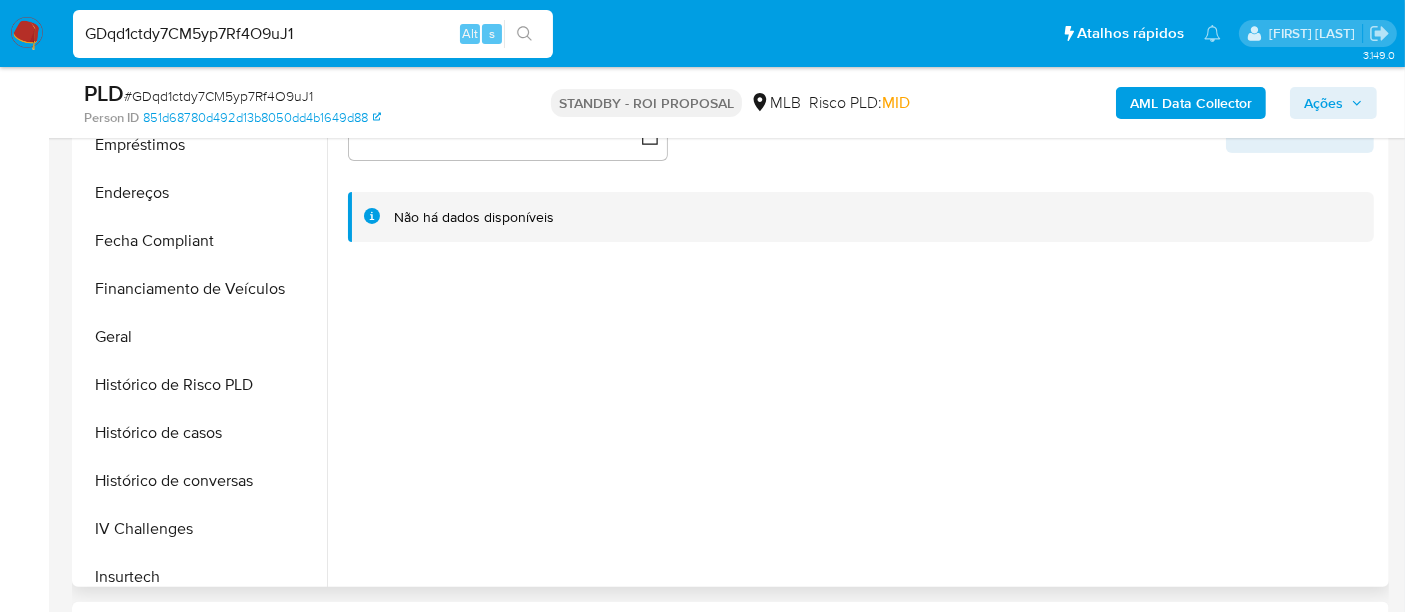 scroll, scrollTop: 666, scrollLeft: 0, axis: vertical 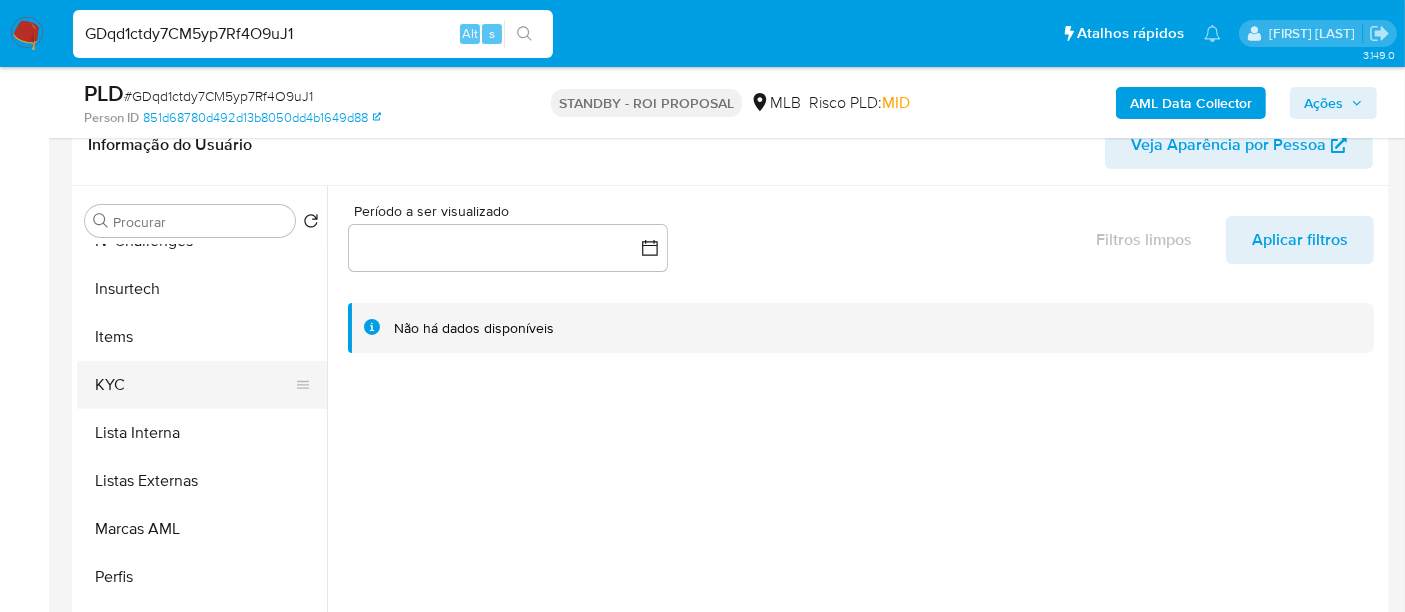 click on "KYC" at bounding box center [194, 385] 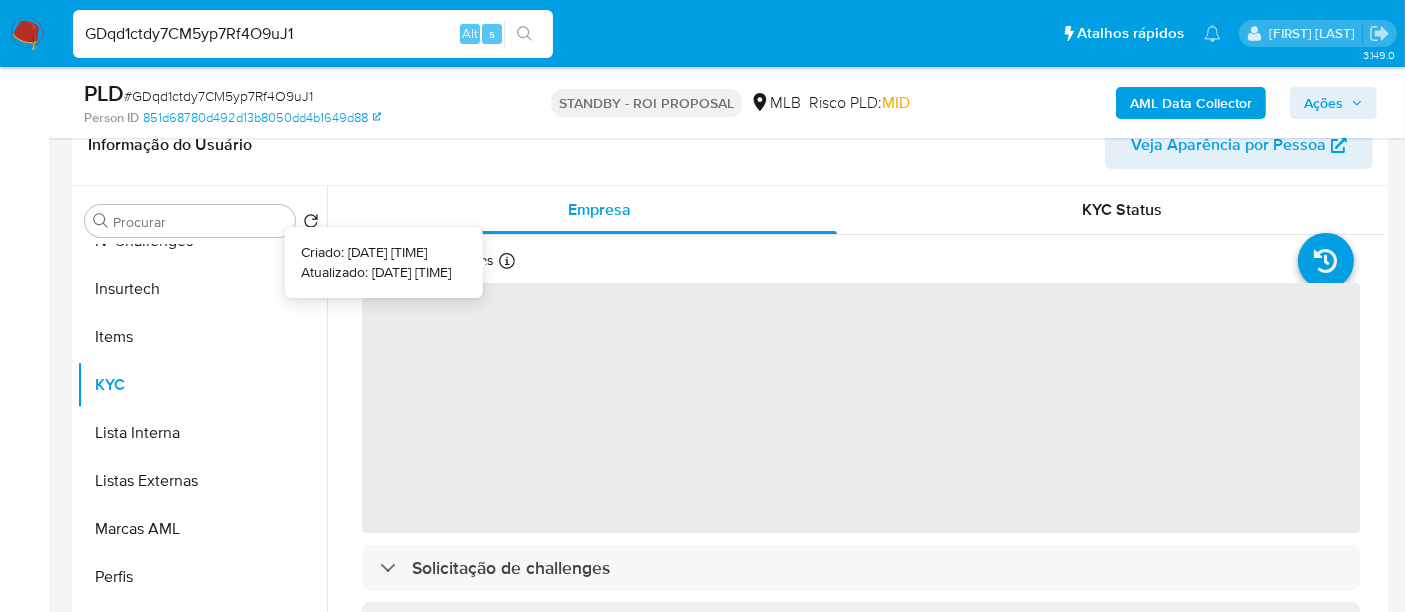 type 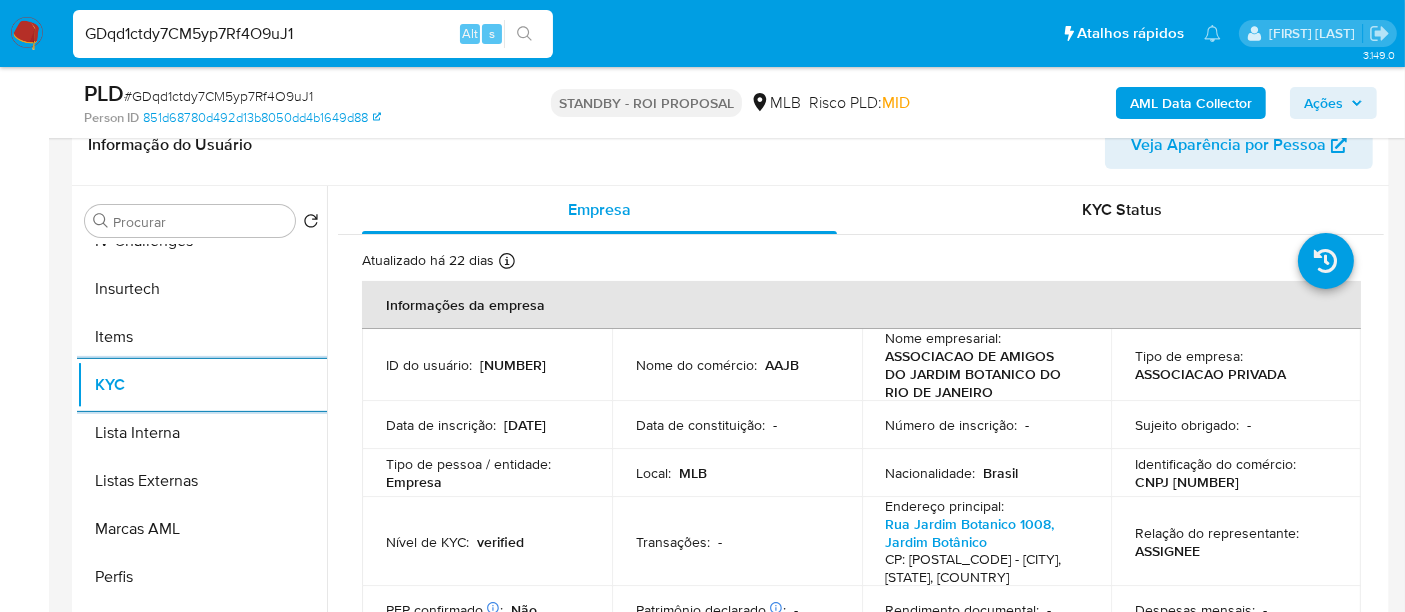 scroll, scrollTop: 222, scrollLeft: 0, axis: vertical 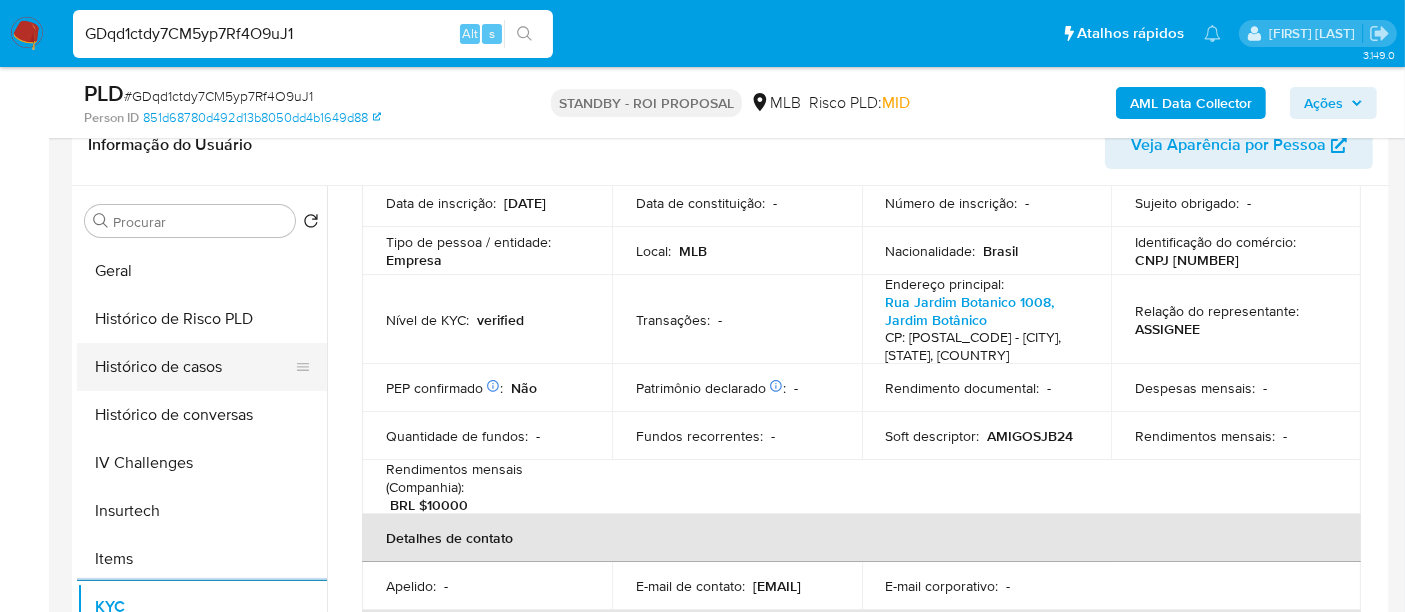 click on "Histórico de casos" at bounding box center [194, 367] 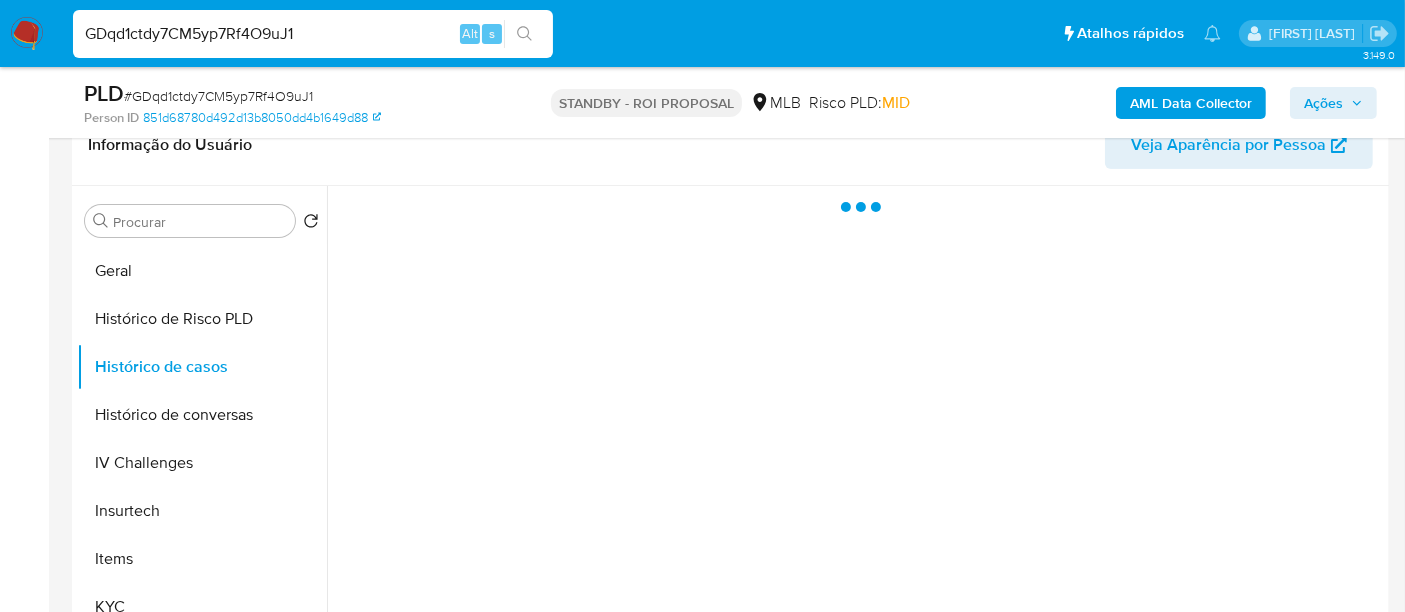 scroll, scrollTop: 0, scrollLeft: 0, axis: both 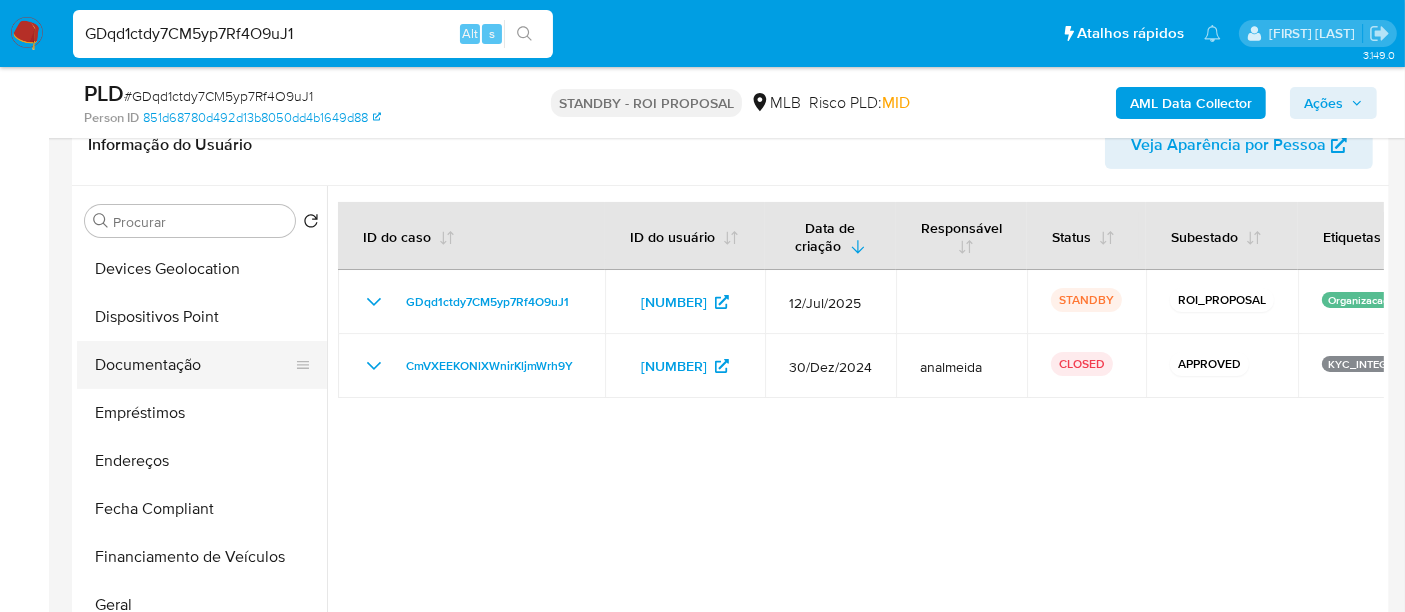 click on "Documentação" at bounding box center [194, 365] 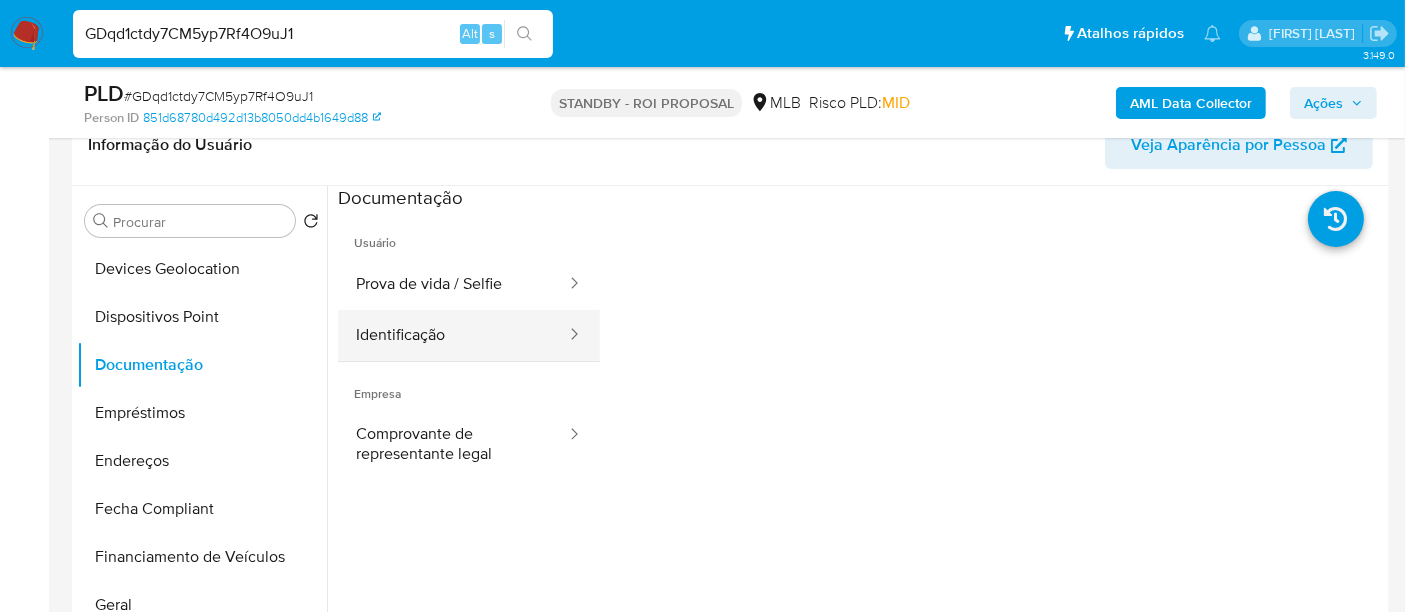 click on "Identificação" at bounding box center (453, 335) 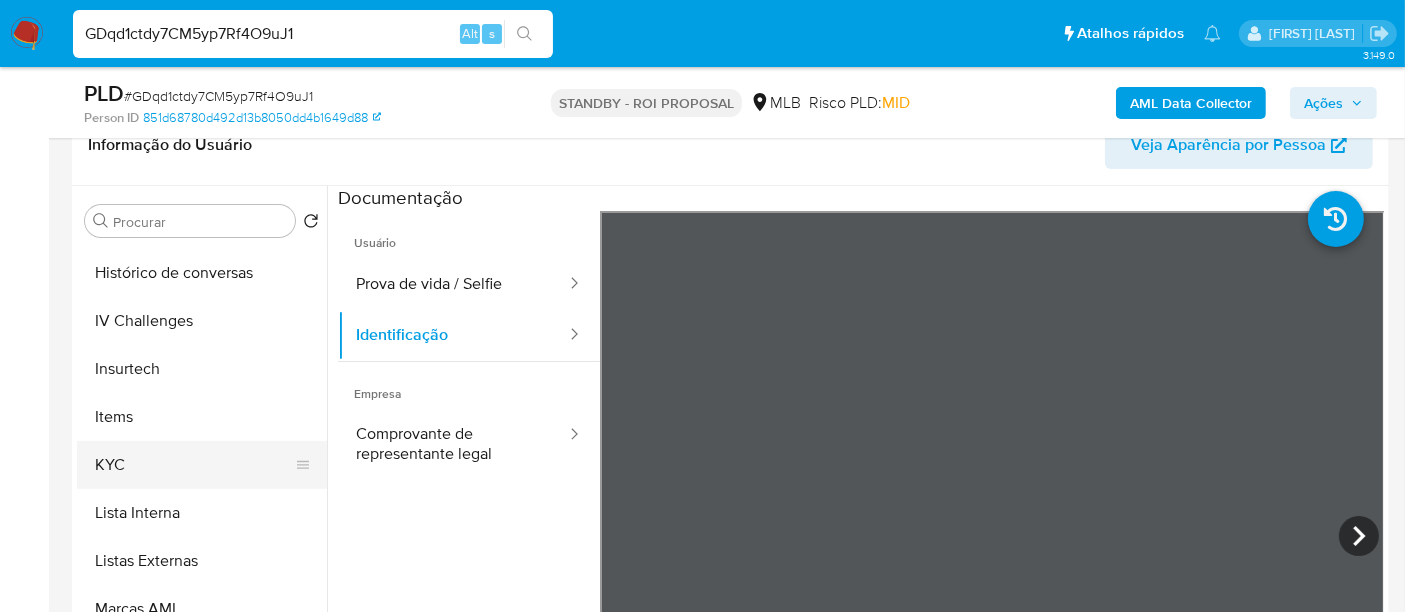 scroll, scrollTop: 844, scrollLeft: 0, axis: vertical 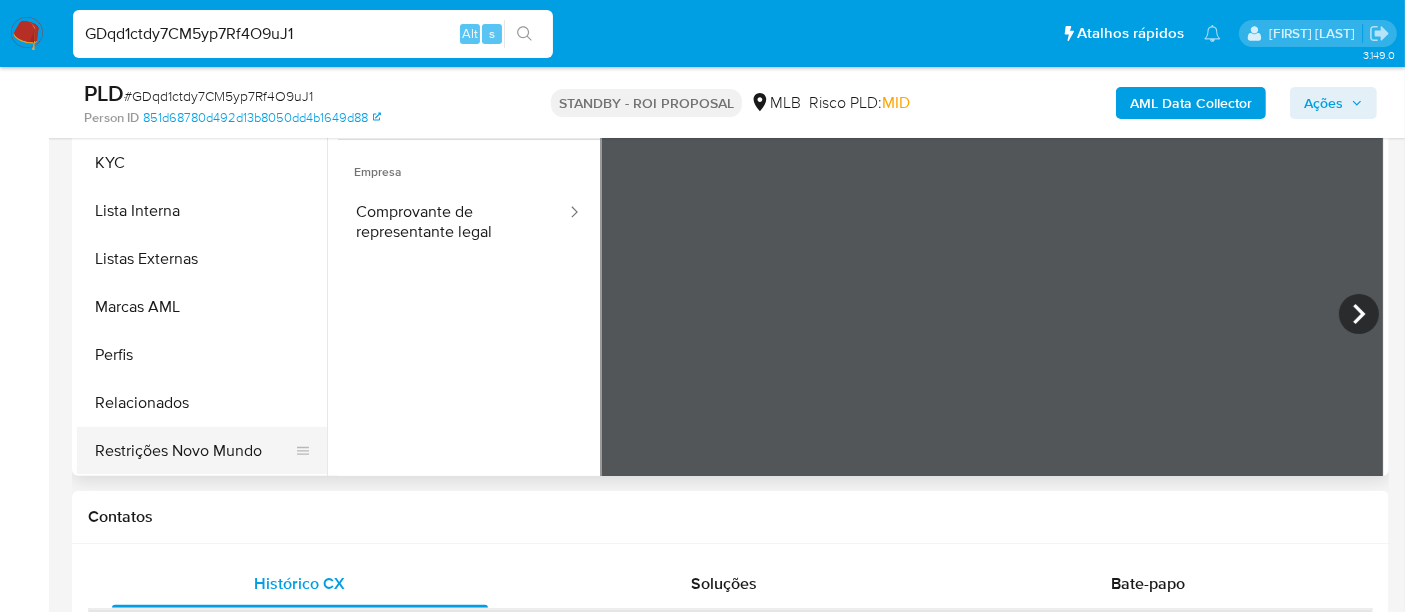 click on "Restrições Novo Mundo" at bounding box center (194, 451) 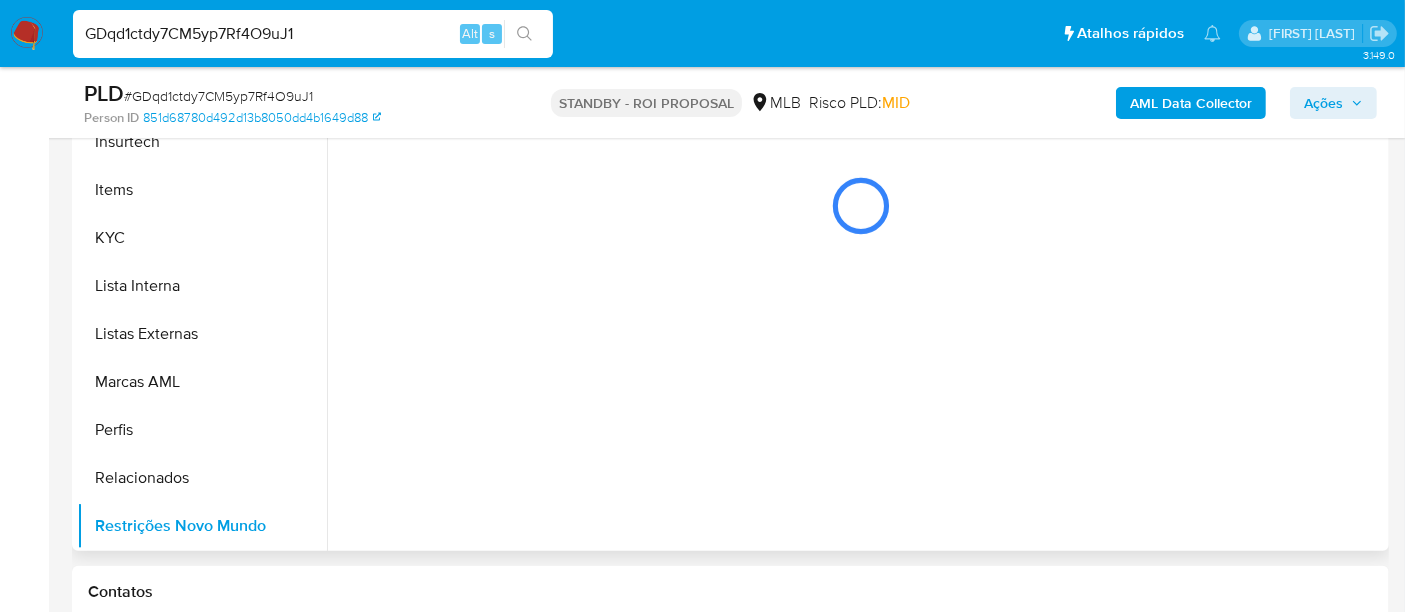 scroll, scrollTop: 444, scrollLeft: 0, axis: vertical 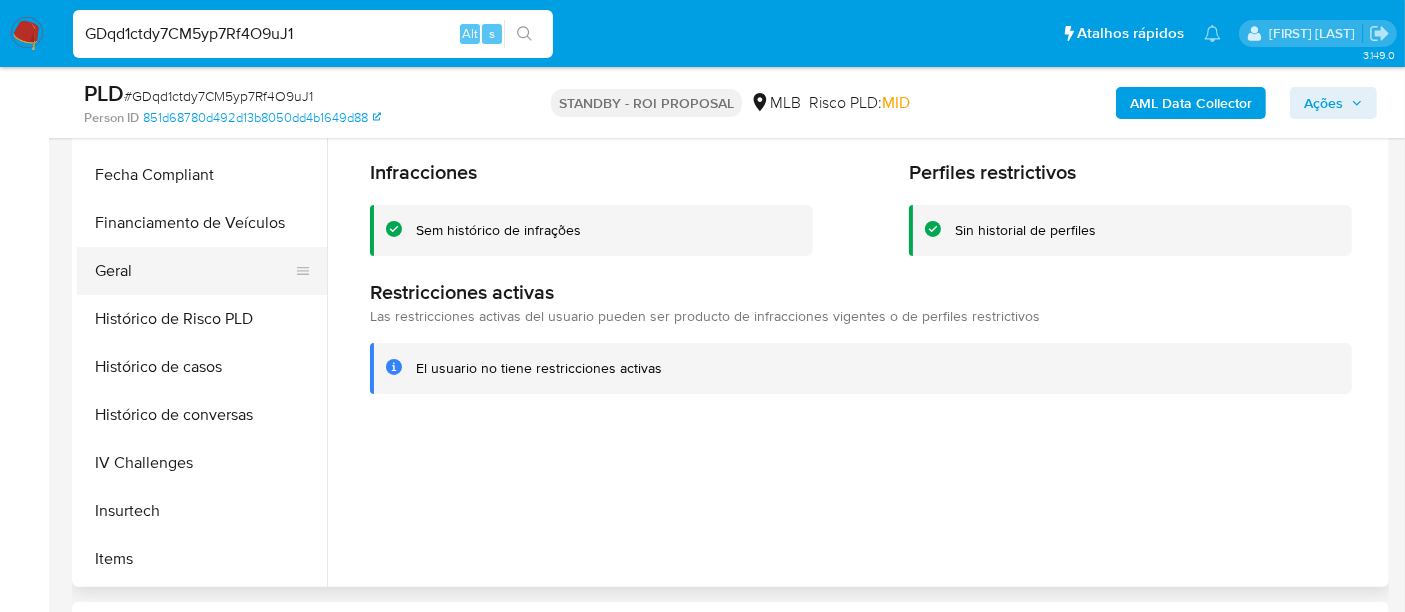 click on "Geral" at bounding box center [194, 271] 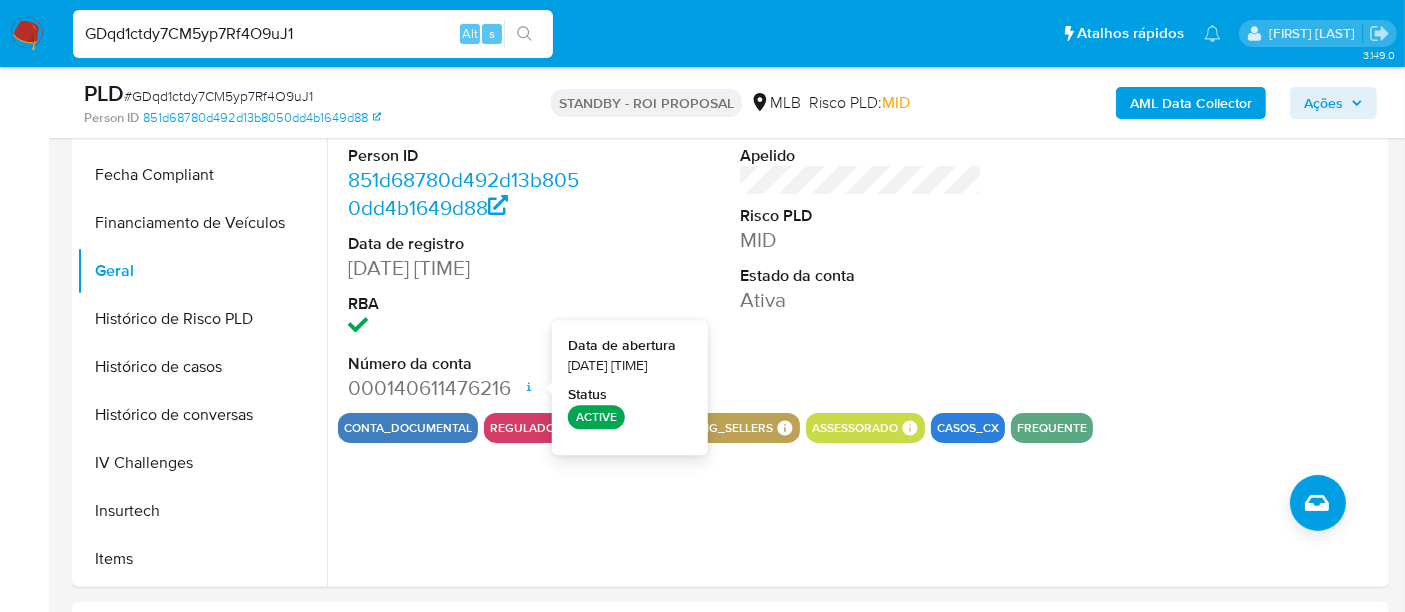 type 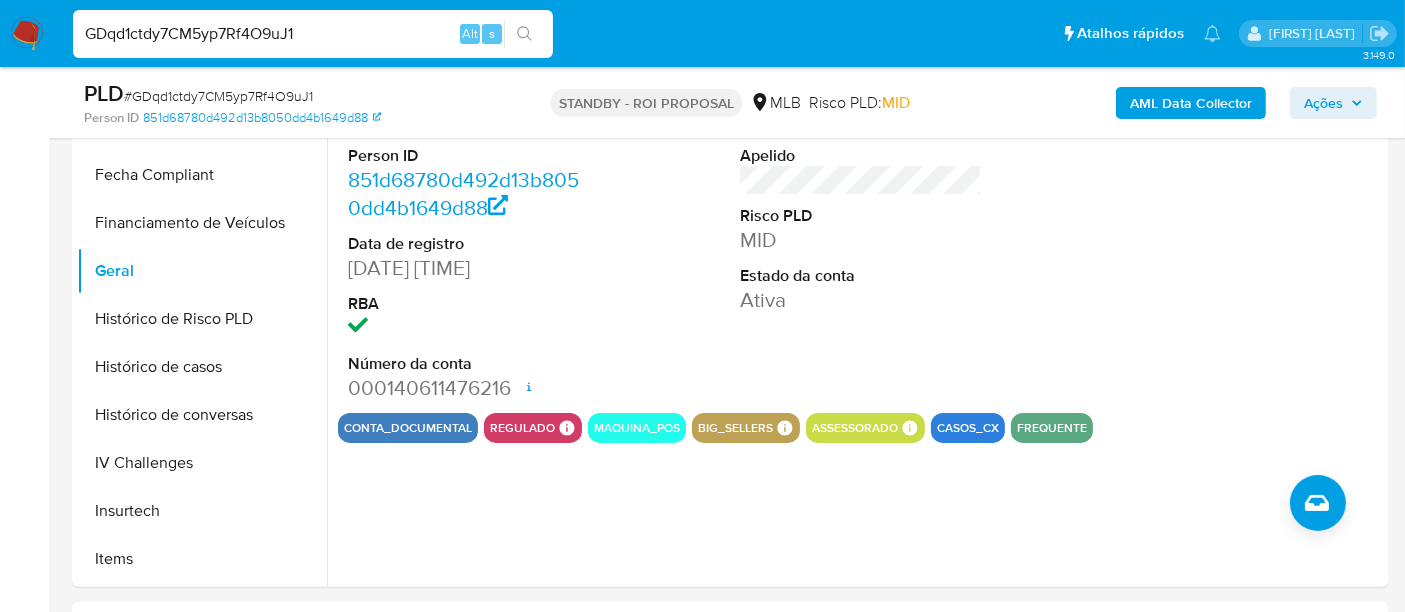 click on "GDqd1ctdy7CM5yp7Rf4O9uJ1" at bounding box center (313, 34) 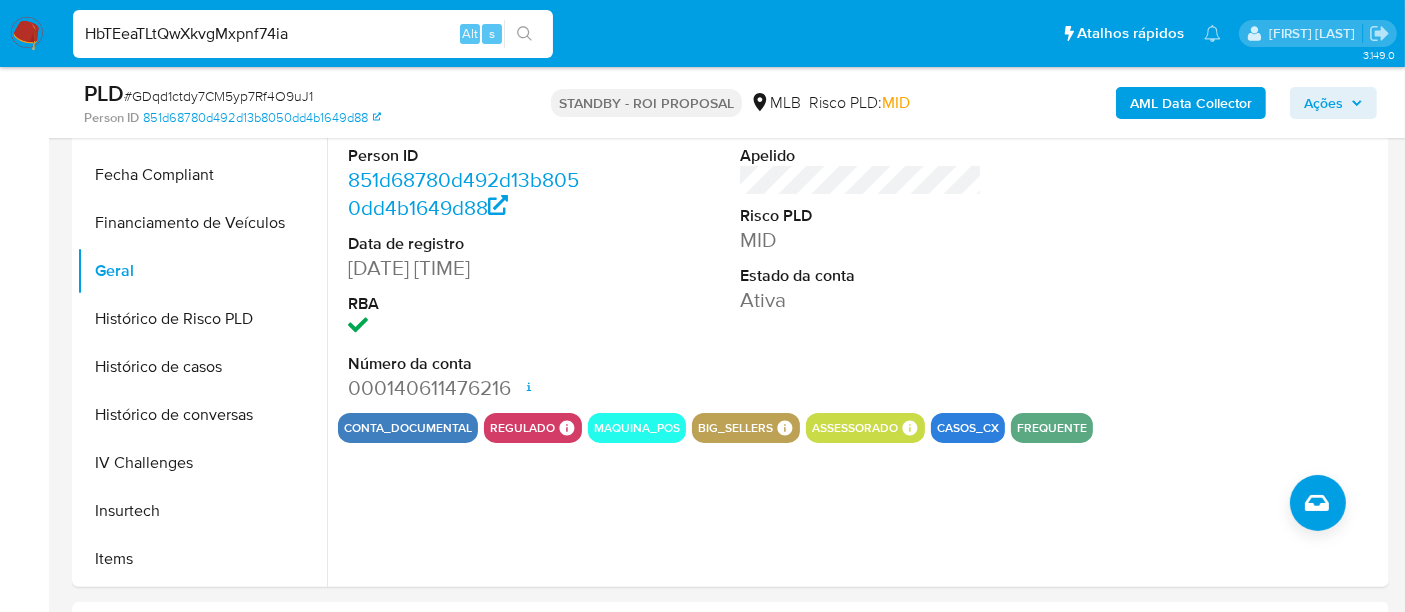 type on "HbTEeaTLtQwXkvgMxpnf74ia" 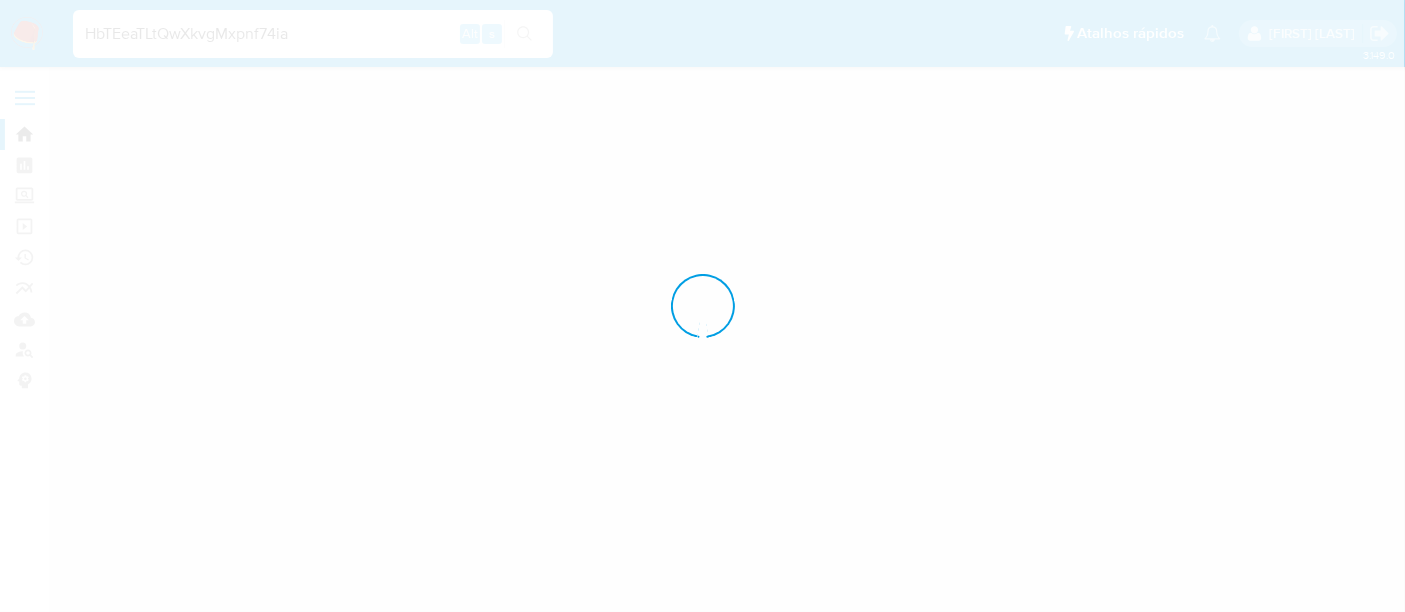 scroll, scrollTop: 0, scrollLeft: 0, axis: both 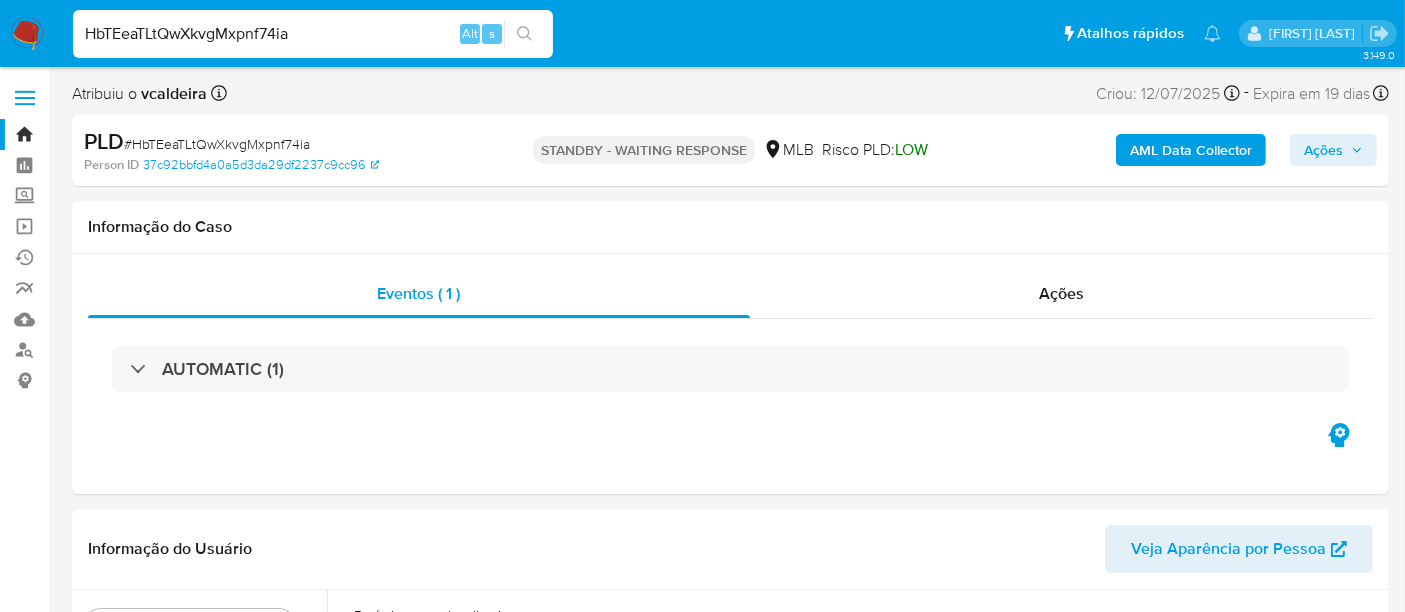 click at bounding box center [27, 34] 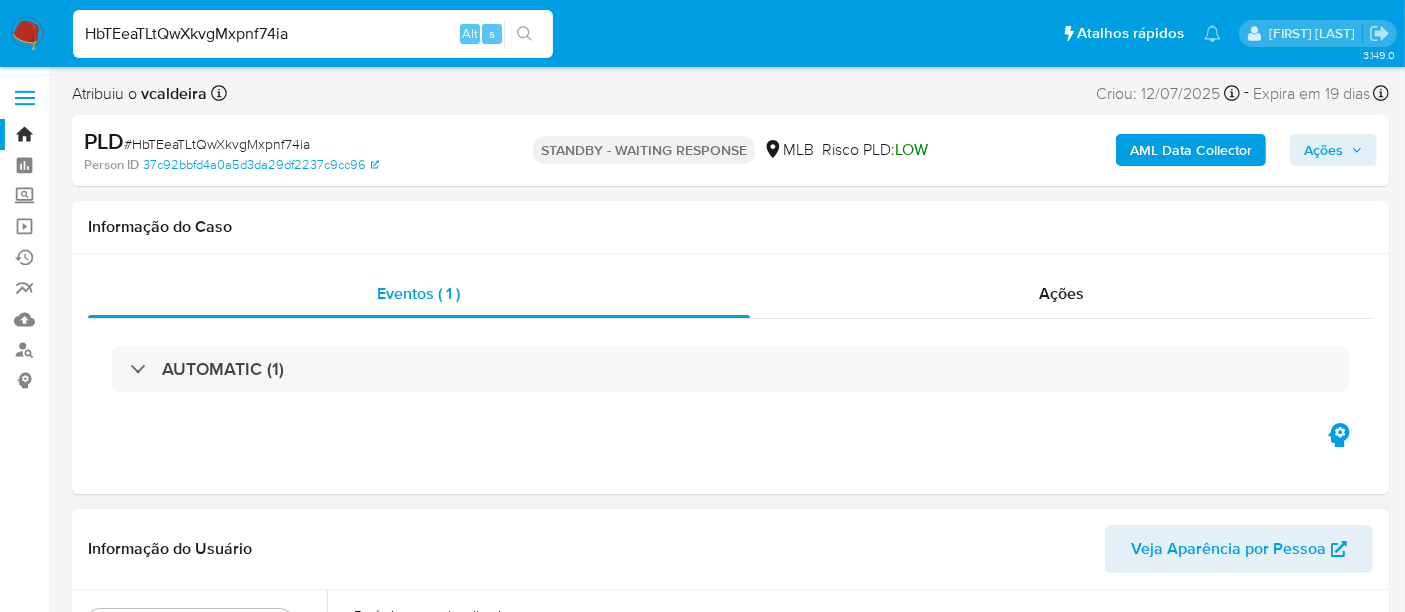 select on "10" 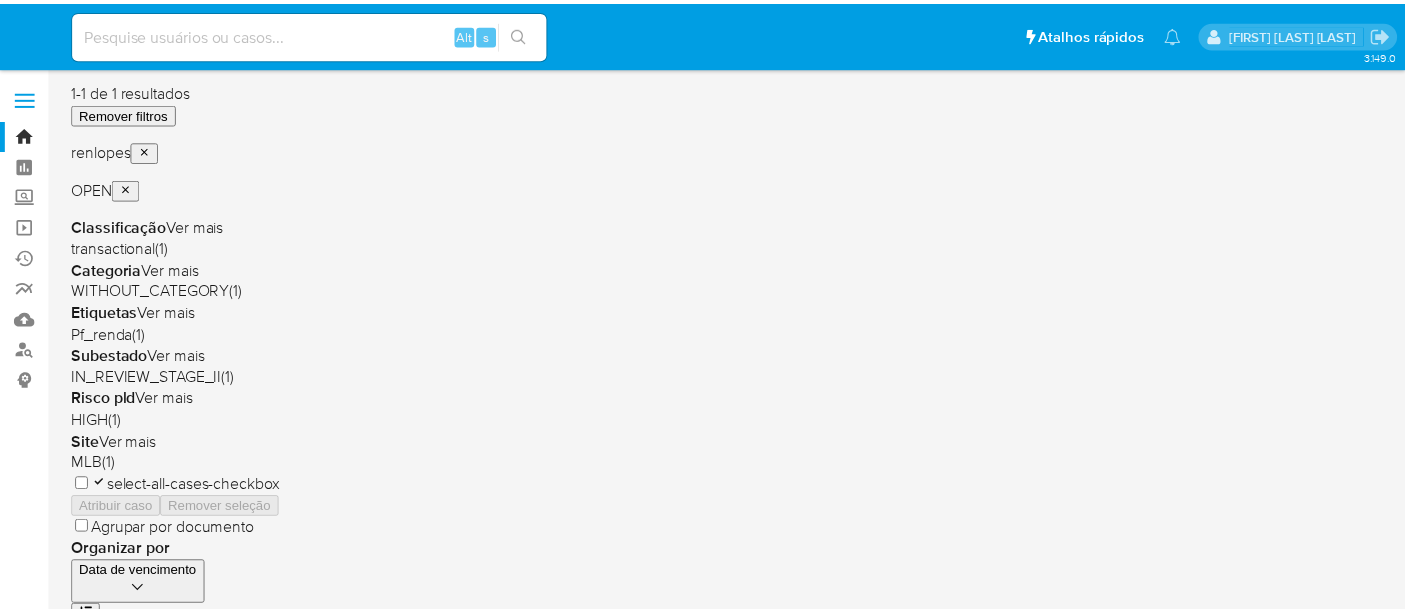 scroll, scrollTop: 0, scrollLeft: 0, axis: both 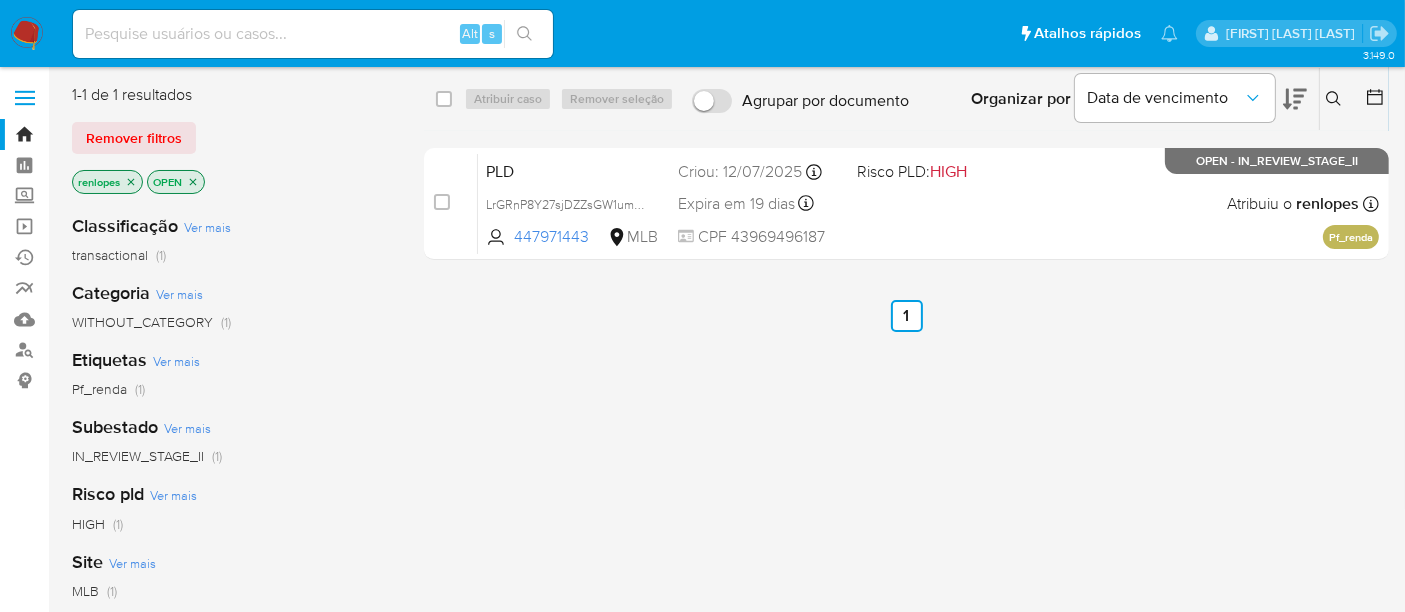 click at bounding box center [27, 34] 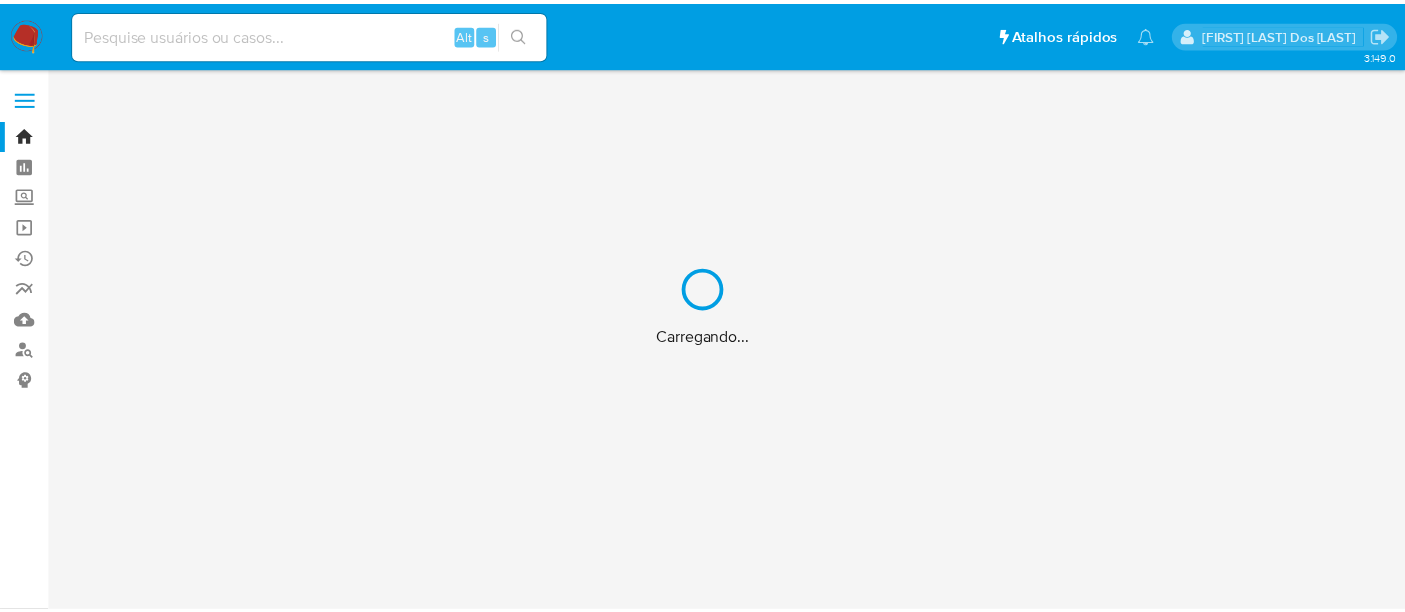 scroll, scrollTop: 0, scrollLeft: 0, axis: both 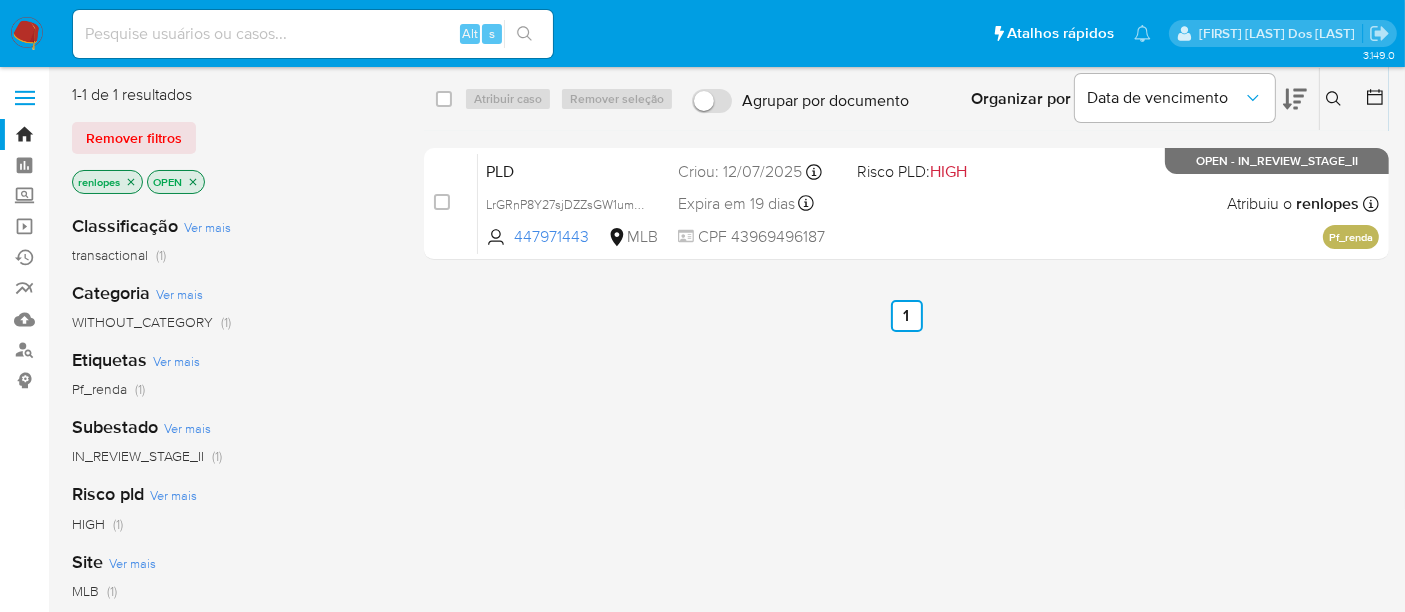 click at bounding box center [313, 34] 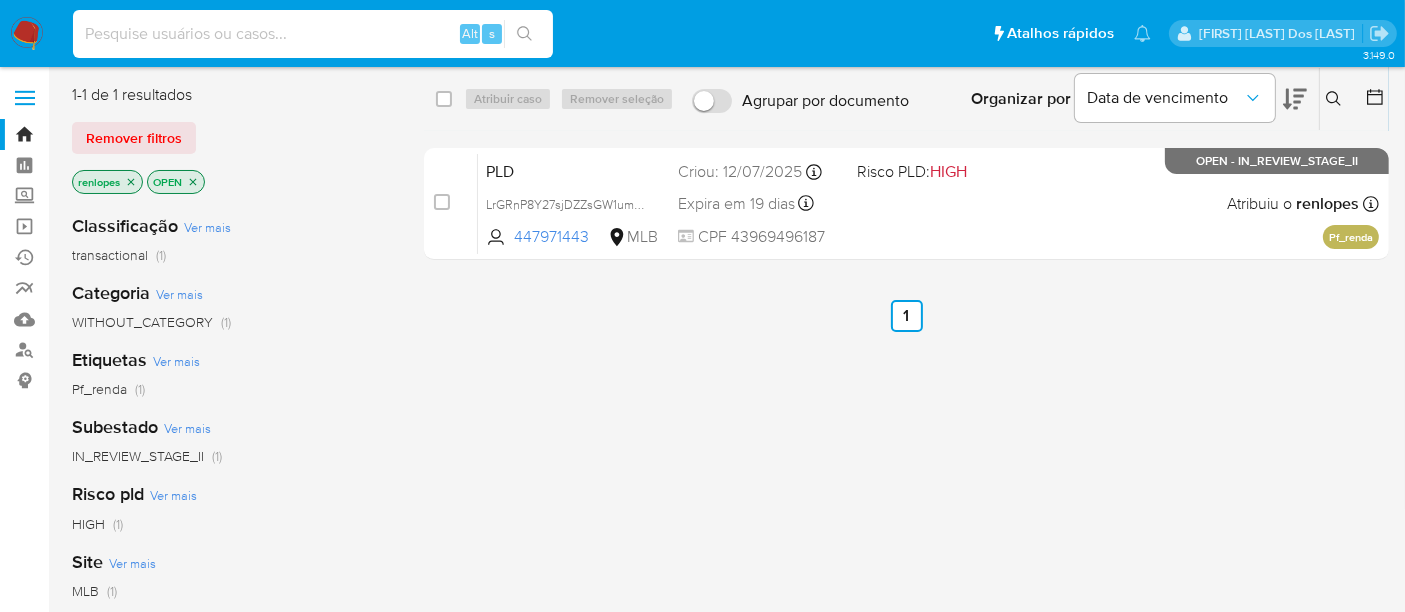 paste on "MTOB8PRP6yfy905kecv64dLu" 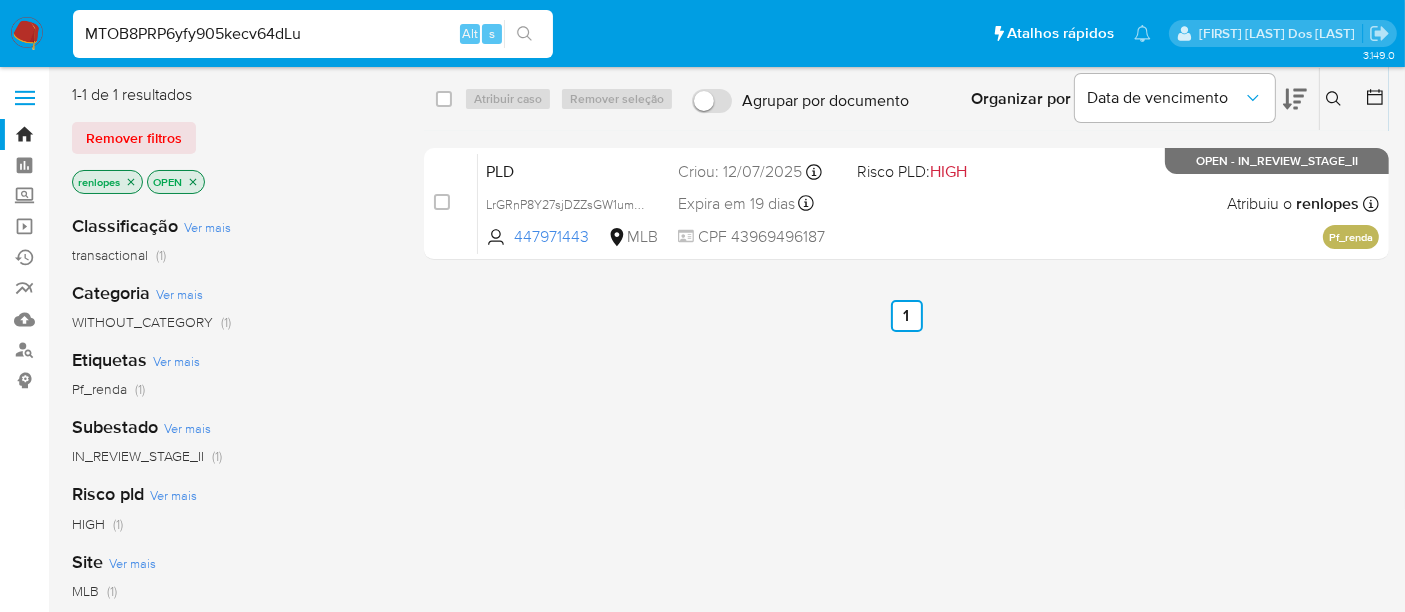 type on "MTOB8PRP6yfy905kecv64dLu" 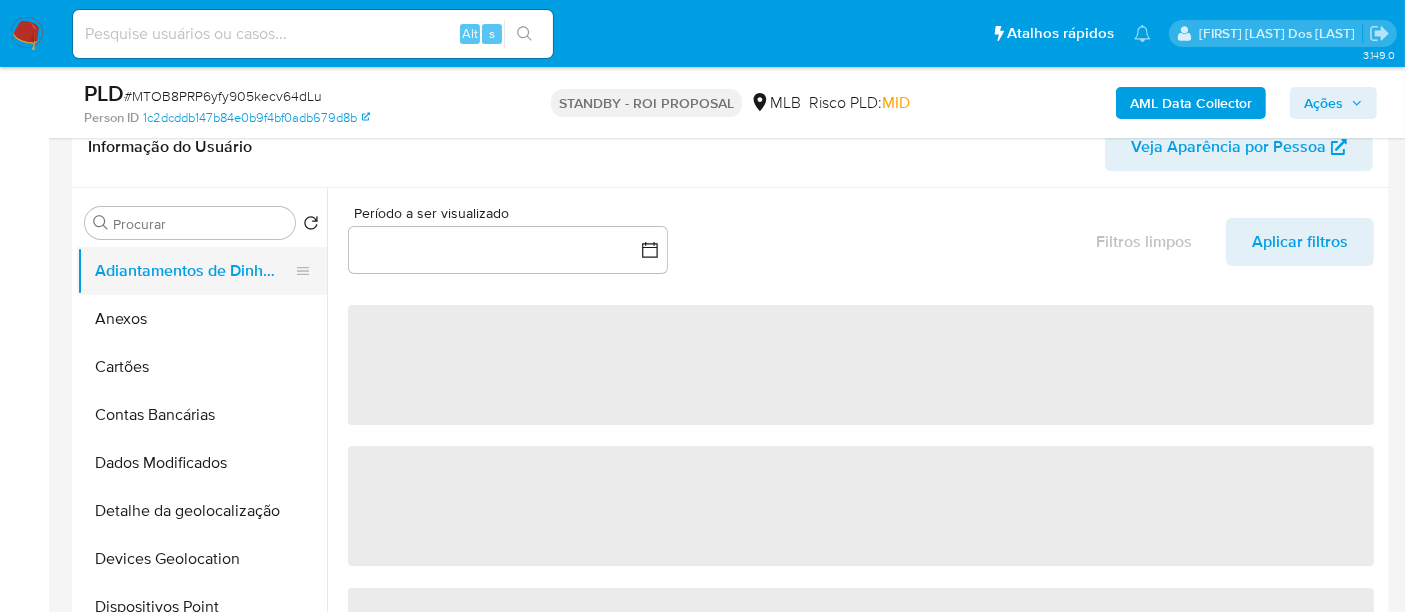 scroll, scrollTop: 333, scrollLeft: 0, axis: vertical 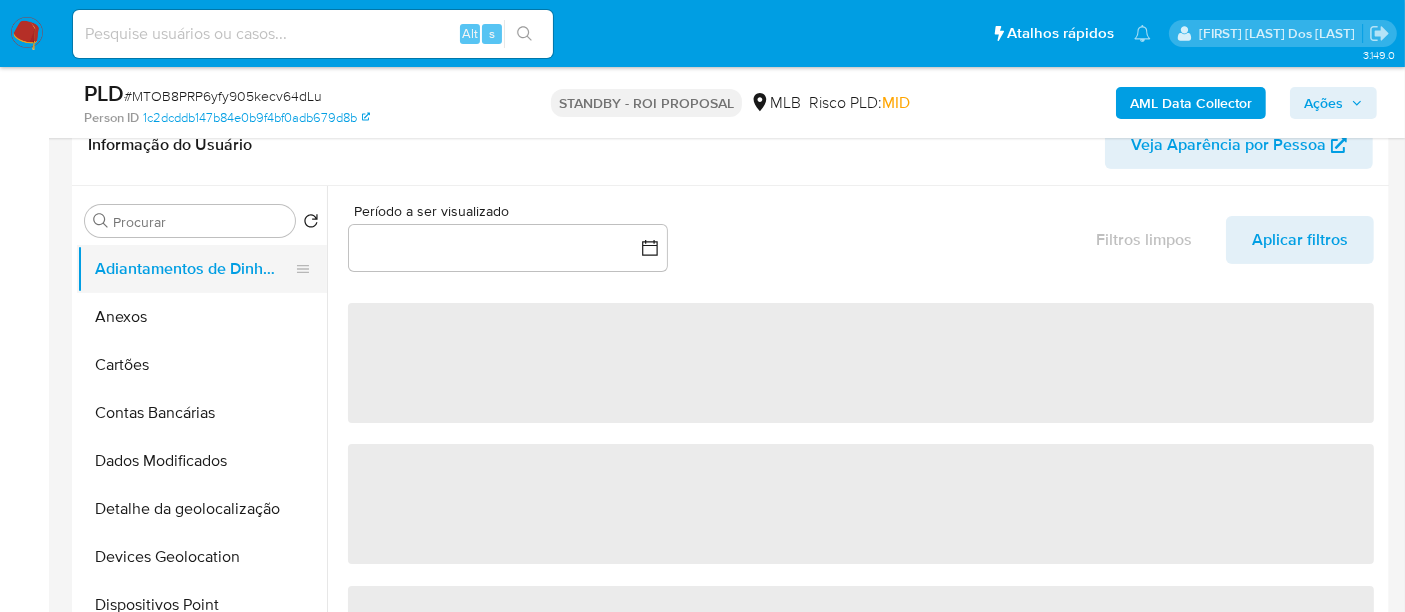 select on "10" 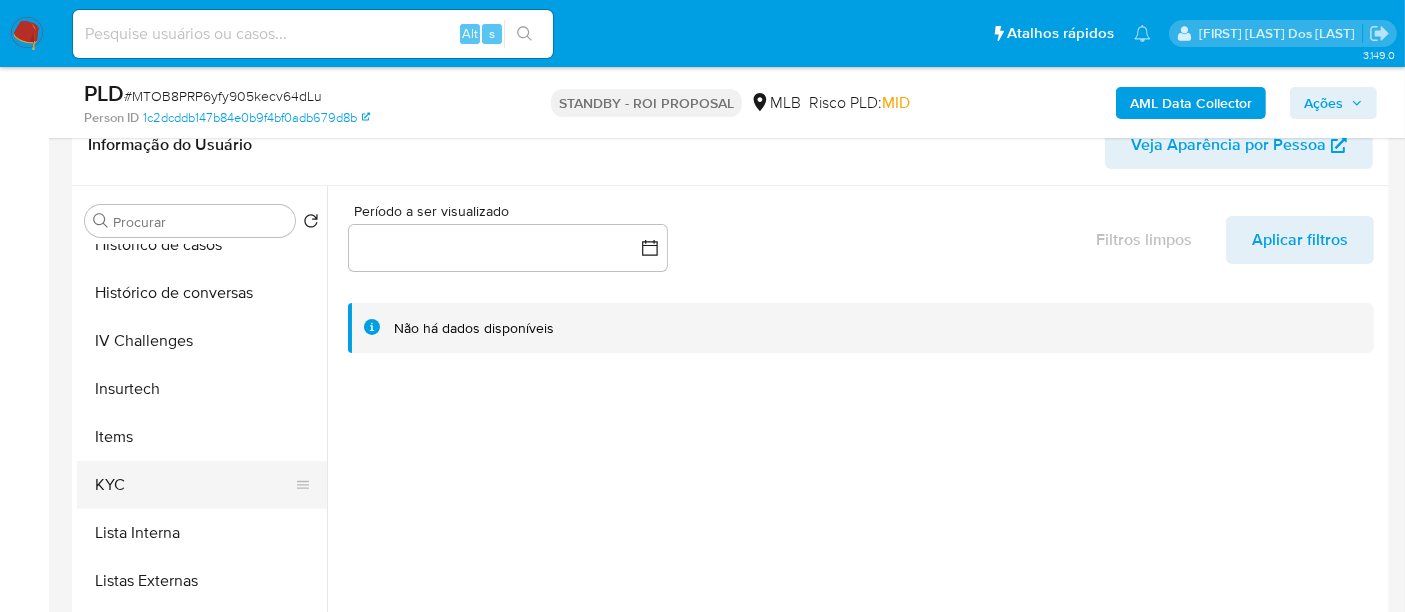scroll, scrollTop: 844, scrollLeft: 0, axis: vertical 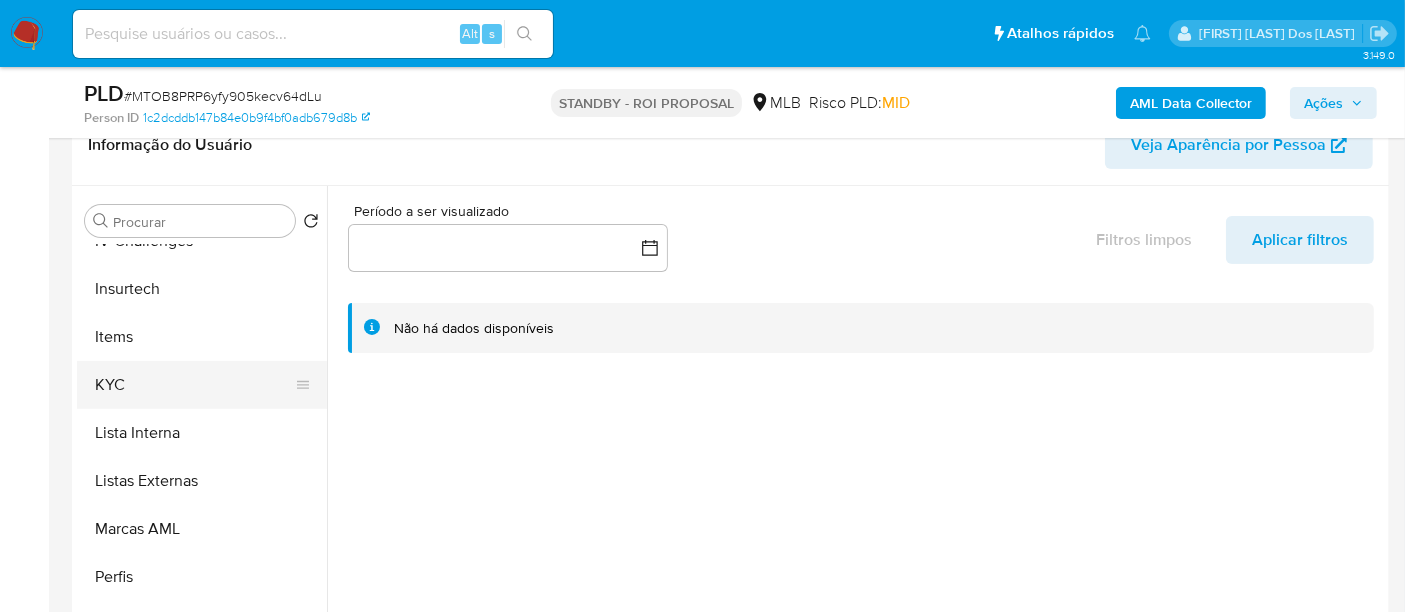 click on "KYC" at bounding box center [194, 385] 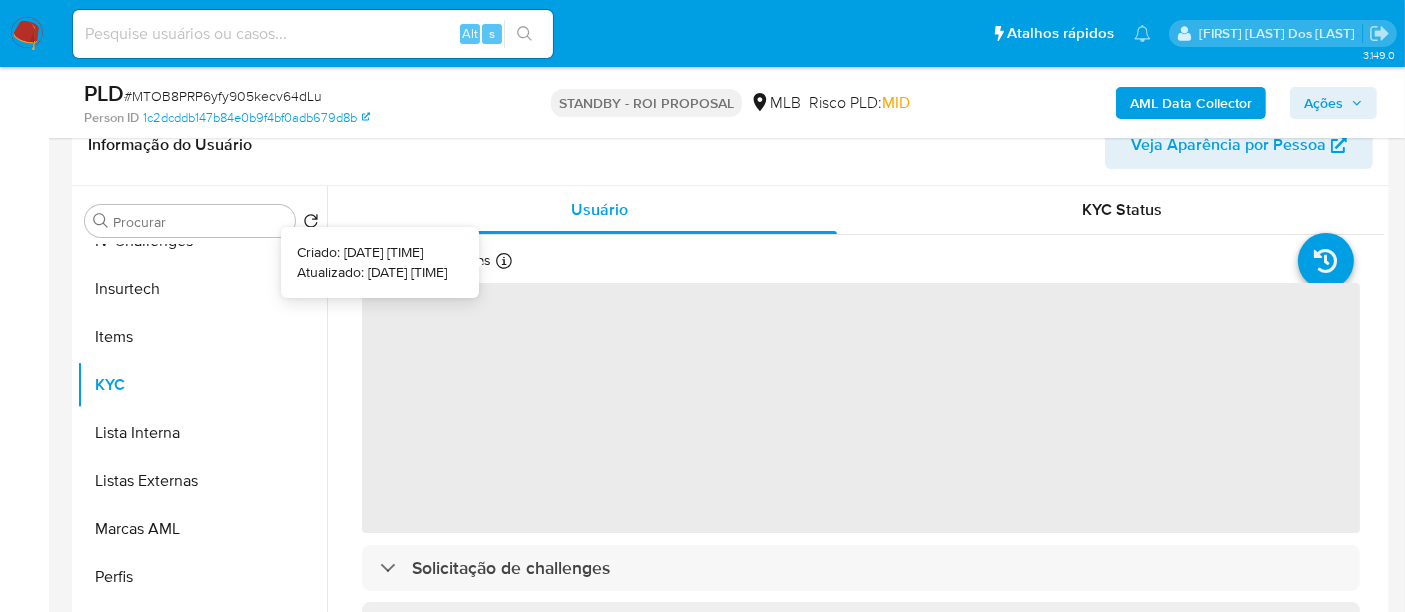 type 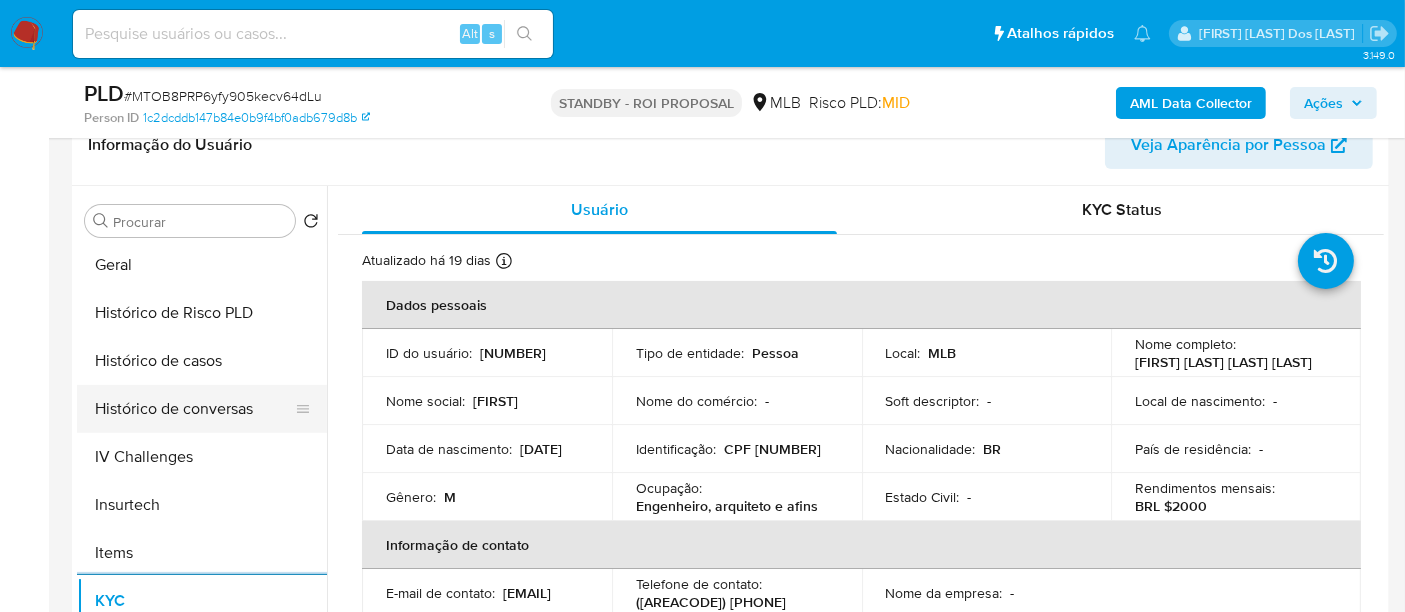 scroll, scrollTop: 622, scrollLeft: 0, axis: vertical 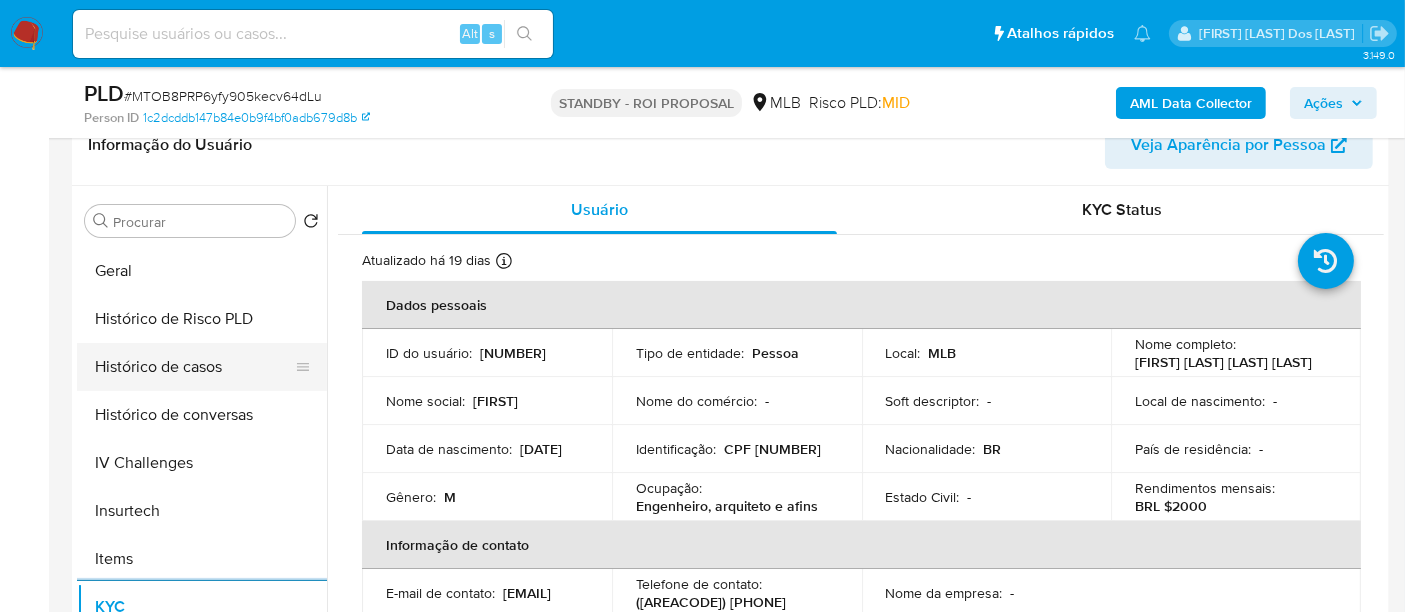 click on "Histórico de casos" at bounding box center (194, 367) 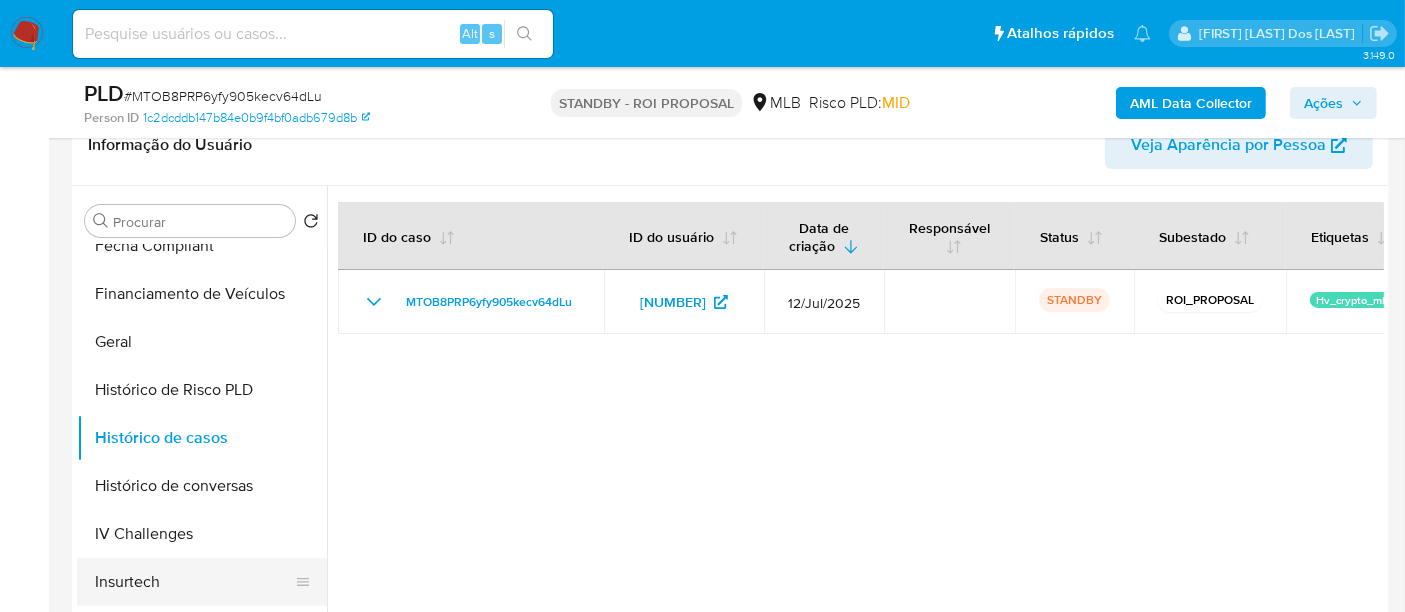 scroll, scrollTop: 400, scrollLeft: 0, axis: vertical 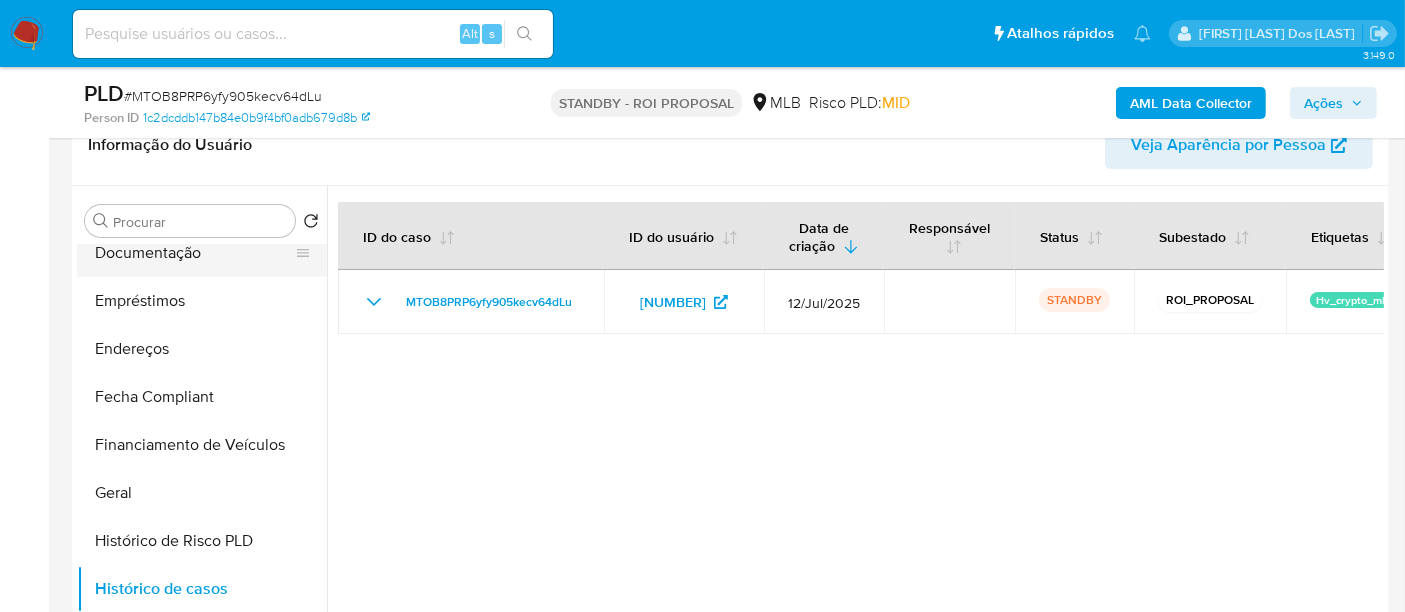 click on "Documentação" at bounding box center [194, 253] 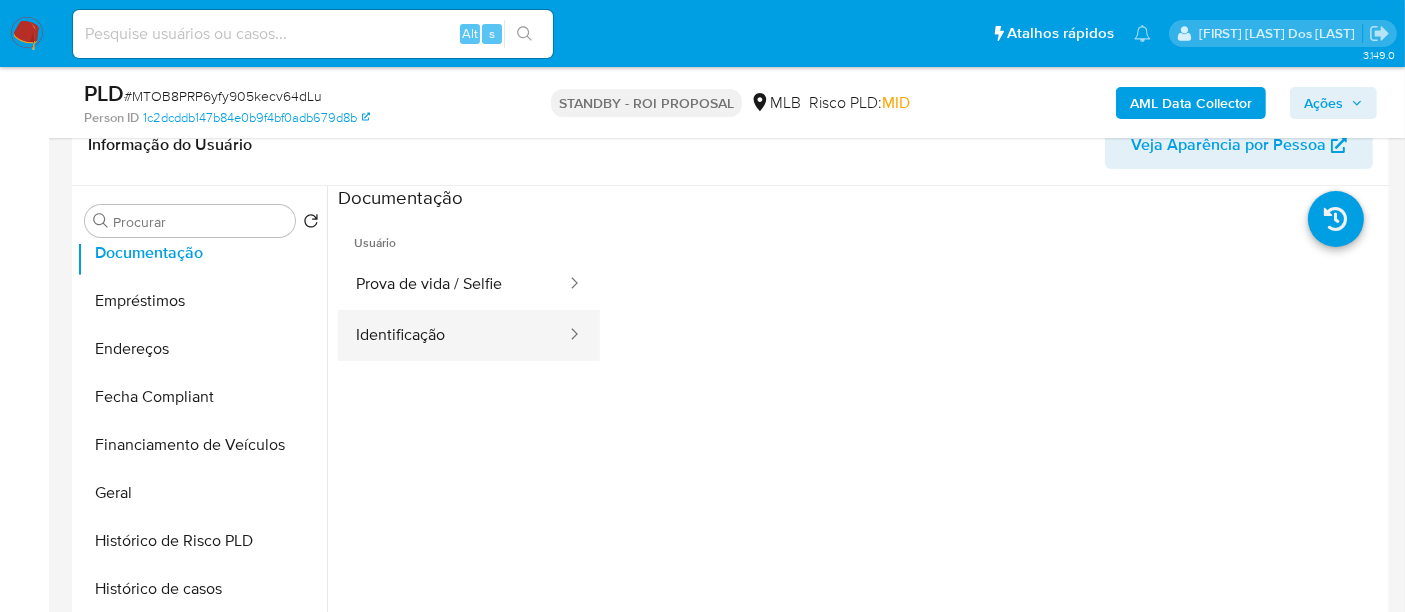 click on "Identificação" at bounding box center [453, 335] 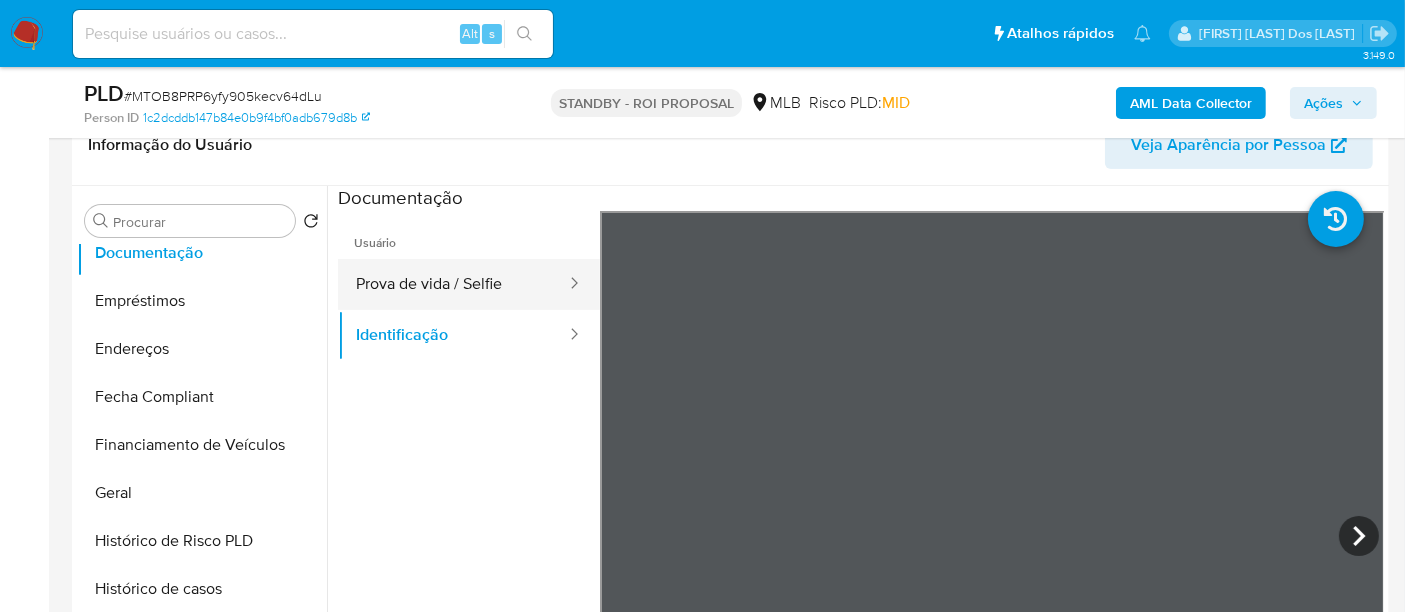 click on "Prova de vida / Selfie" at bounding box center (453, 284) 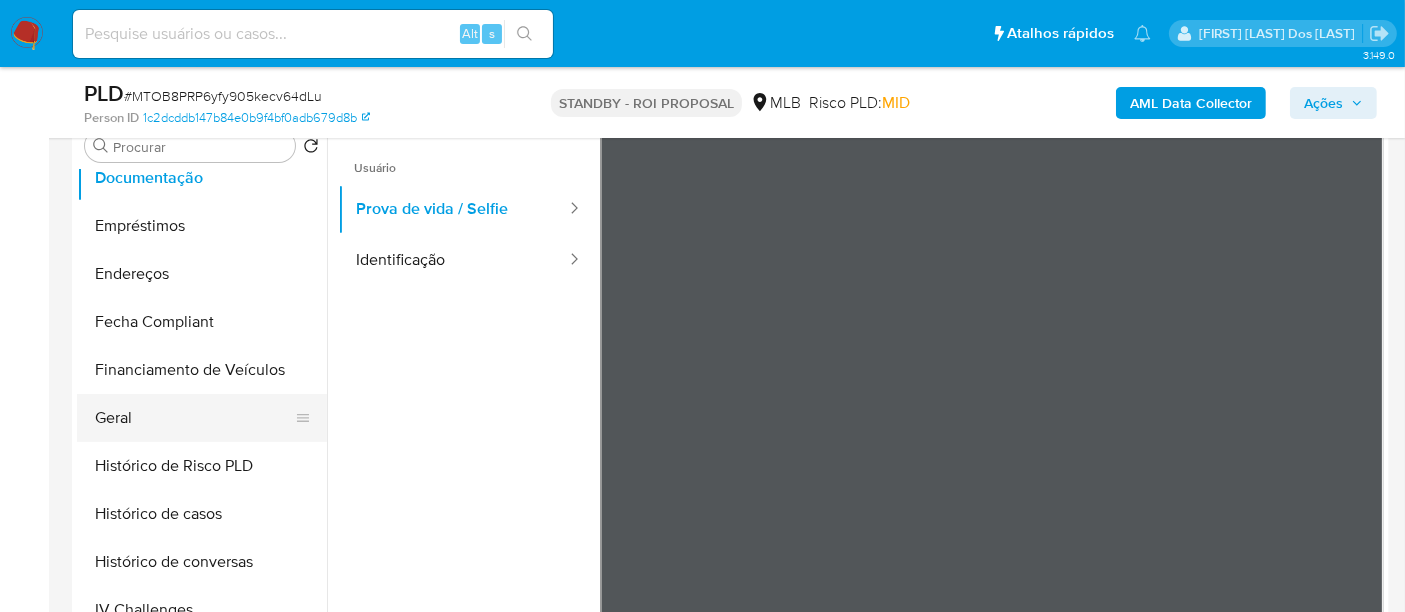 scroll, scrollTop: 444, scrollLeft: 0, axis: vertical 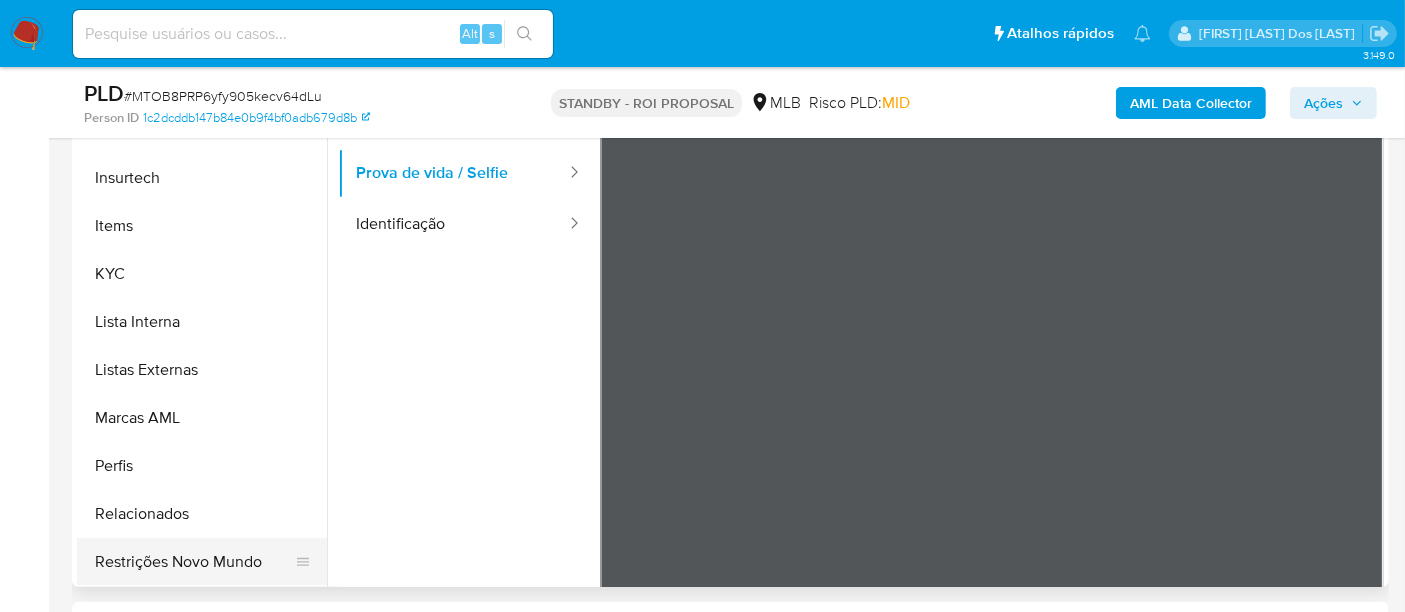 click on "Restrições Novo Mundo" at bounding box center (194, 562) 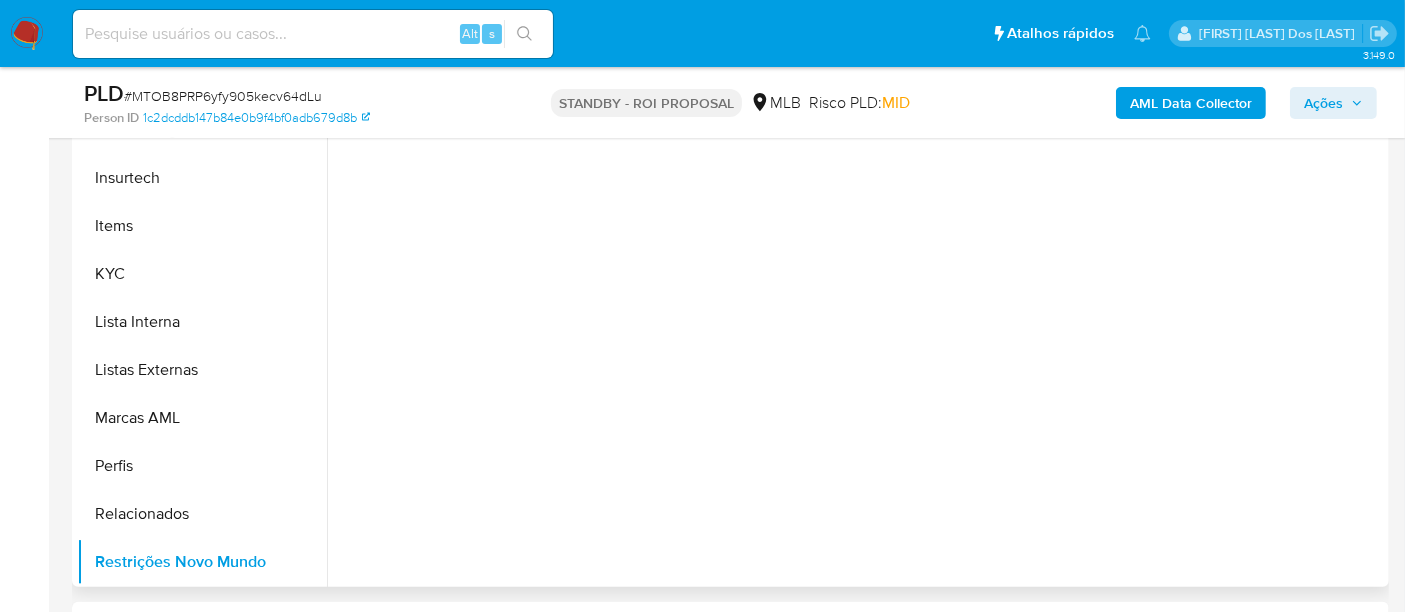 scroll, scrollTop: 333, scrollLeft: 0, axis: vertical 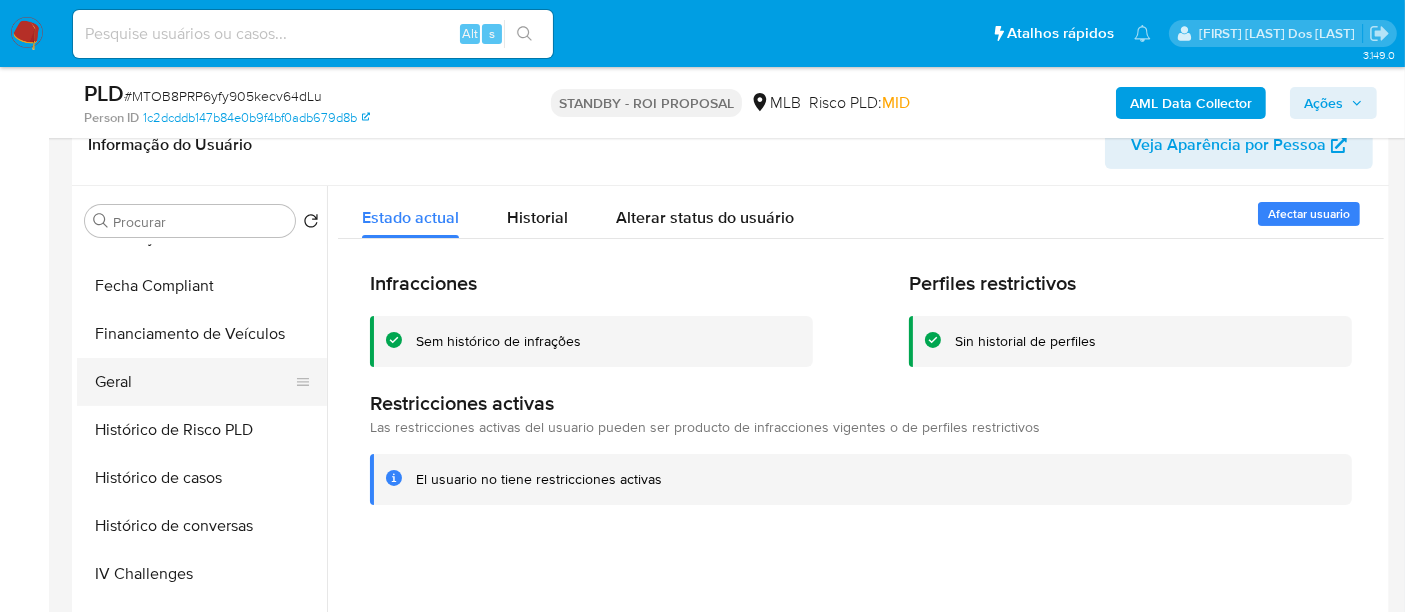click on "Geral" at bounding box center [194, 382] 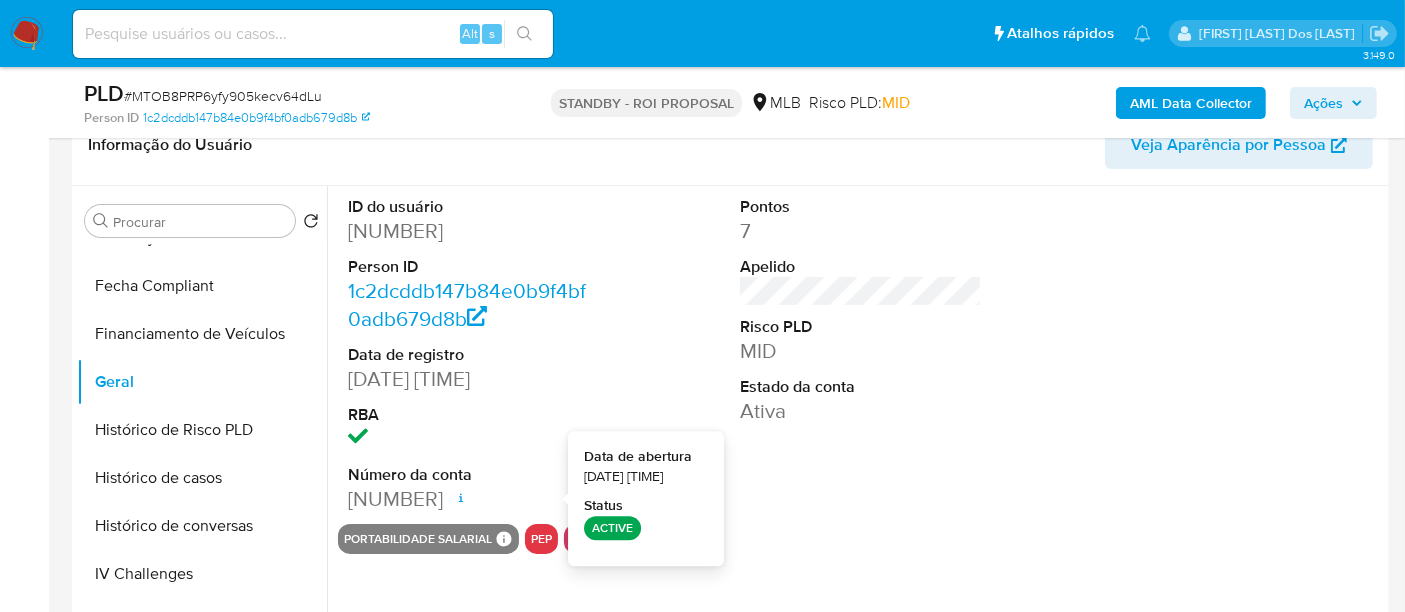 type 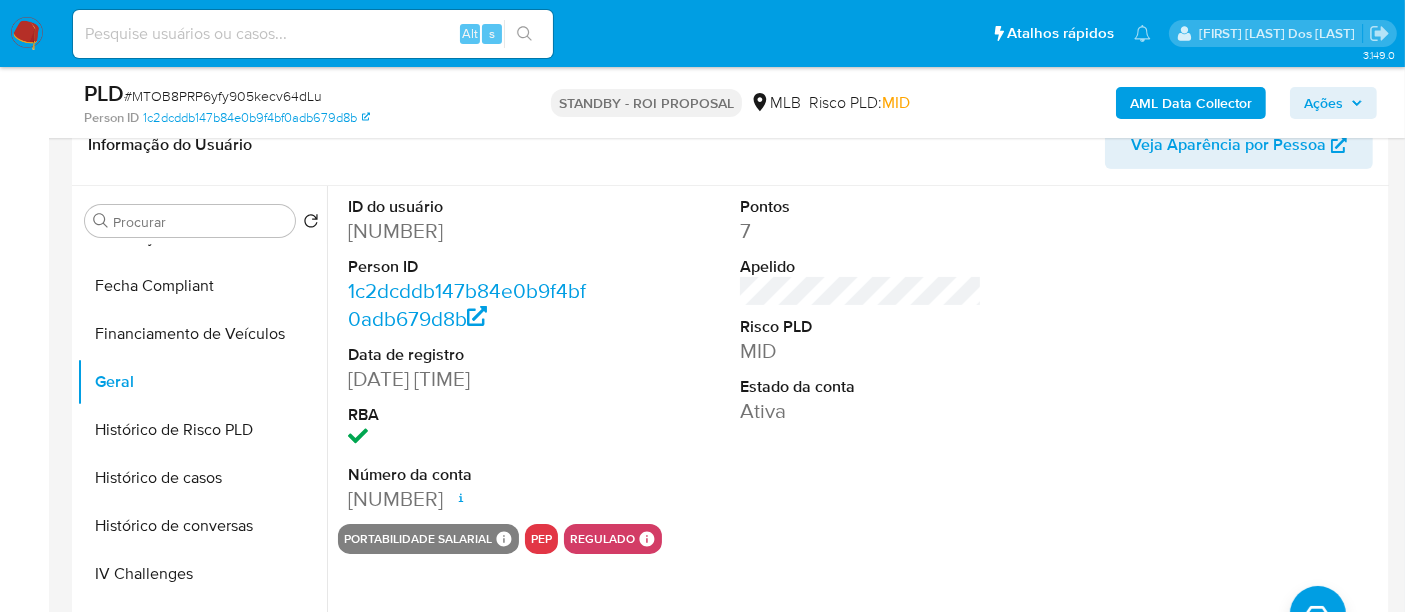 click at bounding box center [313, 34] 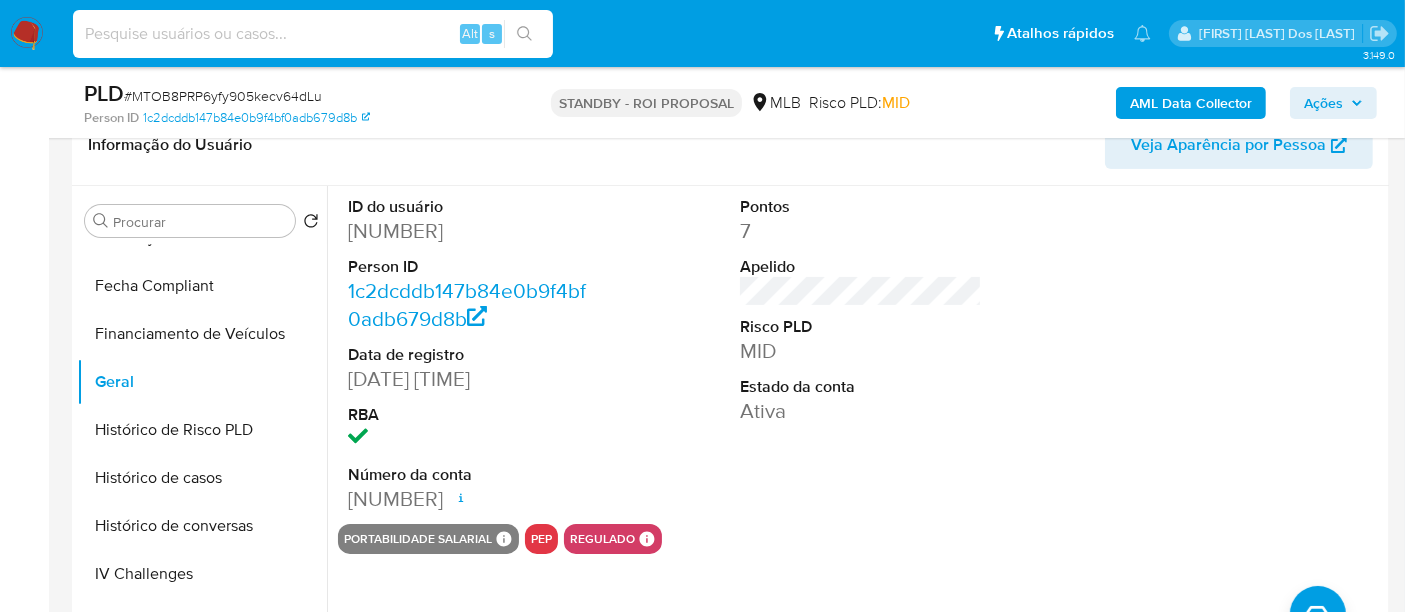 paste on "sRlVdSUwwpQx0EQerYaNm7l1" 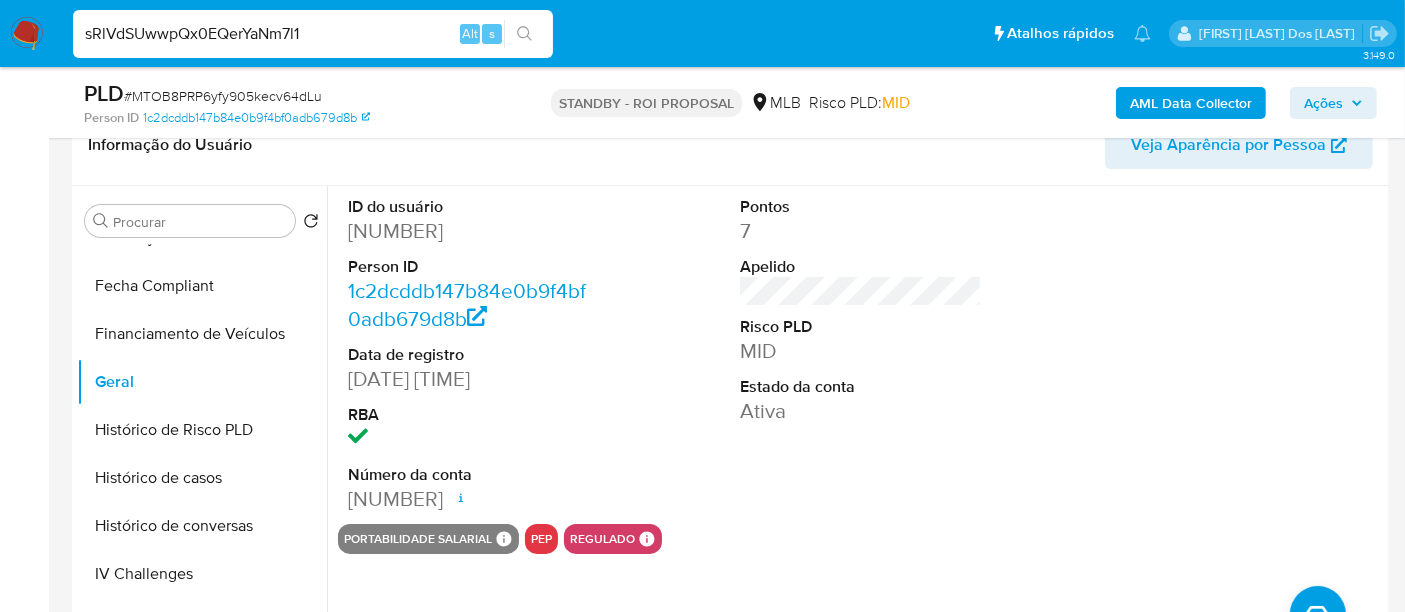 type on "sRlVdSUwwpQx0EQerYaNm7l1" 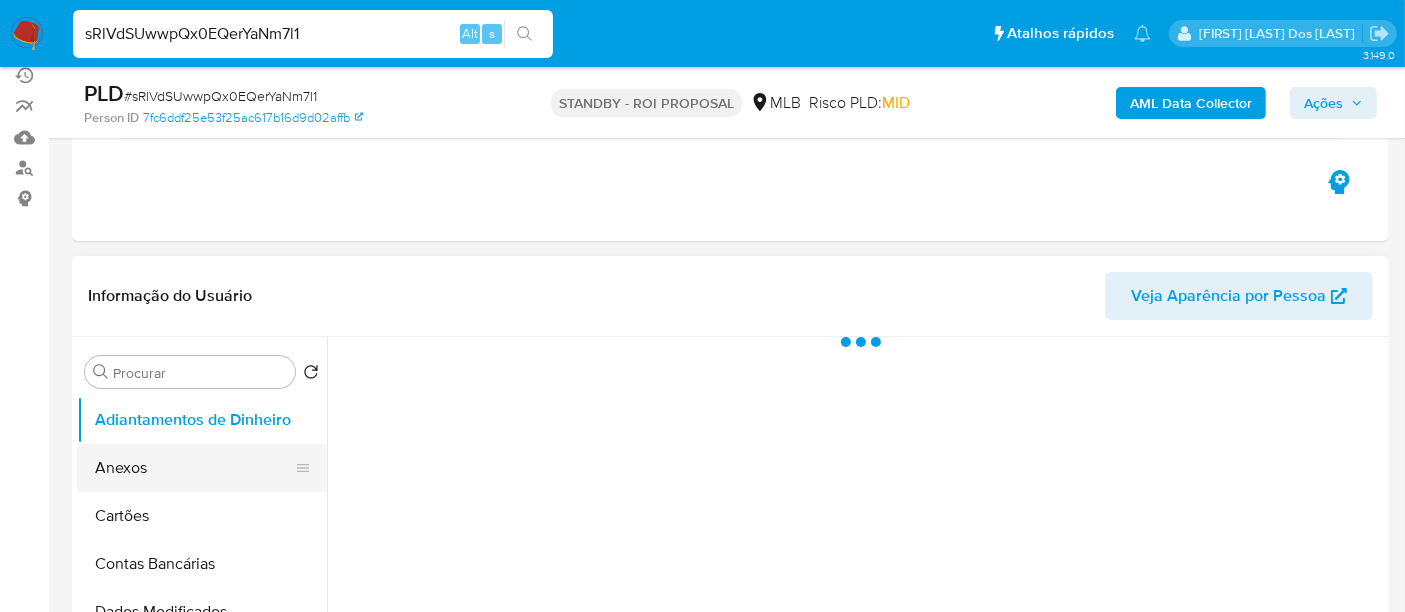 scroll, scrollTop: 333, scrollLeft: 0, axis: vertical 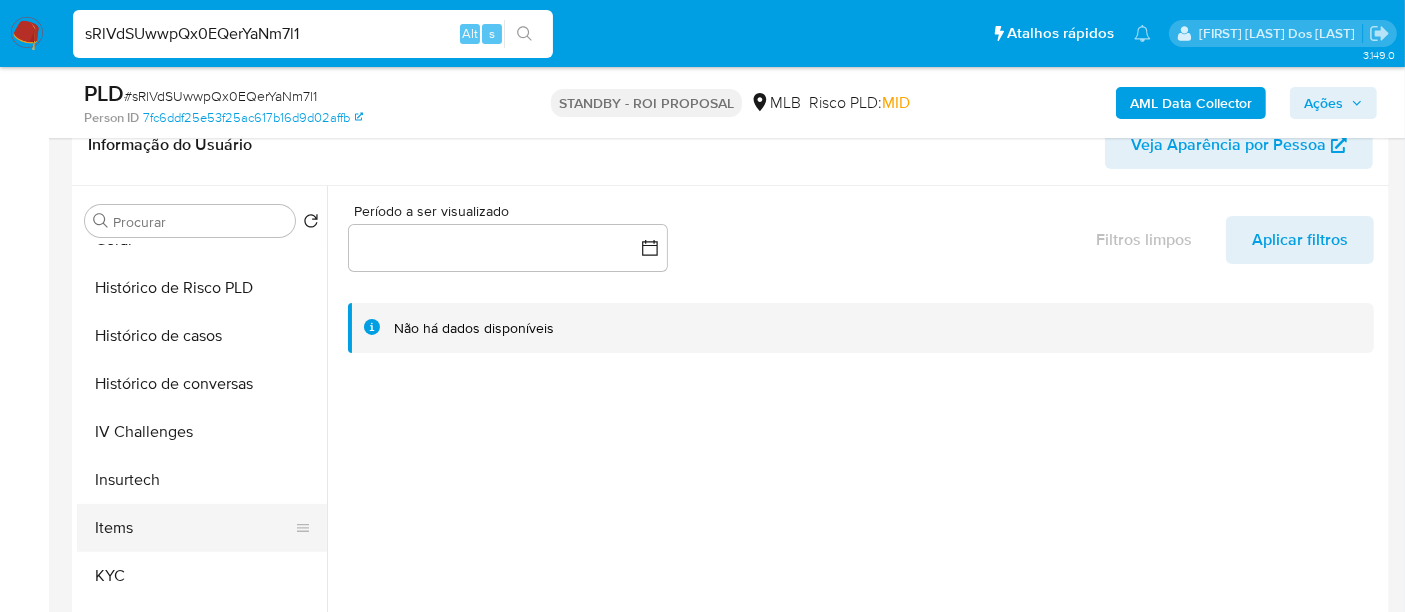 select on "10" 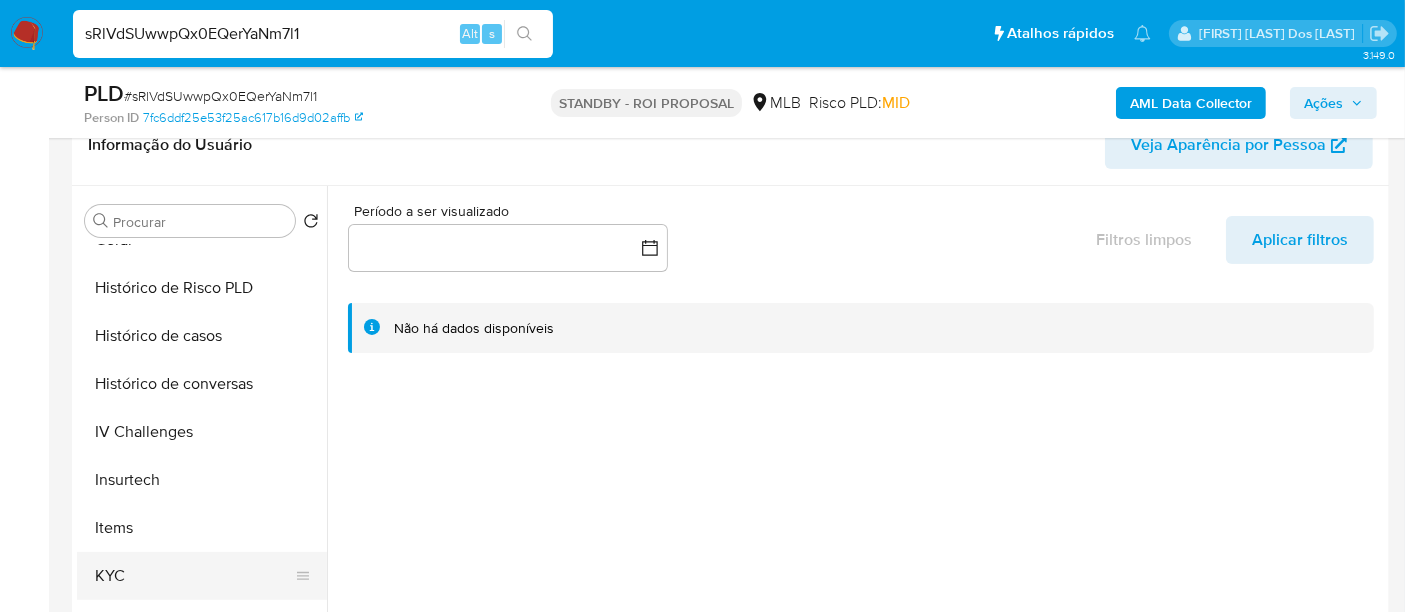 scroll, scrollTop: 777, scrollLeft: 0, axis: vertical 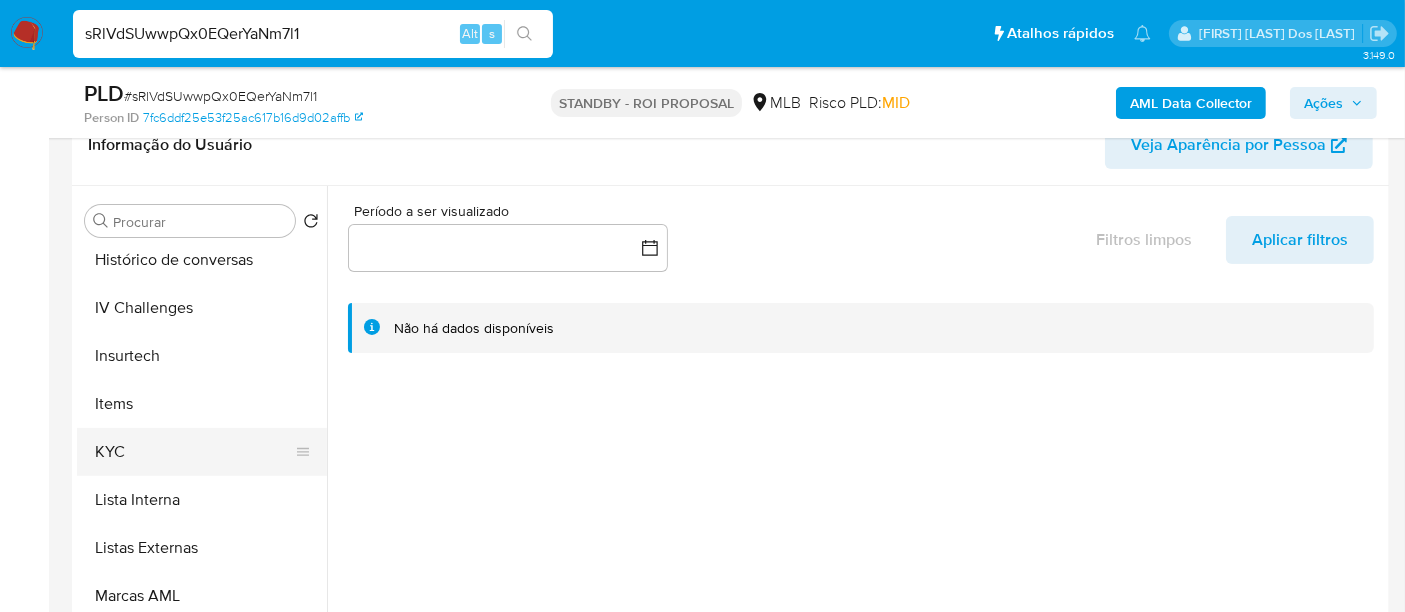 click on "KYC" at bounding box center [194, 452] 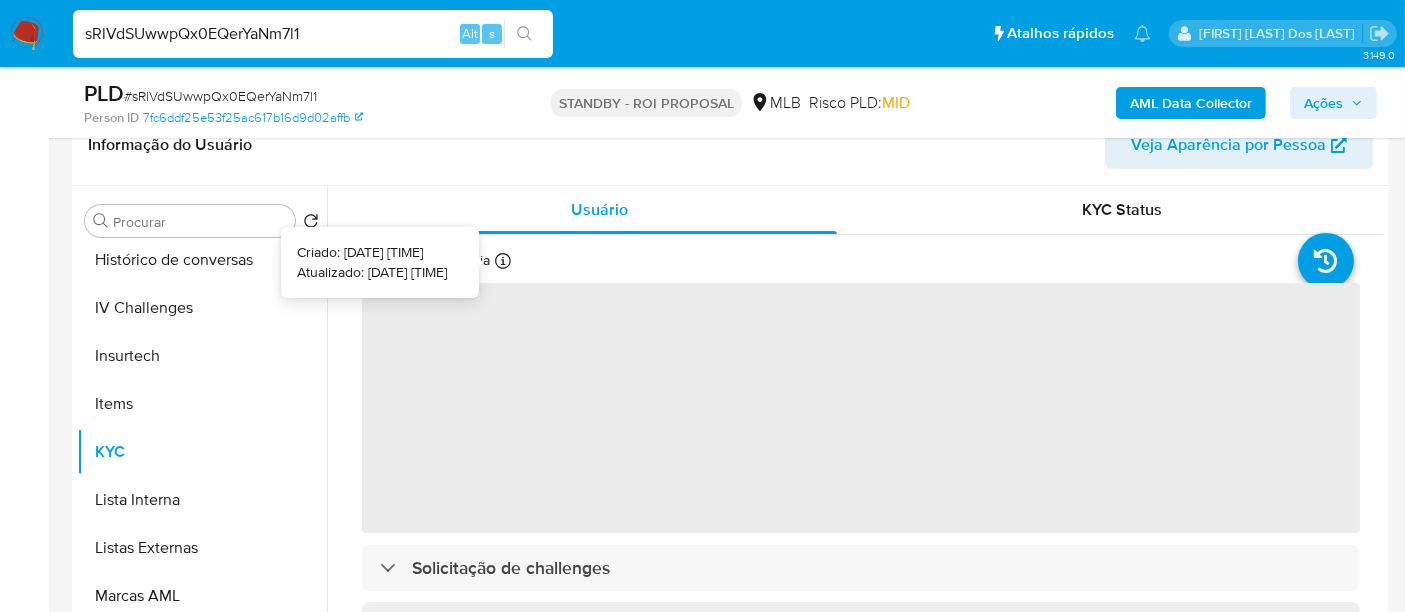 type 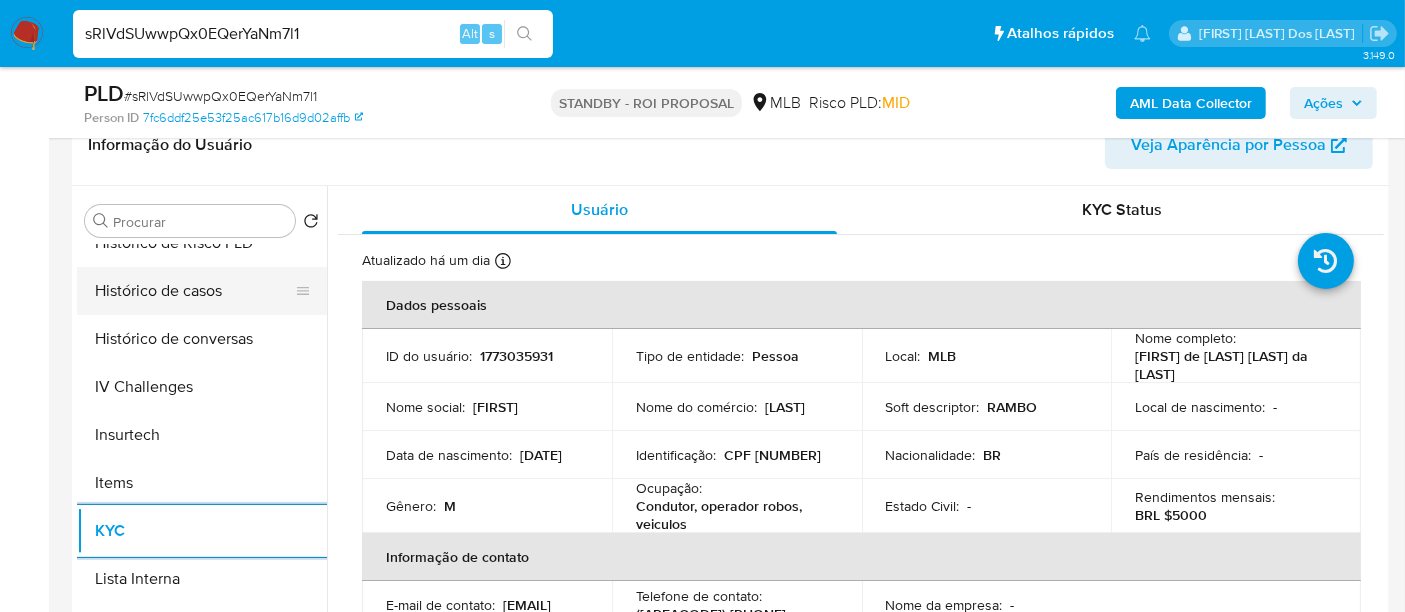 scroll, scrollTop: 555, scrollLeft: 0, axis: vertical 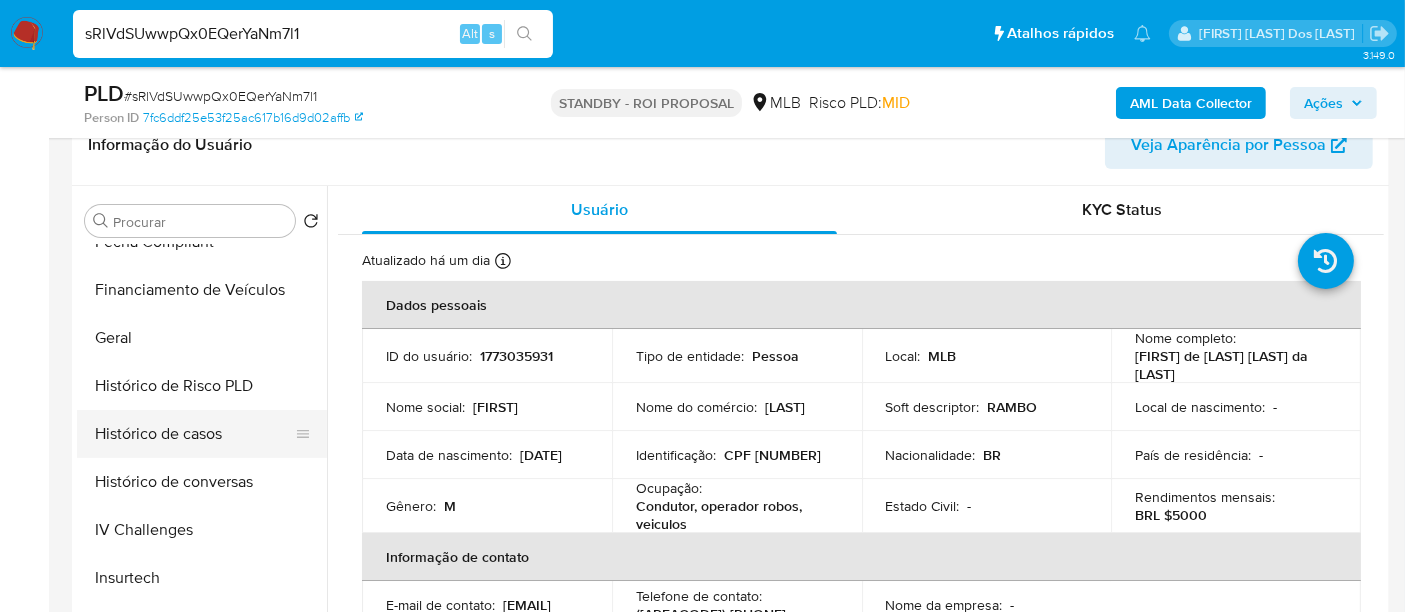 click on "Histórico de casos" at bounding box center (194, 434) 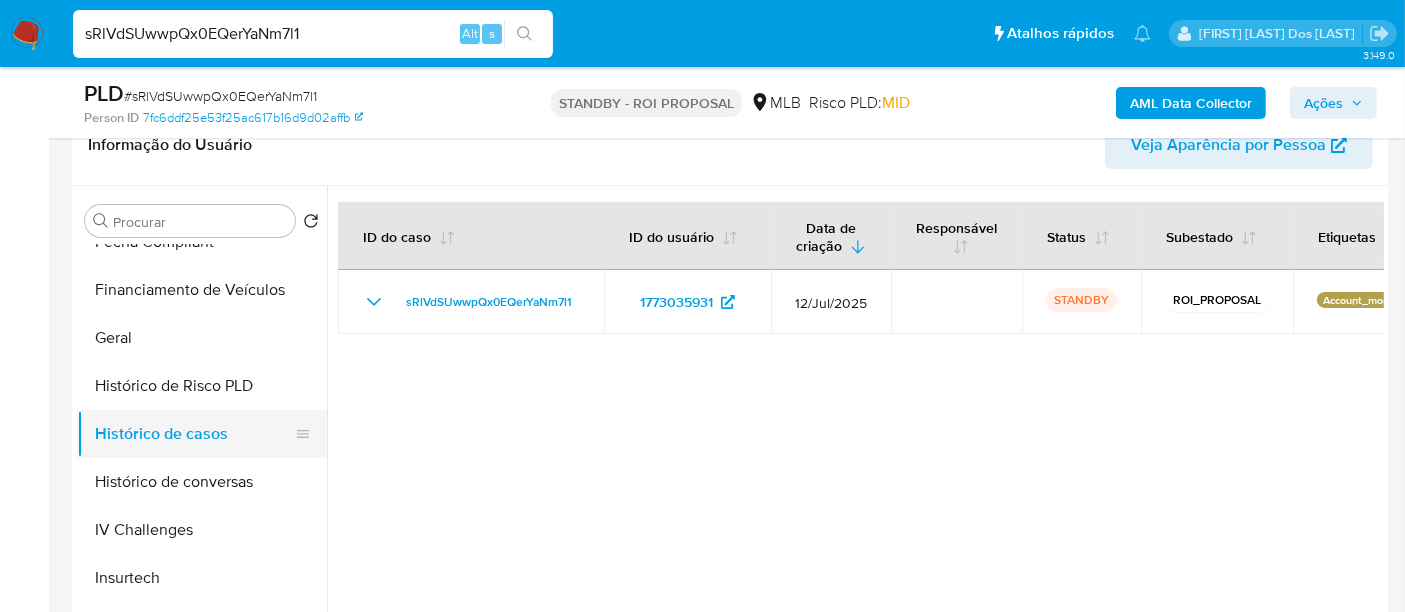scroll, scrollTop: 333, scrollLeft: 0, axis: vertical 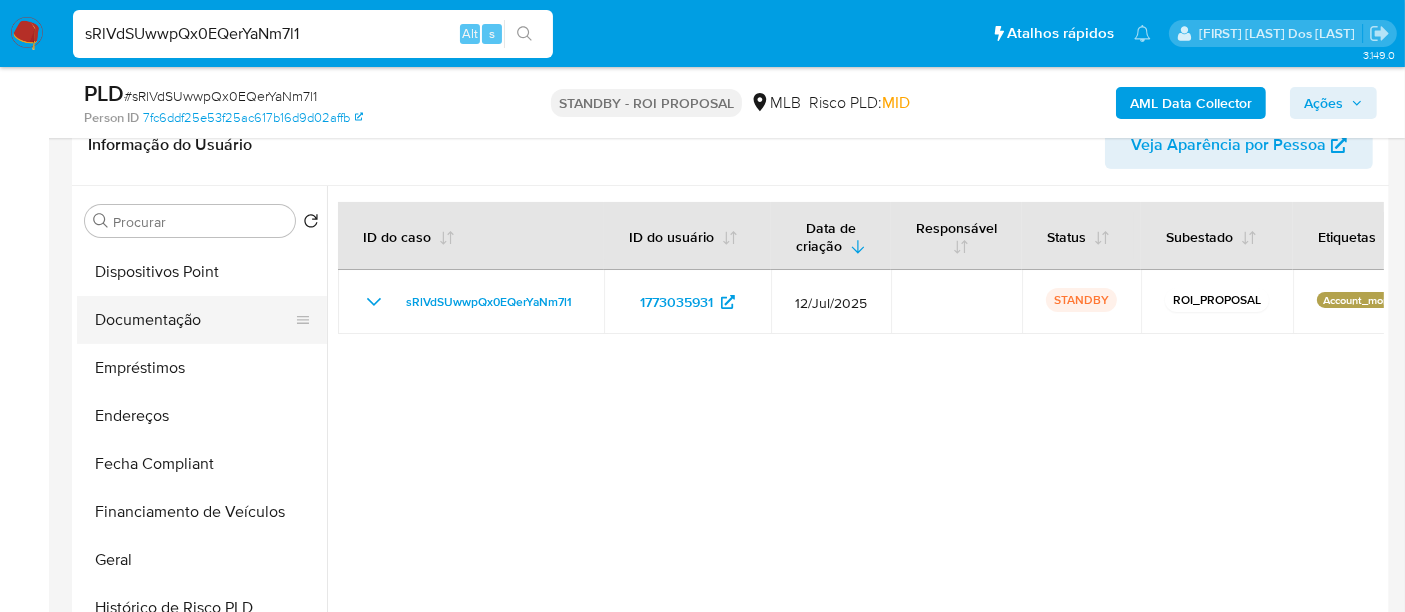 click on "Documentação" at bounding box center [194, 320] 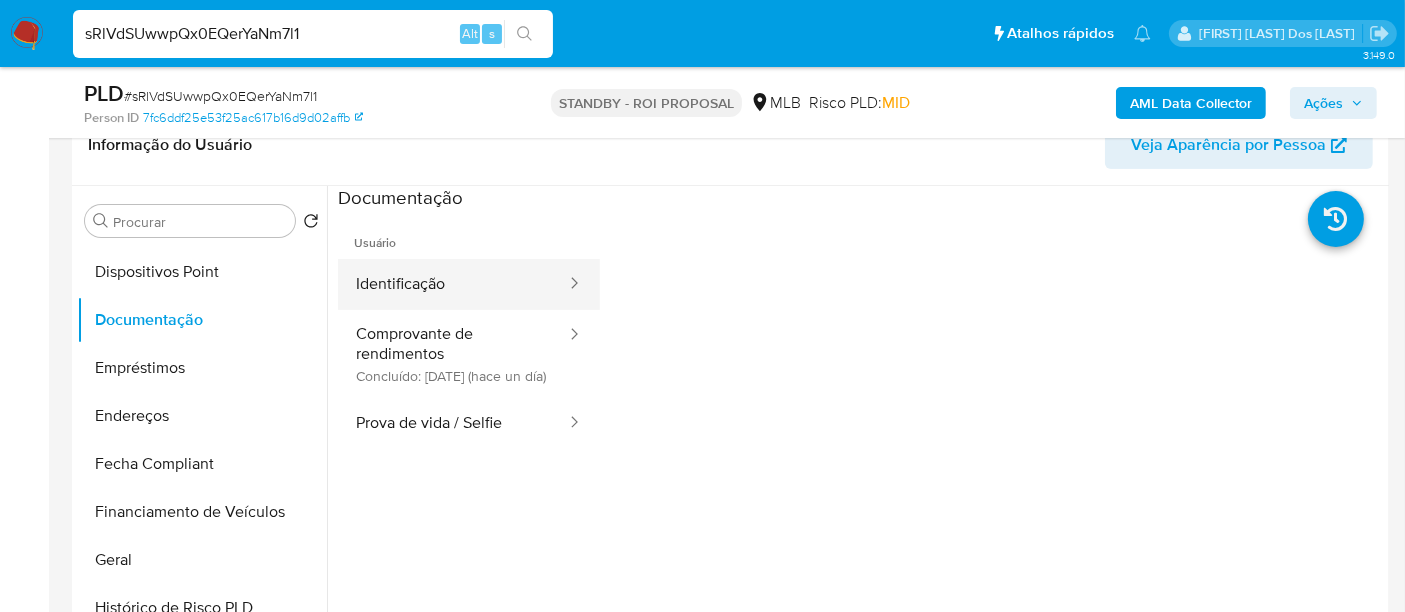 drag, startPoint x: 396, startPoint y: 286, endPoint x: 458, endPoint y: 301, distance: 63.788715 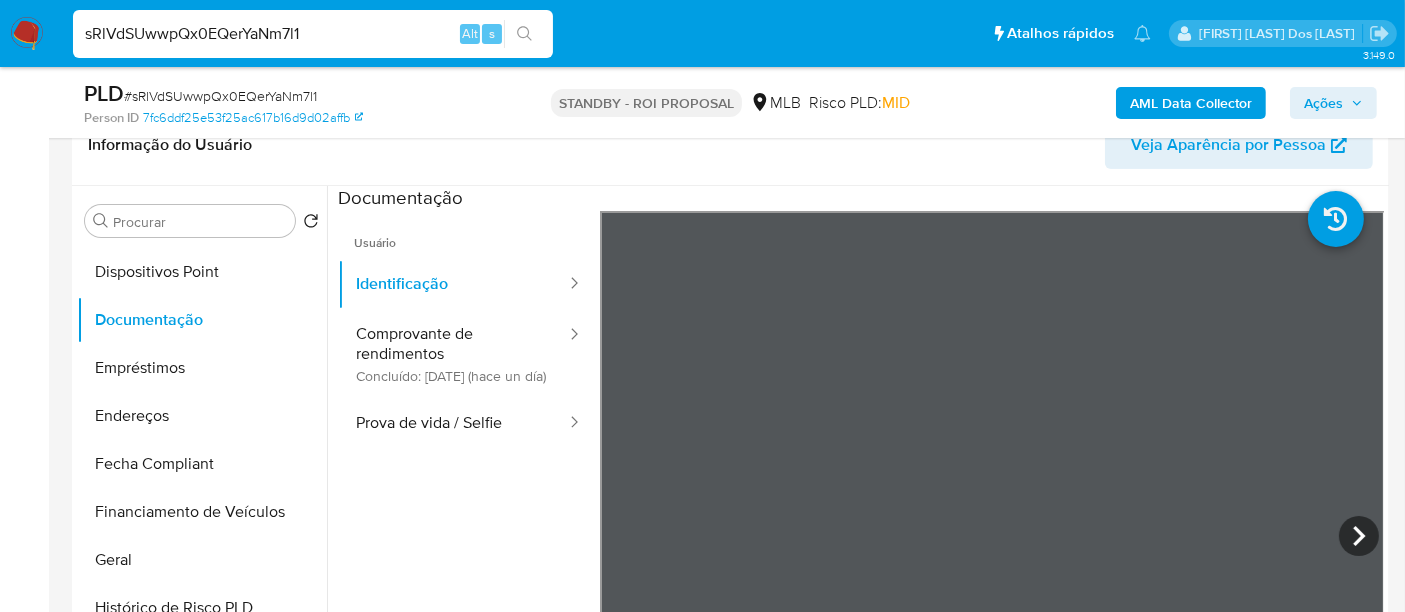 type 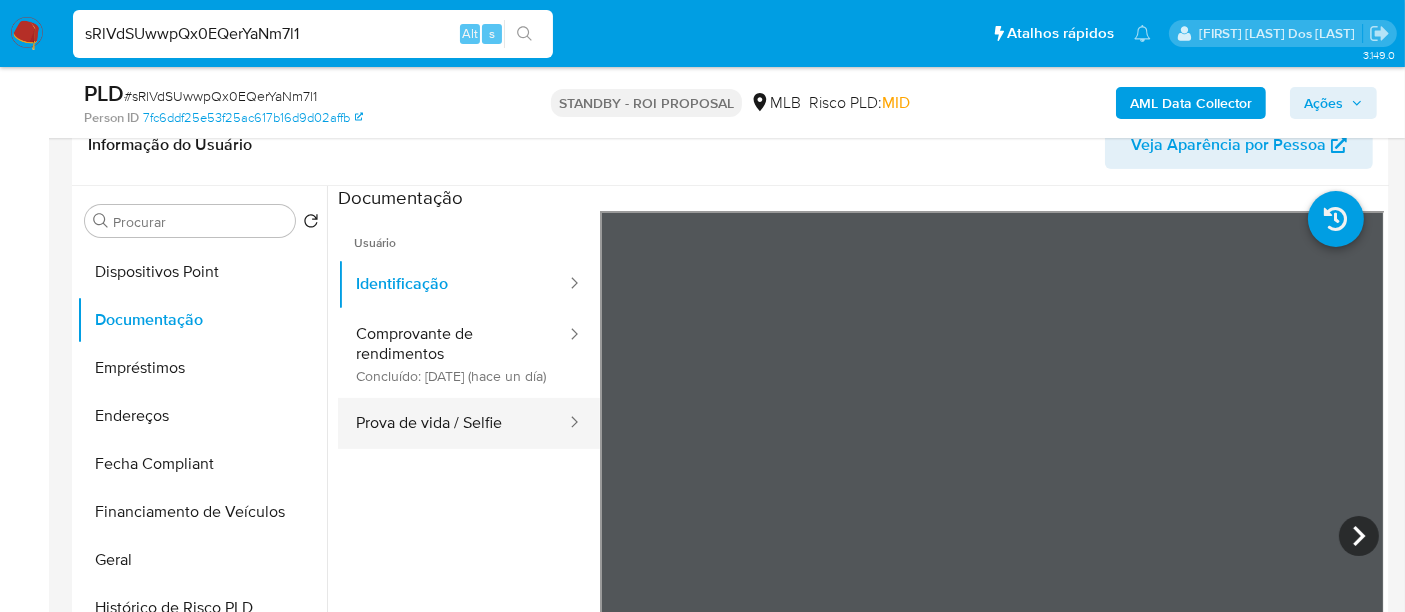 click on "Prova de vida / Selfie" at bounding box center (453, 423) 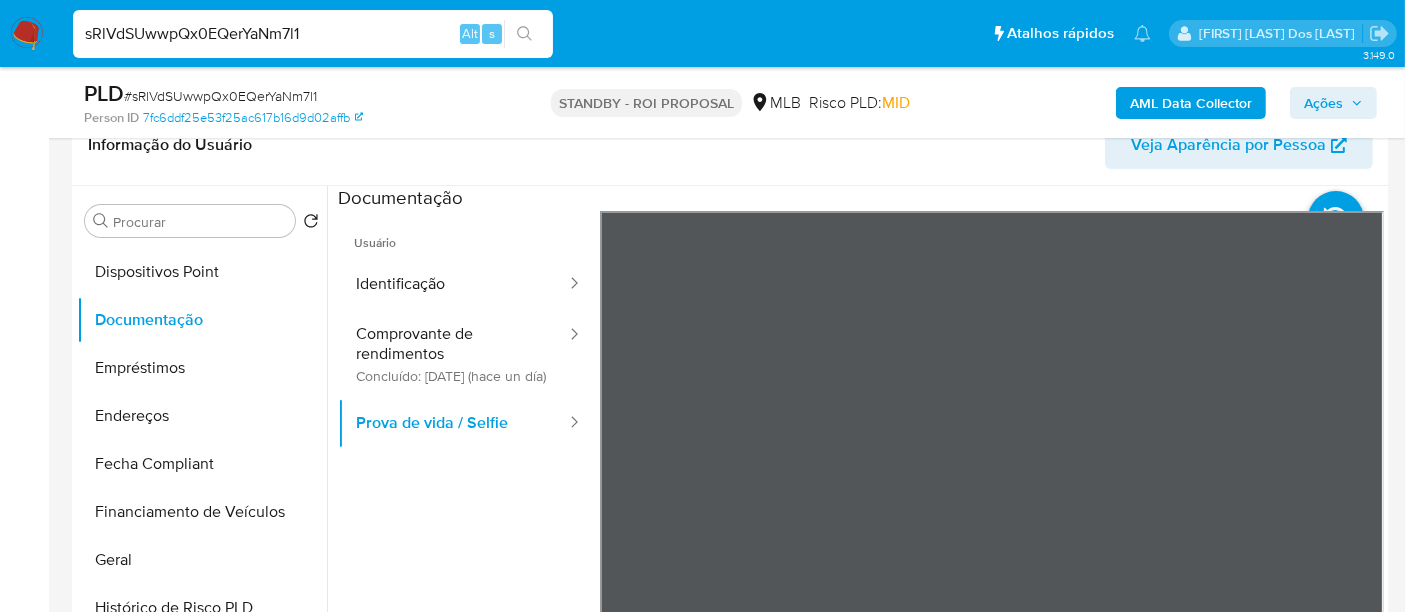 type 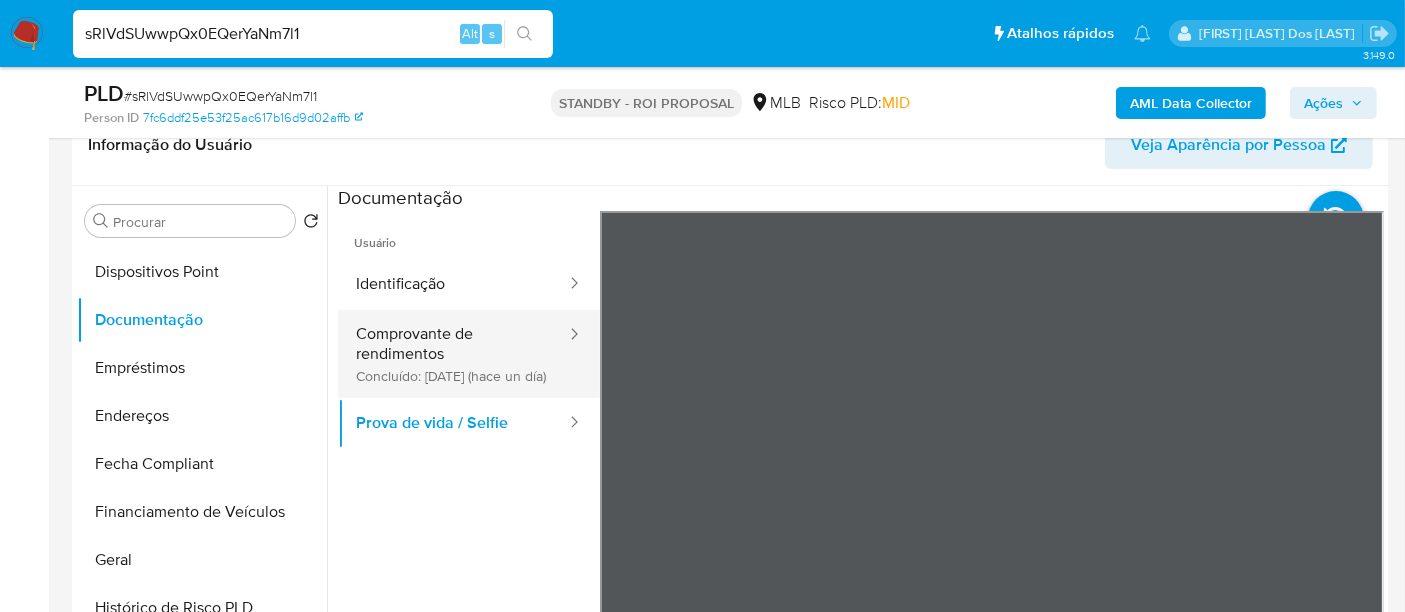 click on "Comprovante de rendimentos Concluído: 05/08/2025 (hace un día)" at bounding box center [453, 354] 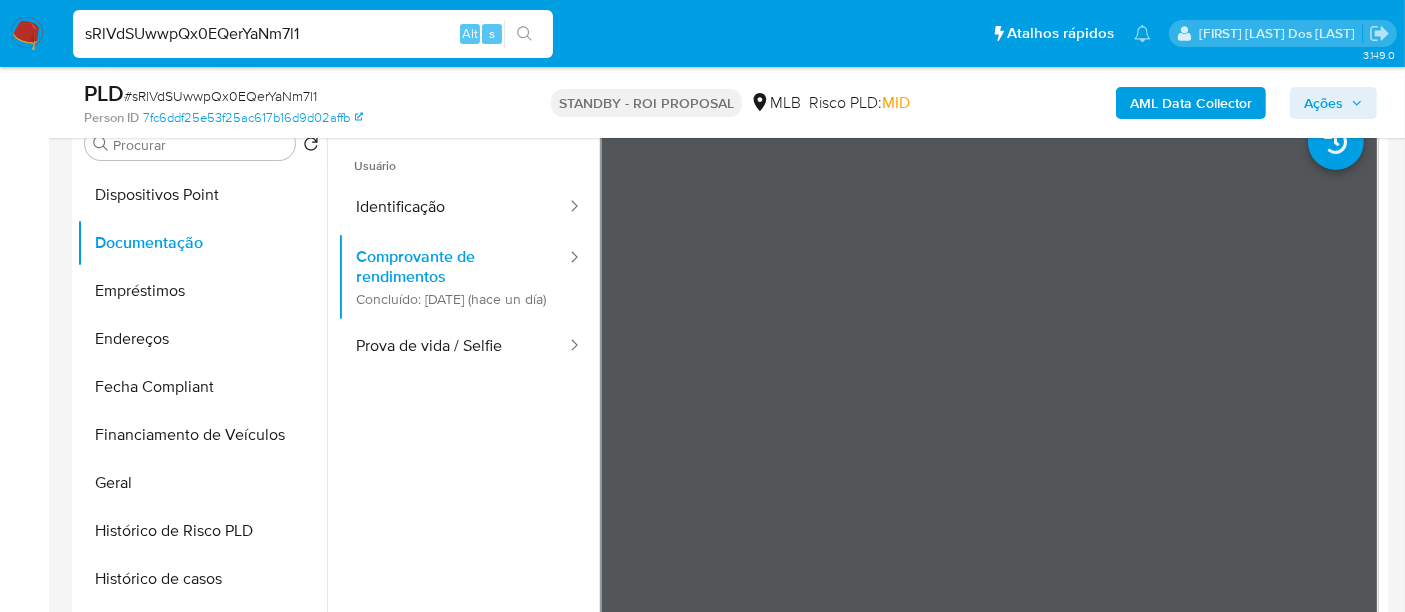 scroll, scrollTop: 444, scrollLeft: 0, axis: vertical 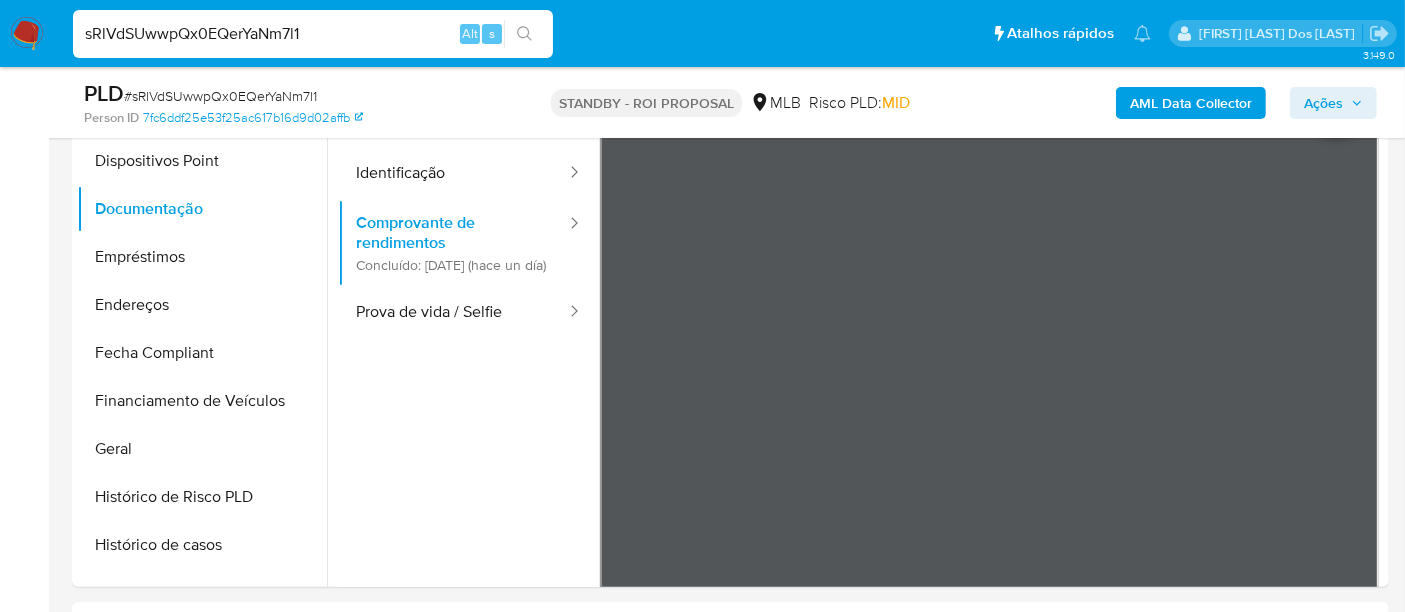 type 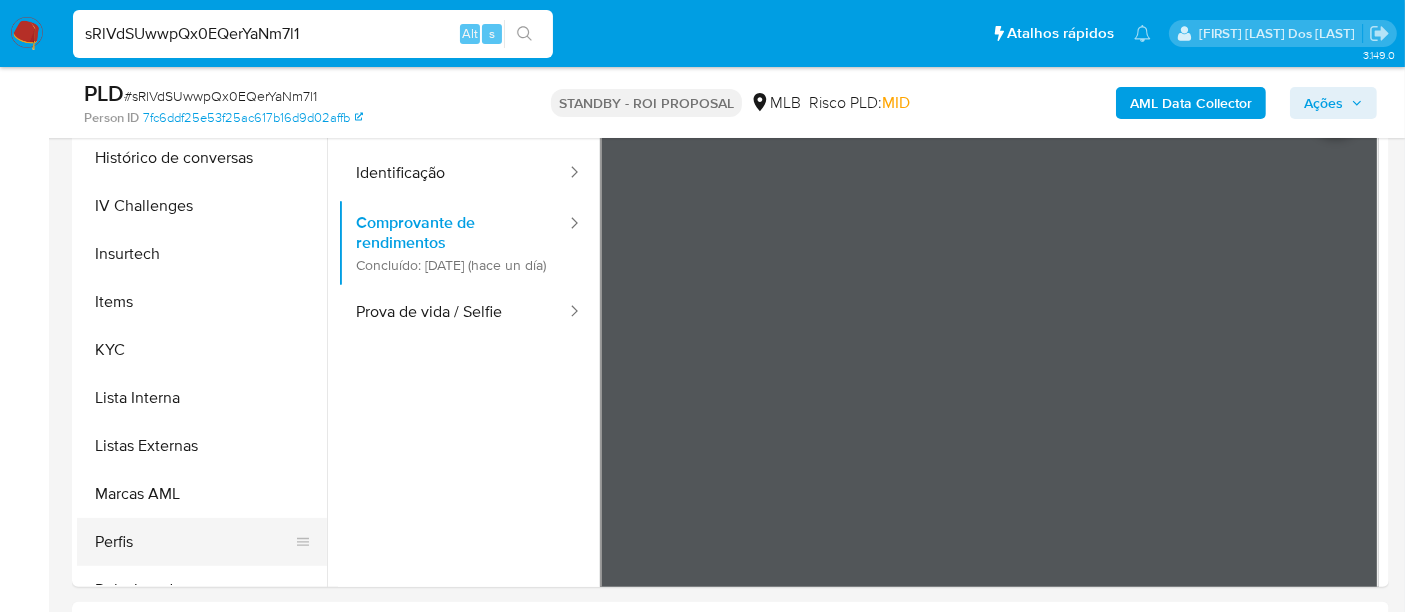 scroll, scrollTop: 844, scrollLeft: 0, axis: vertical 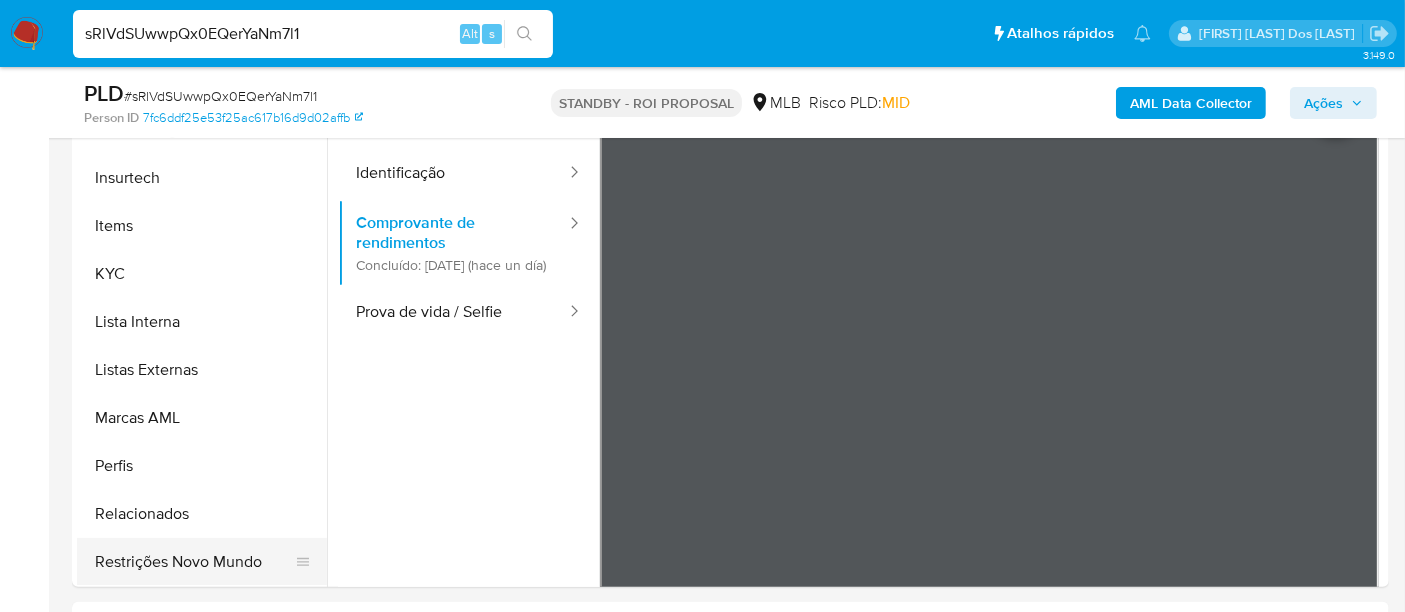 click on "Restrições Novo Mundo" at bounding box center (194, 562) 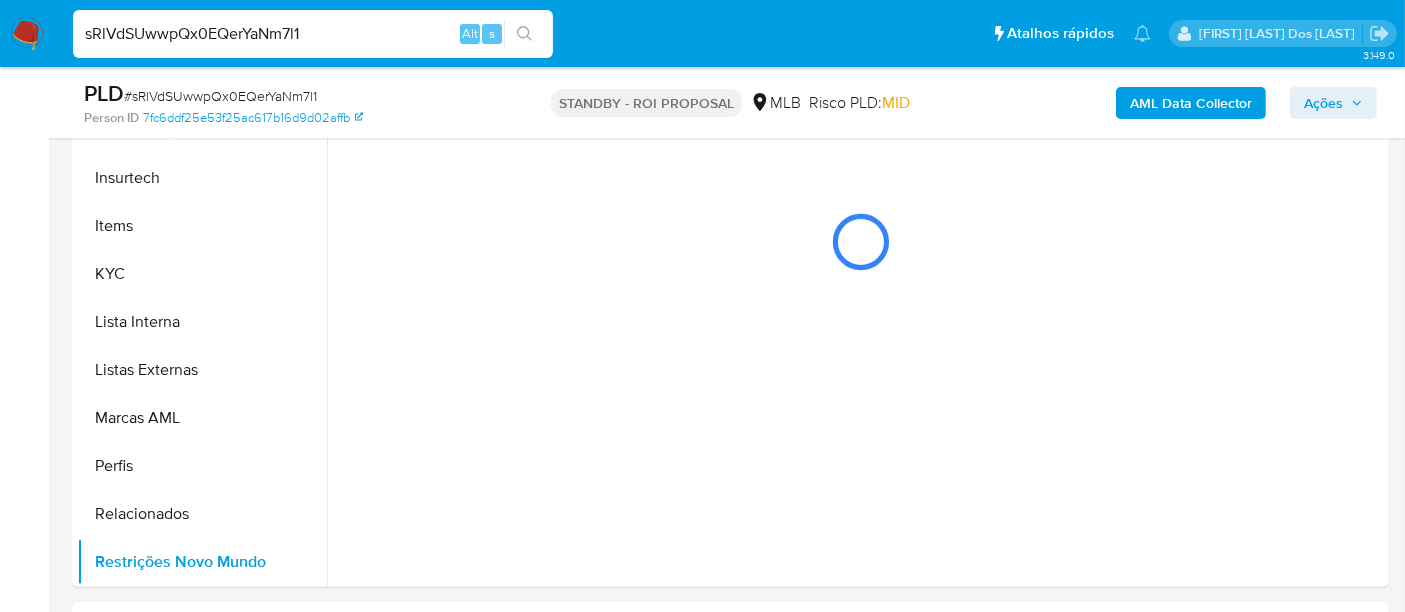 type 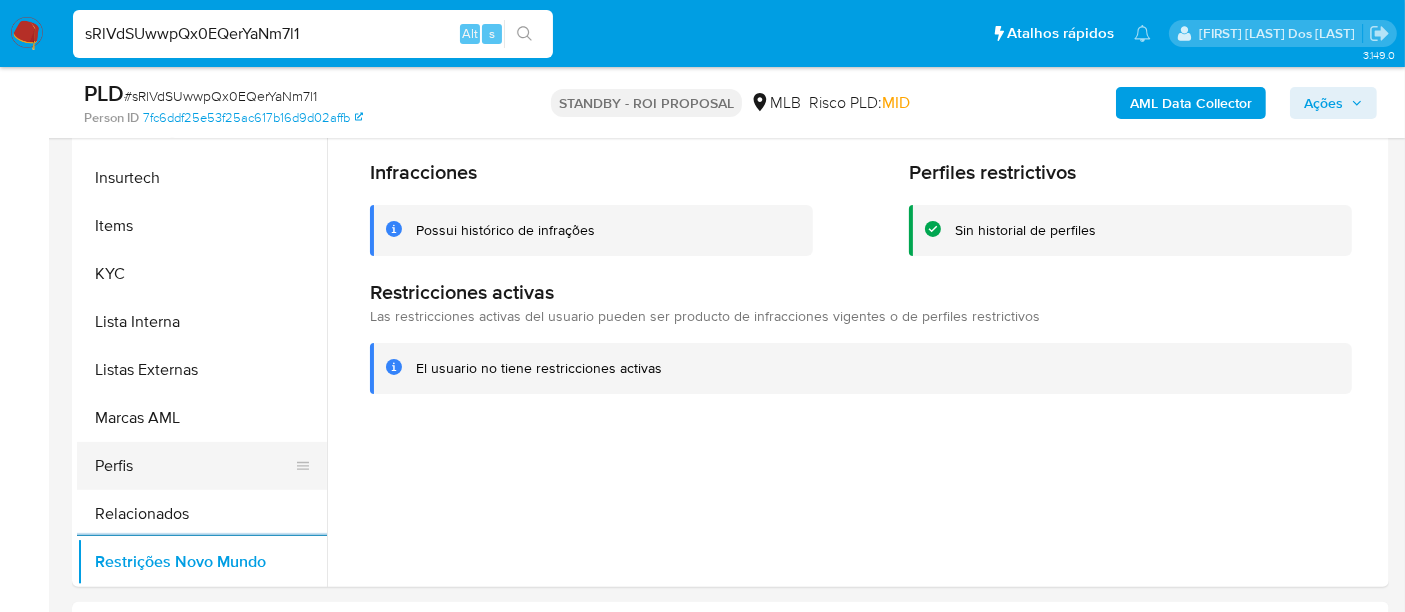 scroll, scrollTop: 511, scrollLeft: 0, axis: vertical 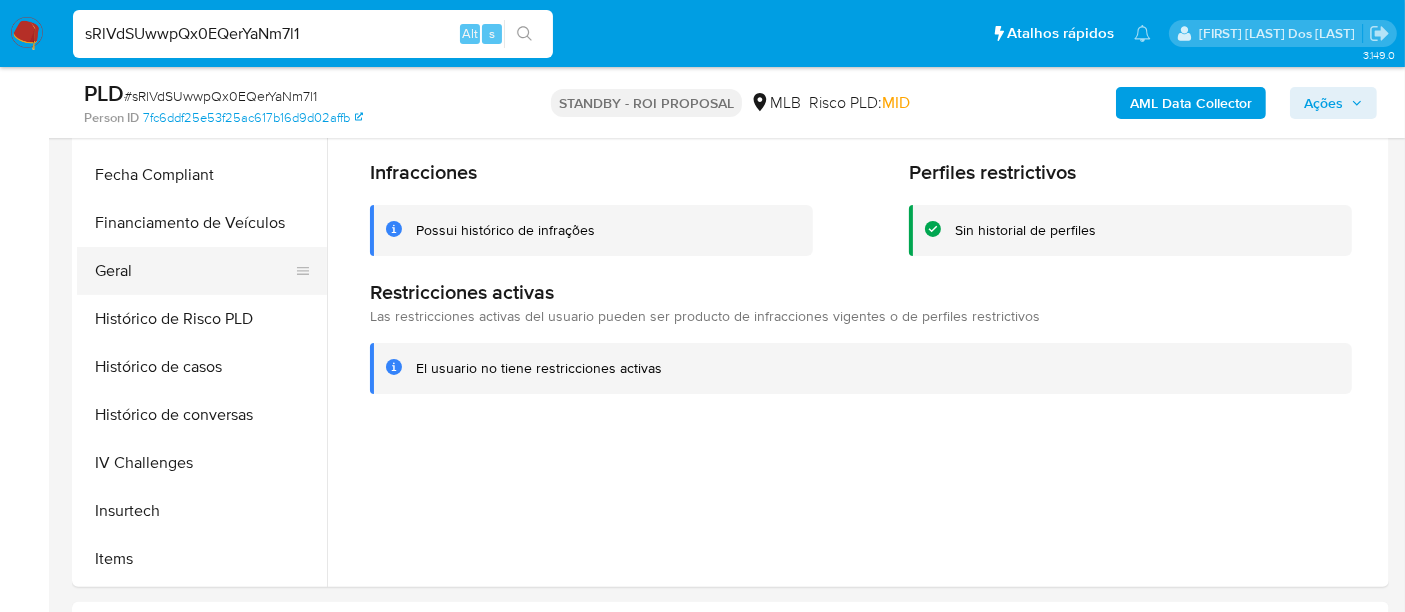 click on "Geral" at bounding box center [194, 271] 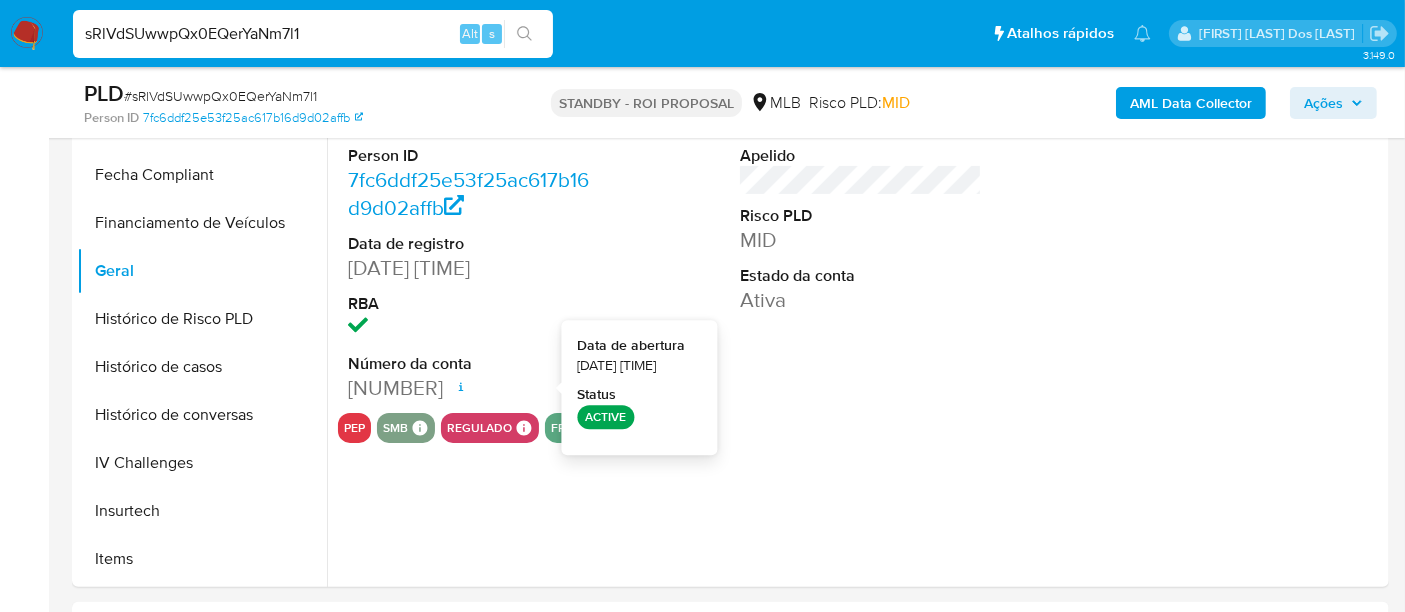 type 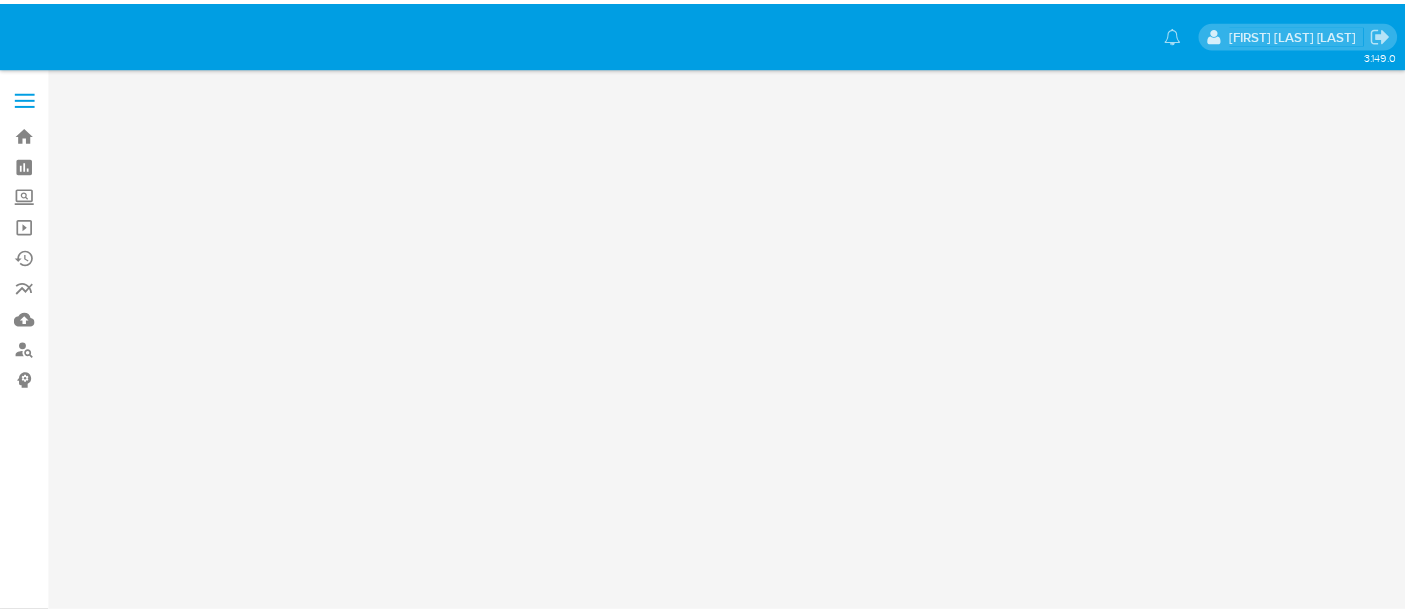 scroll, scrollTop: 0, scrollLeft: 0, axis: both 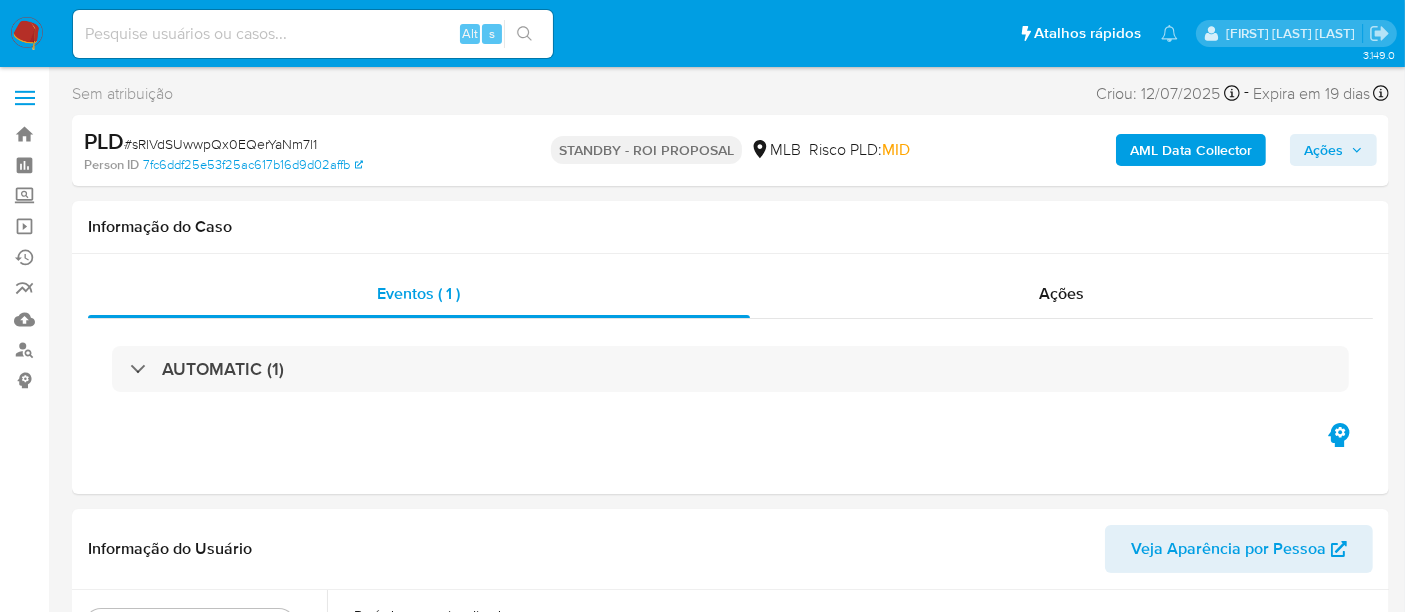 select on "10" 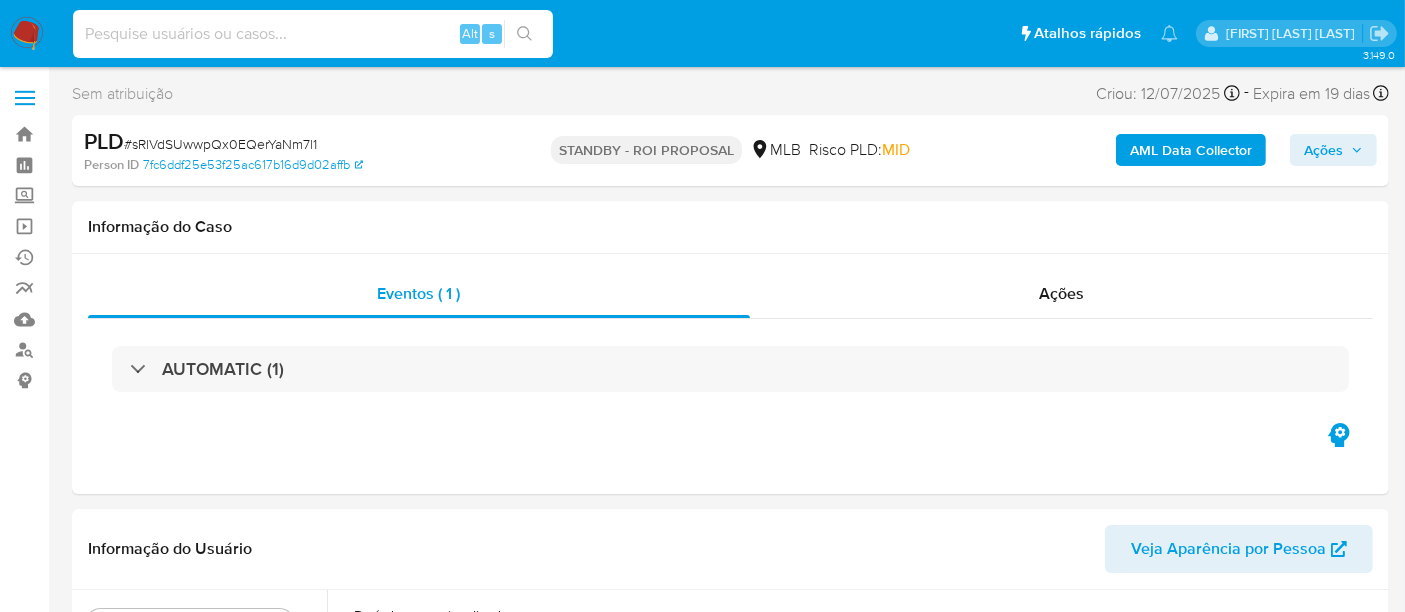 paste on "60kcnb0Ik65ZwRNSfE1iZT8f" 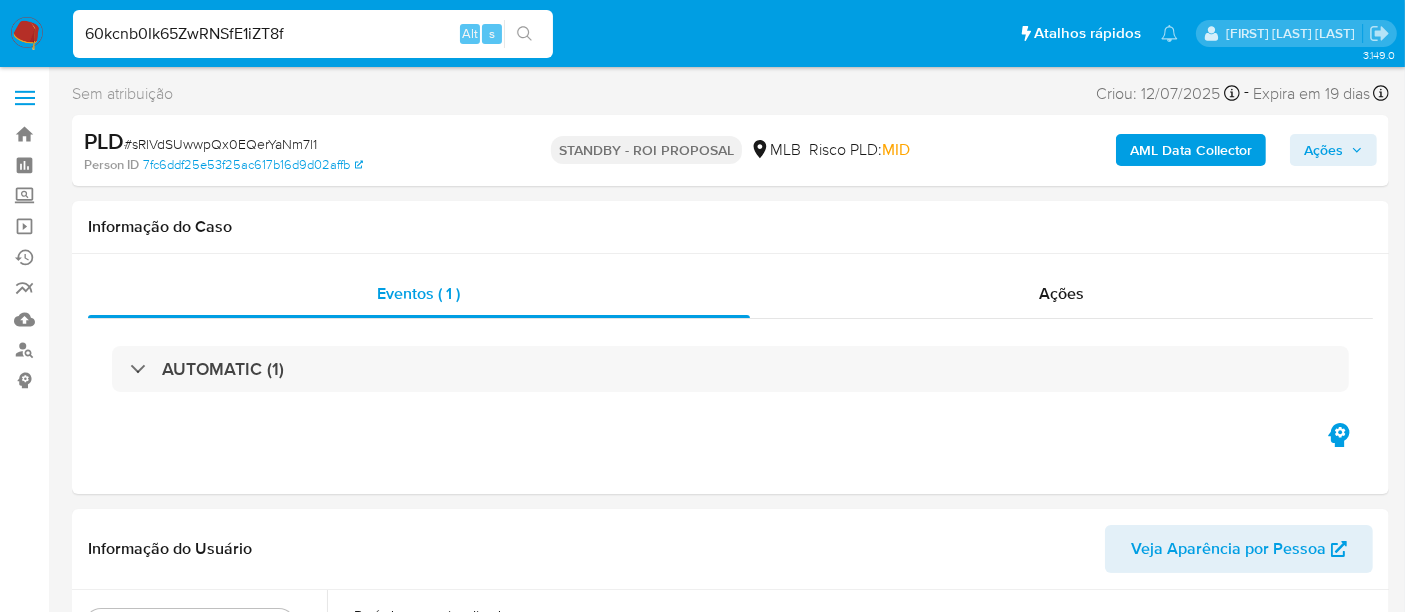 type on "60kcnb0Ik65ZwRNSfE1iZT8f" 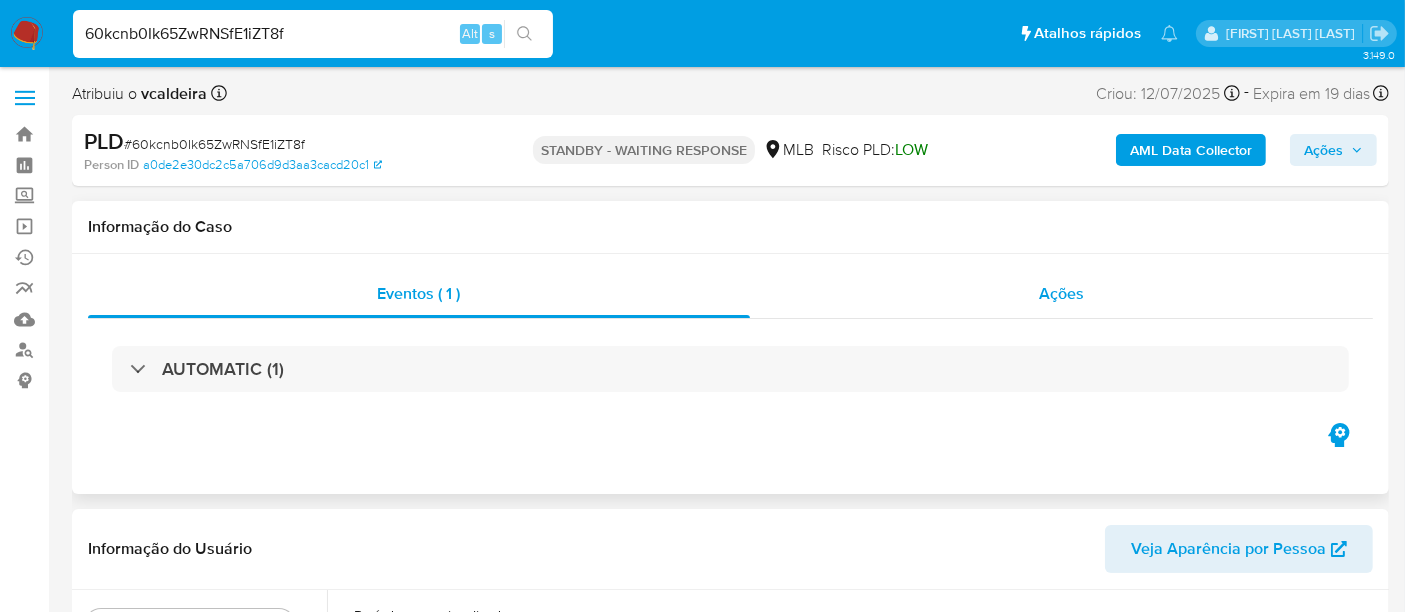 select on "10" 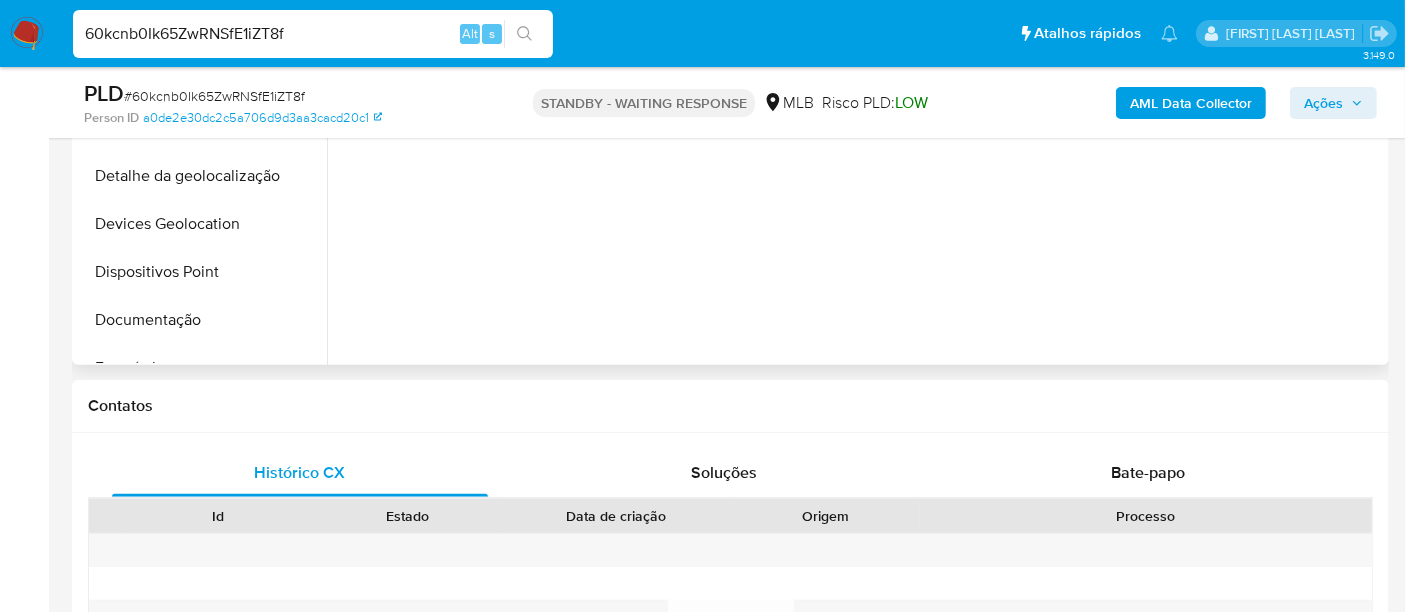 scroll, scrollTop: 777, scrollLeft: 0, axis: vertical 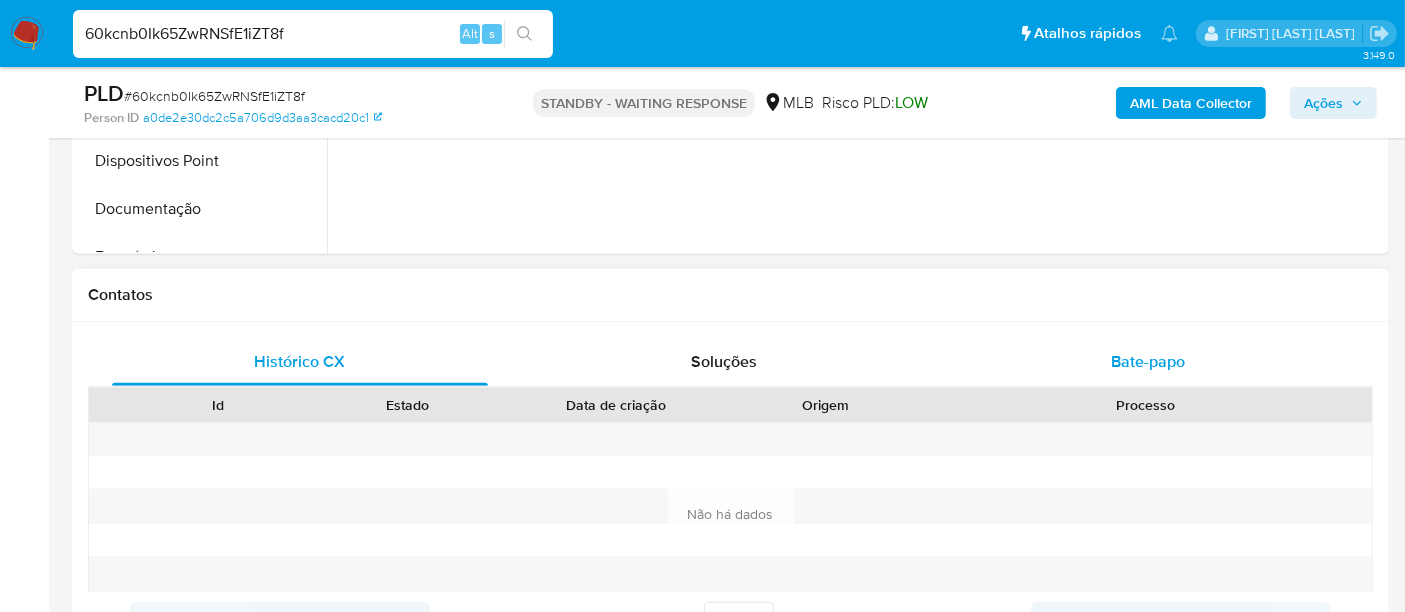 click on "Bate-papo" at bounding box center [1148, 361] 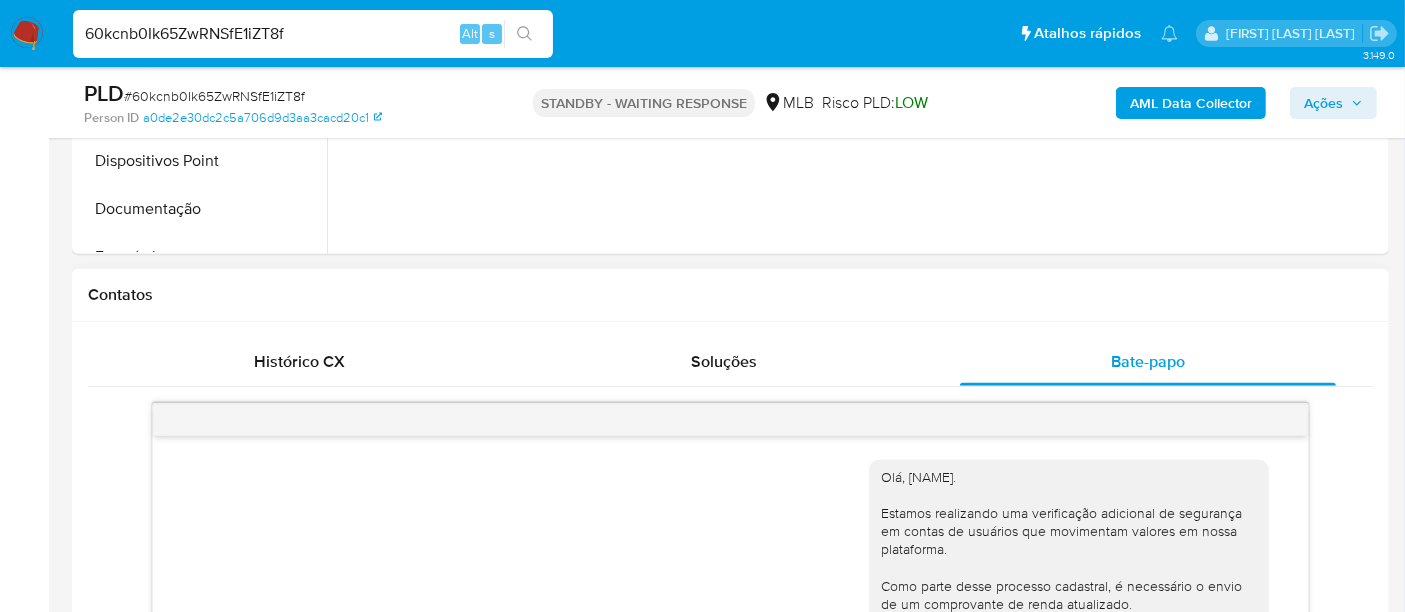 scroll, scrollTop: 997, scrollLeft: 0, axis: vertical 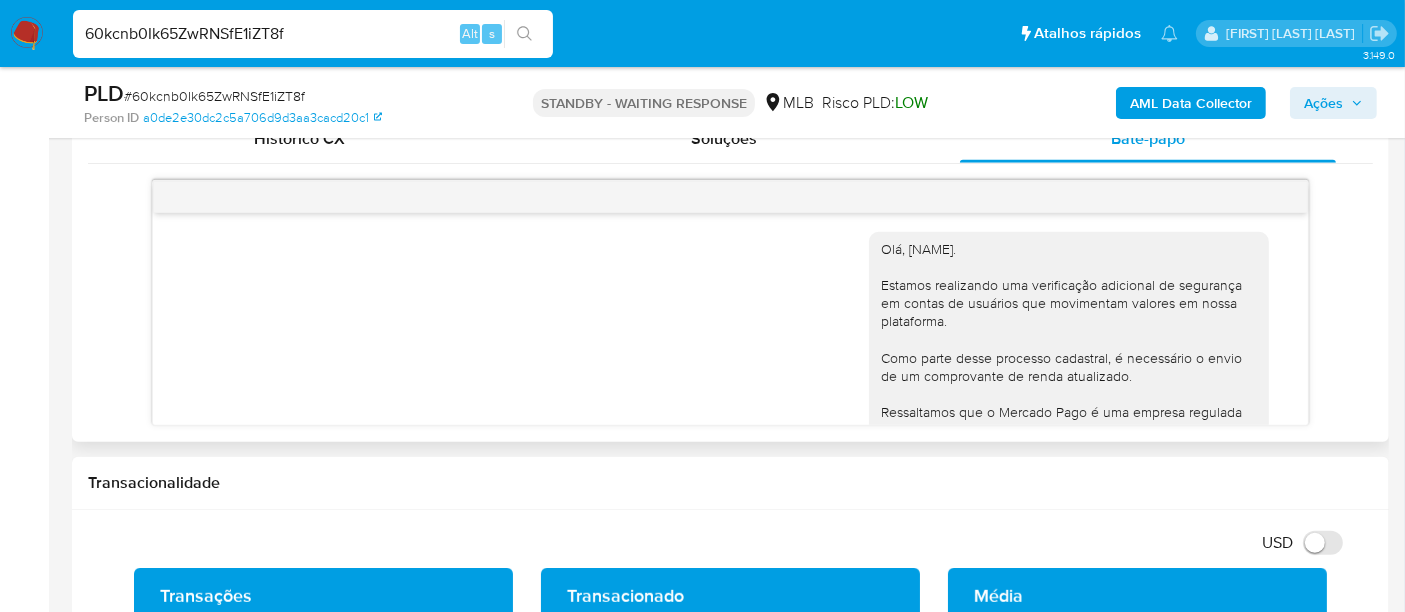 type 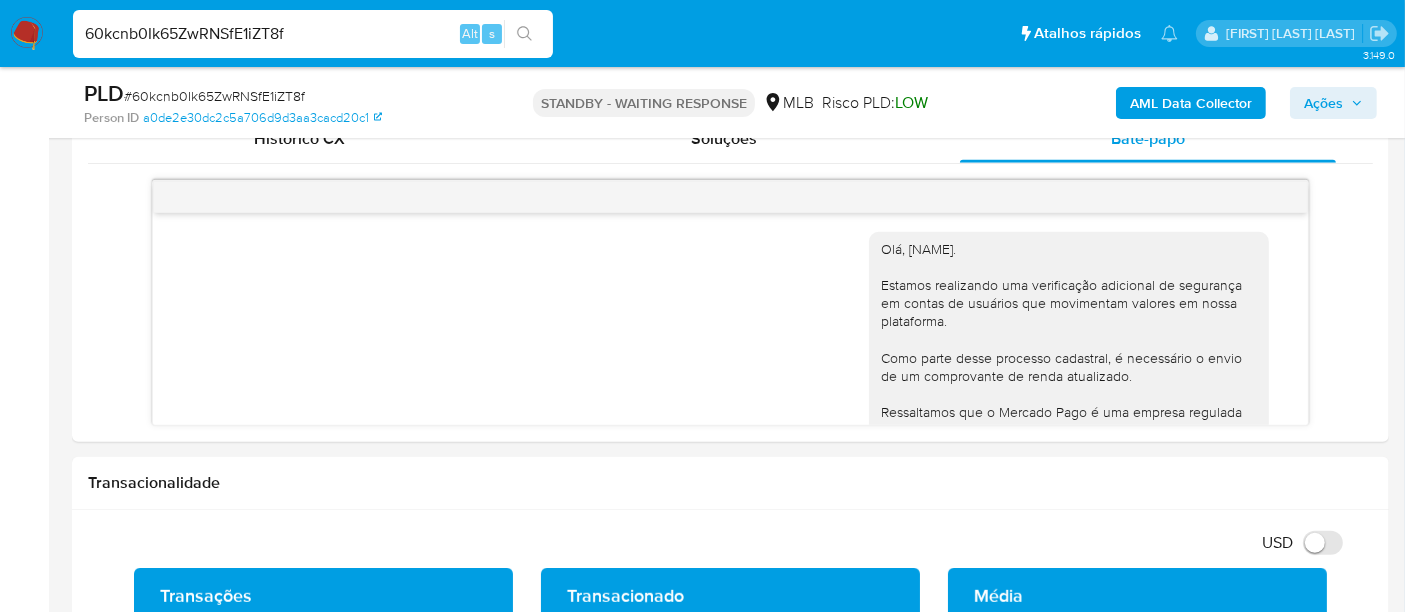 click on "60kcnb0Ik65ZwRNSfE1iZT8f" at bounding box center [313, 34] 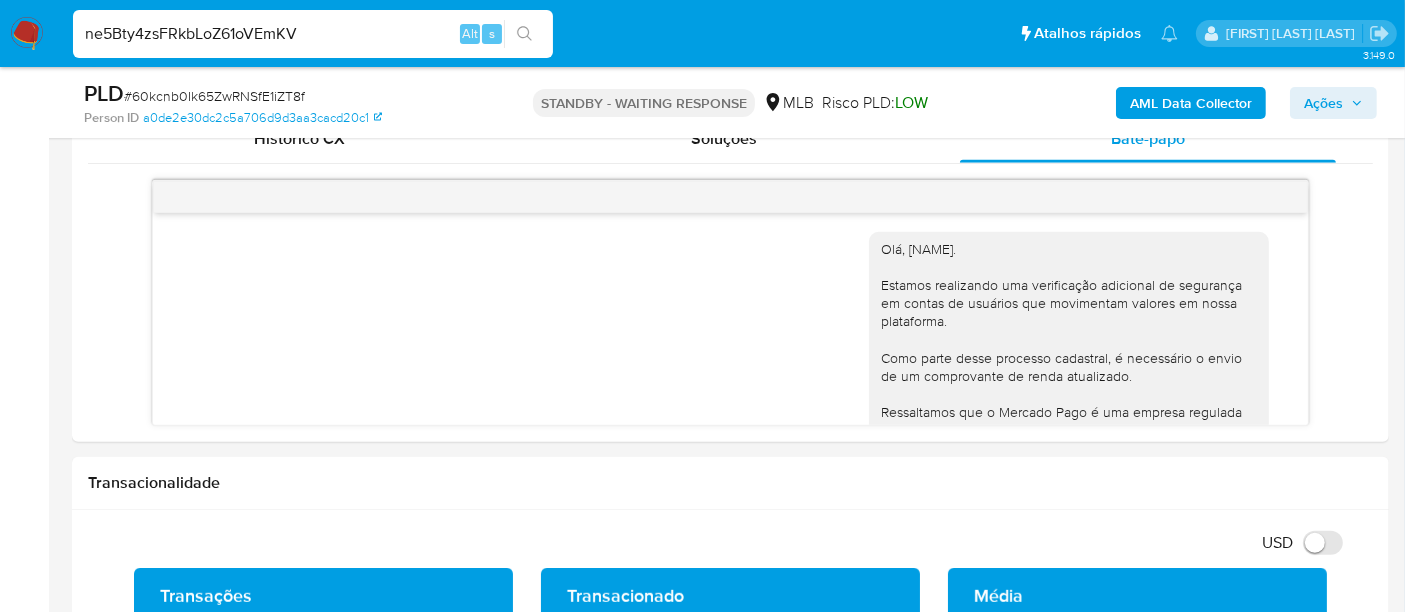 type on "ne5Bty4zsFRkbLoZ61oVEmKV" 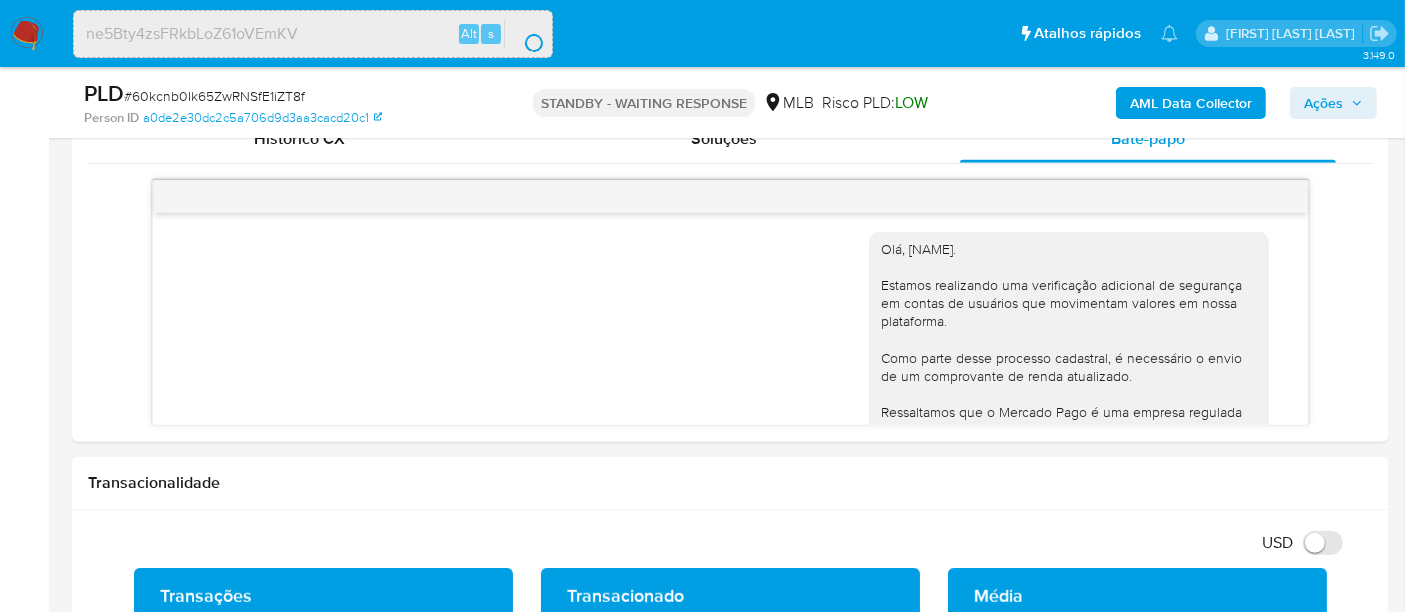 scroll, scrollTop: 0, scrollLeft: 0, axis: both 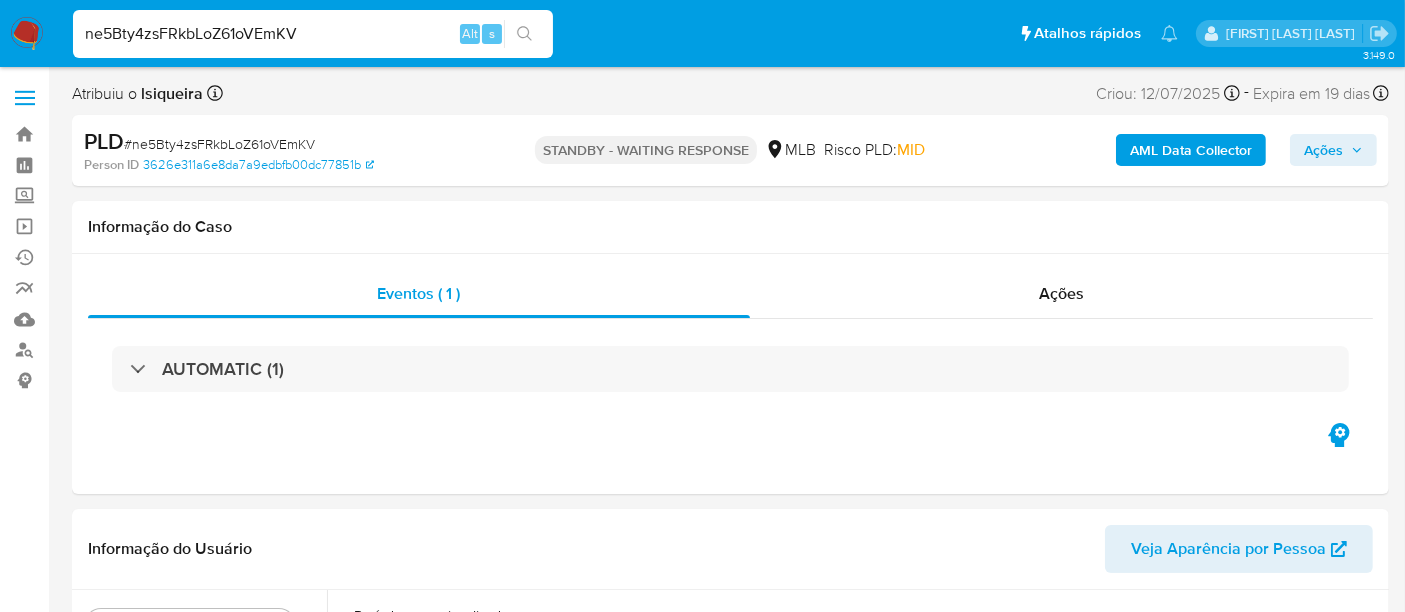 select on "10" 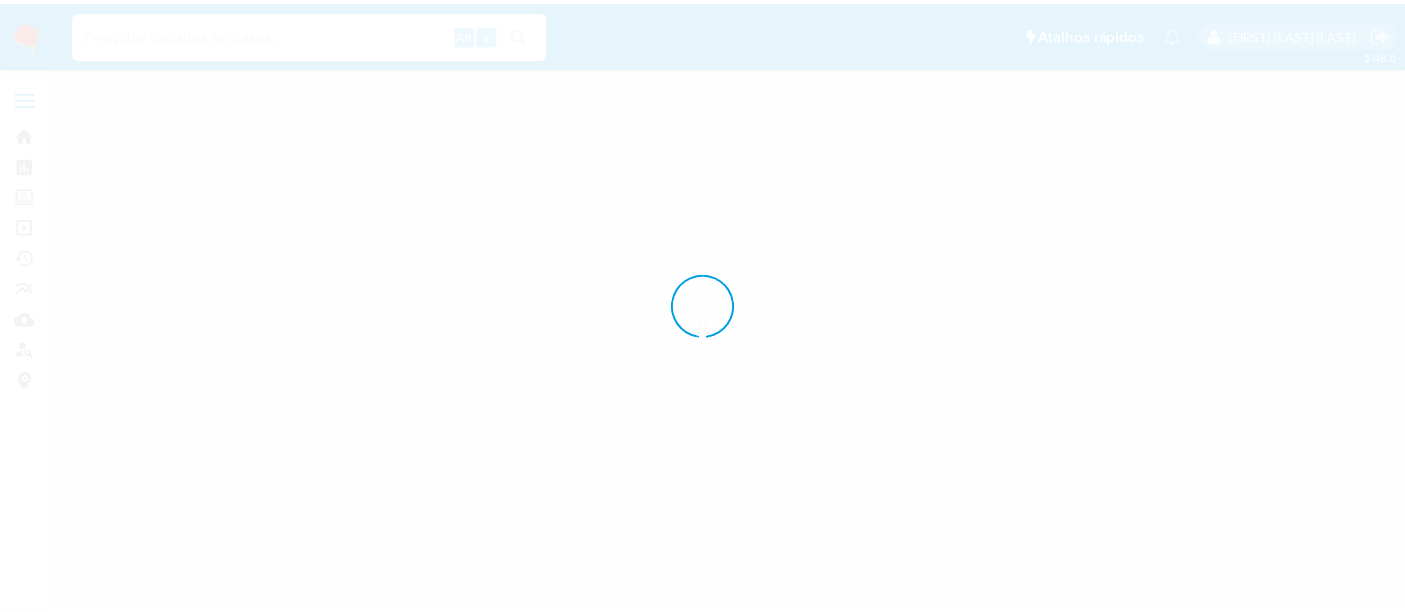 scroll, scrollTop: 0, scrollLeft: 0, axis: both 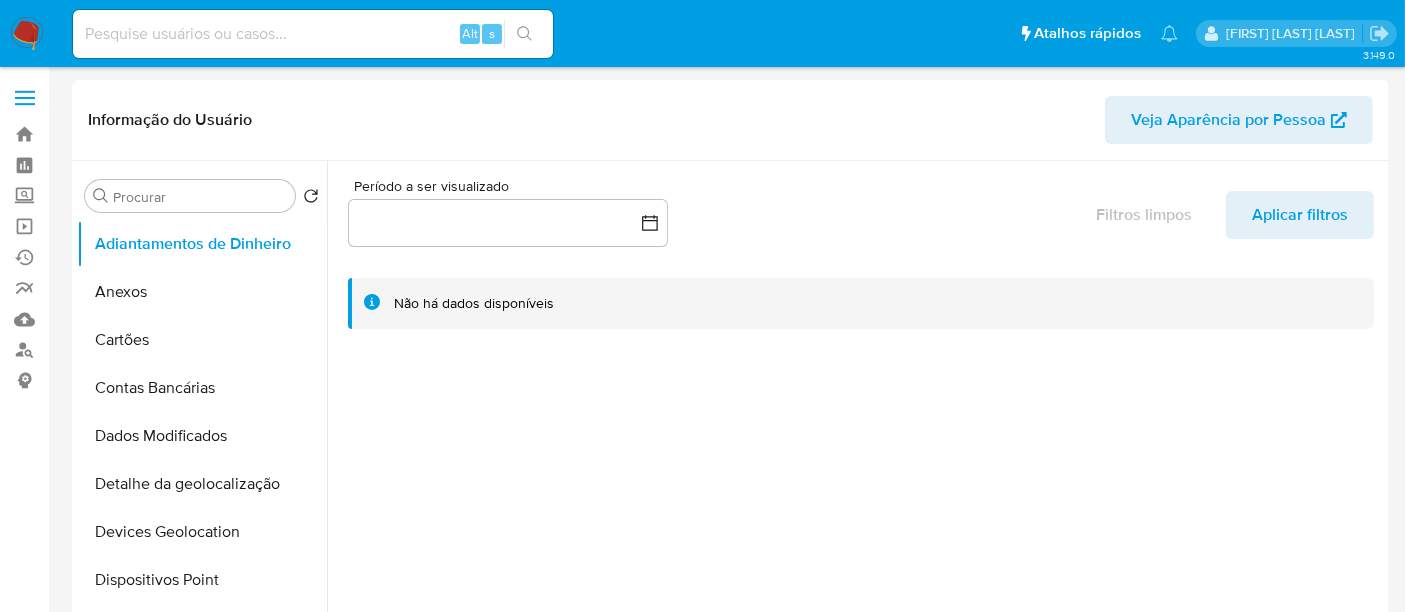select on "10" 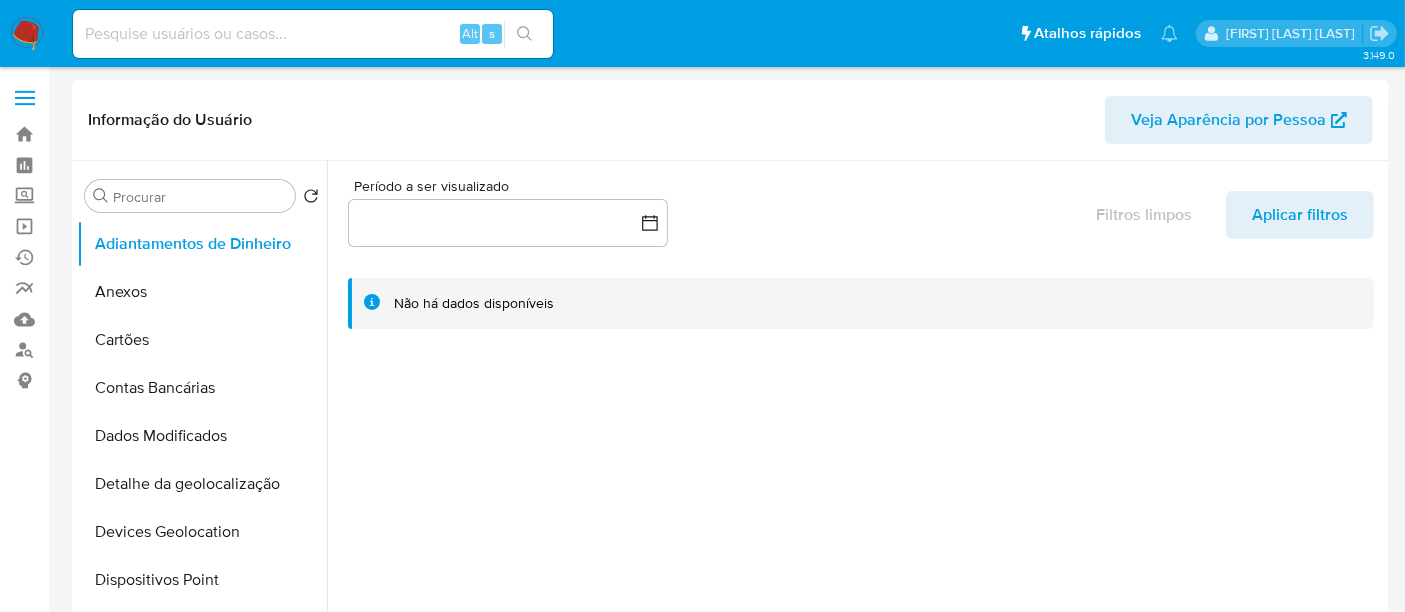 click on "Período a ser visualizado inputDatePicker Filtros limpos Aplicar filtros" at bounding box center (861, 212) 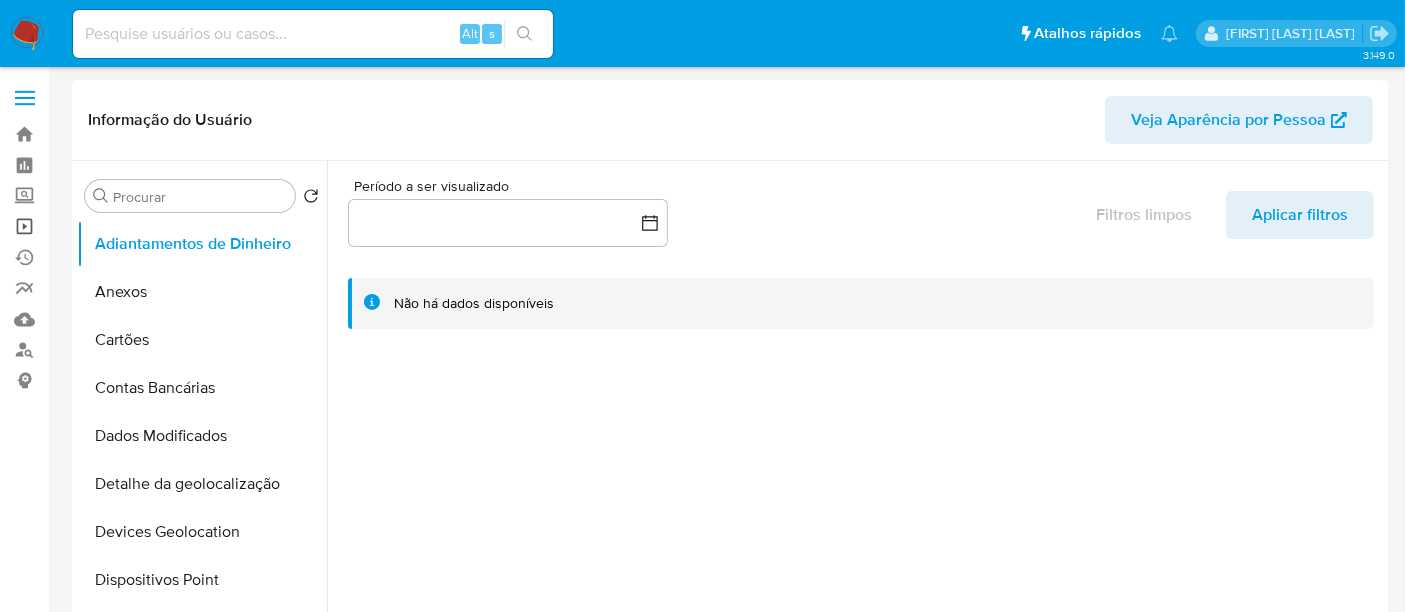 click on "Operações em massa" at bounding box center [119, 226] 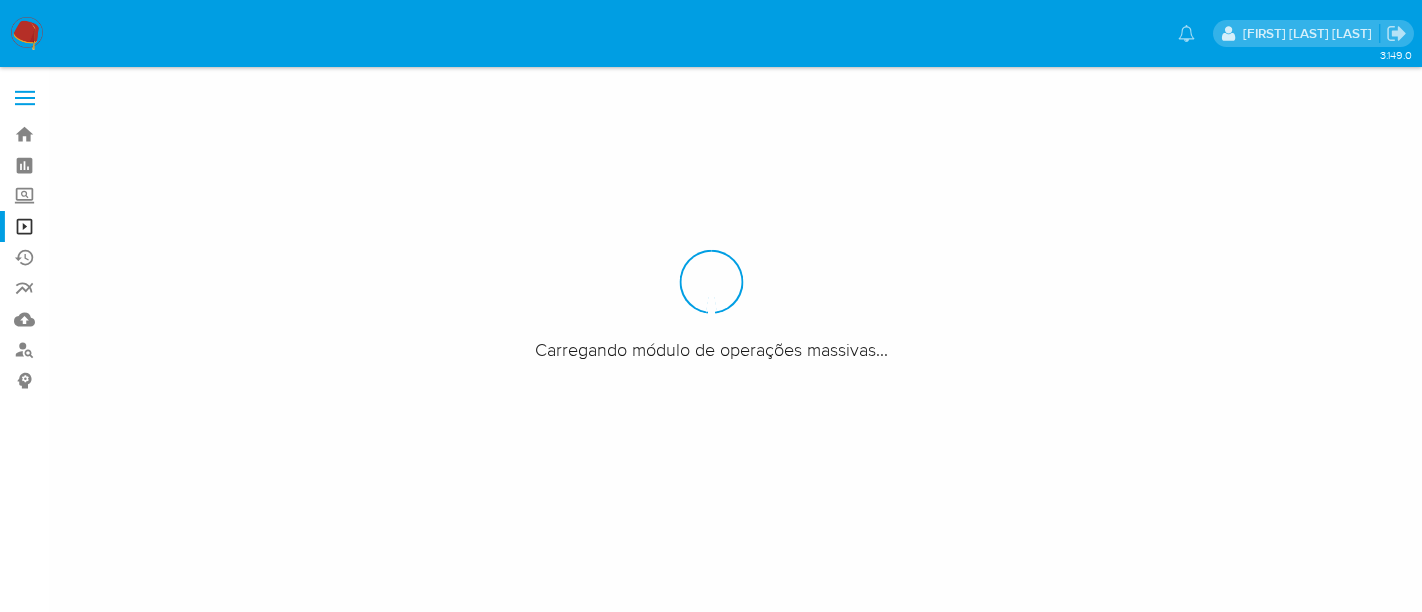 scroll, scrollTop: 0, scrollLeft: 0, axis: both 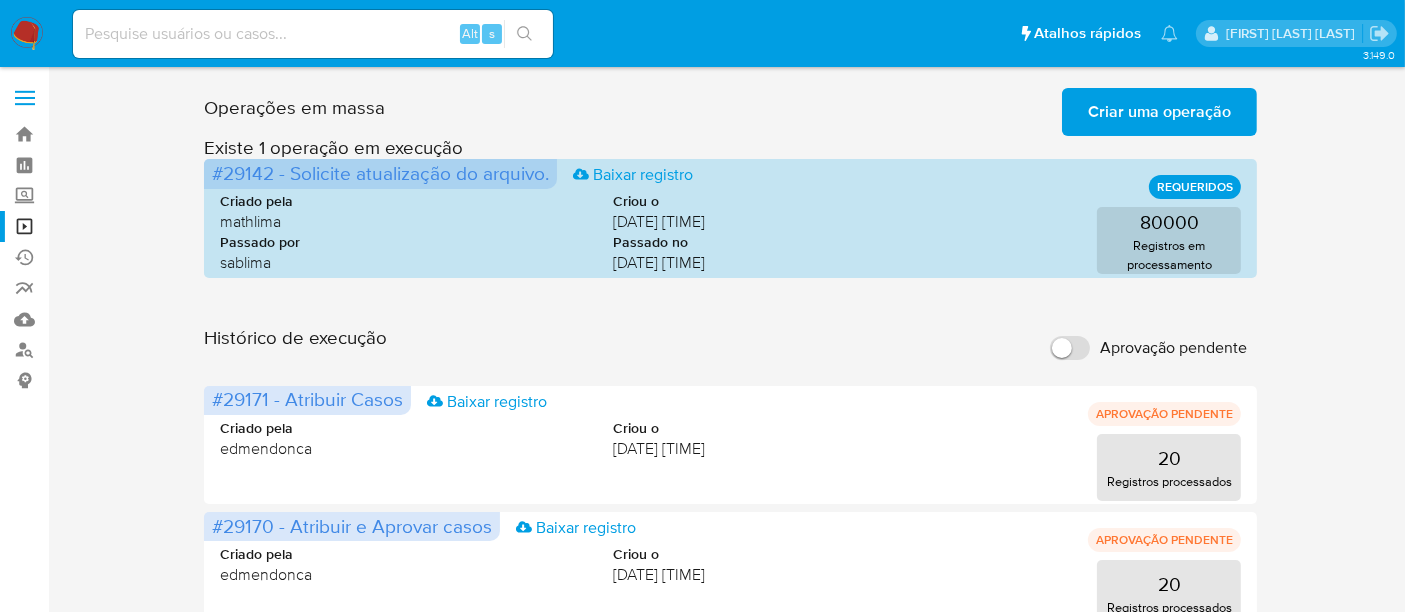 click on "Criar uma operação" at bounding box center [1159, 112] 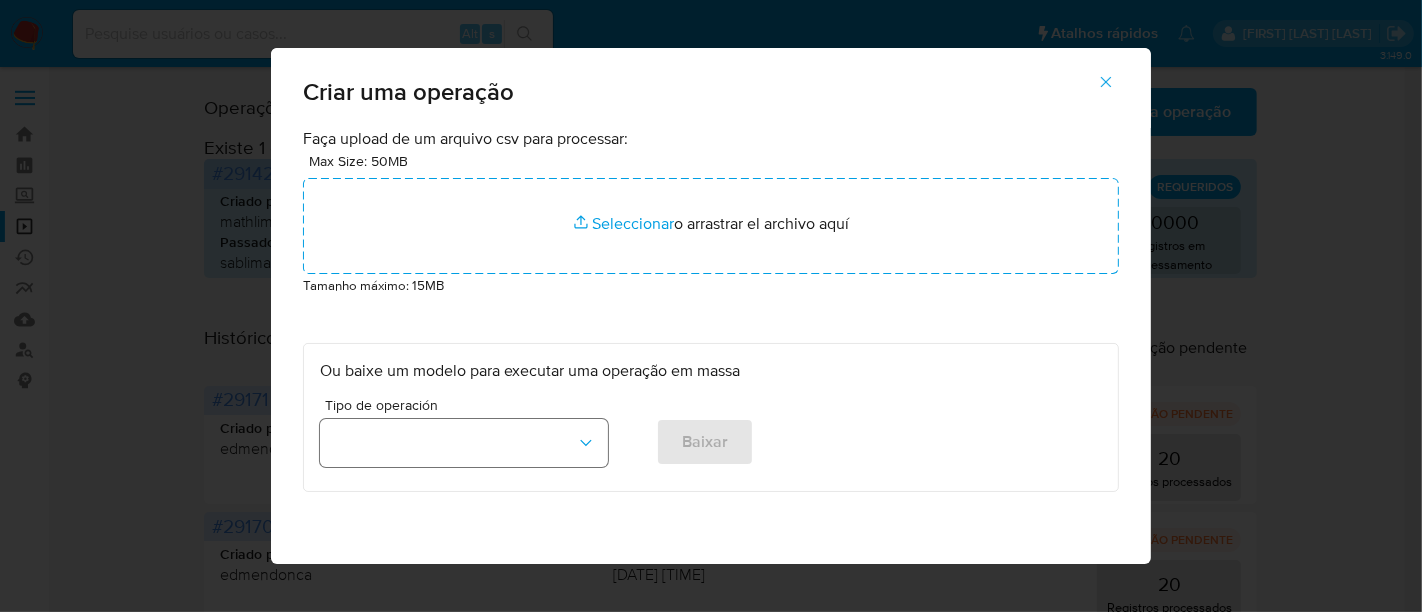 click at bounding box center [464, 443] 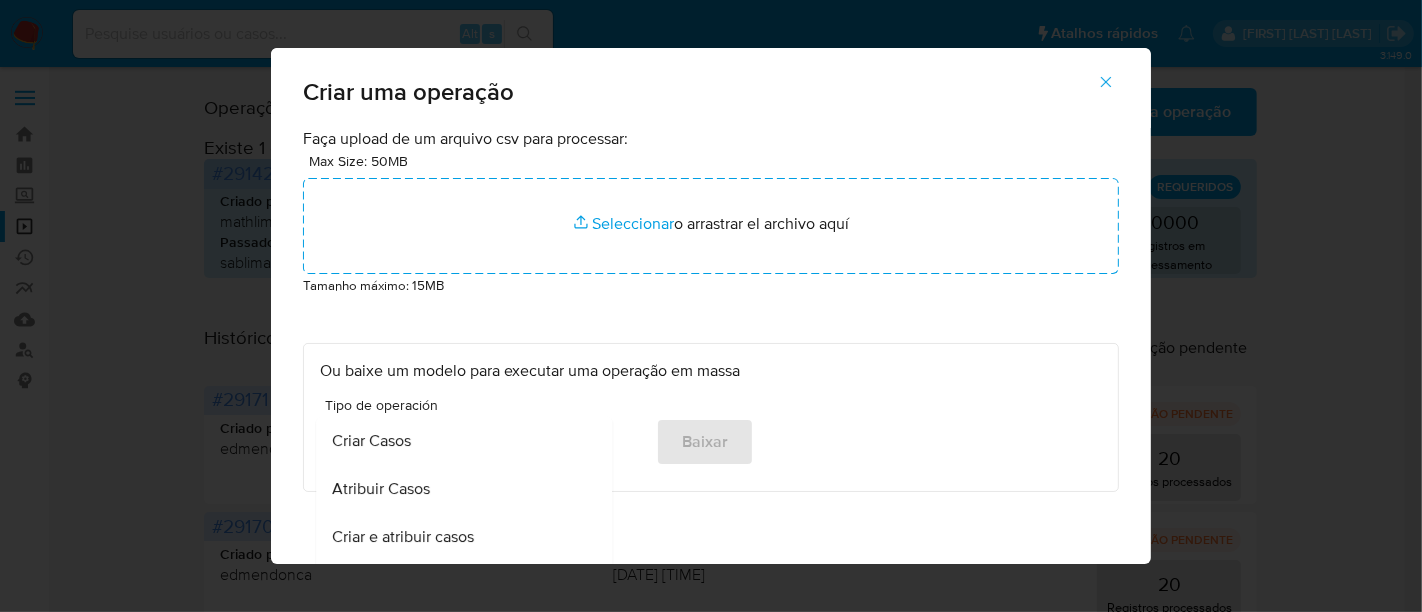 scroll, scrollTop: 94, scrollLeft: 0, axis: vertical 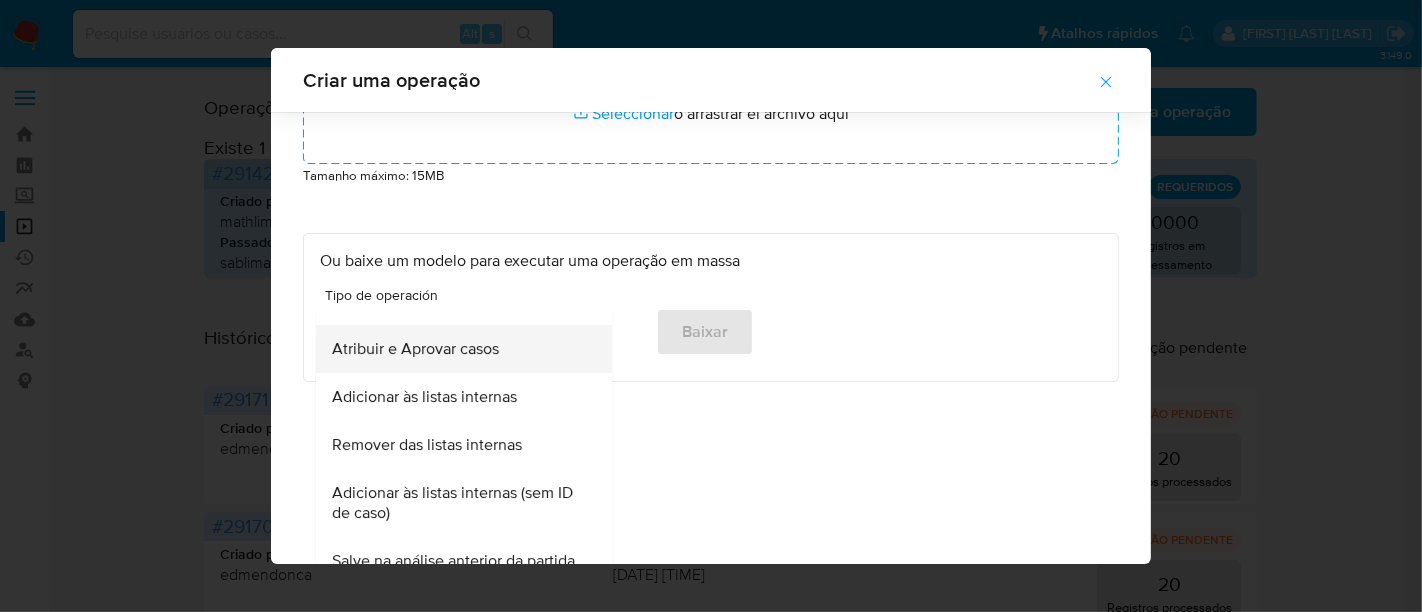 click on "Atribuir e Aprovar casos" at bounding box center (415, 349) 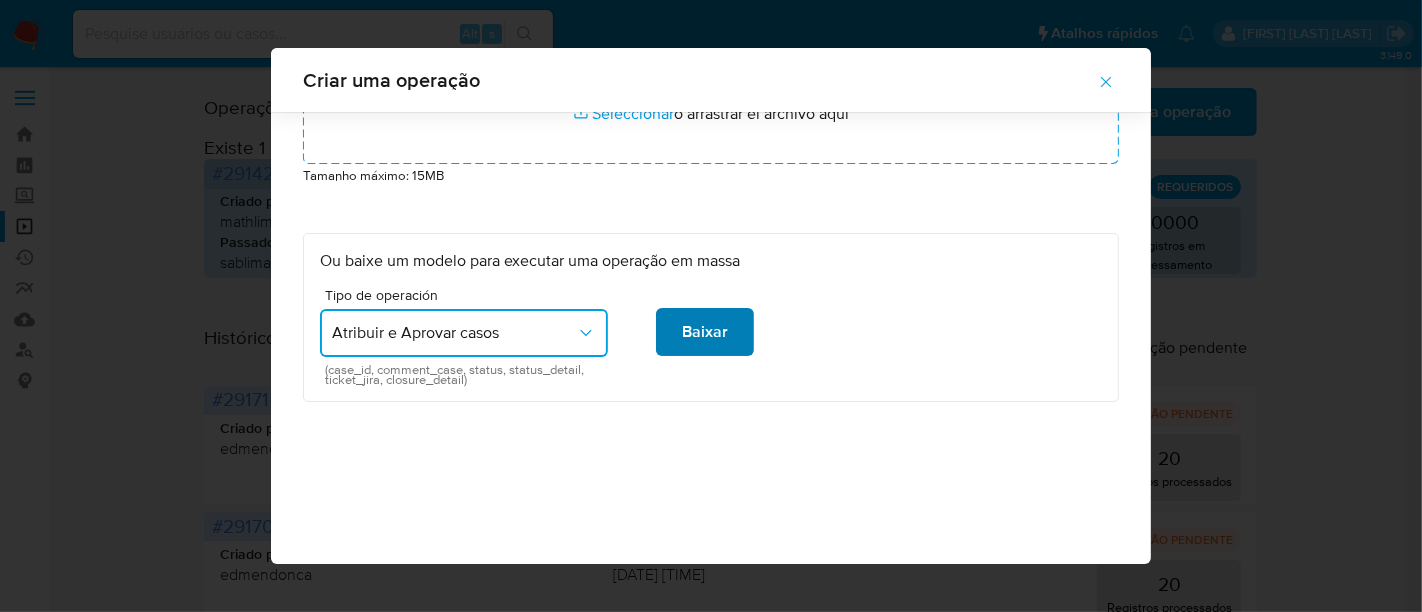 click on "Baixar" at bounding box center (705, 332) 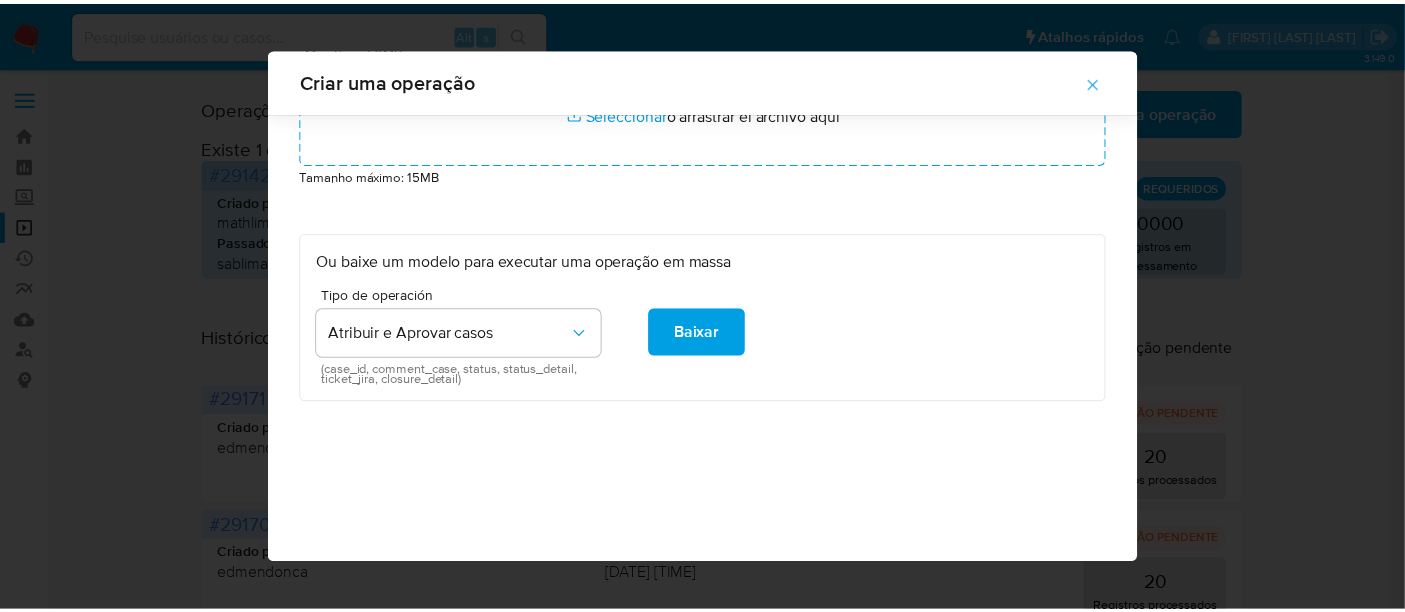 scroll, scrollTop: 0, scrollLeft: 0, axis: both 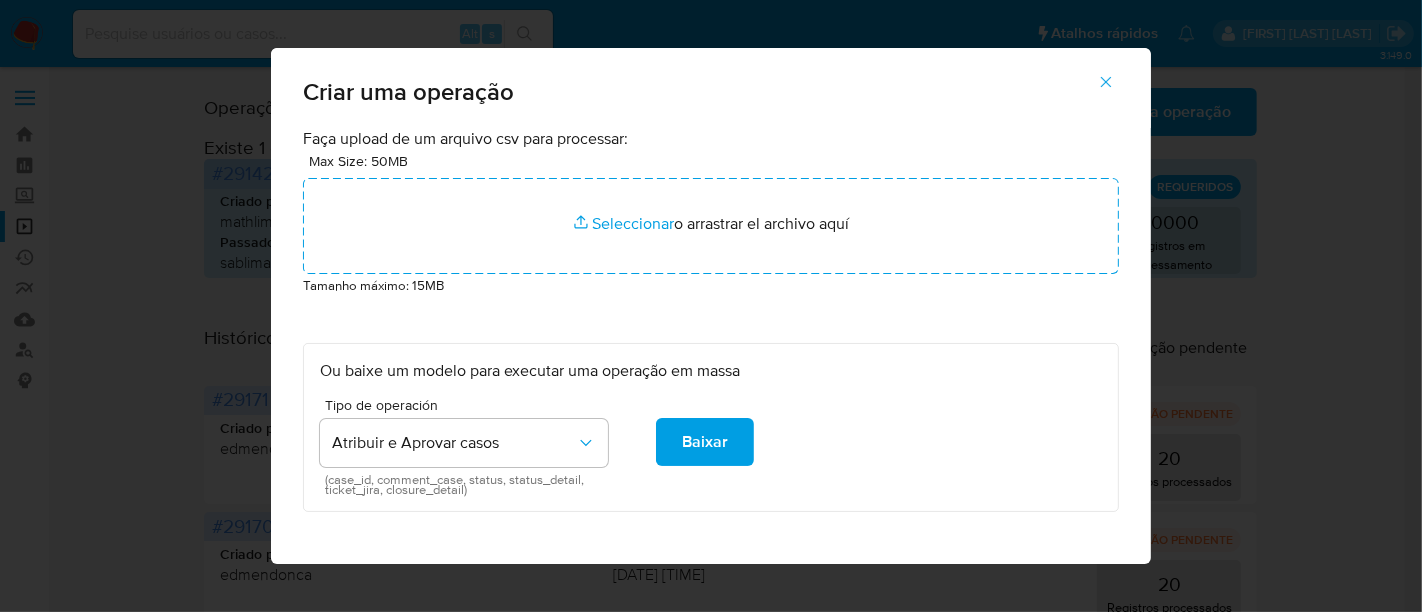 click 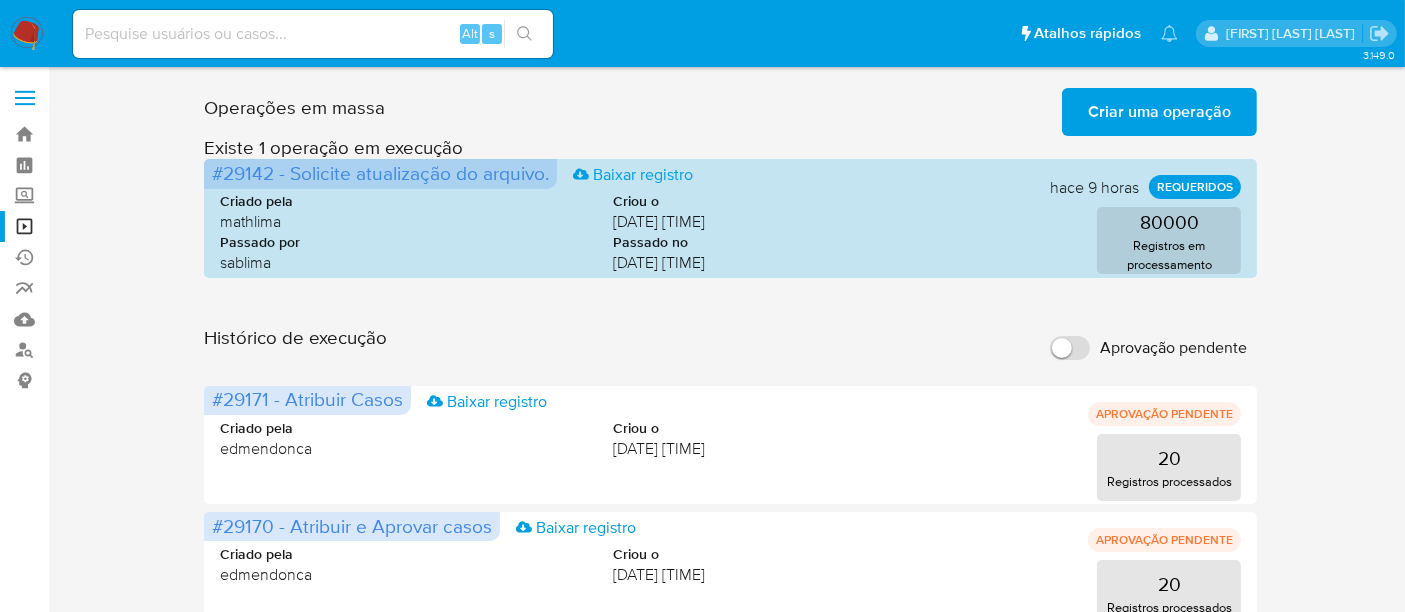 click on "Criar uma operação" at bounding box center (1159, 112) 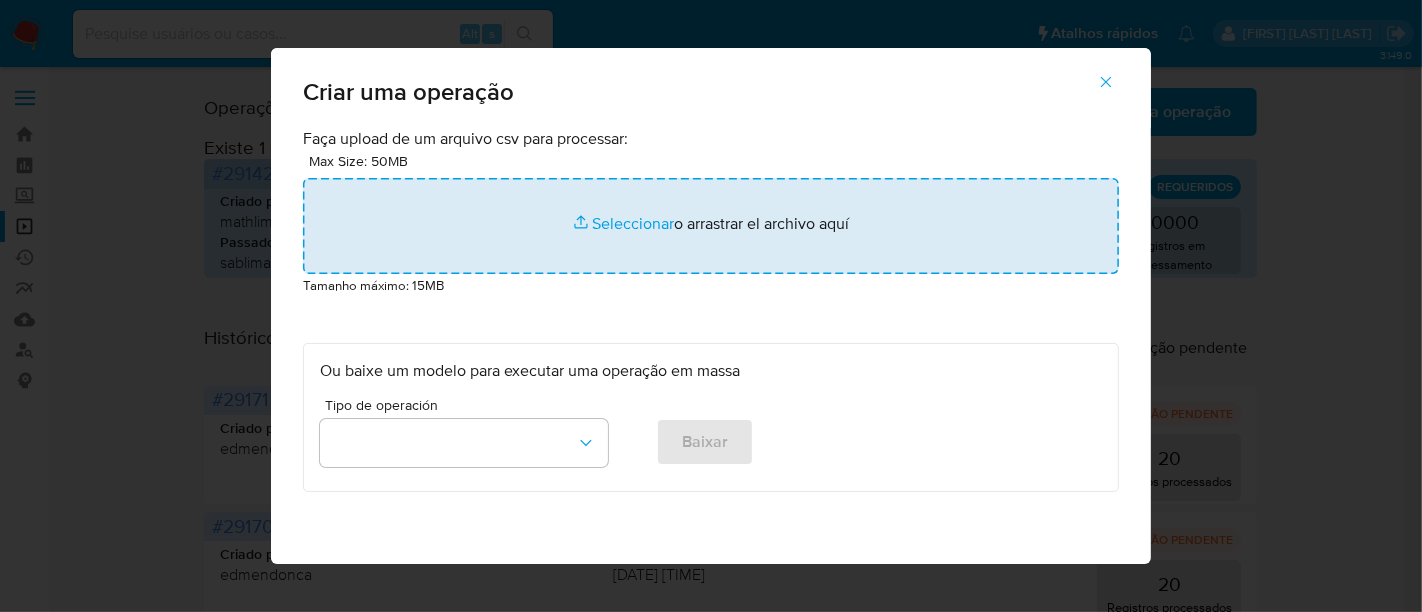 click at bounding box center [711, 226] 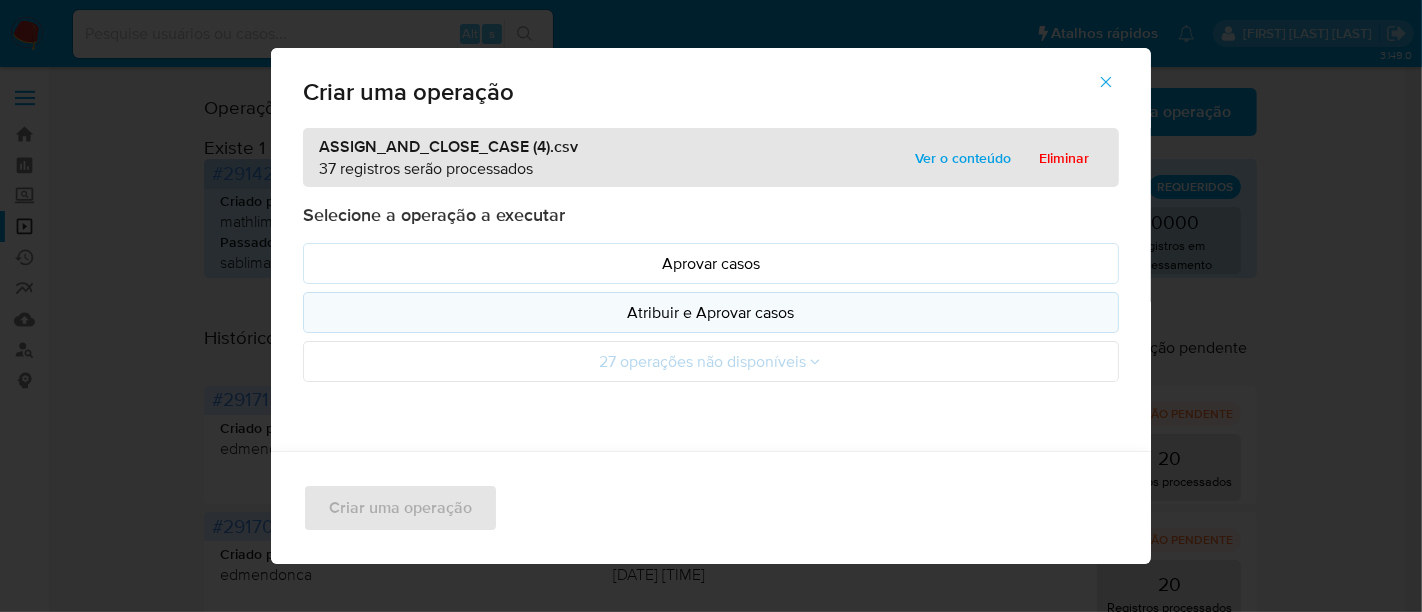 click on "Atribuir e Aprovar casos" at bounding box center (711, 312) 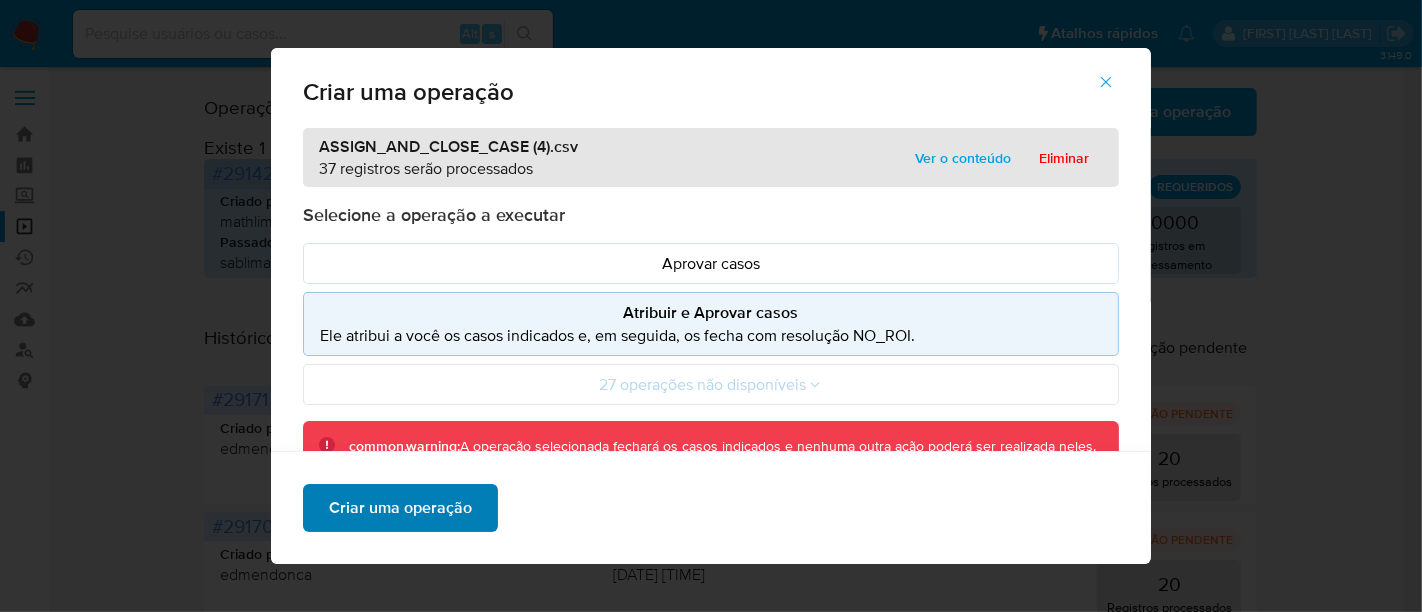 click on "Criar uma operação" at bounding box center [400, 508] 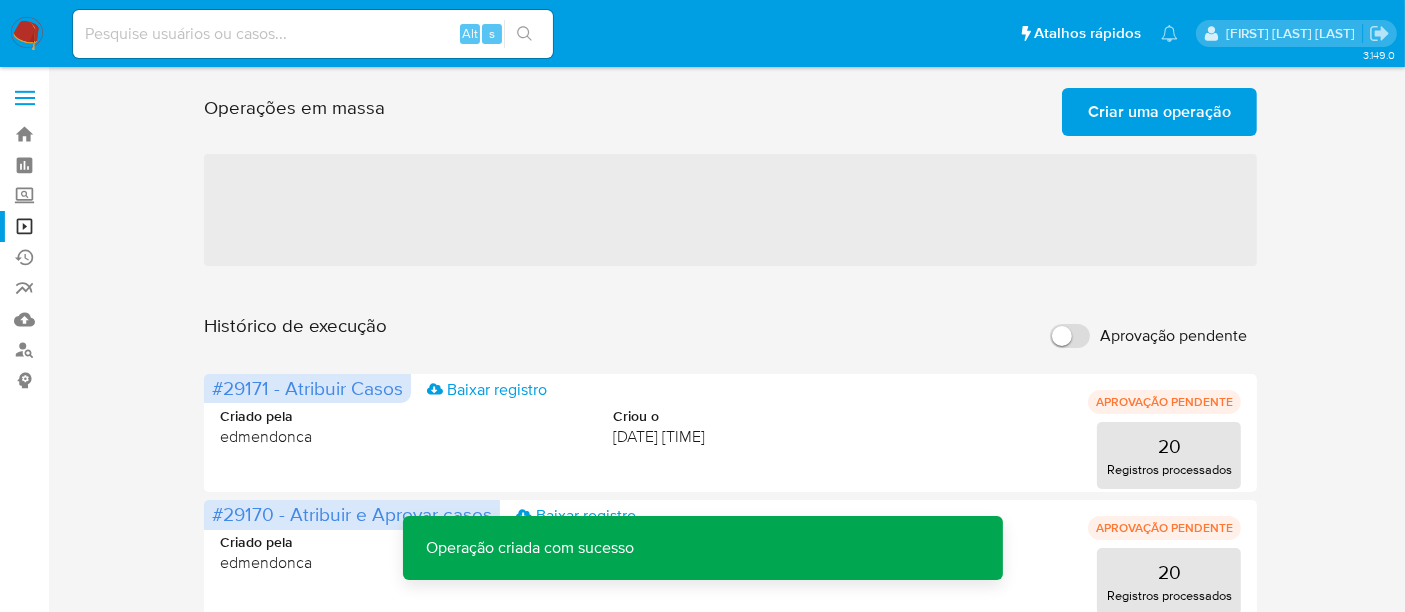 click on "Criar uma operação" at bounding box center [1159, 112] 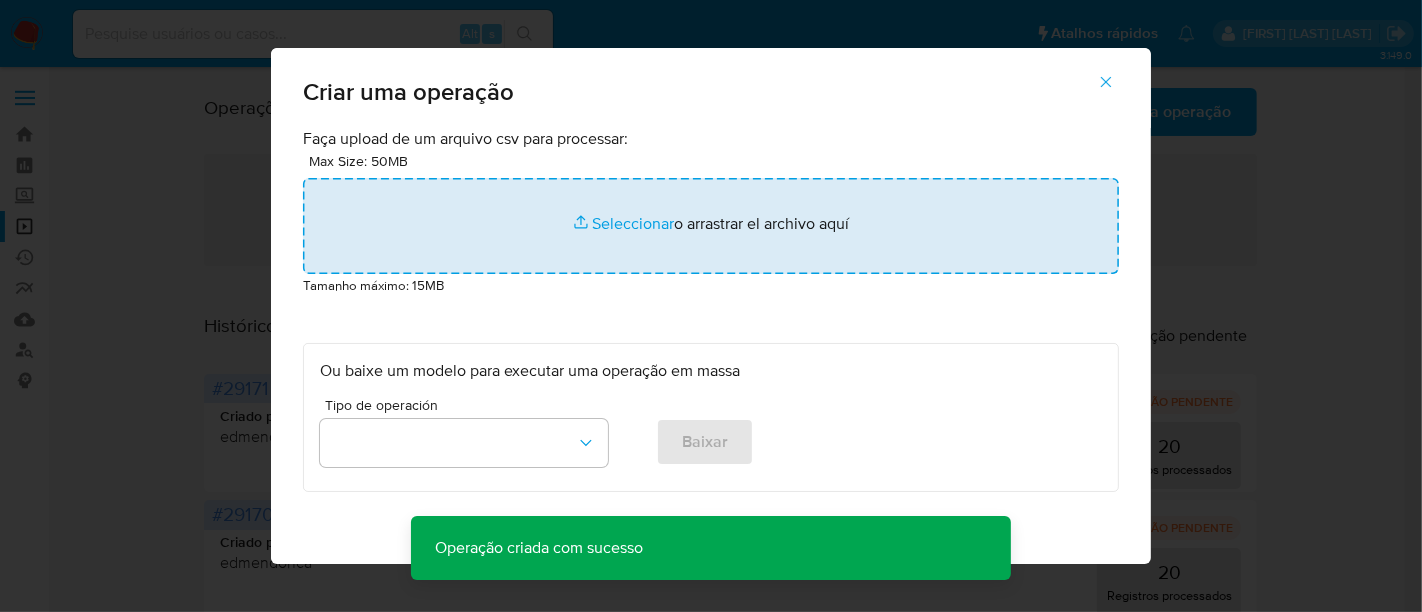 click at bounding box center [711, 226] 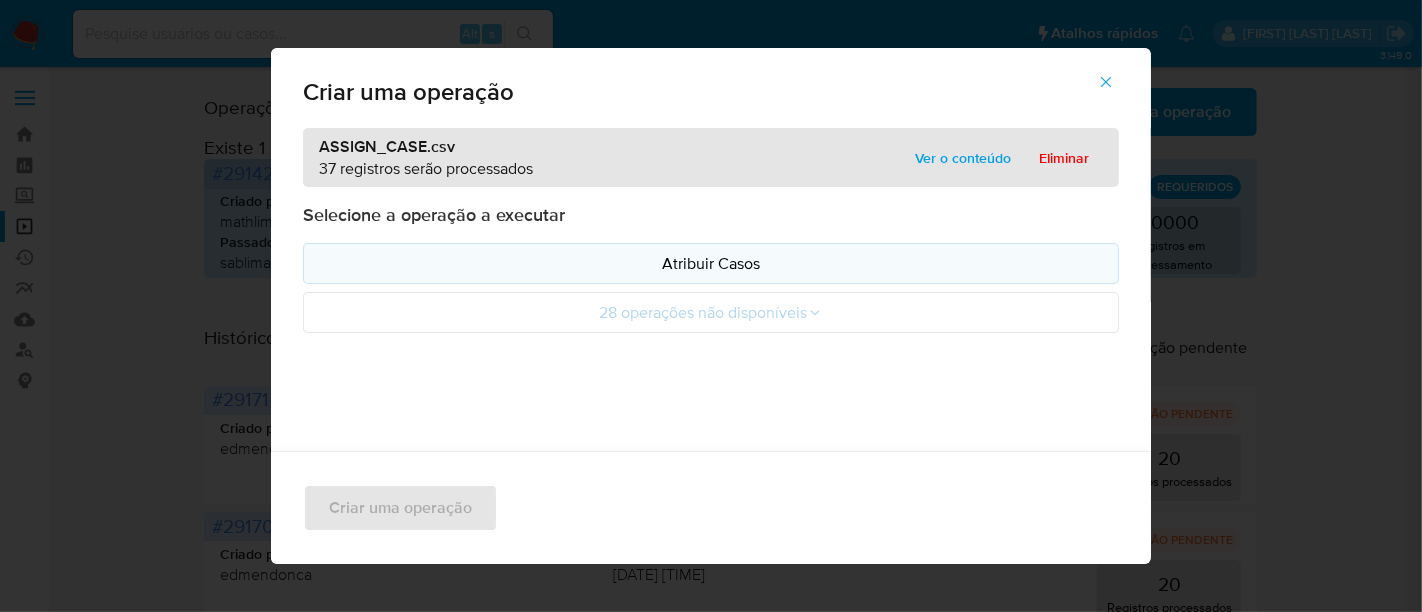 click on "Atribuir Casos" at bounding box center (711, 263) 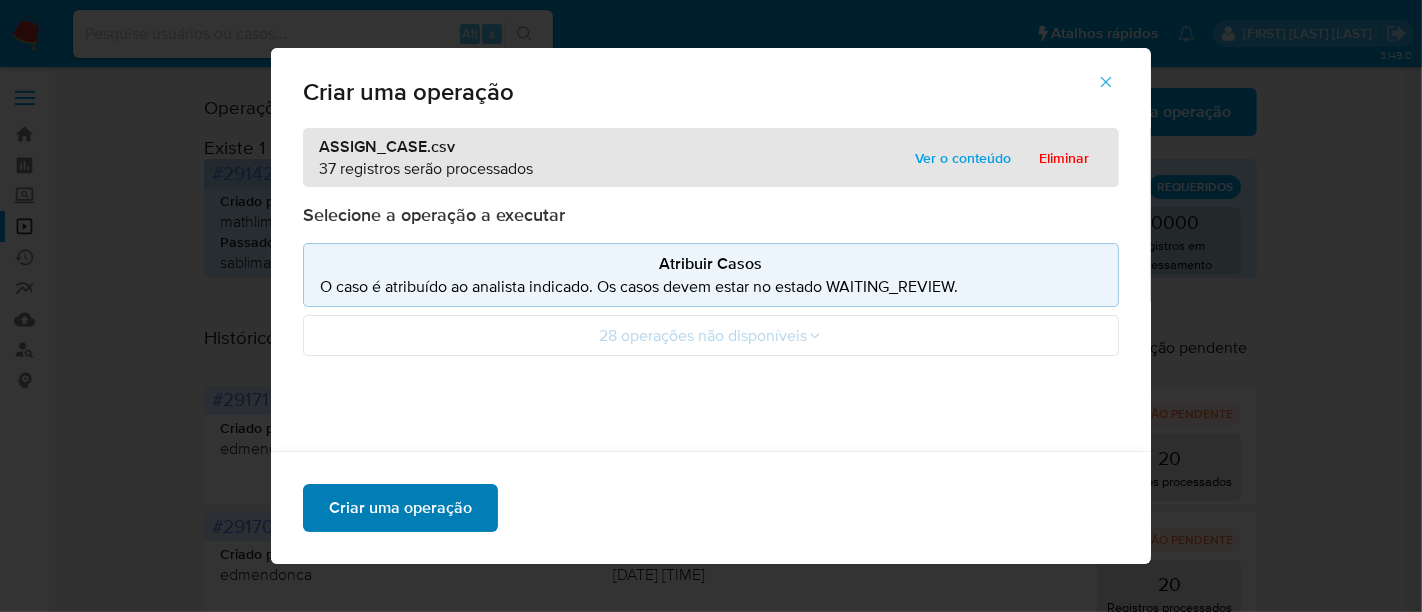 click on "Criar uma operação" at bounding box center (400, 508) 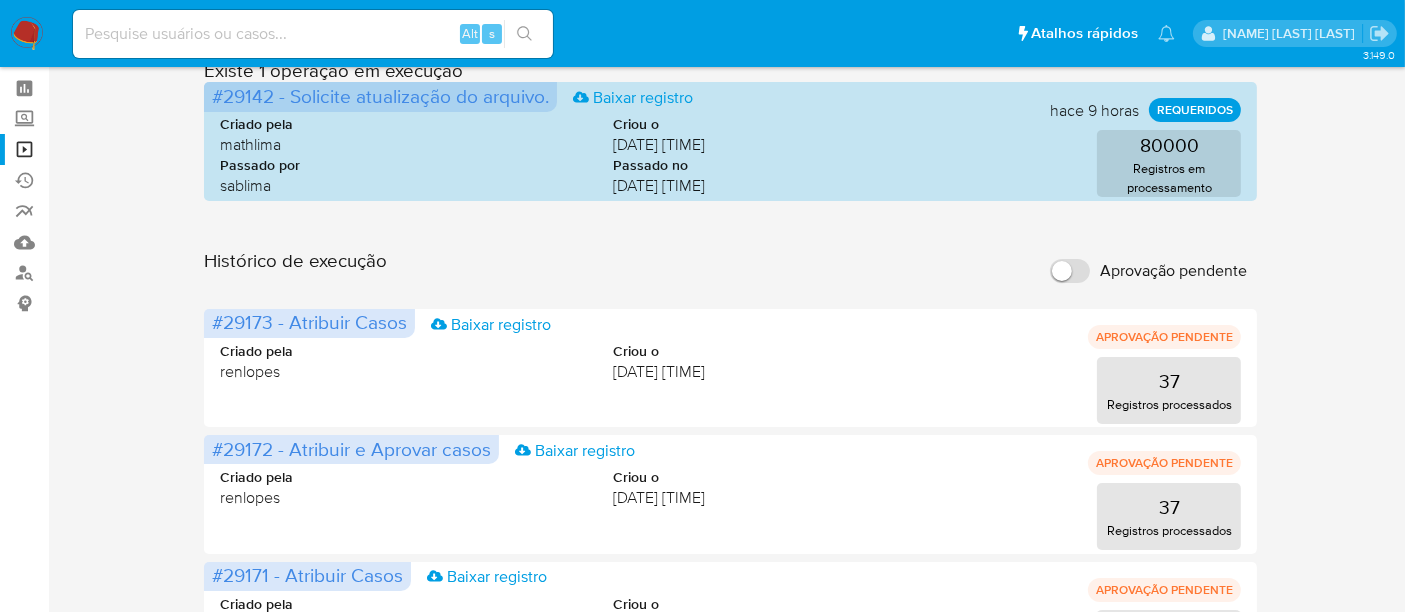 scroll, scrollTop: 0, scrollLeft: 0, axis: both 